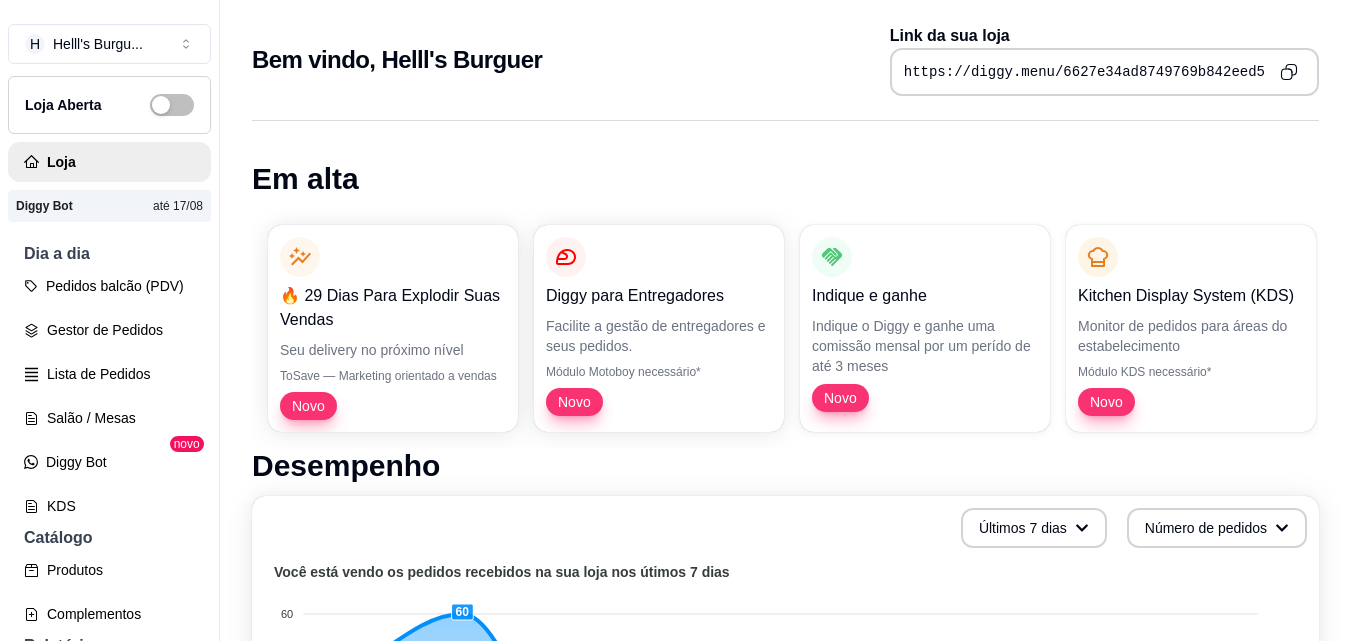 scroll, scrollTop: 0, scrollLeft: 0, axis: both 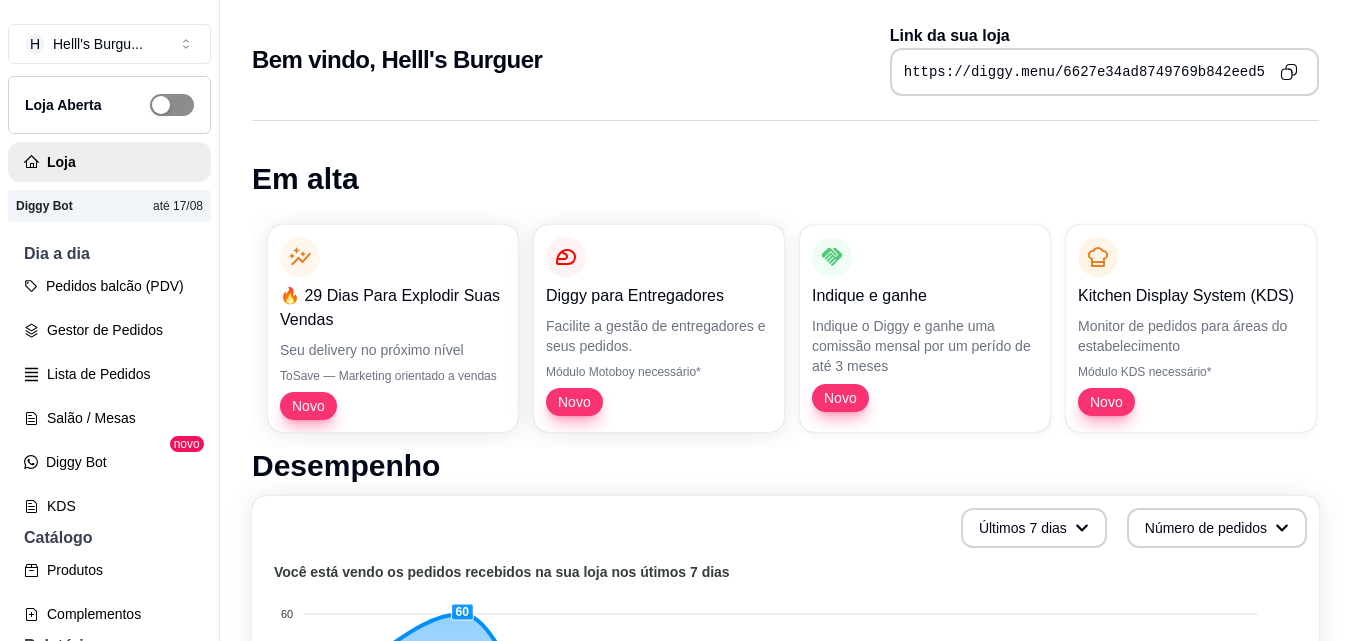 click at bounding box center (172, 105) 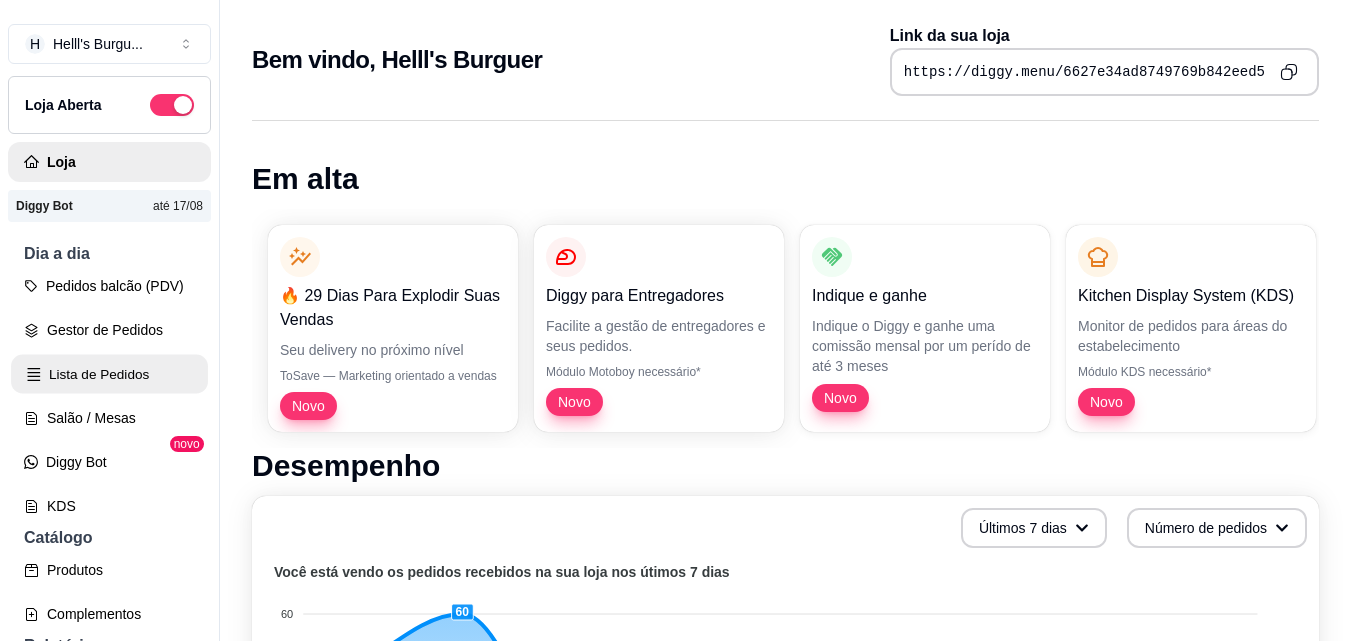 click on "Lista de Pedidos" at bounding box center (109, 374) 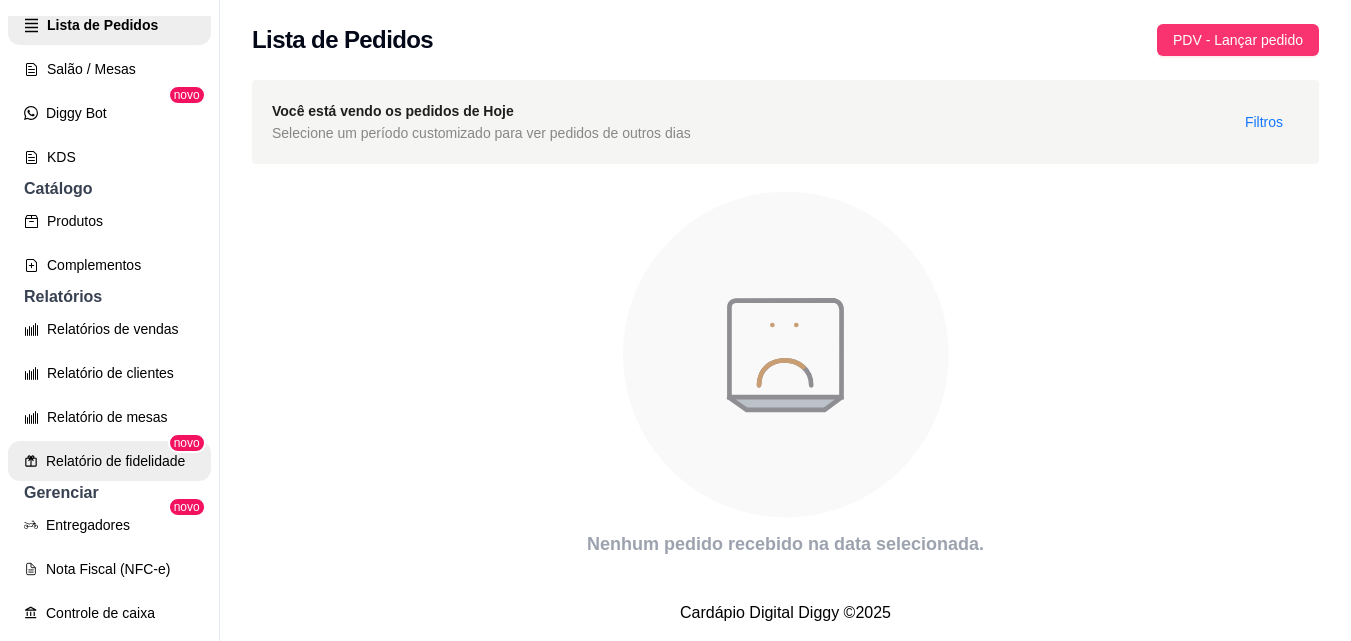 scroll, scrollTop: 400, scrollLeft: 0, axis: vertical 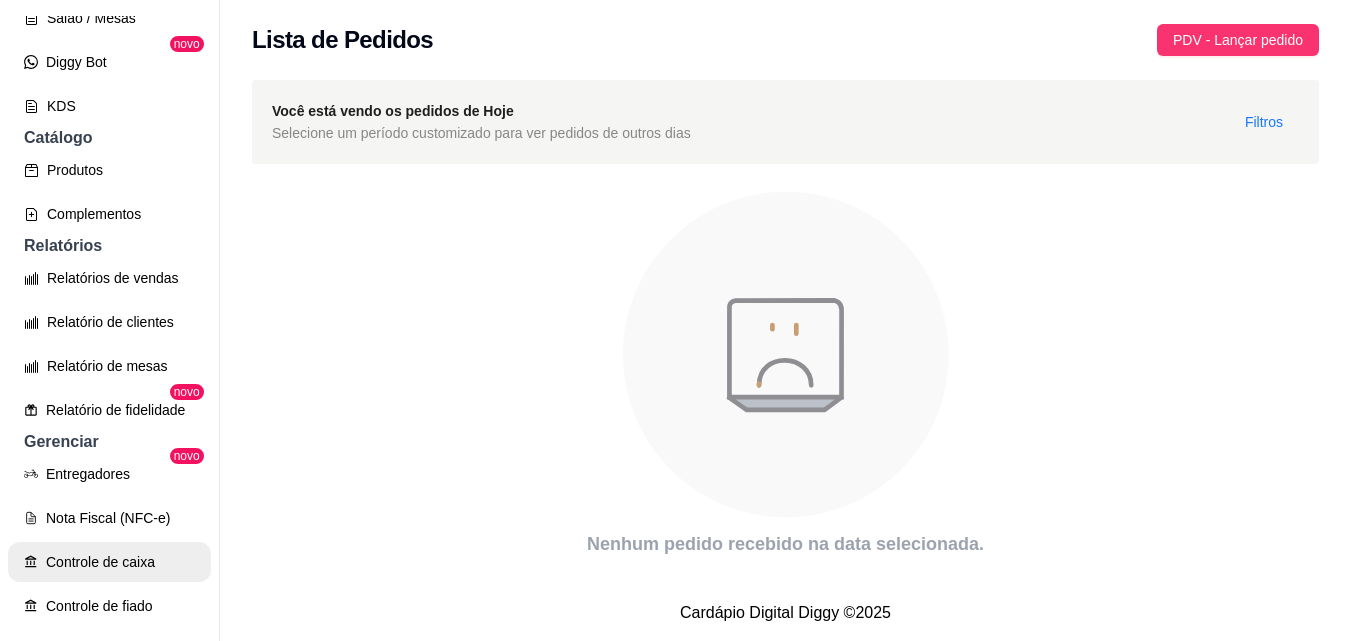 click on "Controle de caixa" at bounding box center (109, 562) 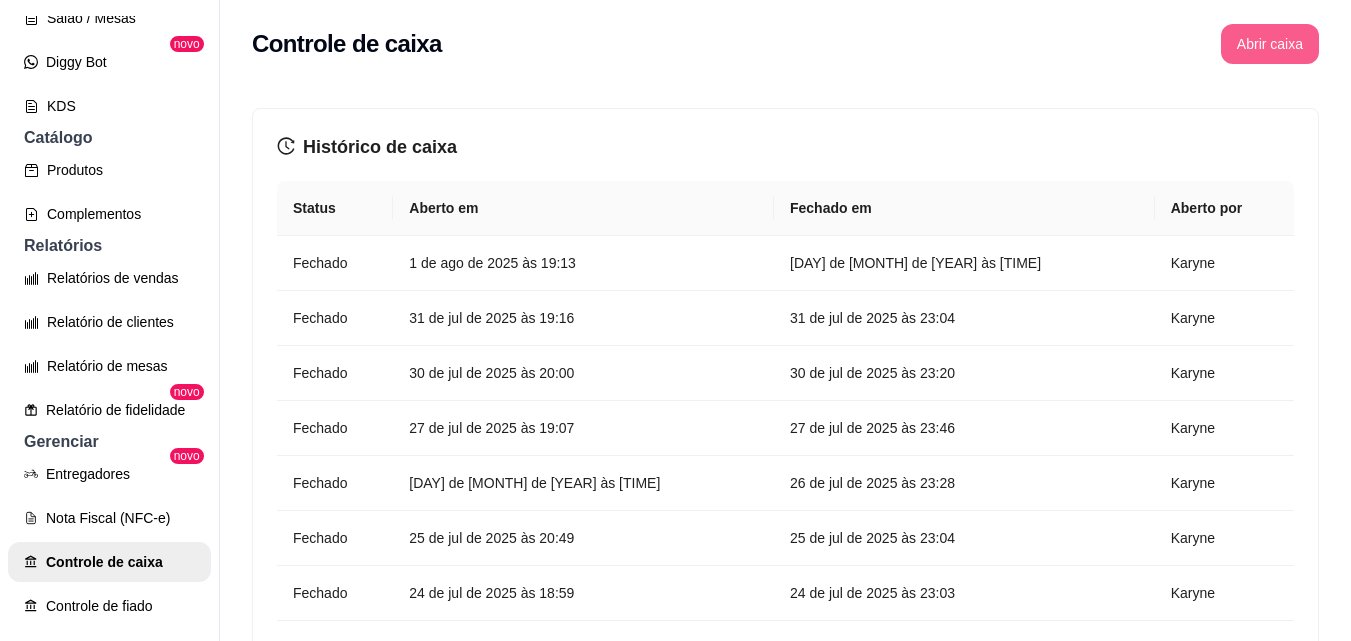 click on "Abrir caixa" at bounding box center [1270, 44] 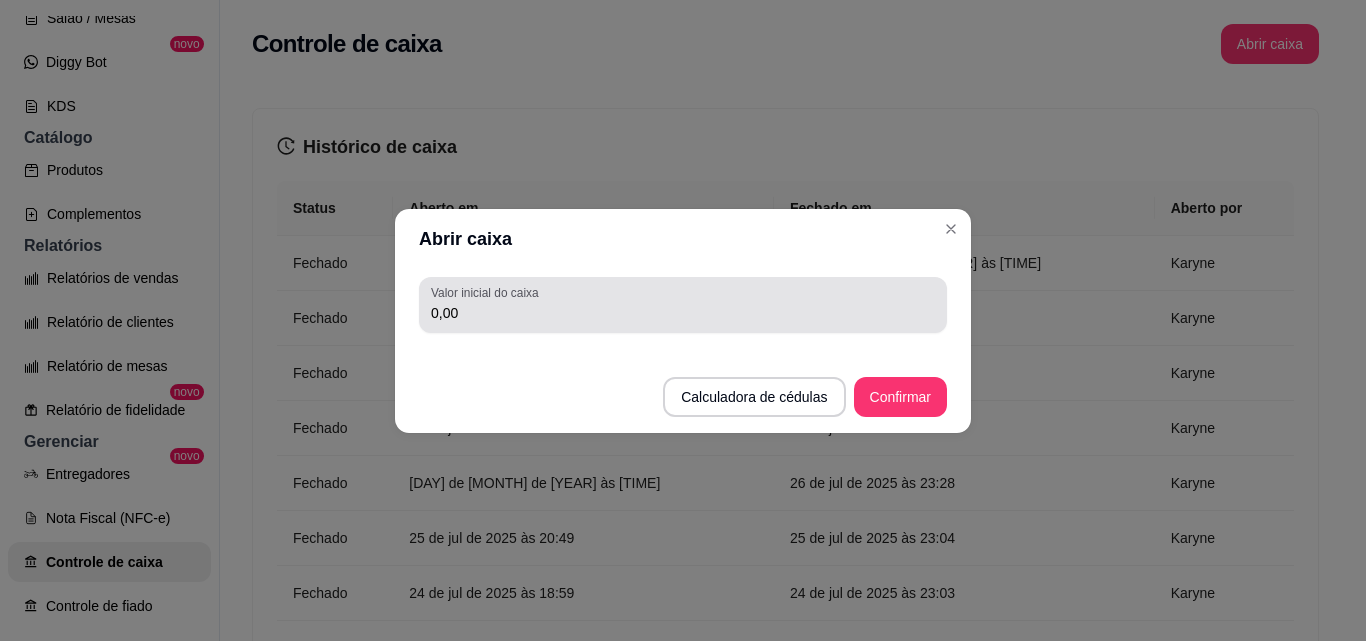 click on "0,00" at bounding box center (683, 313) 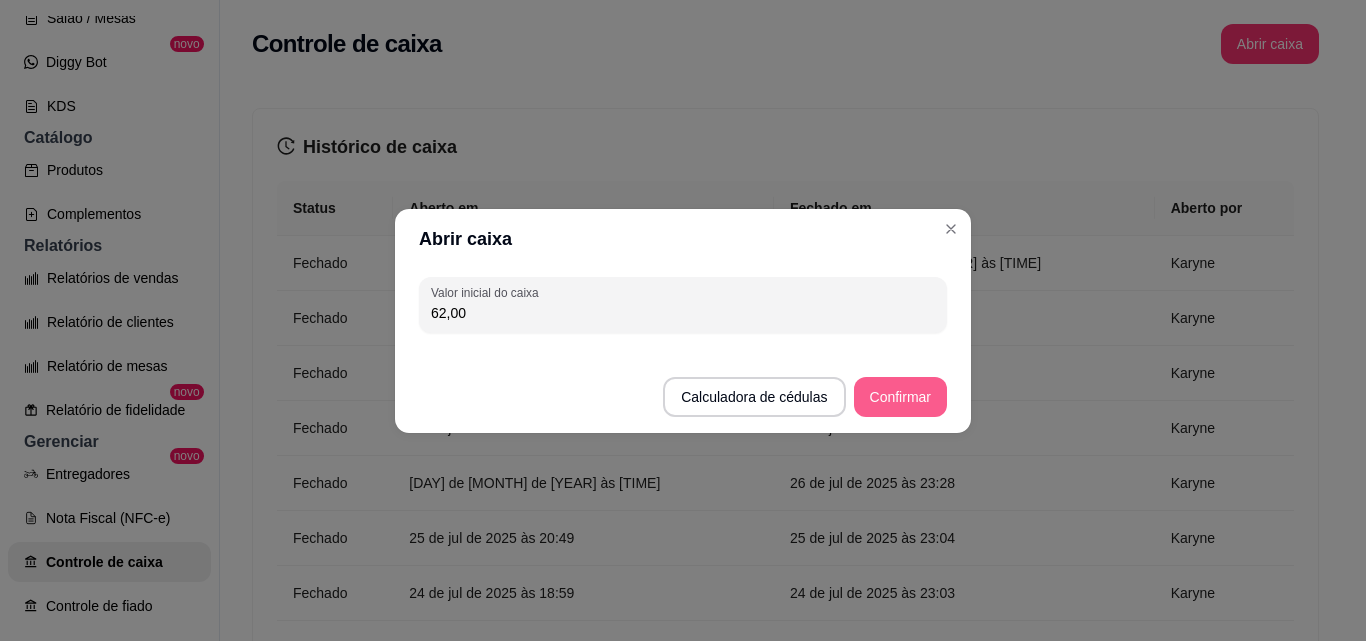 type on "62,00" 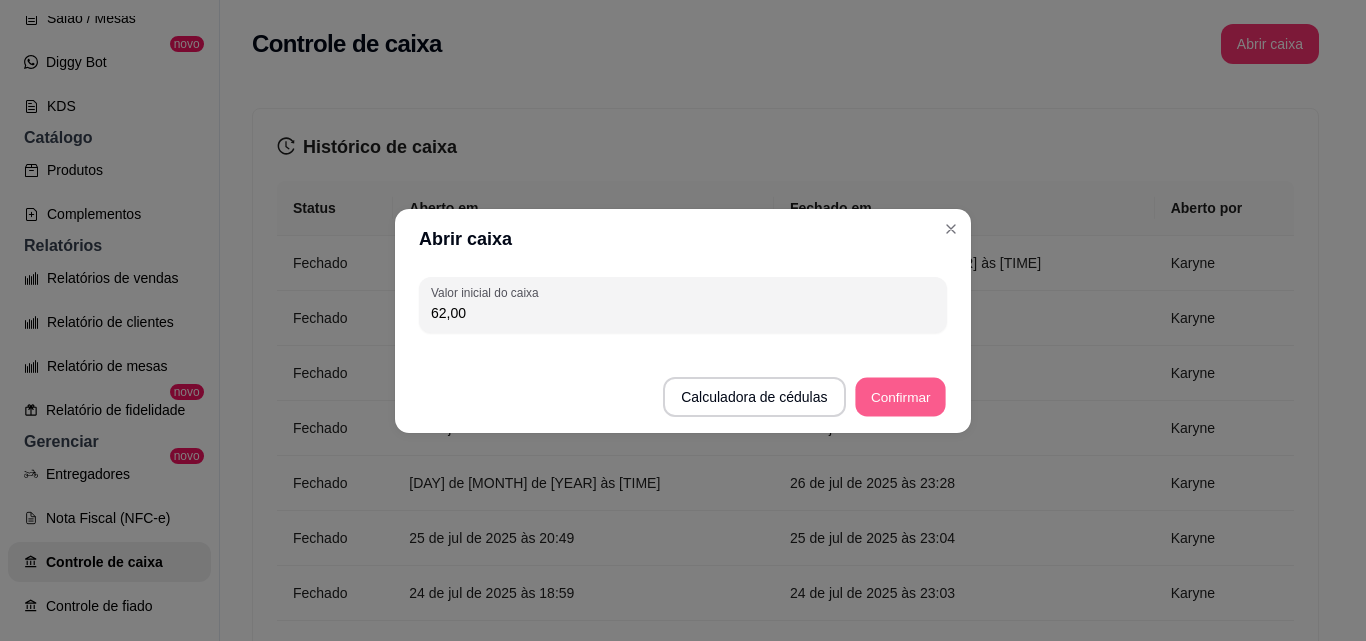 click on "Confirmar" at bounding box center [900, 396] 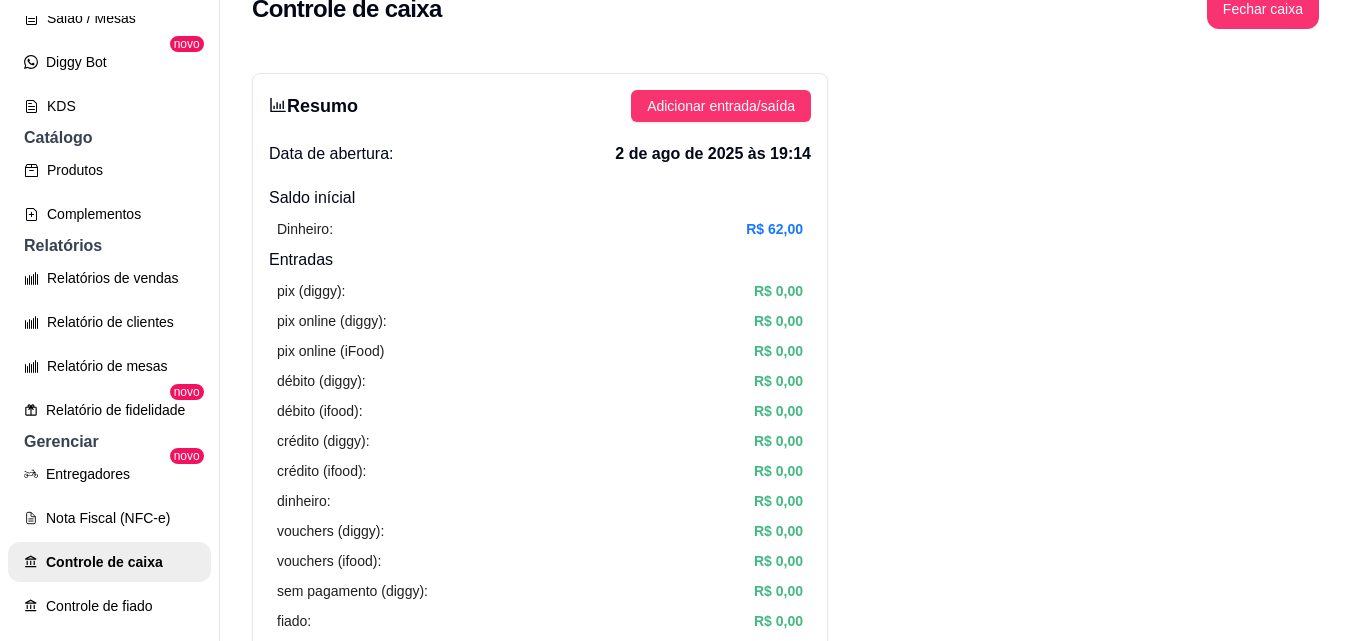 scroll, scrollTop: 0, scrollLeft: 0, axis: both 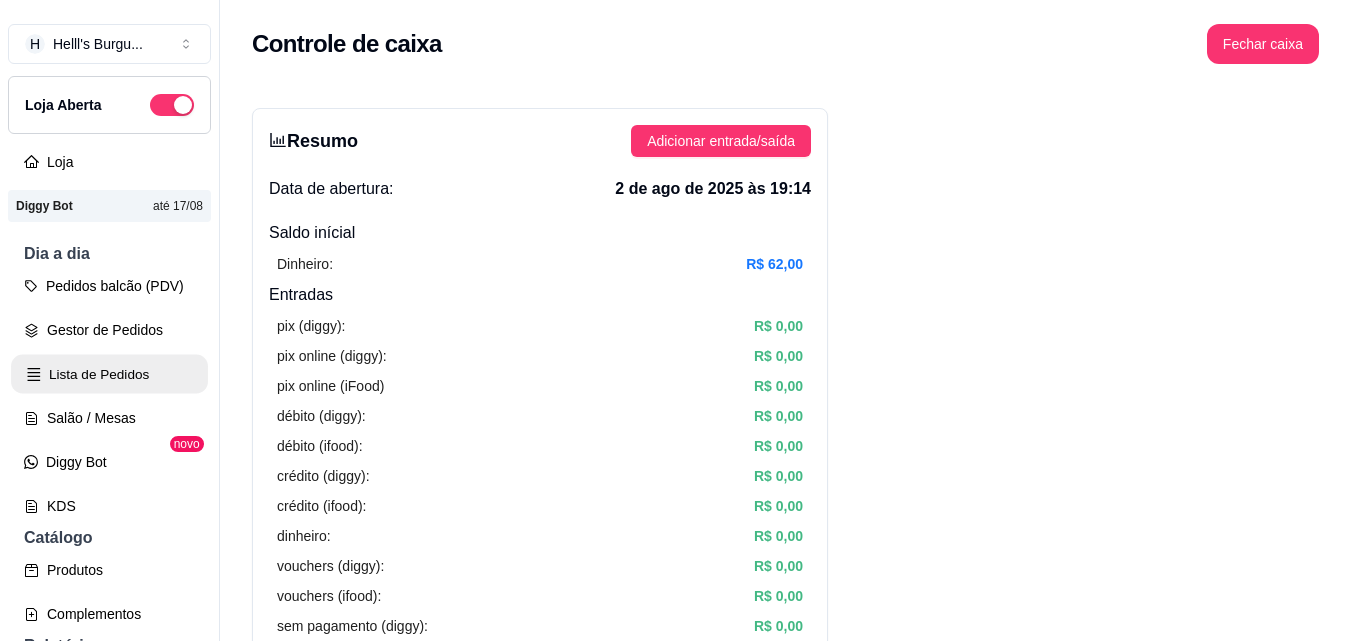 click on "Lista de Pedidos" at bounding box center (109, 374) 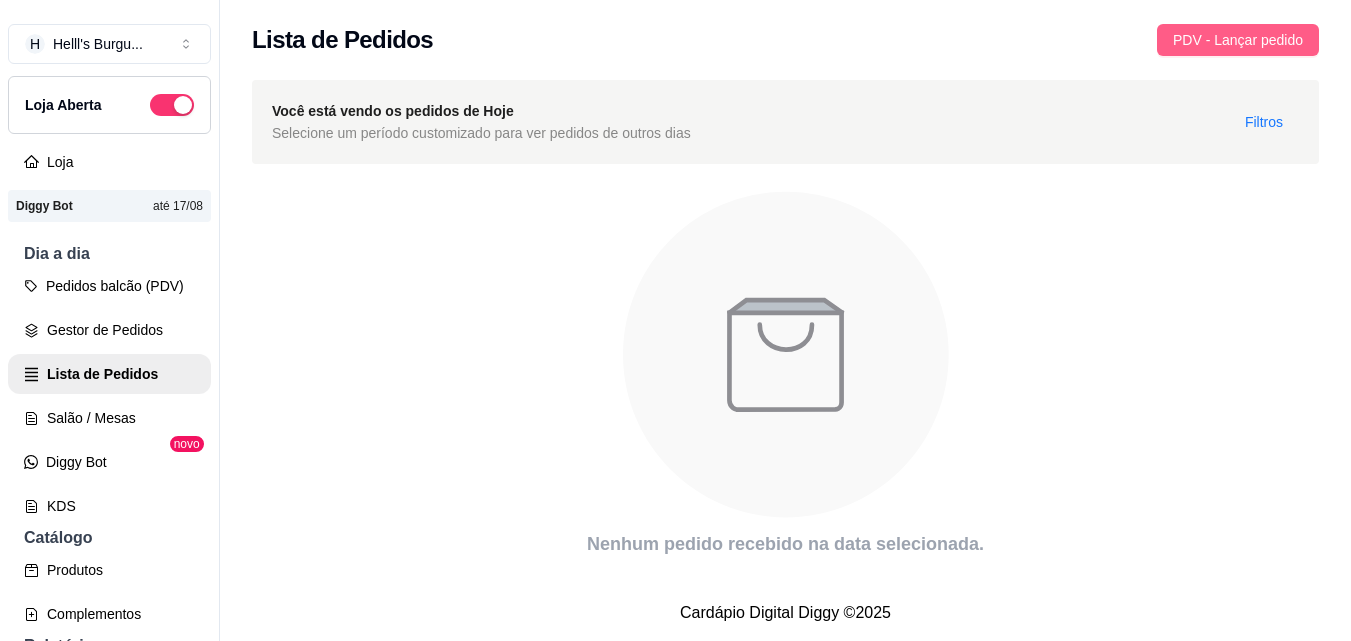 click on "PDV - Lançar pedido" at bounding box center [1238, 40] 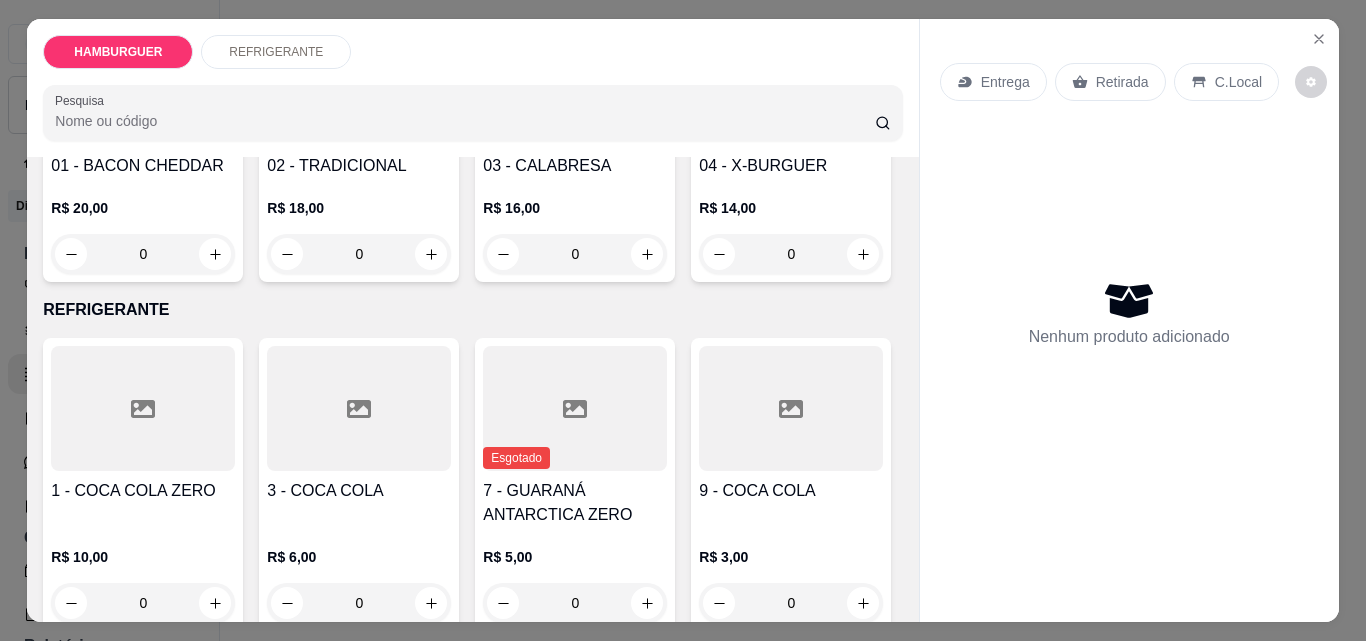 scroll, scrollTop: 300, scrollLeft: 0, axis: vertical 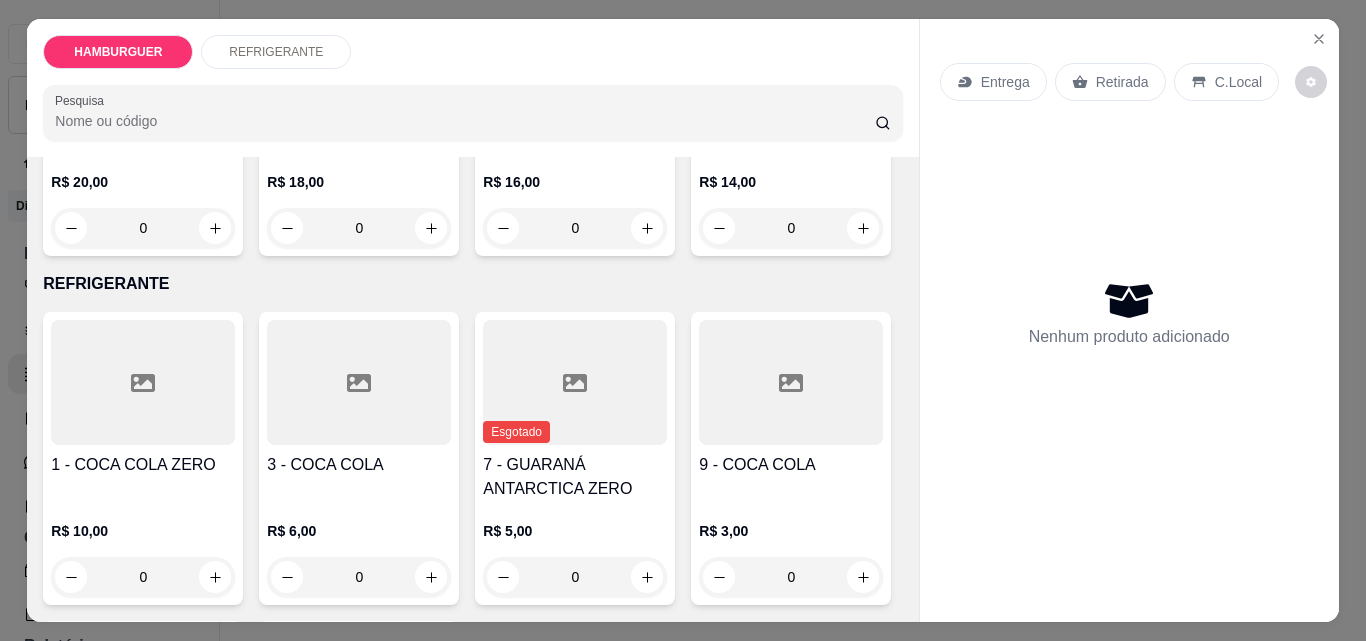 click on "0" at bounding box center (791, 228) 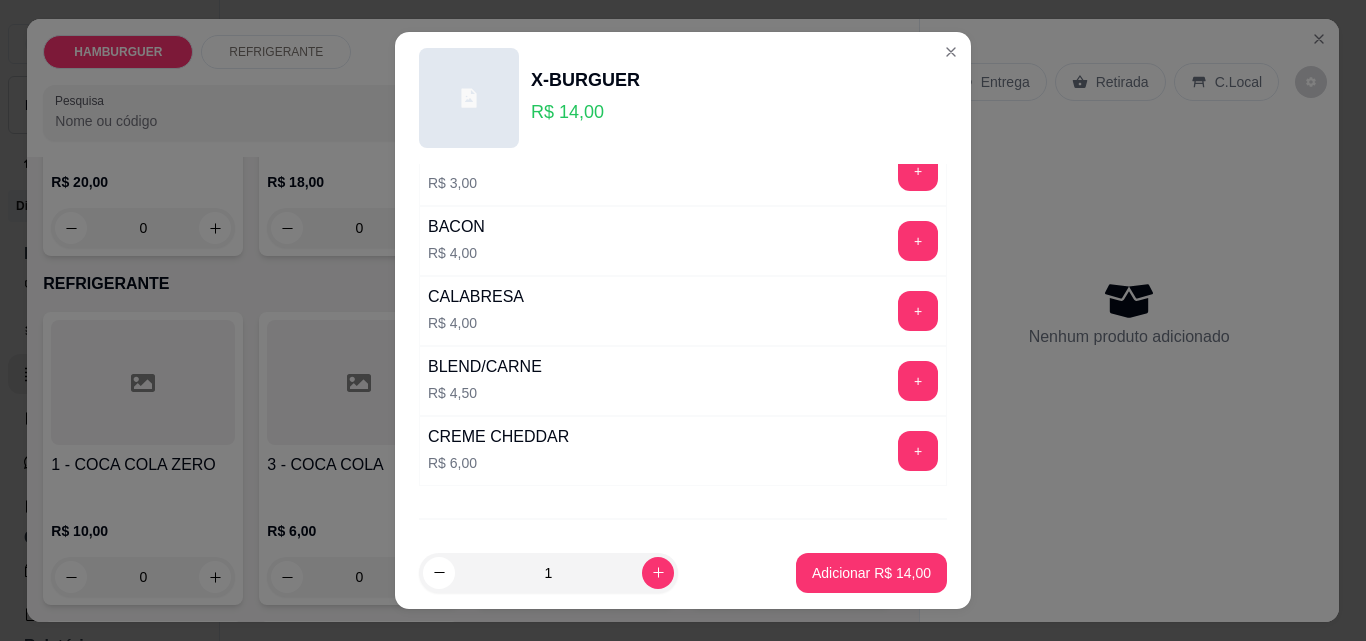 scroll, scrollTop: 481, scrollLeft: 0, axis: vertical 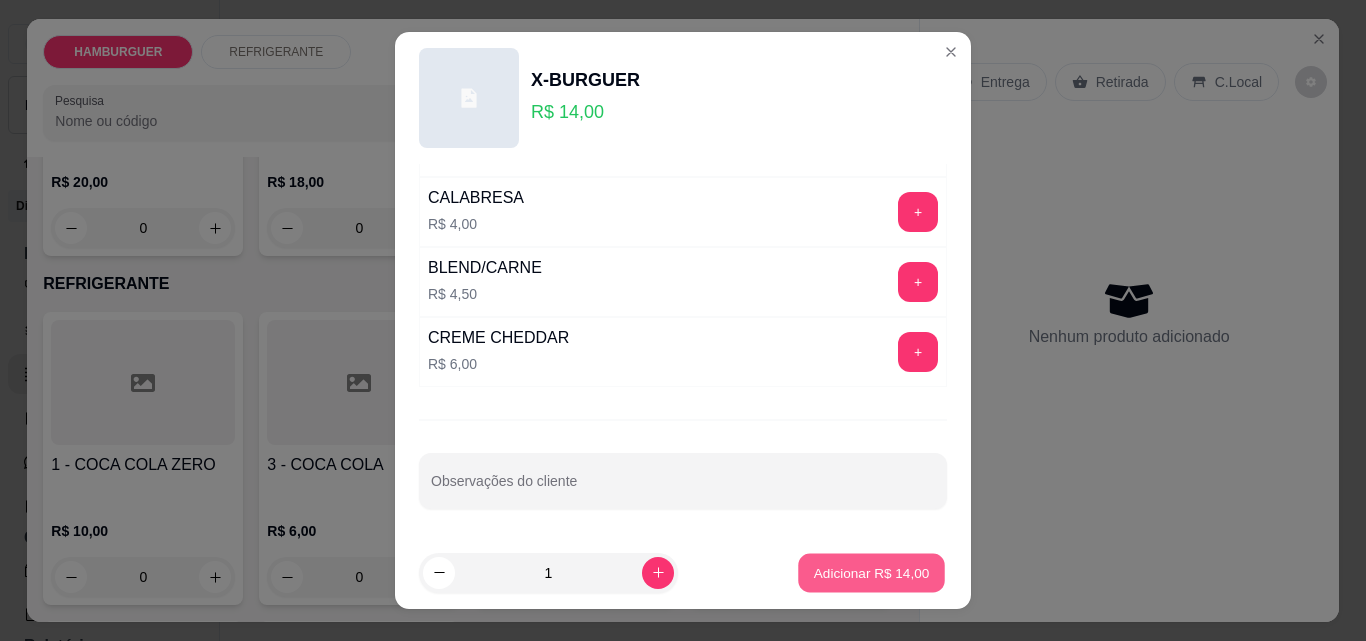 click on "Adicionar   R$ 14,00" at bounding box center (872, 572) 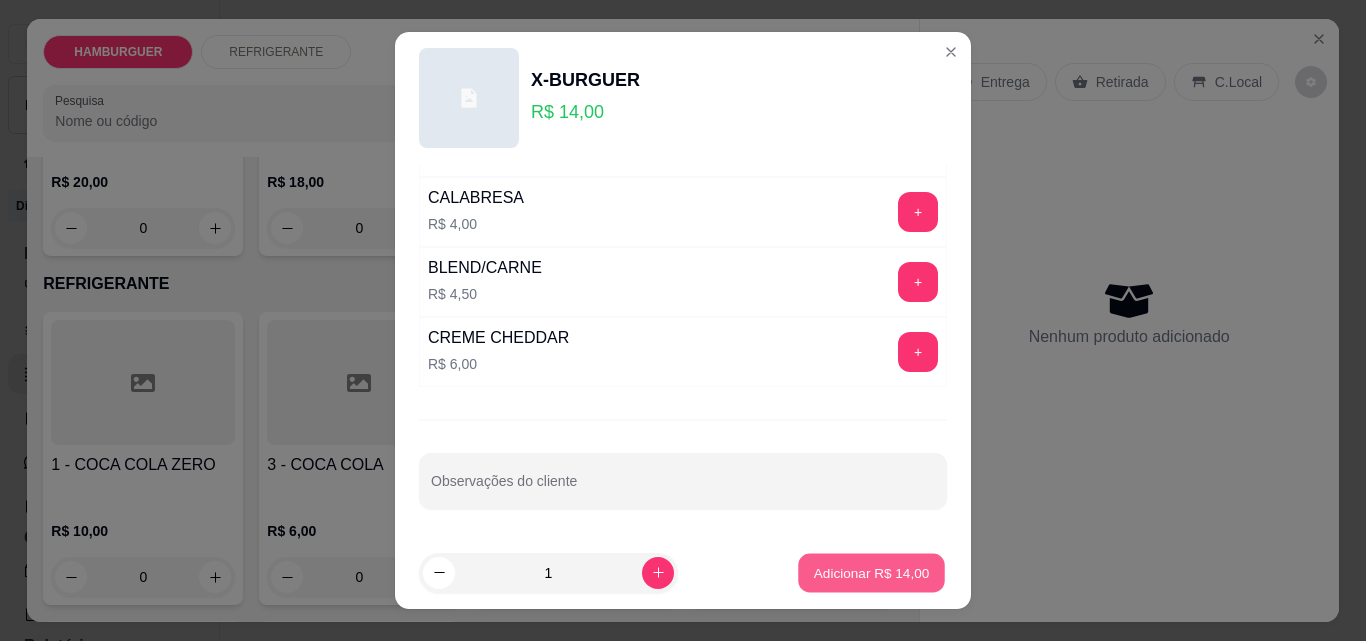 type on "1" 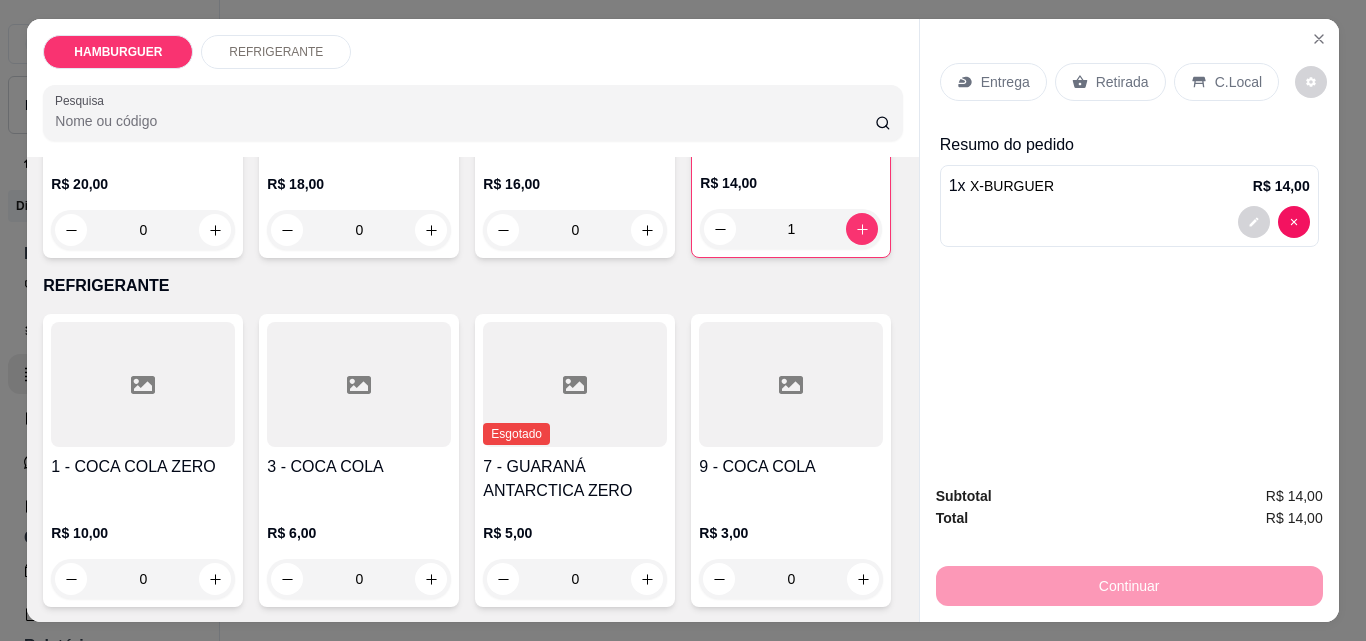 click on "C.Local" at bounding box center [1238, 82] 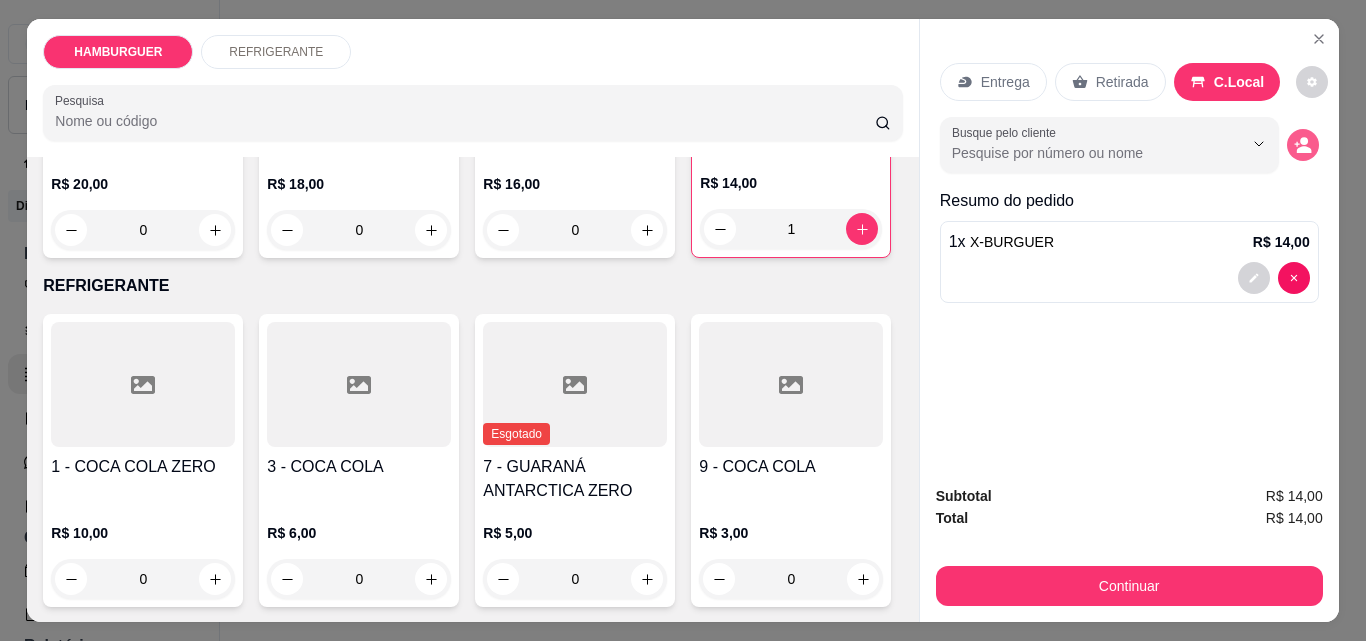 click at bounding box center (1303, 145) 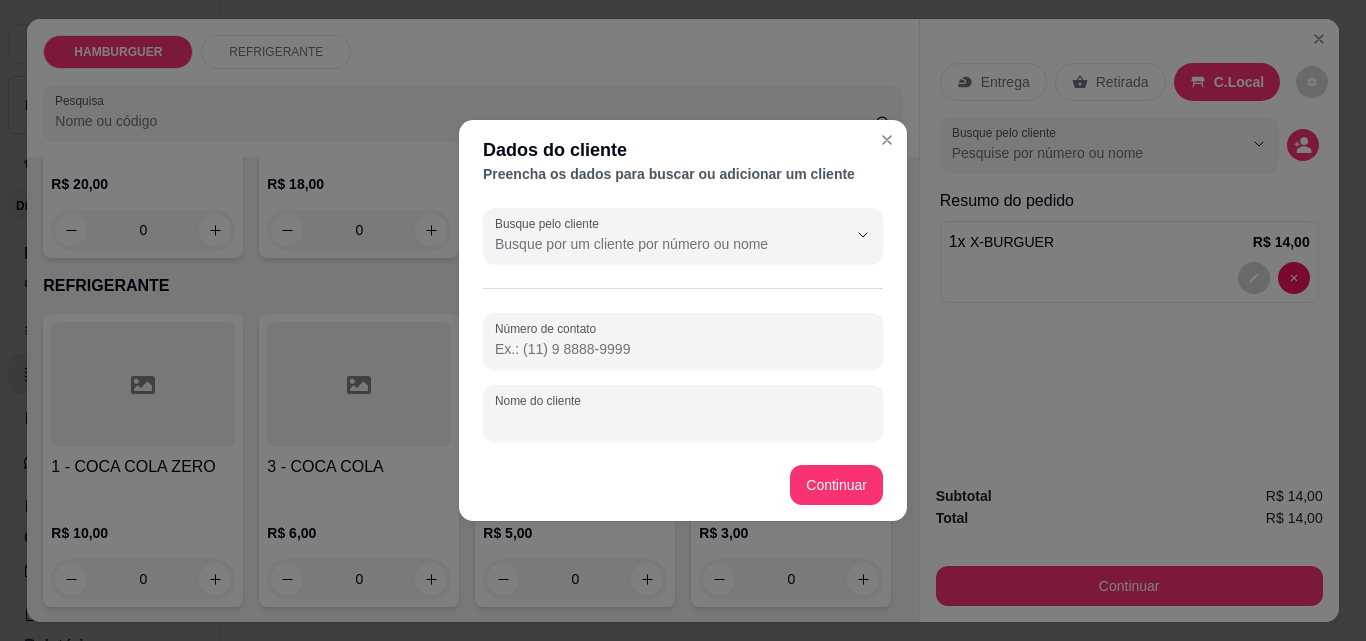 click on "Nome do cliente" at bounding box center [683, 421] 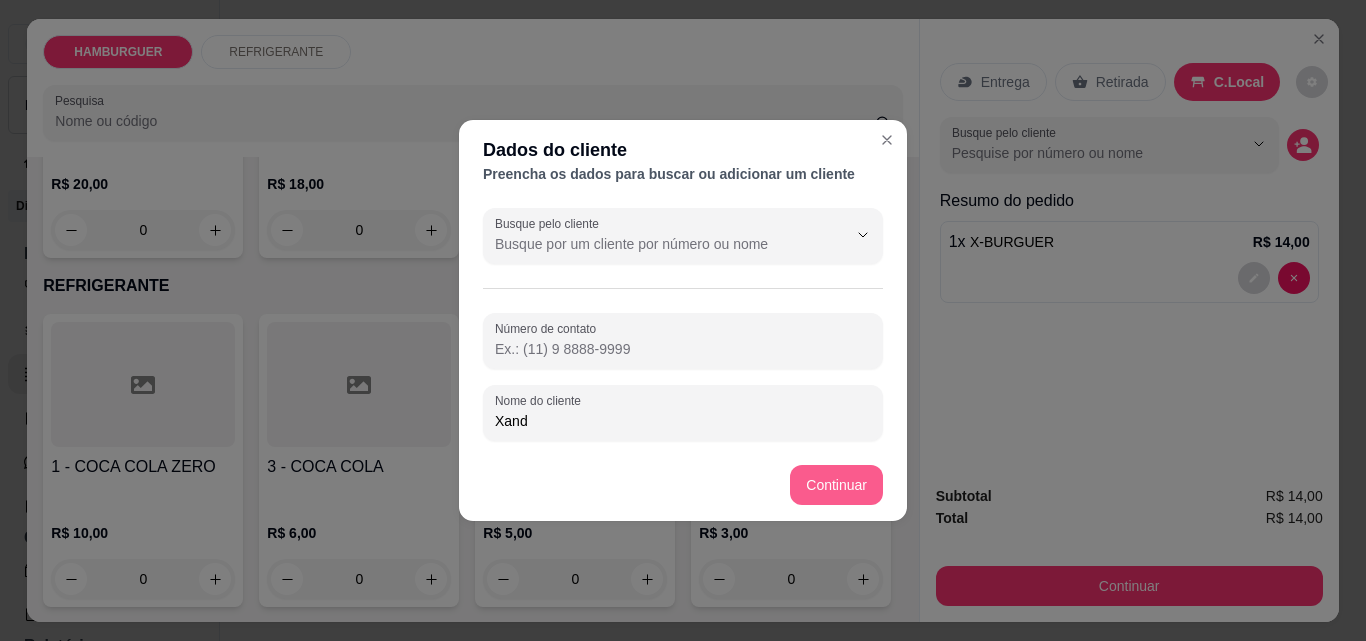 type on "Xand" 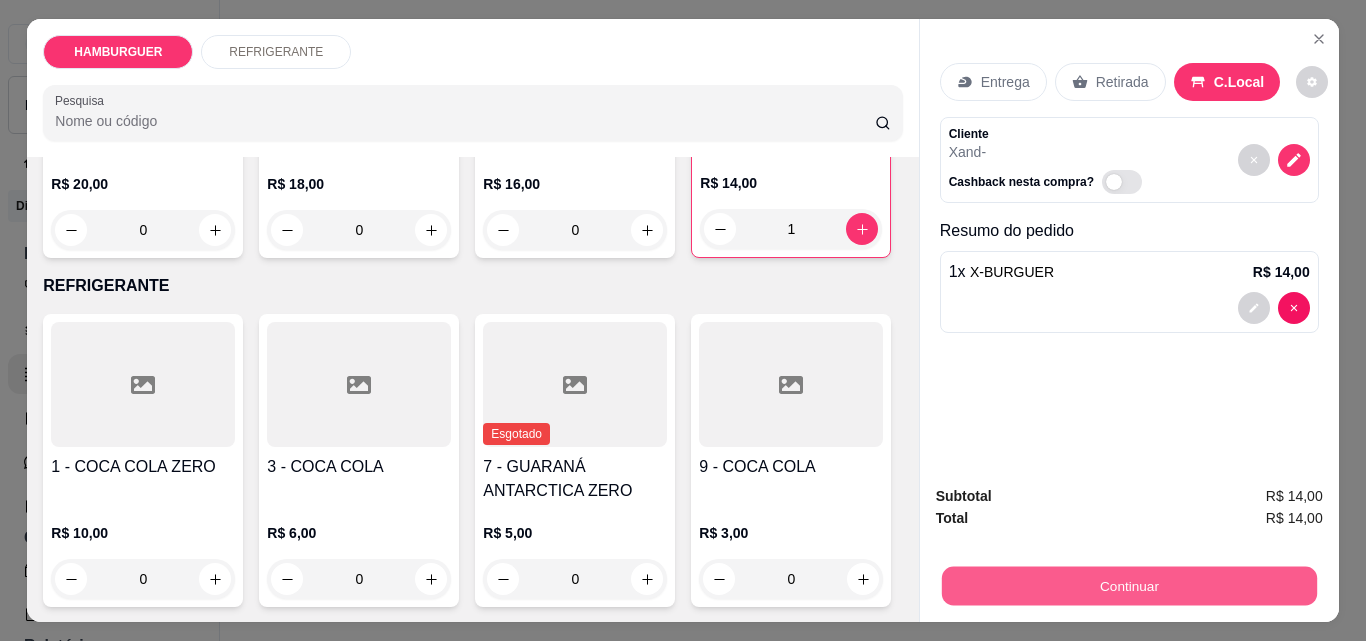 click on "Continuar" at bounding box center (1128, 585) 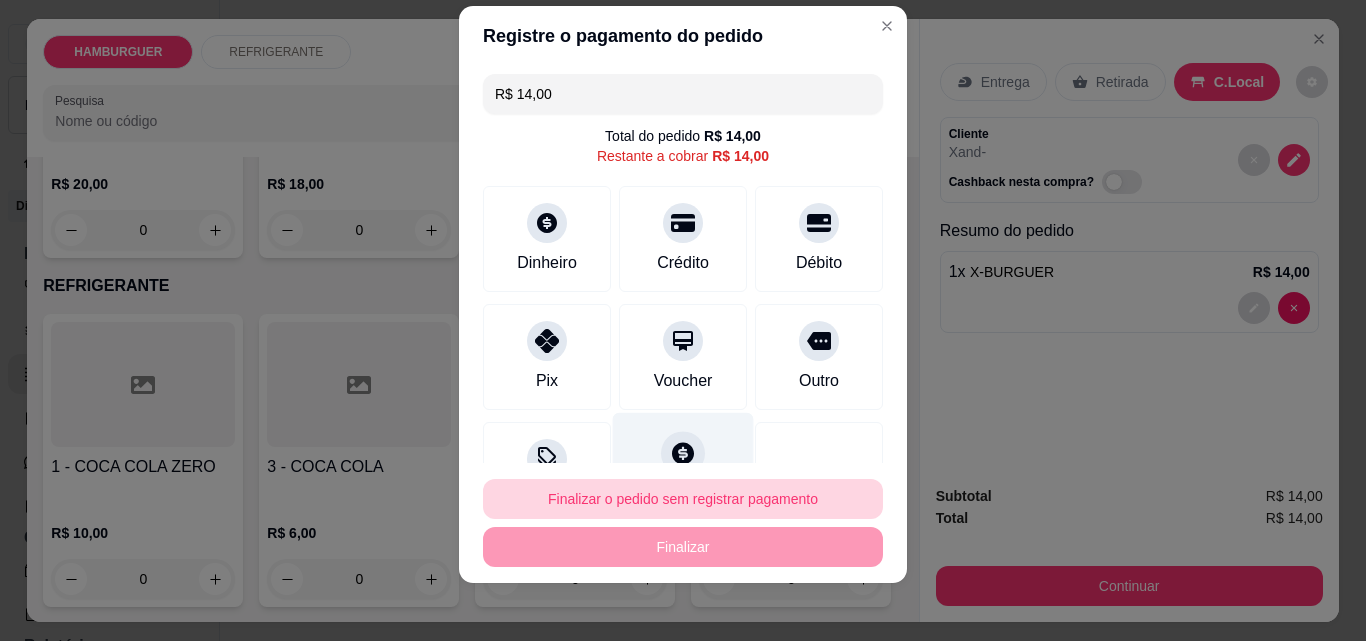 scroll, scrollTop: 32, scrollLeft: 0, axis: vertical 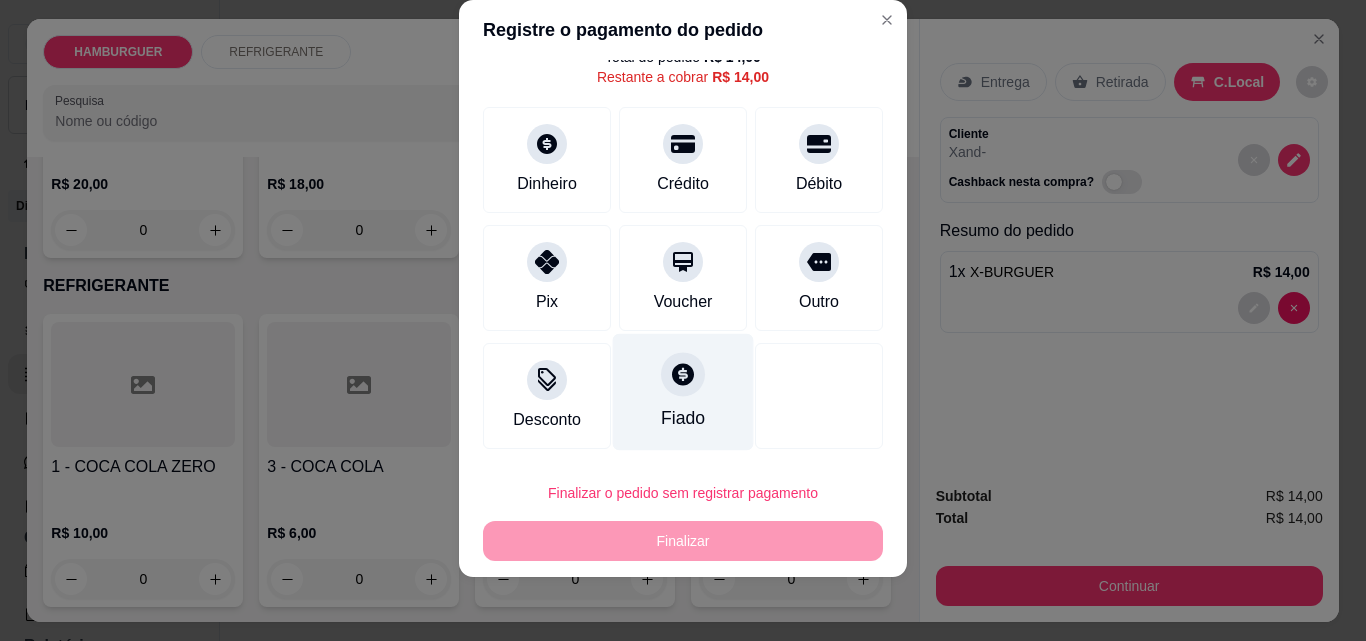 click at bounding box center (683, 374) 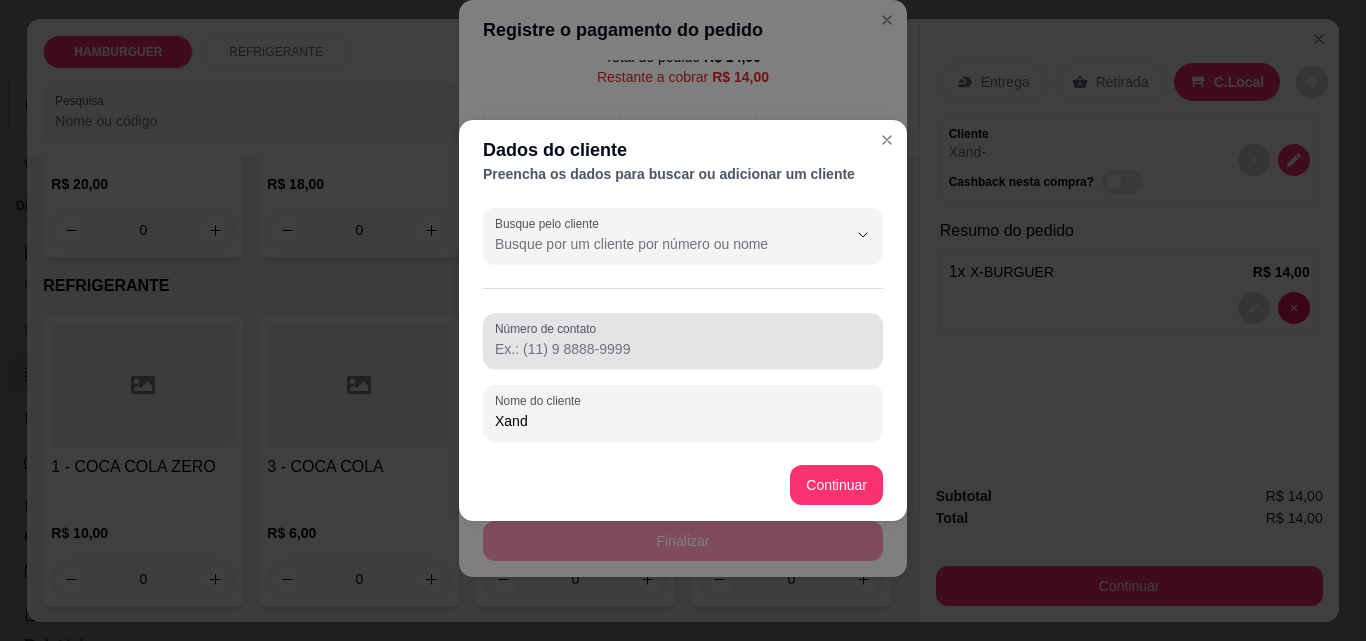 click on "Número de contato" at bounding box center (683, 349) 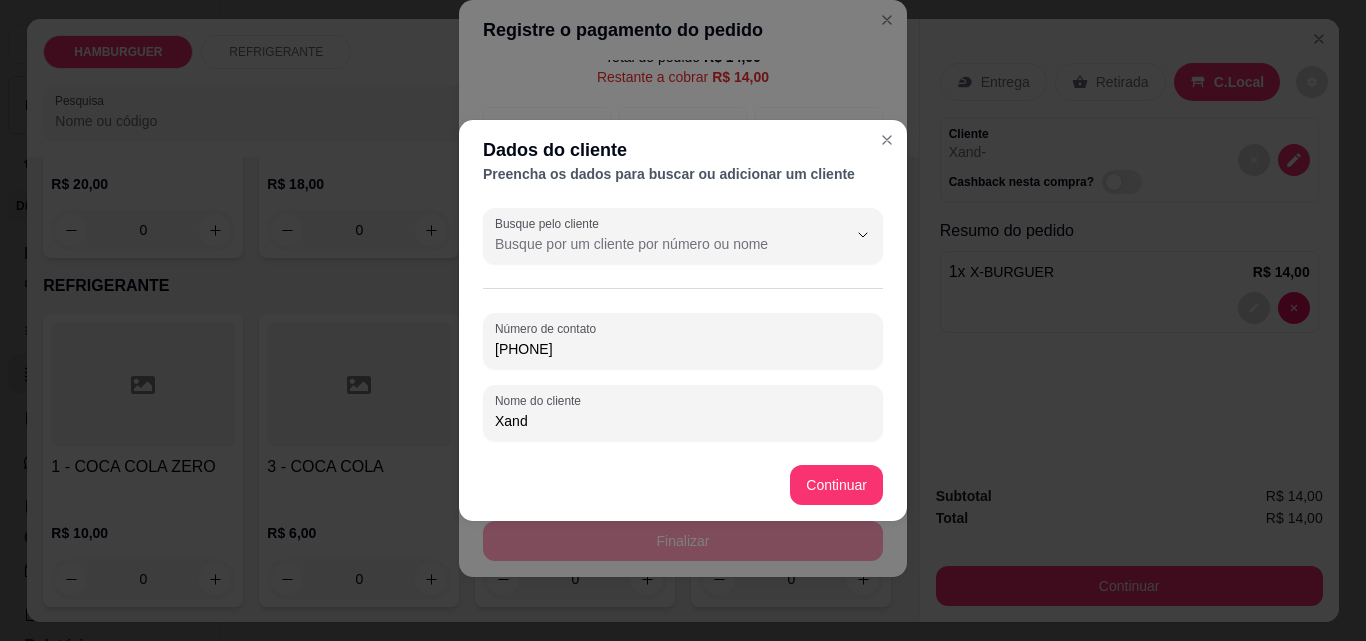 type on "(98) 98424-9527" 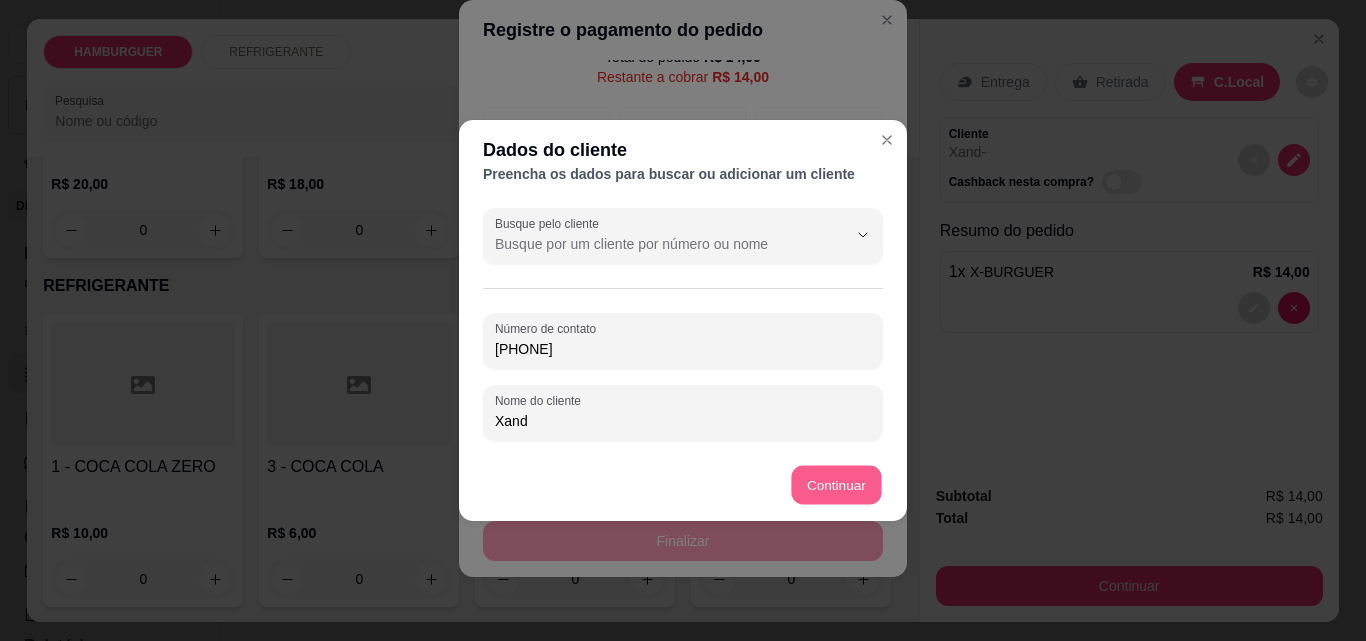 type on "R$ 0,00" 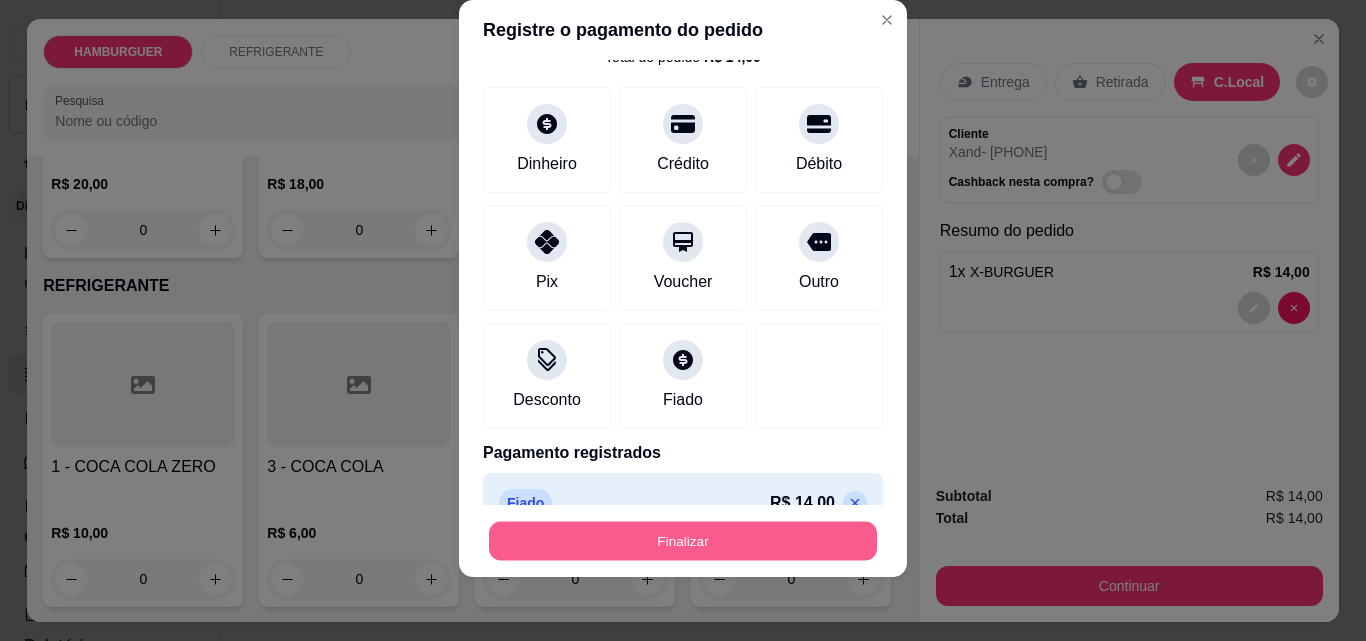 click on "Finalizar" at bounding box center [683, 541] 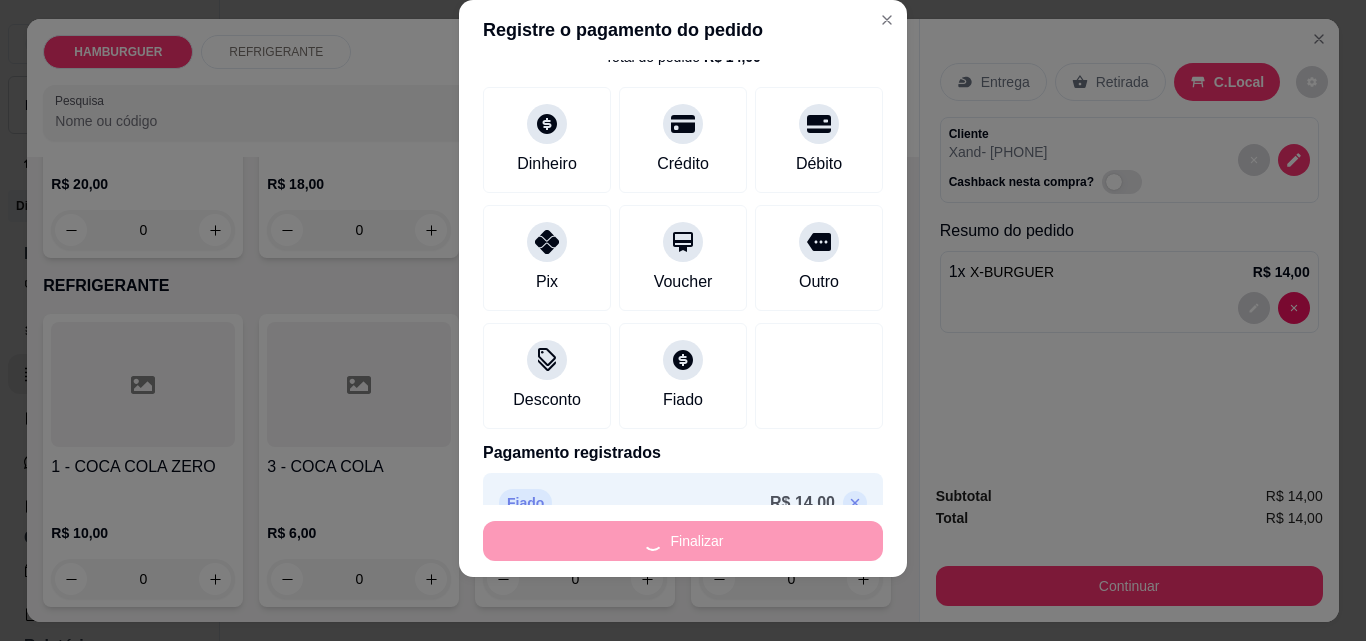 type on "0" 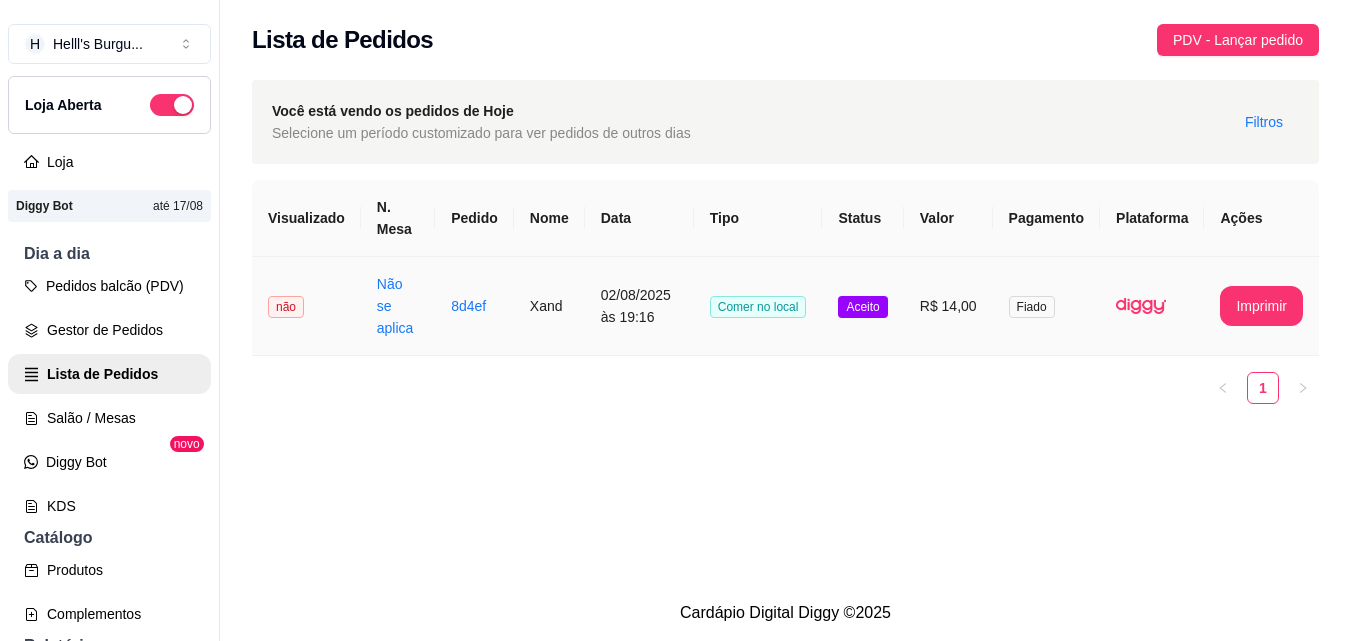 click on "Aceito" at bounding box center (862, 306) 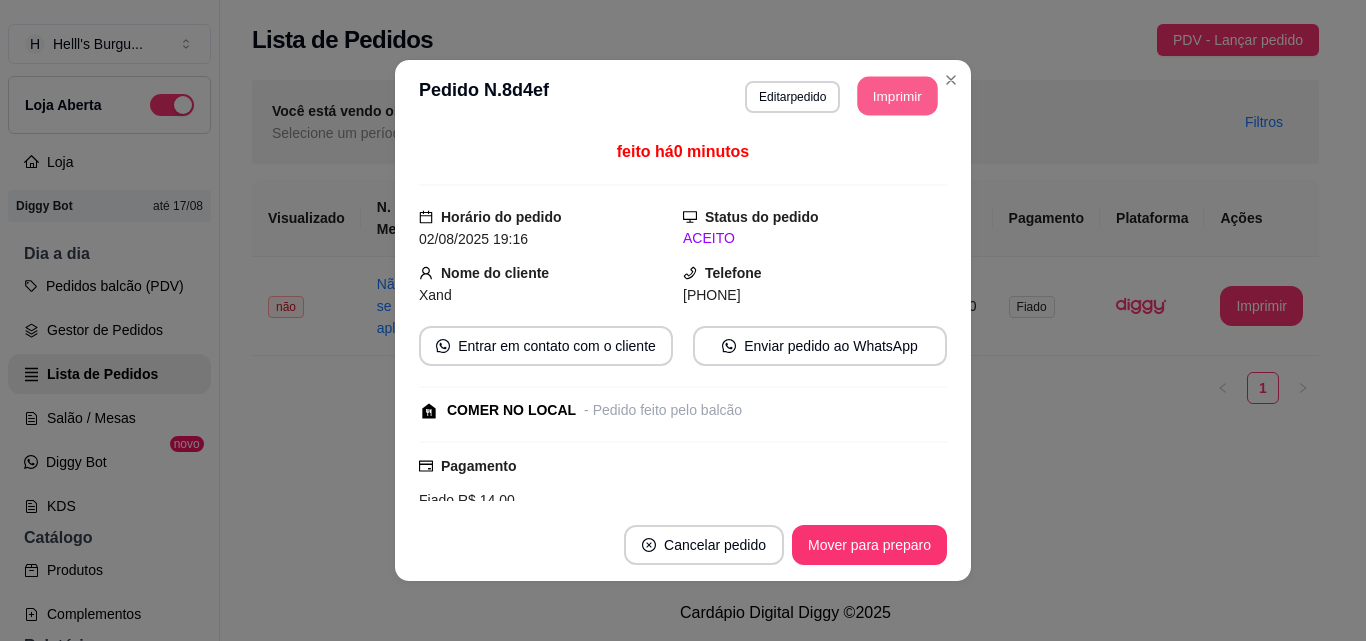 click on "Imprimir" at bounding box center [898, 96] 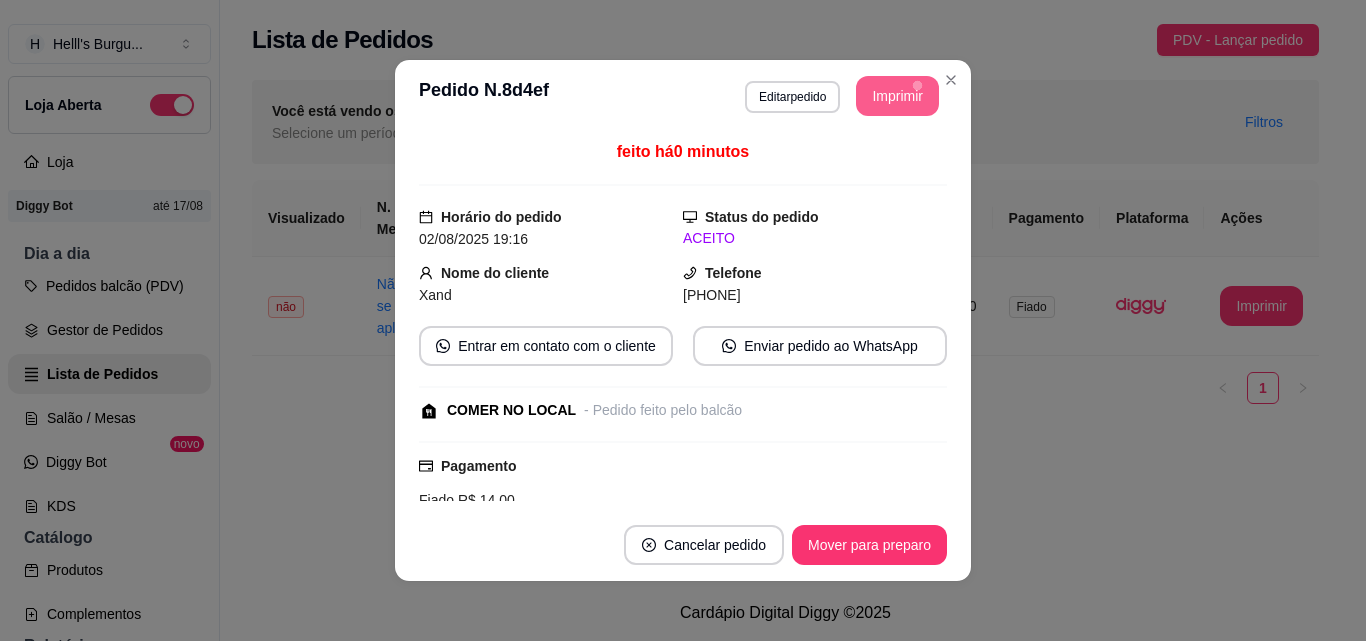 scroll, scrollTop: 0, scrollLeft: 0, axis: both 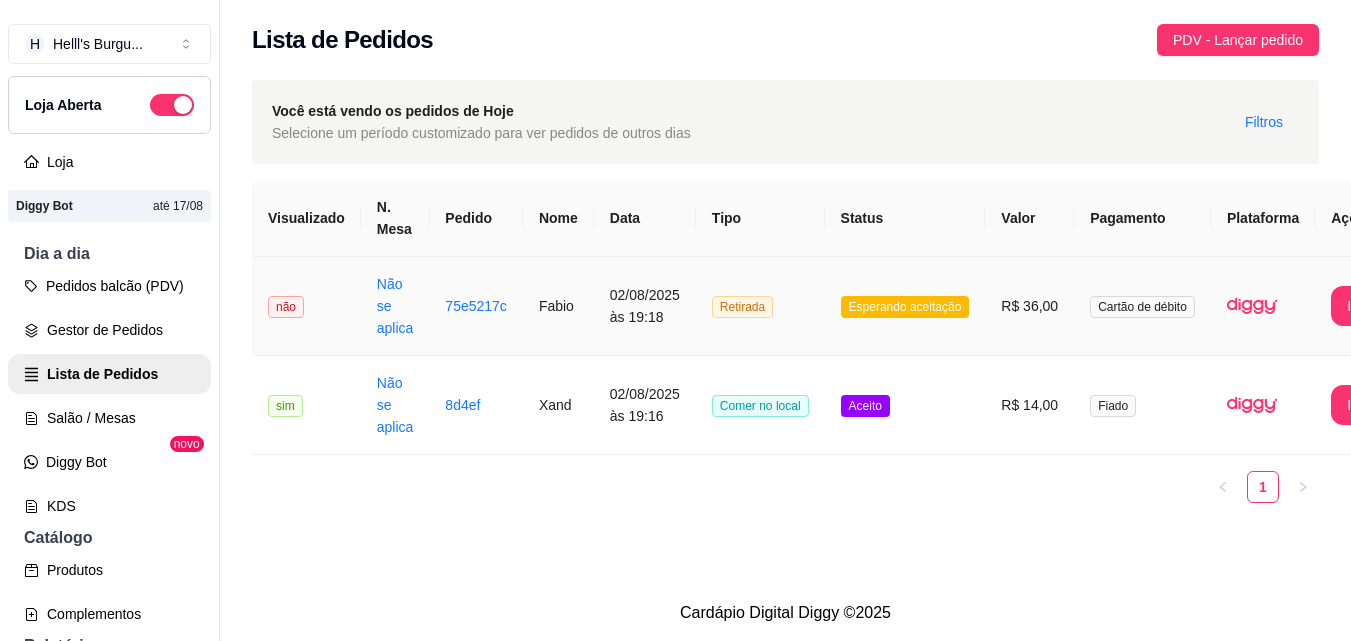 click on "Retirada" at bounding box center [760, 306] 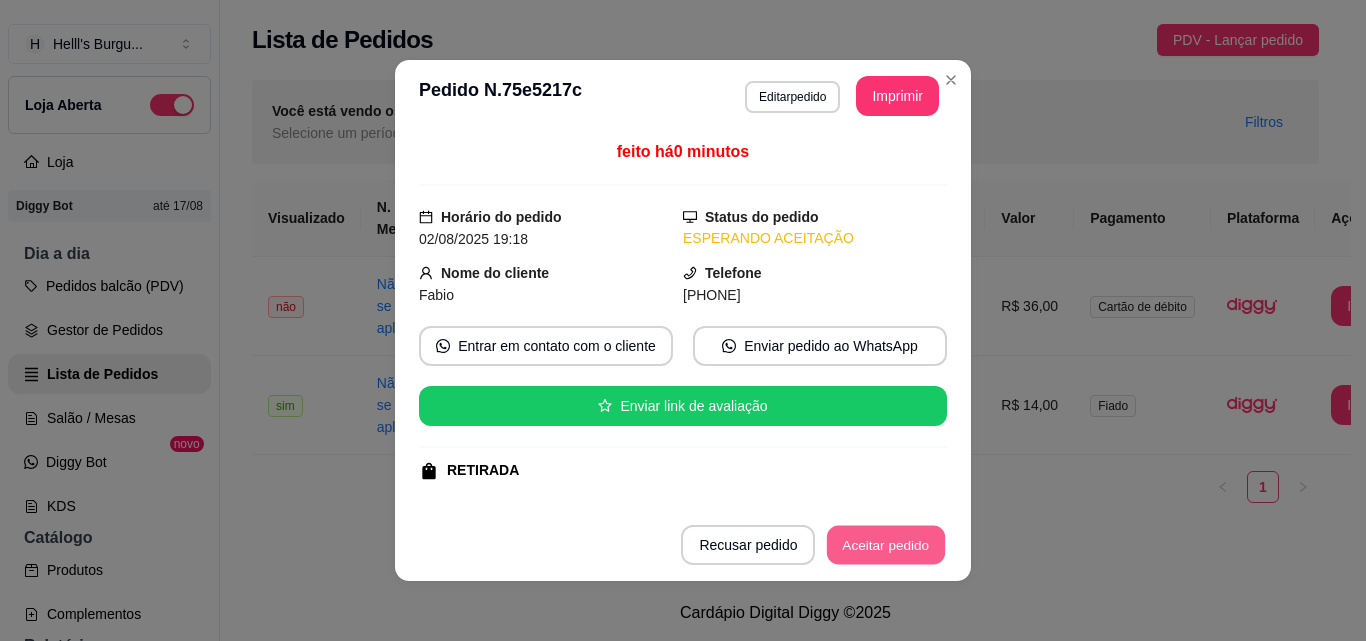click on "Aceitar pedido" at bounding box center [886, 545] 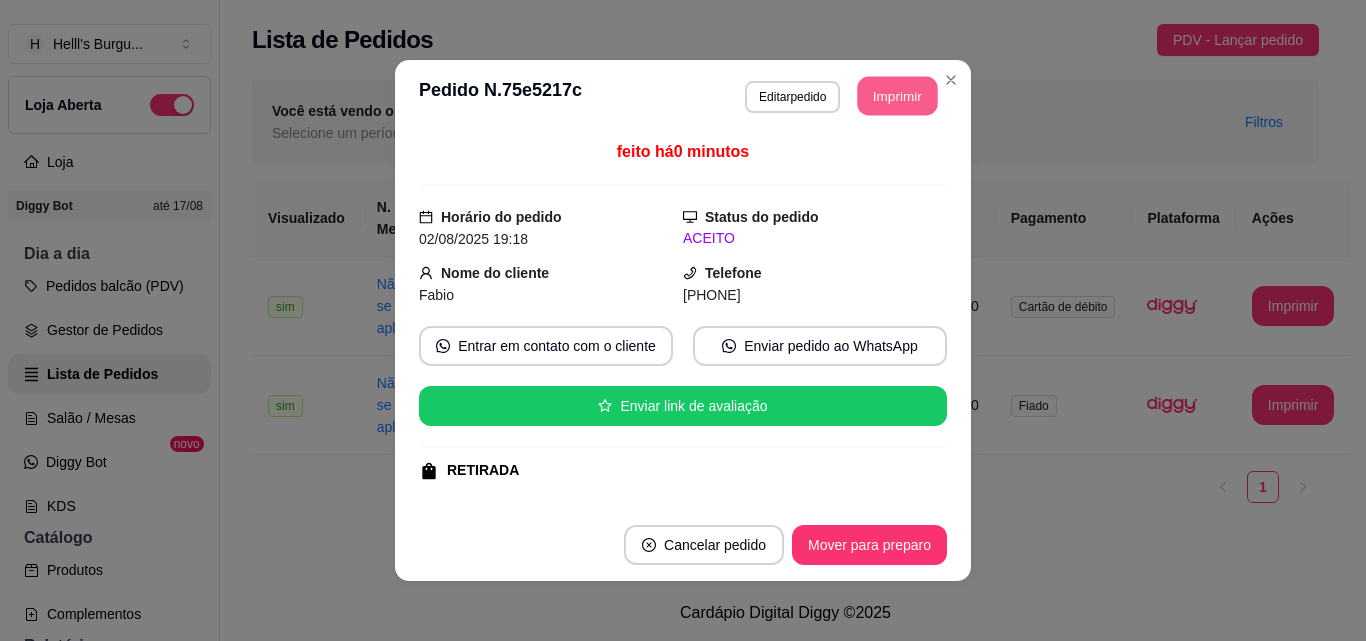 click on "Imprimir" at bounding box center [898, 96] 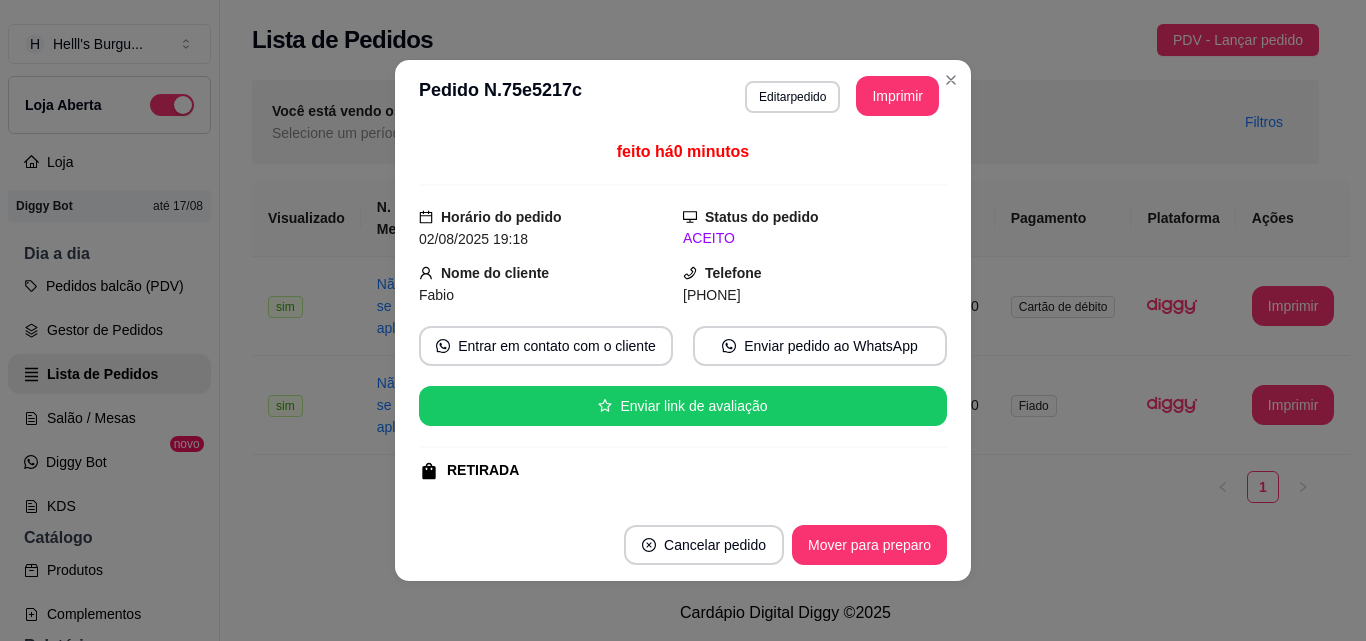 scroll, scrollTop: 0, scrollLeft: 0, axis: both 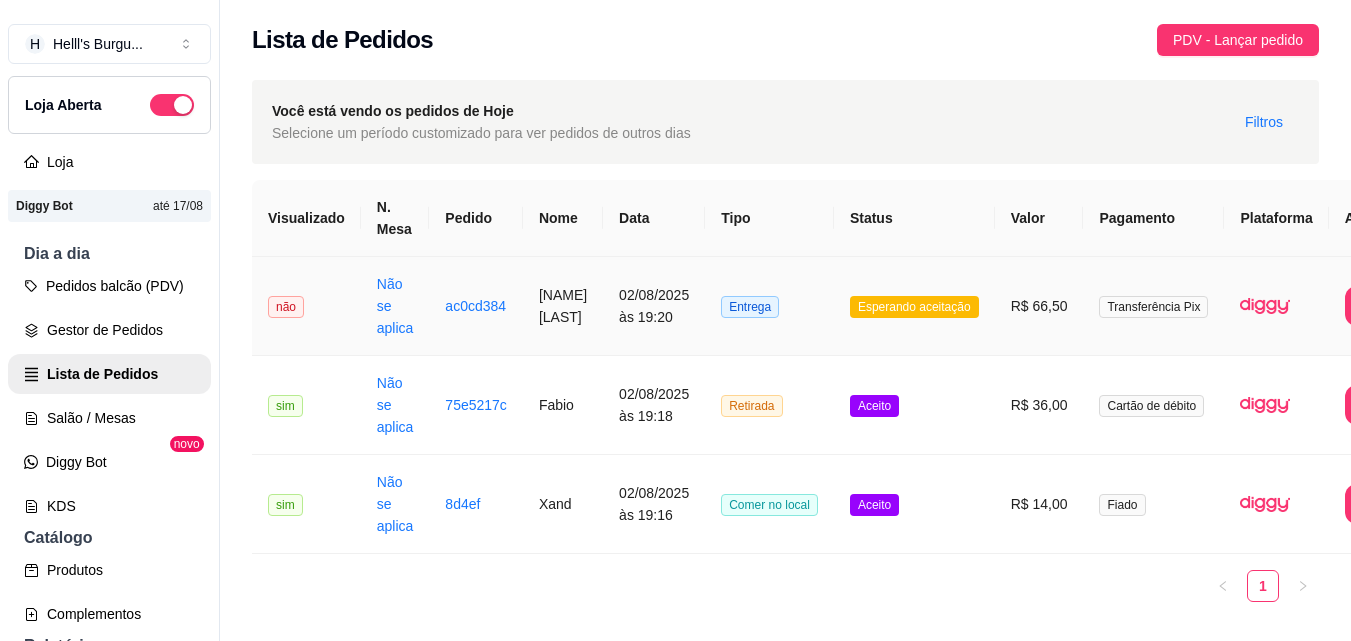 click on "Entrega" at bounding box center [769, 306] 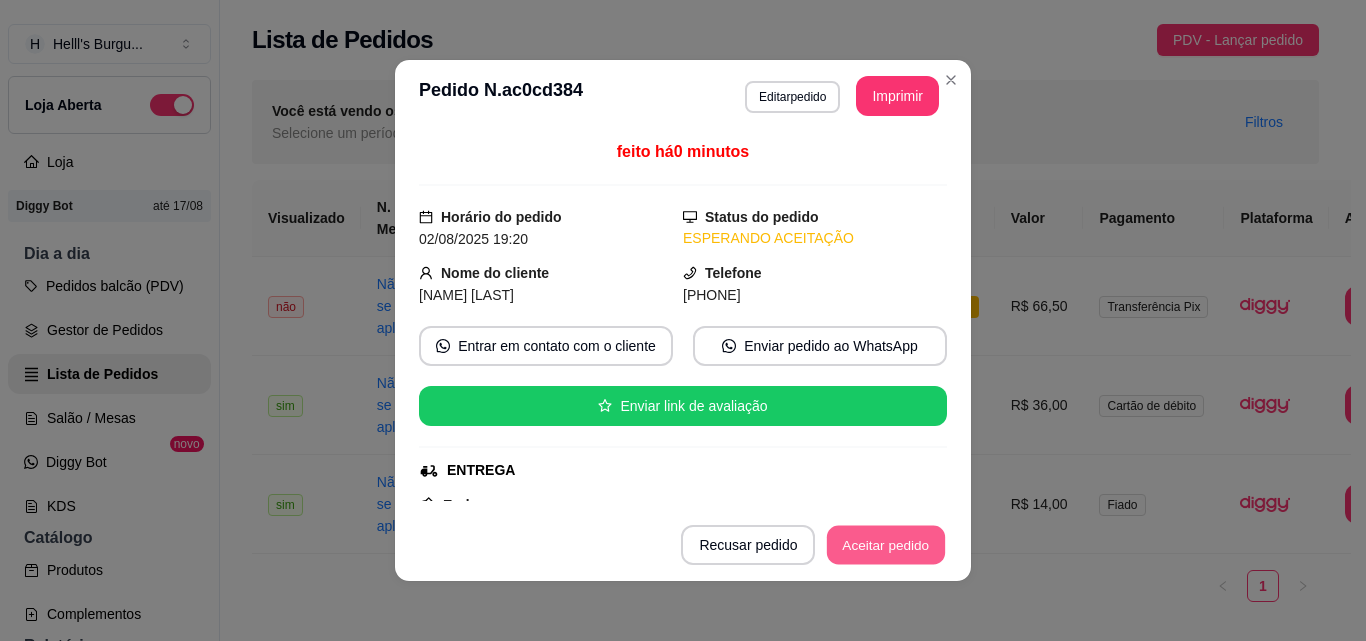 click on "Aceitar pedido" at bounding box center [886, 545] 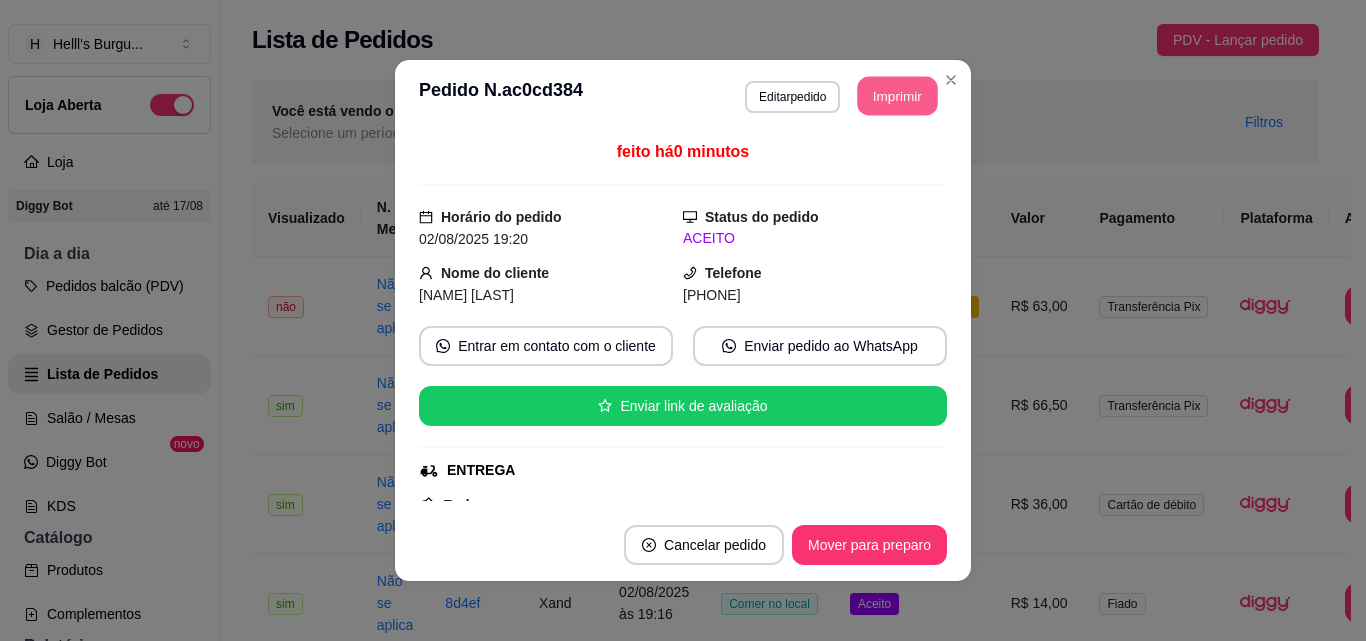 click on "Imprimir" at bounding box center (898, 96) 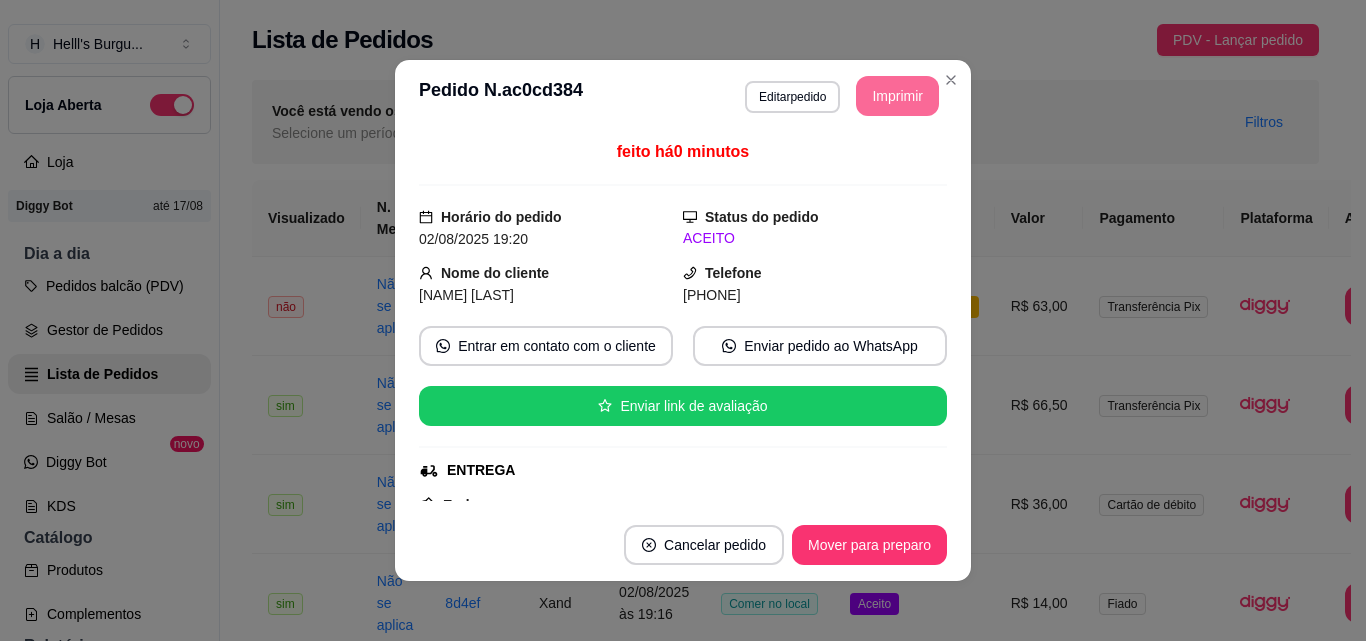 scroll, scrollTop: 0, scrollLeft: 0, axis: both 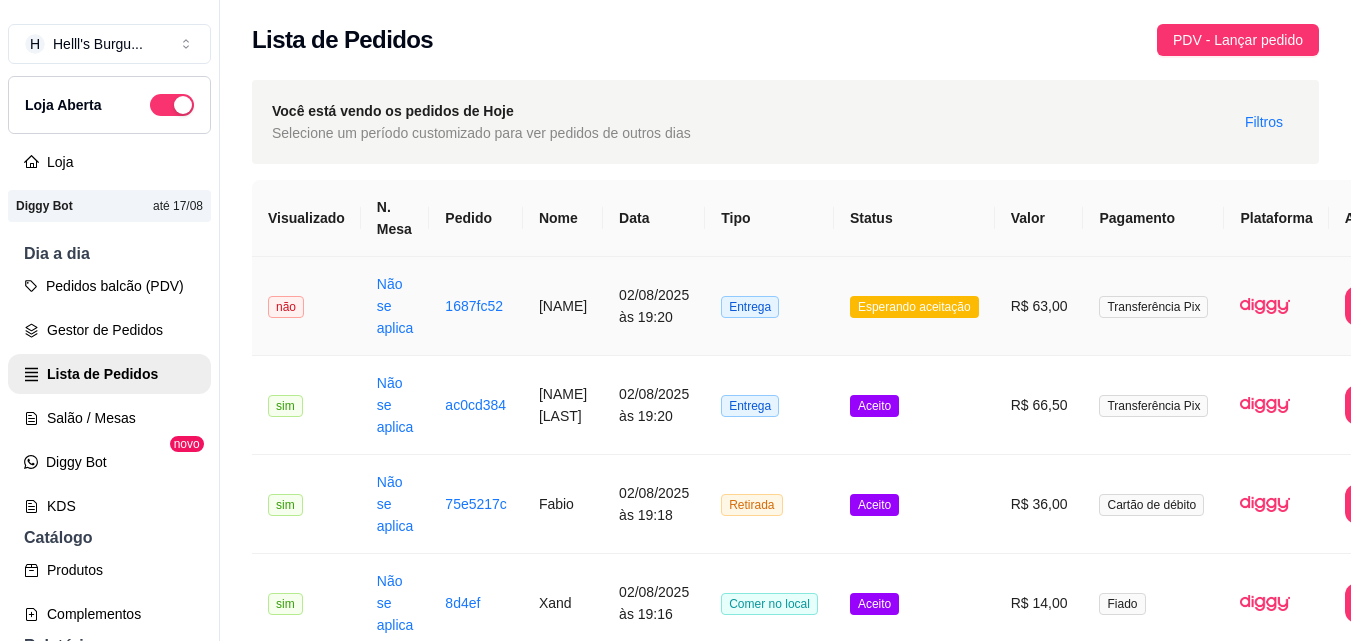 click on "Entrega" at bounding box center (769, 306) 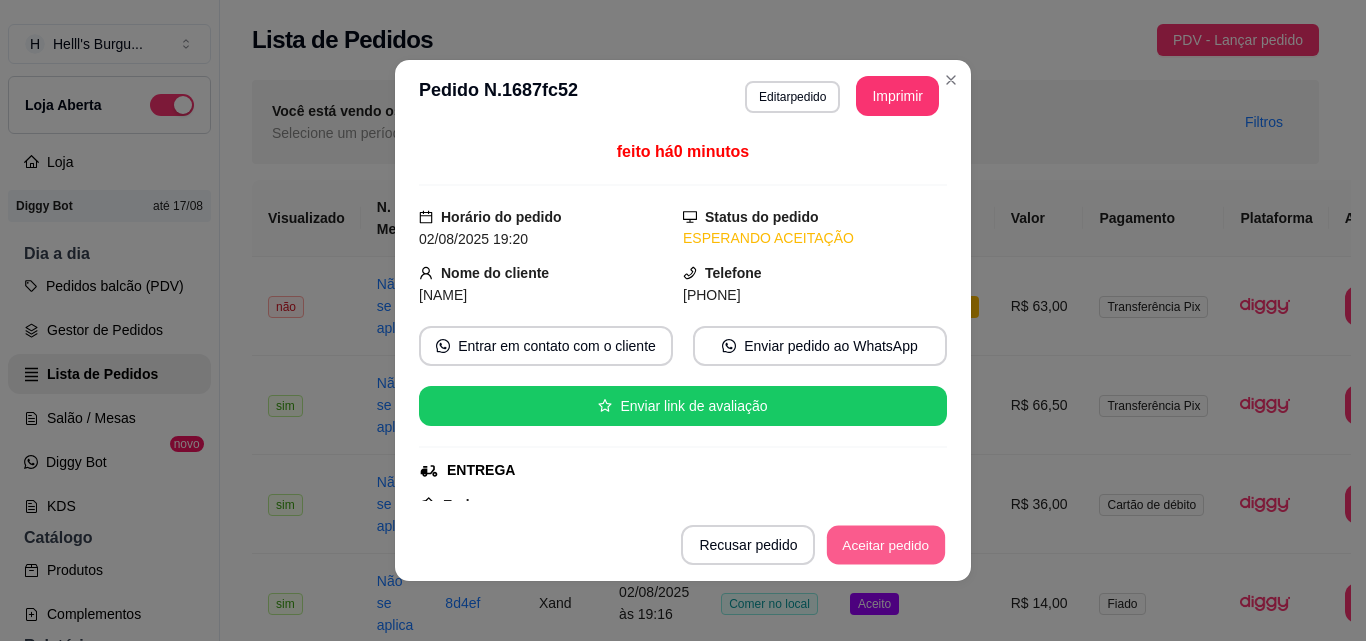 click on "Aceitar pedido" at bounding box center [886, 545] 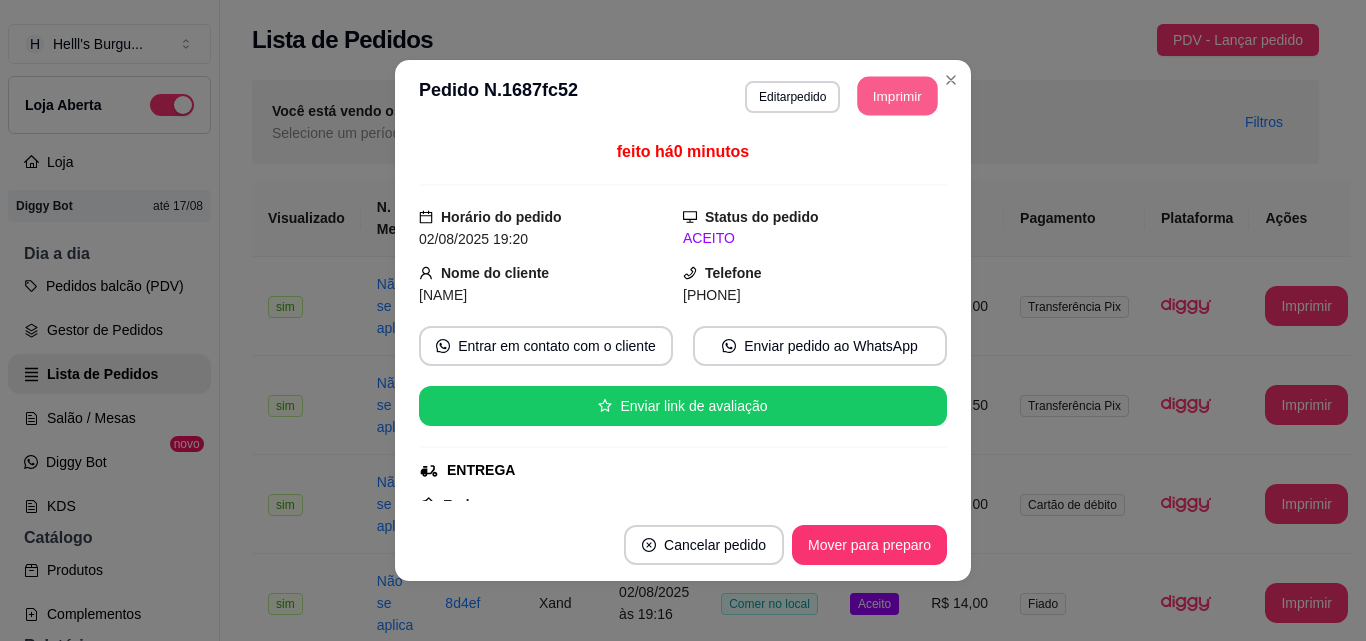 click on "Imprimir" at bounding box center [898, 96] 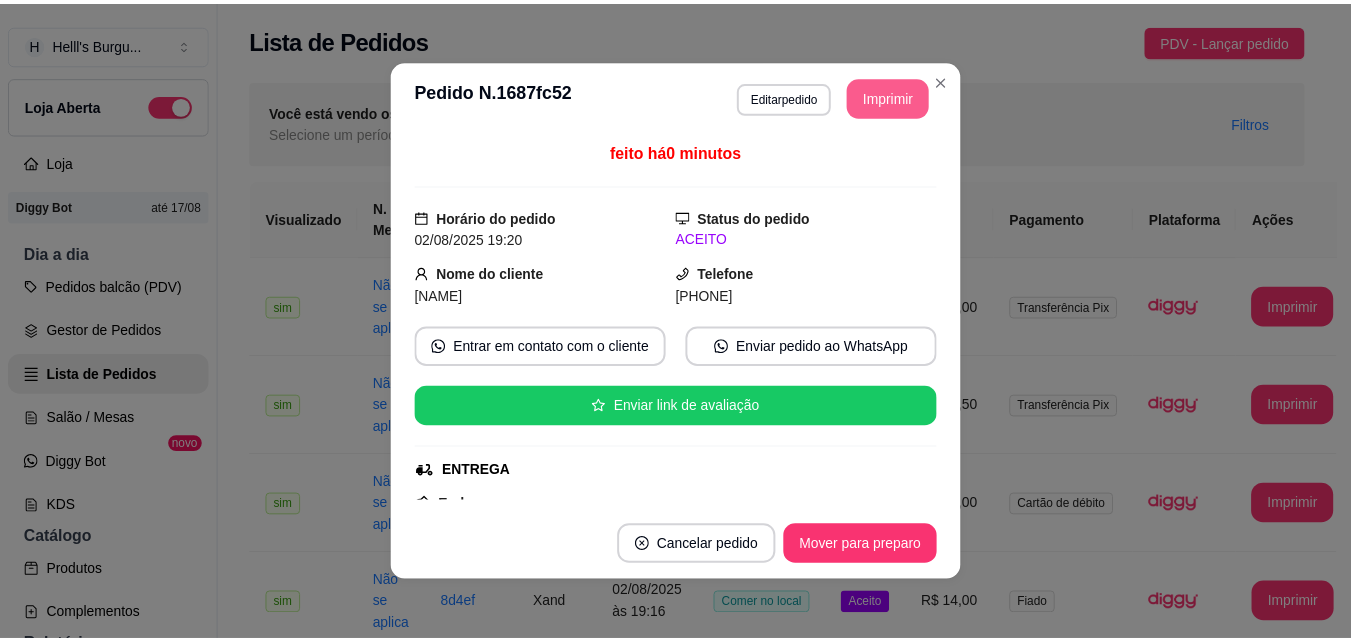 scroll, scrollTop: 0, scrollLeft: 0, axis: both 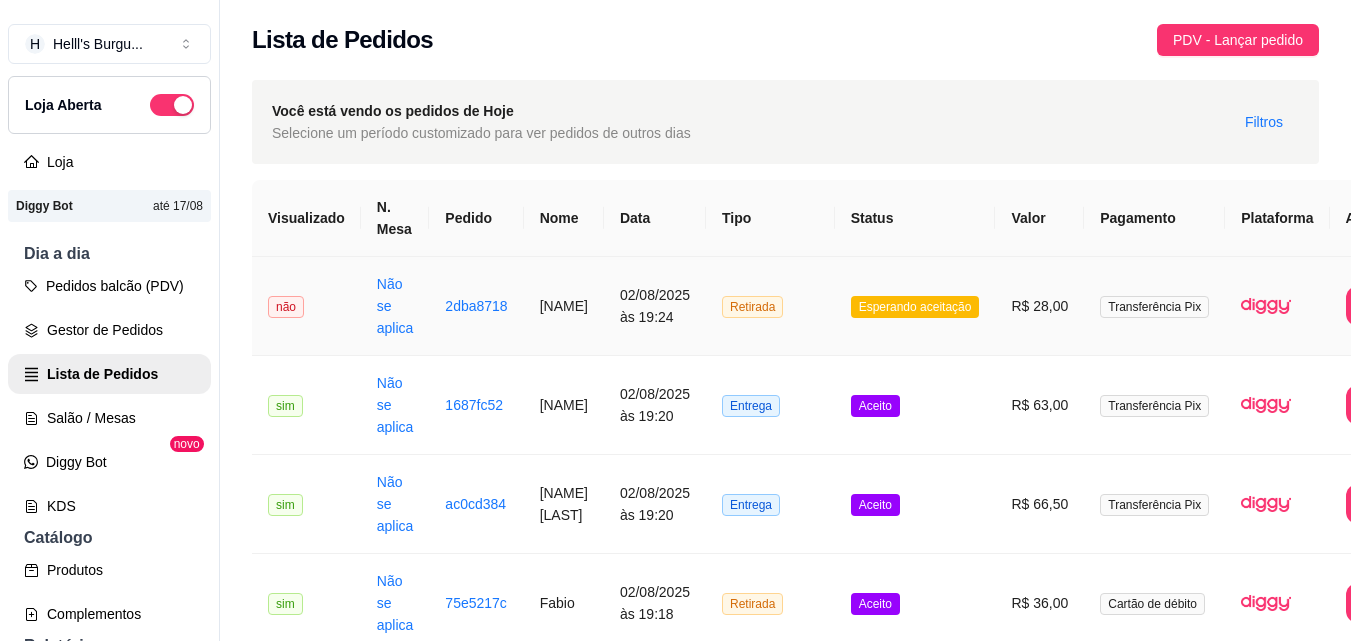 click on "Retirada" at bounding box center (770, 306) 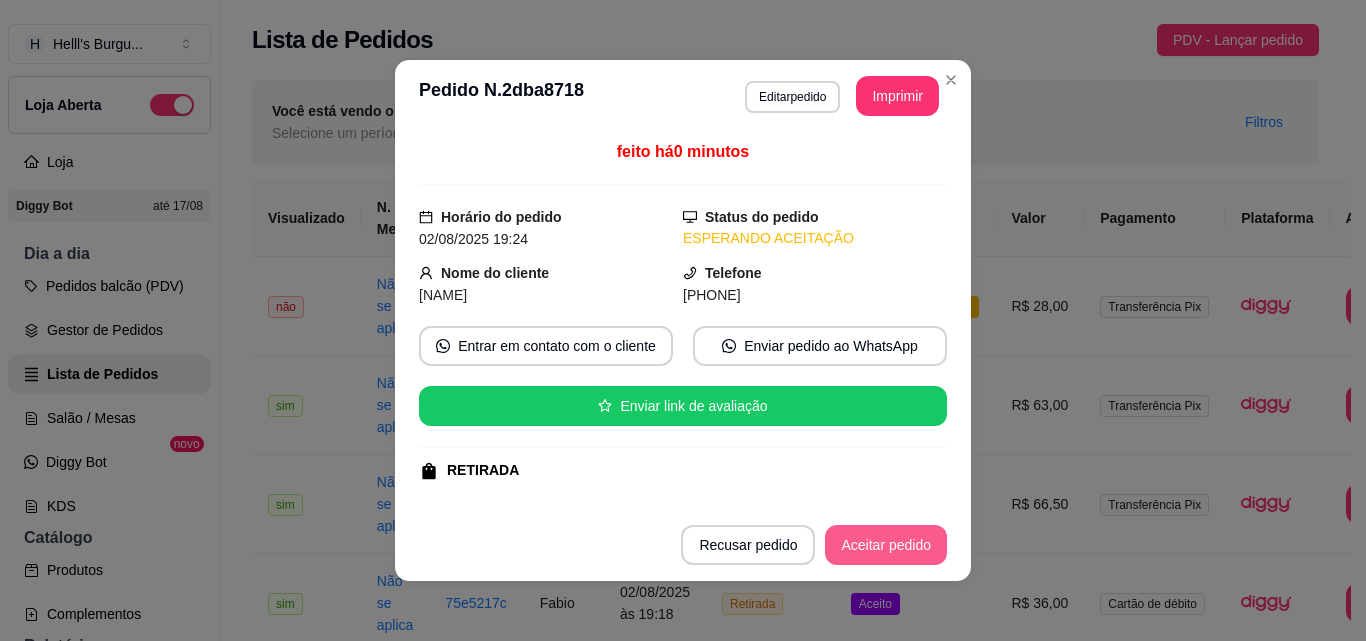 click on "Aceitar pedido" at bounding box center (886, 545) 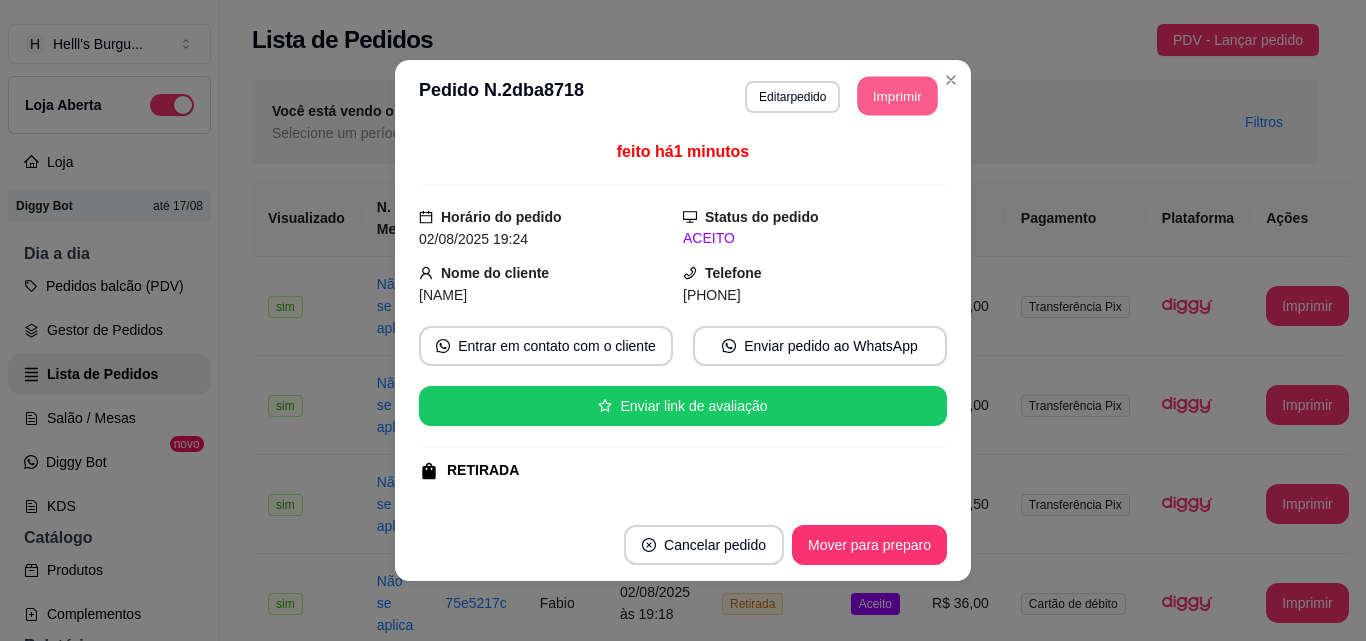 click on "Imprimir" at bounding box center (898, 96) 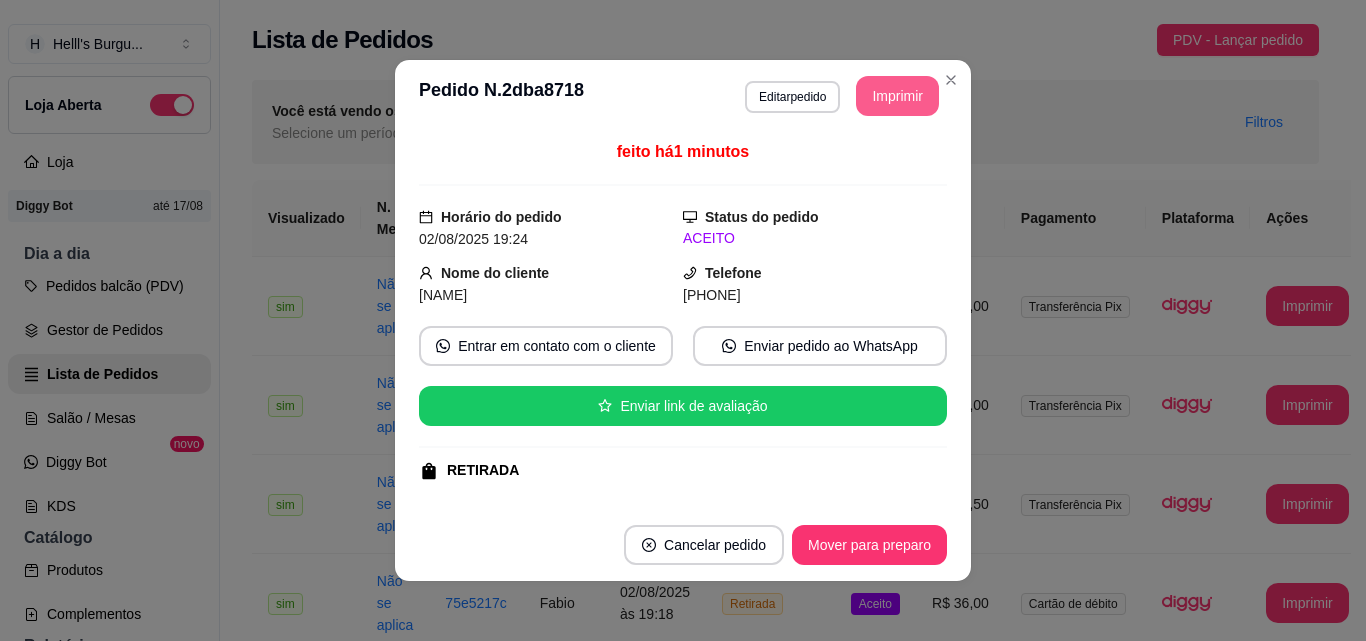 scroll, scrollTop: 0, scrollLeft: 0, axis: both 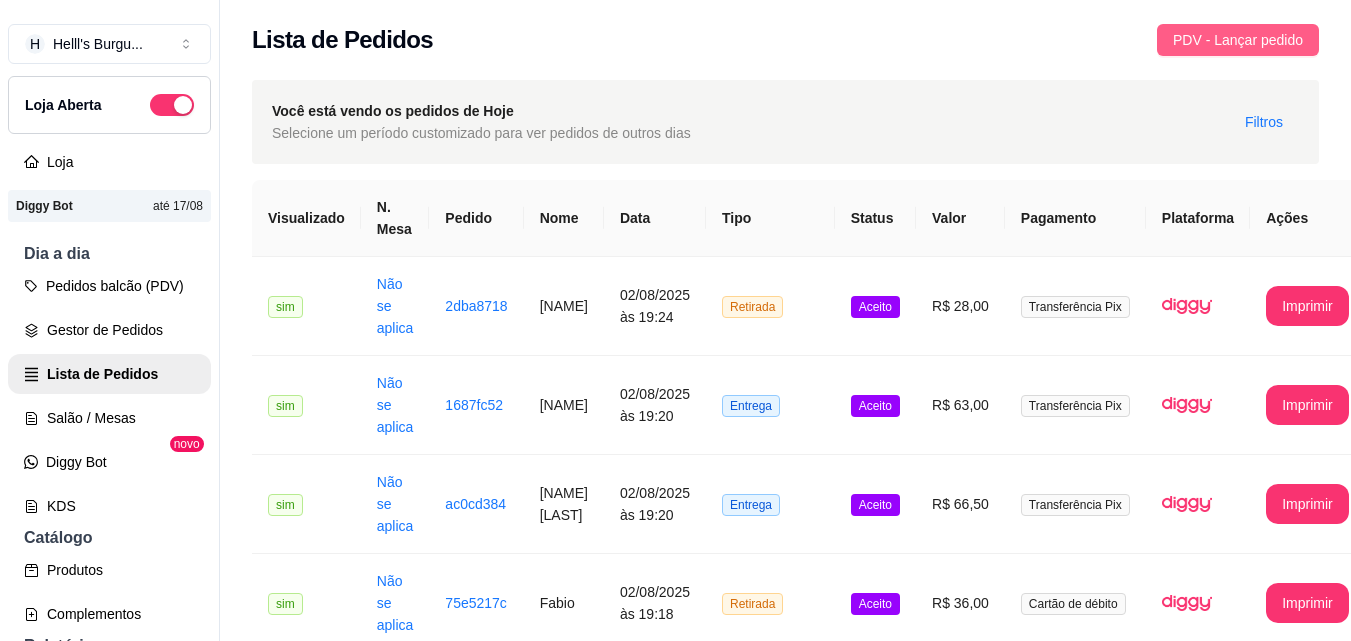 click on "PDV - Lançar pedido" at bounding box center [1238, 40] 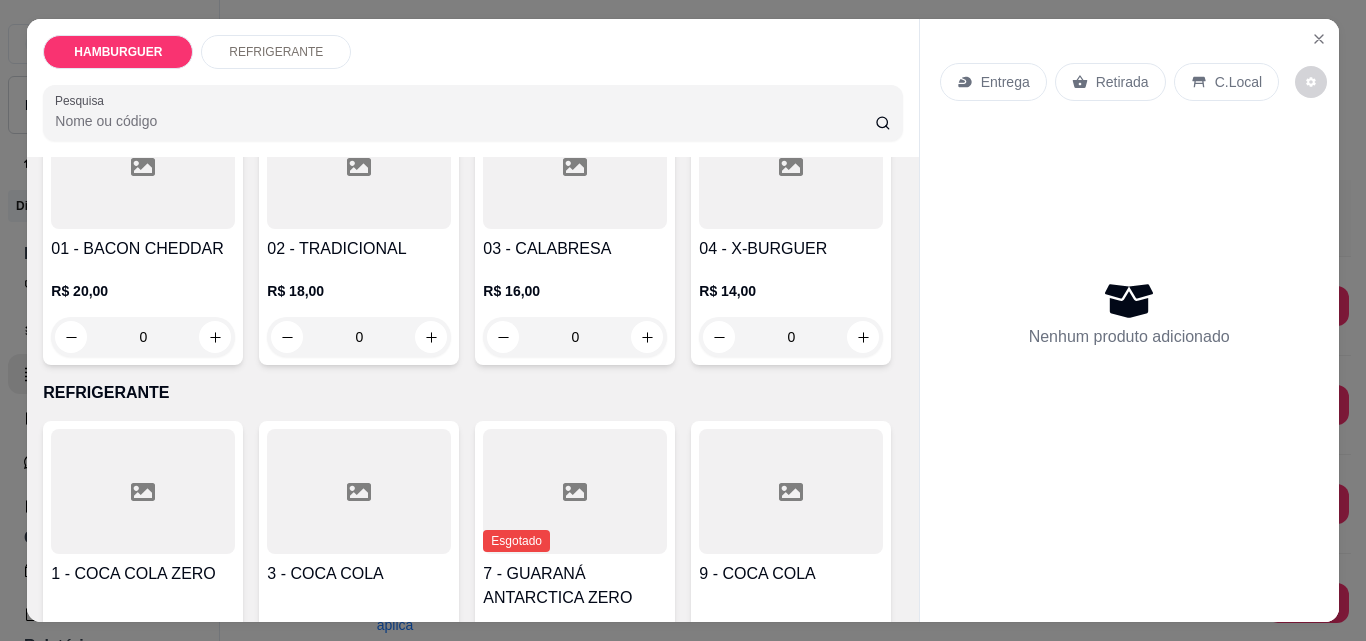 scroll, scrollTop: 200, scrollLeft: 0, axis: vertical 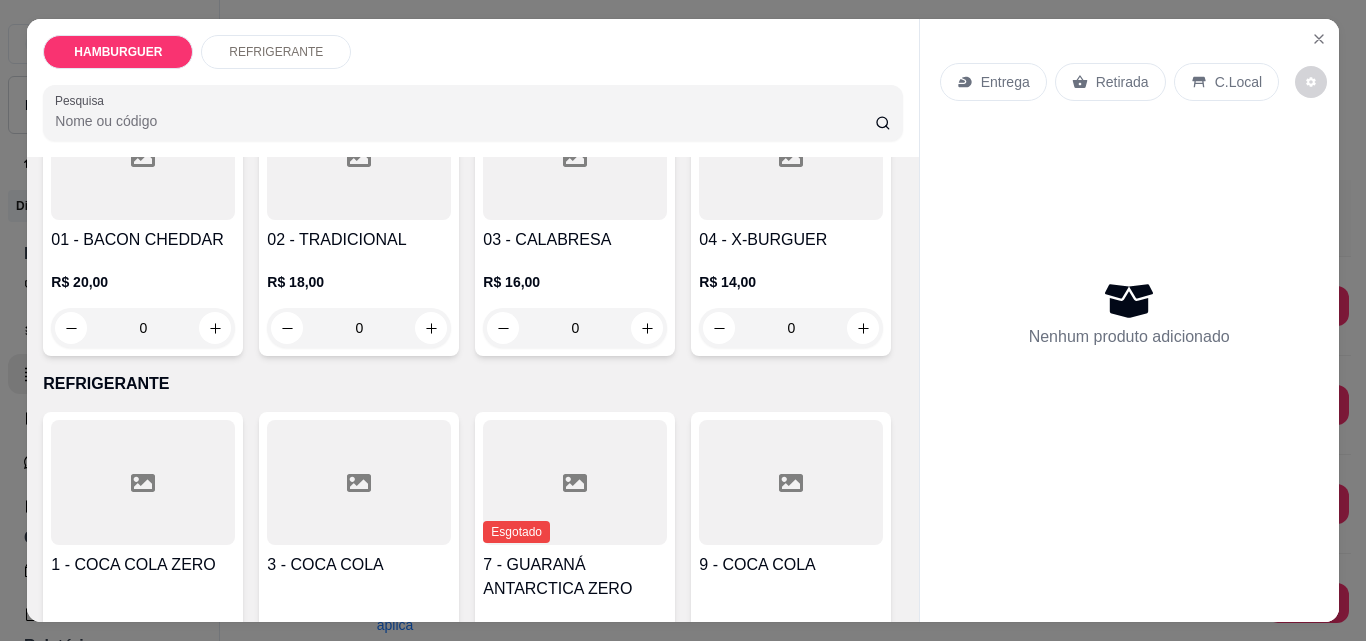 click on "0" at bounding box center [575, 328] 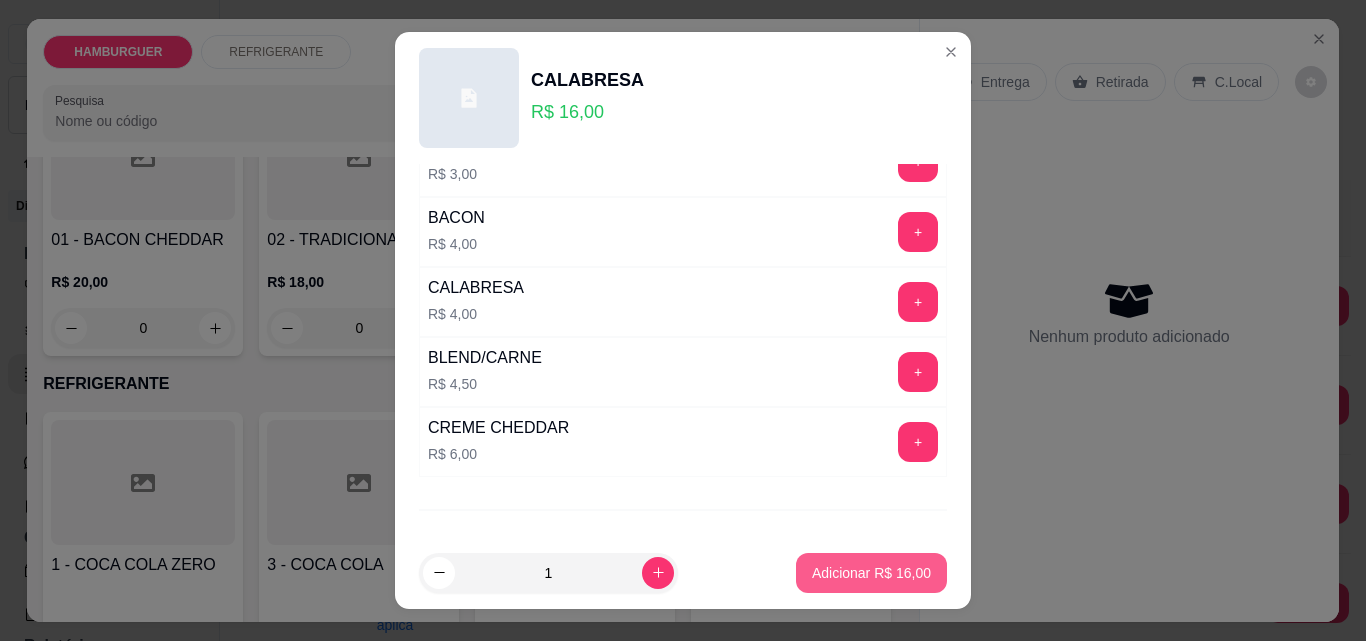 scroll, scrollTop: 400, scrollLeft: 0, axis: vertical 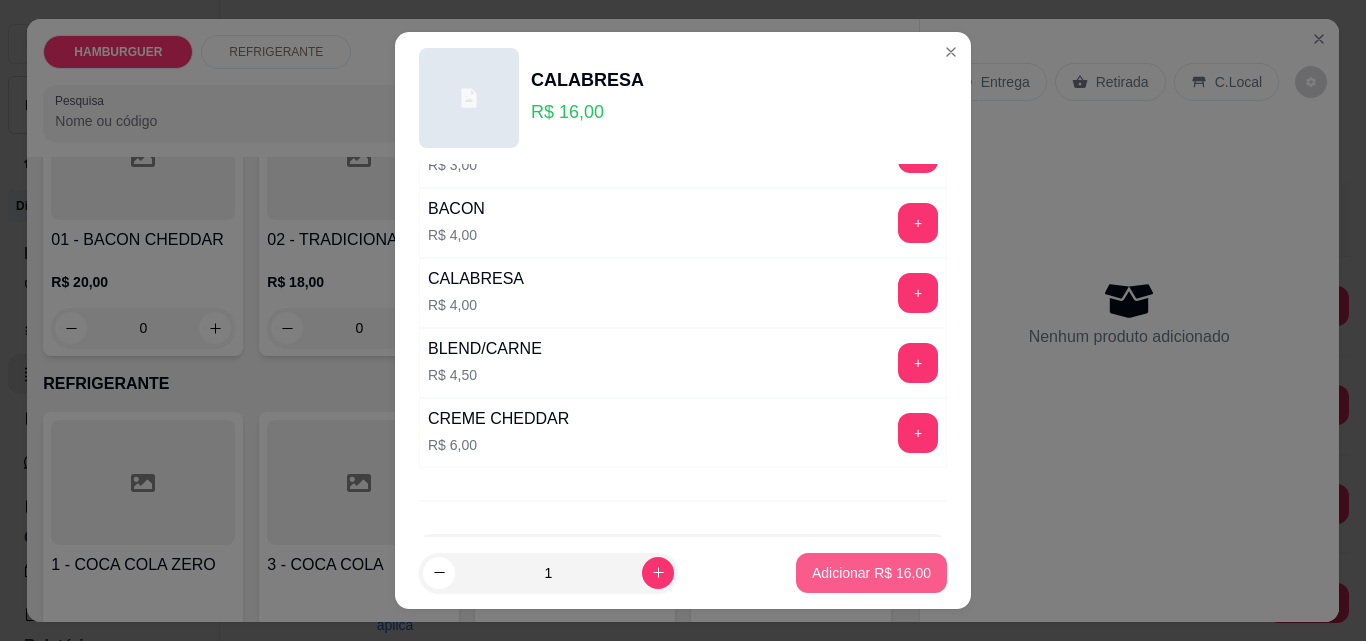 click on "Adicionar   R$ 16,00" at bounding box center [871, 573] 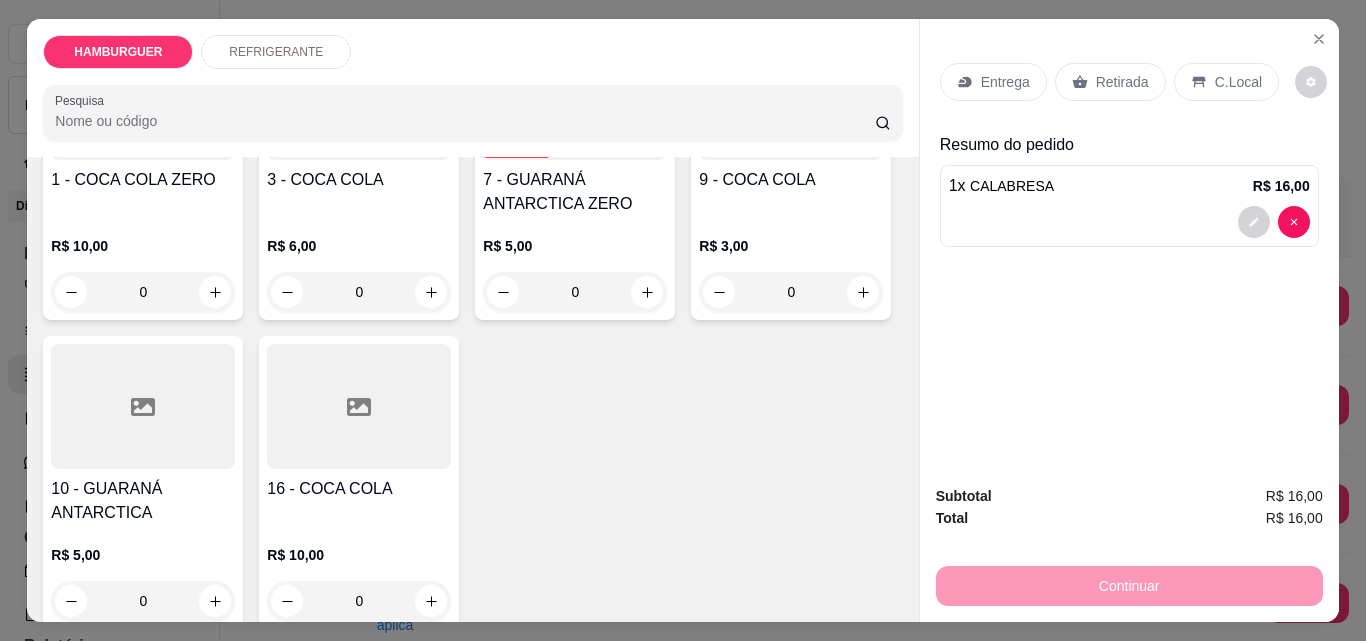 scroll, scrollTop: 700, scrollLeft: 0, axis: vertical 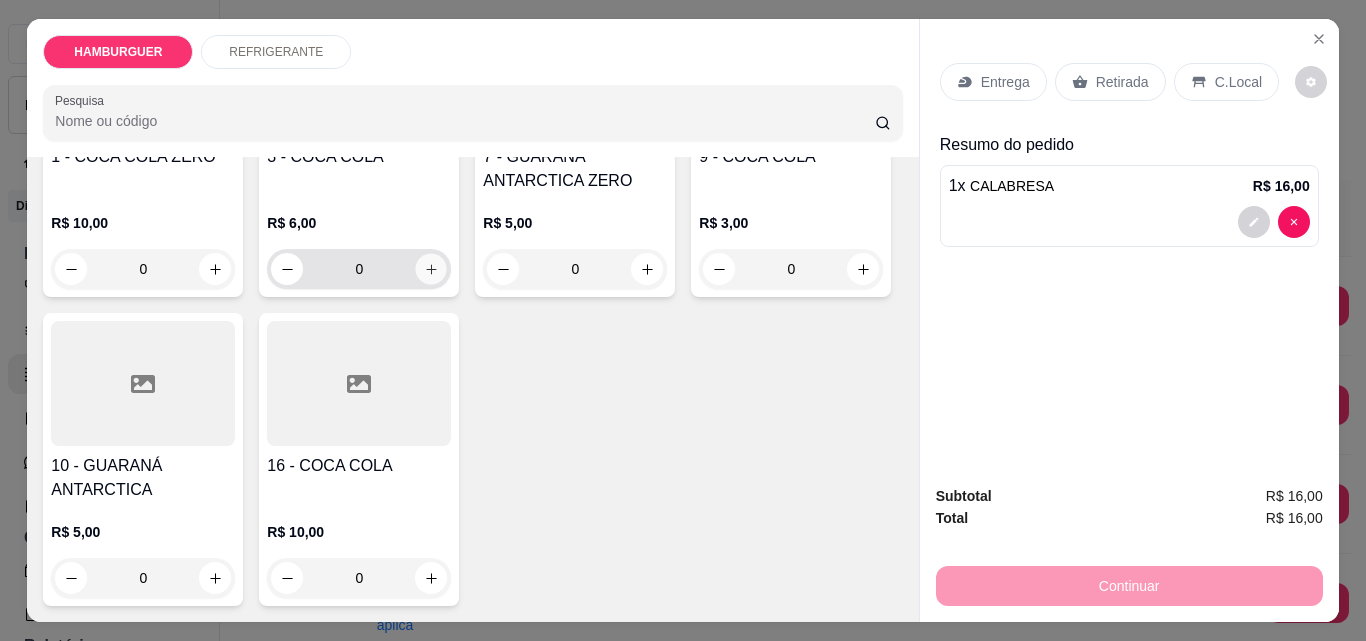 click 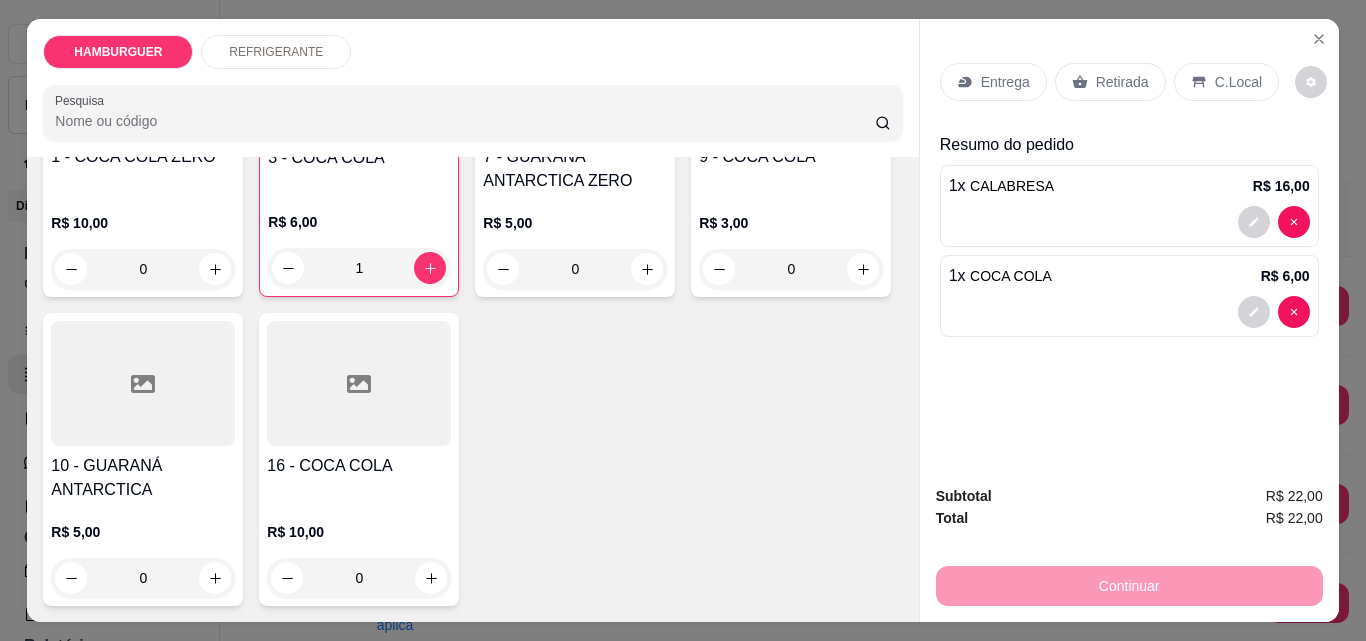 click on "C.Local" at bounding box center (1238, 82) 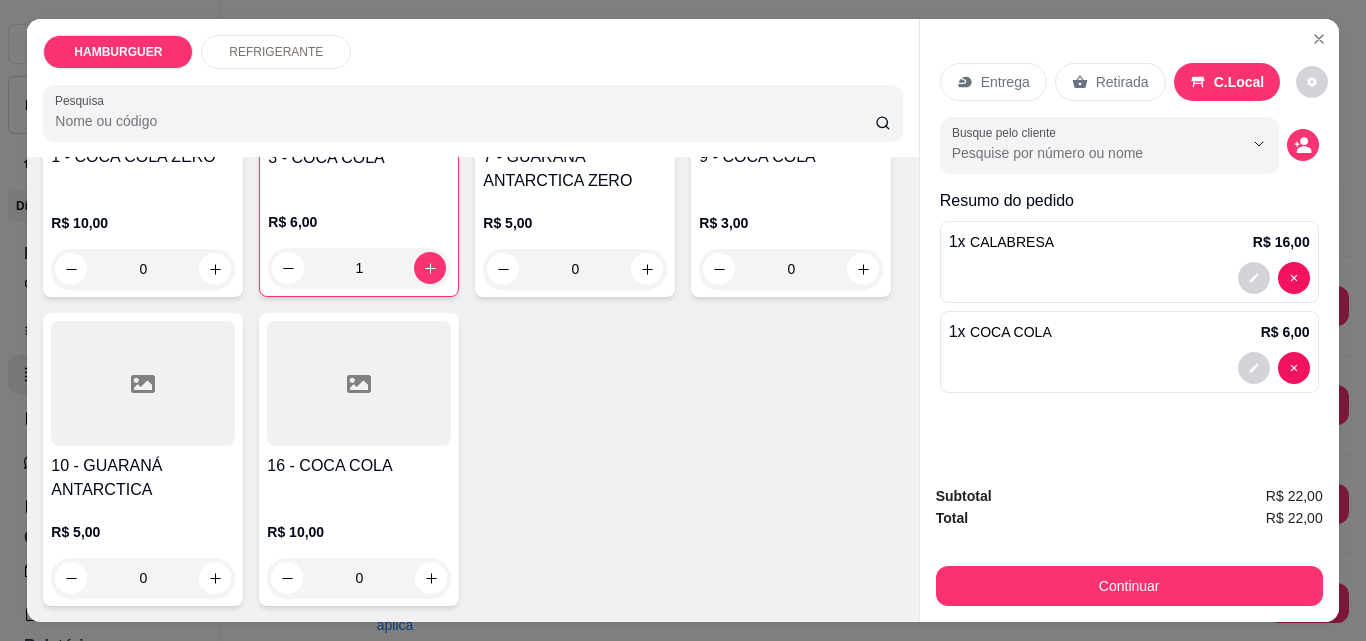 click on "Retirada" at bounding box center [1122, 82] 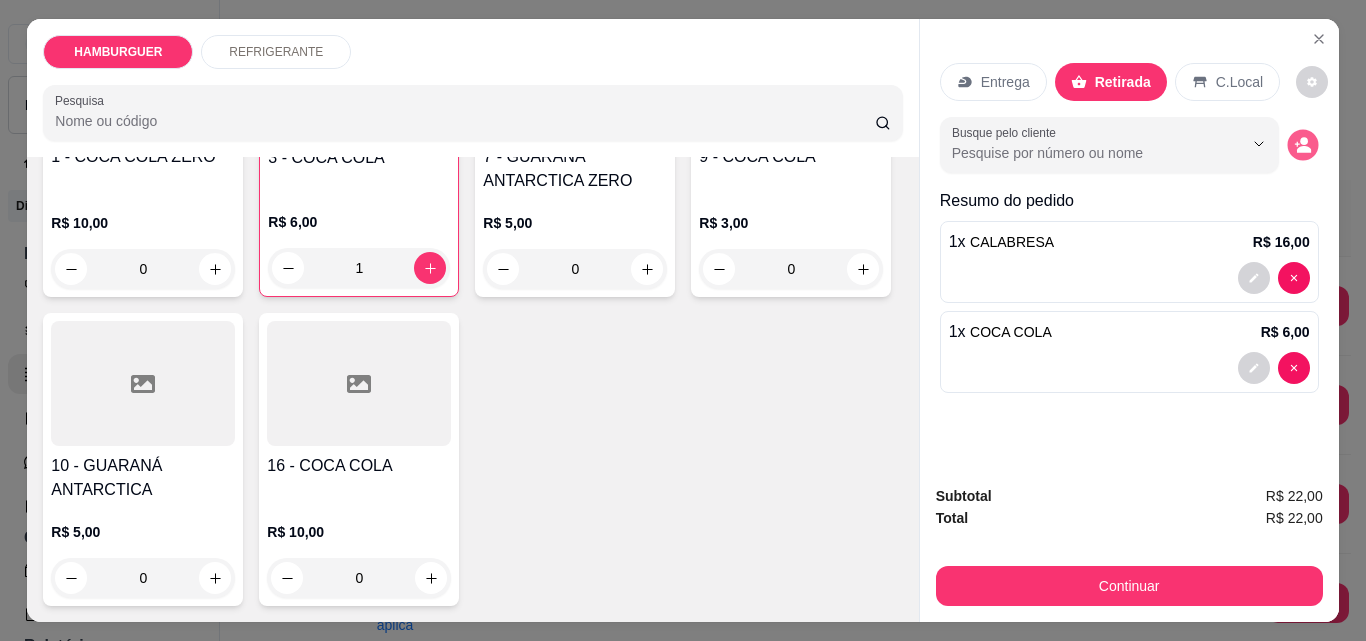 click 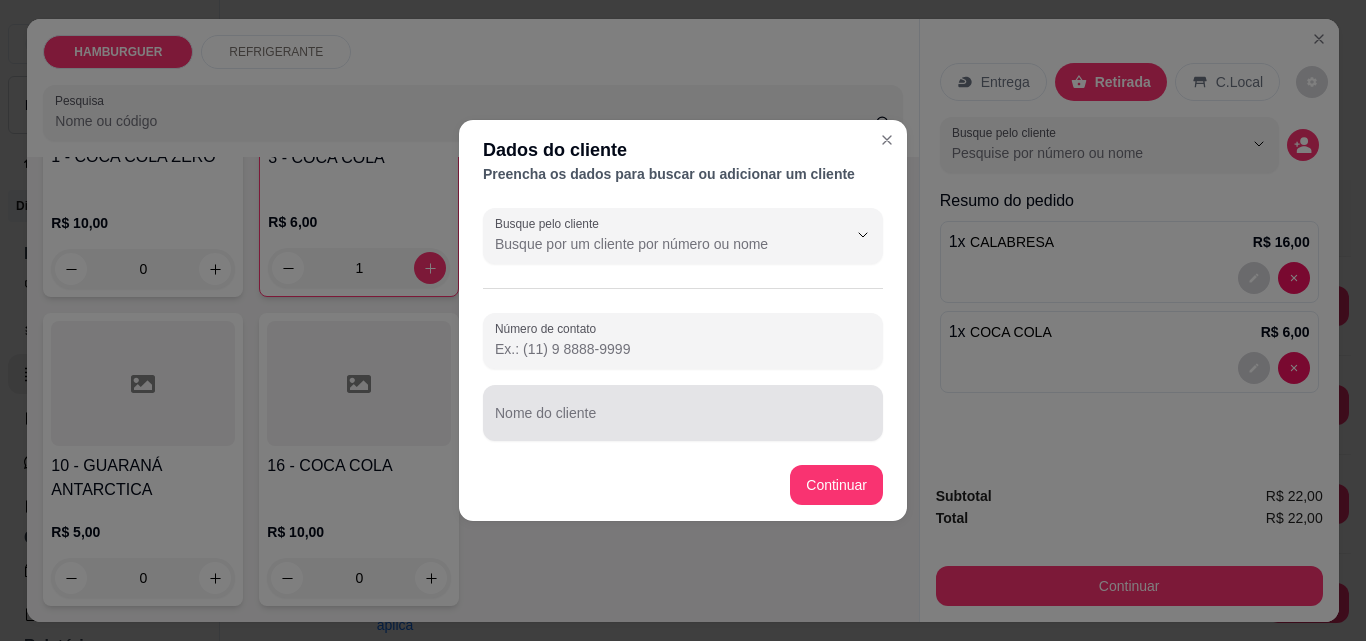 click on "Nome do cliente" at bounding box center [683, 413] 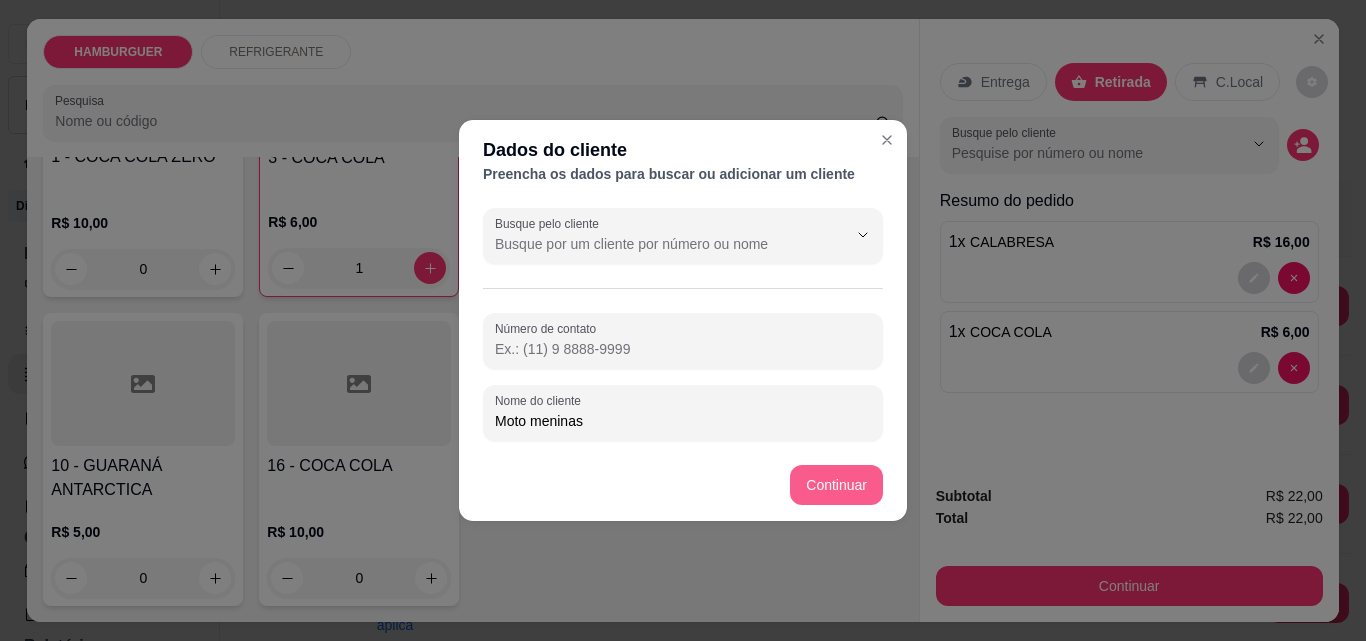 type on "Moto meninas" 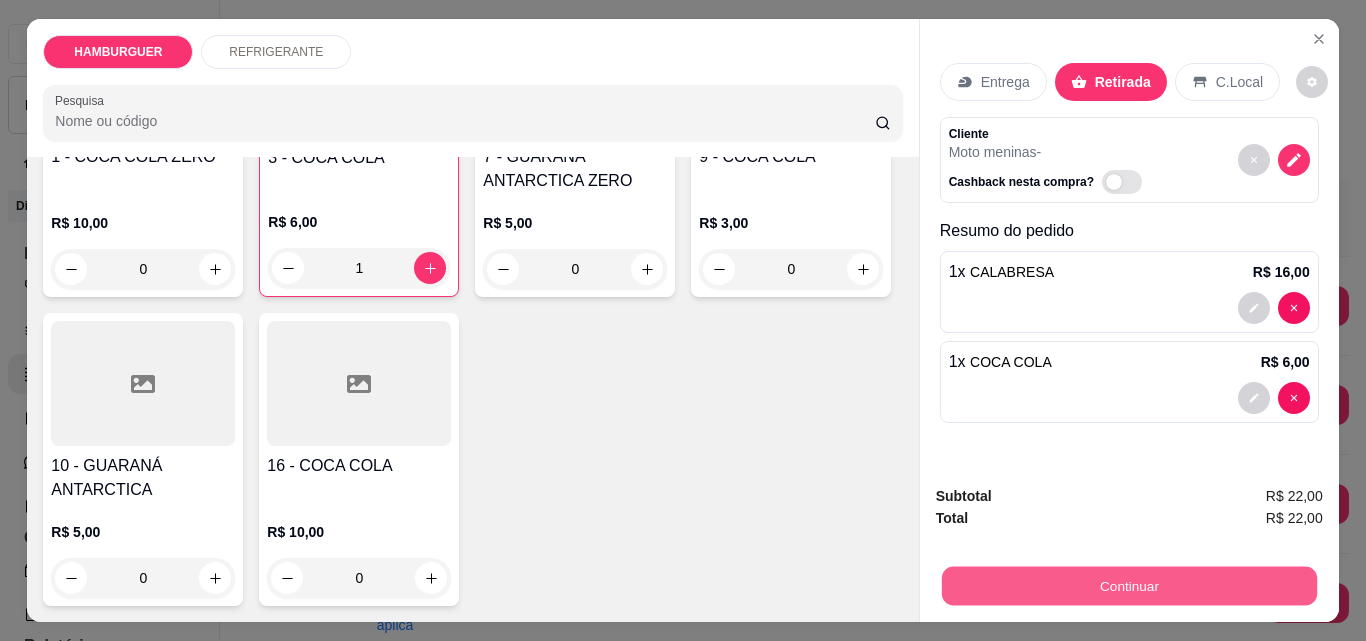 click on "Continuar" at bounding box center (1128, 585) 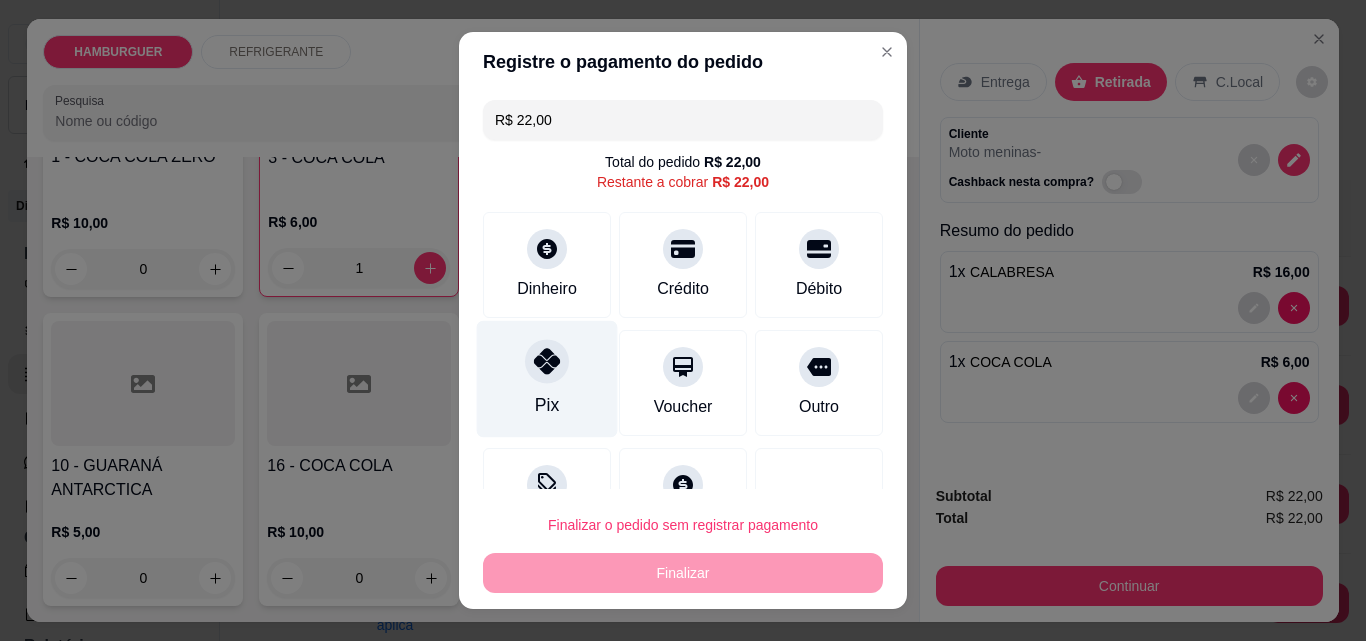 click 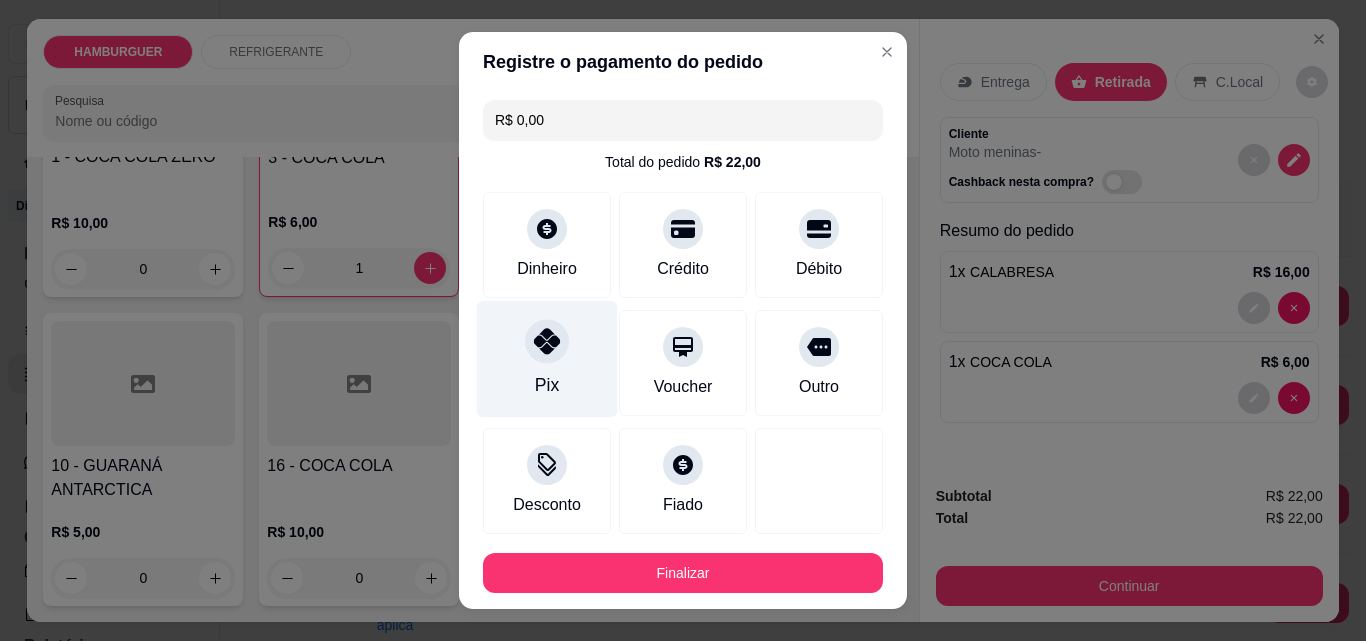 type on "R$ 0,00" 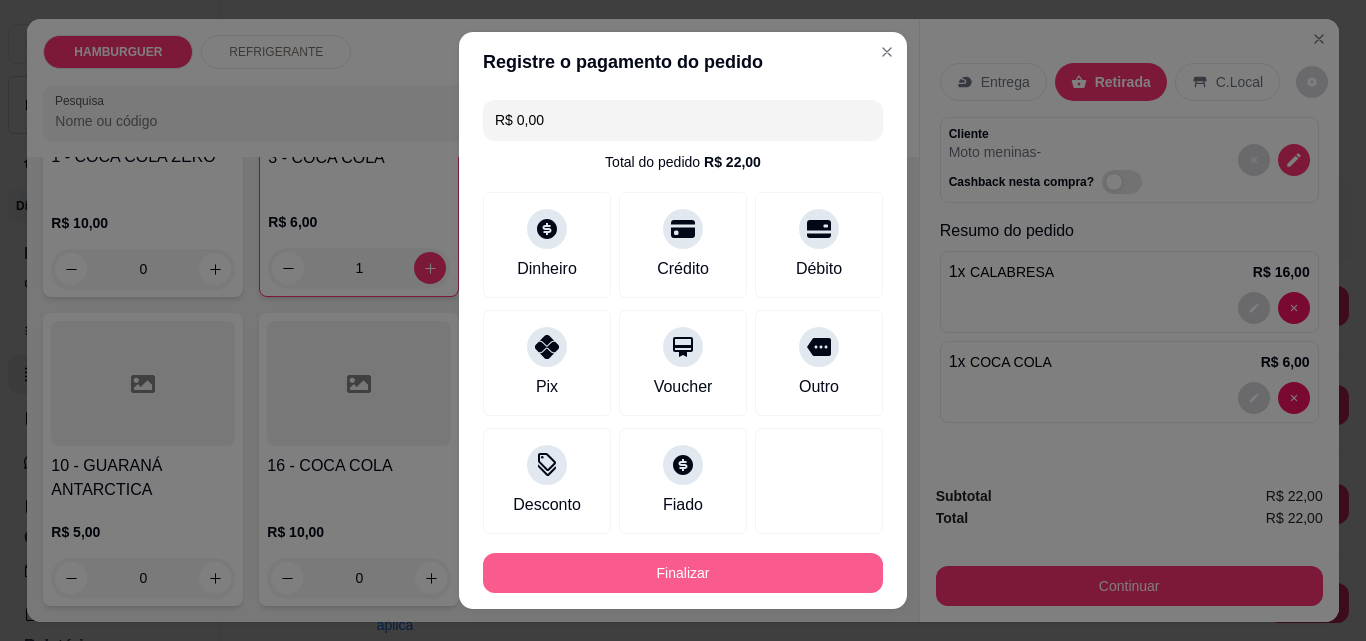 click on "Finalizar" at bounding box center (683, 573) 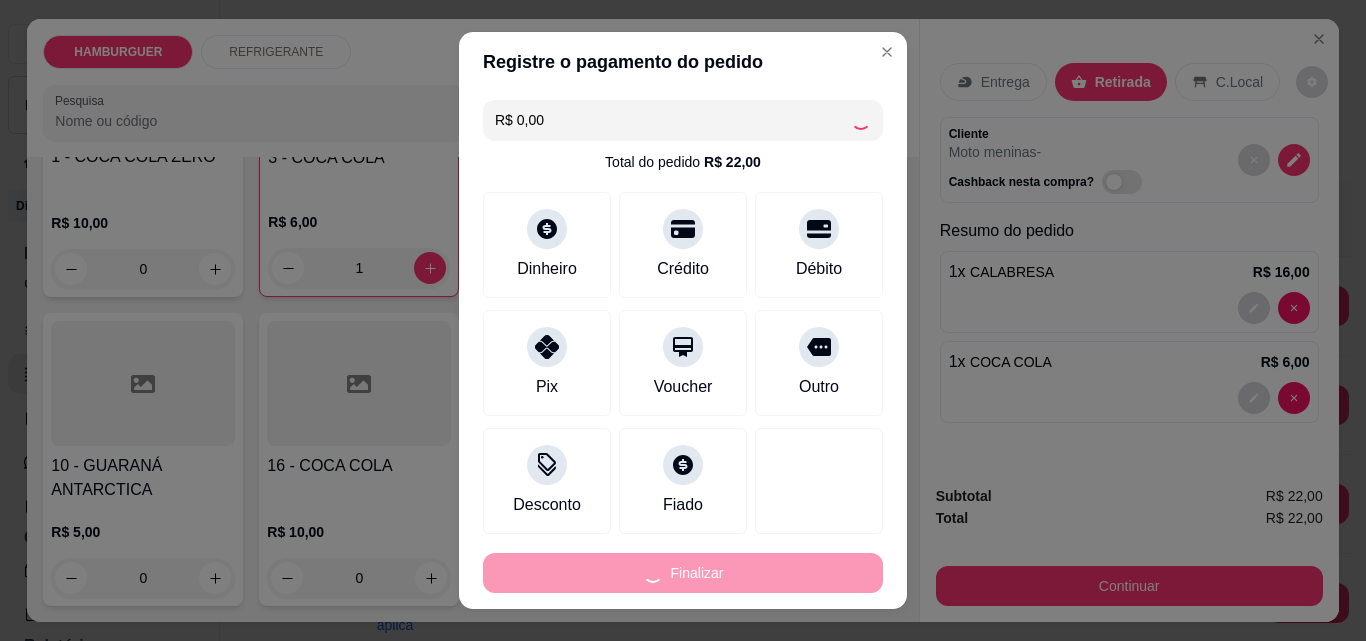 type on "0" 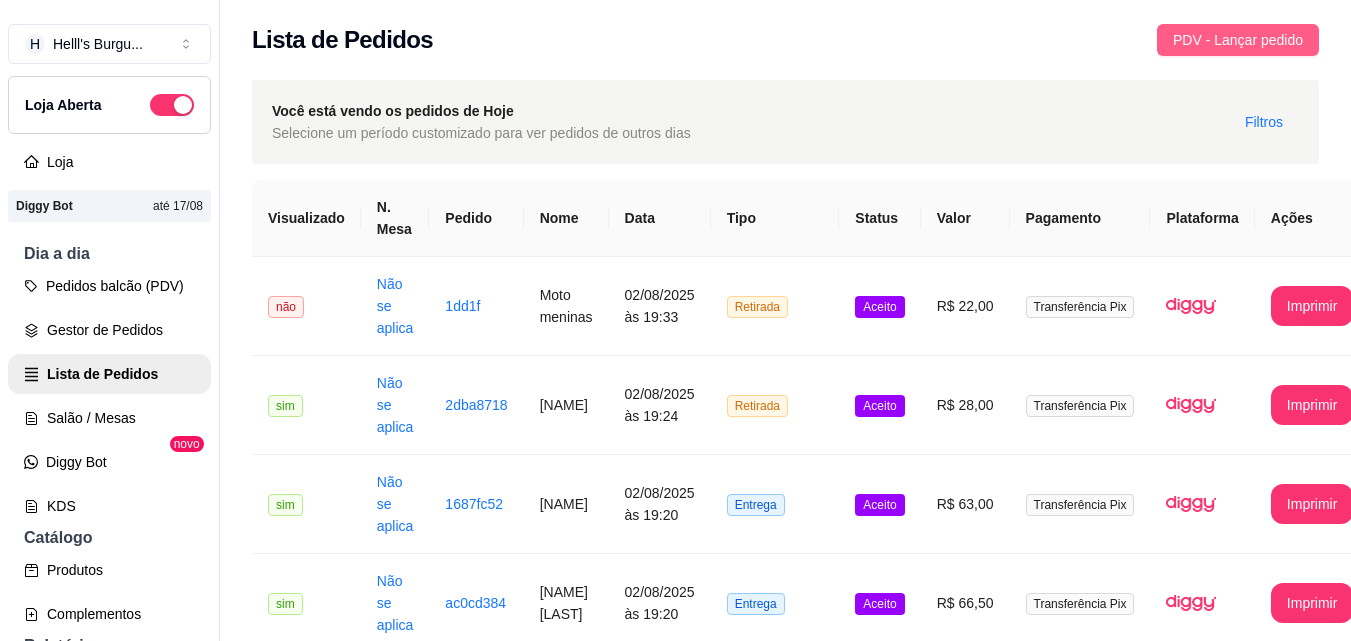 click on "PDV - Lançar pedido" at bounding box center (1238, 40) 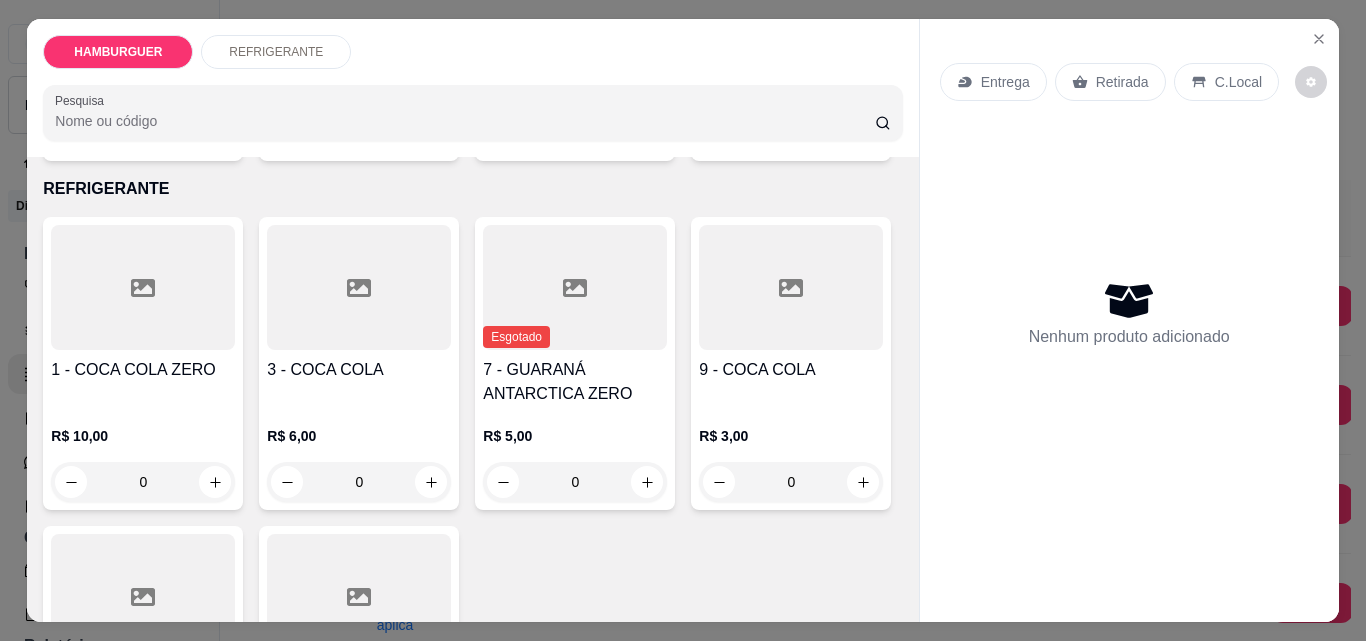 scroll, scrollTop: 400, scrollLeft: 0, axis: vertical 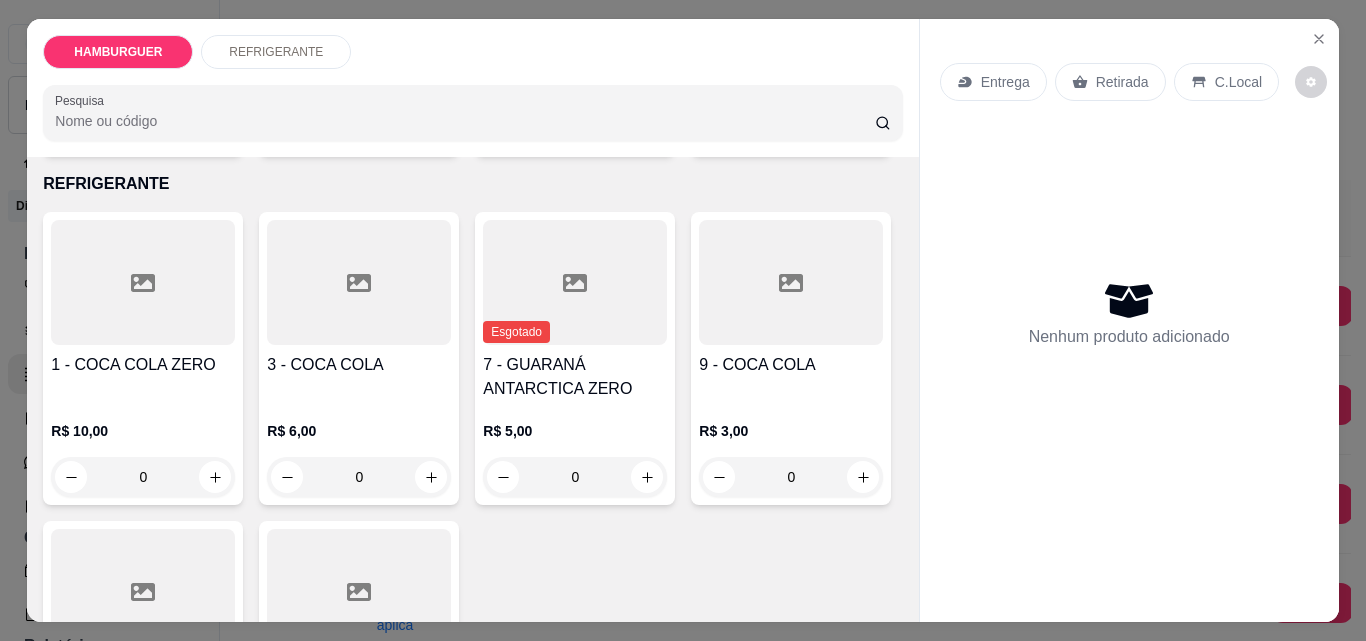 click on "0" at bounding box center (791, 128) 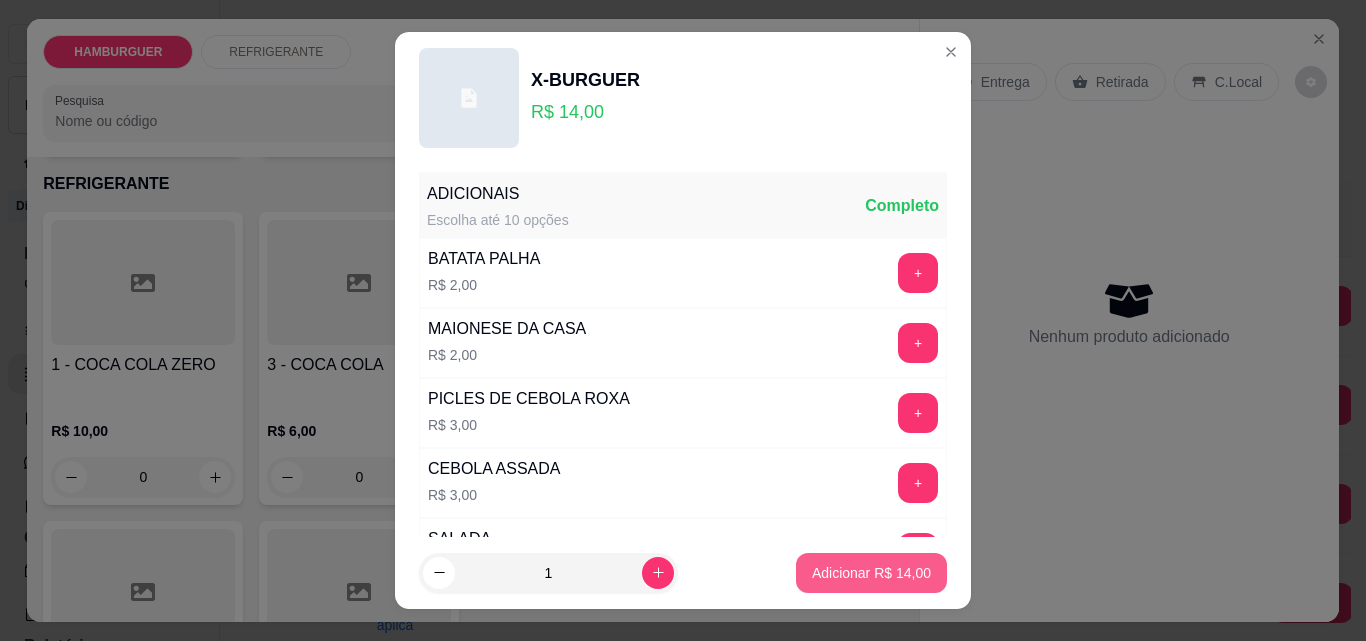 click on "Adicionar   R$ 14,00" at bounding box center [871, 573] 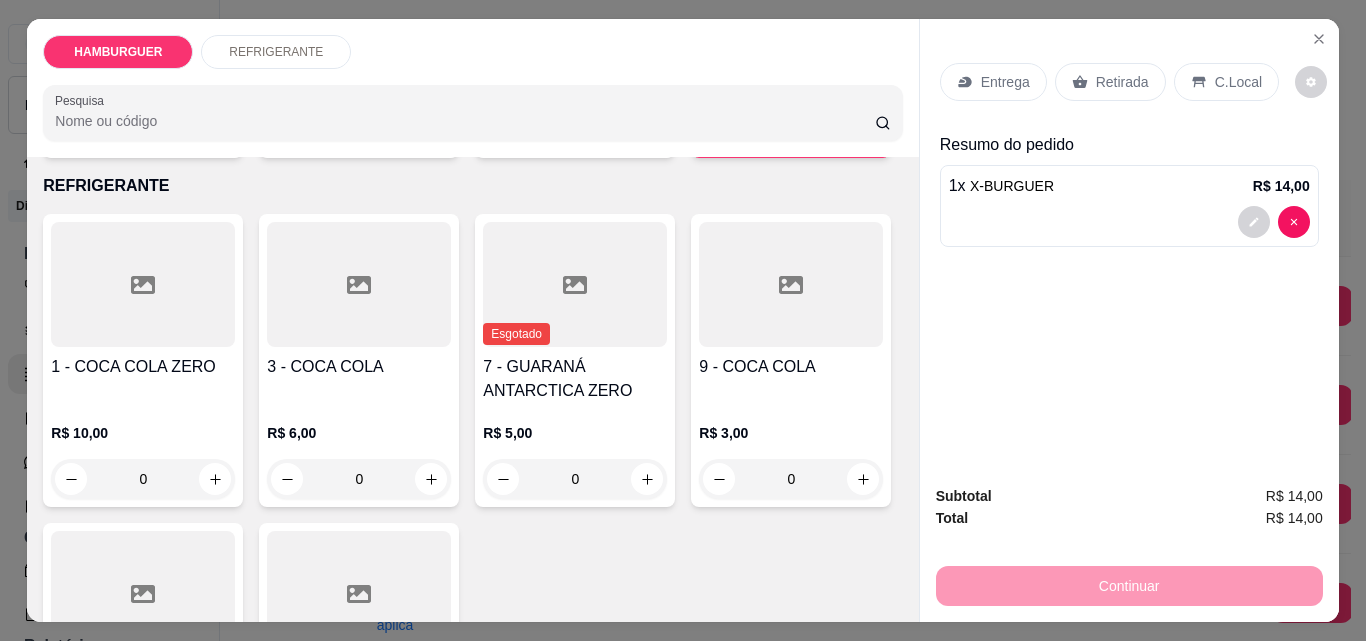click on "Retirada" at bounding box center [1122, 82] 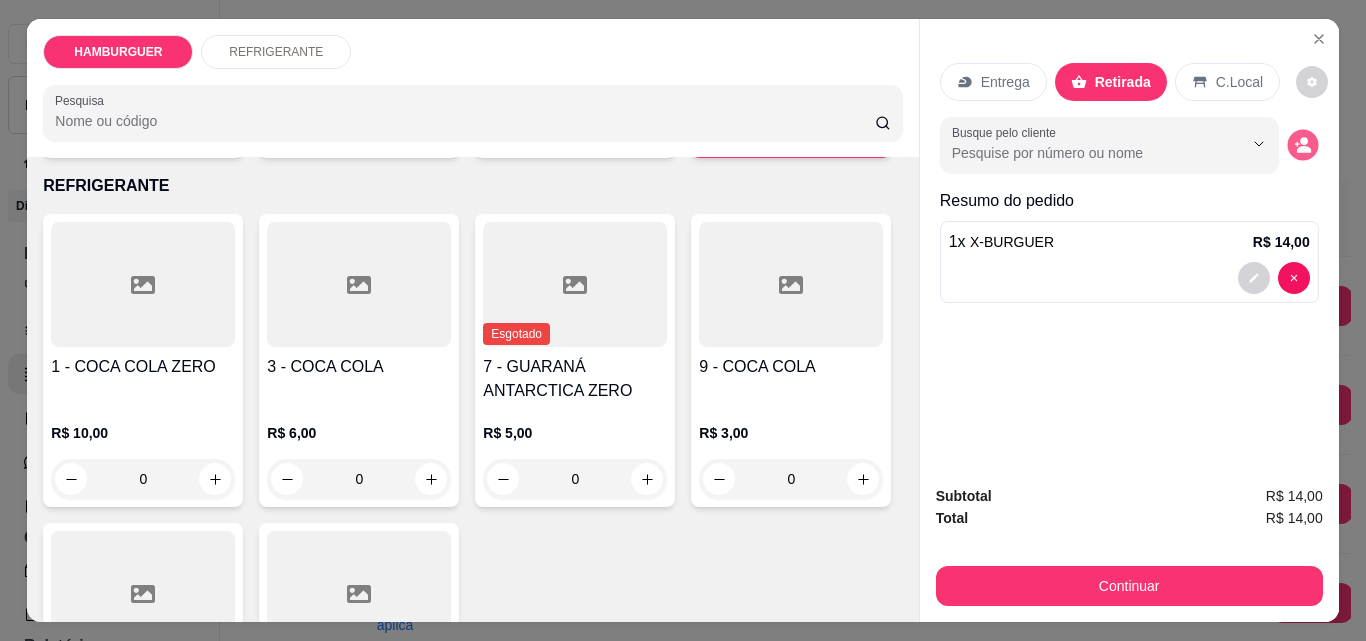 click 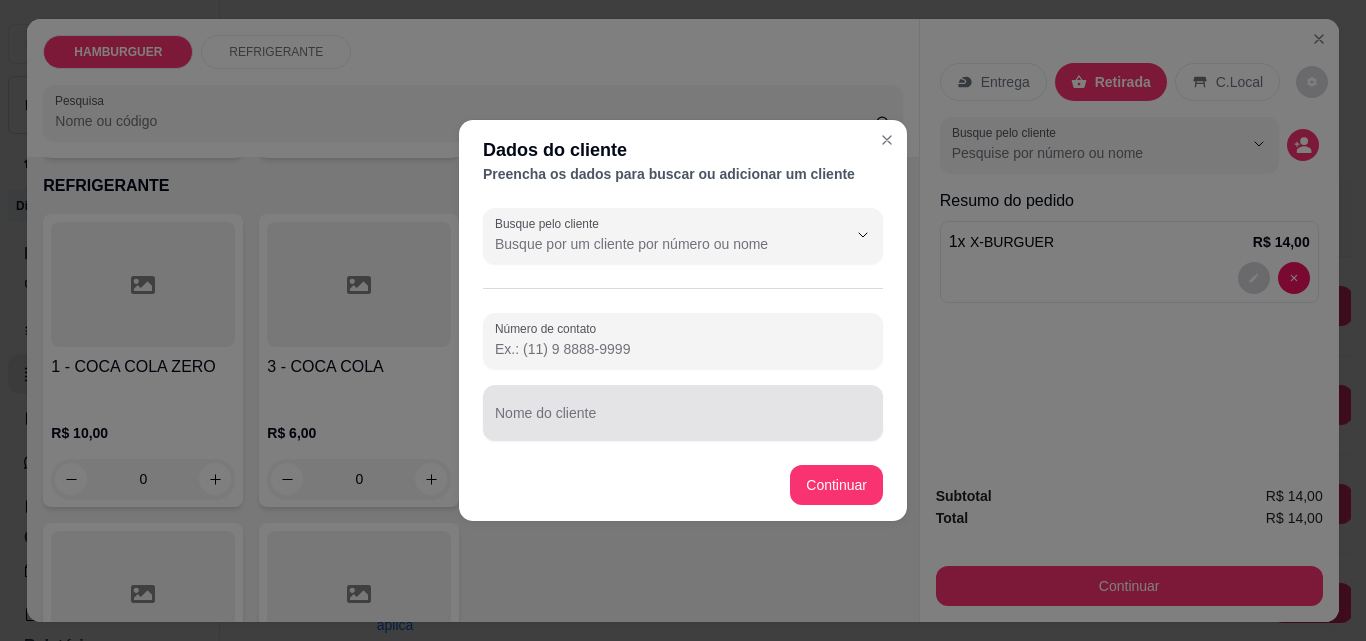 click at bounding box center [683, 413] 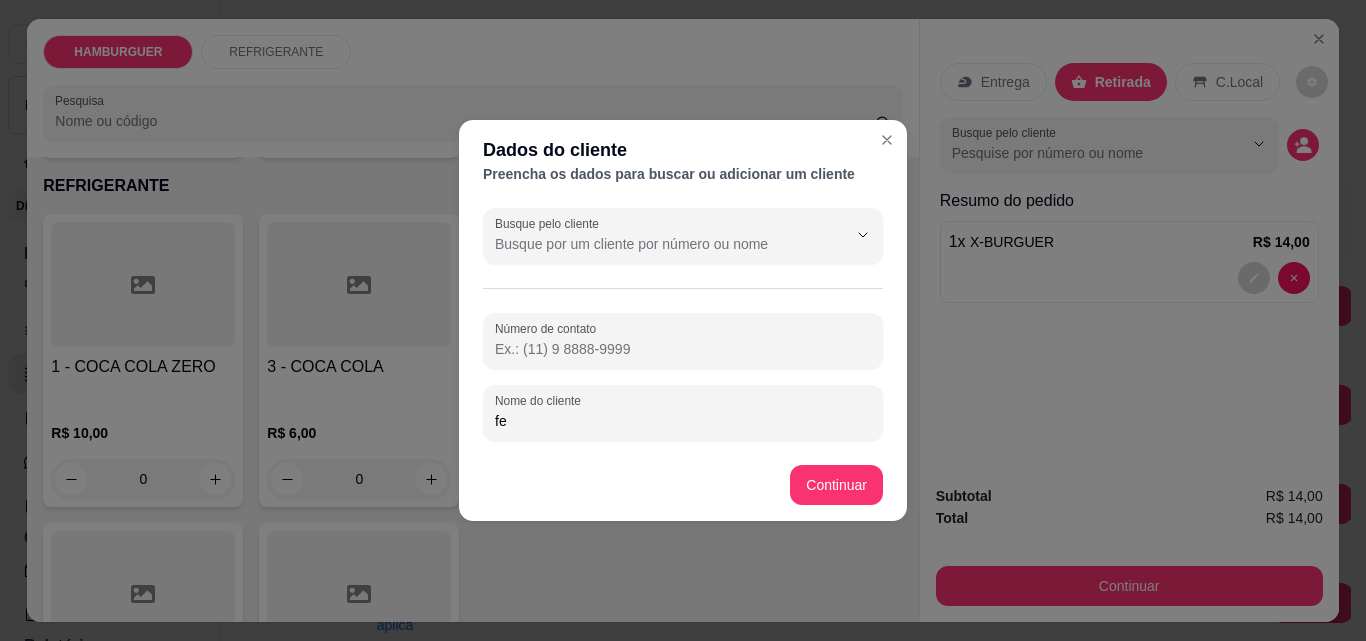 type on "f" 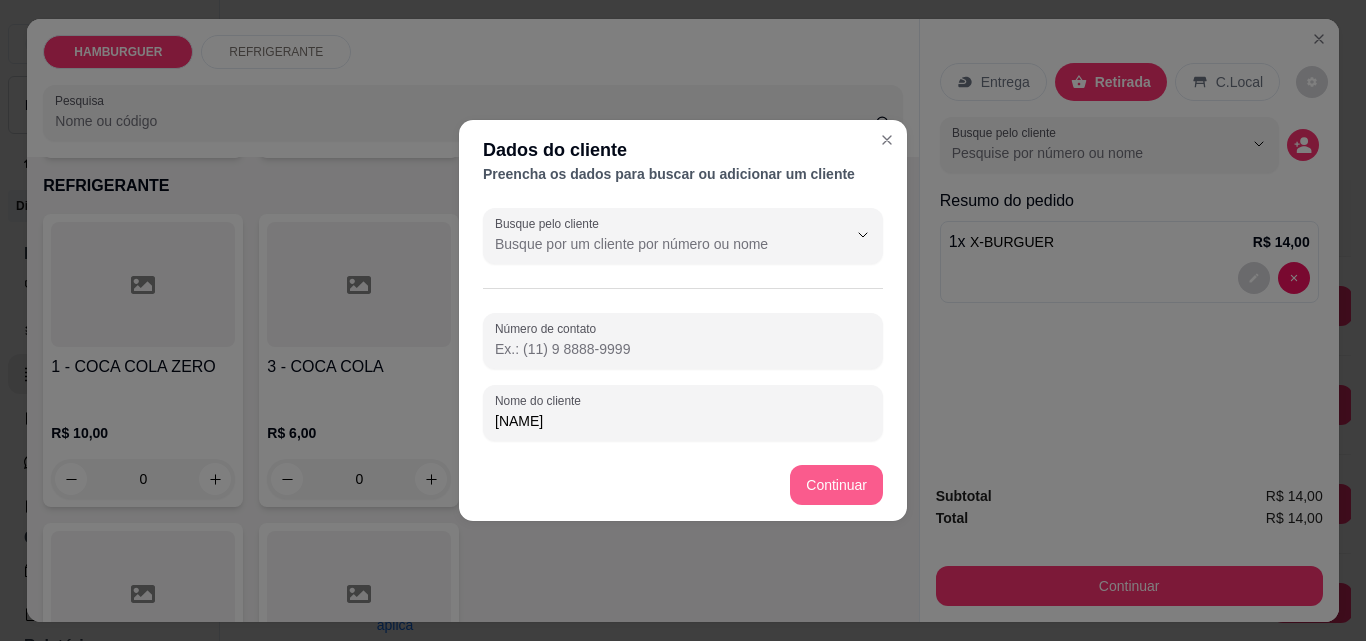 type on "[FIRST]" 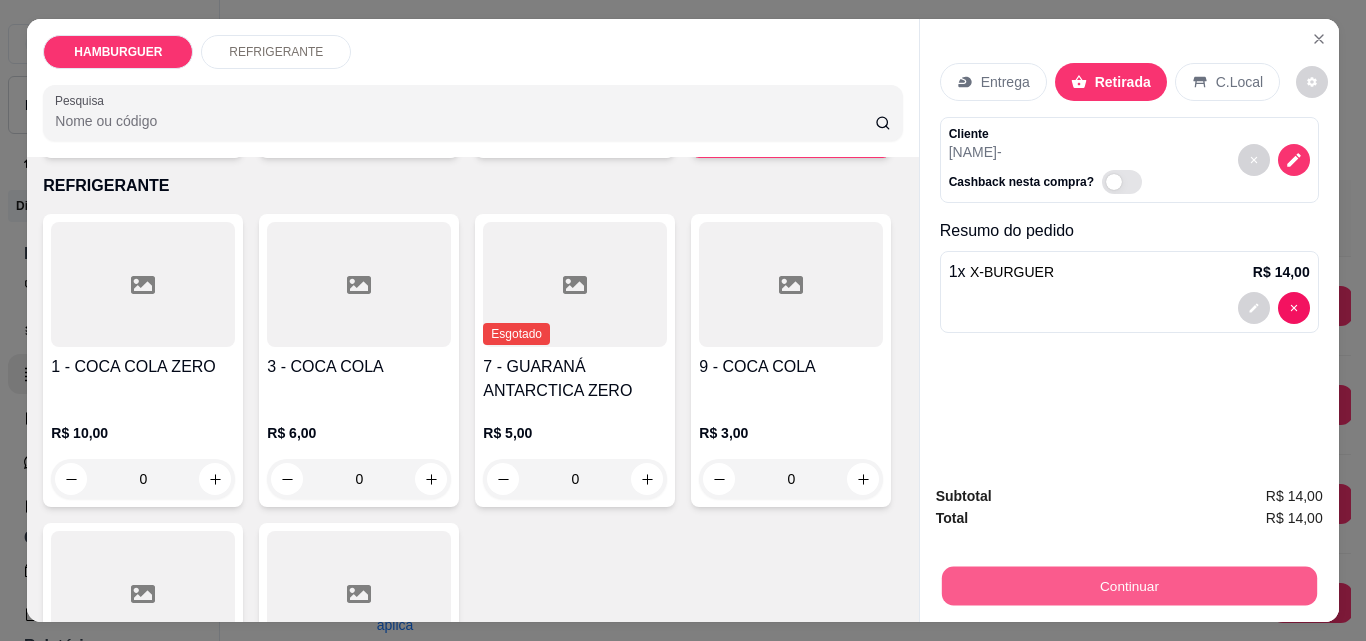 click on "Continuar" at bounding box center (1128, 585) 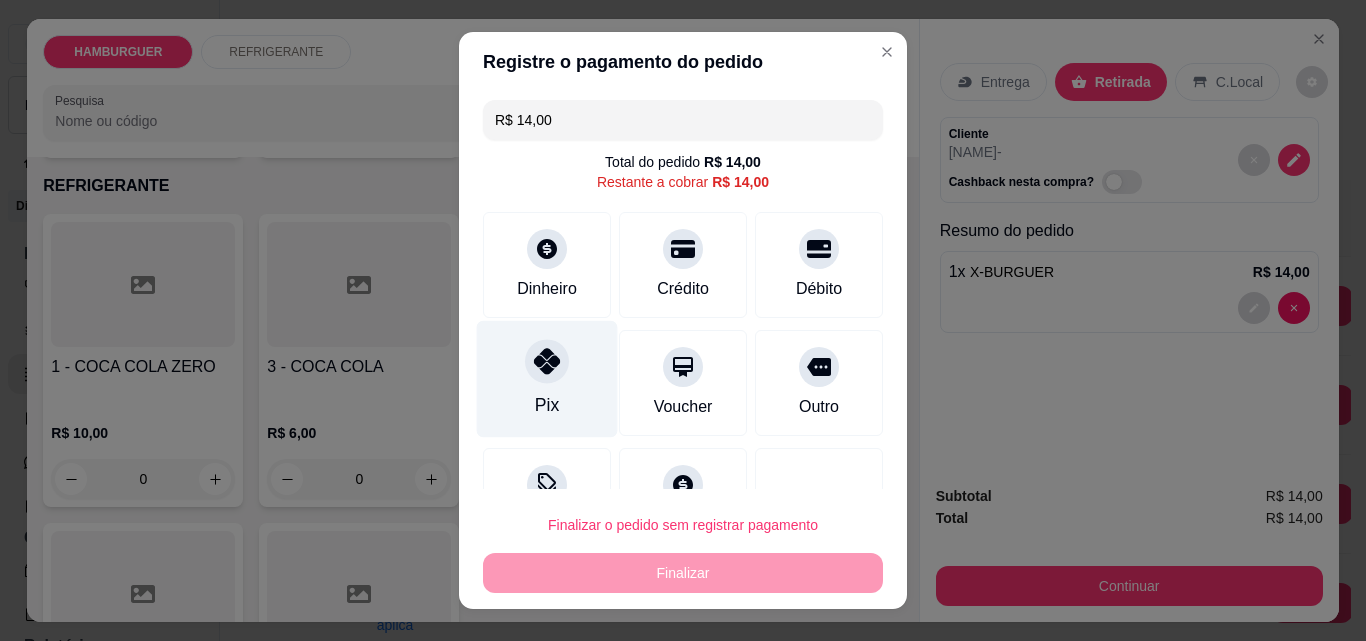click 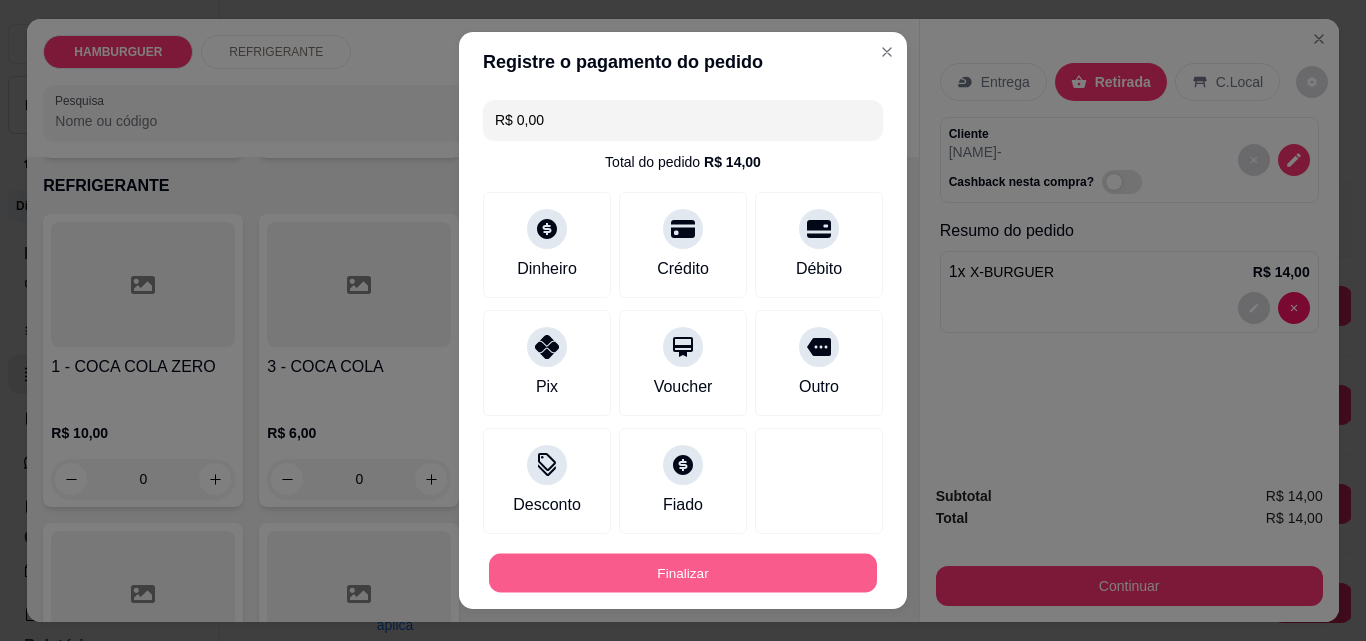 click on "Finalizar" at bounding box center [683, 573] 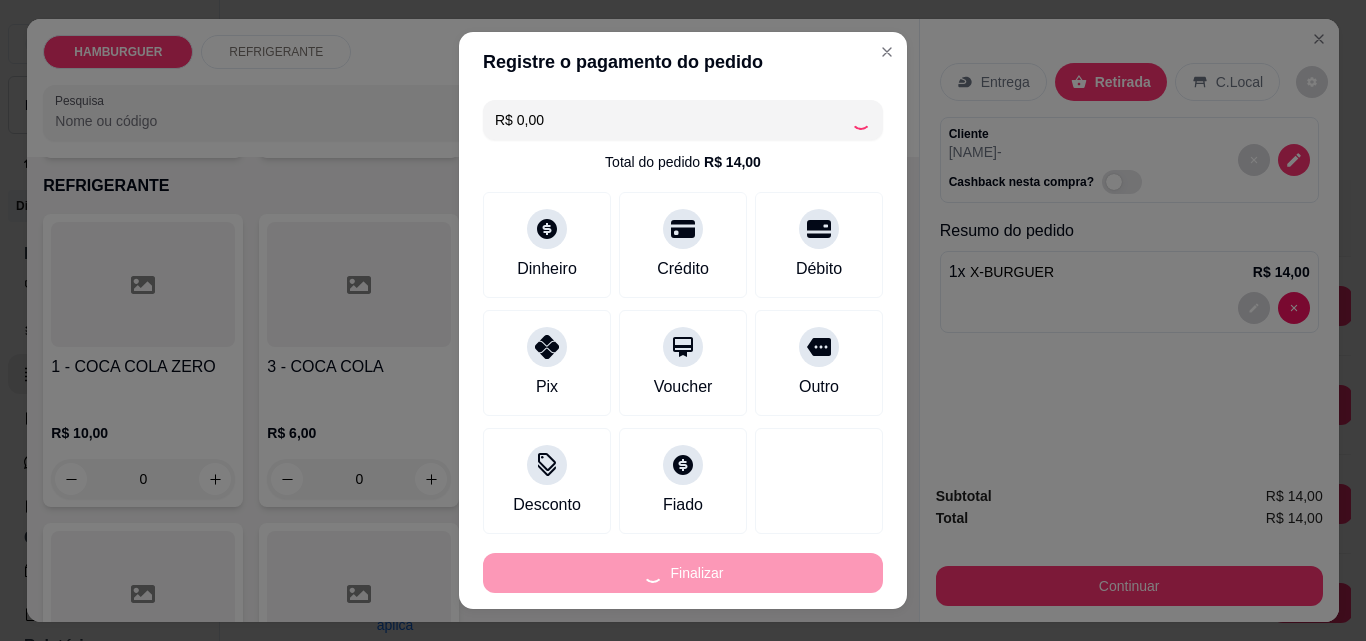 type on "0" 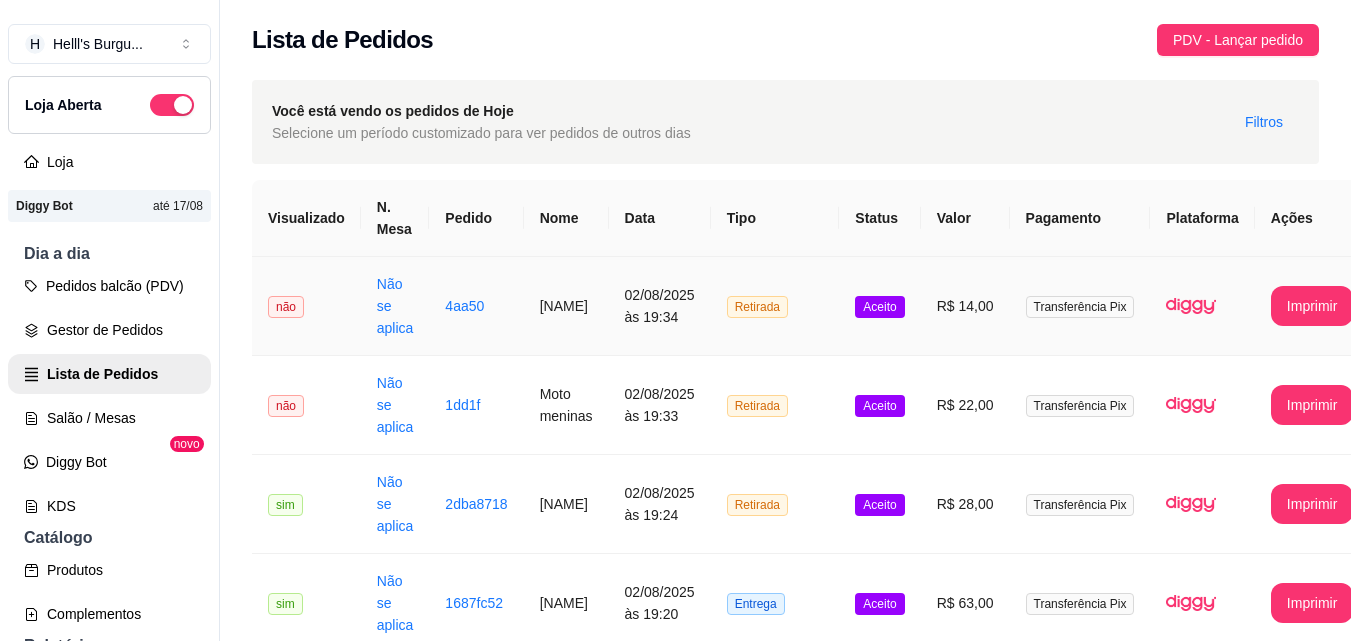 click on "Retirada" at bounding box center [775, 306] 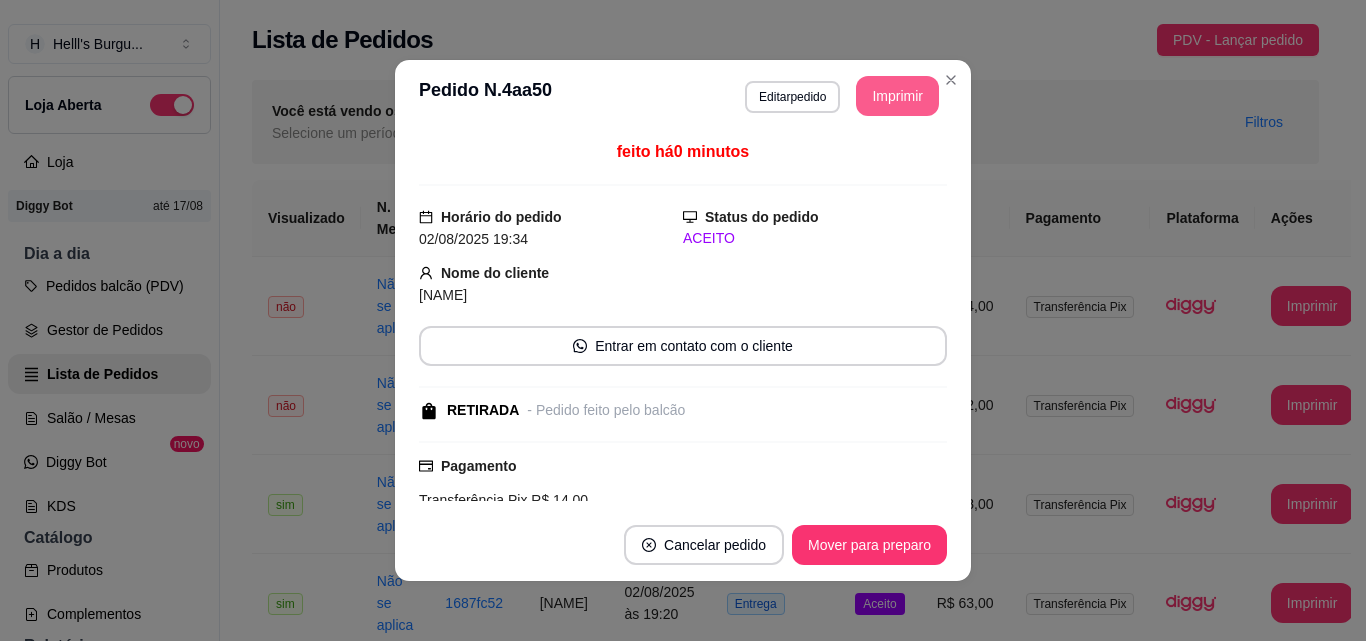 click on "Imprimir" at bounding box center (897, 96) 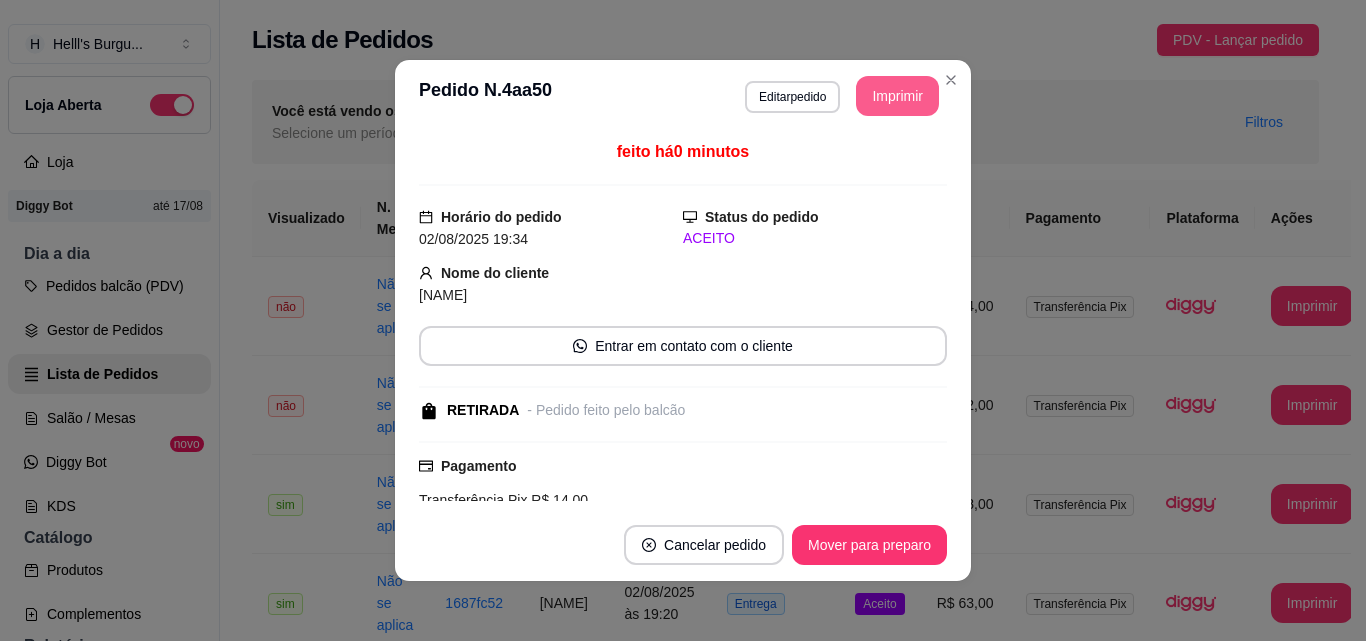 scroll, scrollTop: 0, scrollLeft: 0, axis: both 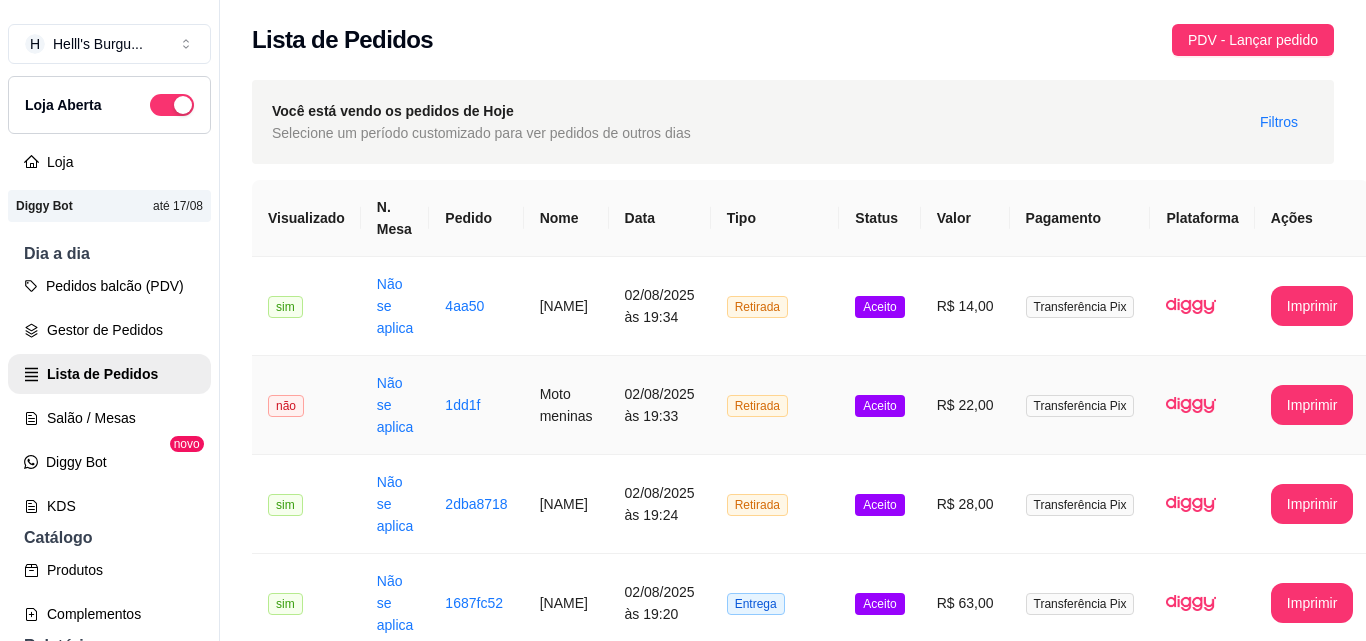 click on "Retirada" at bounding box center (775, 405) 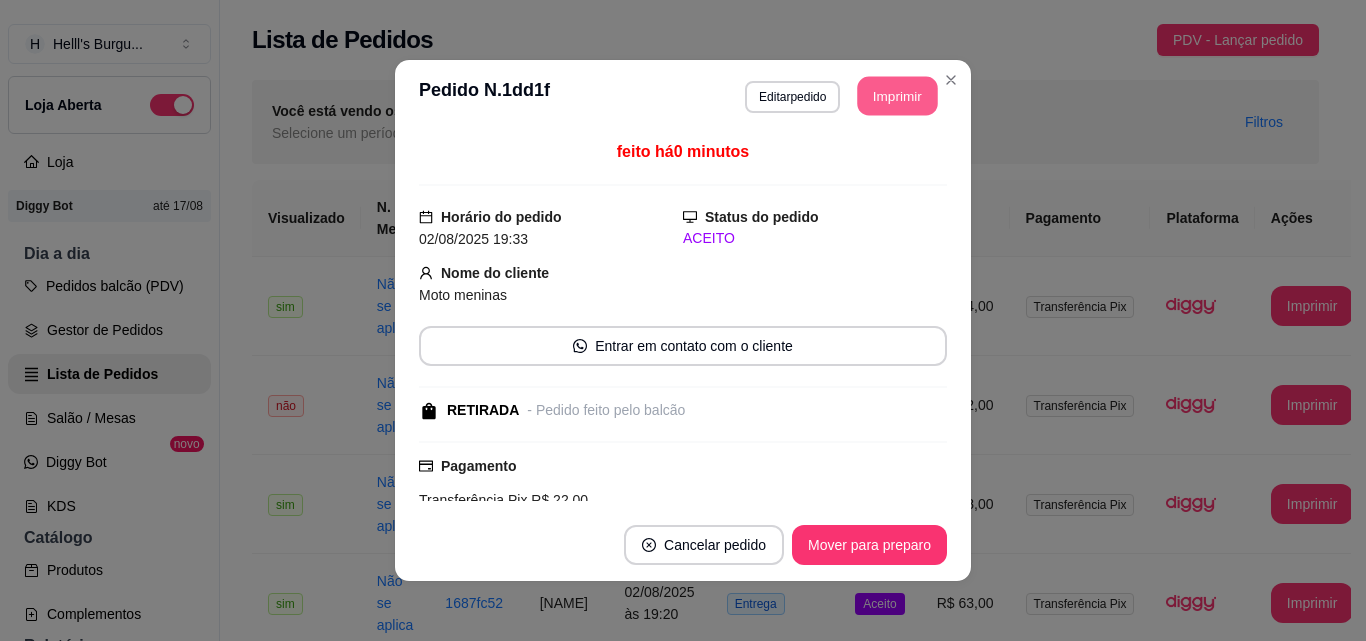 click on "Imprimir" at bounding box center (898, 96) 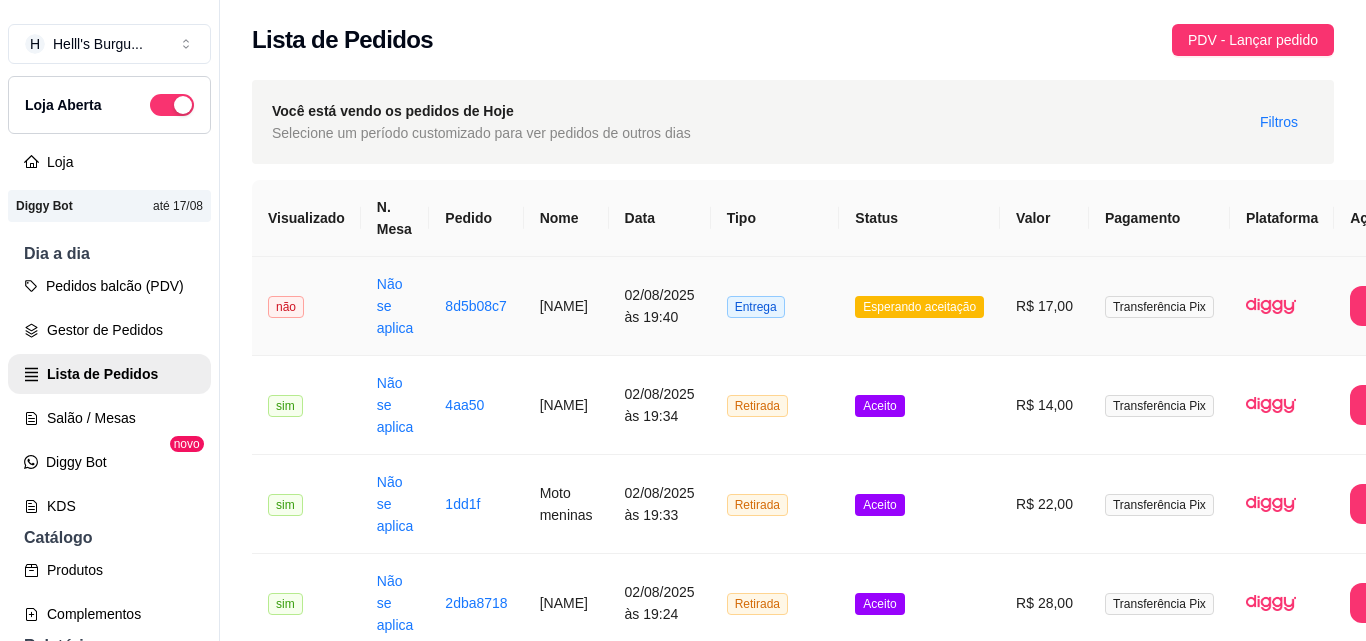 click on "Entrega" at bounding box center [775, 306] 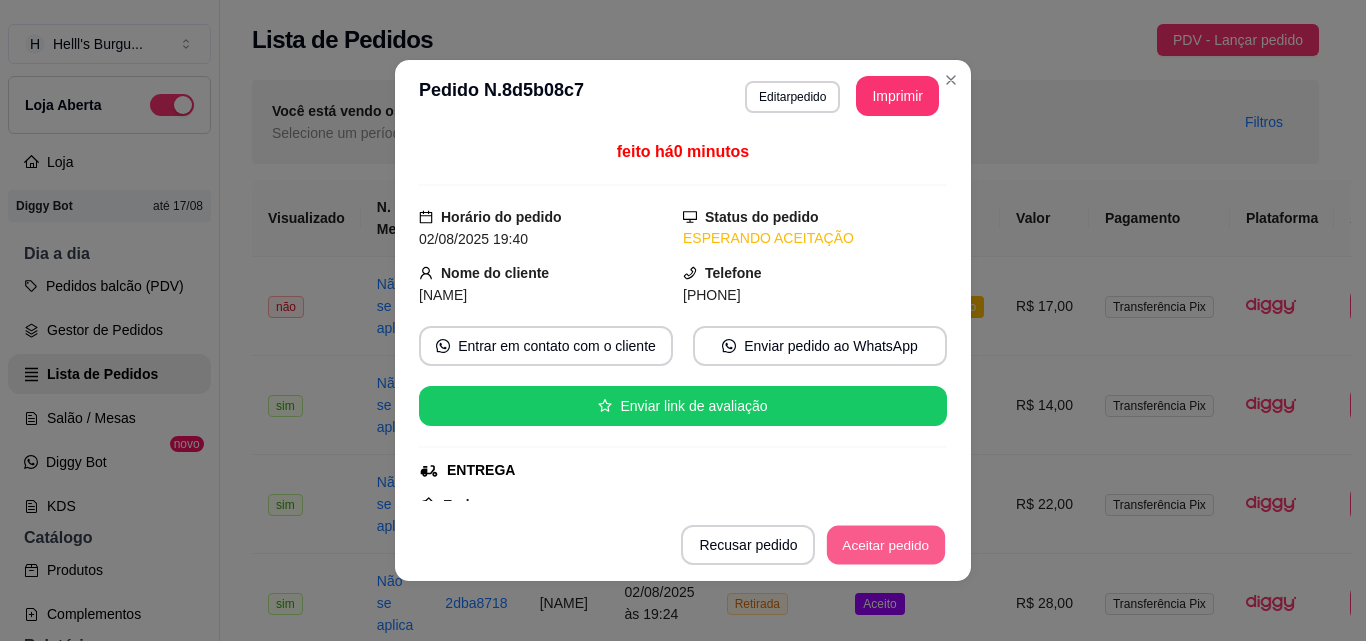 click on "Aceitar pedido" at bounding box center [886, 545] 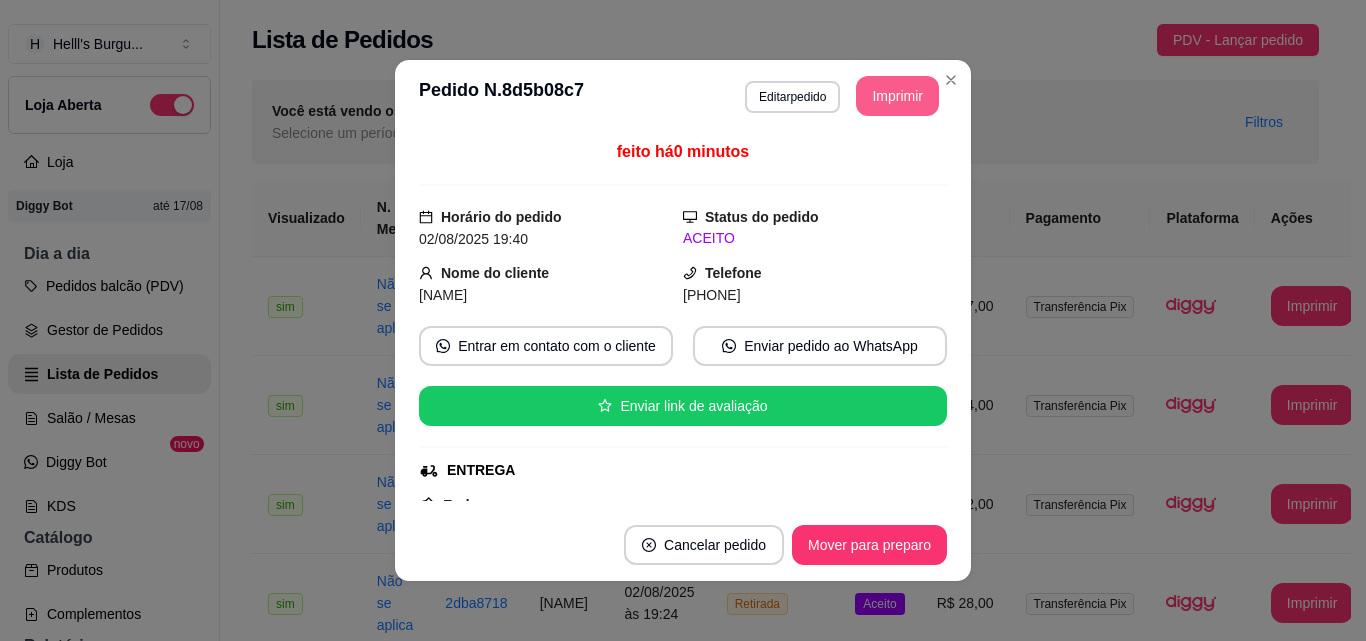 click on "Imprimir" at bounding box center [897, 96] 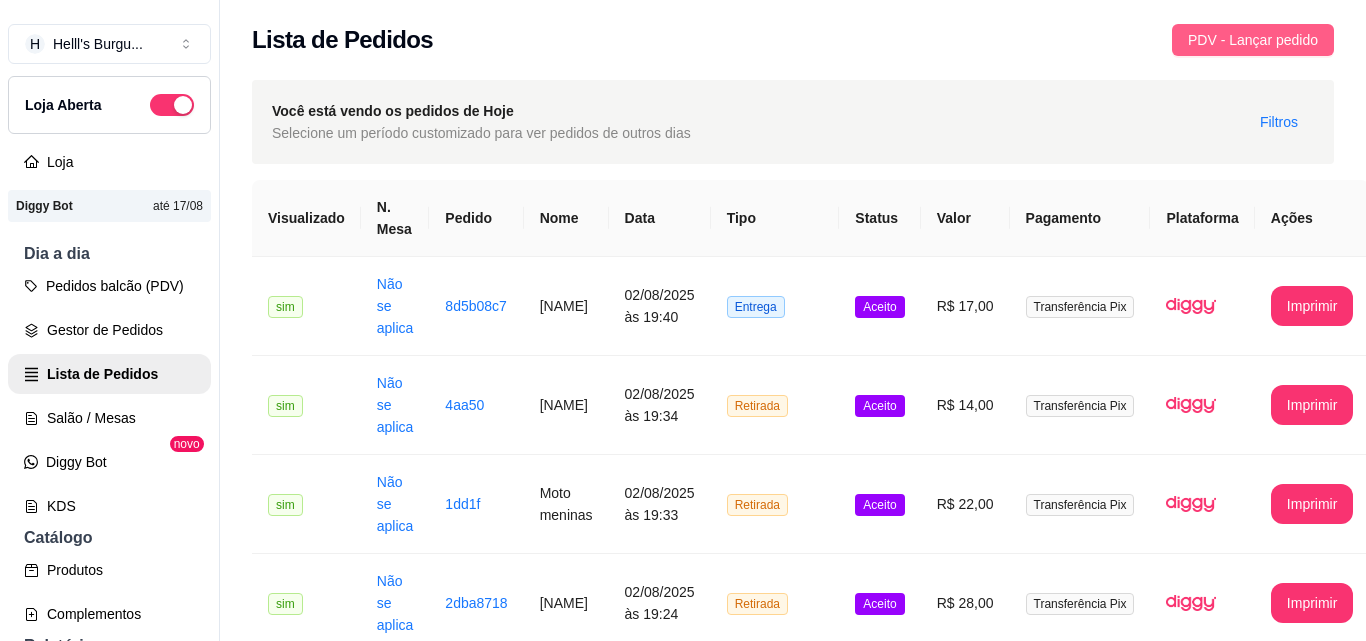 click on "PDV - Lançar pedido" at bounding box center [1253, 40] 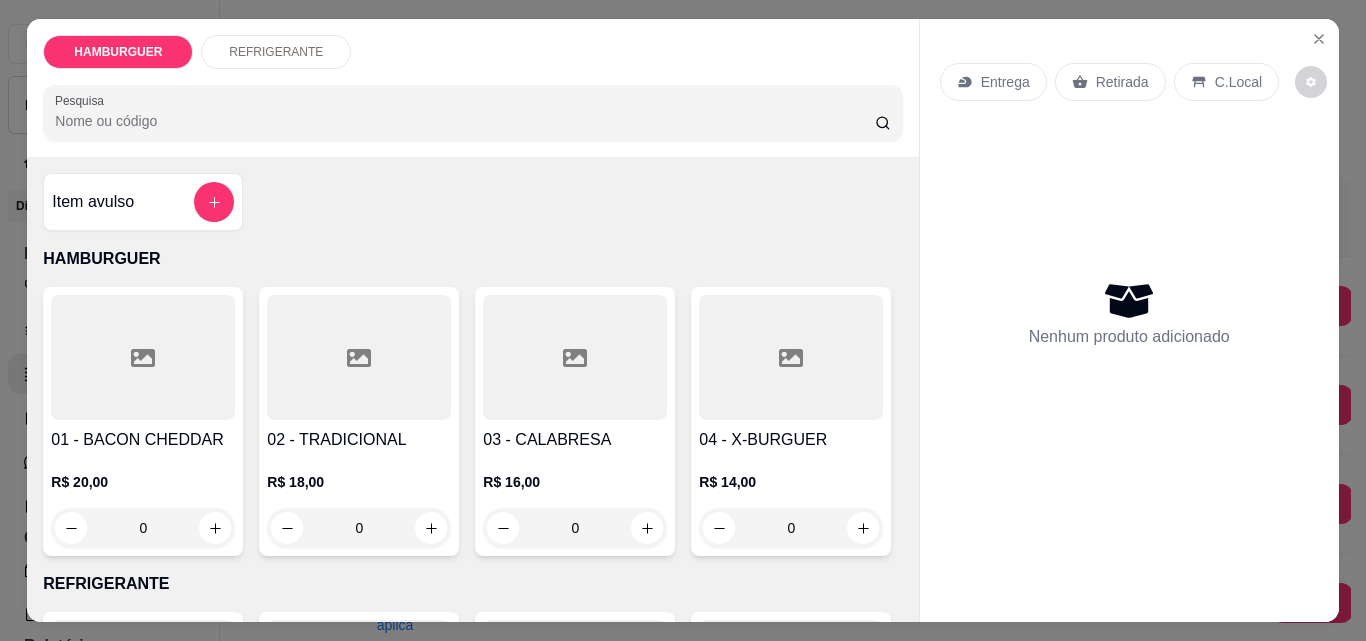 click on "0" at bounding box center (791, 528) 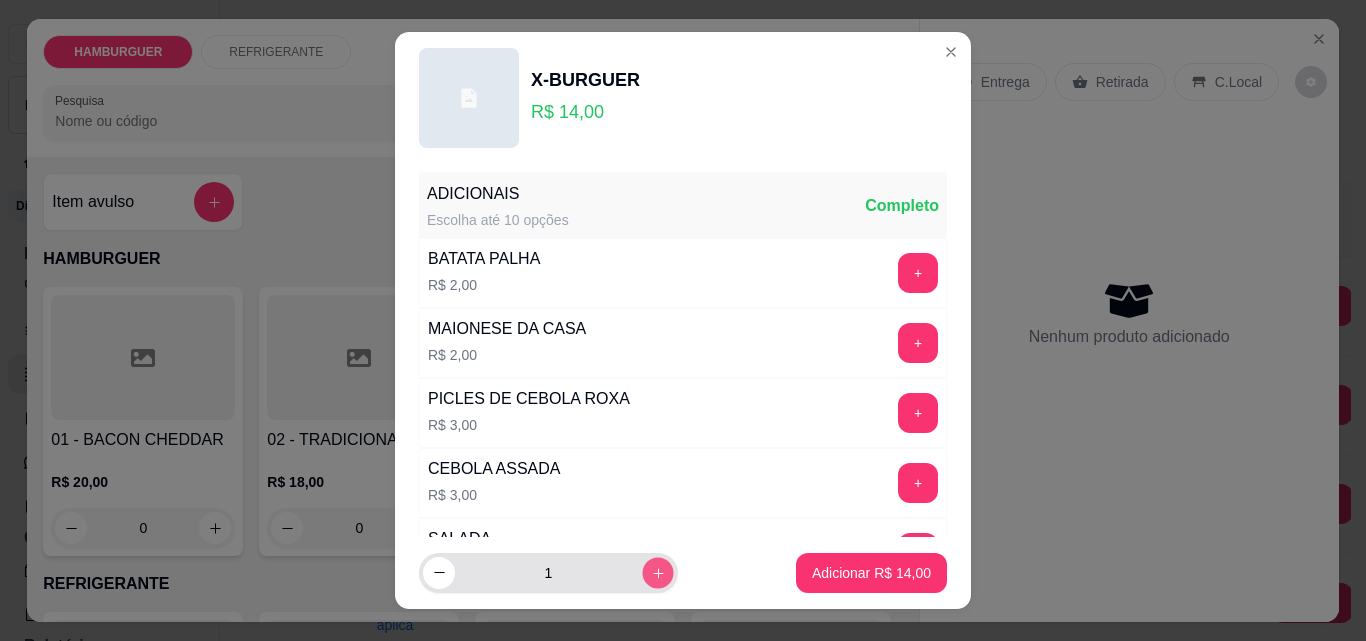 click at bounding box center [657, 572] 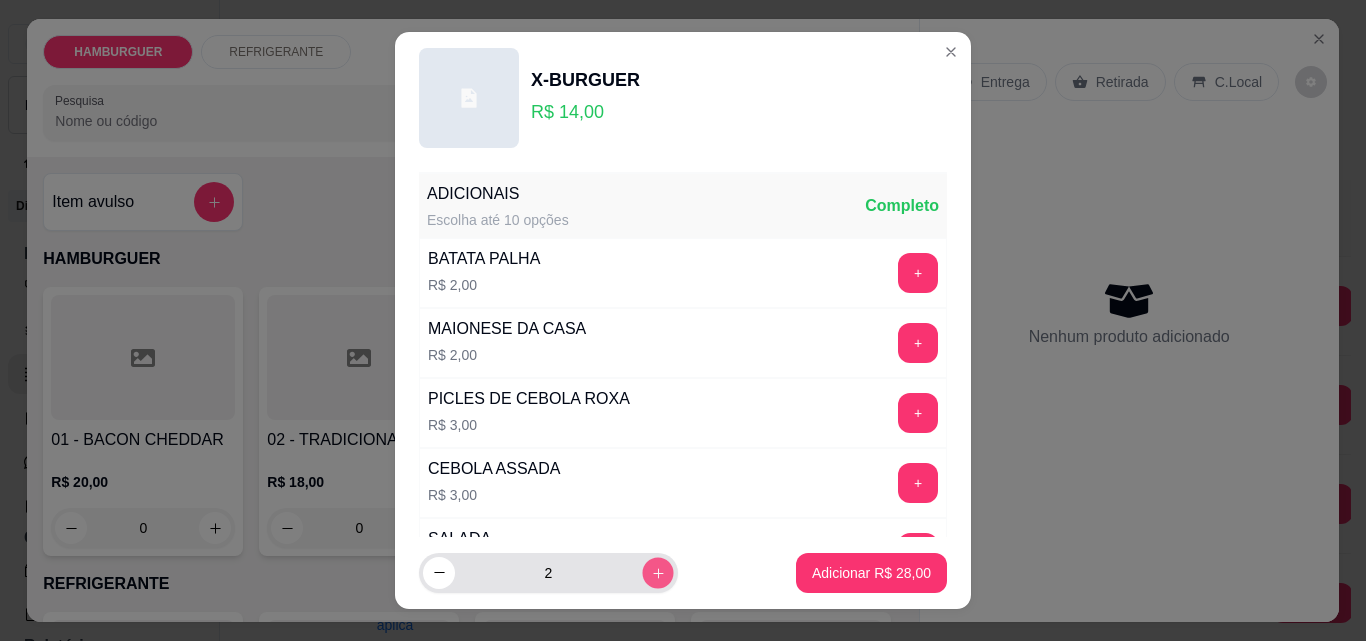 click at bounding box center [657, 572] 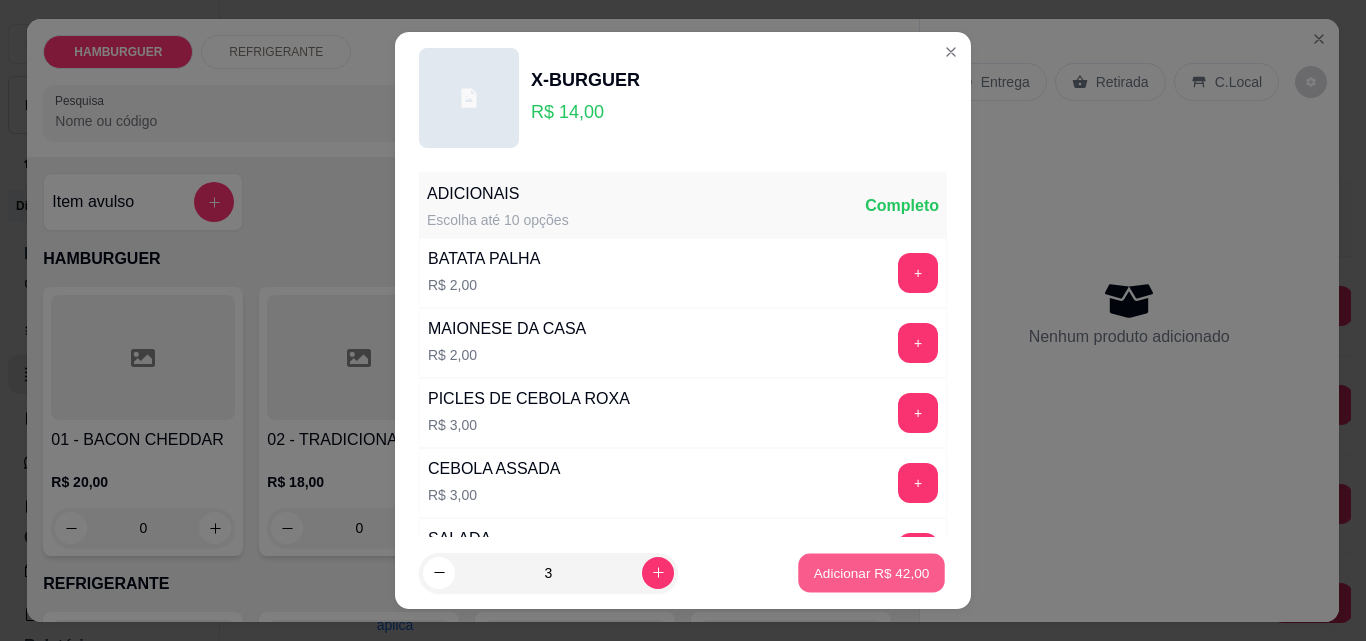 click on "Adicionar   R$ 42,00" at bounding box center [871, 573] 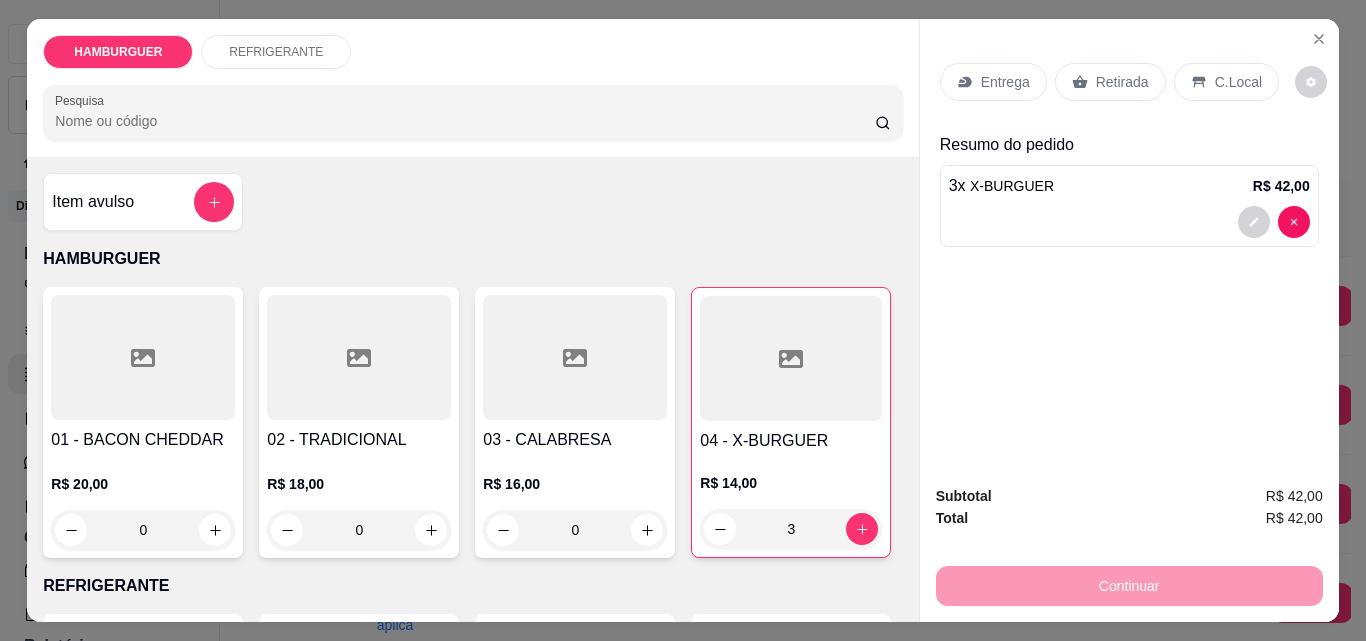 click 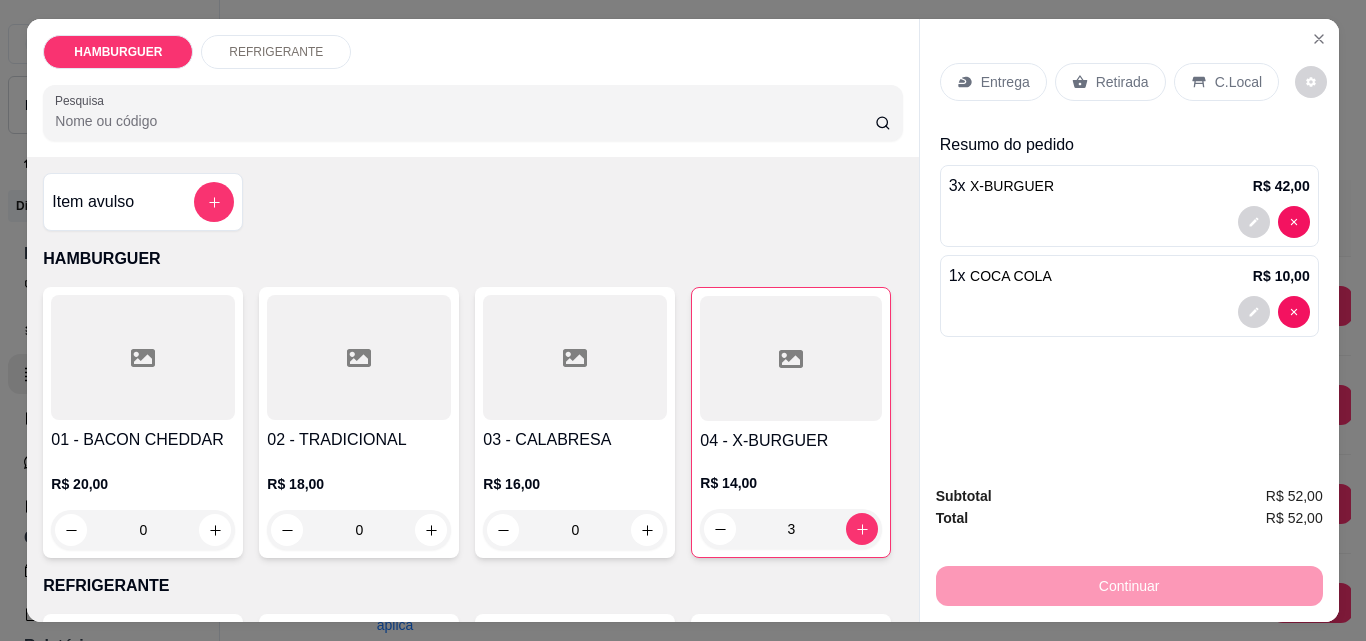 click on "Retirada" at bounding box center [1122, 82] 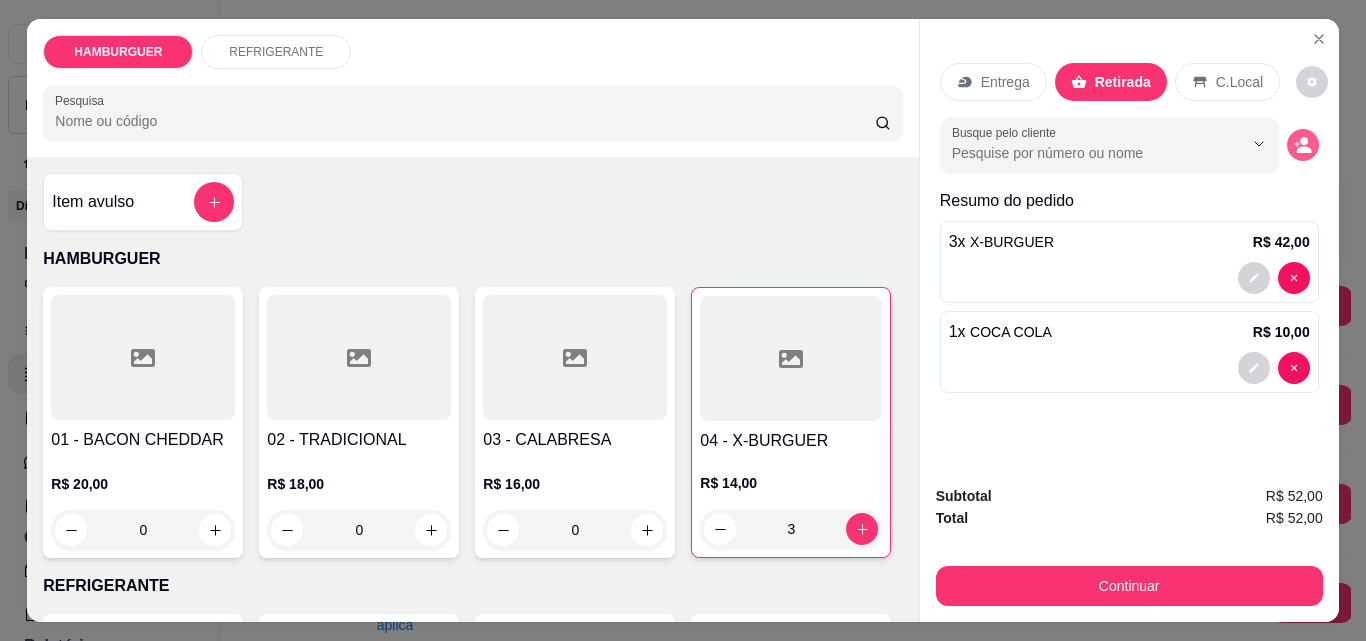 click at bounding box center [1303, 145] 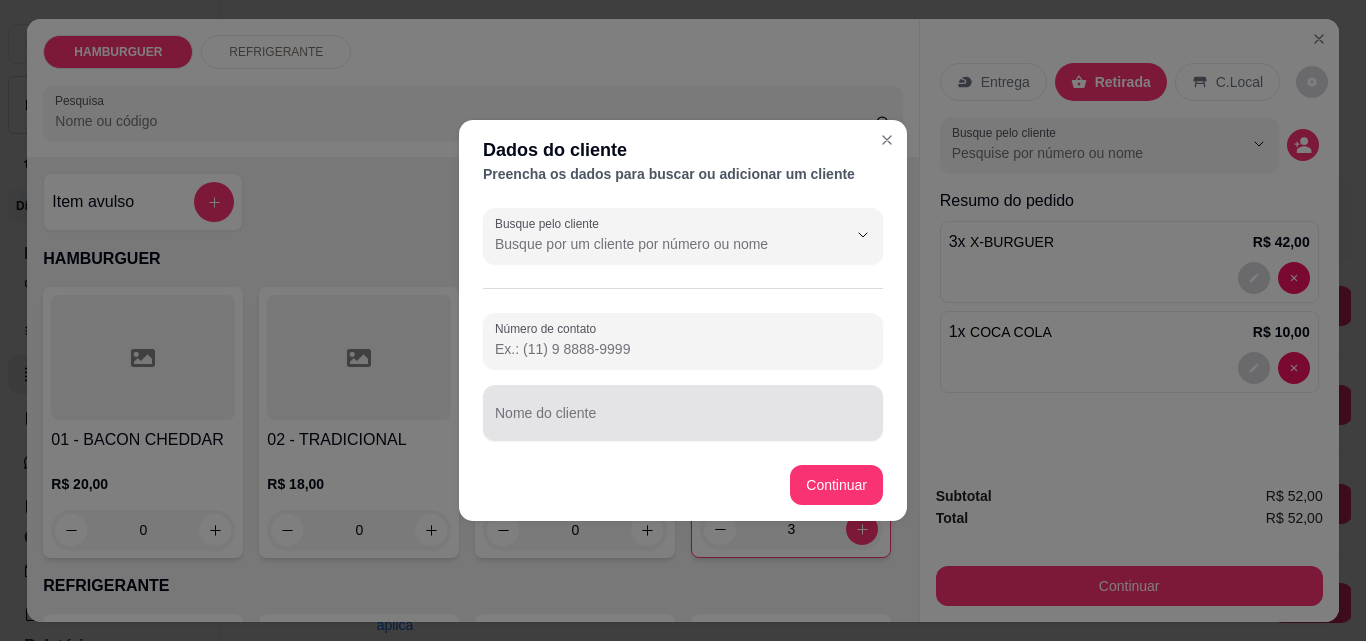 click on "Nome do cliente" at bounding box center (683, 421) 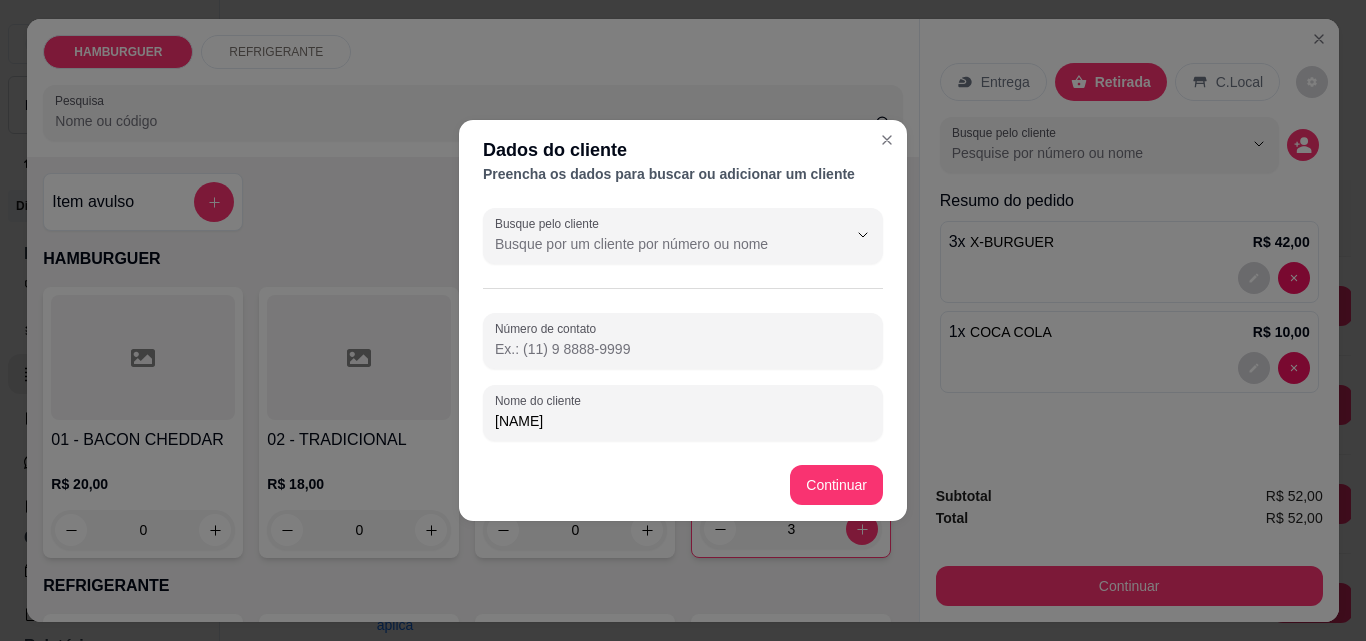 type on "[FIRST] [LAST]" 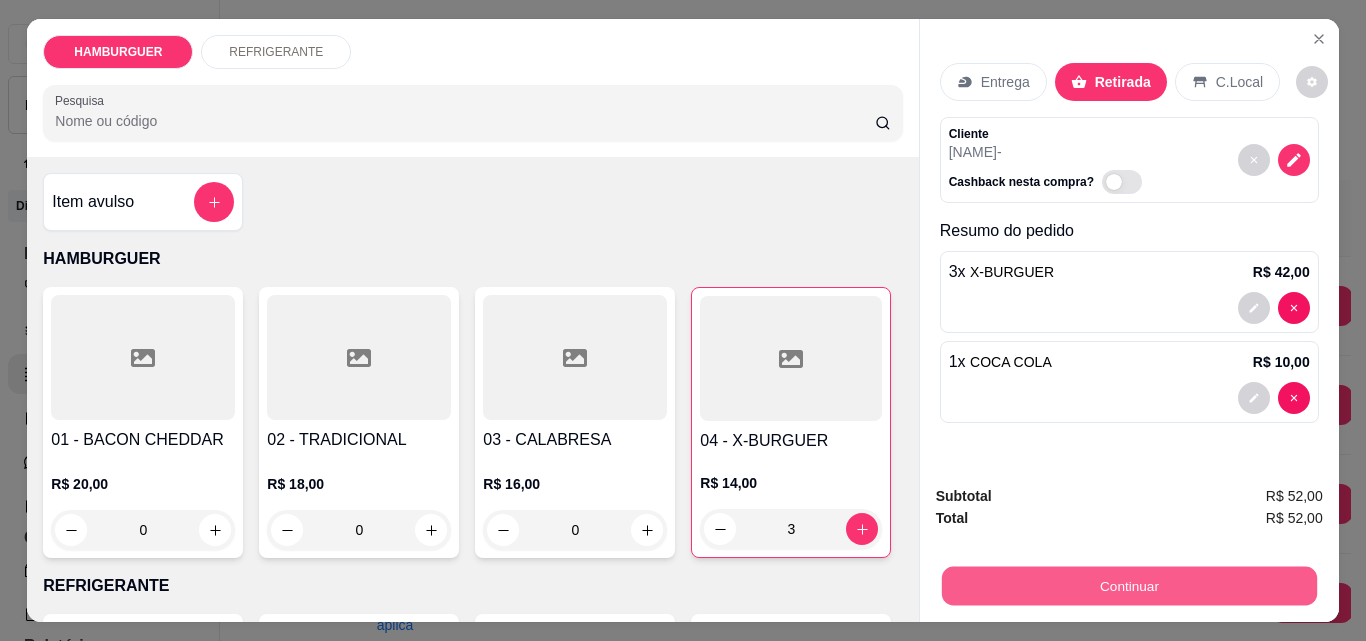 click on "Continuar" at bounding box center (1128, 585) 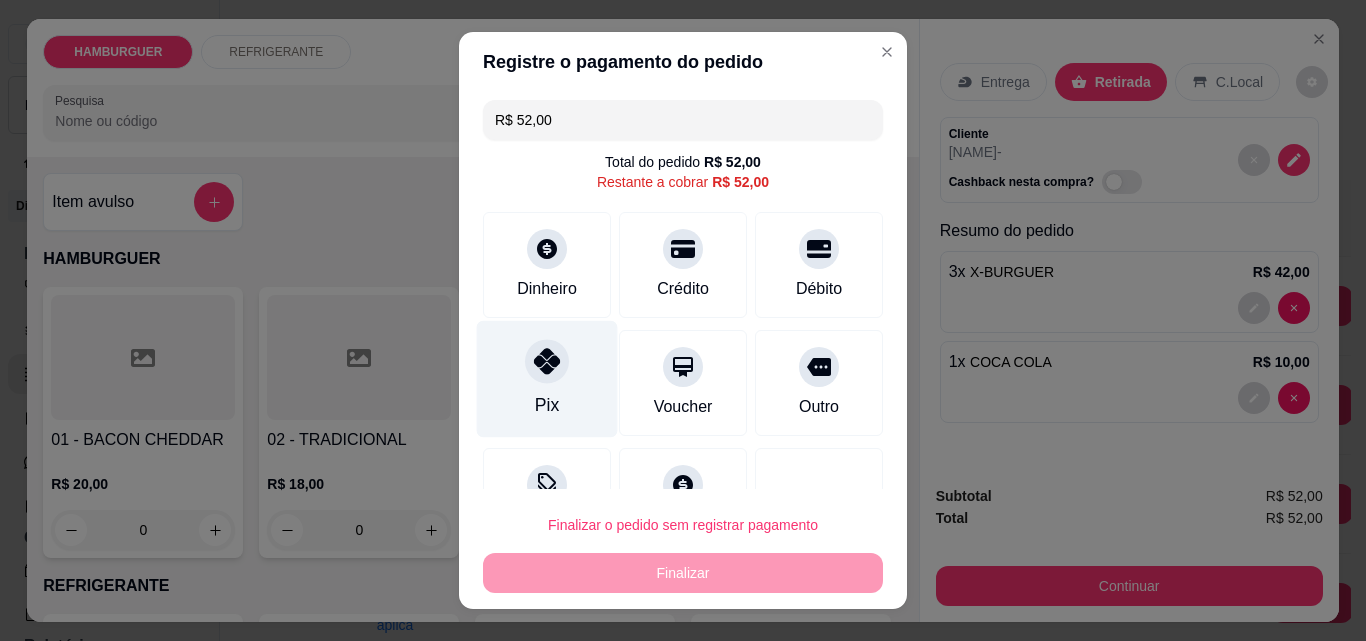 click 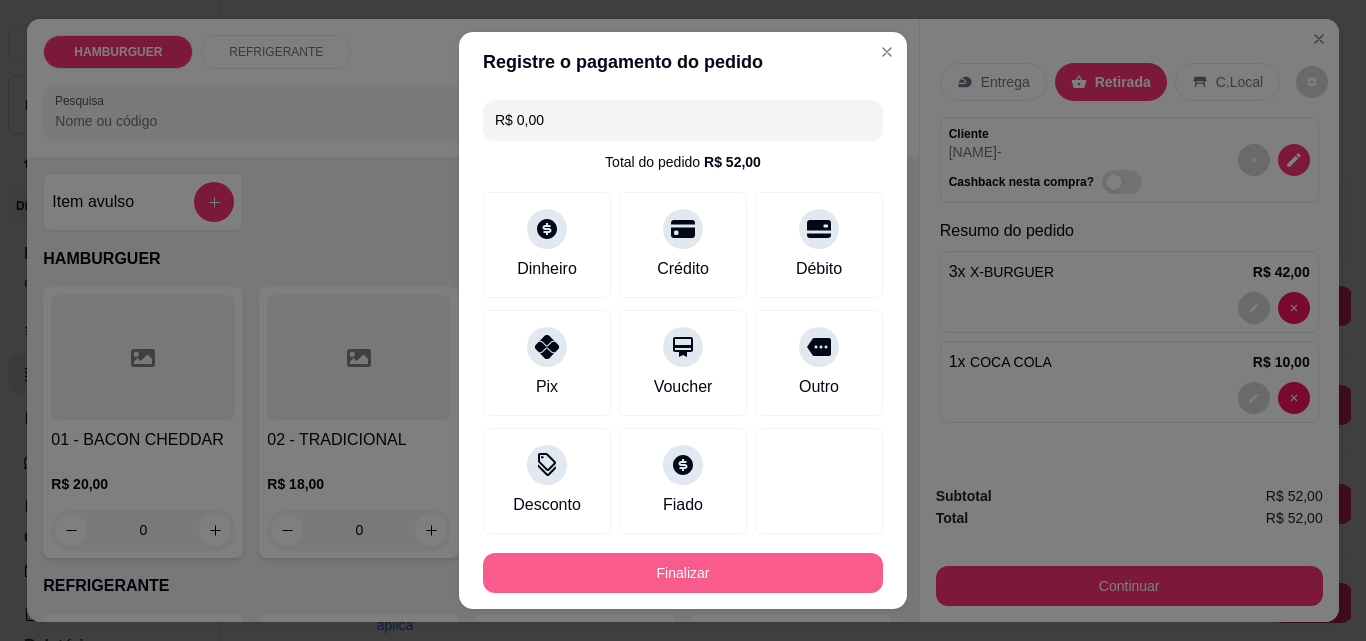 click on "Finalizar" at bounding box center (683, 573) 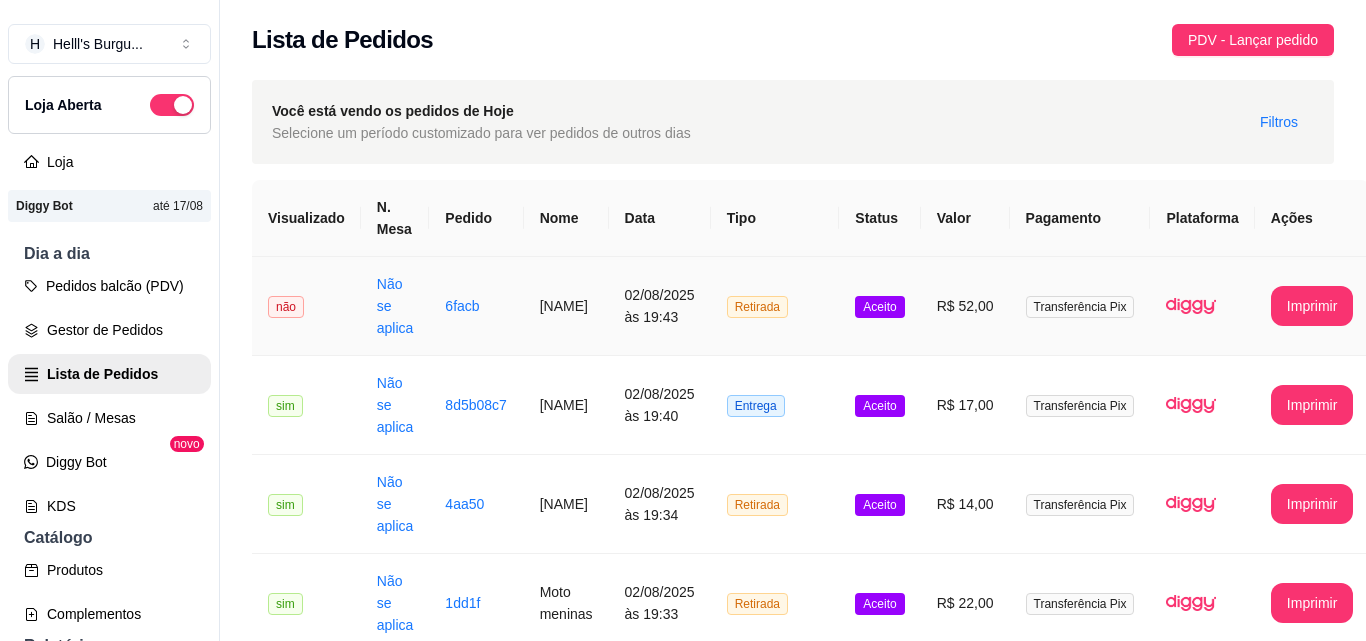 click on "Retirada" at bounding box center (775, 306) 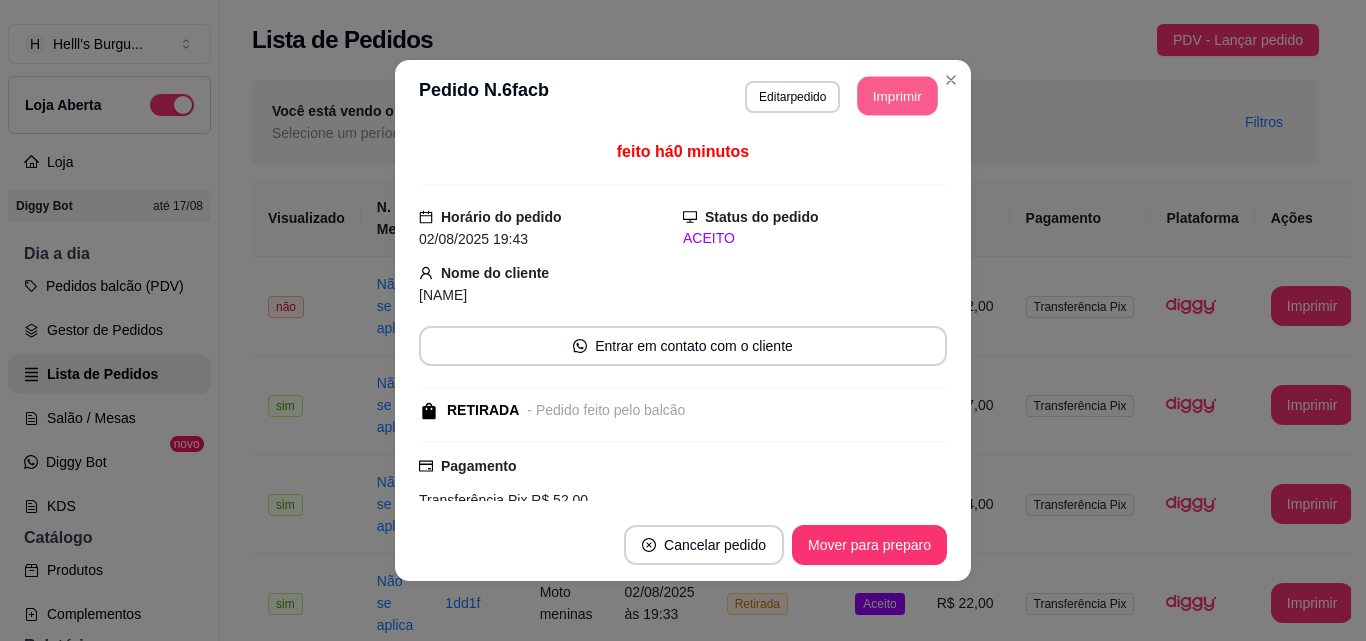 click on "Imprimir" at bounding box center [898, 96] 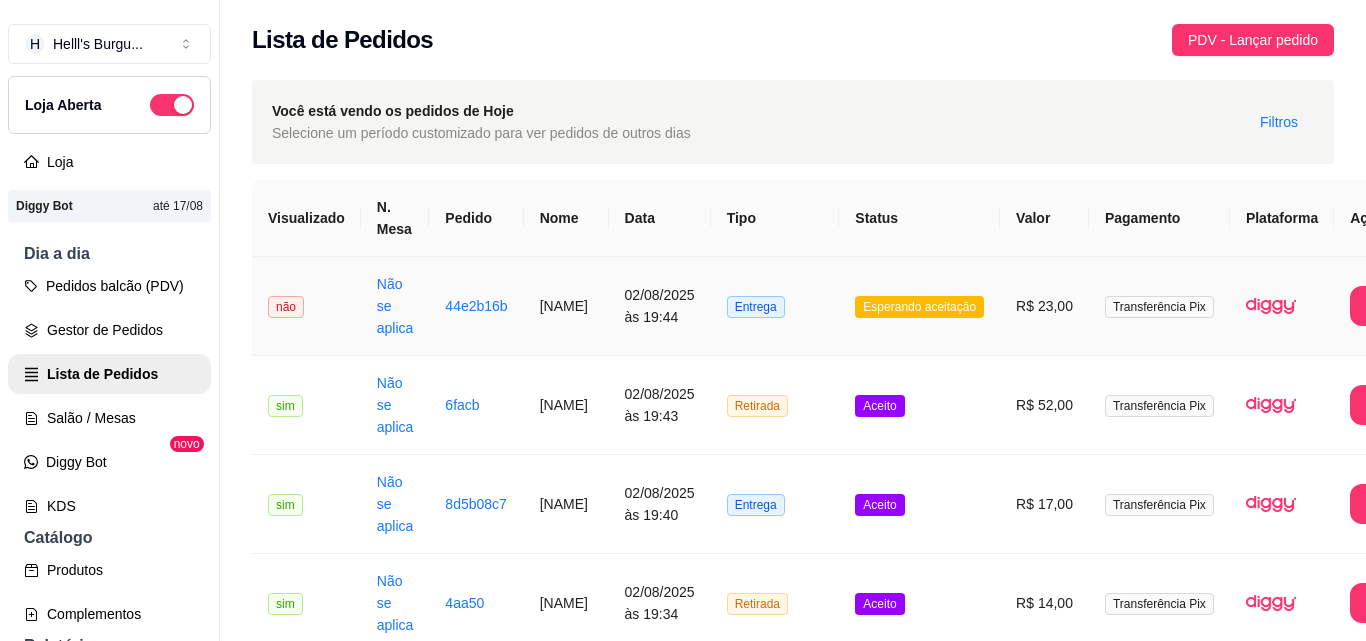 click on "Entrega" at bounding box center (775, 306) 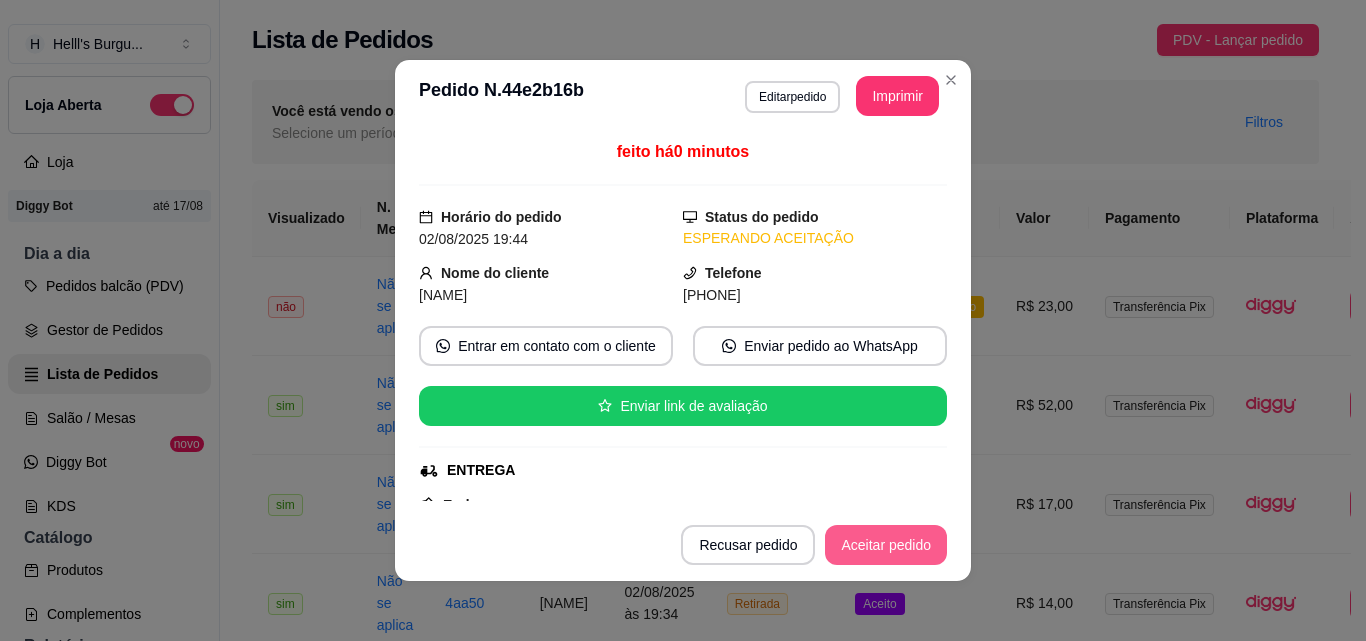 click on "Aceitar pedido" at bounding box center (886, 545) 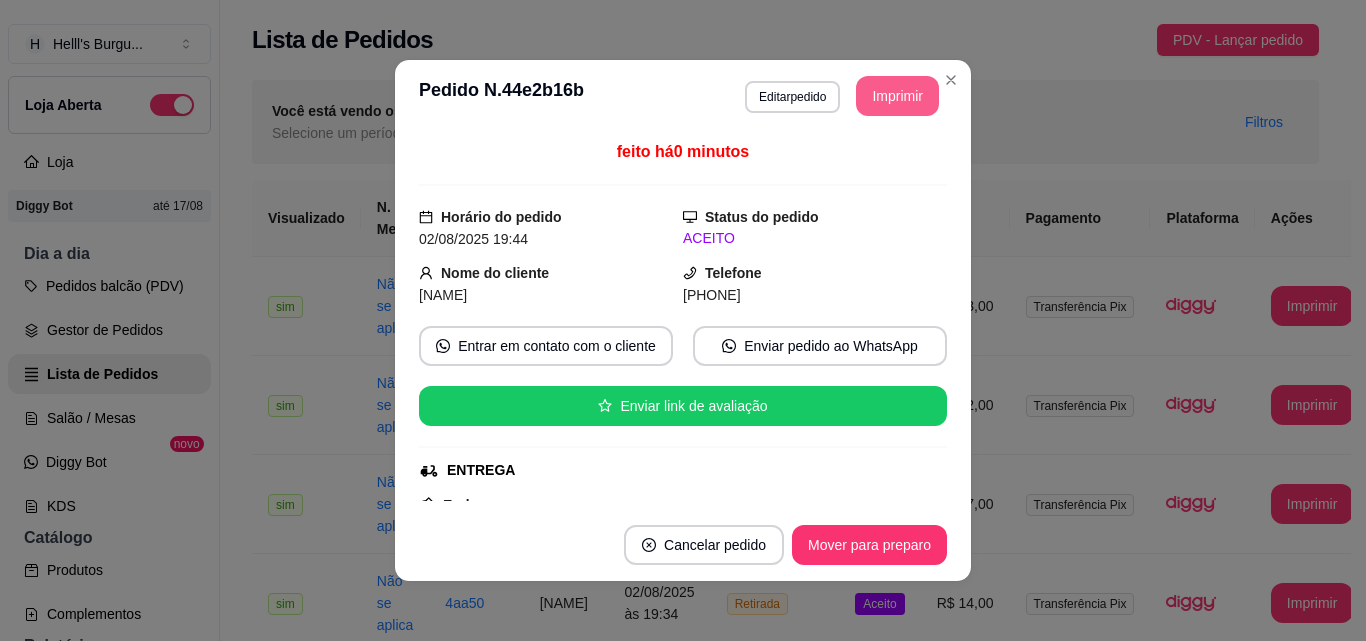 click on "Imprimir" at bounding box center (897, 96) 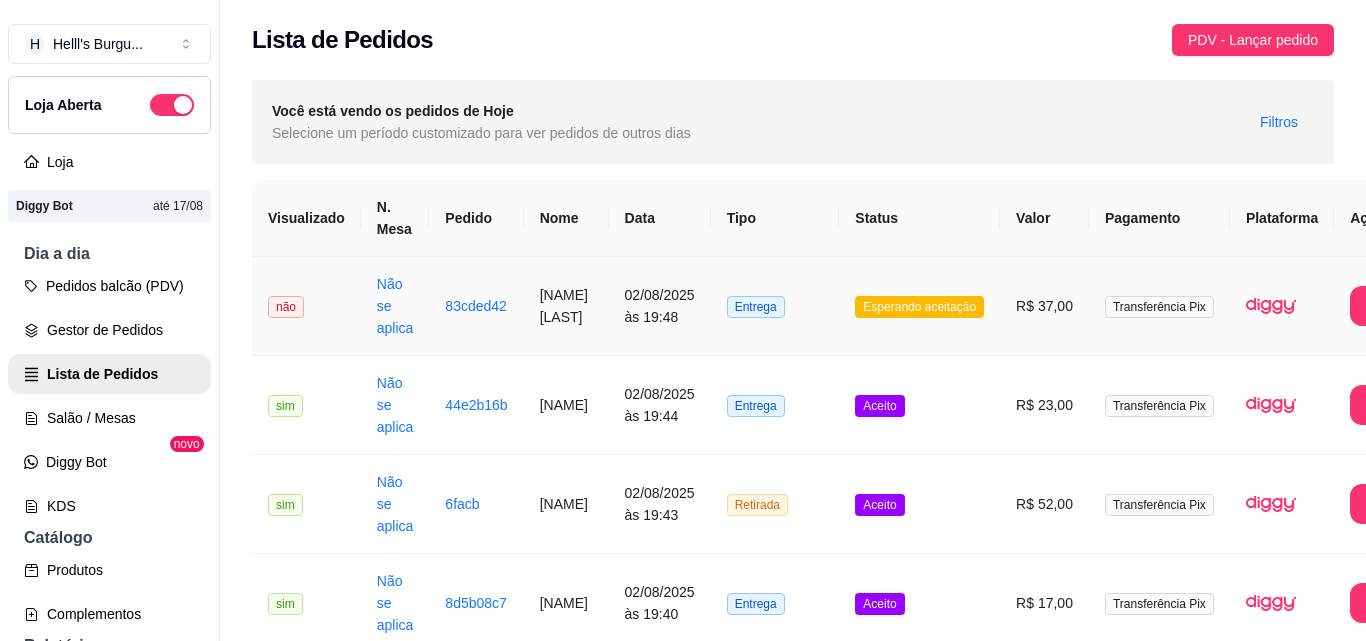 click on "Entrega" at bounding box center (775, 306) 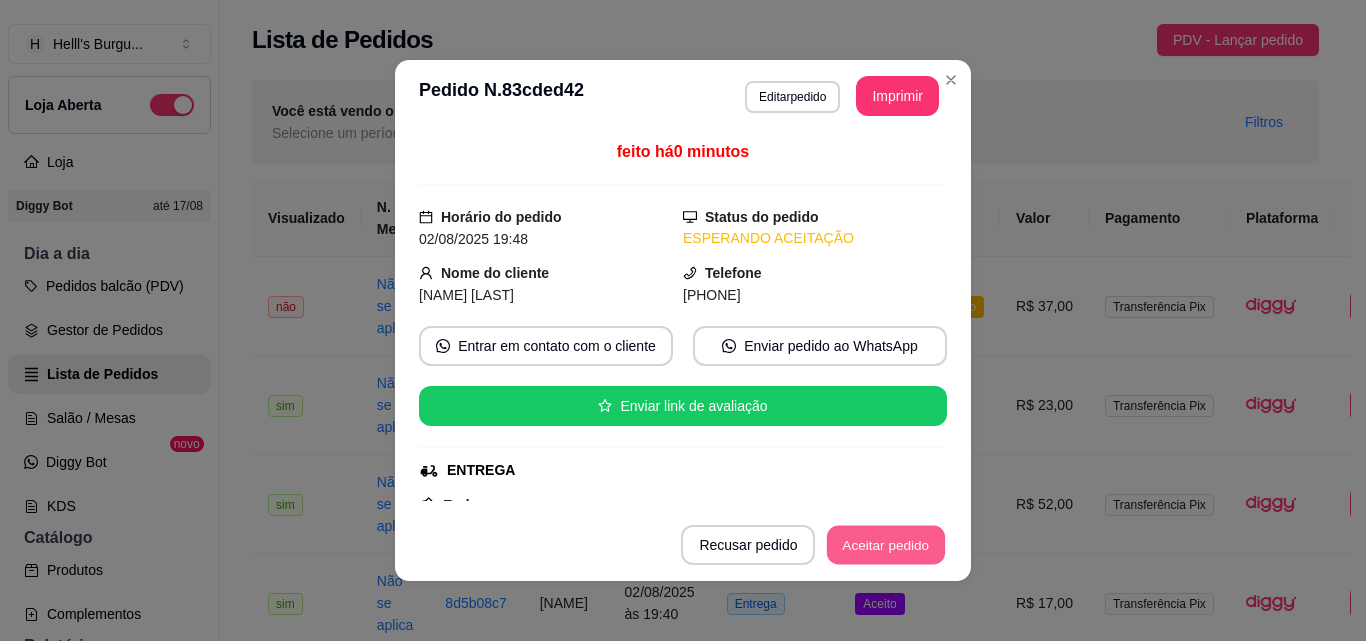 click on "Aceitar pedido" at bounding box center [886, 545] 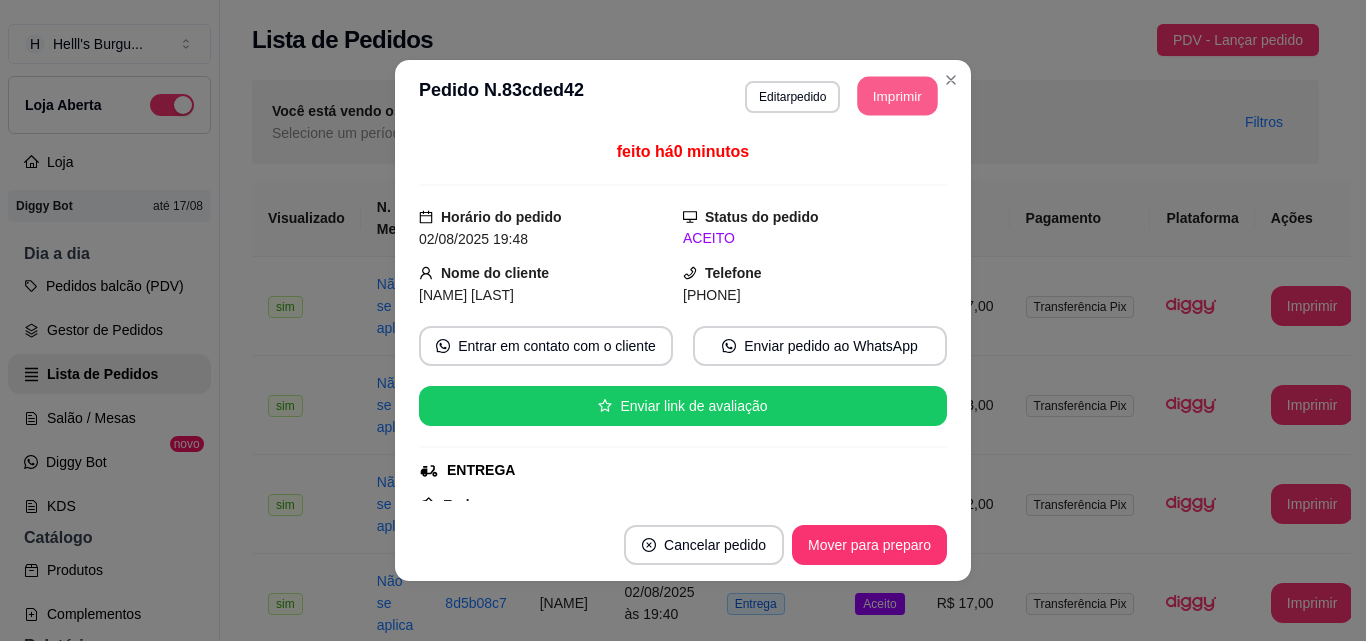 click on "Imprimir" at bounding box center [898, 96] 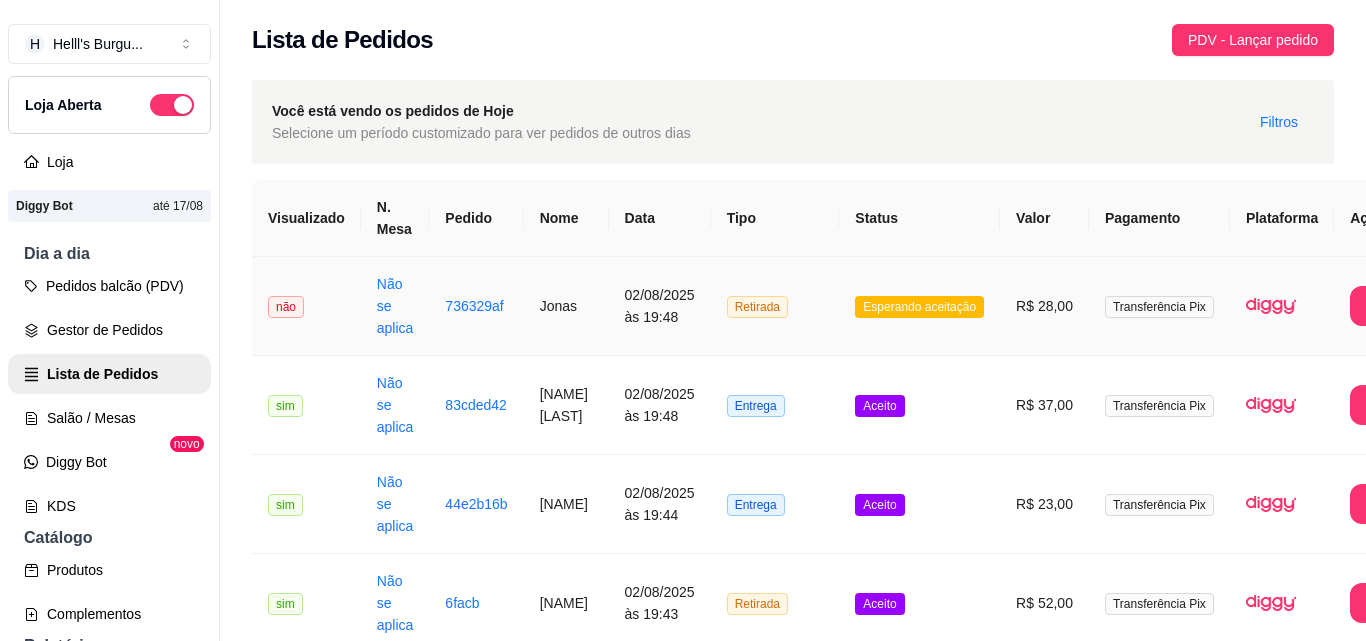 click on "Retirada" at bounding box center (775, 306) 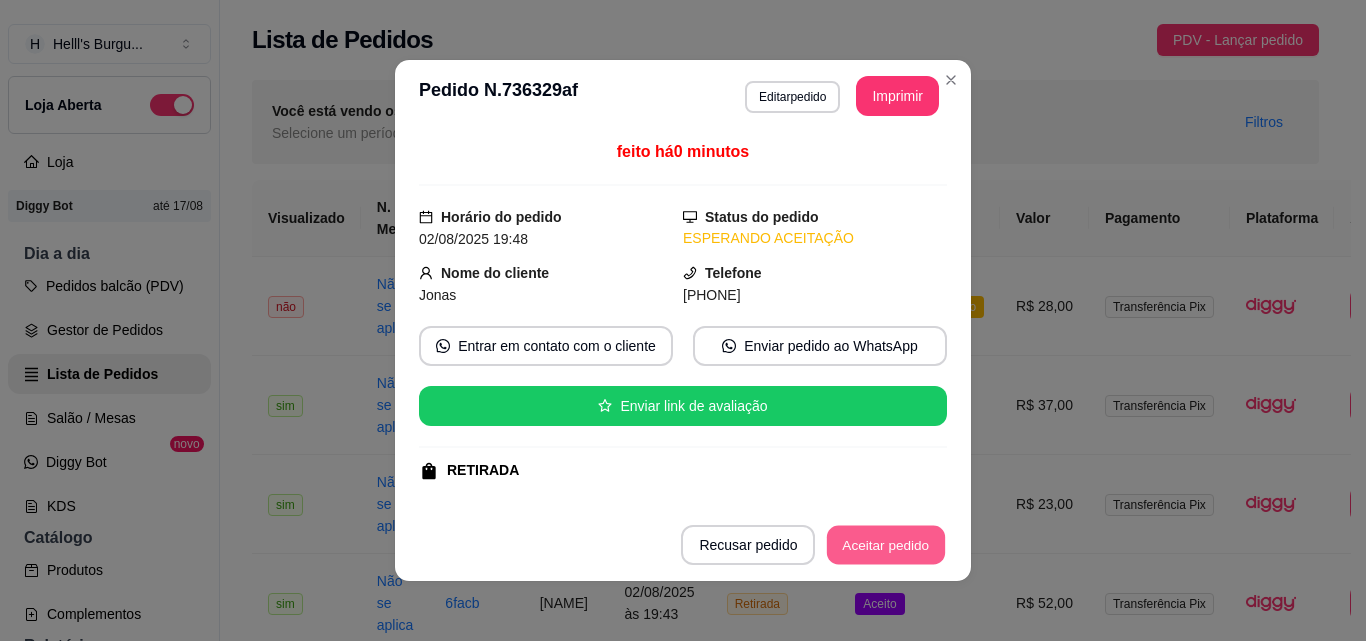 click on "Aceitar pedido" at bounding box center [886, 545] 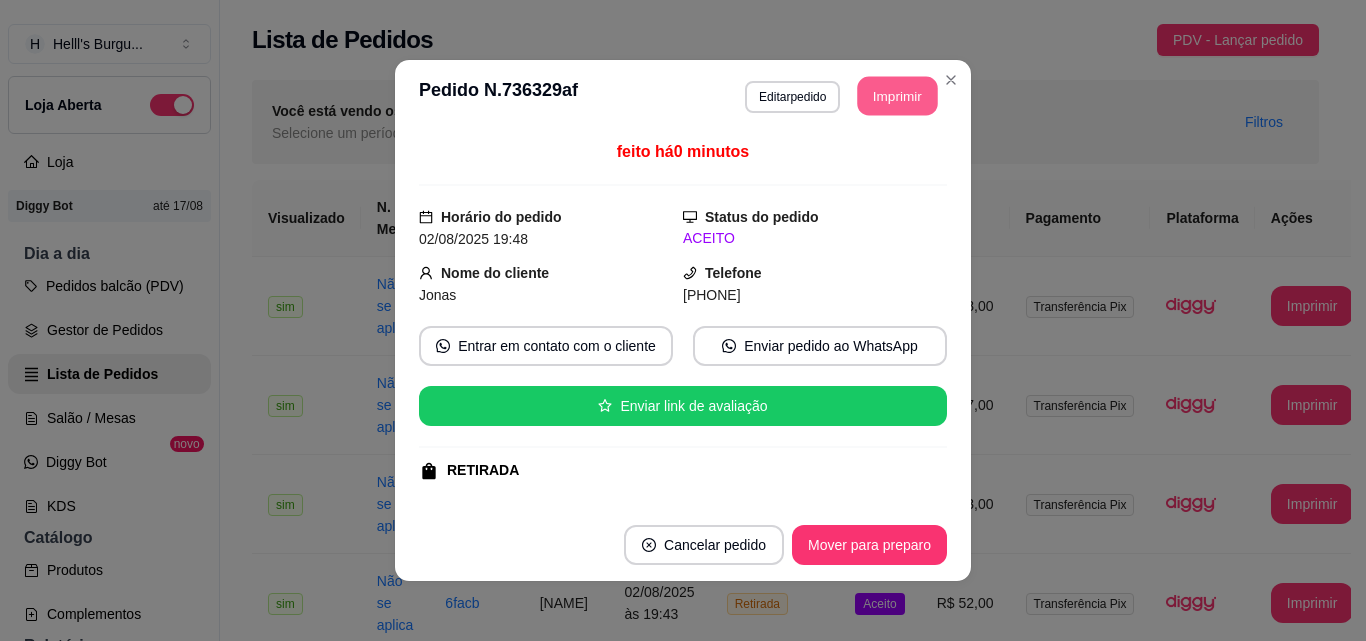 click on "Imprimir" at bounding box center (898, 96) 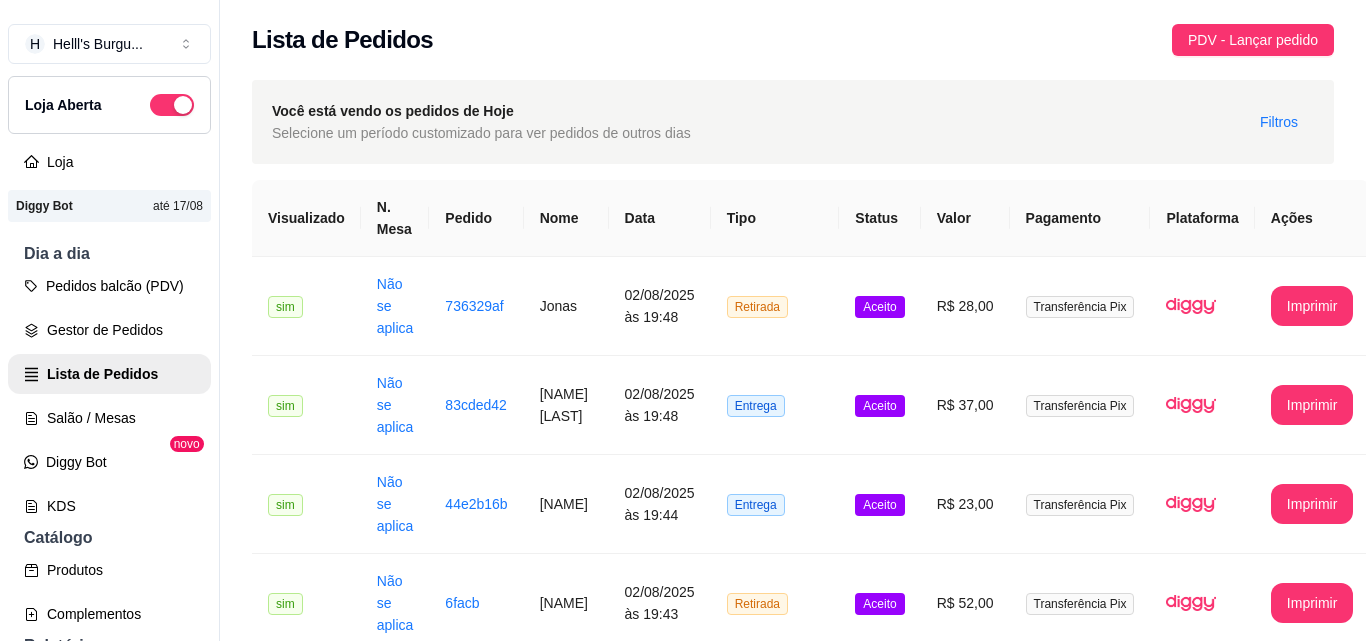 click on "Retirada" at bounding box center [775, 1296] 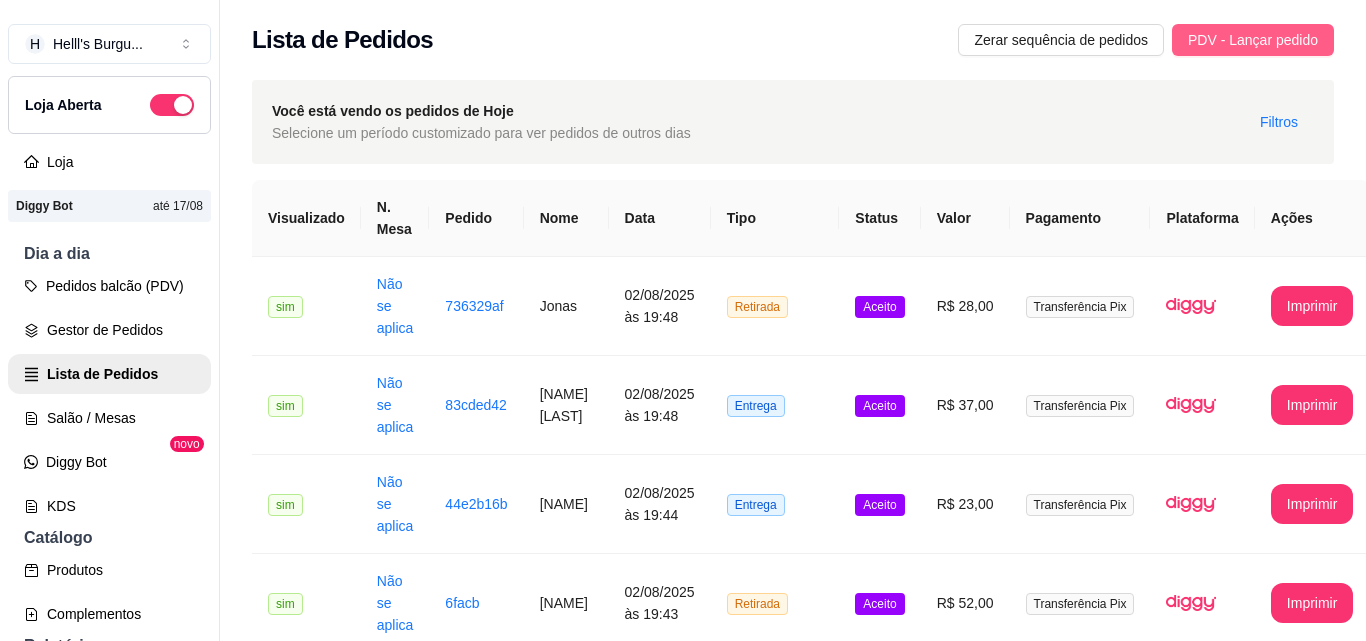 click on "PDV - Lançar pedido" at bounding box center [1253, 40] 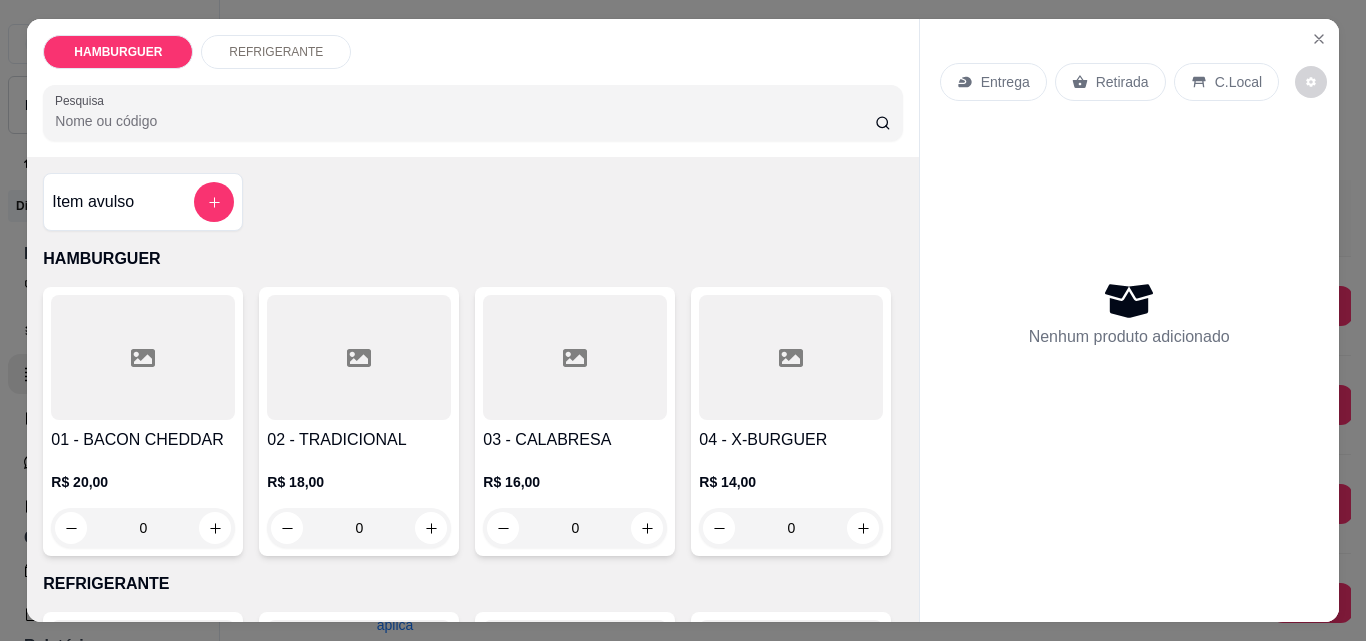 drag, startPoint x: 425, startPoint y: 324, endPoint x: 404, endPoint y: 273, distance: 55.154327 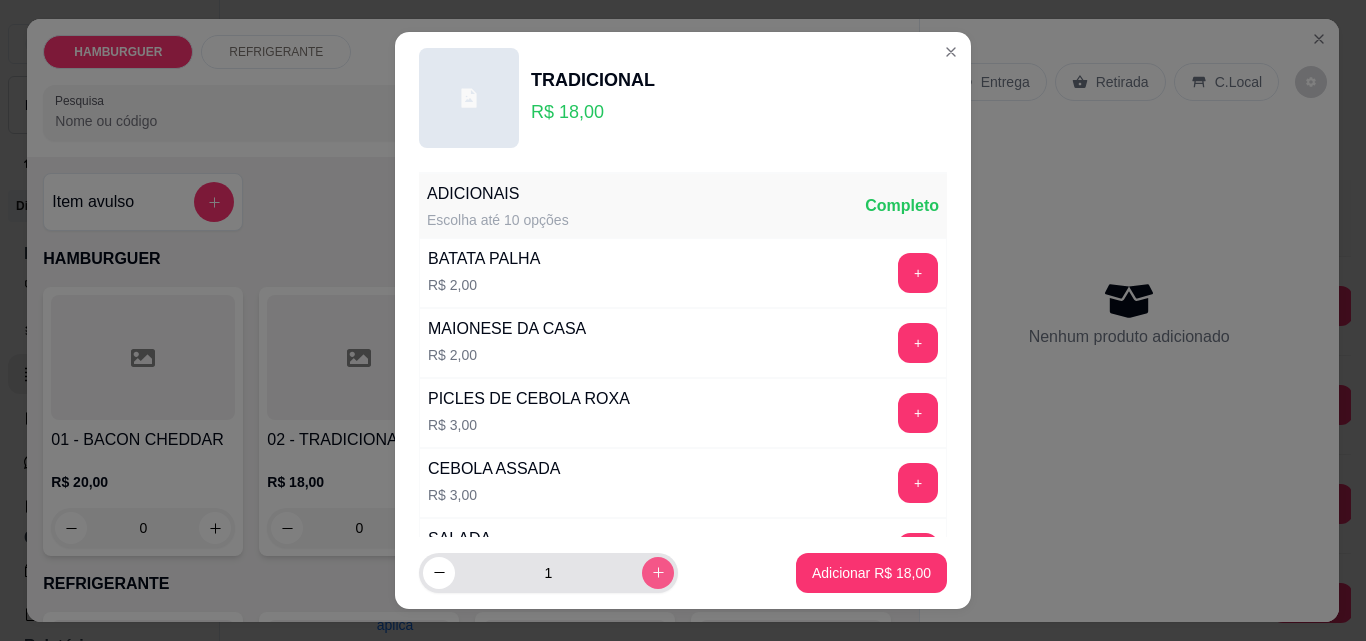 click at bounding box center [658, 573] 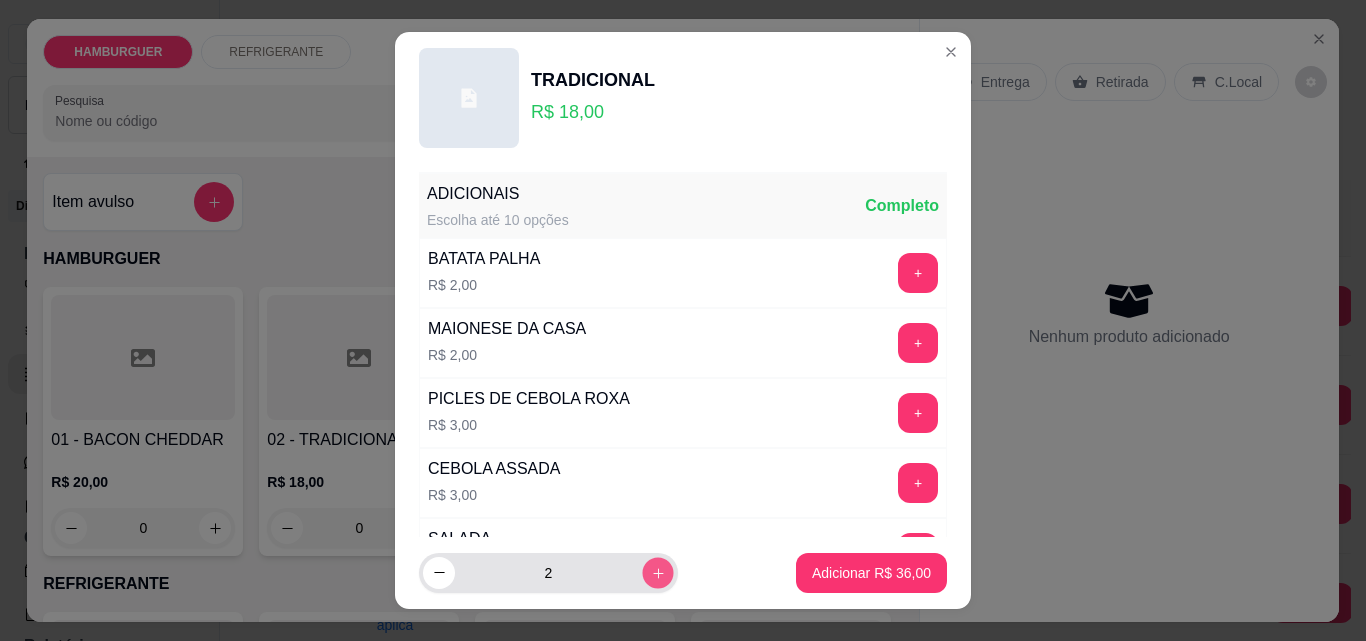 click 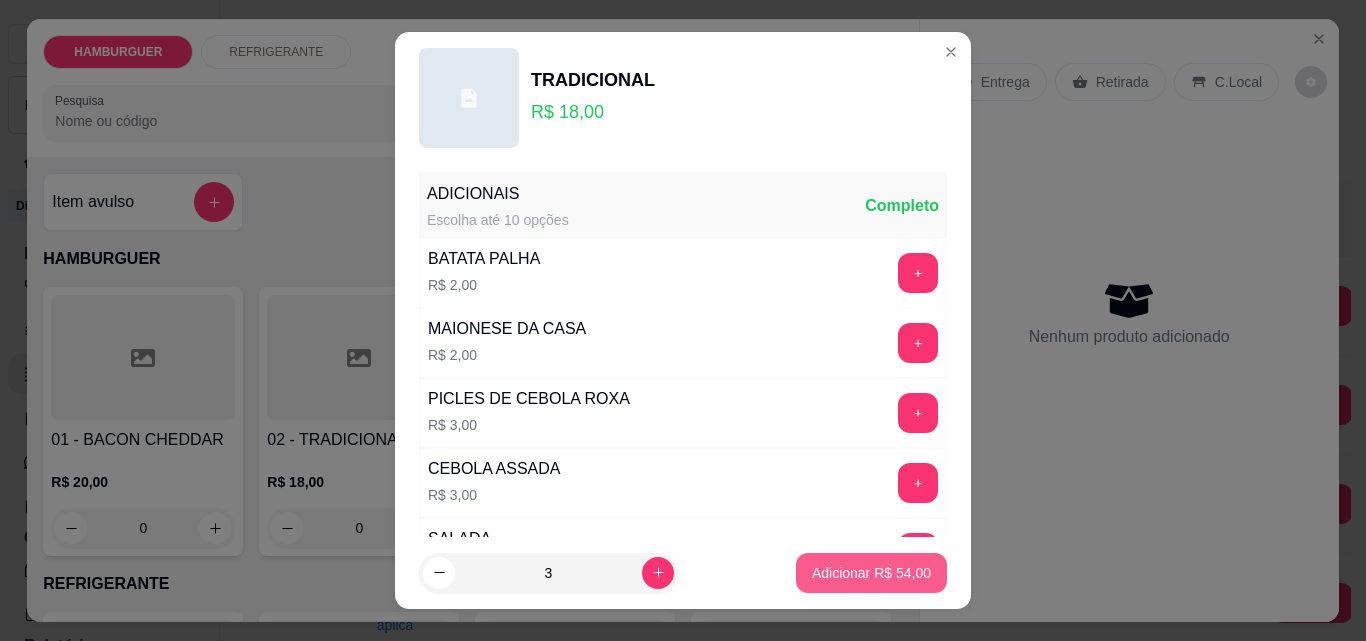 click on "Adicionar   R$ 54,00" at bounding box center (871, 573) 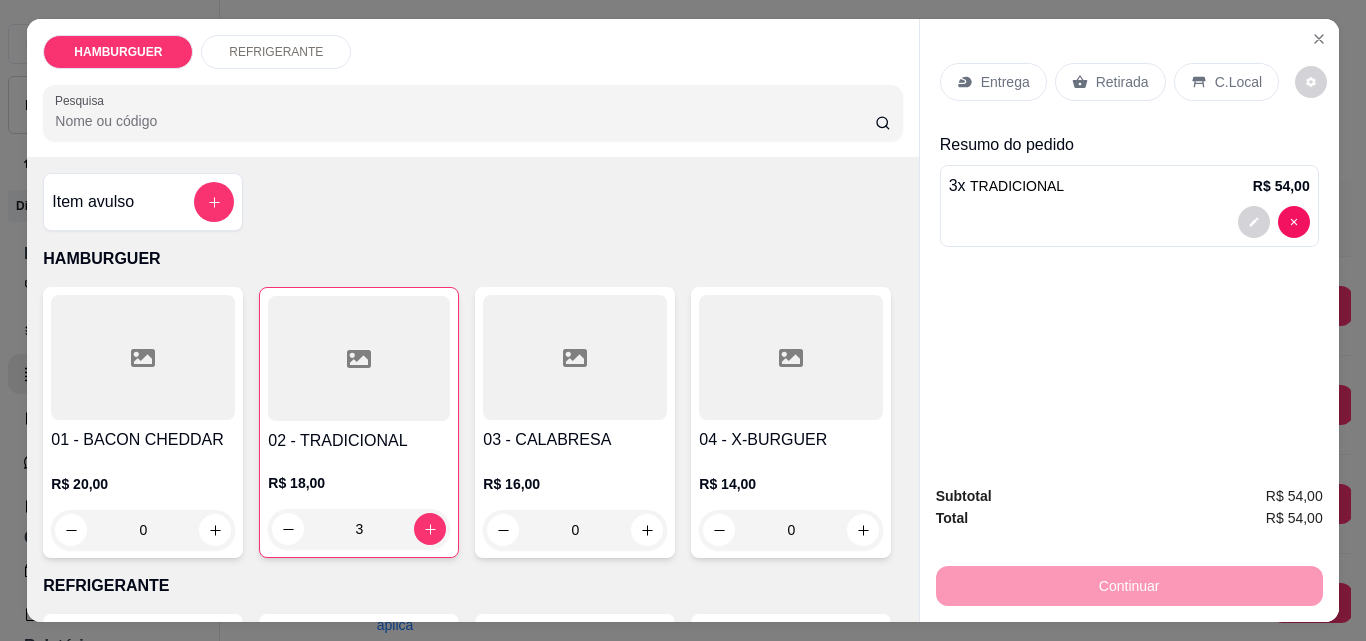 click 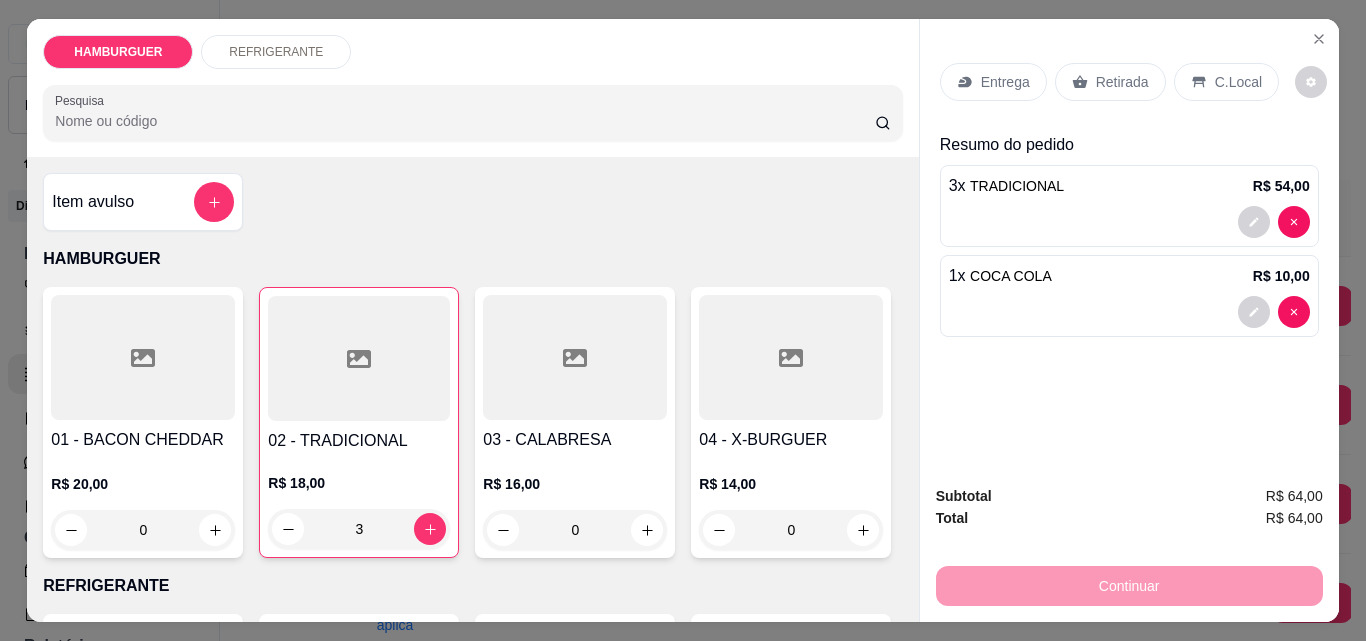 click on "Entrega" at bounding box center (1005, 82) 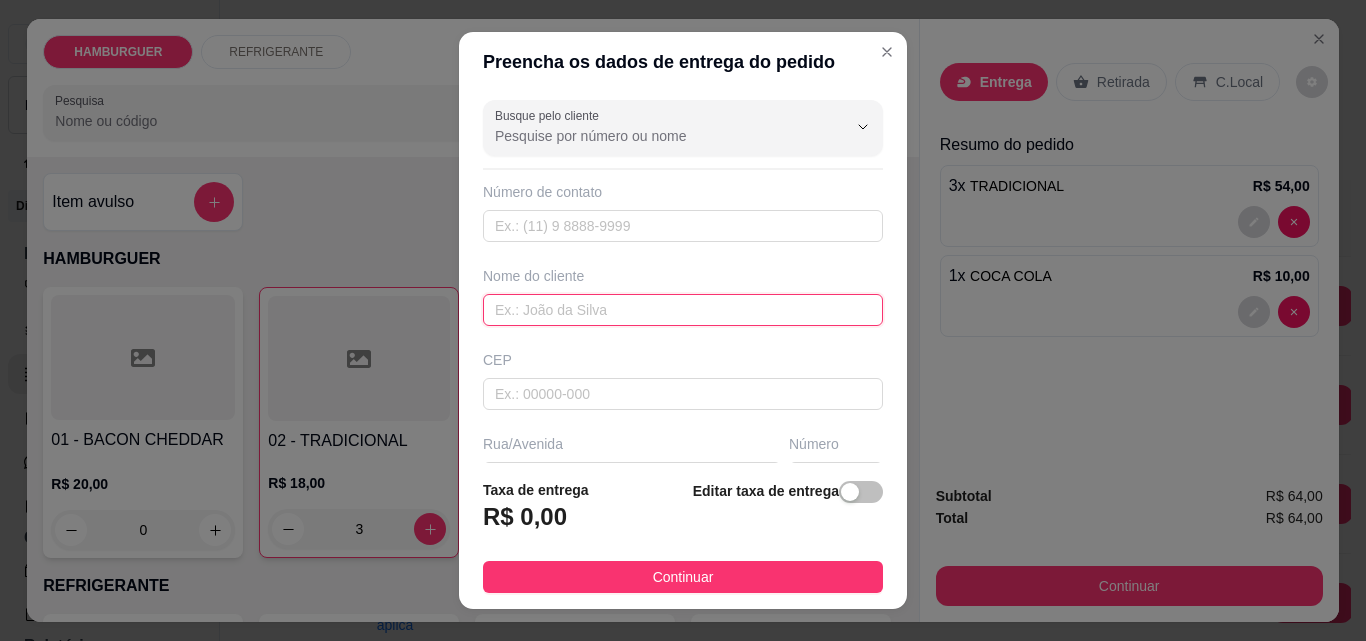 click at bounding box center [683, 310] 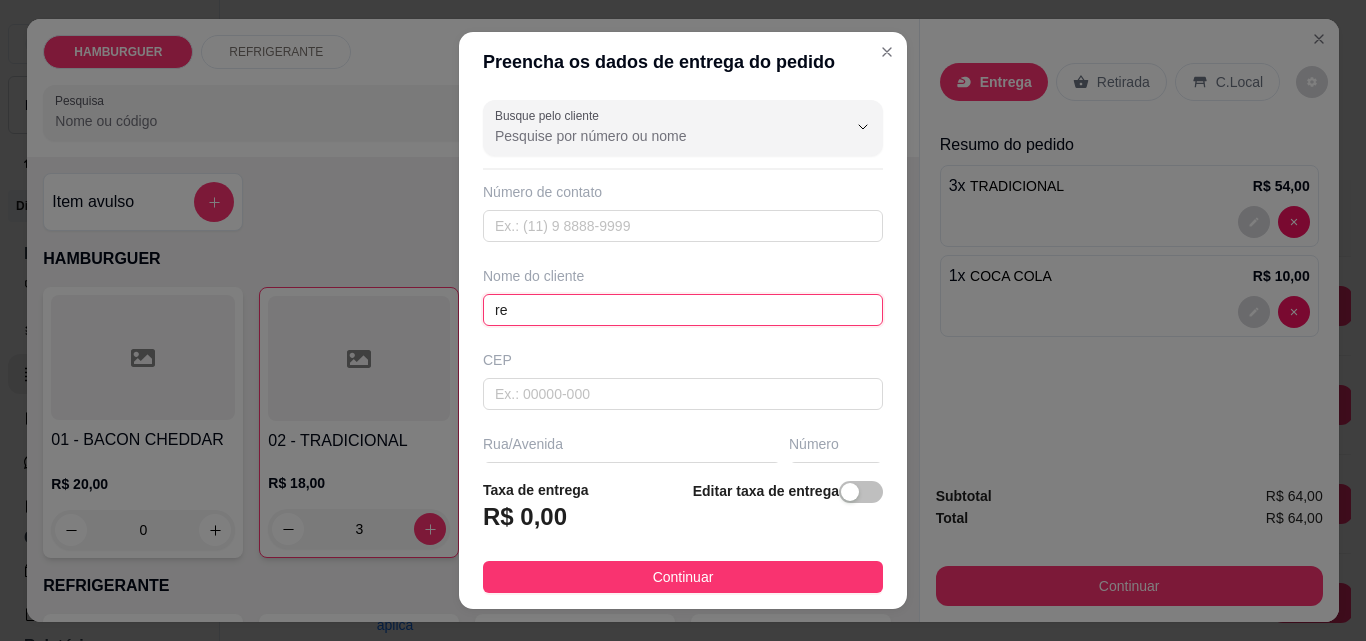 type on "r" 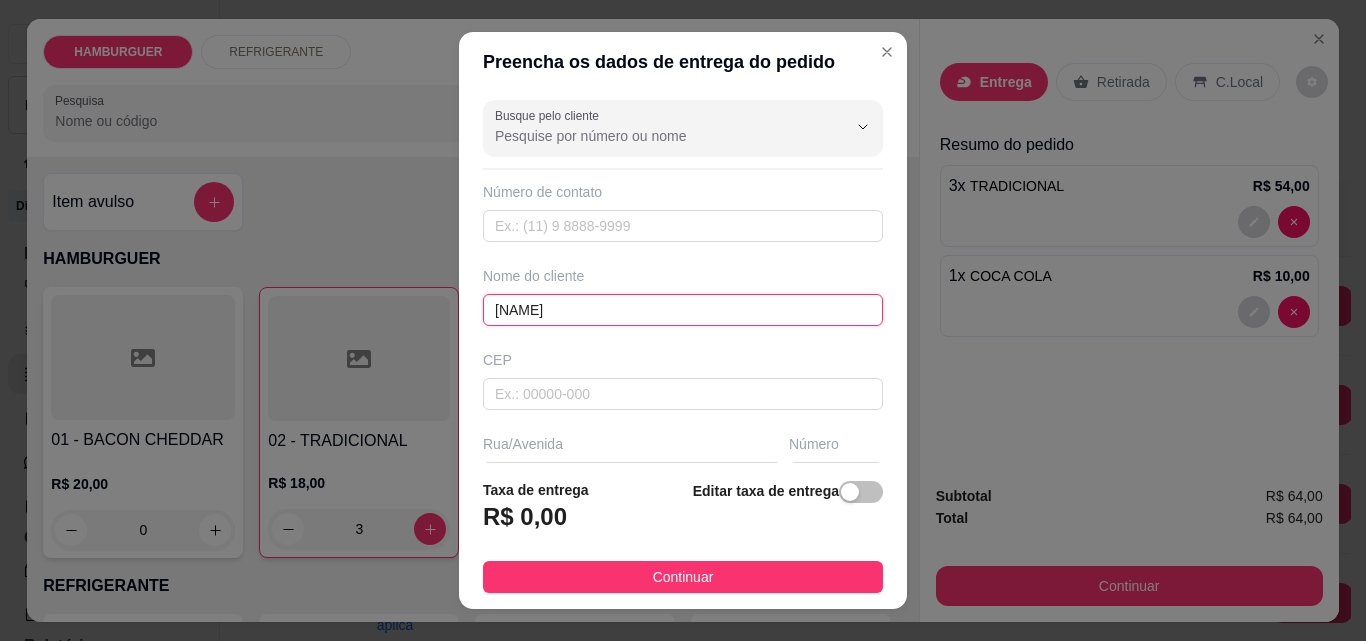 click at bounding box center (683, 562) 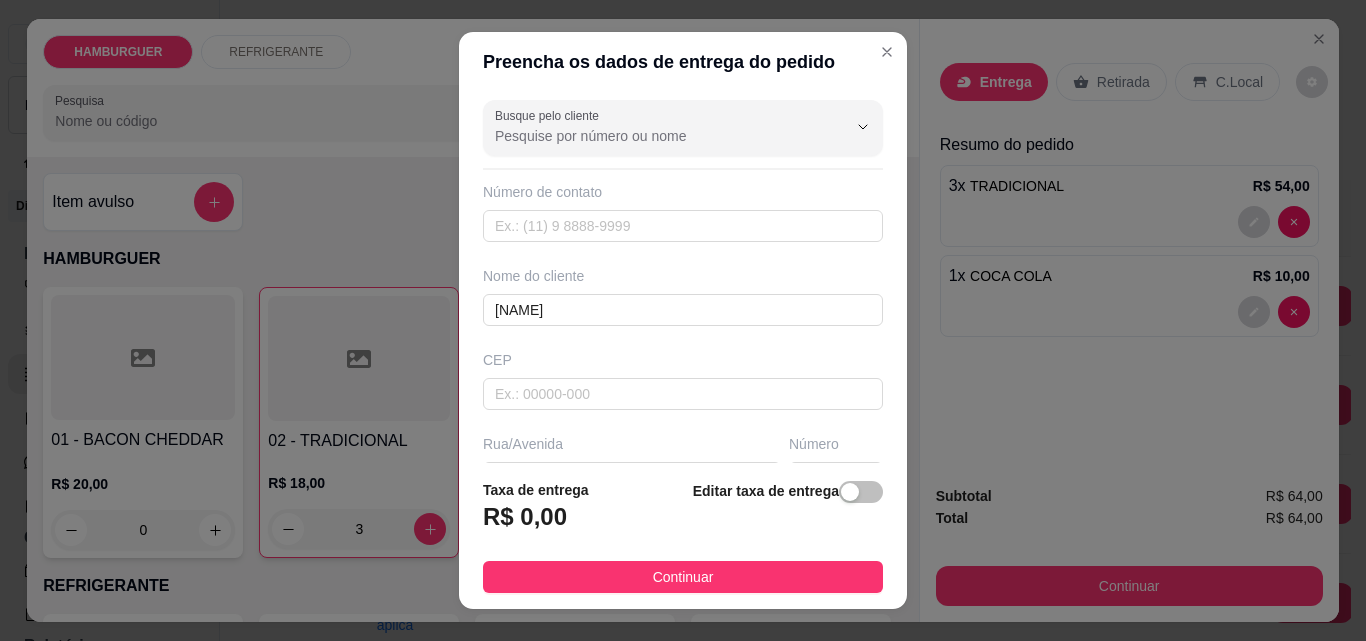 click on "OLARIA - BREJO -  R$ 5,00" at bounding box center [668, 750] 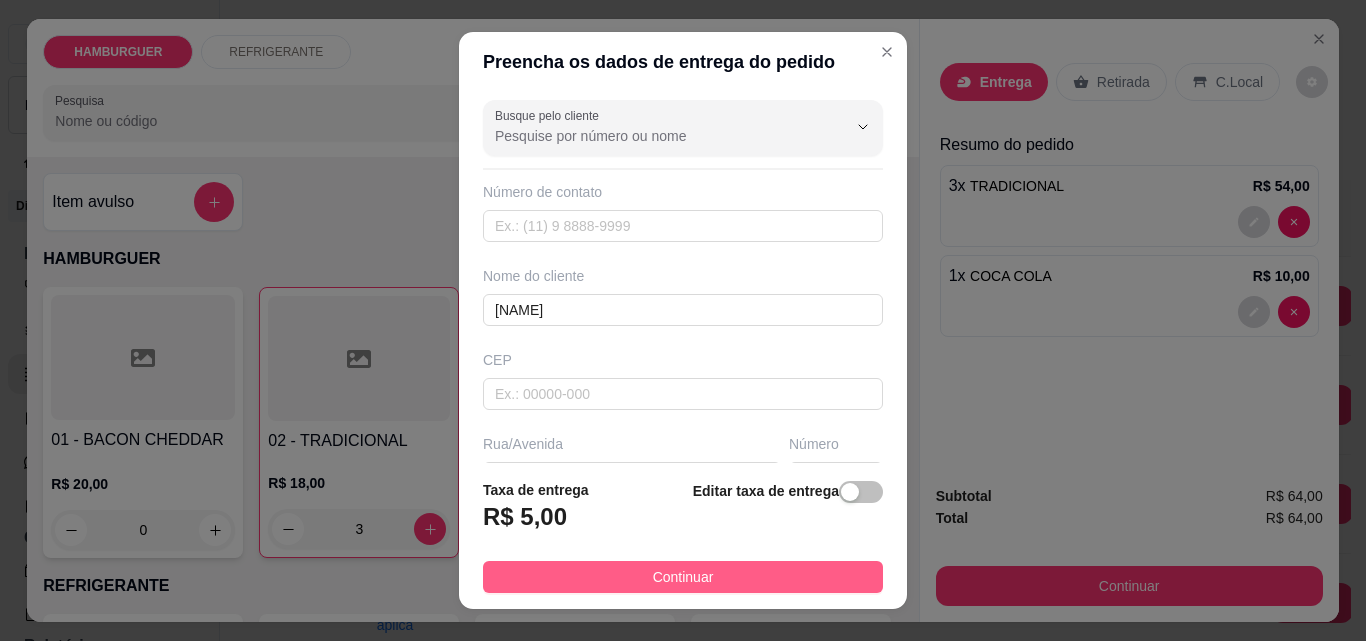 click on "Continuar" at bounding box center [683, 577] 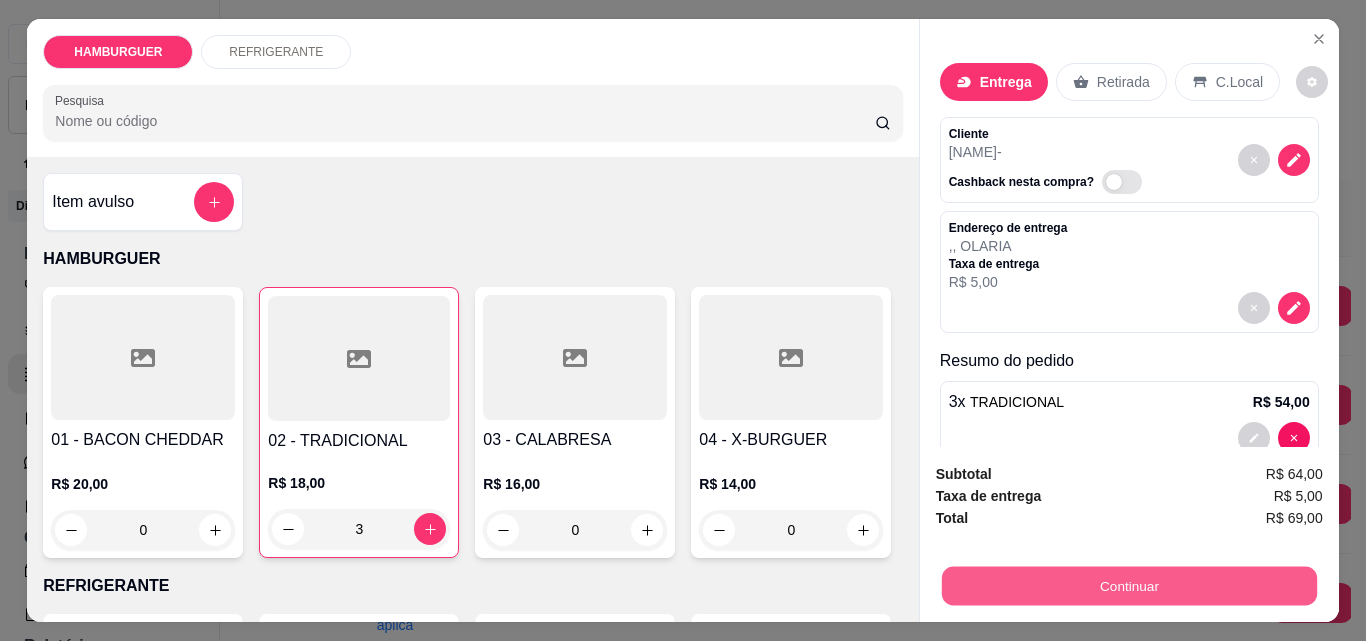 click on "Continuar" at bounding box center (1128, 585) 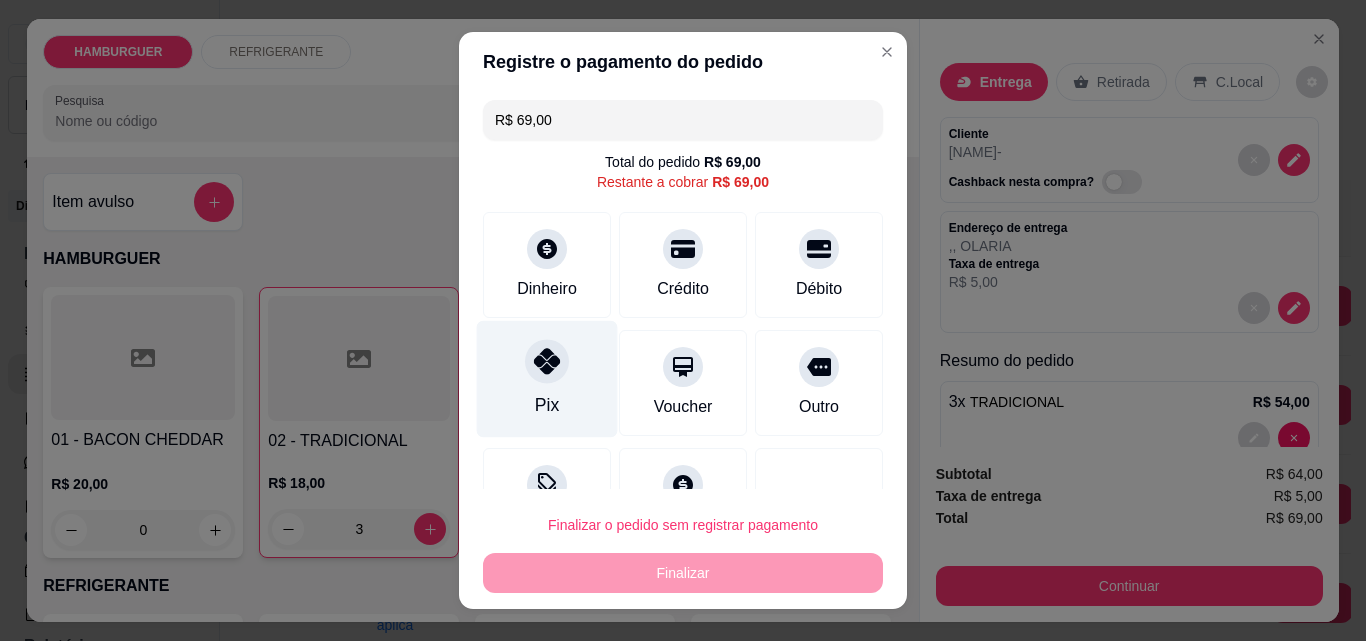 click 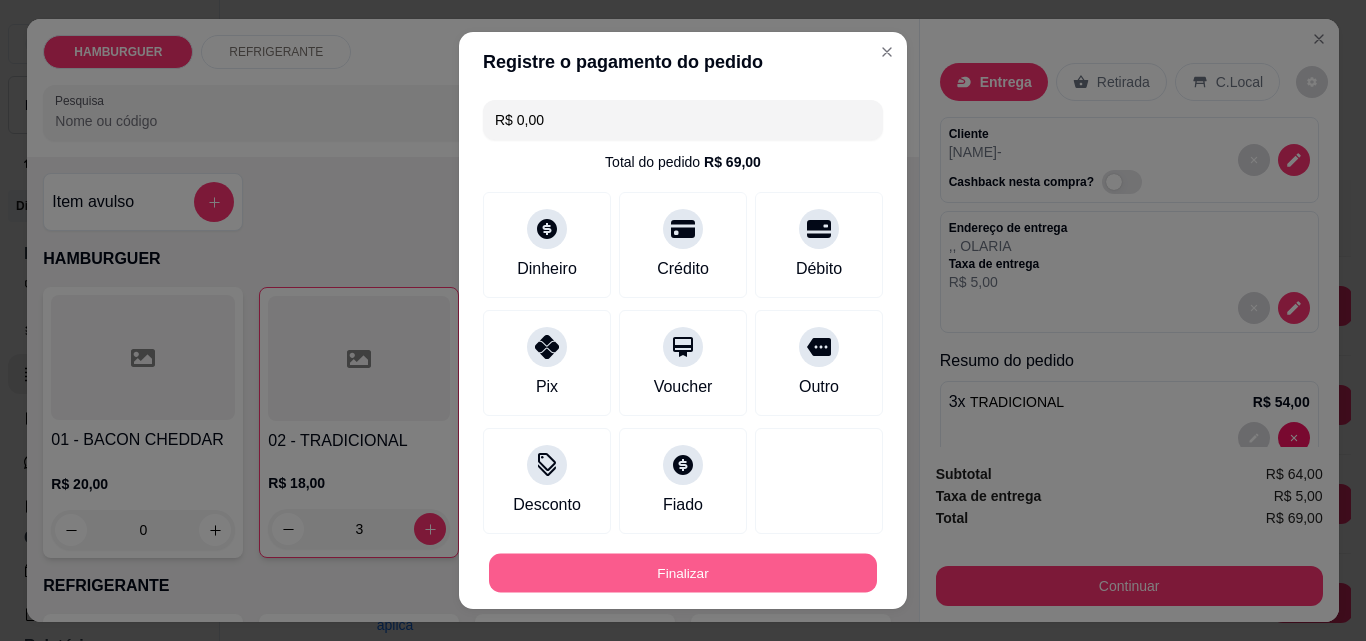 click on "Finalizar" at bounding box center [683, 573] 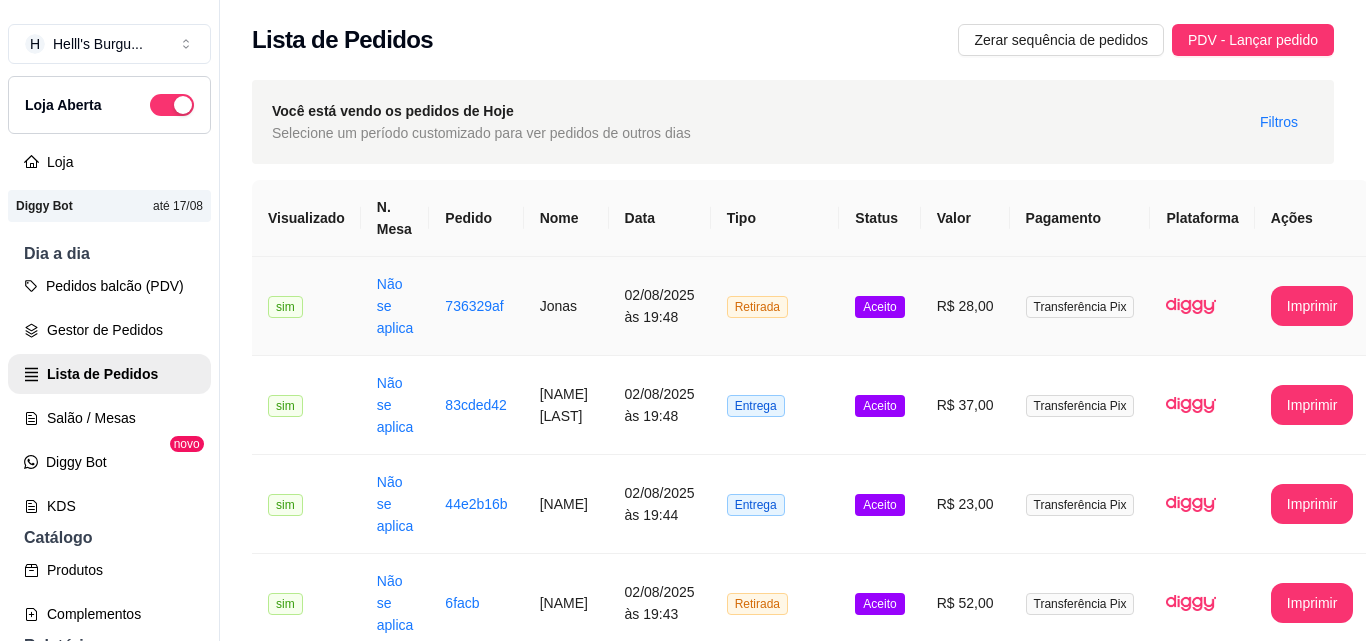 click on "Retirada" at bounding box center [775, 306] 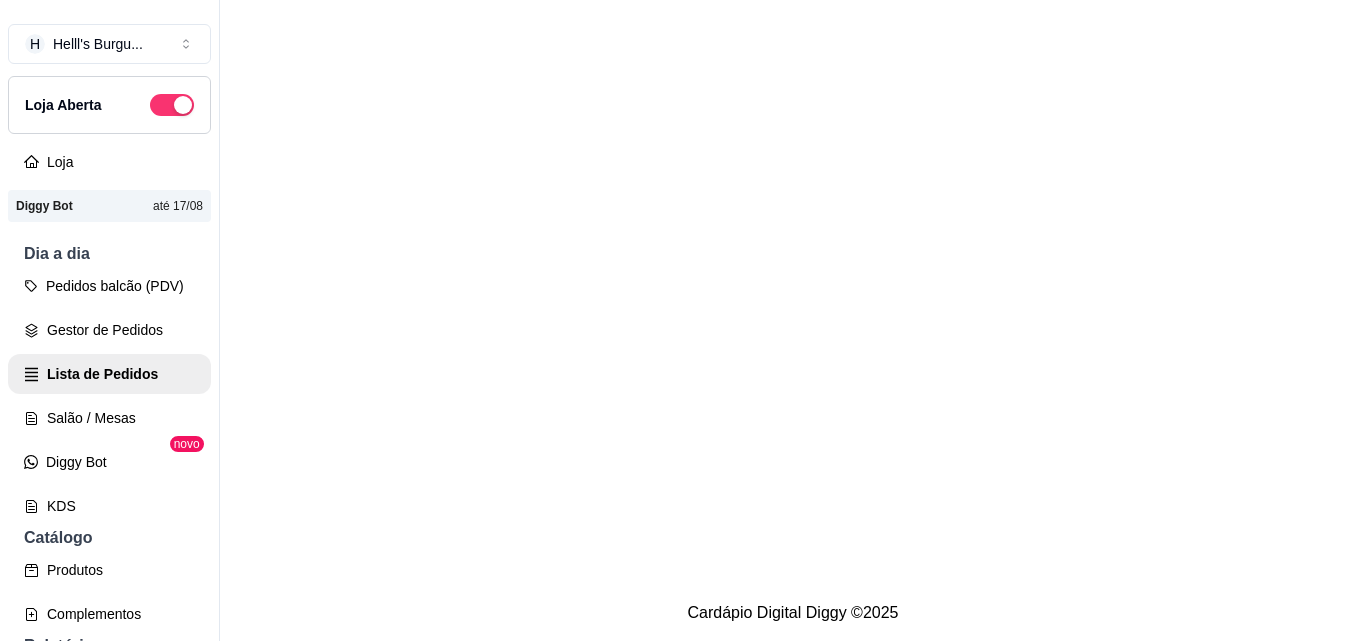 scroll, scrollTop: 0, scrollLeft: 0, axis: both 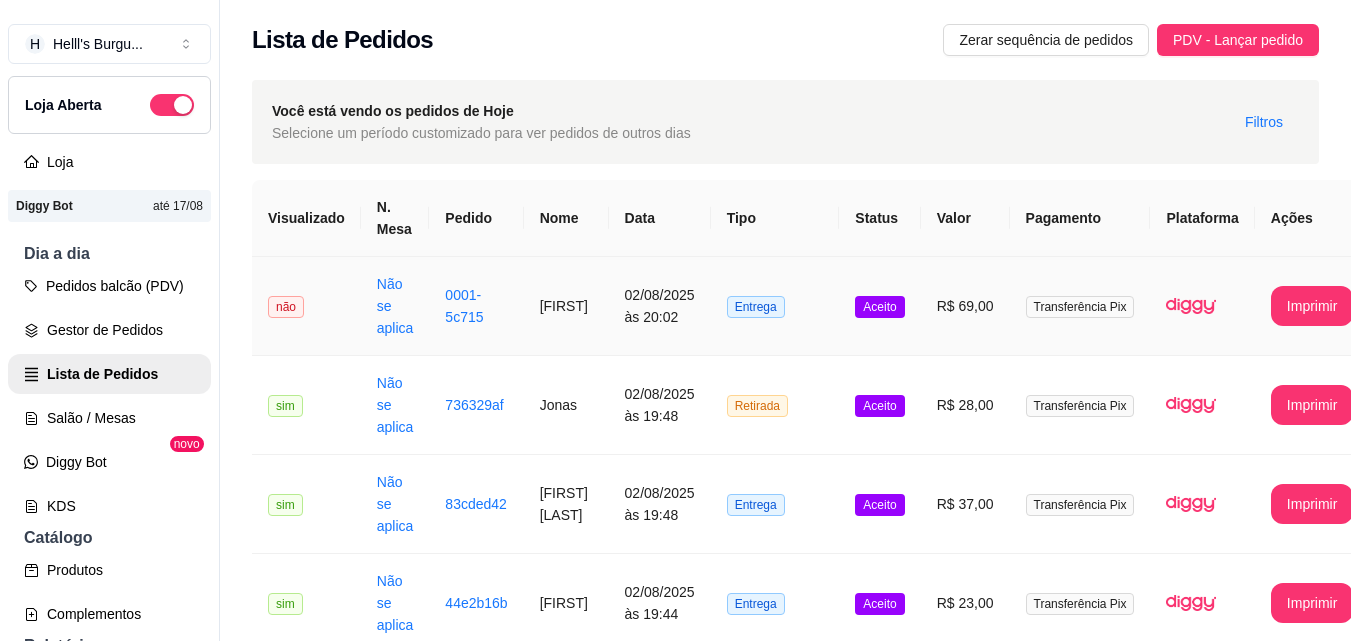 click on "Entrega" at bounding box center (775, 306) 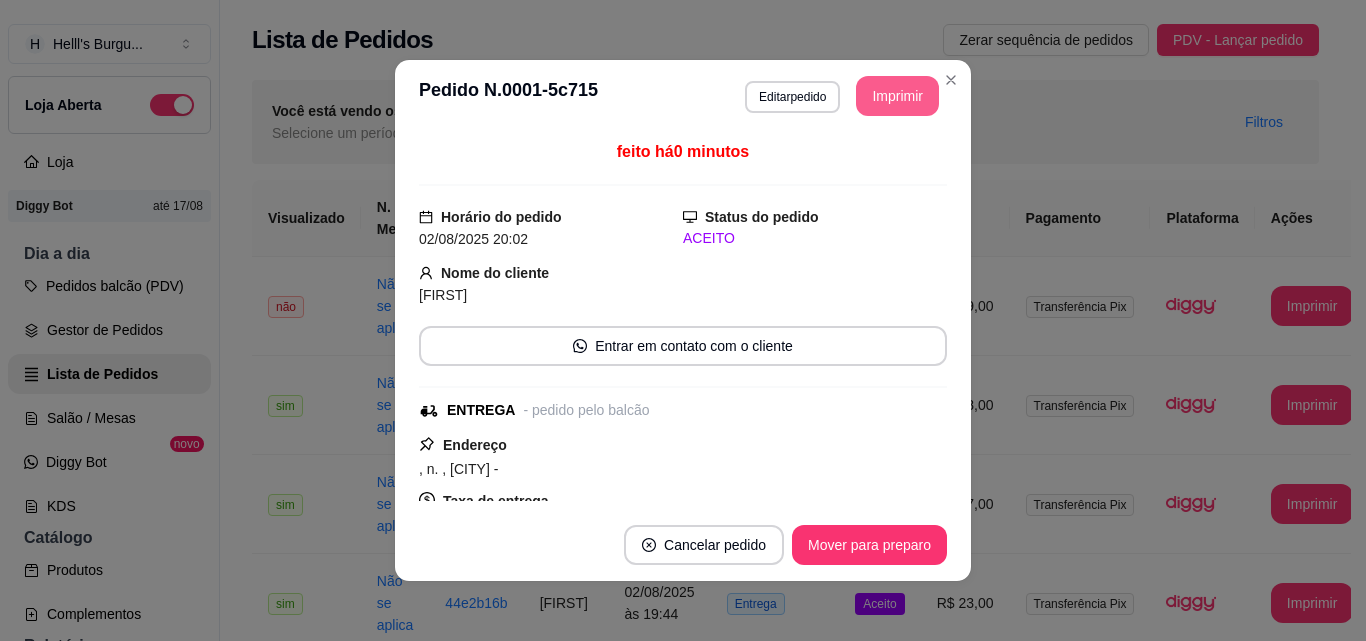 click on "Imprimir" at bounding box center (897, 96) 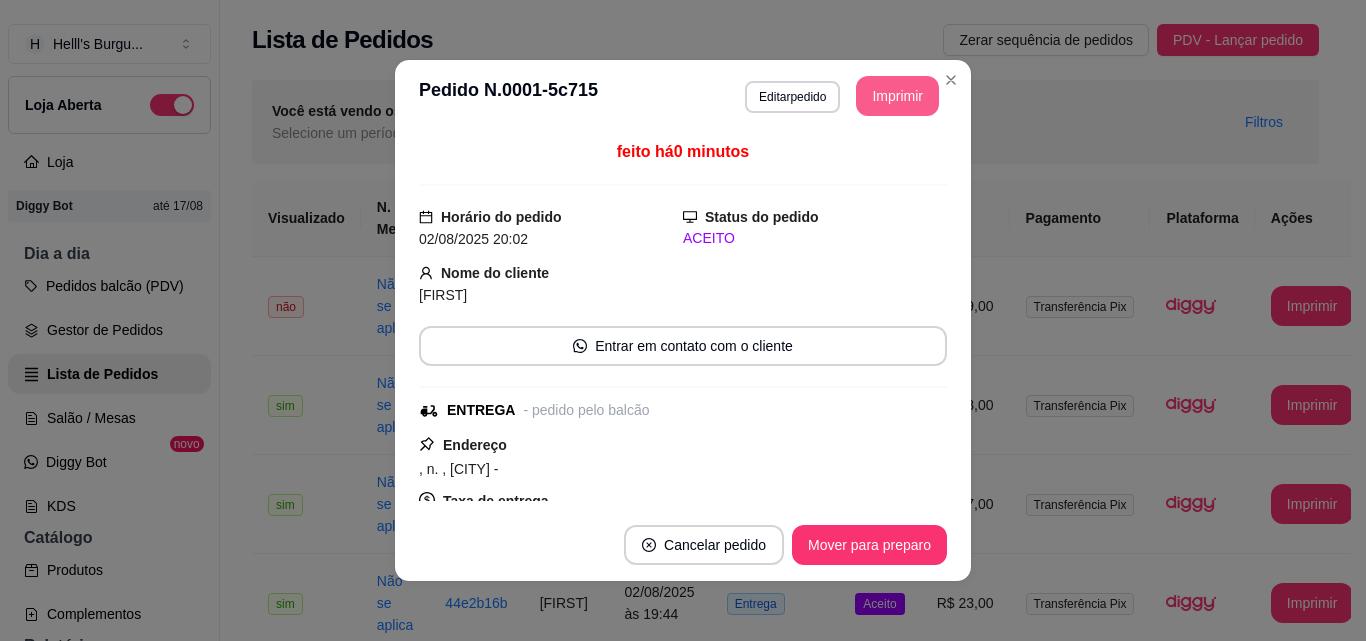 scroll, scrollTop: 0, scrollLeft: 0, axis: both 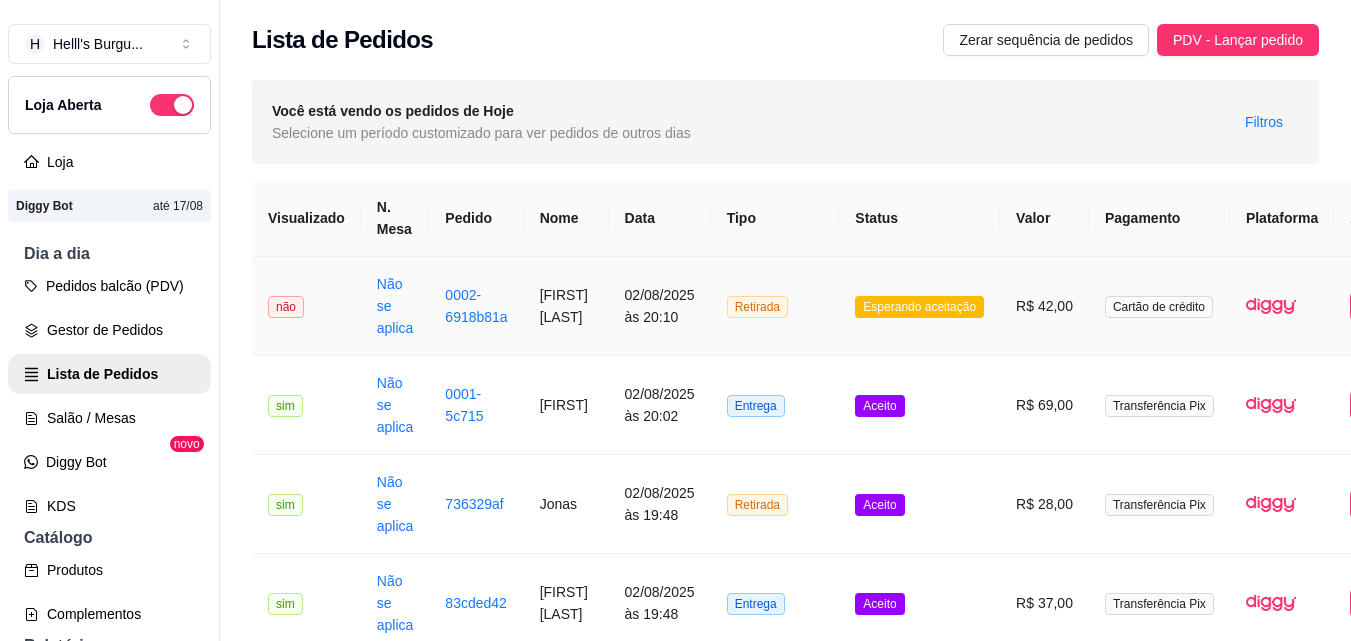 click on "Retirada" at bounding box center [775, 306] 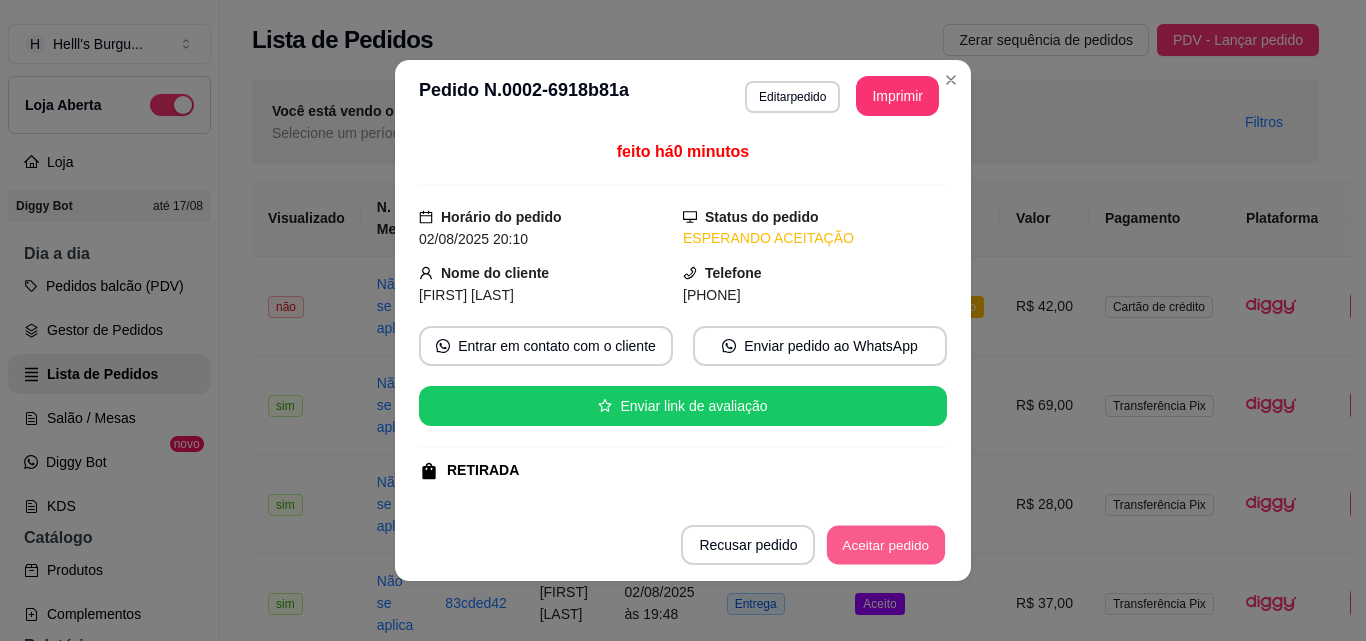 click on "Aceitar pedido" at bounding box center [886, 545] 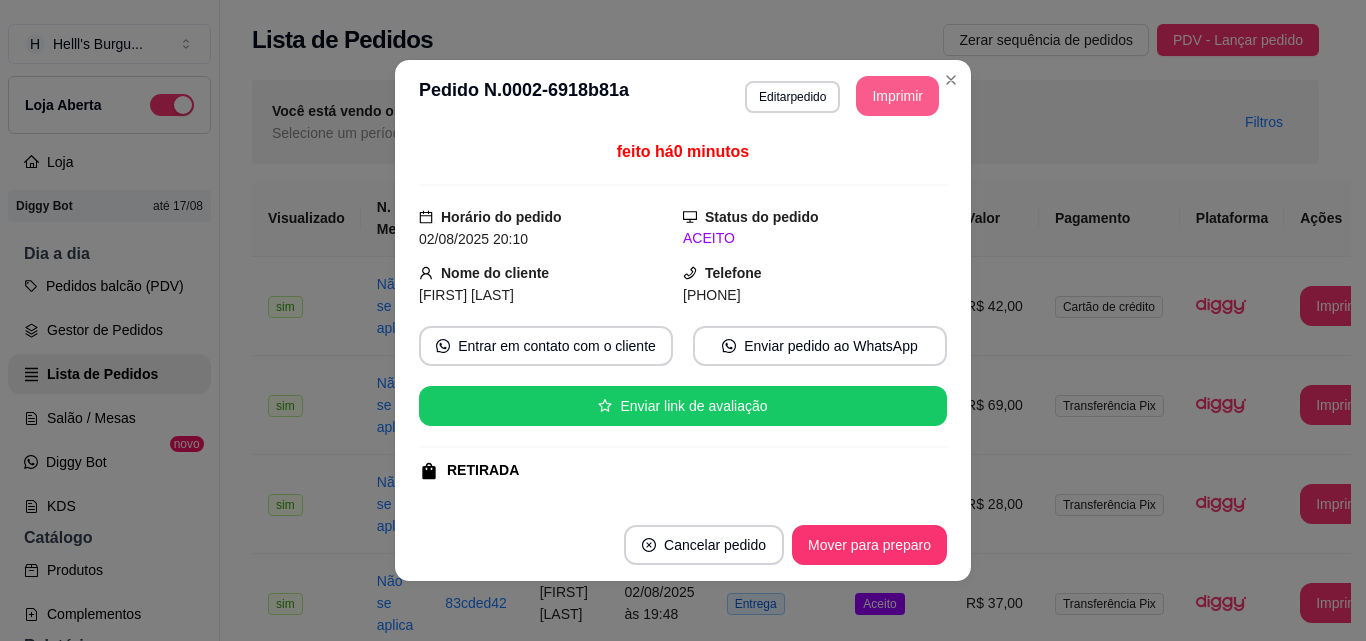 click on "Imprimir" at bounding box center (897, 96) 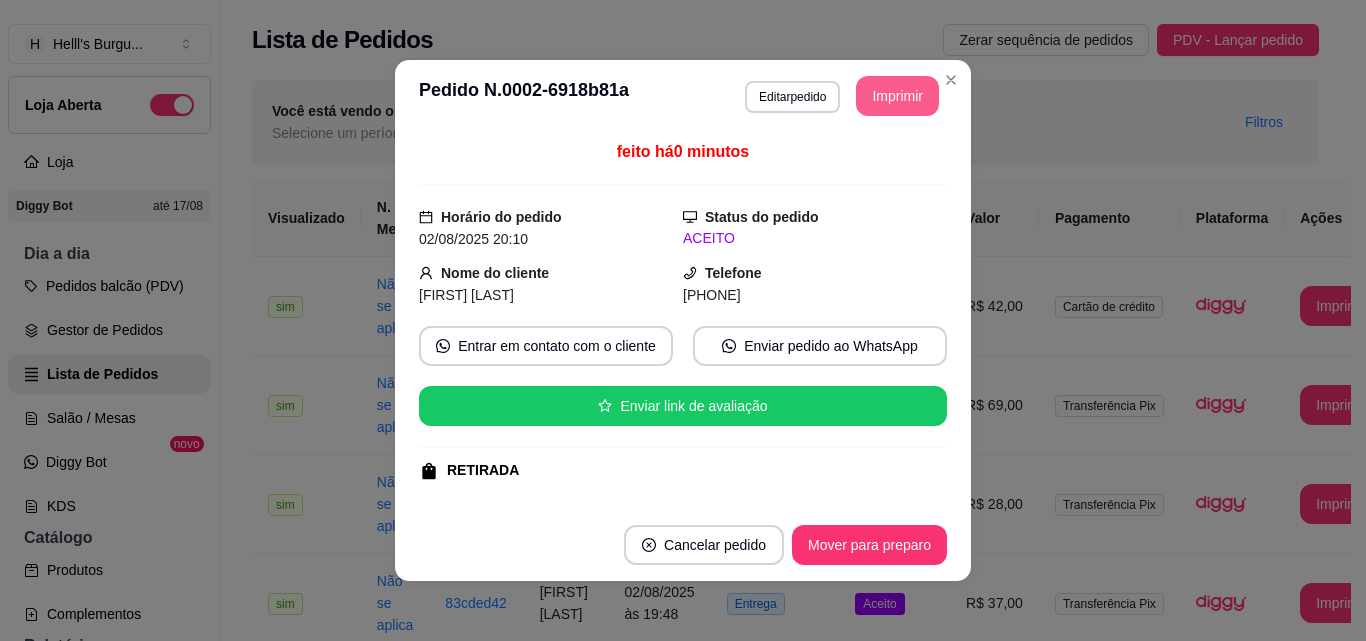scroll, scrollTop: 0, scrollLeft: 0, axis: both 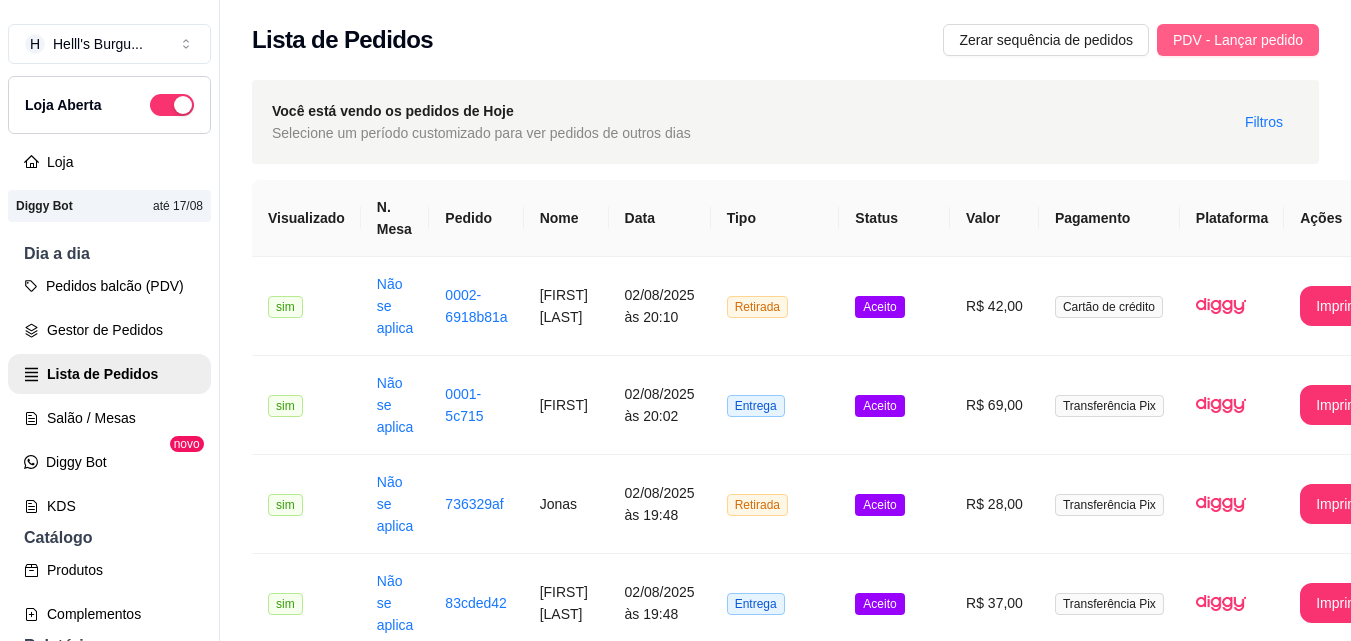 click on "PDV - Lançar pedido" at bounding box center (1238, 40) 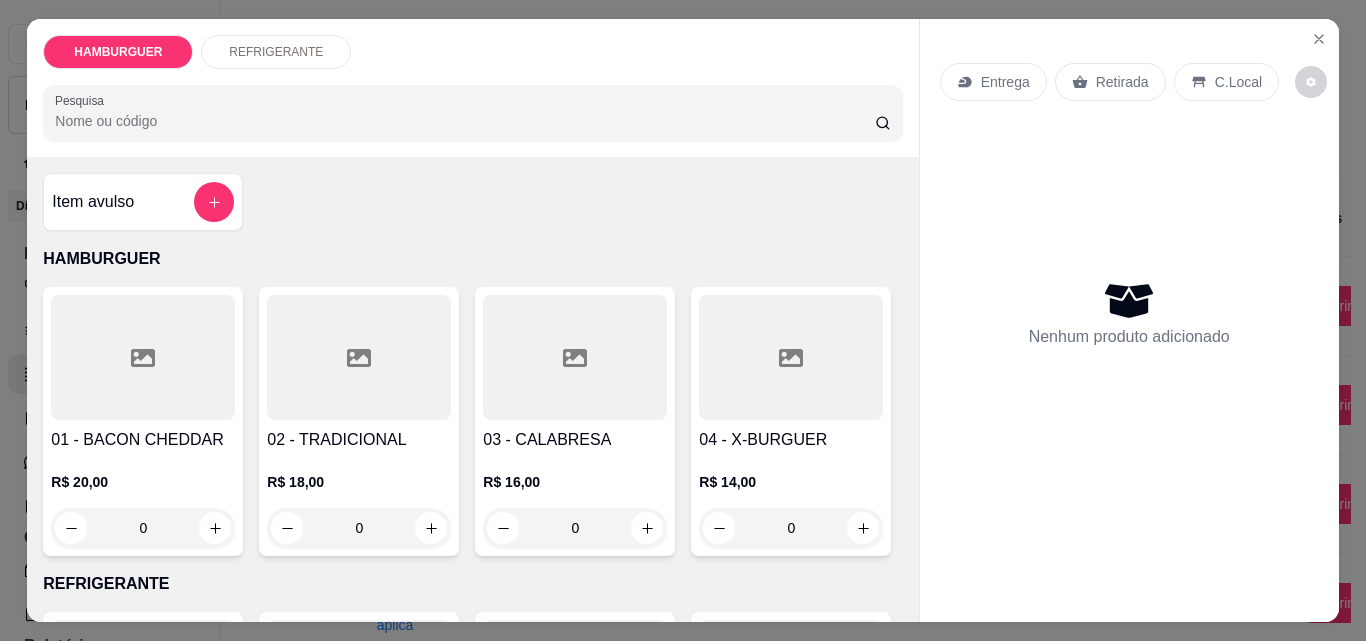 click on "0" at bounding box center [575, 528] 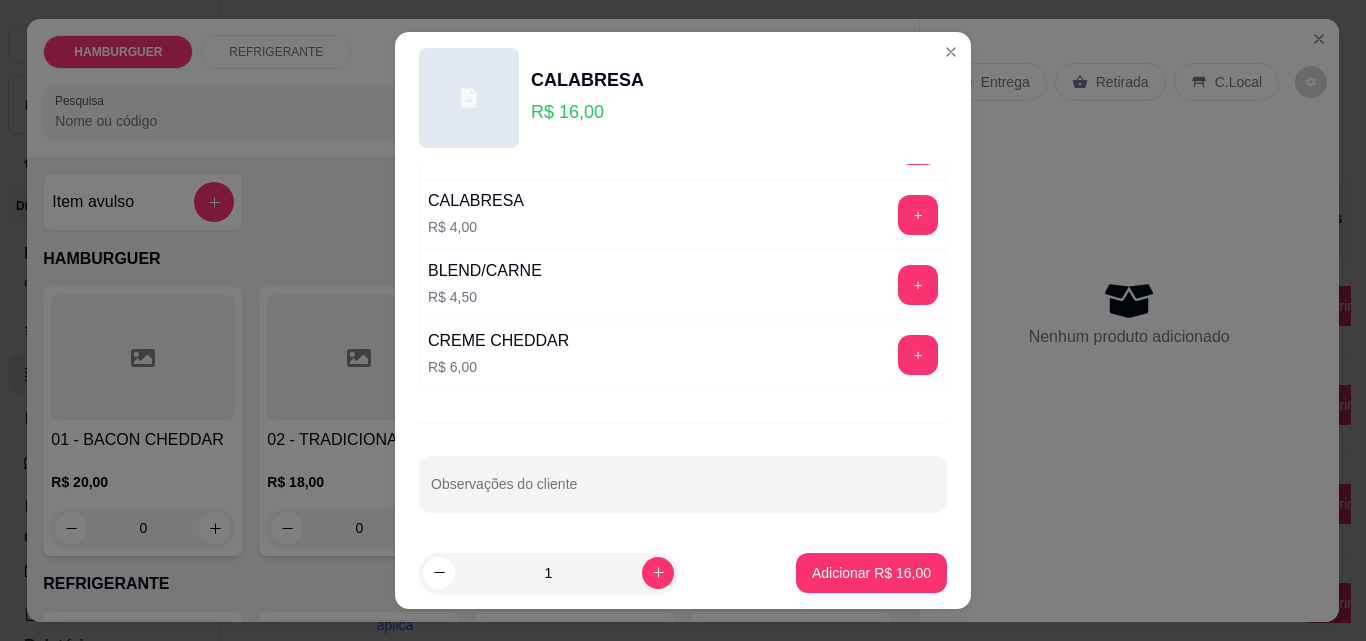 scroll, scrollTop: 481, scrollLeft: 0, axis: vertical 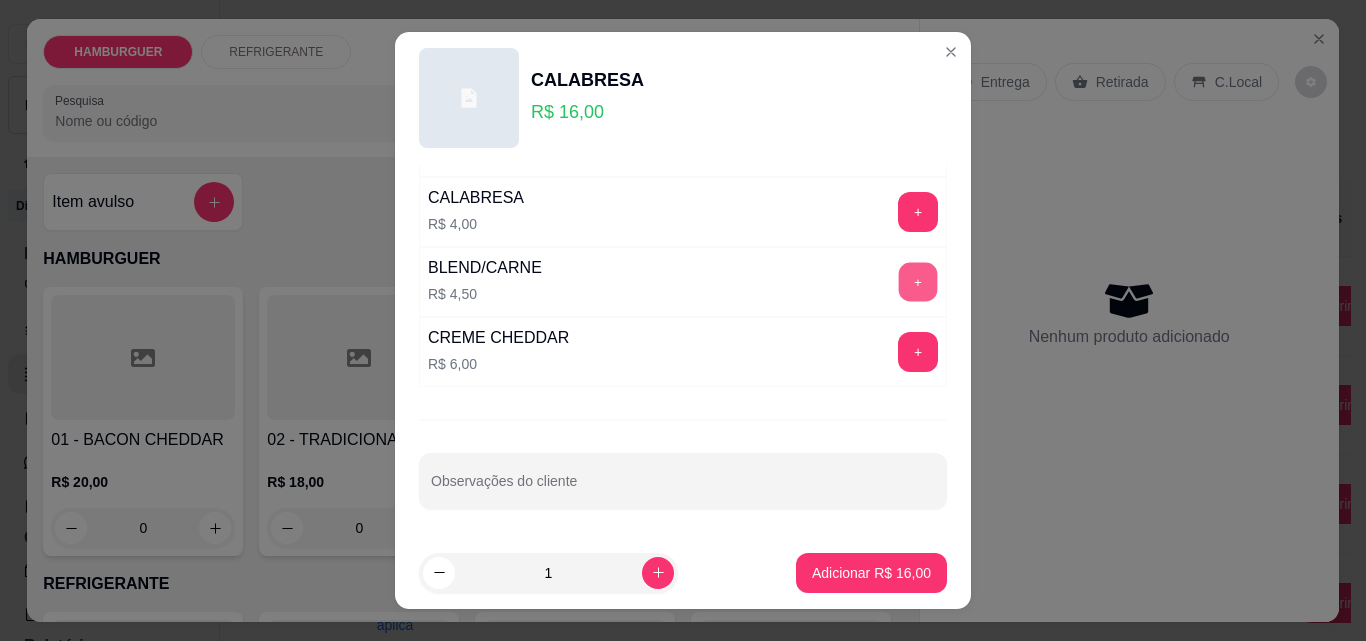 click on "+" at bounding box center (918, 282) 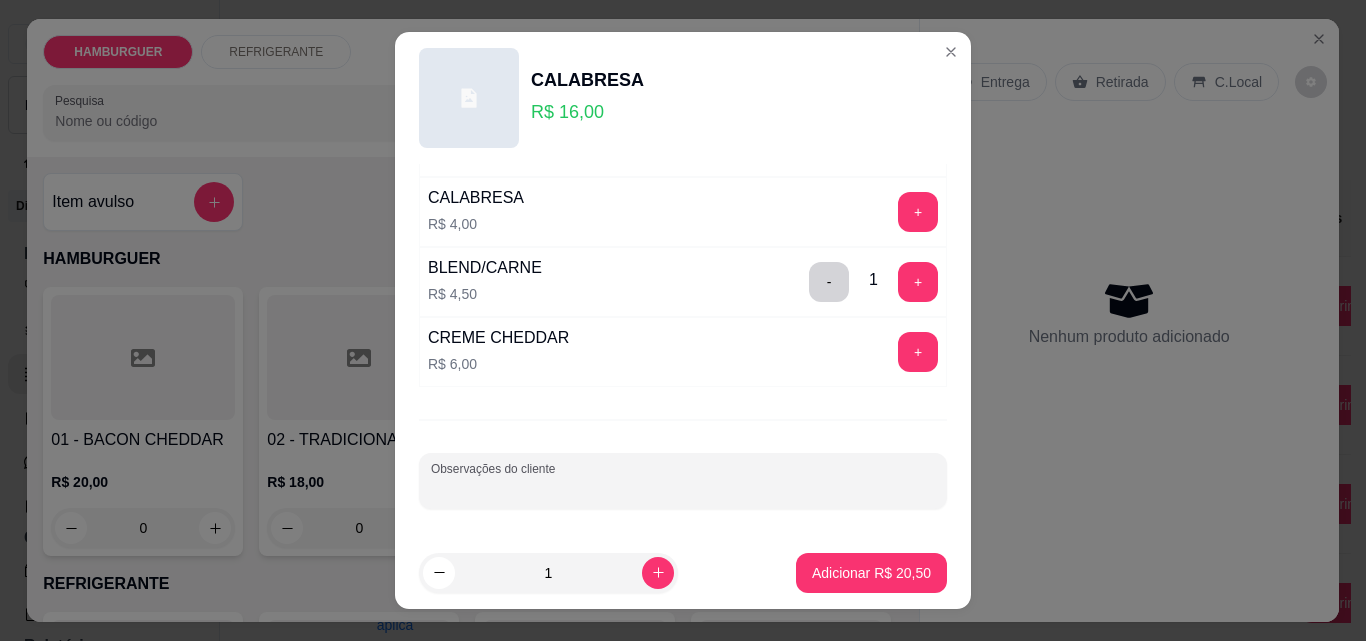 click on "Observações do cliente" at bounding box center [683, 489] 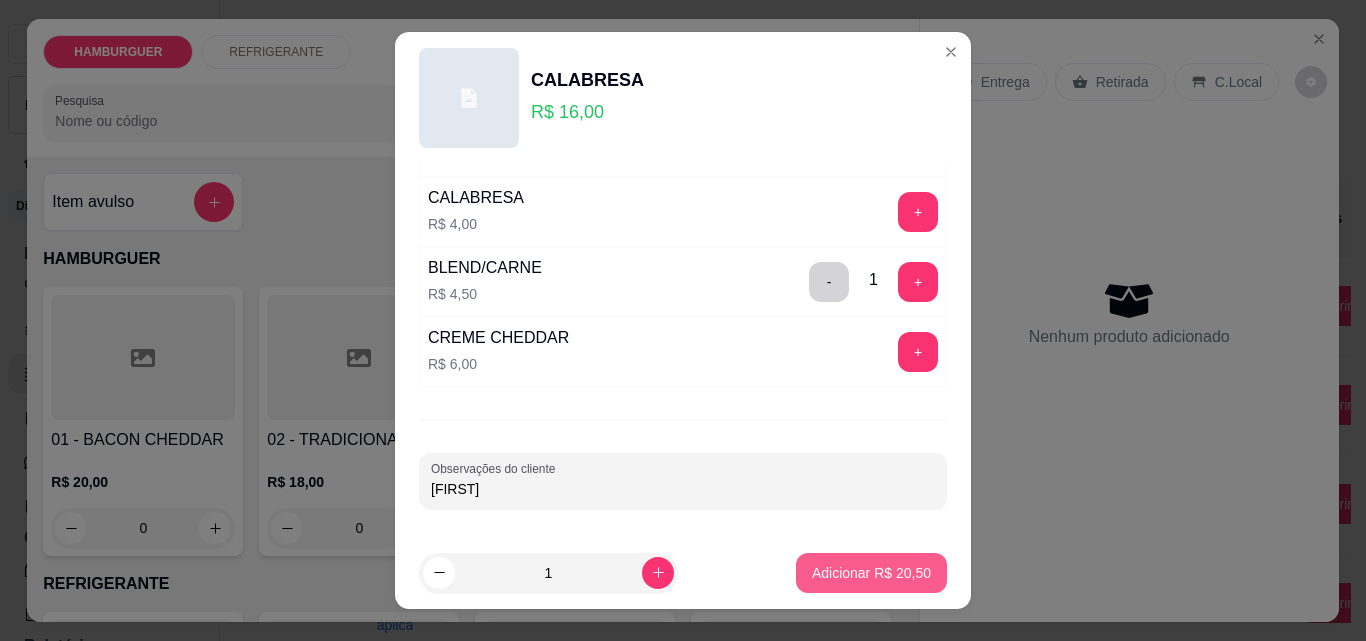 type on "[FIRST]" 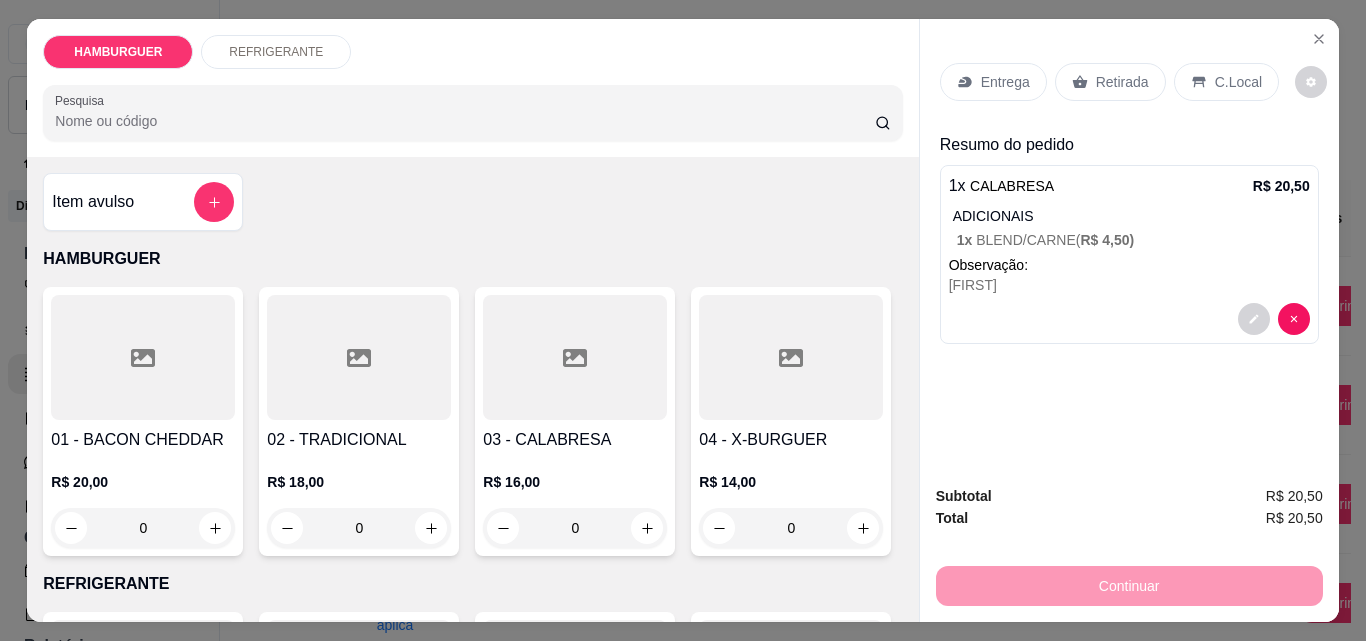click on "0" at bounding box center (359, 528) 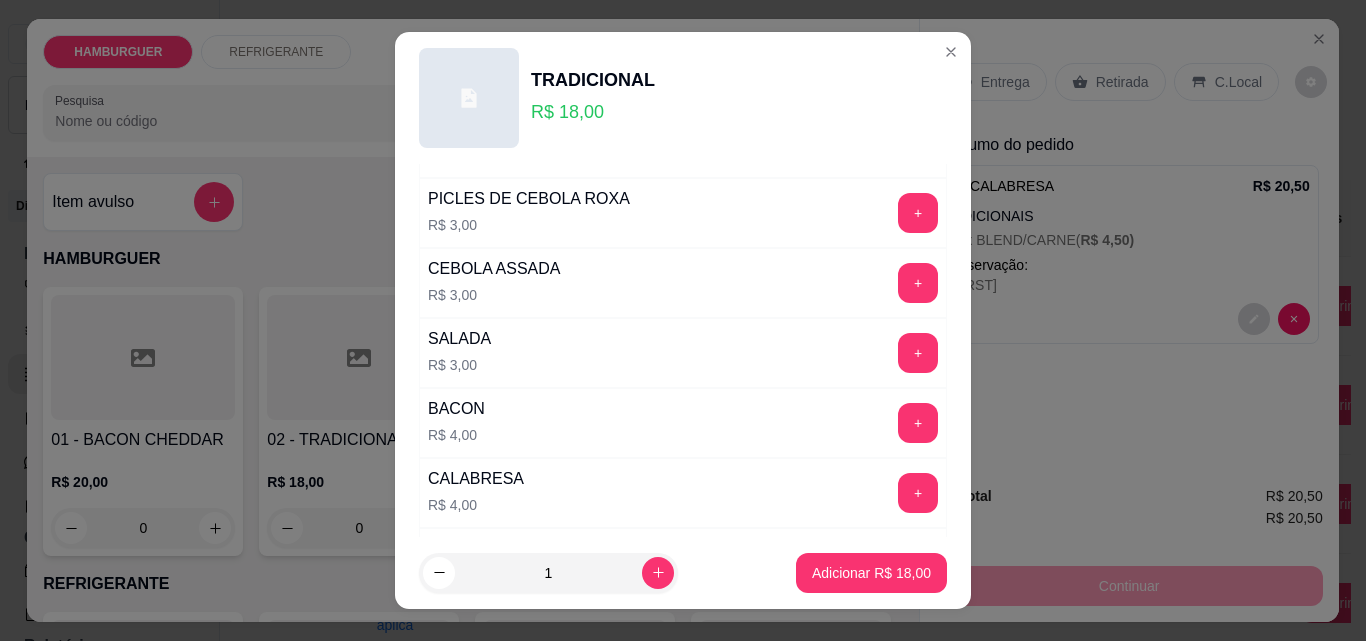 scroll, scrollTop: 300, scrollLeft: 0, axis: vertical 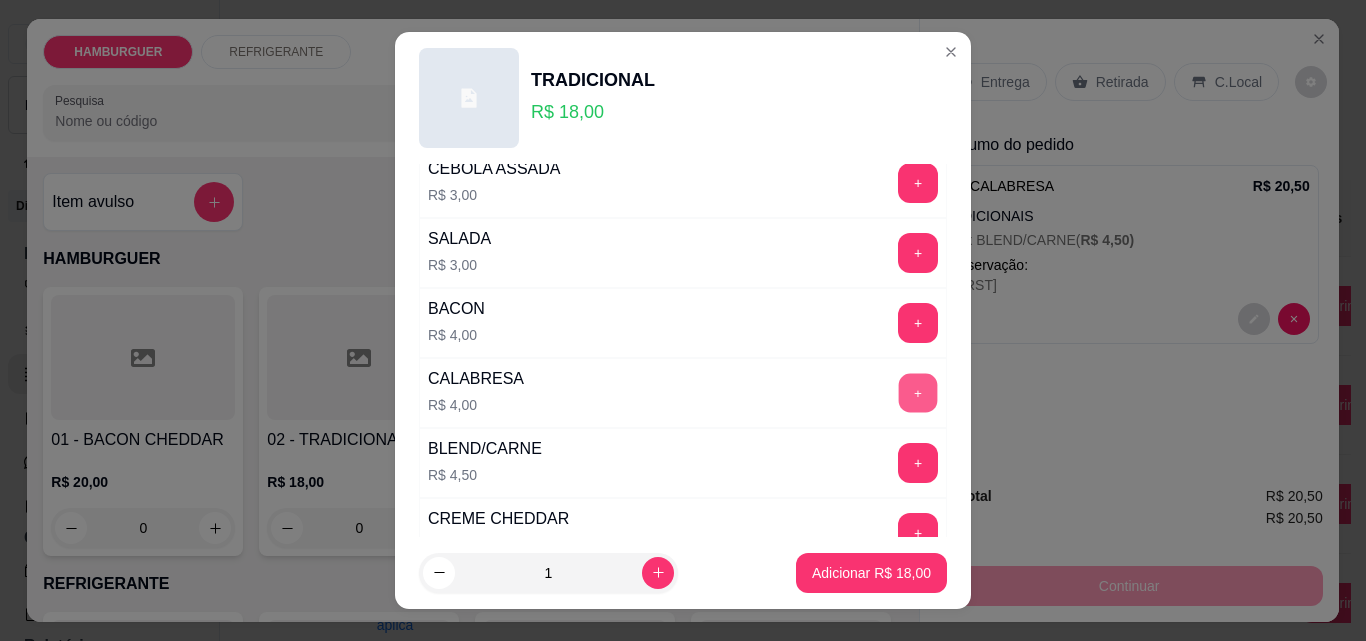 click on "+" at bounding box center (918, 393) 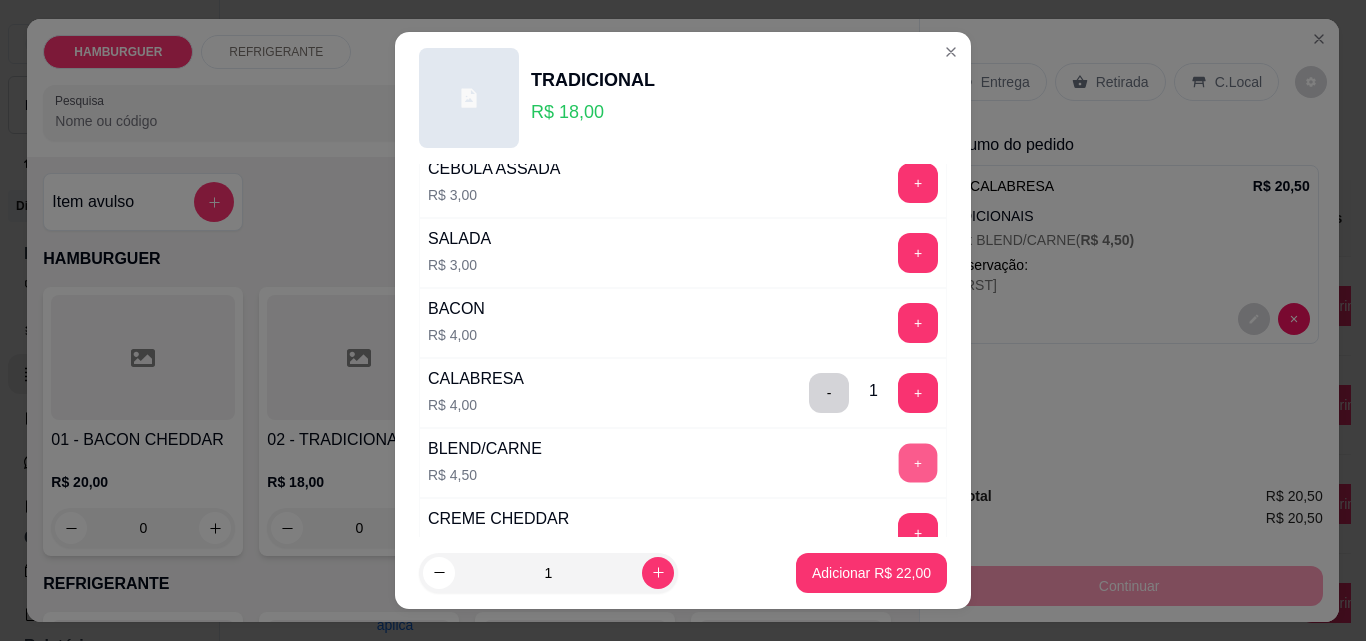 click on "+" at bounding box center [918, 463] 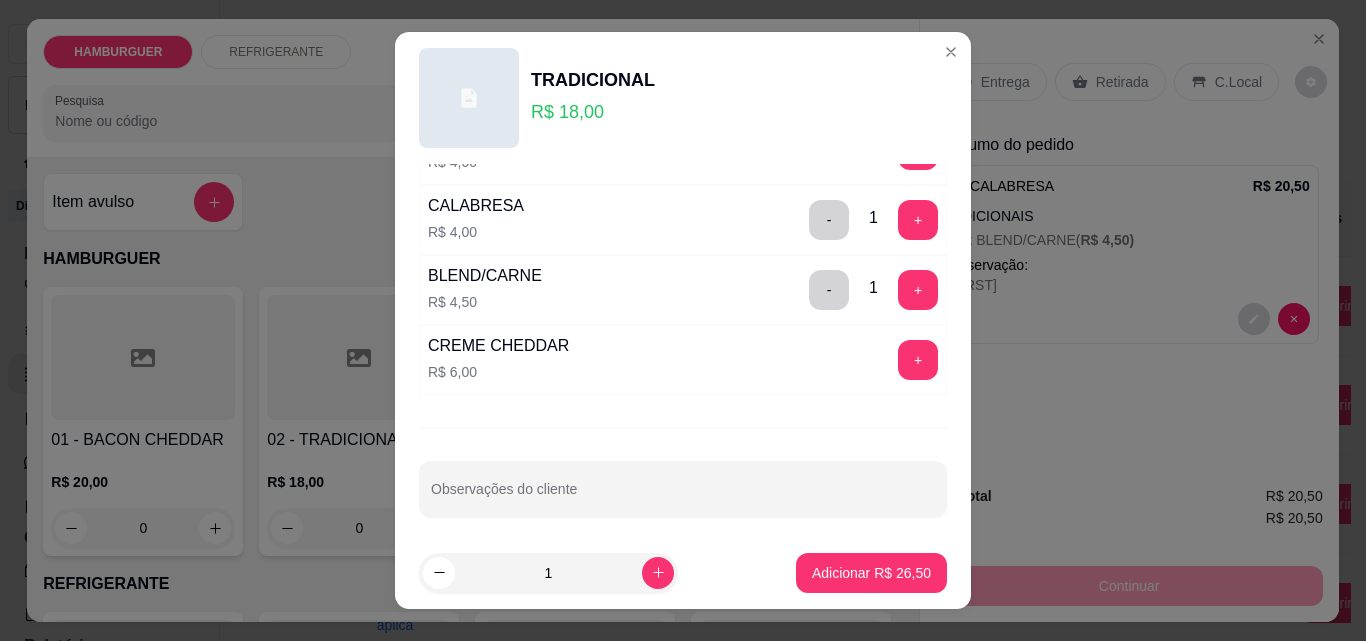 scroll, scrollTop: 481, scrollLeft: 0, axis: vertical 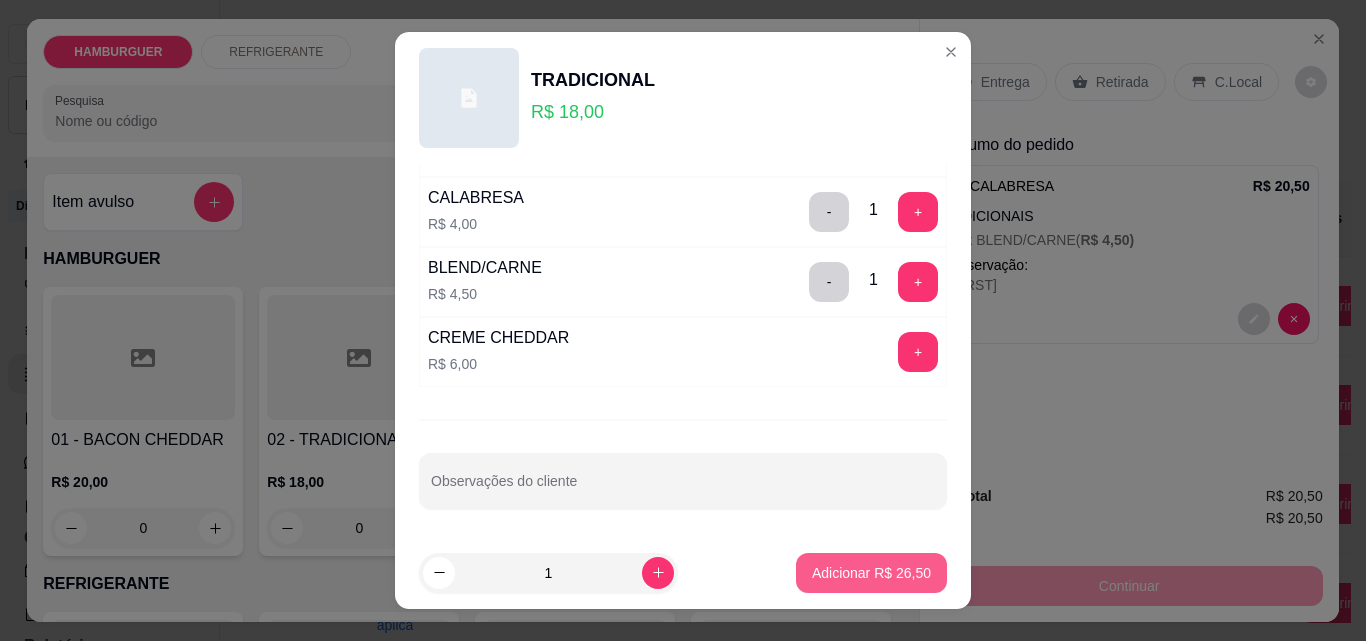 click on "Adicionar   R$ 26,50" at bounding box center [871, 573] 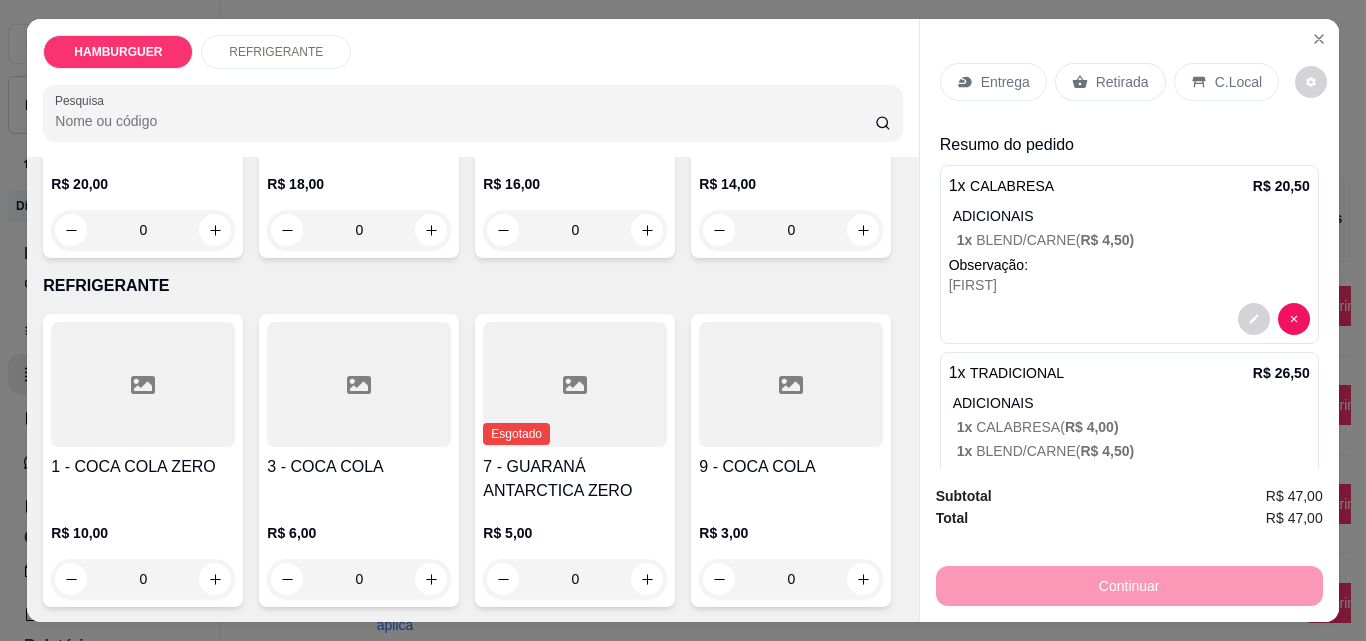 scroll, scrollTop: 300, scrollLeft: 0, axis: vertical 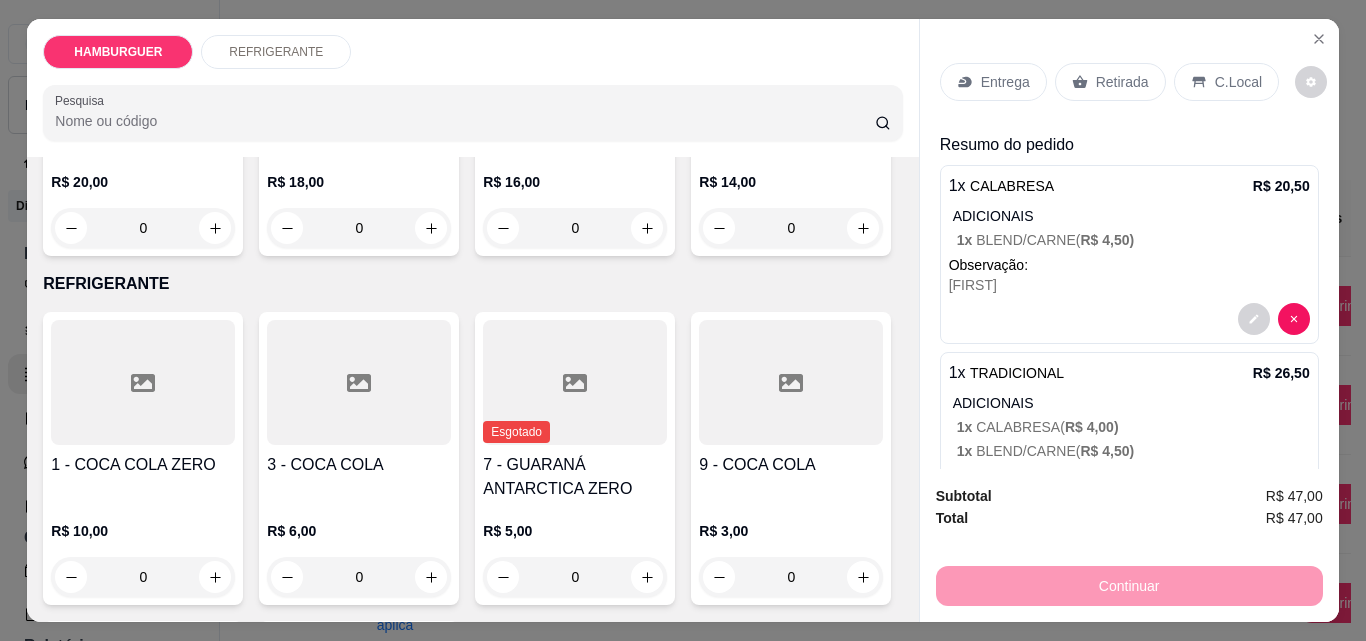 click on "0" at bounding box center [791, 228] 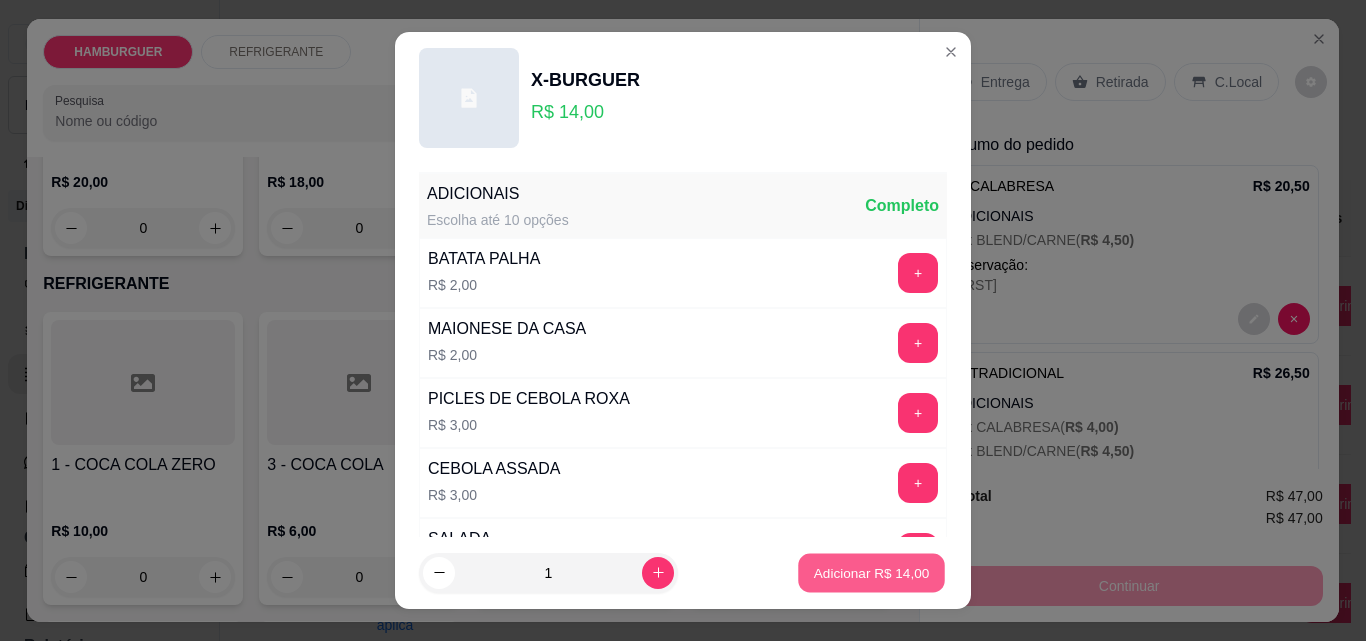 click on "Adicionar   R$ 14,00" at bounding box center (872, 572) 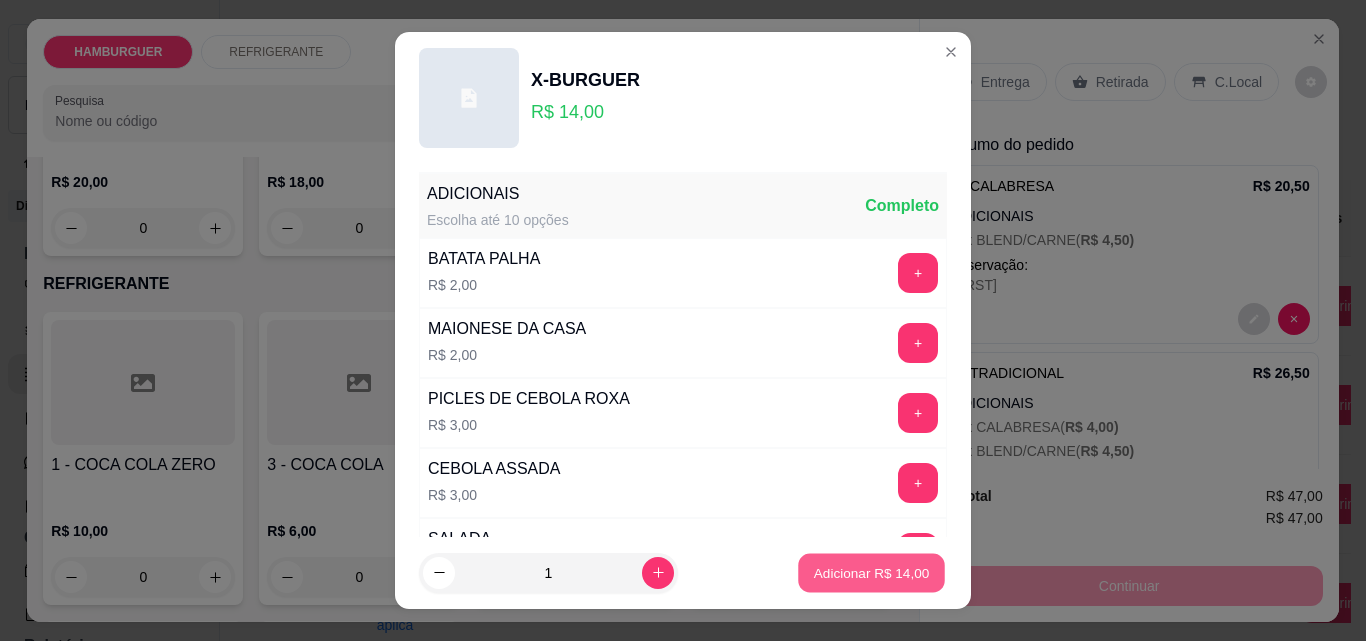 type on "1" 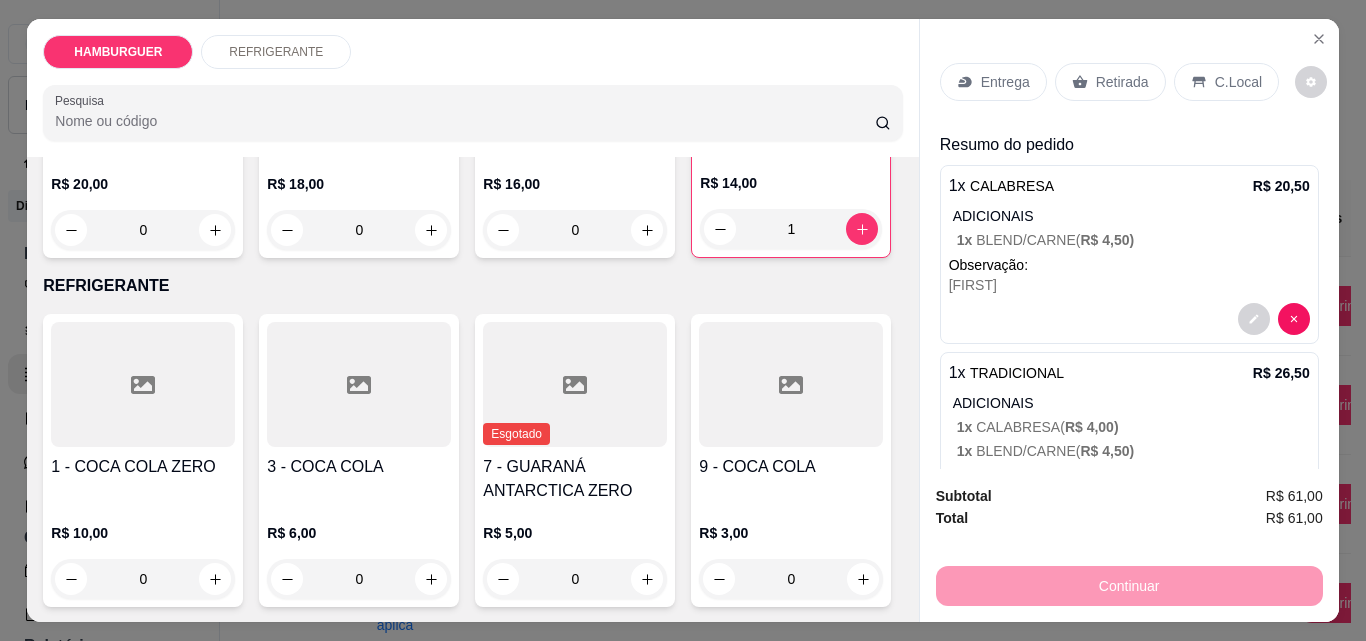 click on "C.Local" at bounding box center [1238, 82] 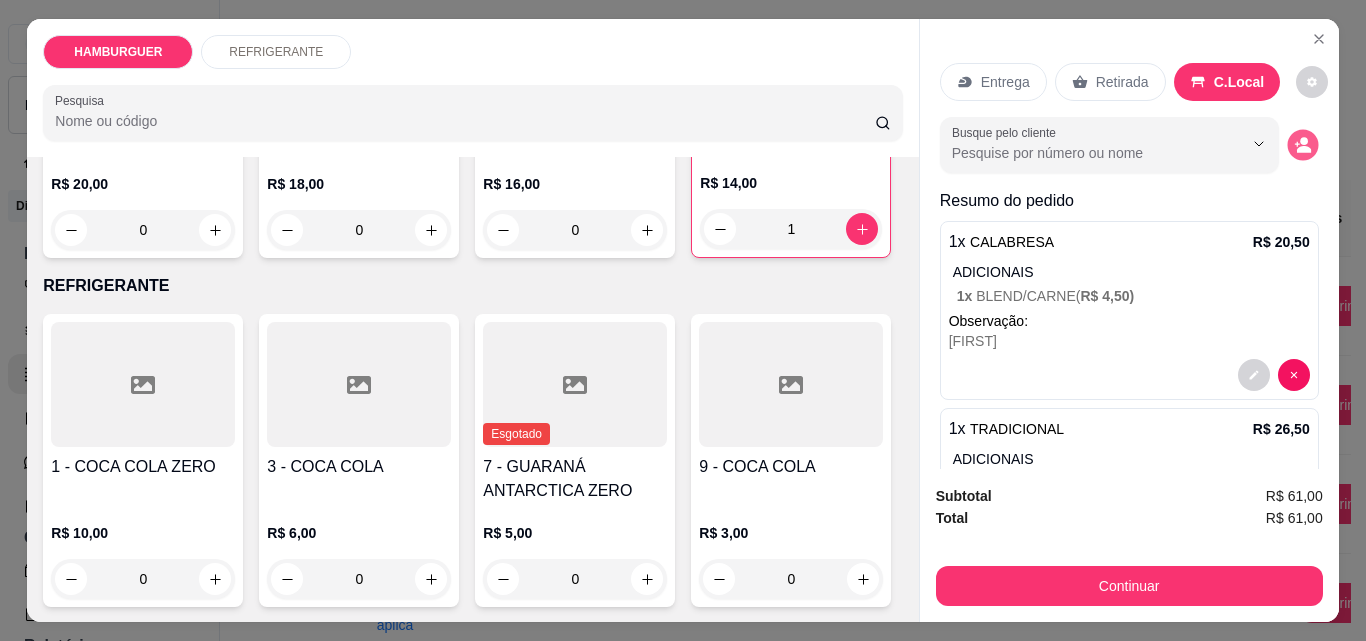 click 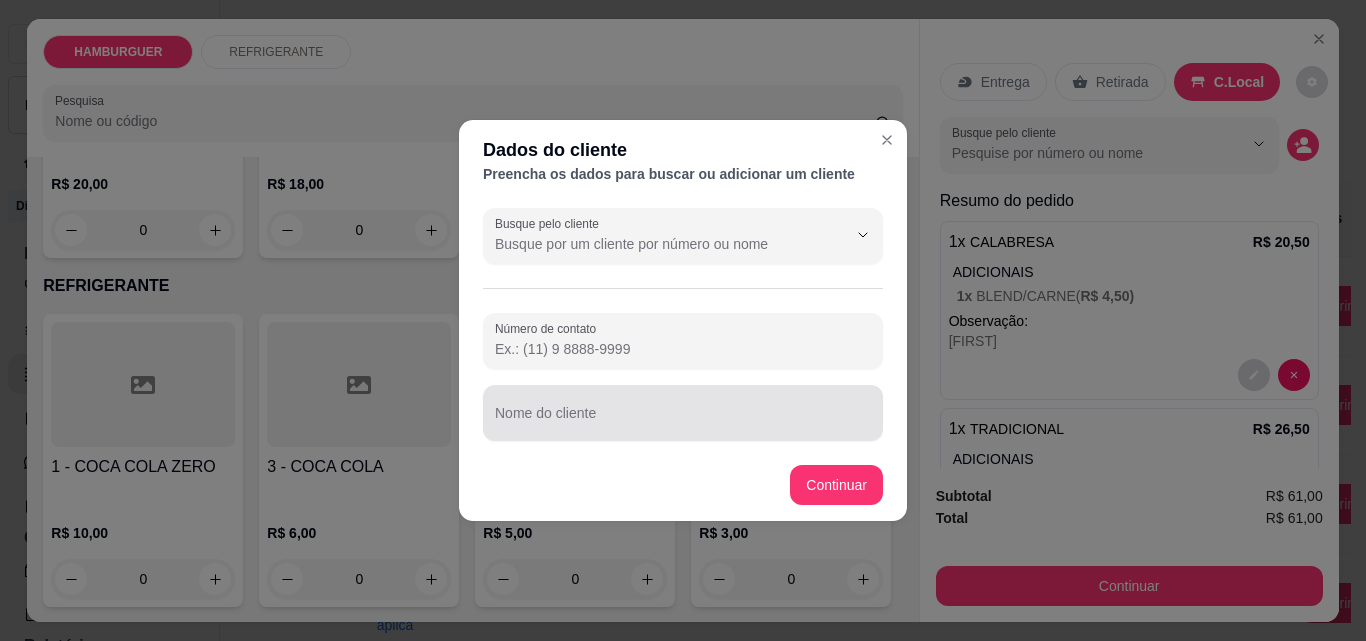 click at bounding box center [683, 413] 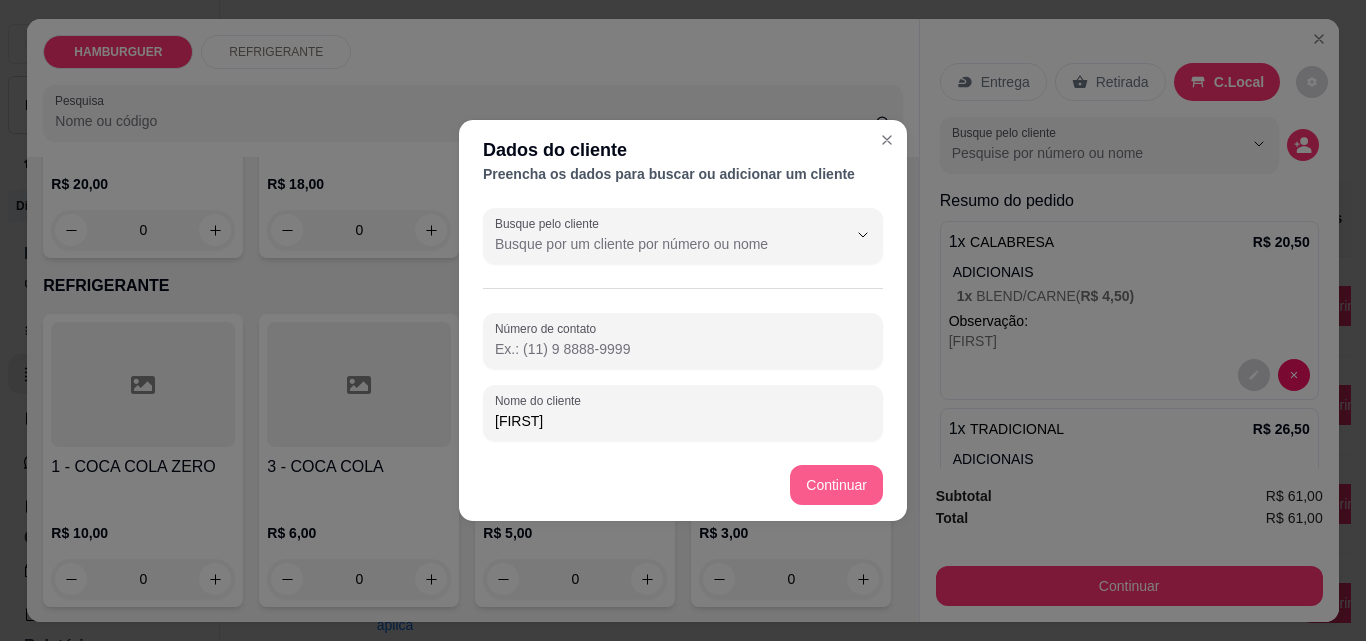 type on "[FIRST]" 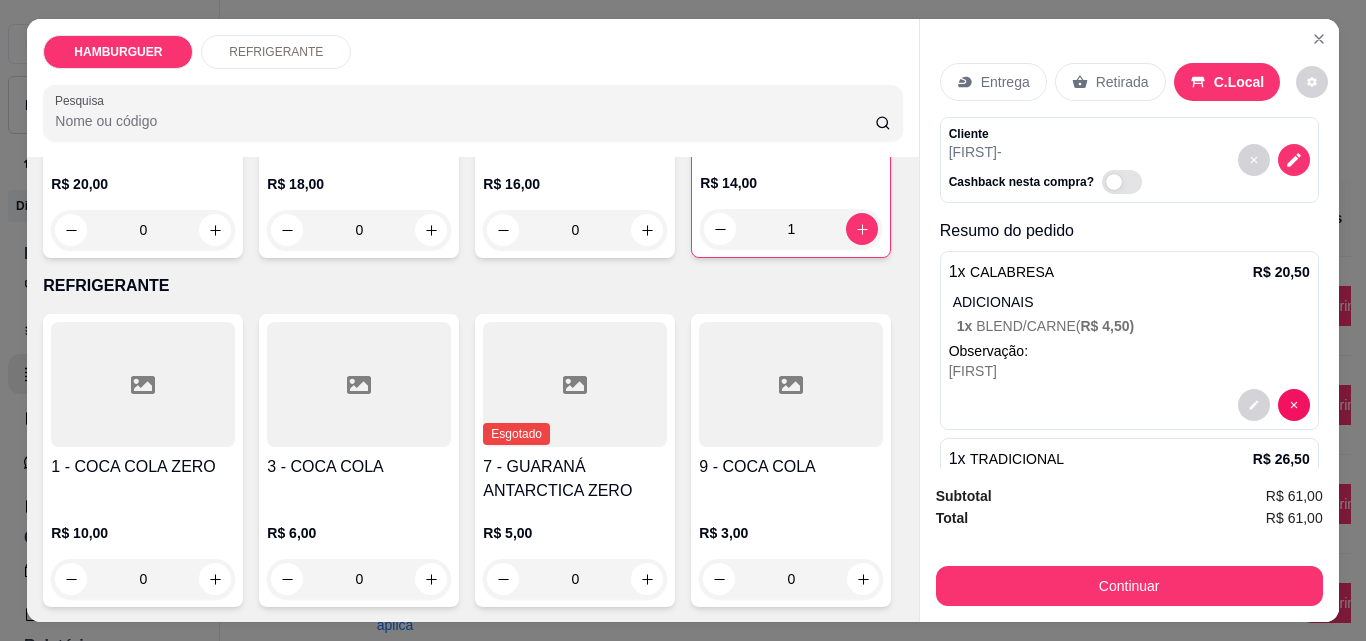 click on "Continuar" at bounding box center [1129, 583] 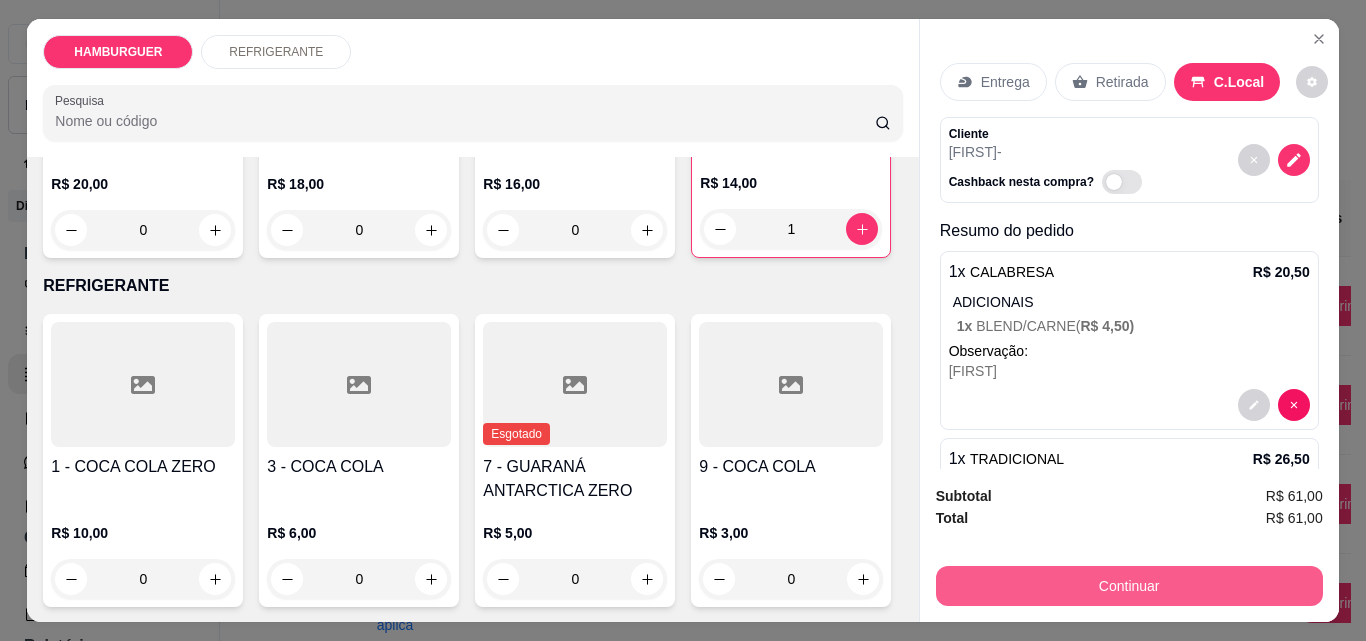 click on "Continuar" at bounding box center (1129, 586) 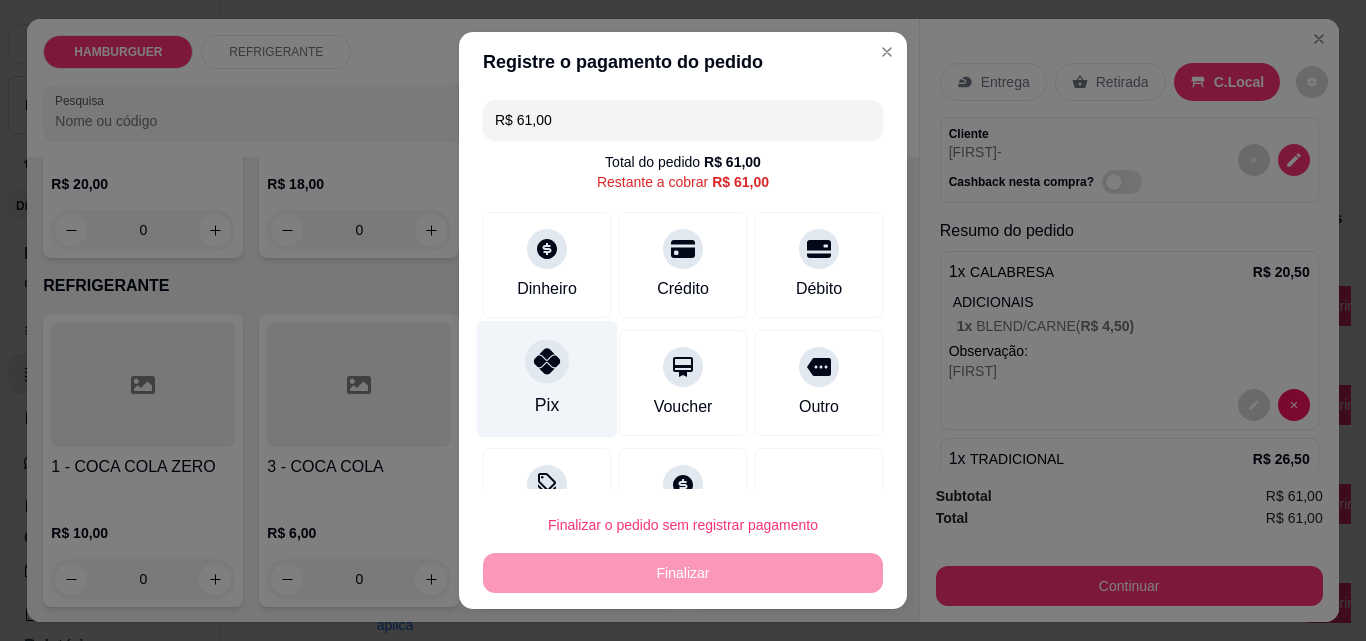 click 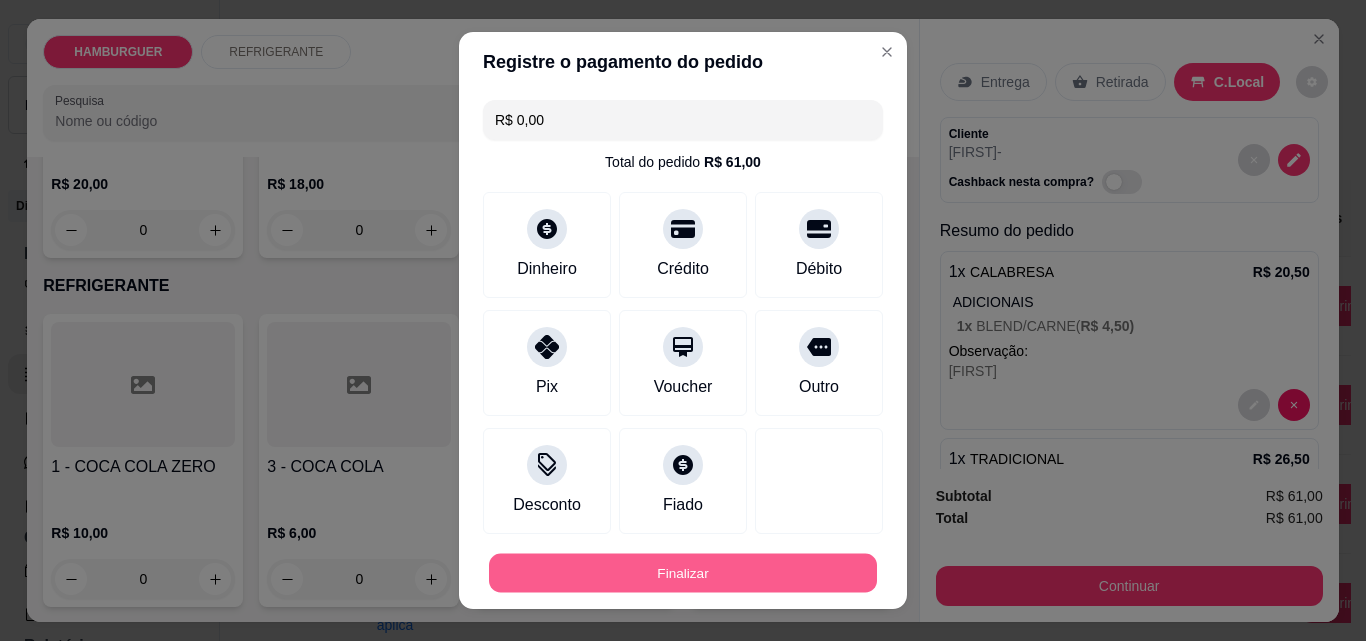 click on "Finalizar" at bounding box center (683, 573) 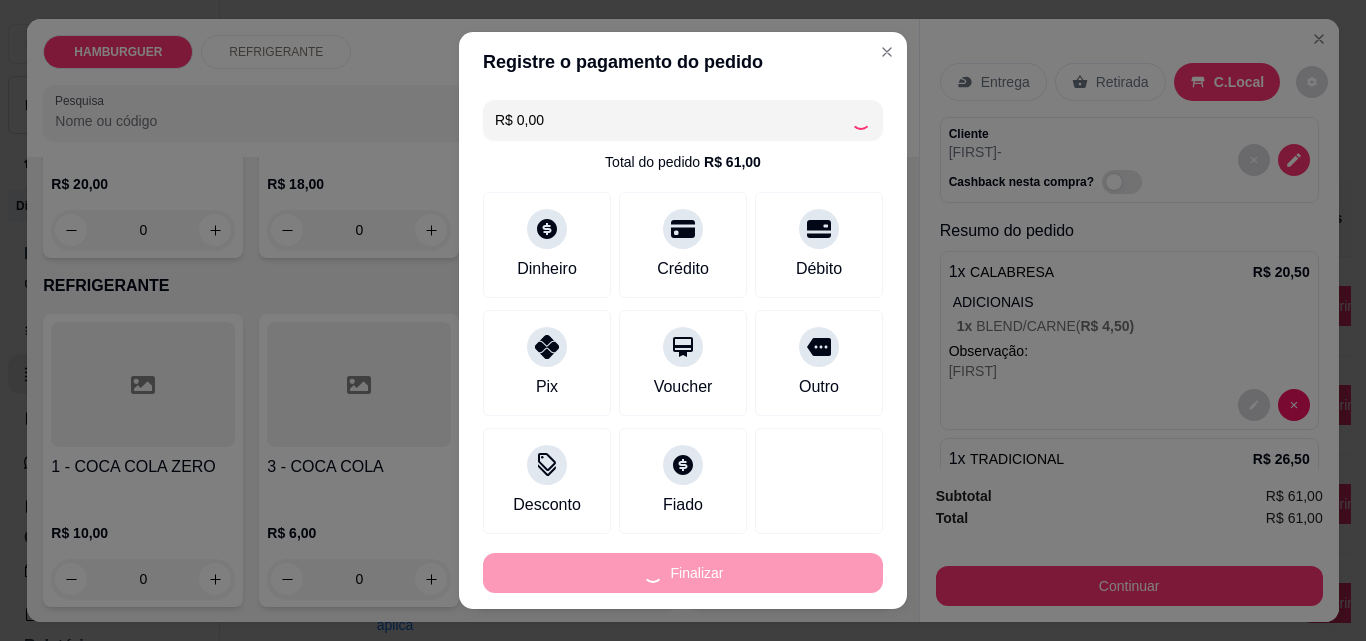 type on "0" 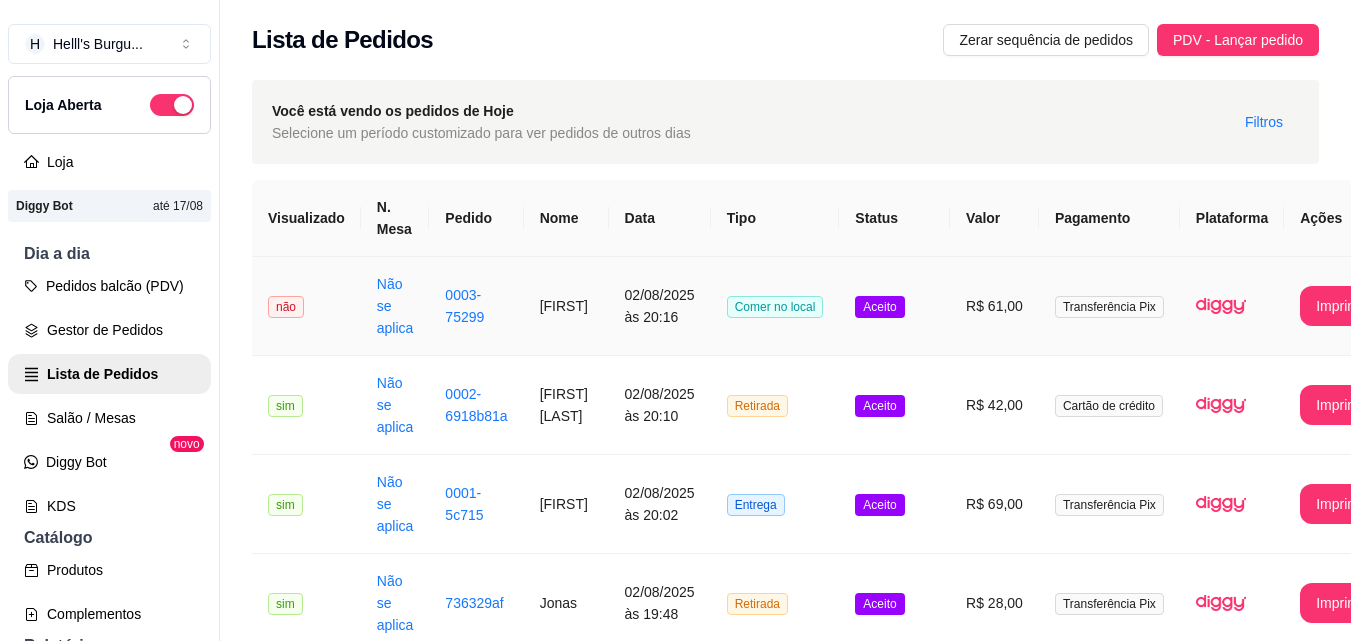 click on "Aceito" at bounding box center [894, 306] 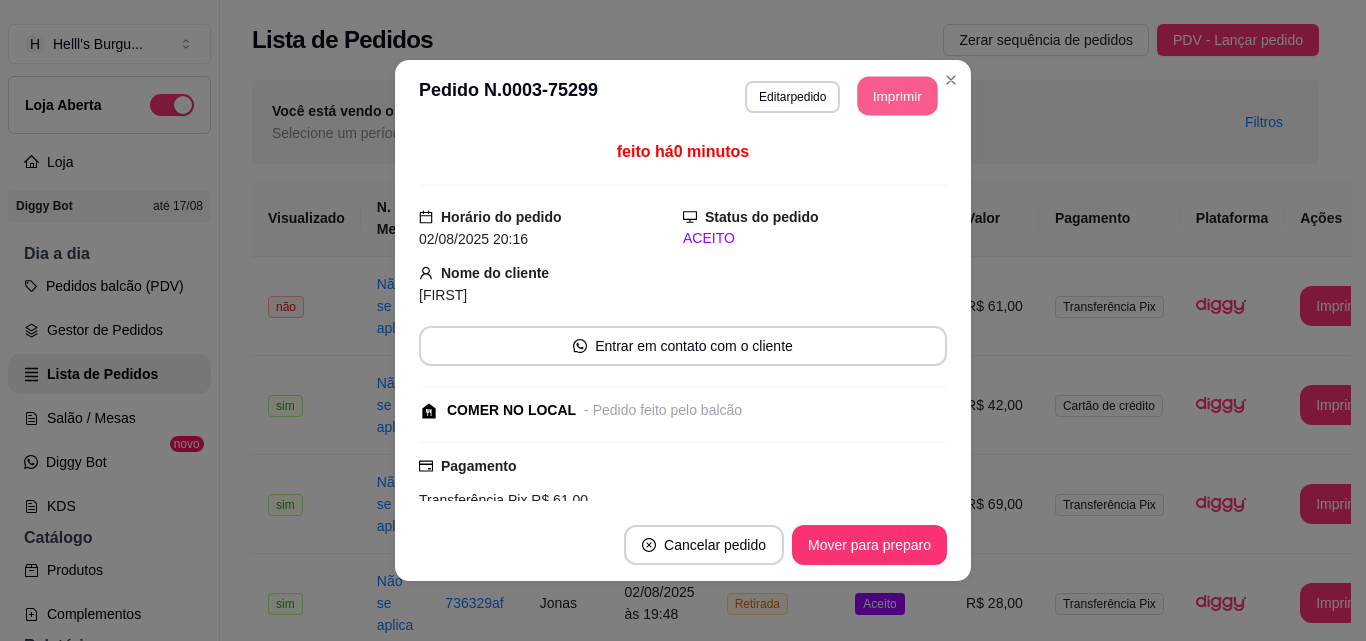 click on "Imprimir" at bounding box center (898, 96) 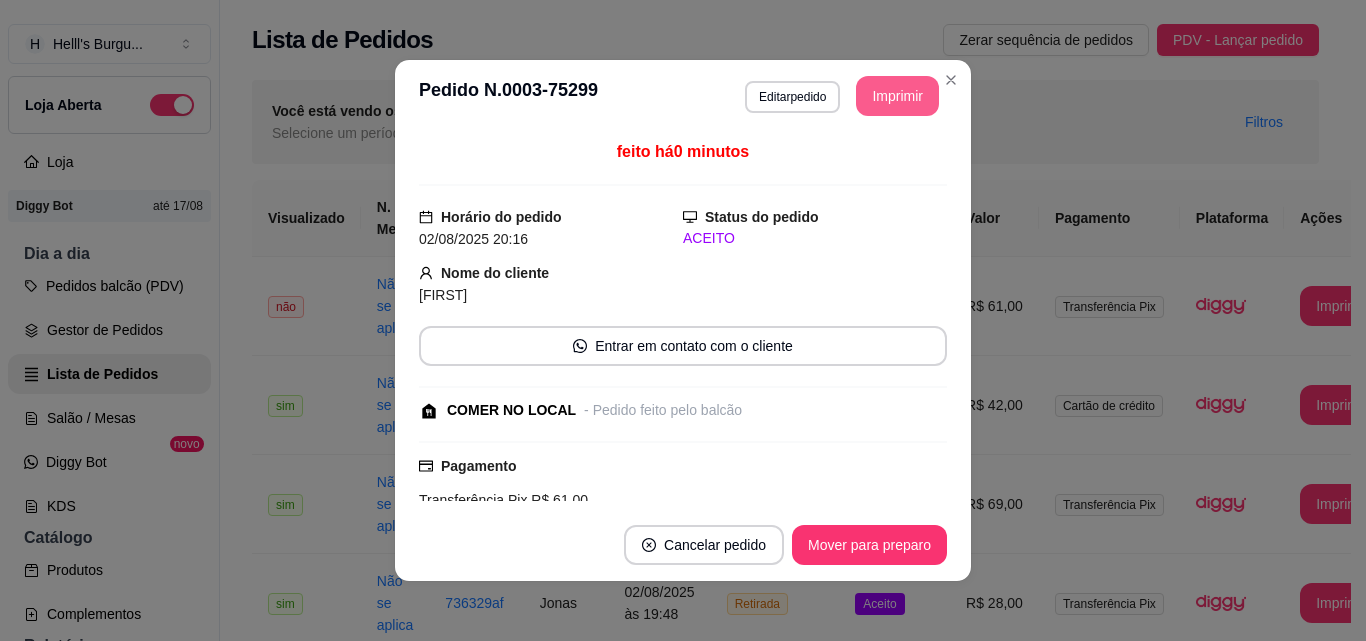 scroll, scrollTop: 0, scrollLeft: 0, axis: both 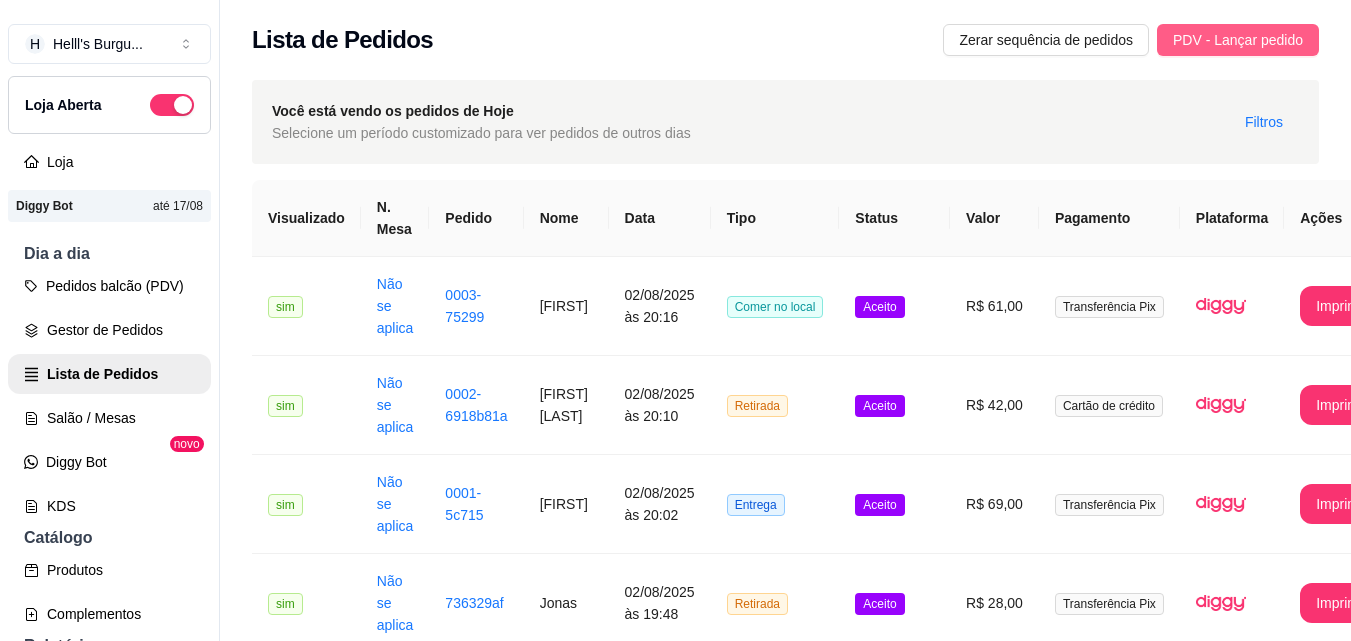 click on "PDV - Lançar pedido" at bounding box center (1238, 40) 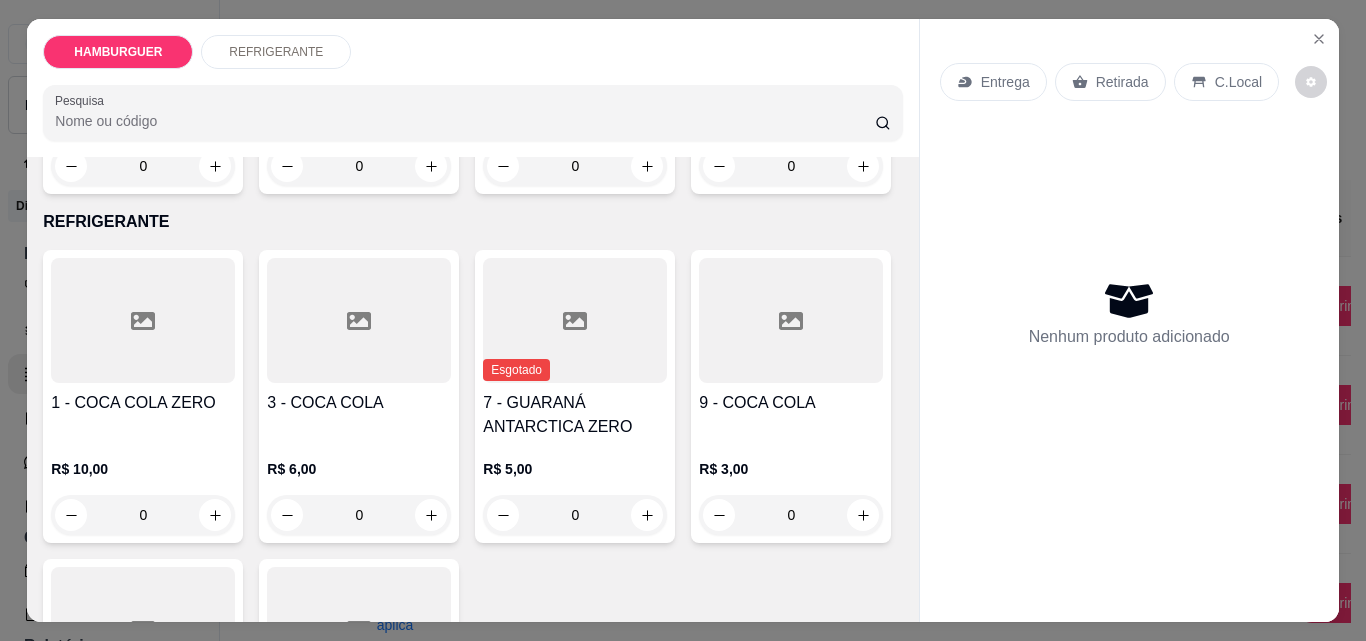 scroll, scrollTop: 400, scrollLeft: 0, axis: vertical 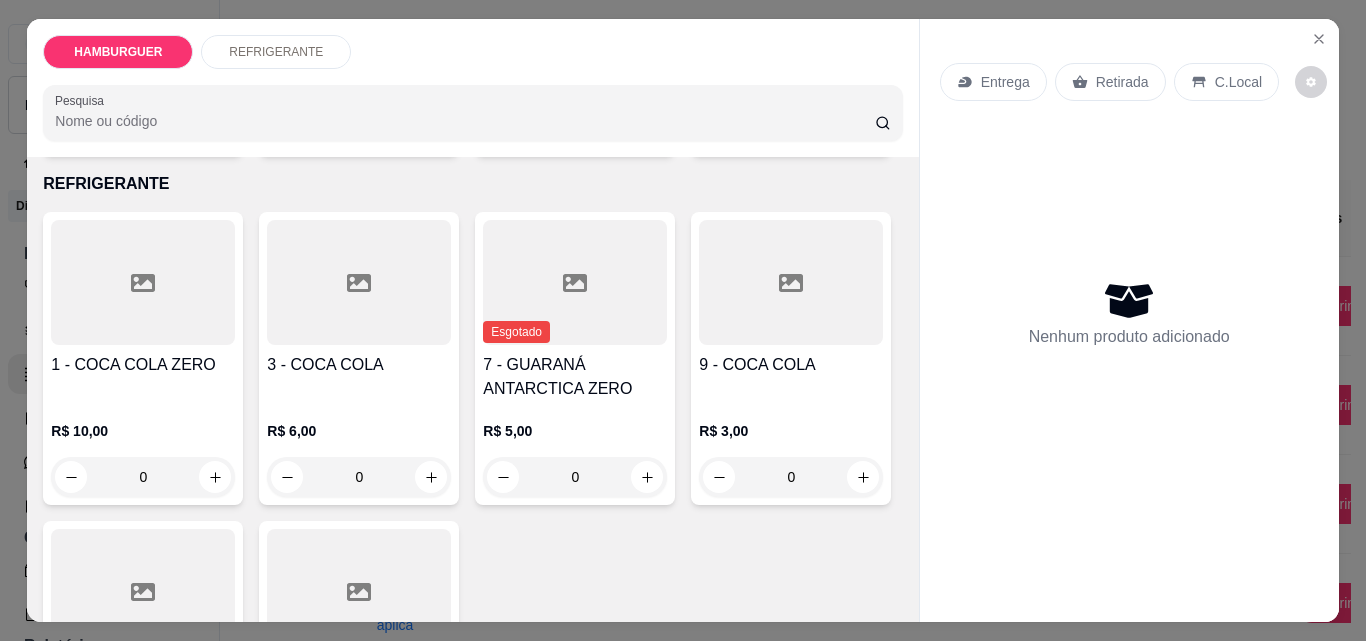 click on "0" at bounding box center [791, 128] 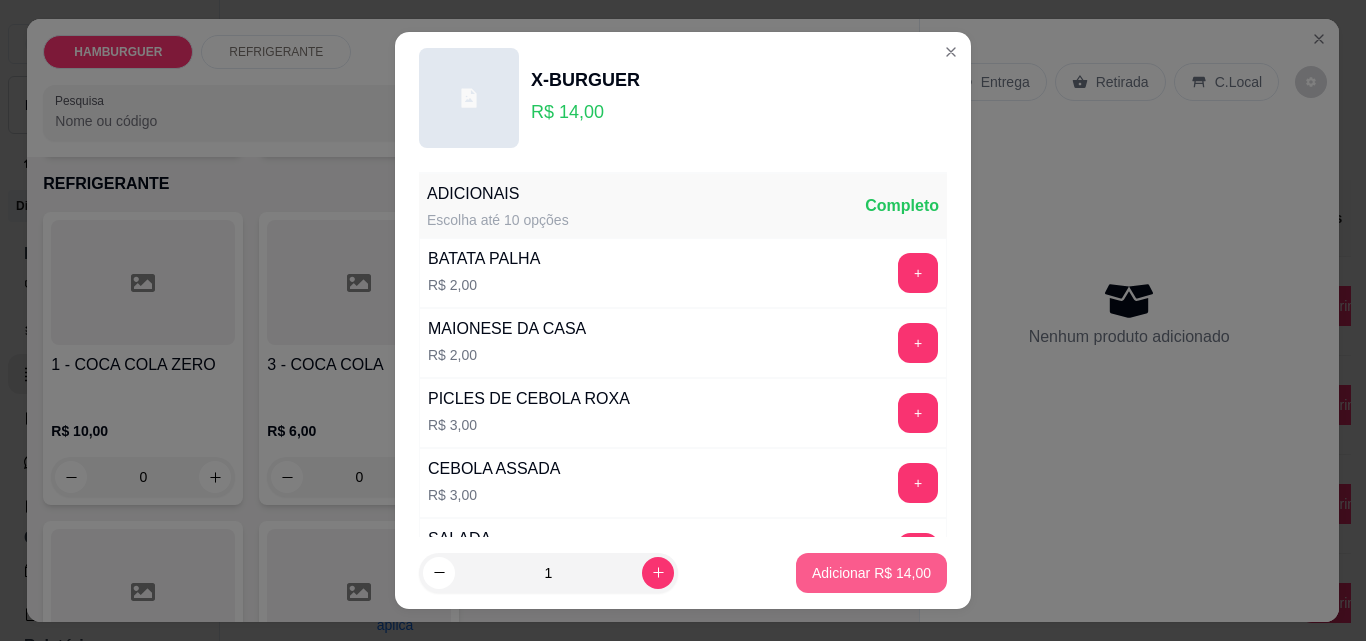click on "Adicionar   R$ 14,00" at bounding box center [871, 573] 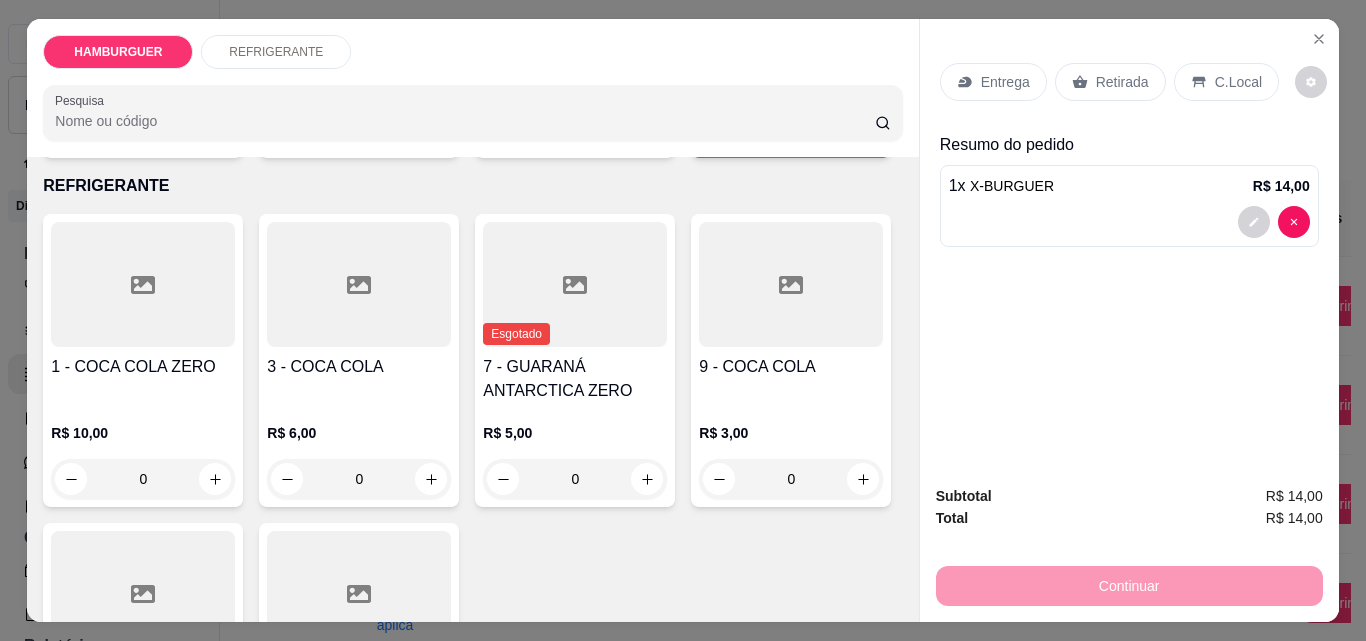 type on "1" 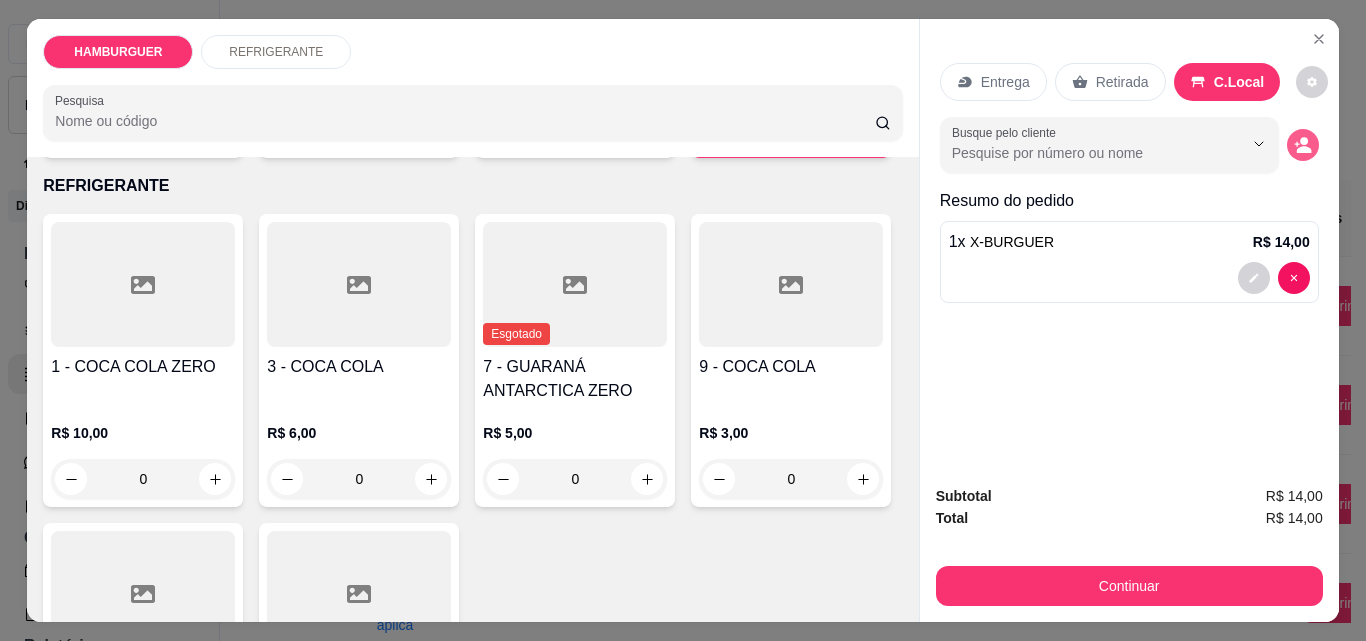 click at bounding box center (1303, 145) 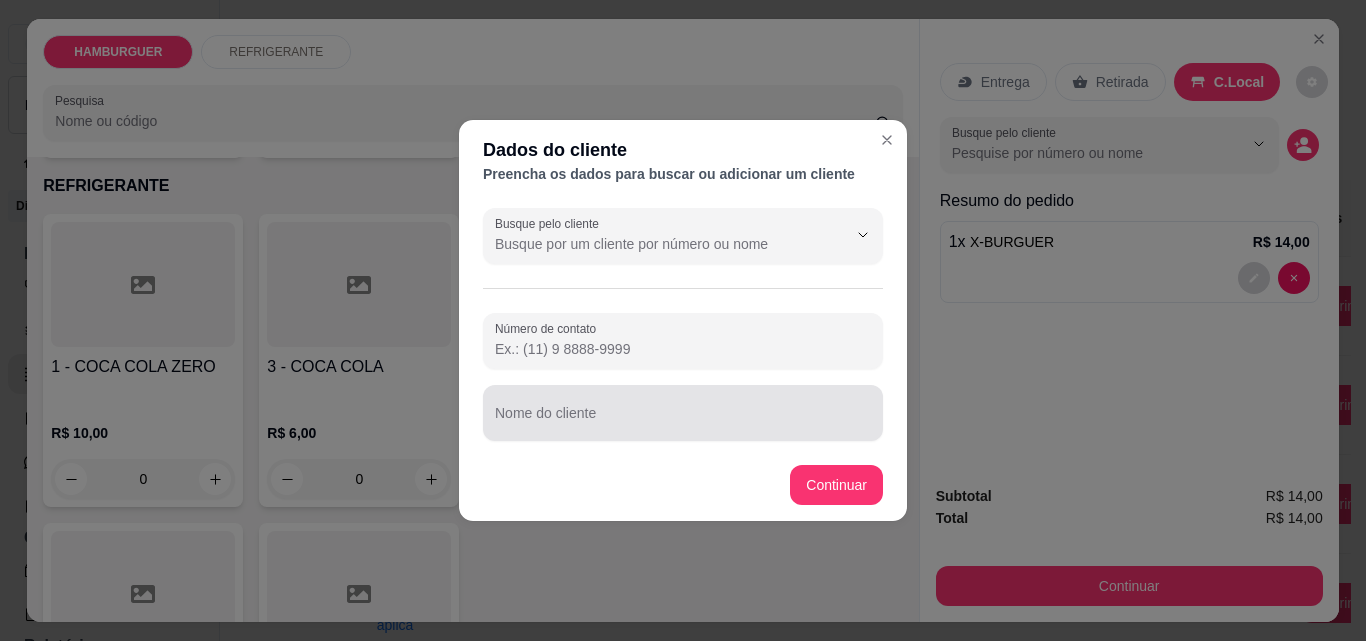 click on "Nome do cliente" at bounding box center (683, 413) 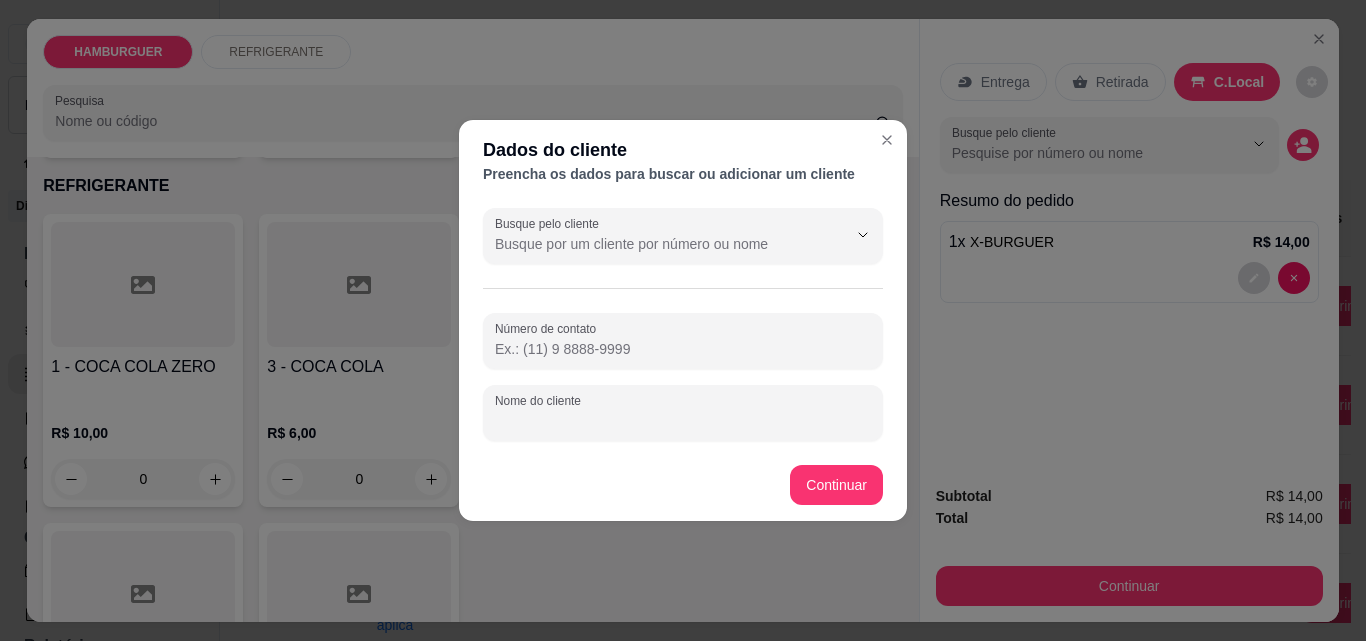 type on "I" 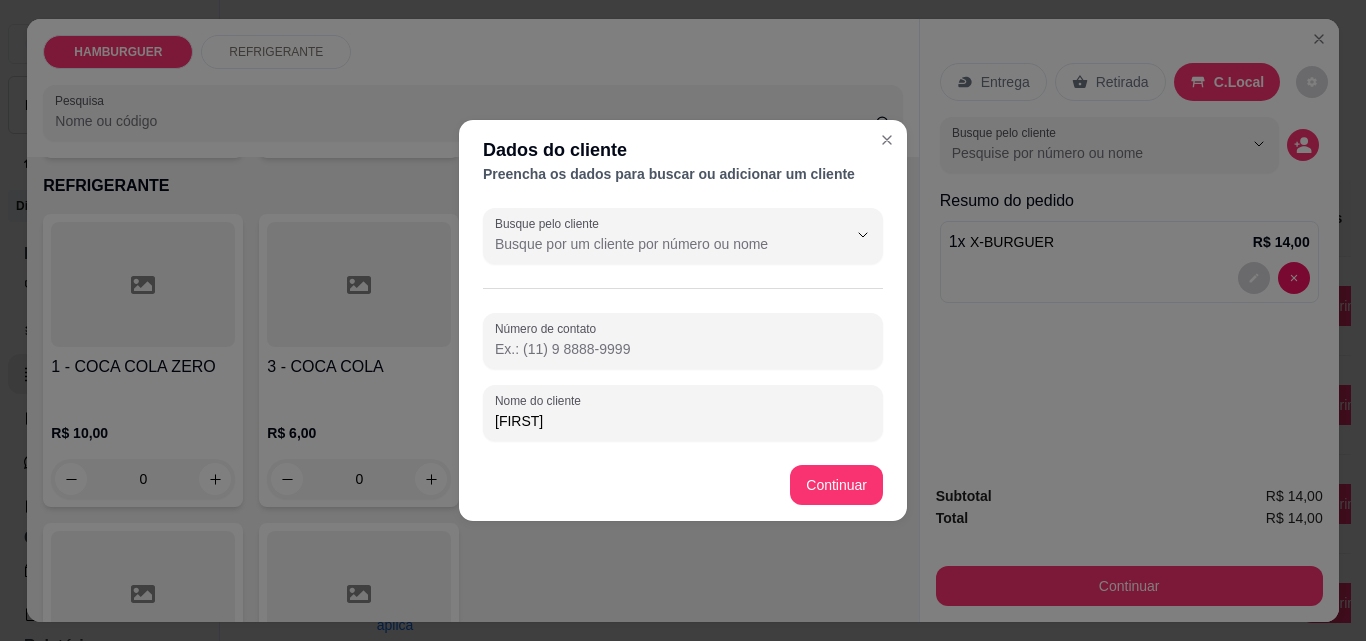 type on "[FIRST]" 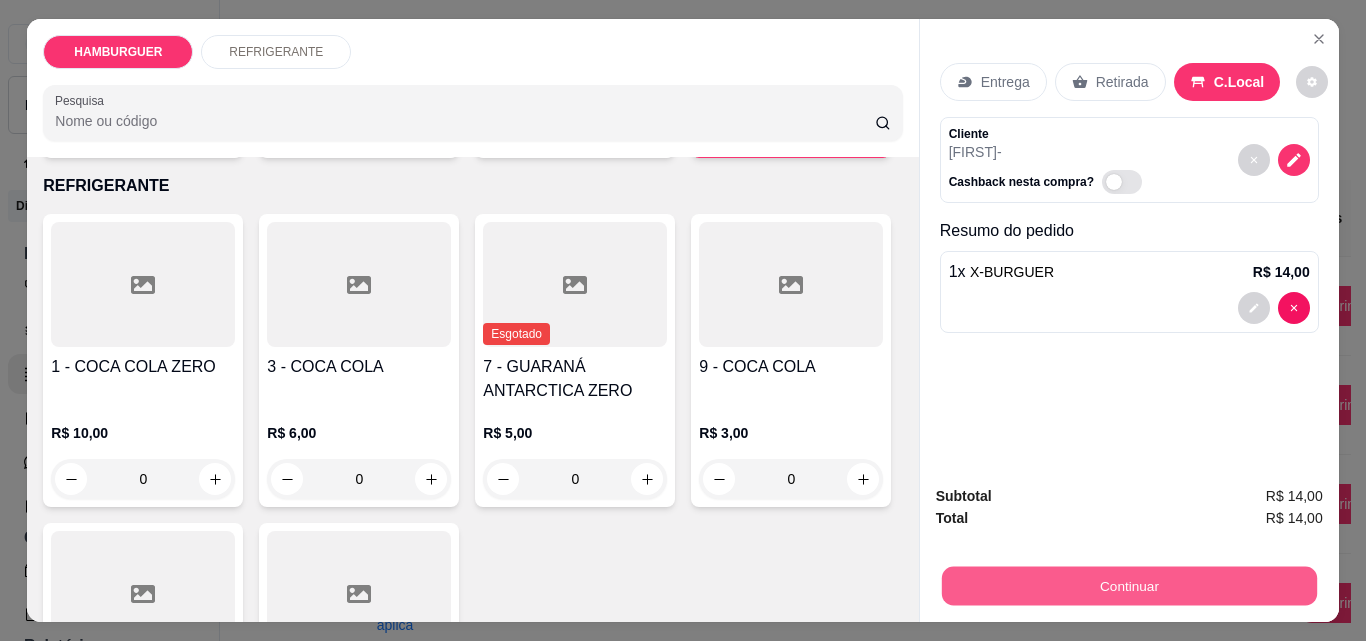 click on "Continuar" at bounding box center [1128, 585] 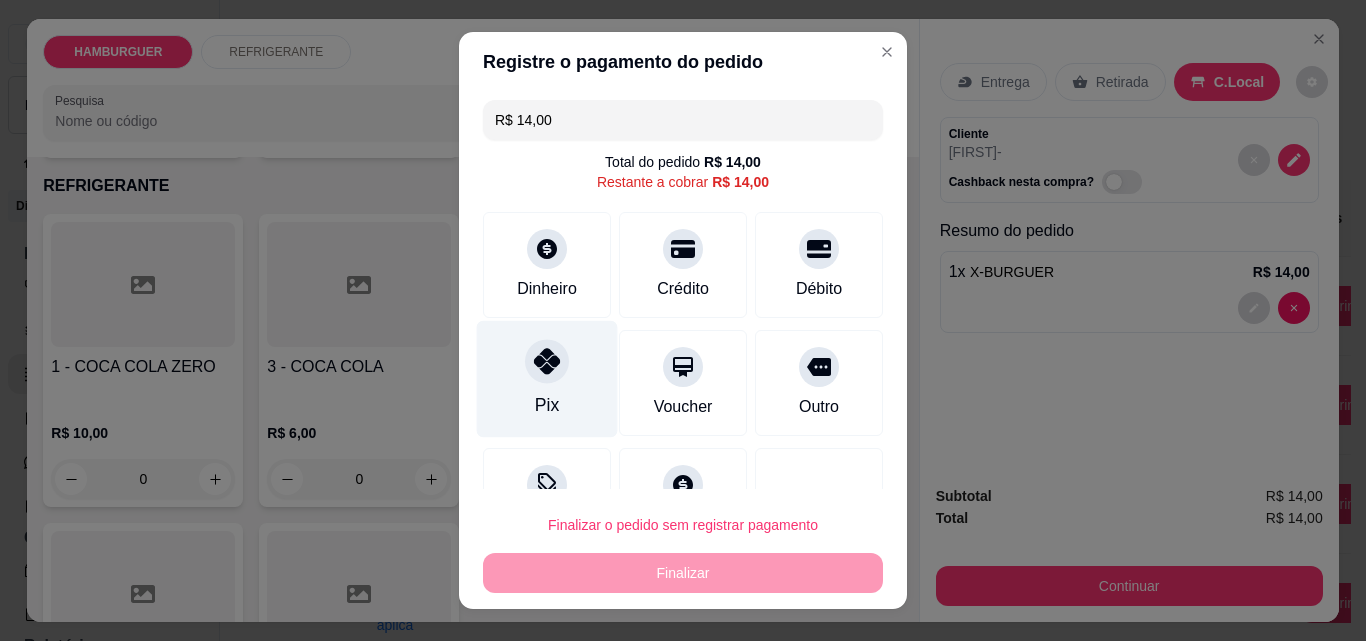 click 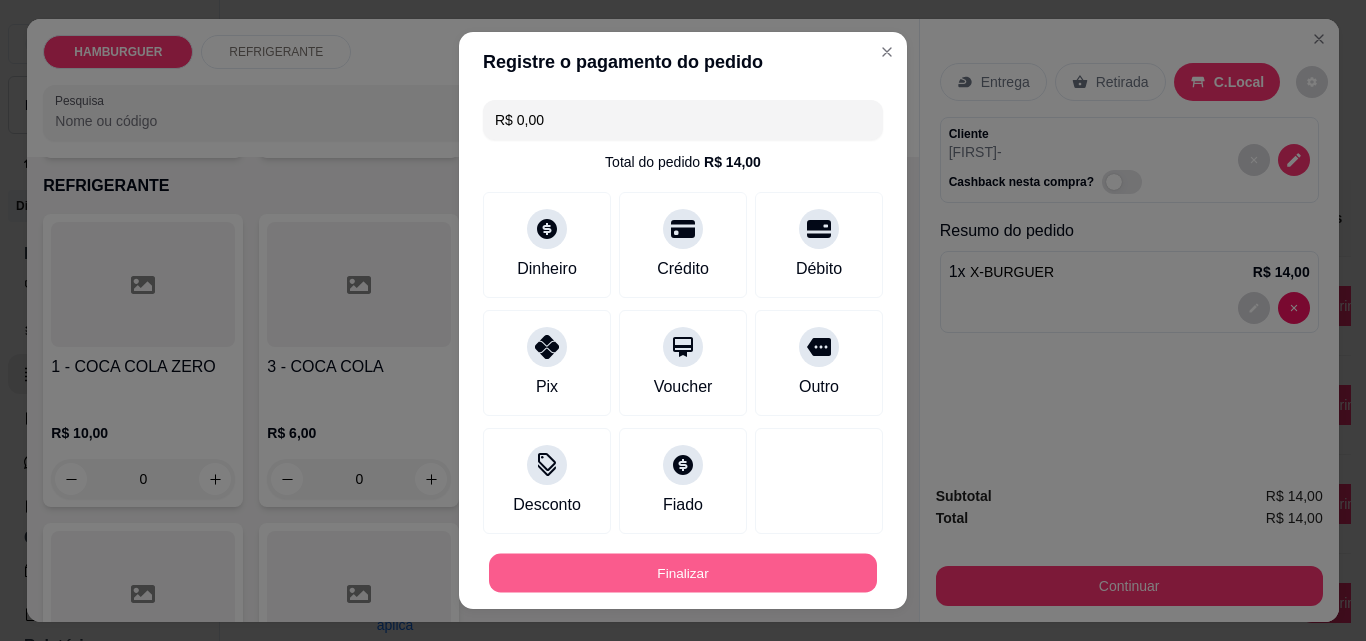 click on "Finalizar" at bounding box center [683, 573] 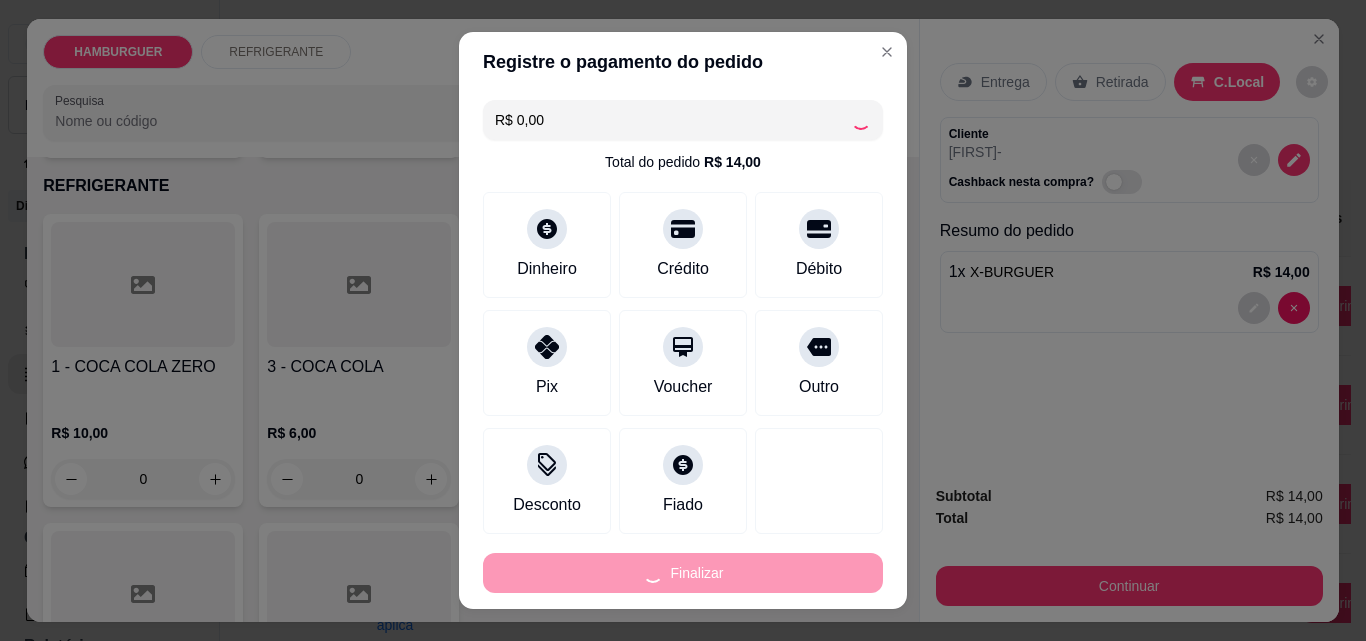 type on "0" 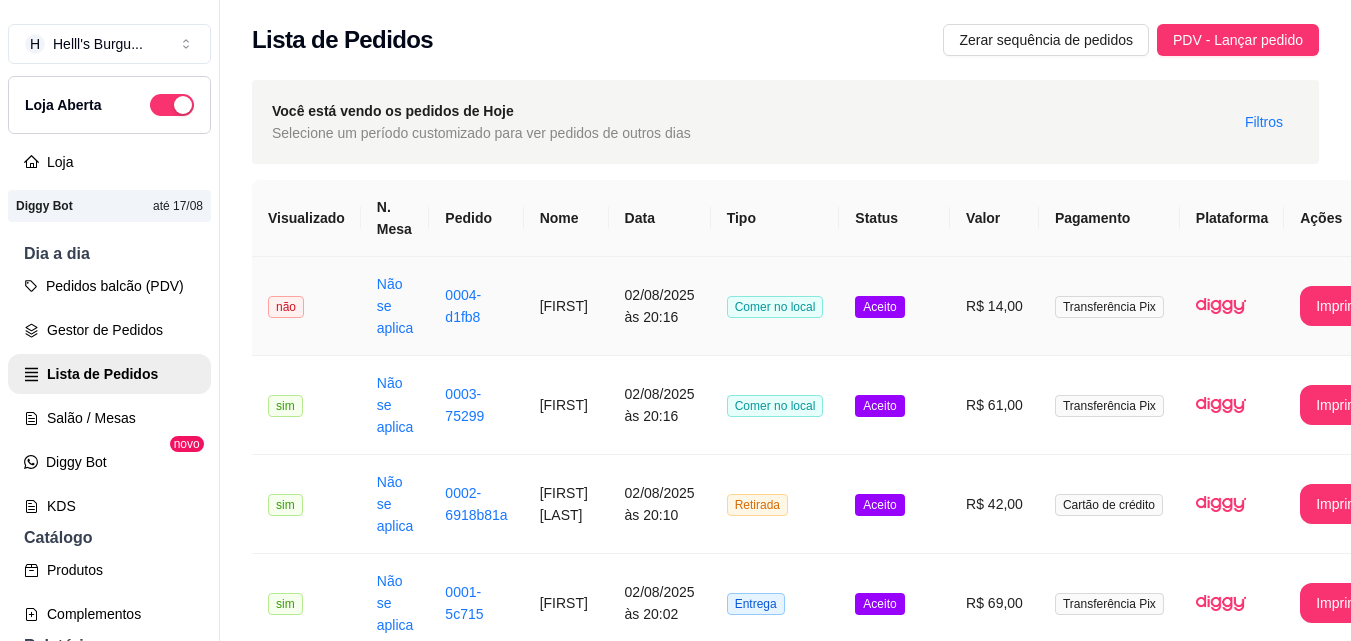 click on "Comer no local" at bounding box center (775, 306) 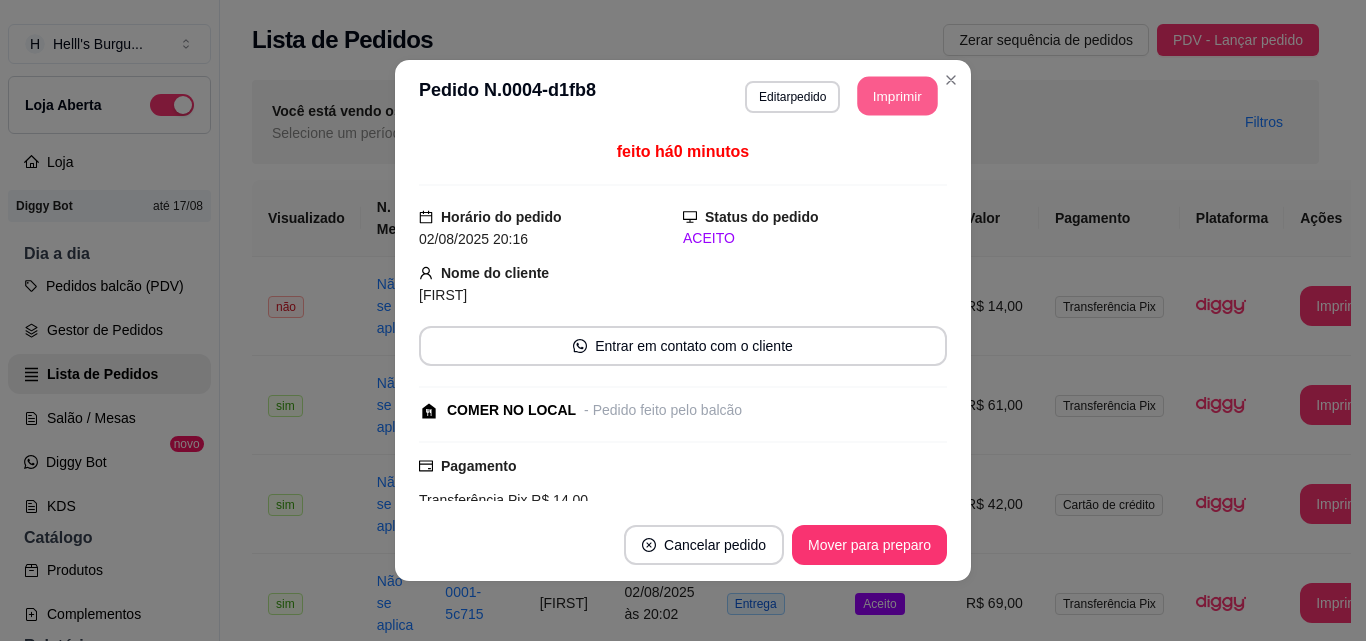 click on "Imprimir" at bounding box center (898, 96) 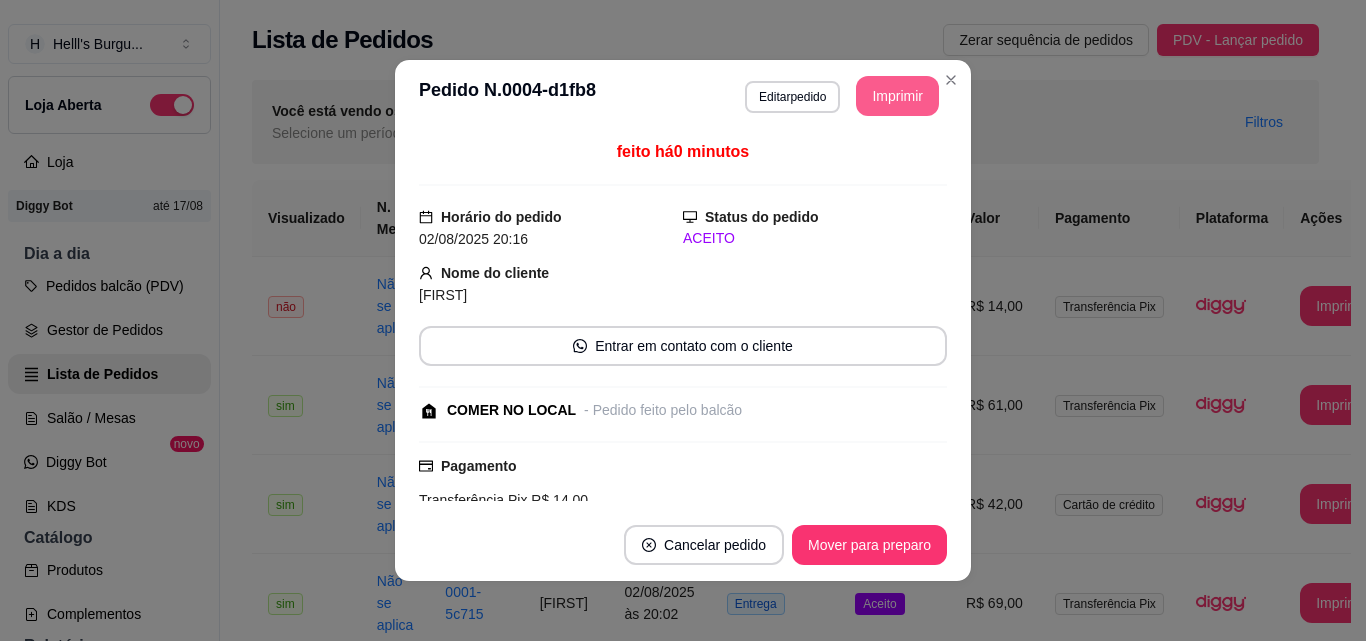 scroll, scrollTop: 0, scrollLeft: 0, axis: both 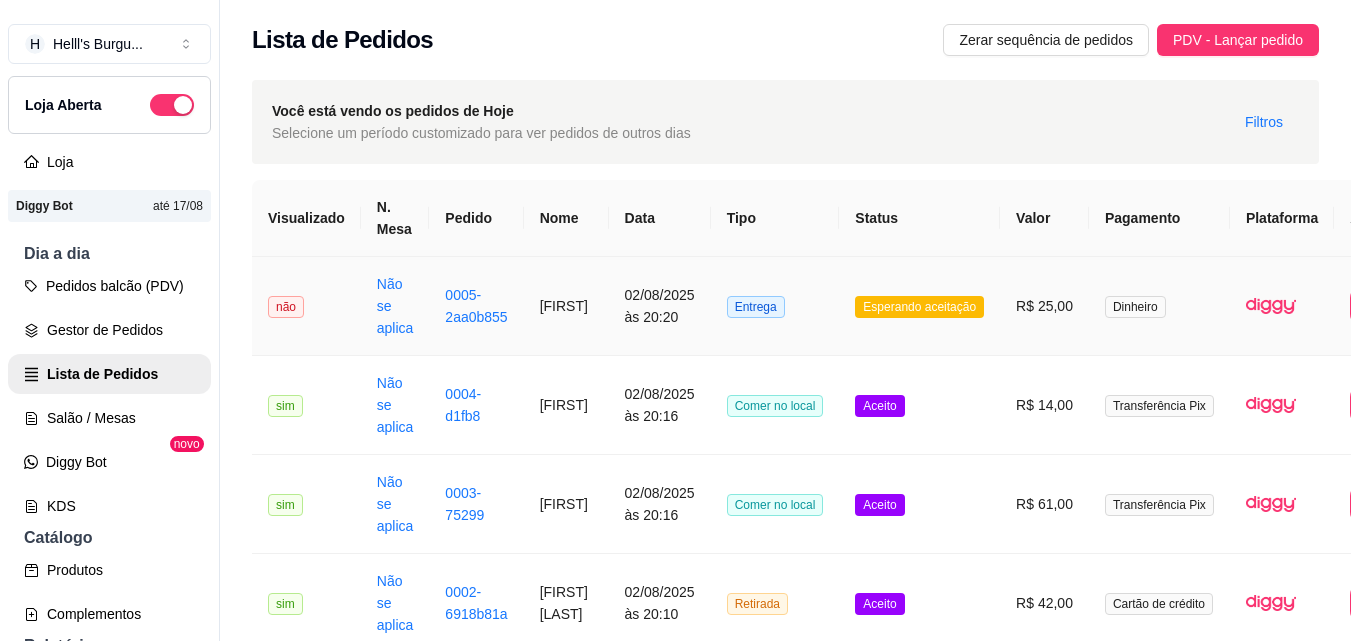 click on "Esperando aceitação" at bounding box center [919, 306] 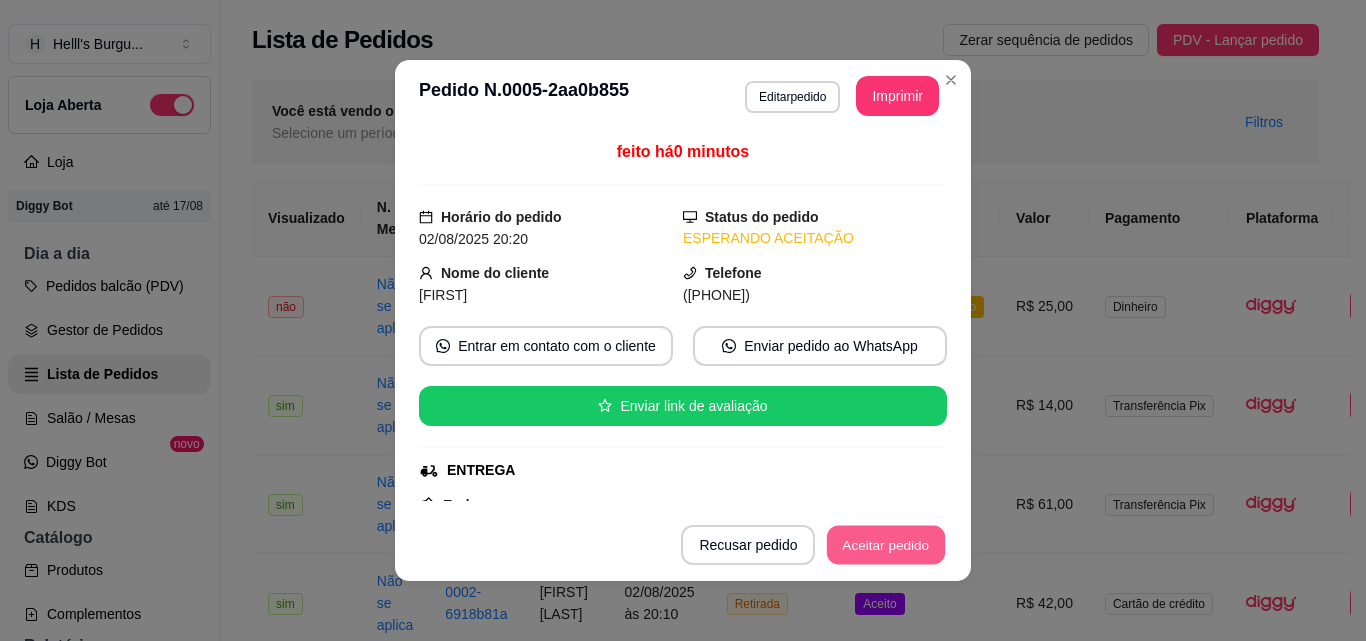 click on "Aceitar pedido" at bounding box center (886, 545) 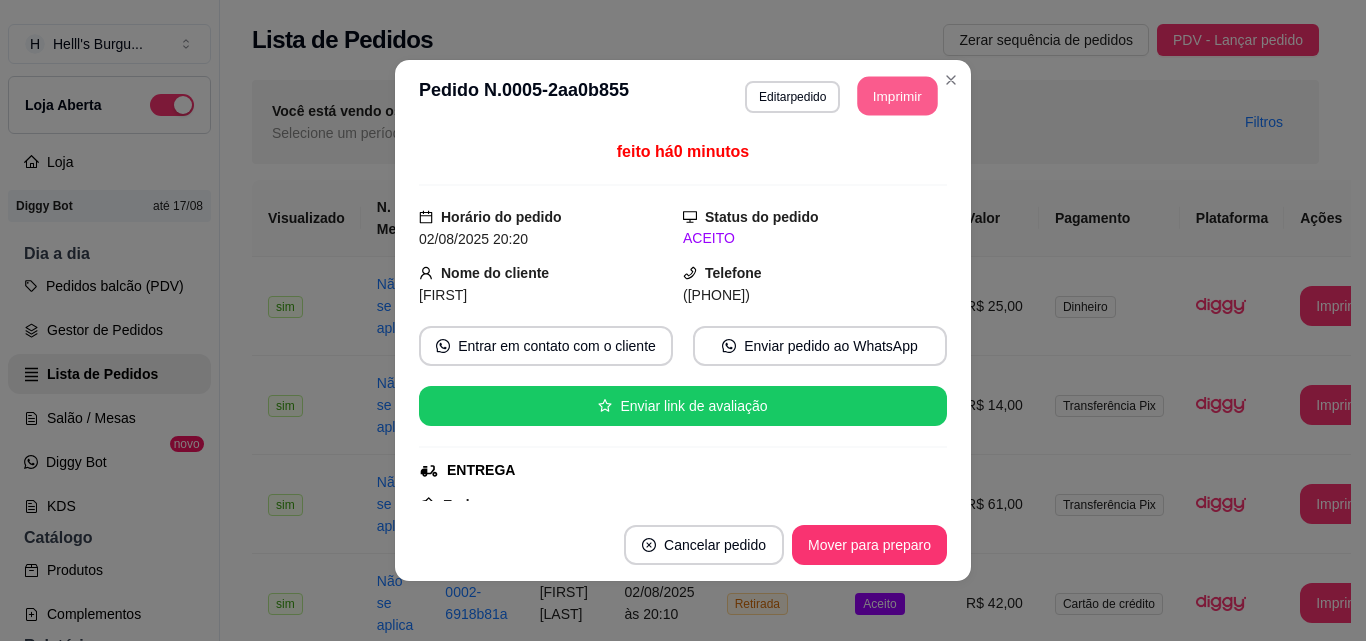 click on "Imprimir" at bounding box center (898, 96) 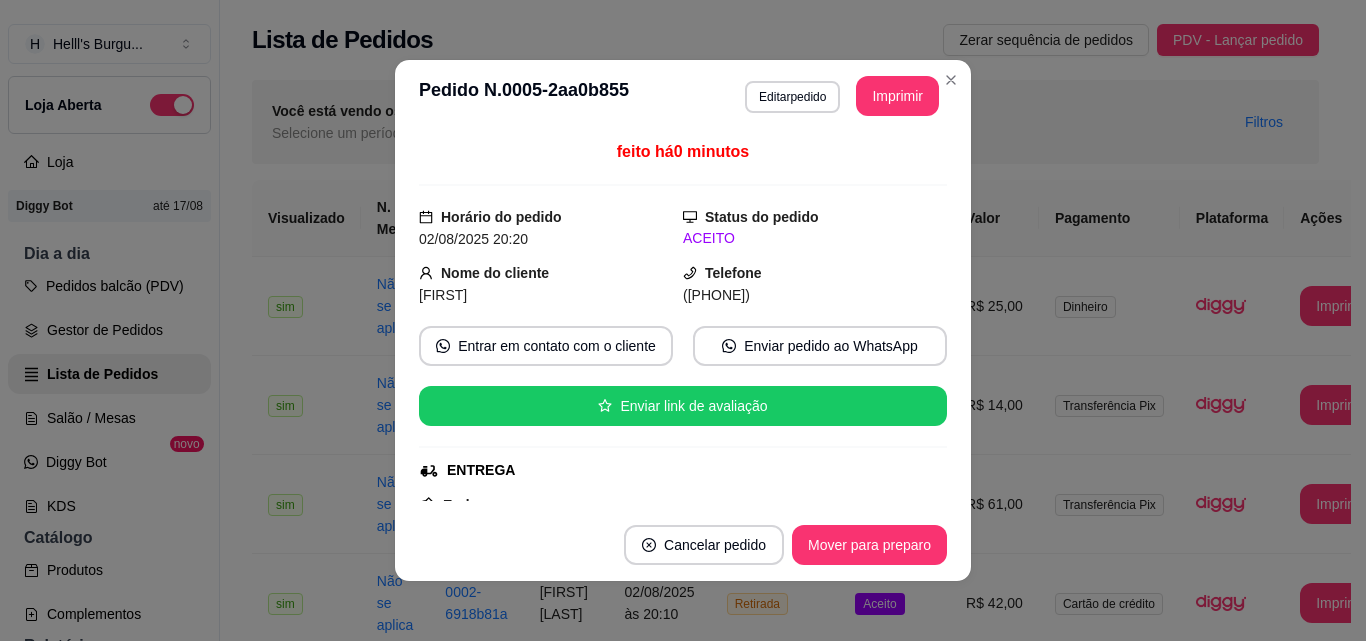 scroll, scrollTop: 0, scrollLeft: 0, axis: both 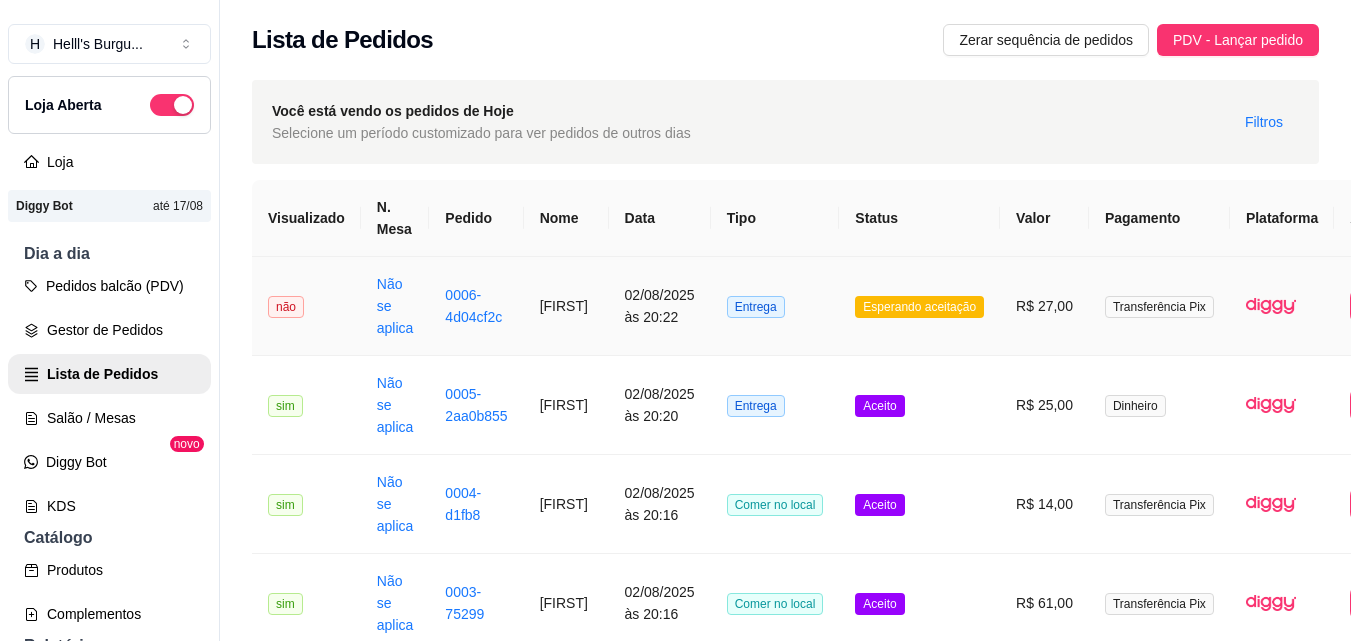 click on "Entrega" at bounding box center [775, 306] 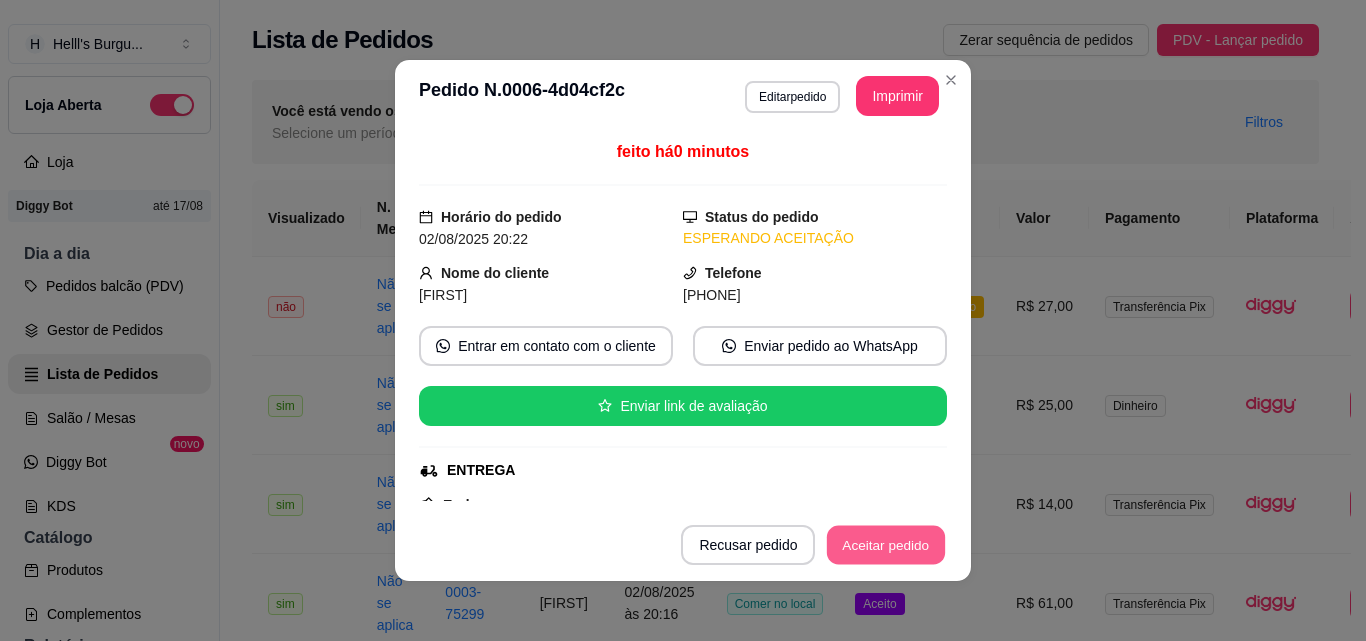 click on "Recusar pedido Aceitar pedido" at bounding box center (683, 545) 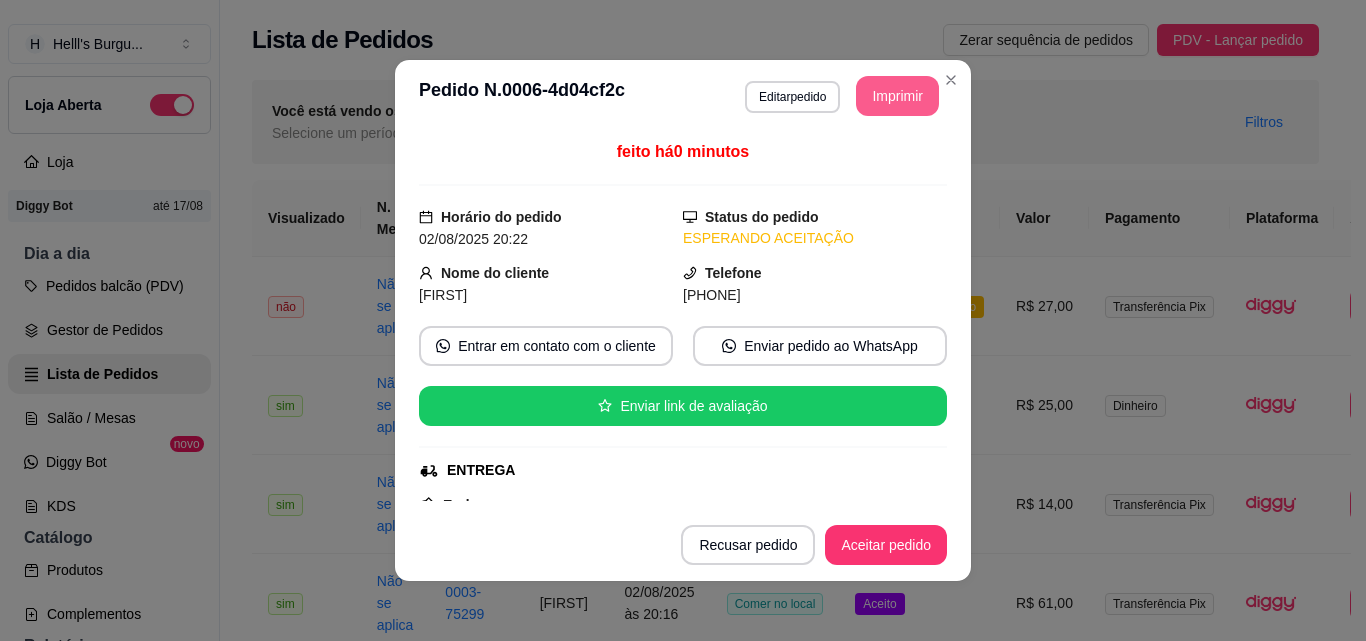 click on "Imprimir" at bounding box center [897, 96] 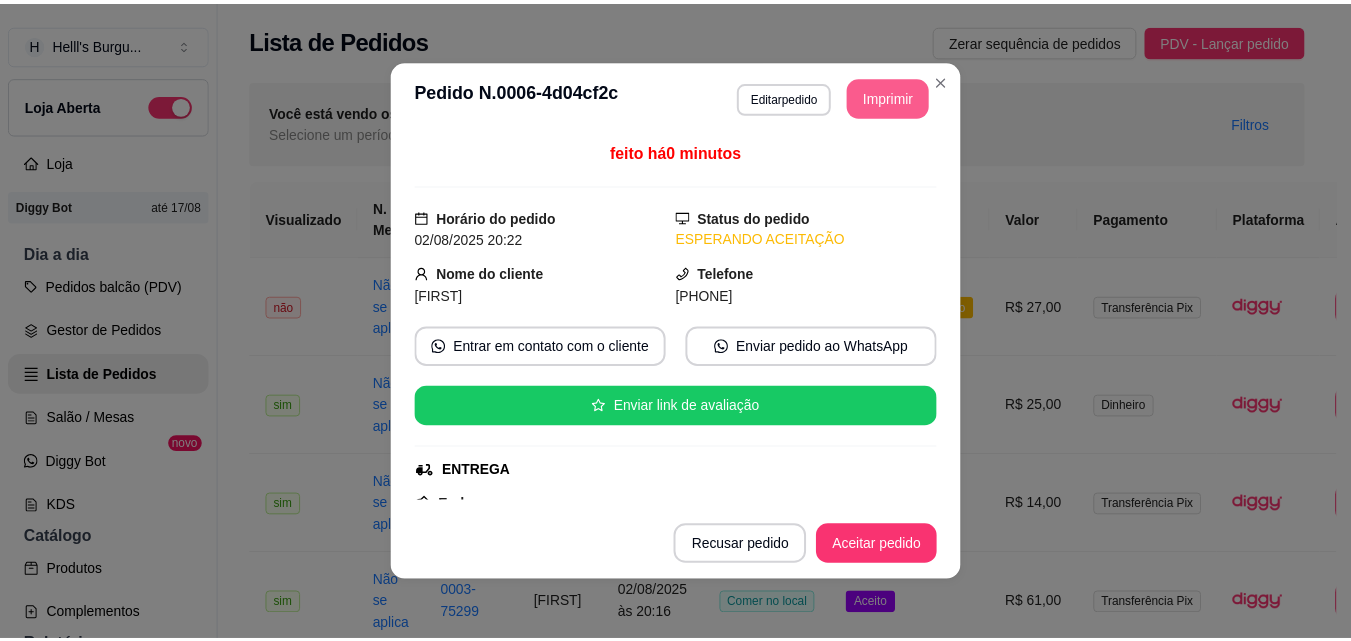 scroll, scrollTop: 0, scrollLeft: 0, axis: both 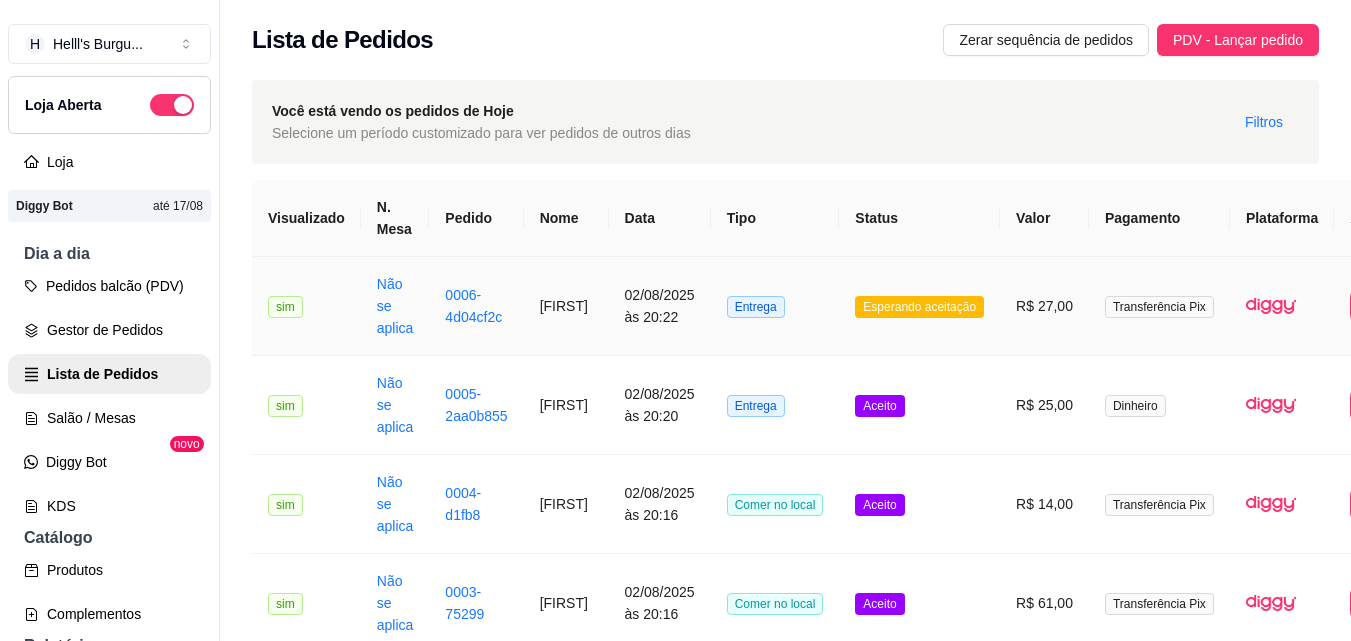 click on "Esperando aceitação" at bounding box center [919, 306] 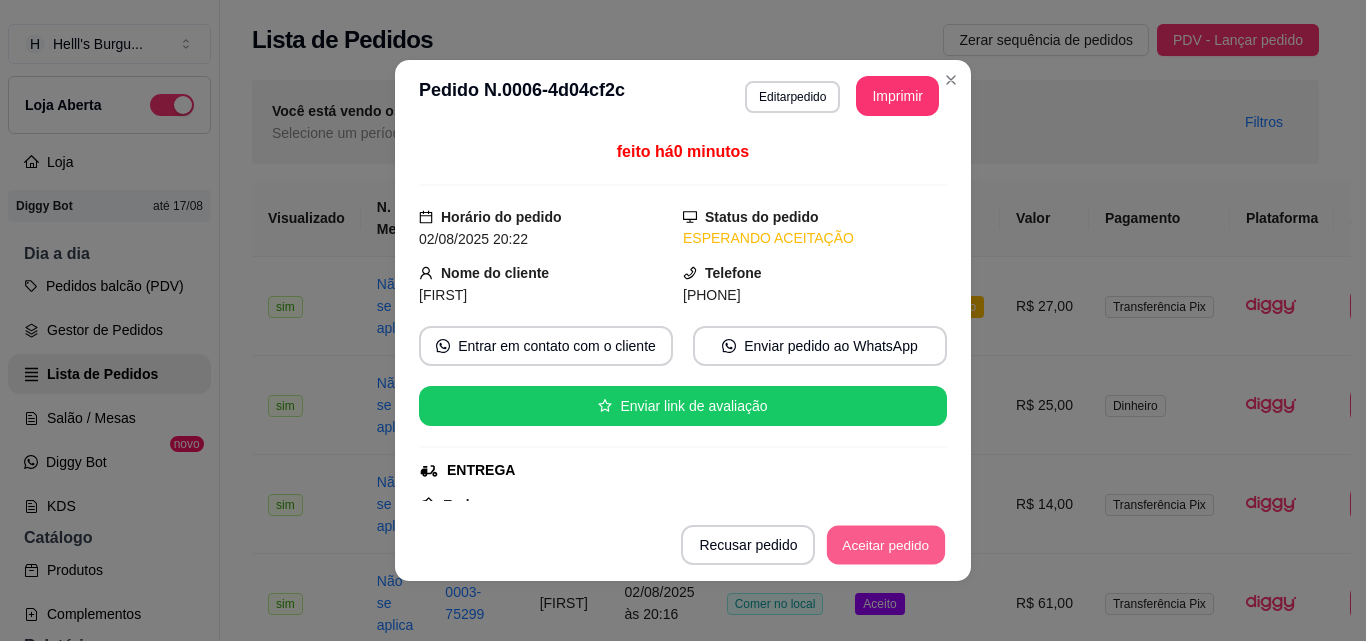click on "Aceitar pedido" at bounding box center (886, 545) 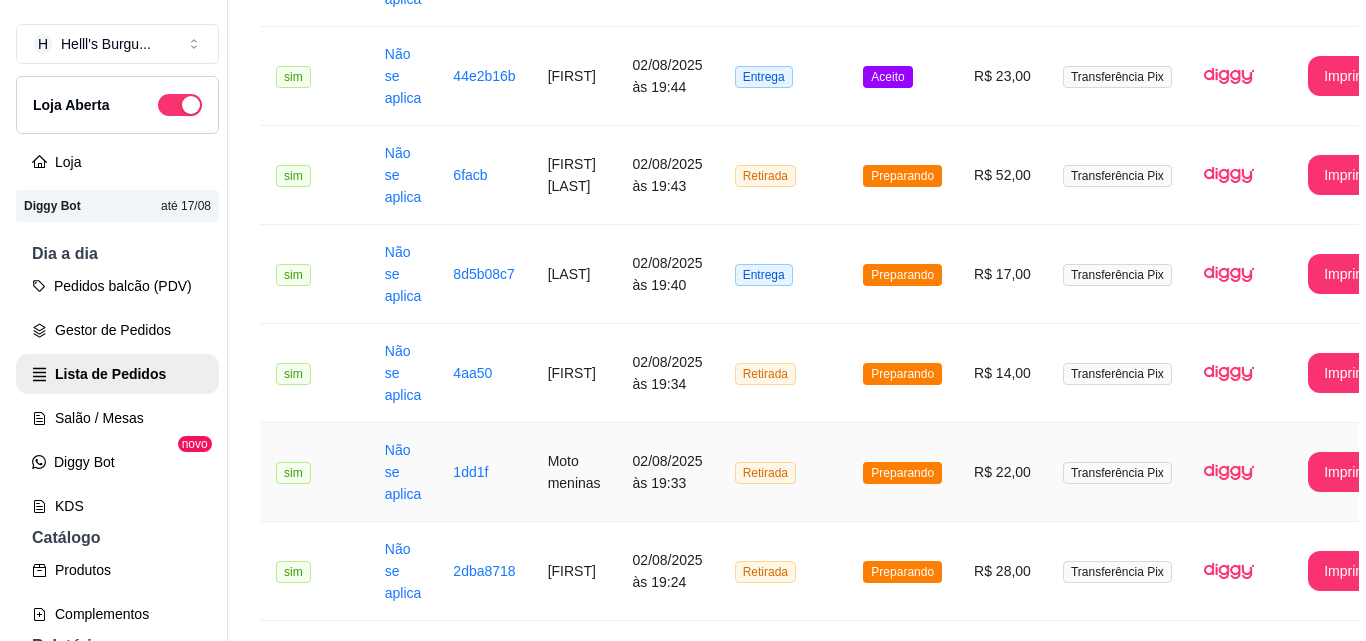 scroll, scrollTop: 957, scrollLeft: 0, axis: vertical 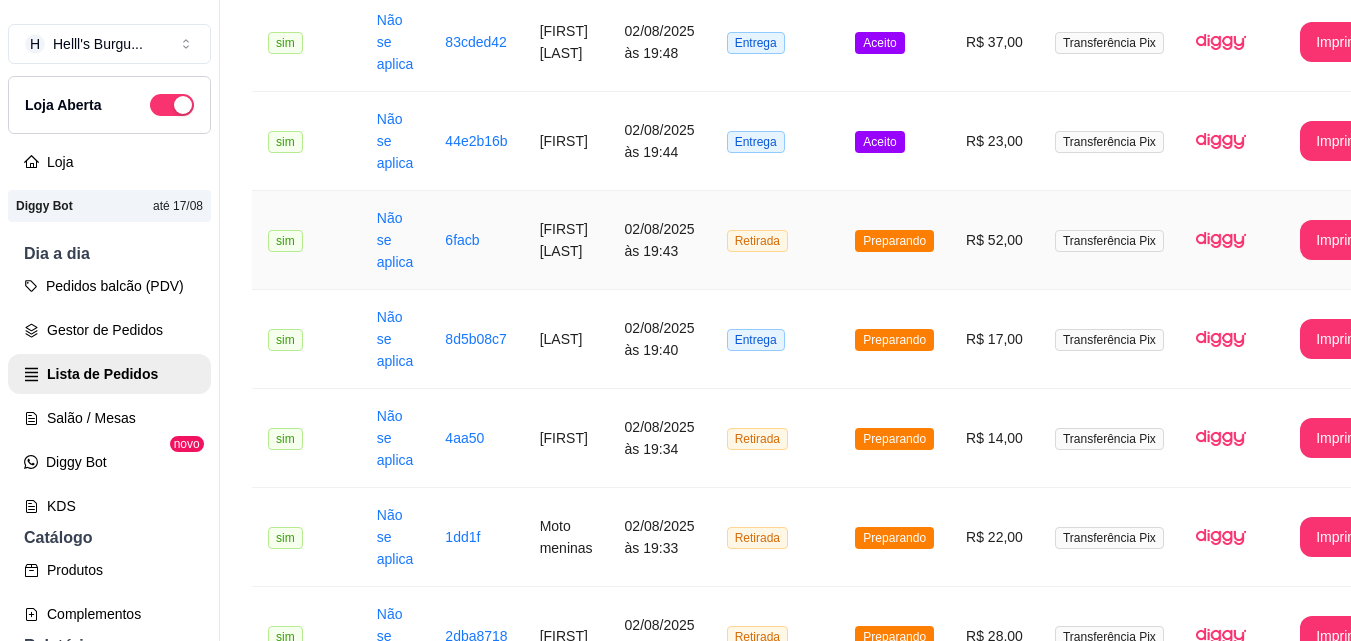 click on "Retirada" at bounding box center (775, 240) 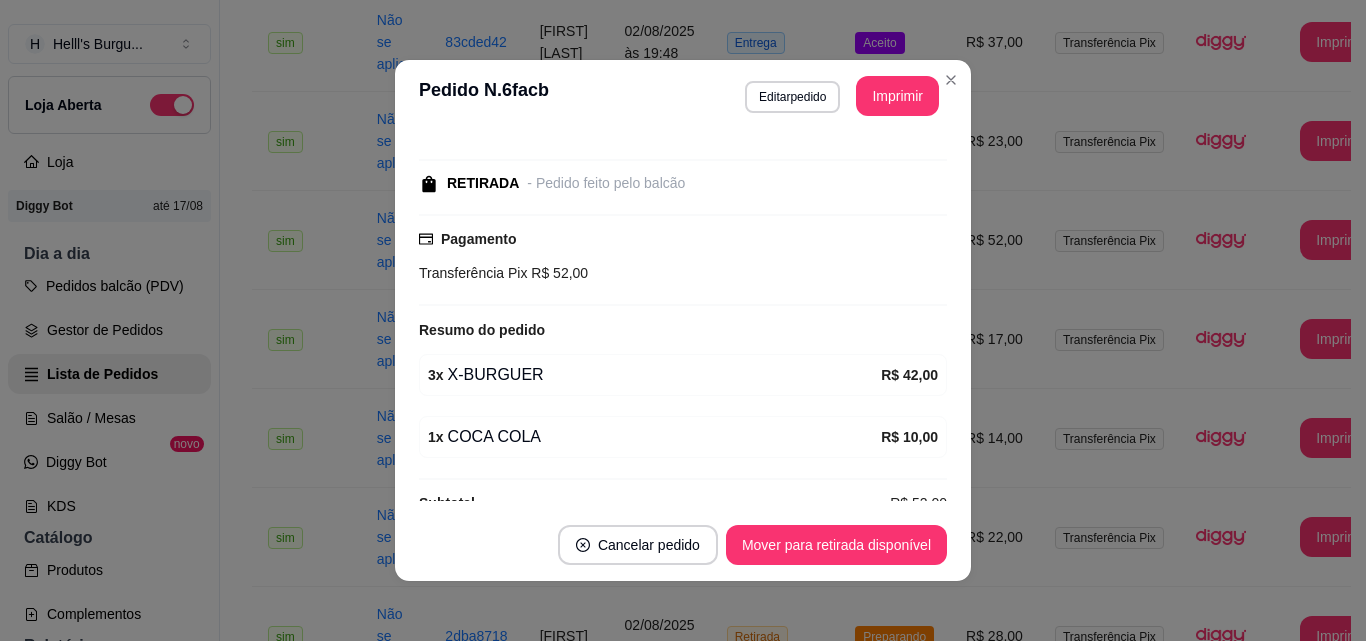 scroll, scrollTop: 262, scrollLeft: 0, axis: vertical 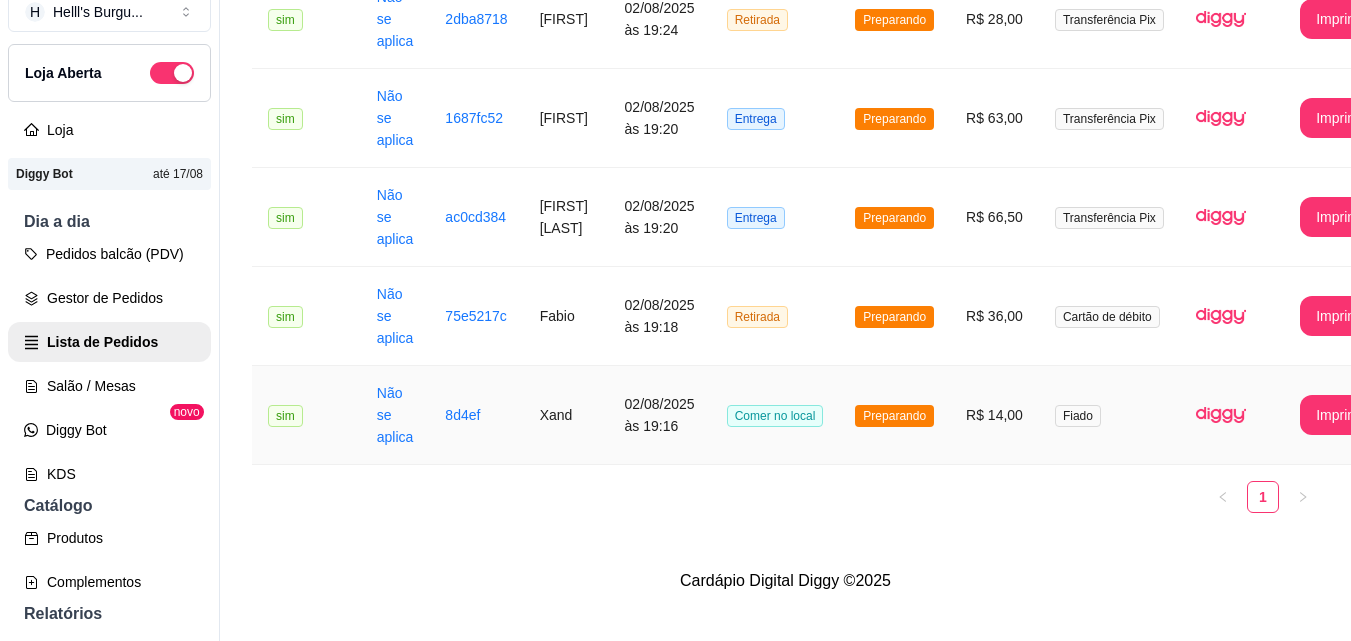 click on "Comer no local" at bounding box center (775, 415) 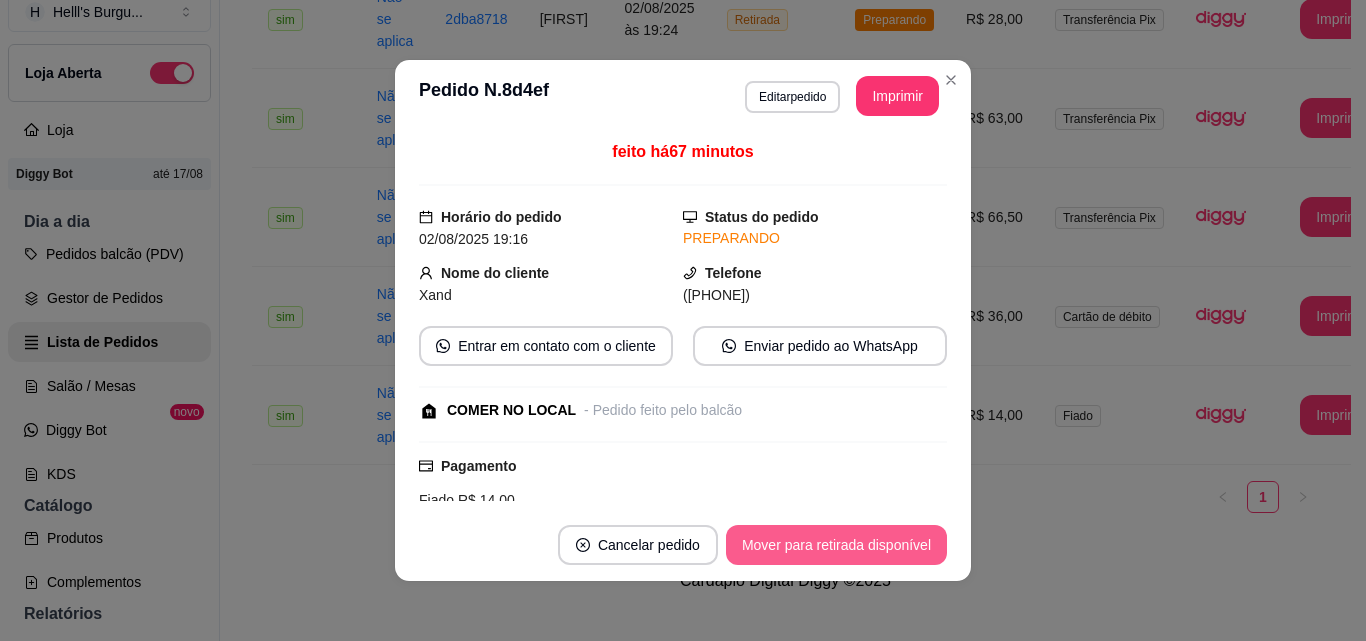 click on "Mover para retirada disponível" at bounding box center (836, 545) 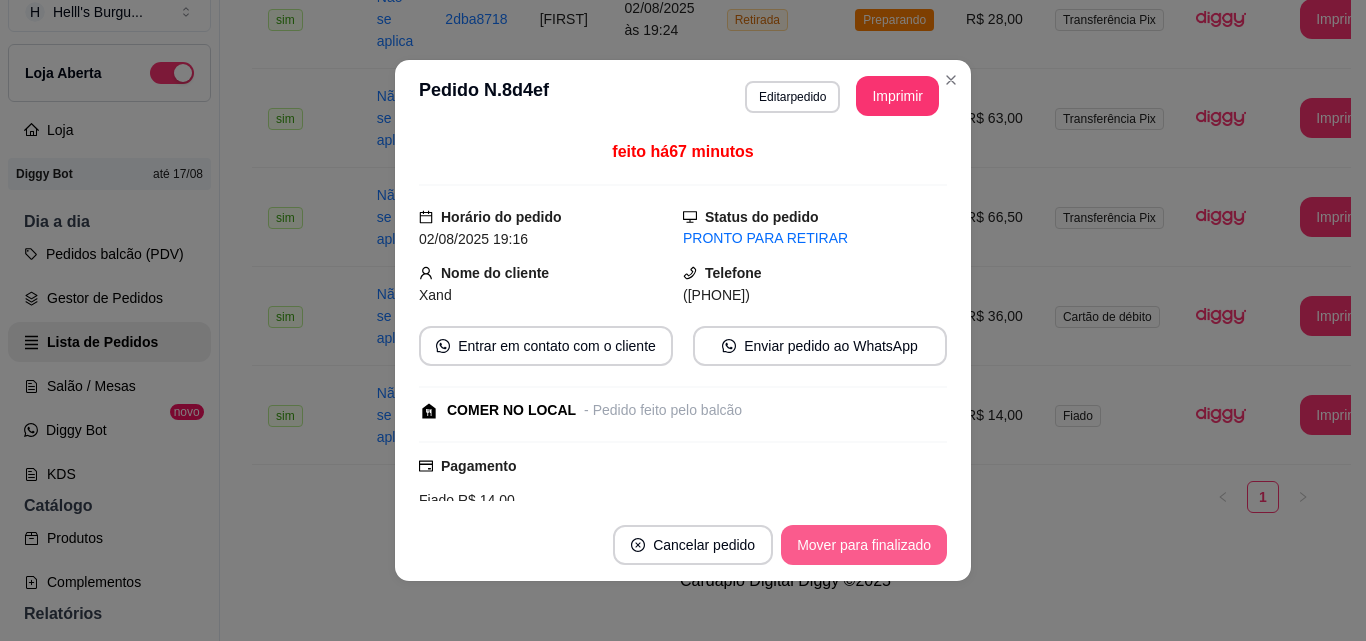 click on "Mover para finalizado" at bounding box center (864, 545) 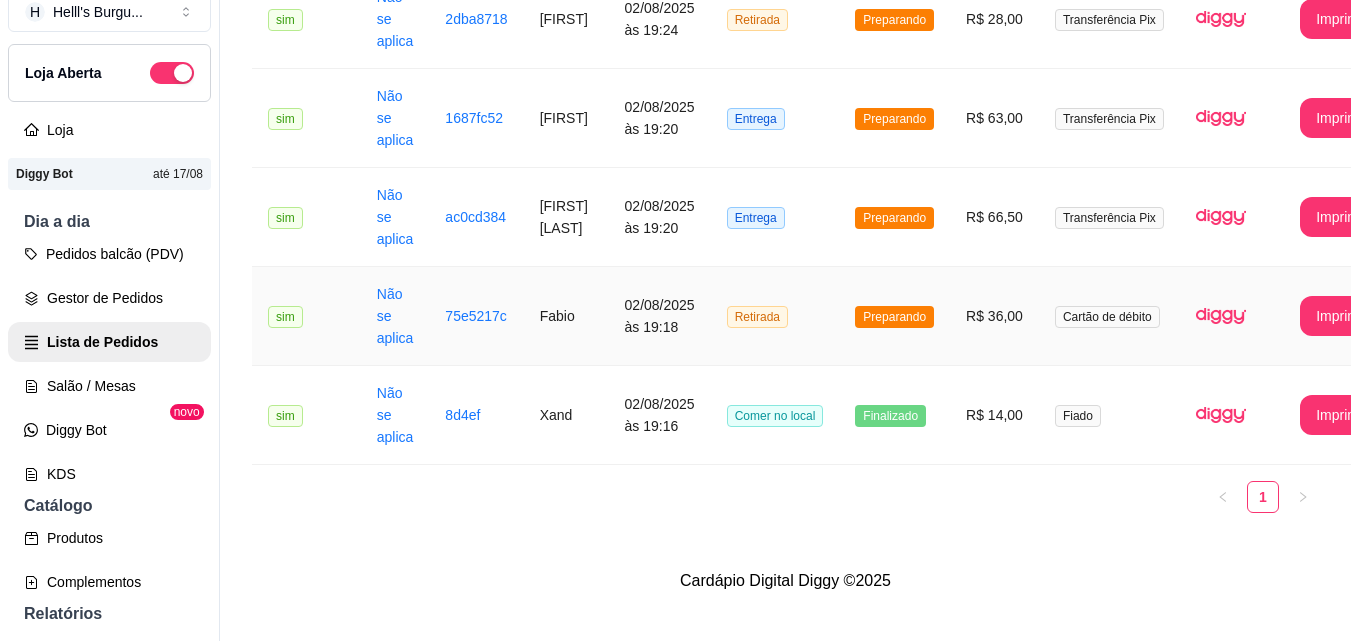 click on "Retirada" at bounding box center [775, 316] 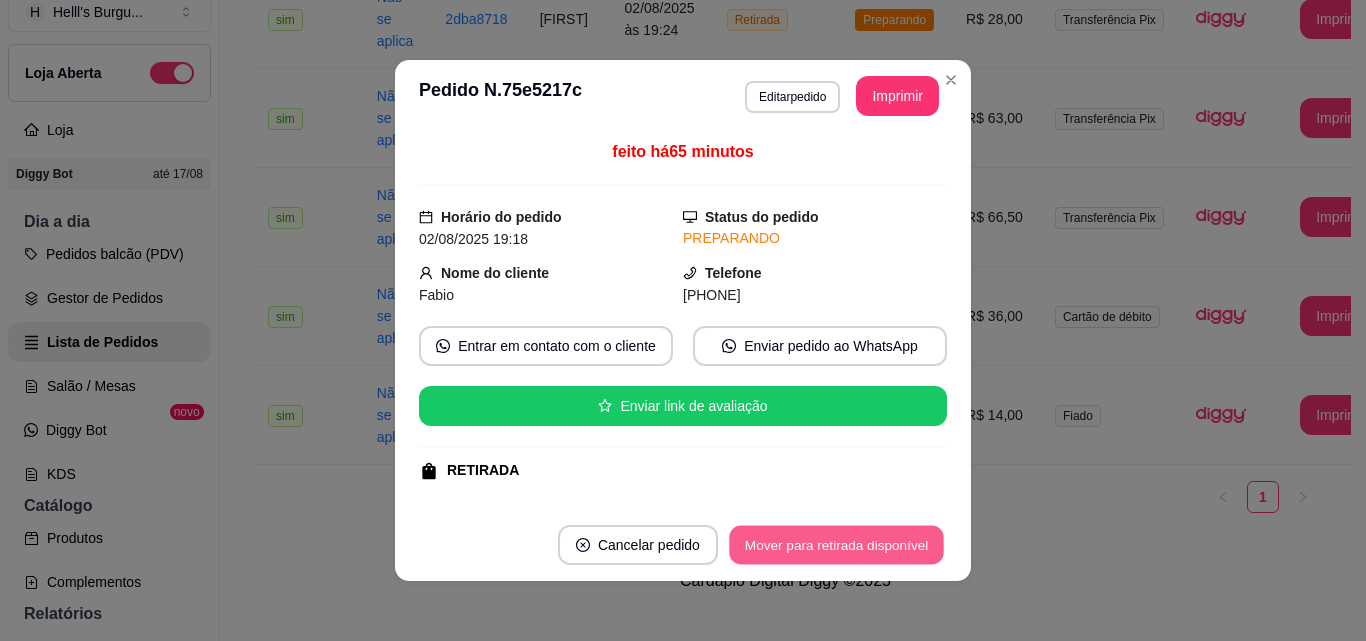 click on "Mover para retirada disponível" at bounding box center (836, 545) 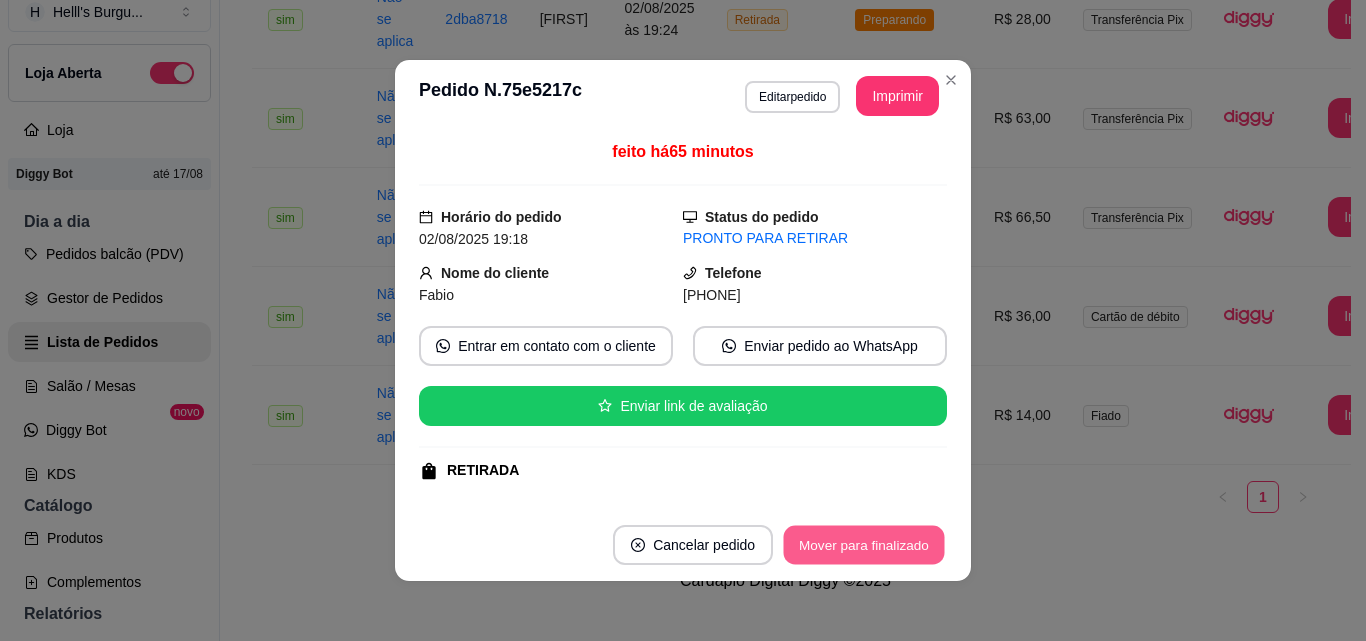 click on "Mover para finalizado" at bounding box center [864, 545] 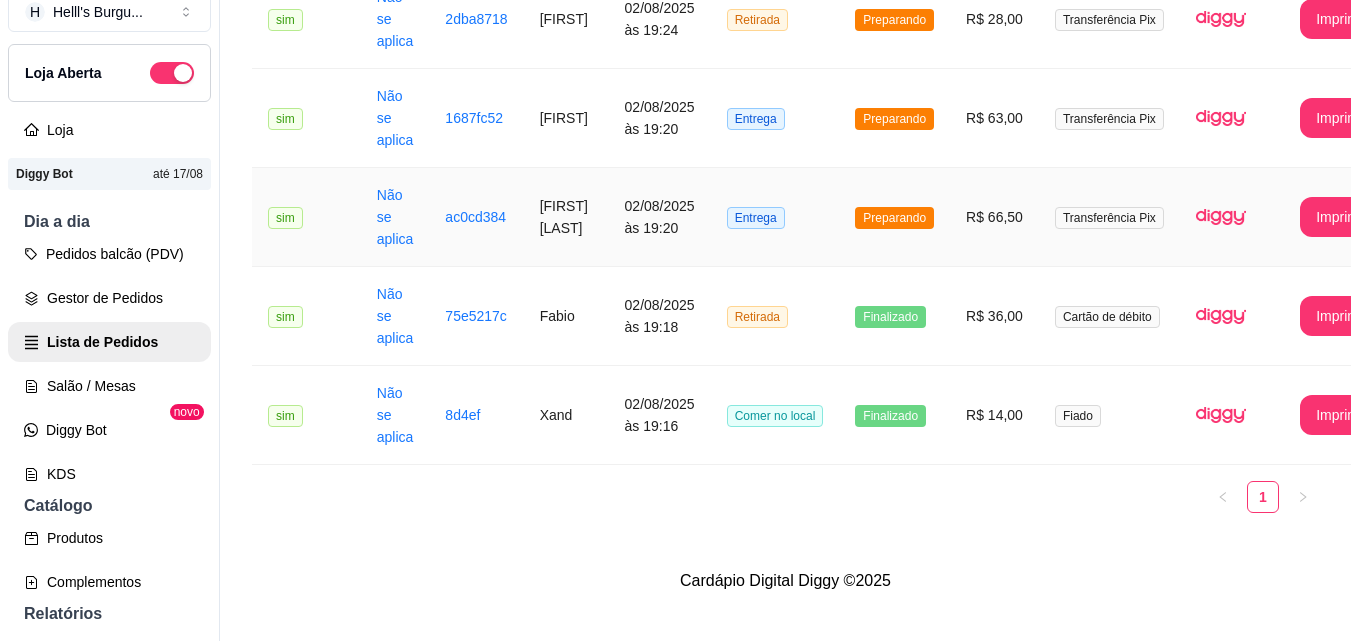 click on "Entrega" at bounding box center (775, 217) 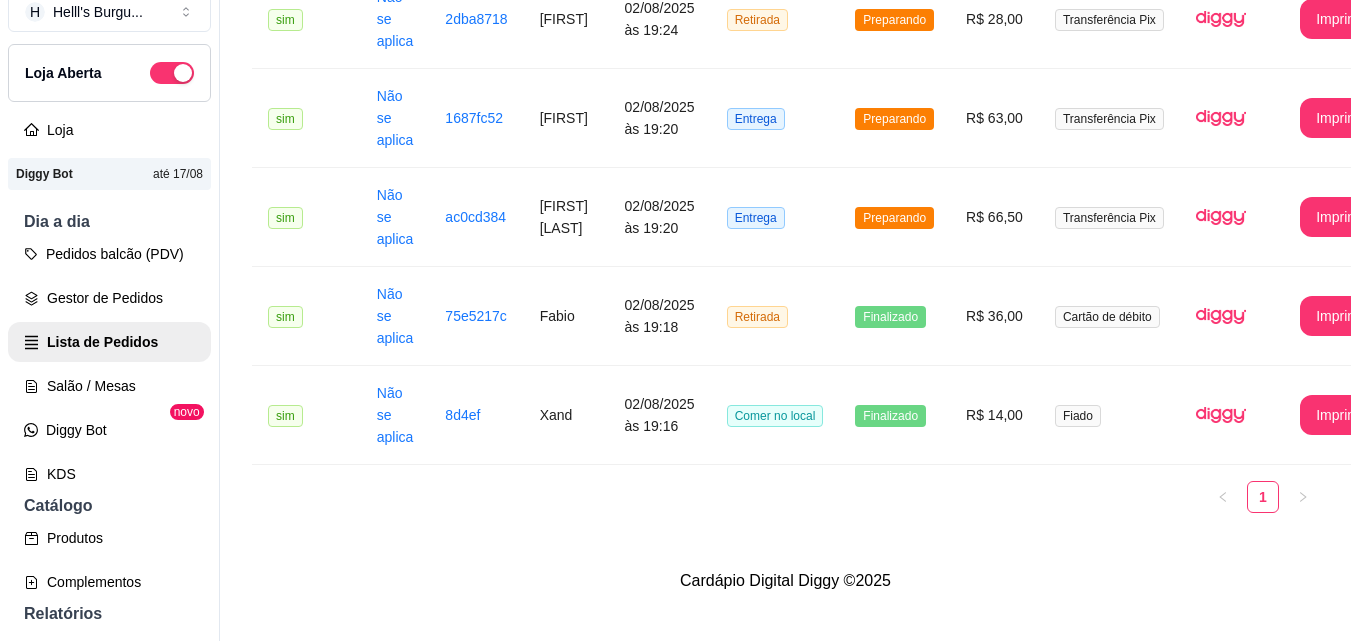 click on "Mover para entrega" at bounding box center [870, 545] 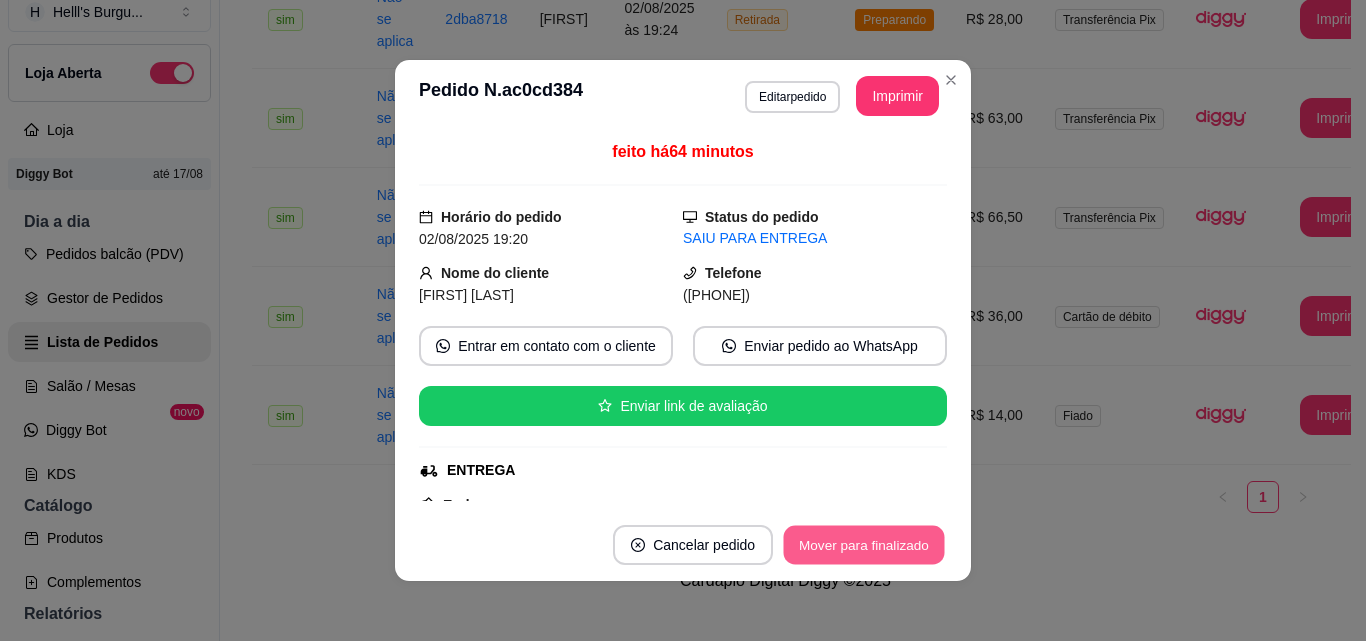 click on "Mover para finalizado" at bounding box center [864, 545] 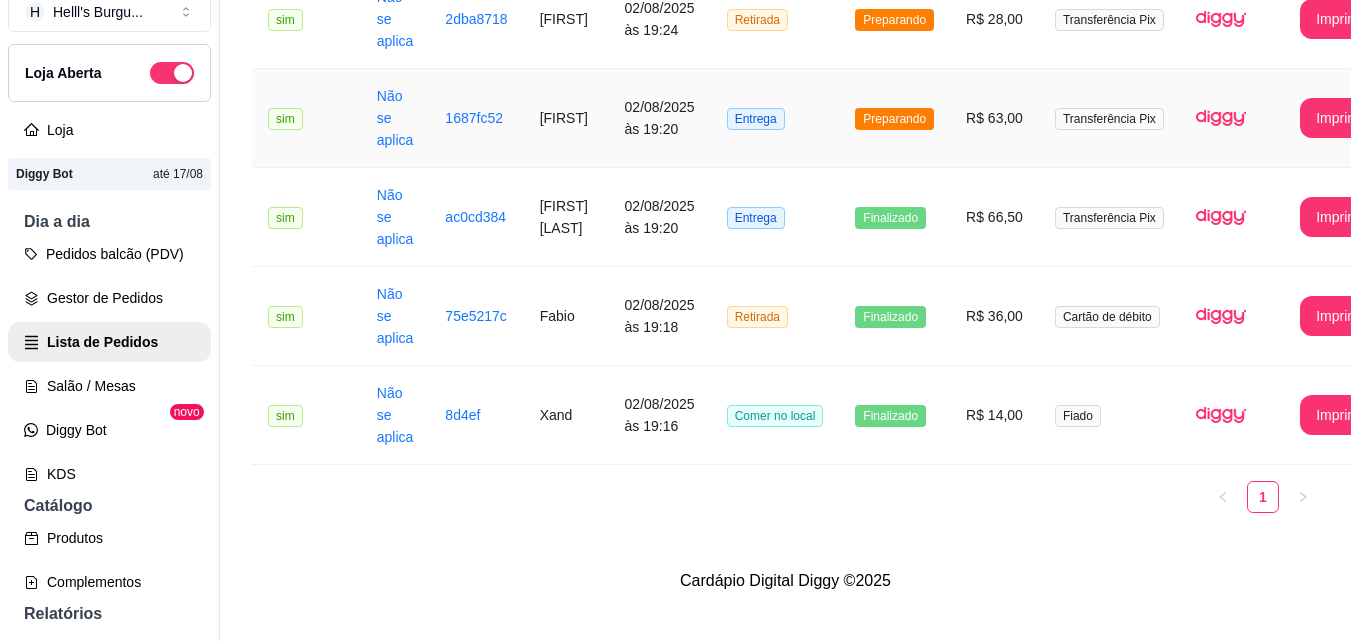 click on "Entrega" at bounding box center (775, 118) 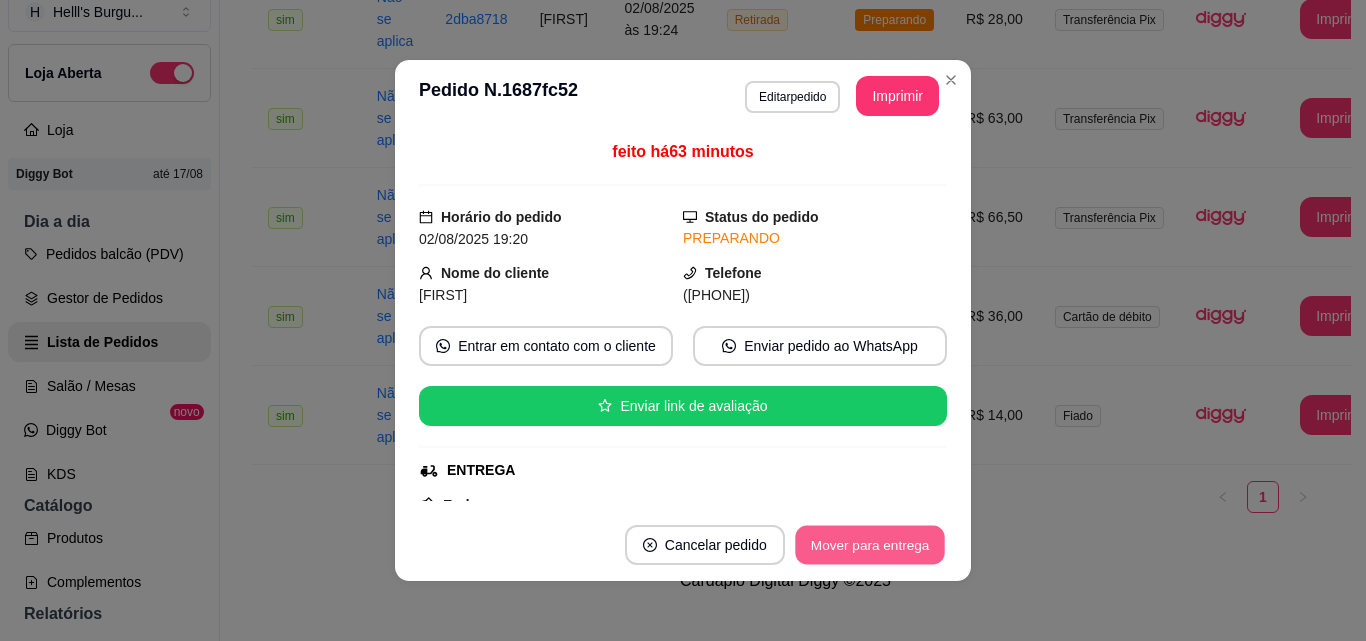 click on "Mover para entrega" at bounding box center [870, 545] 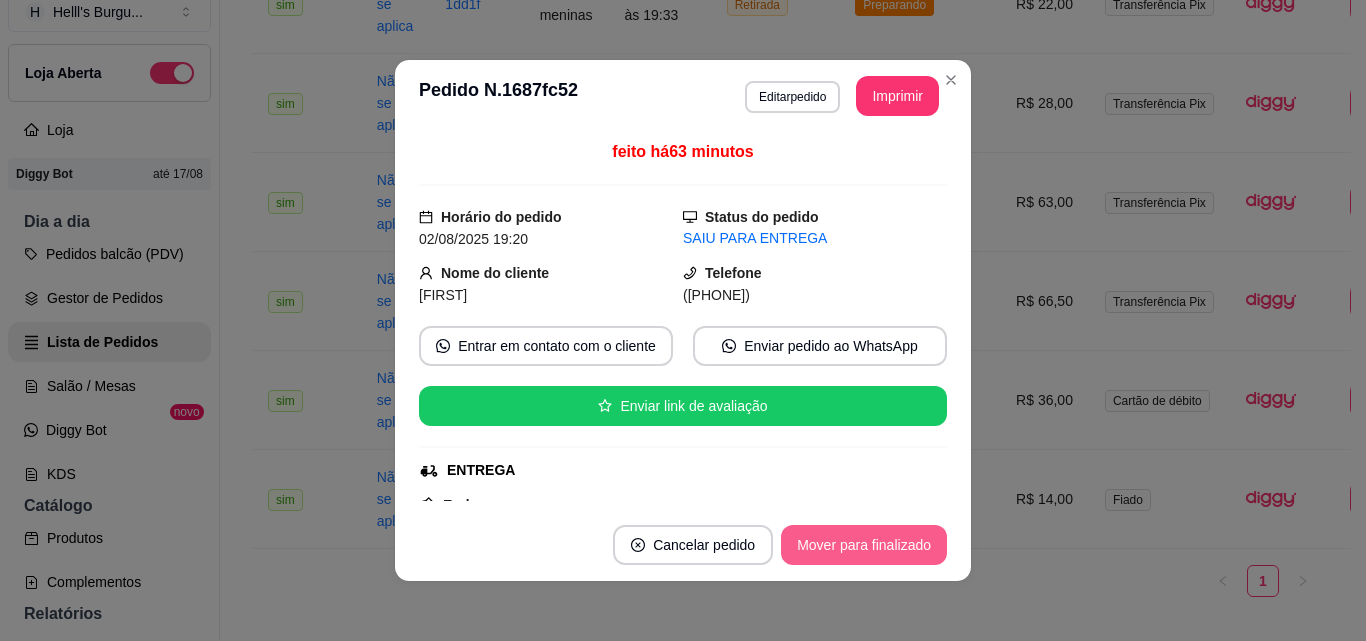 click on "Mover para finalizado" at bounding box center (864, 545) 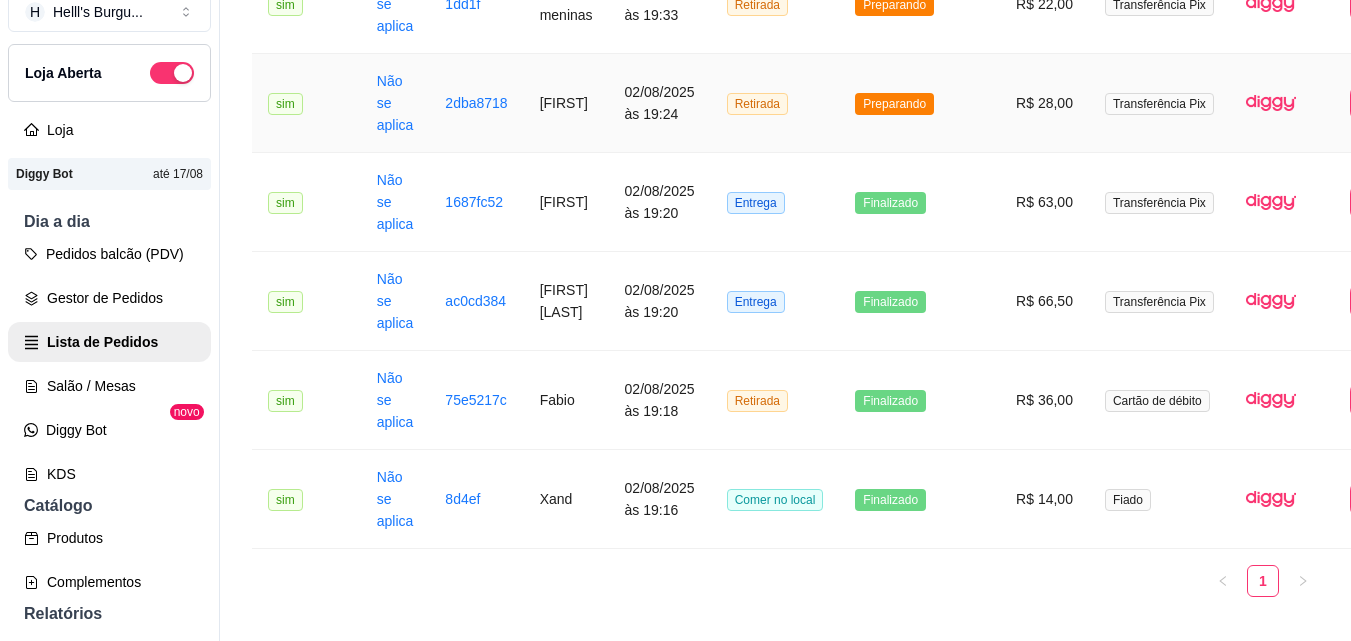 click on "Retirada" at bounding box center (775, 103) 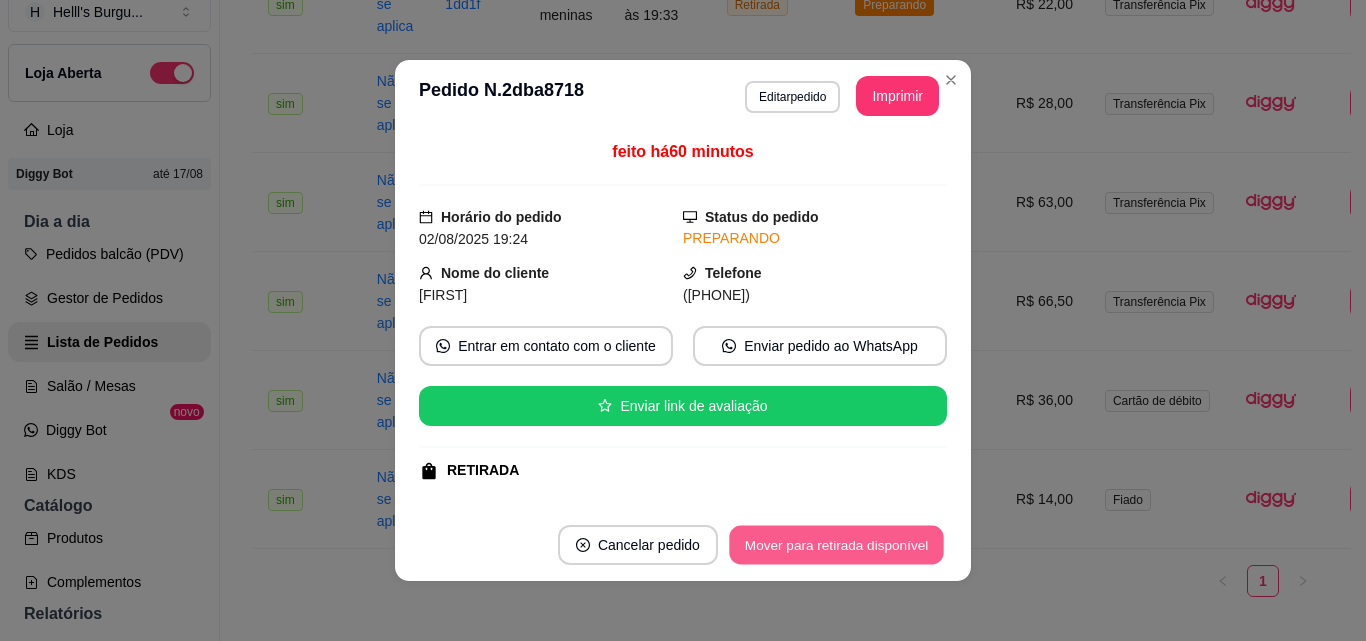 click on "Mover para retirada disponível" at bounding box center (836, 545) 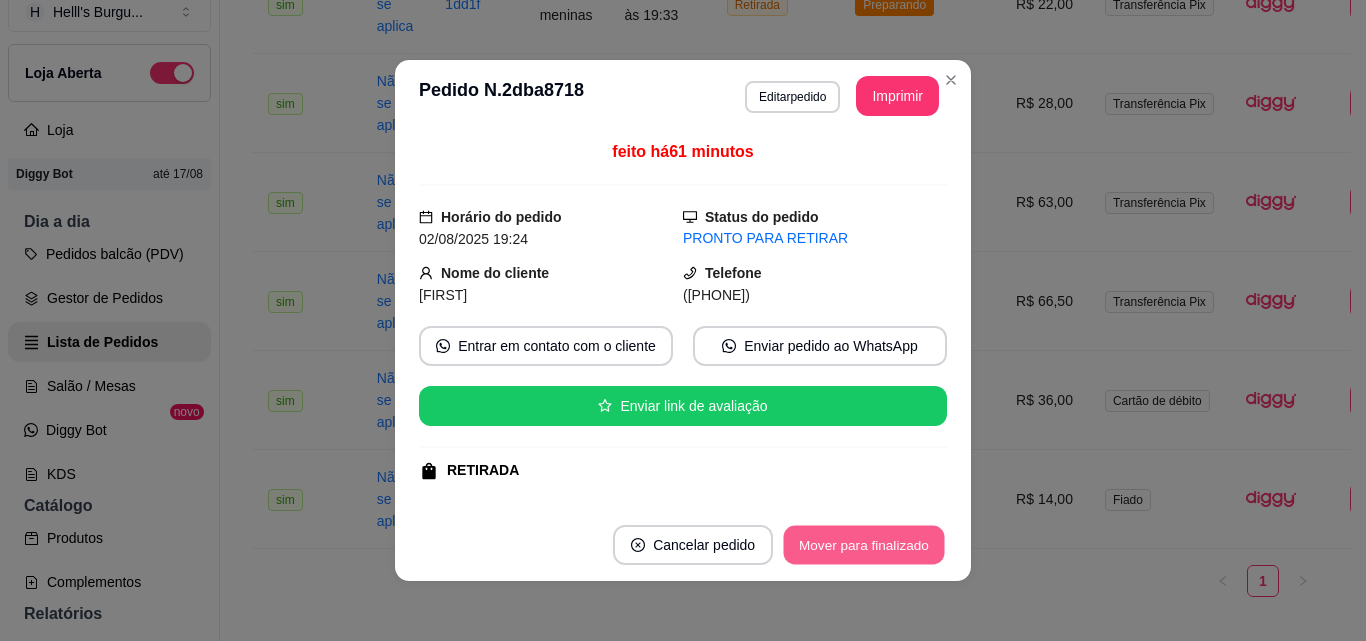 click on "Mover para finalizado" at bounding box center (864, 545) 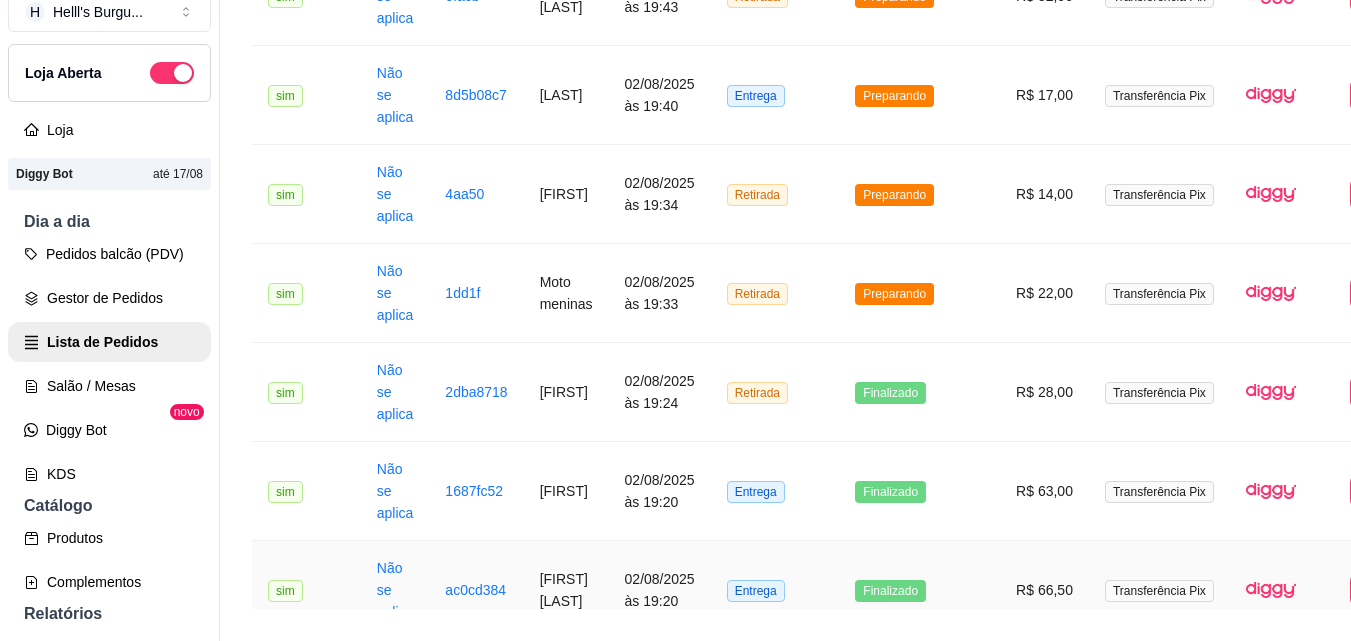scroll, scrollTop: 1257, scrollLeft: 0, axis: vertical 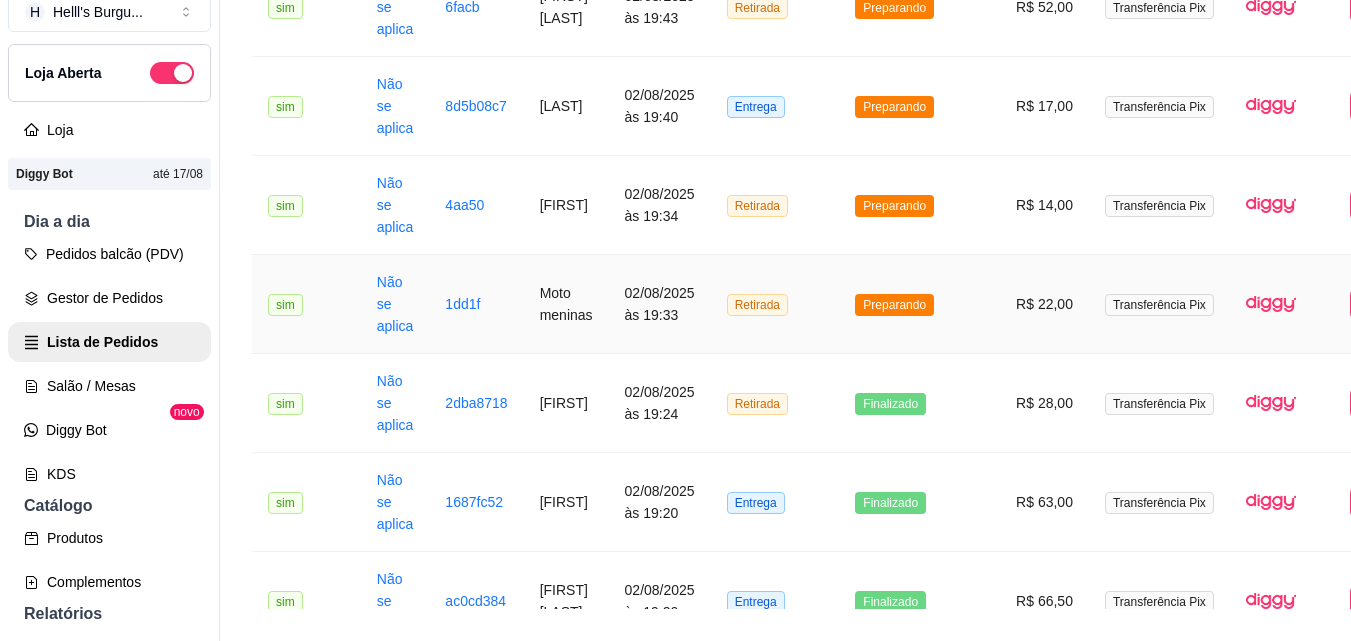 click on "Retirada" at bounding box center [775, 304] 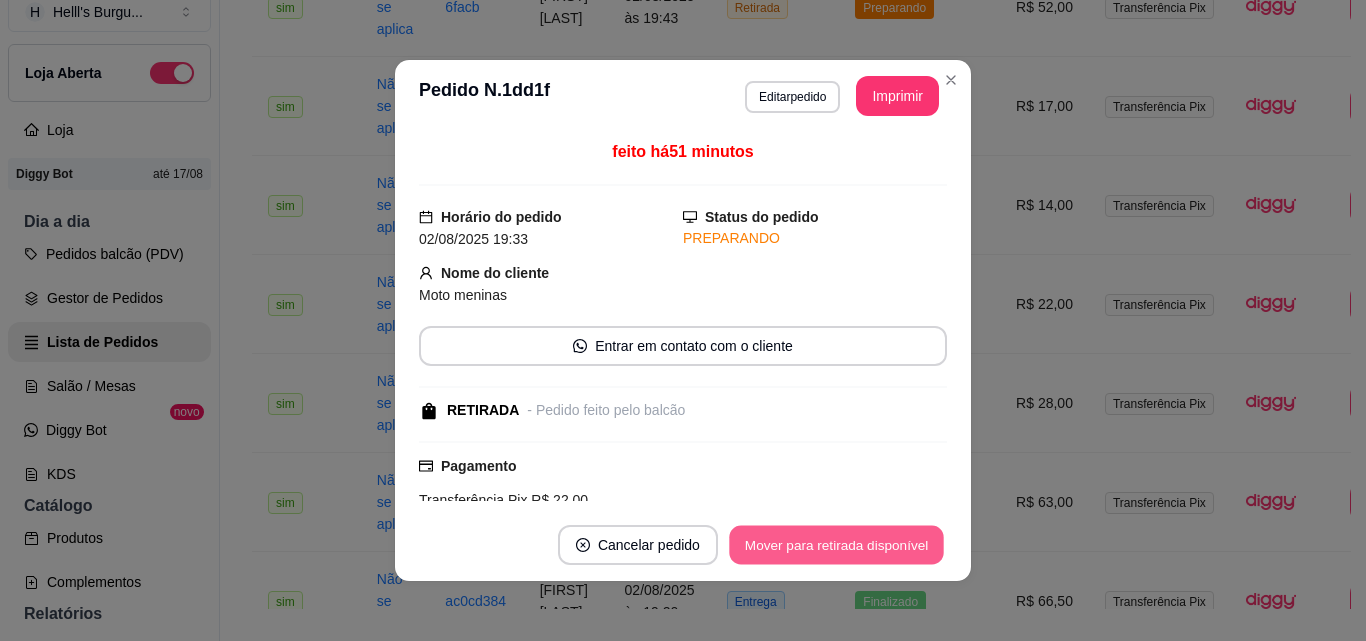click on "Mover para retirada disponível" at bounding box center [836, 545] 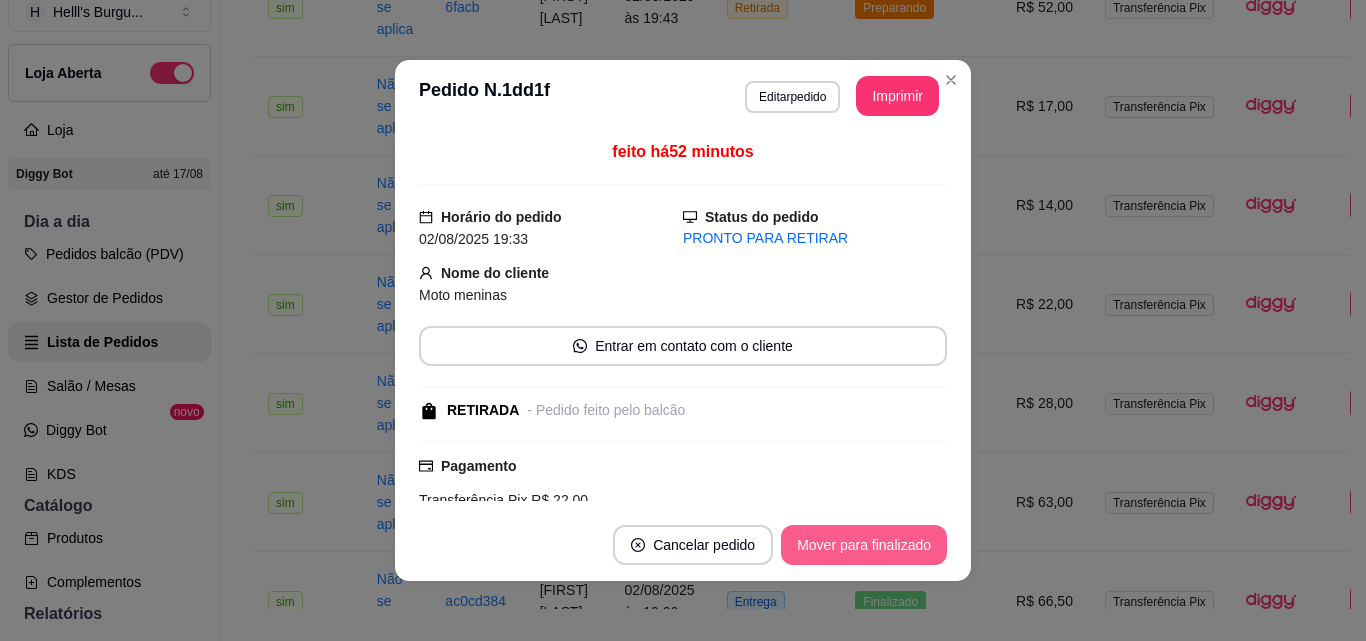 click on "Mover para finalizado" at bounding box center [864, 545] 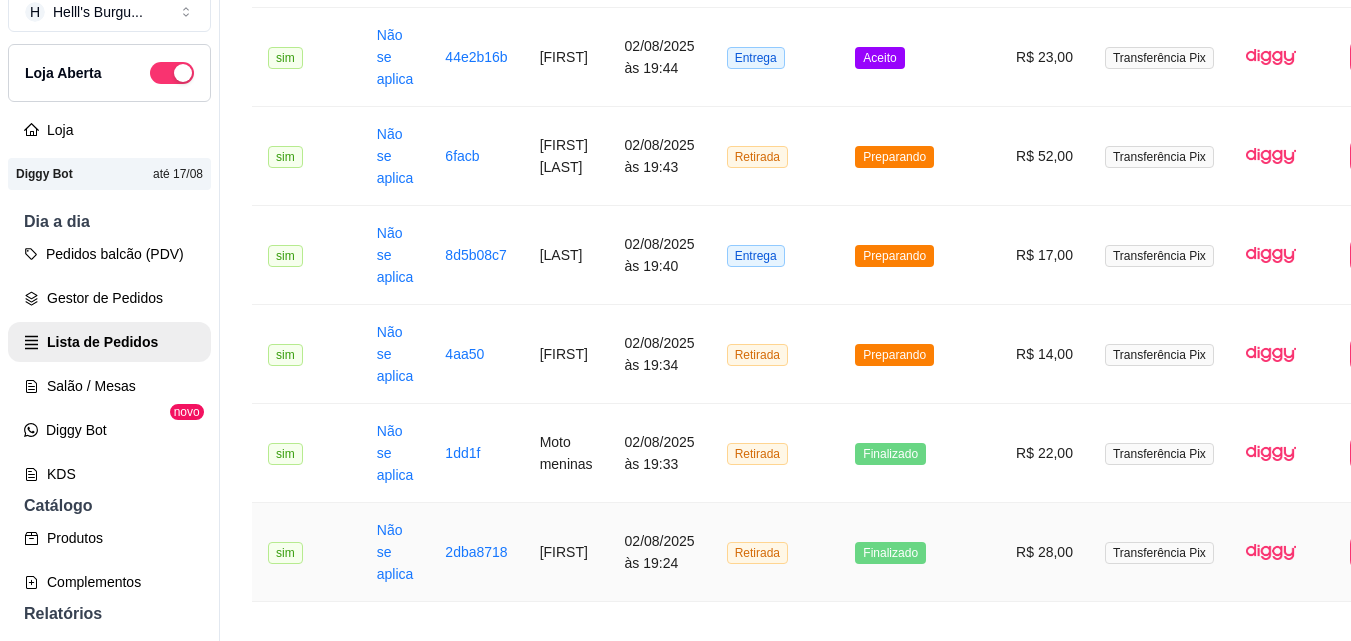scroll, scrollTop: 1057, scrollLeft: 0, axis: vertical 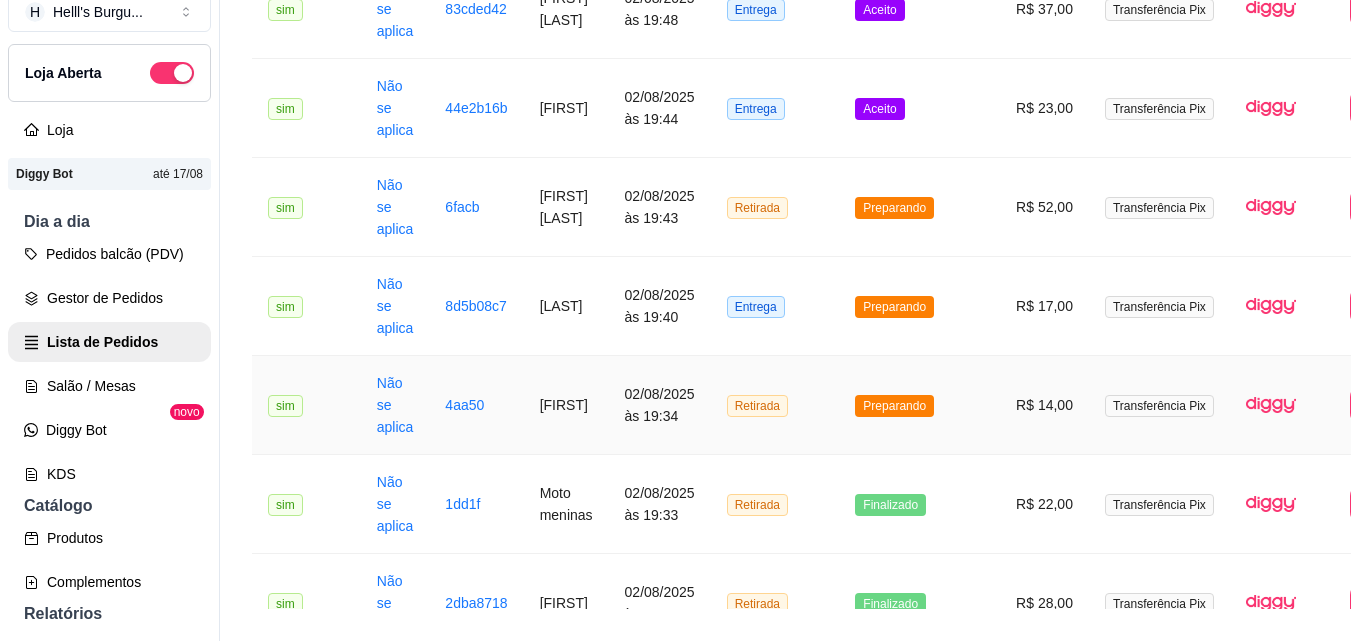click on "Preparando" at bounding box center [919, 405] 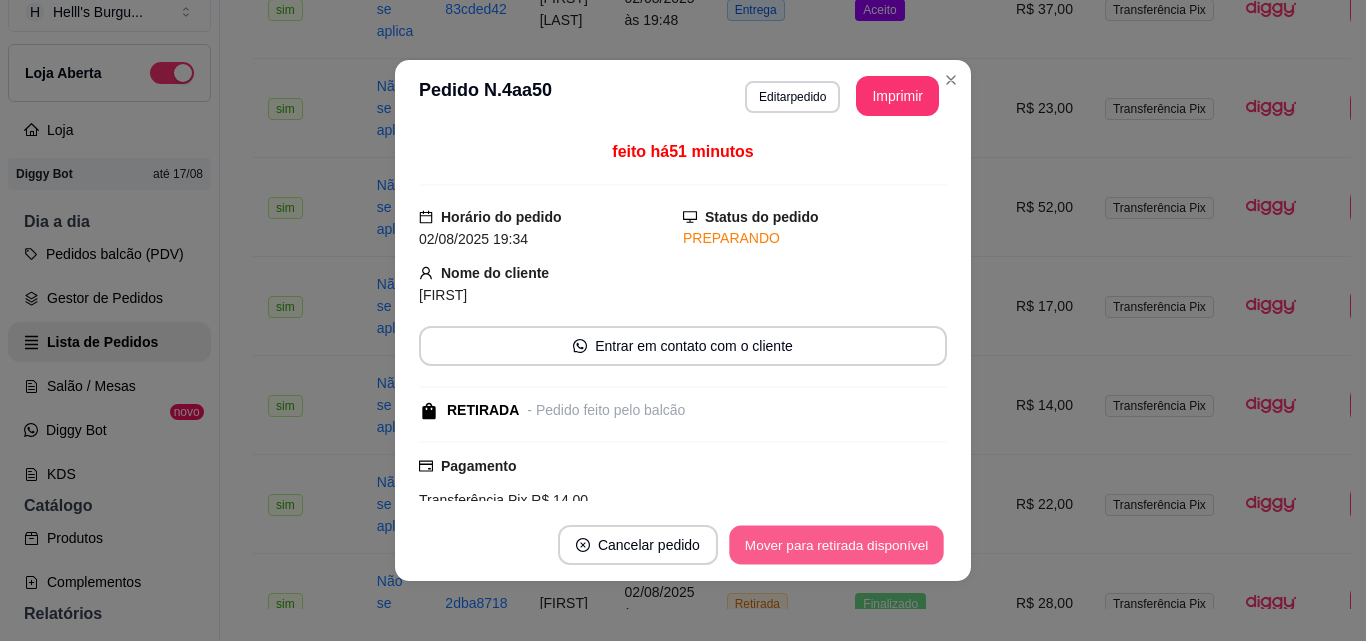 click on "Mover para retirada disponível" at bounding box center [836, 545] 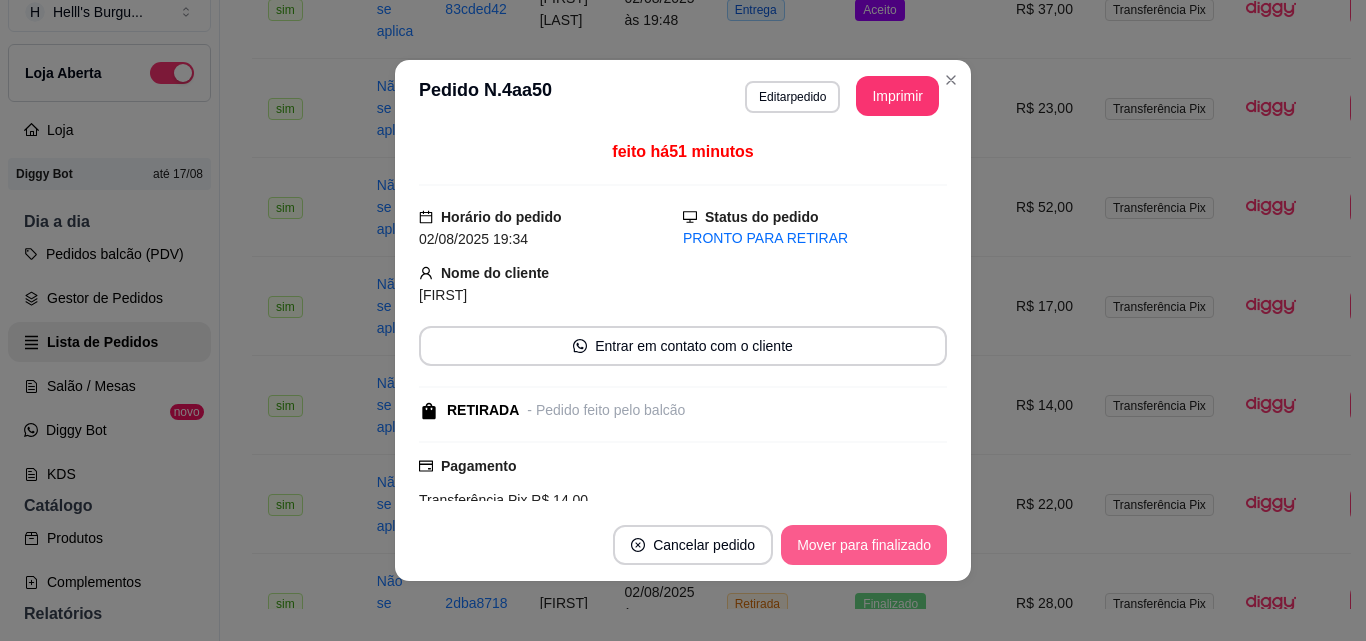 click on "Mover para finalizado" at bounding box center [864, 545] 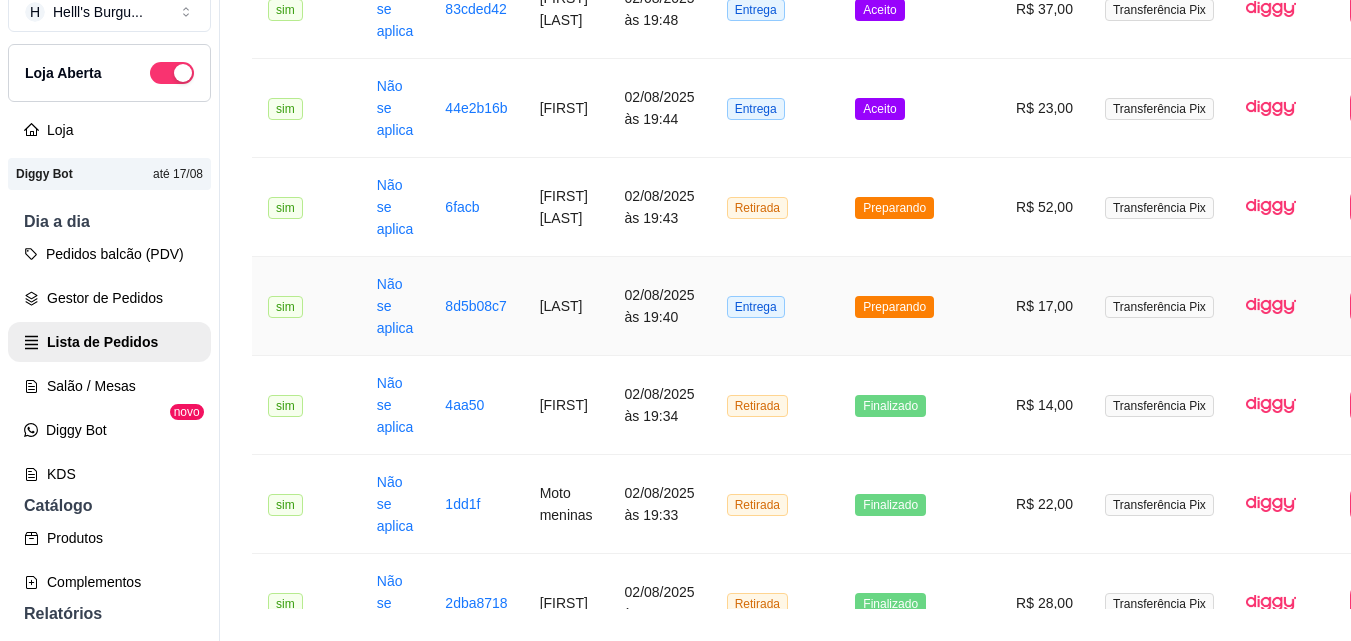 click on "Preparando" at bounding box center [919, 306] 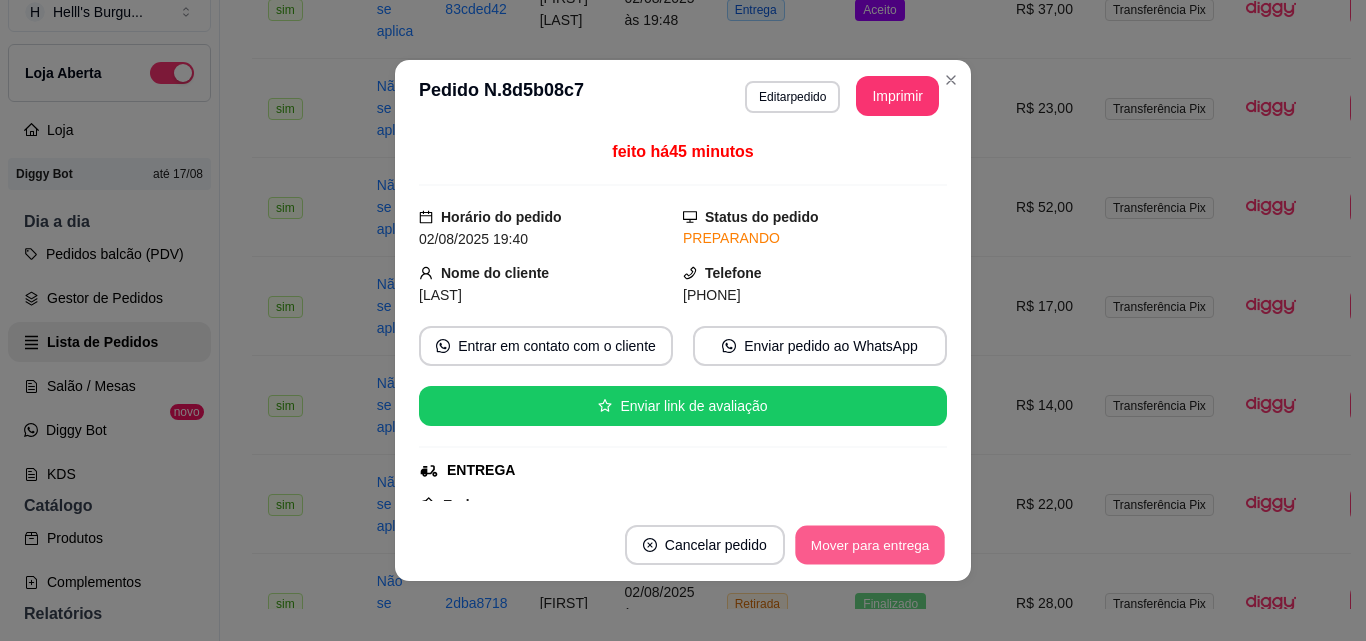 click on "Mover para entrega" at bounding box center (870, 545) 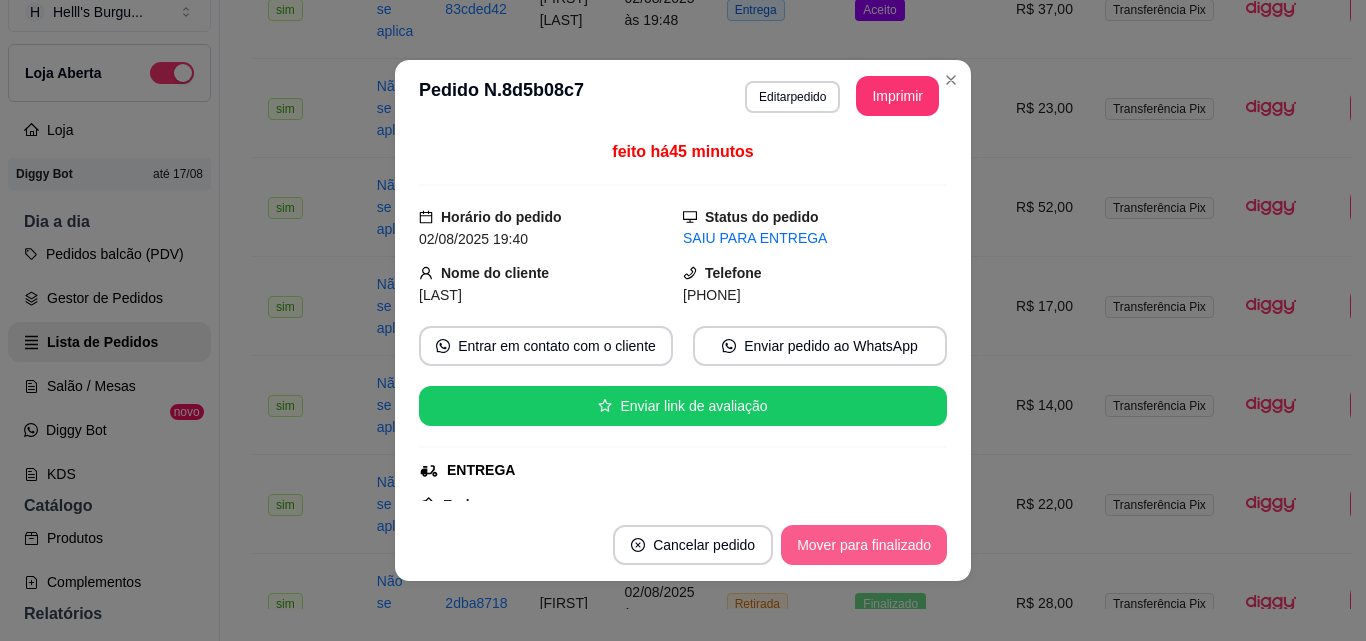 click on "Mover para finalizado" at bounding box center (864, 545) 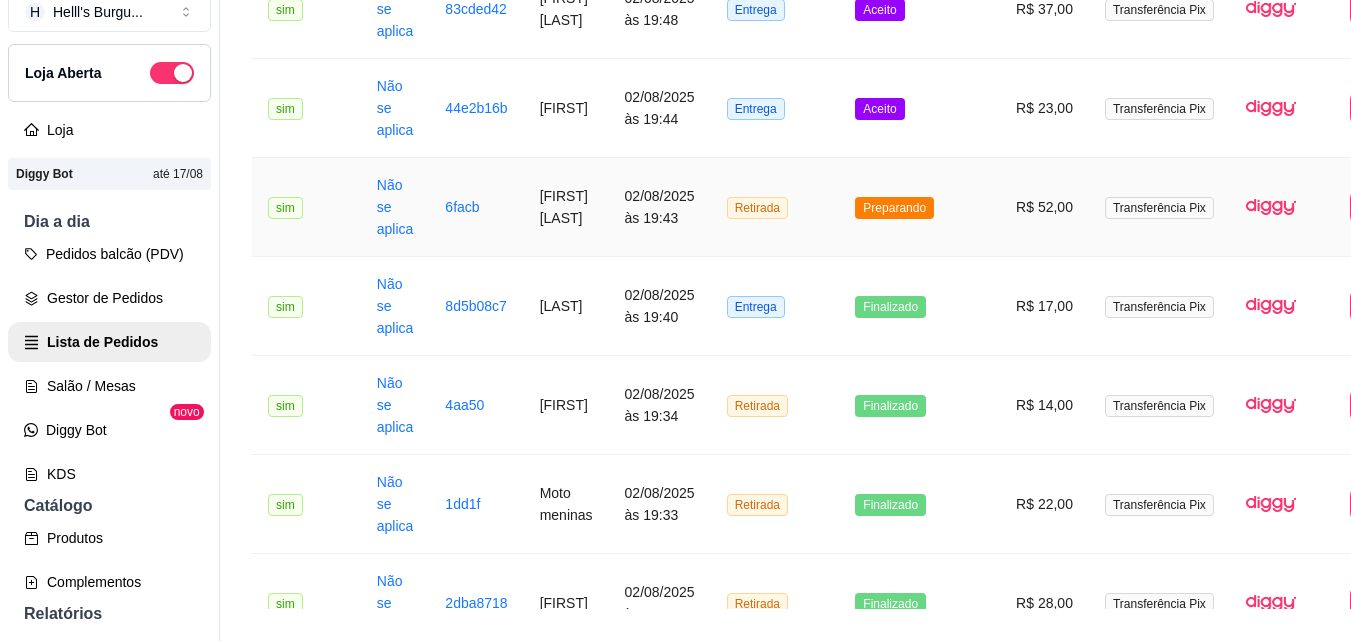 click on "Retirada" at bounding box center (775, 207) 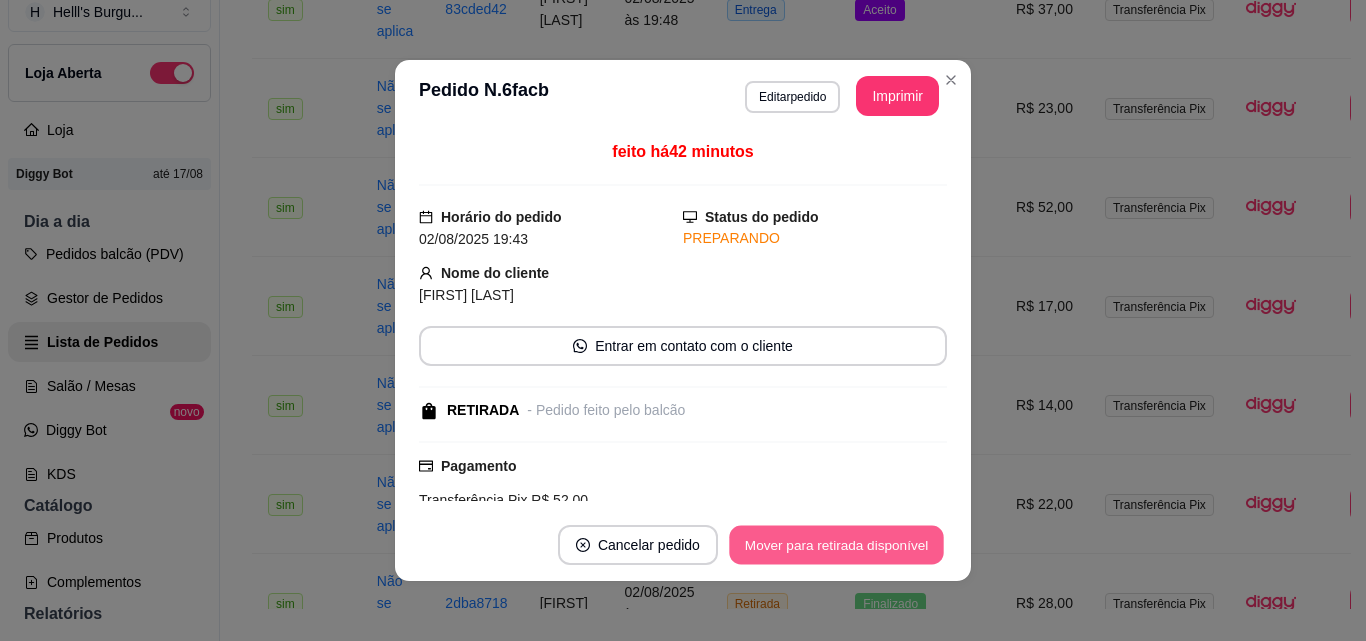 click on "Mover para retirada disponível" at bounding box center [836, 545] 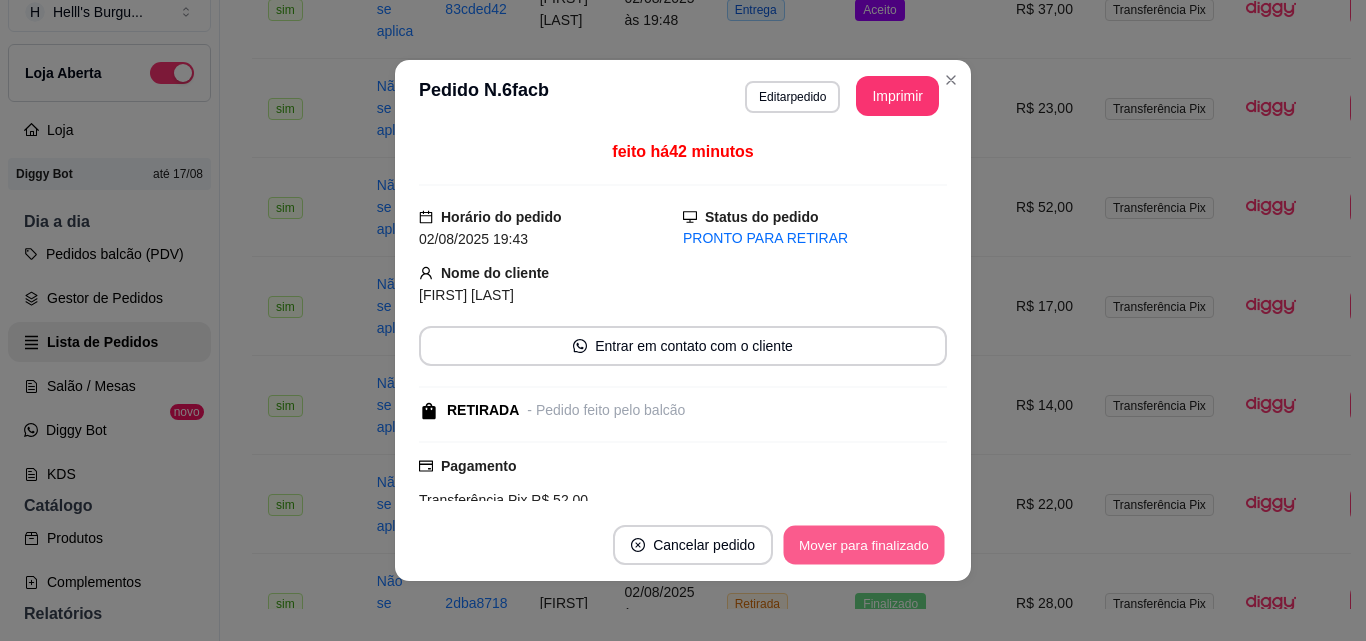 click on "Mover para finalizado" at bounding box center (864, 545) 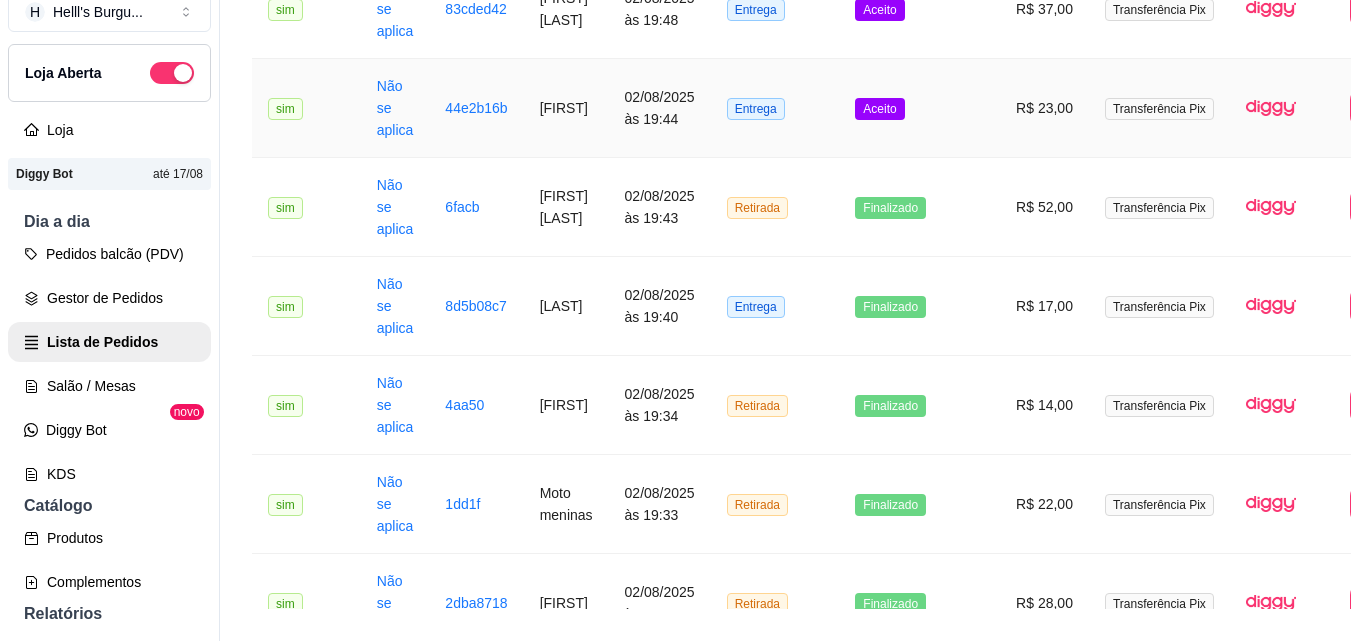 click on "Entrega" at bounding box center [775, 108] 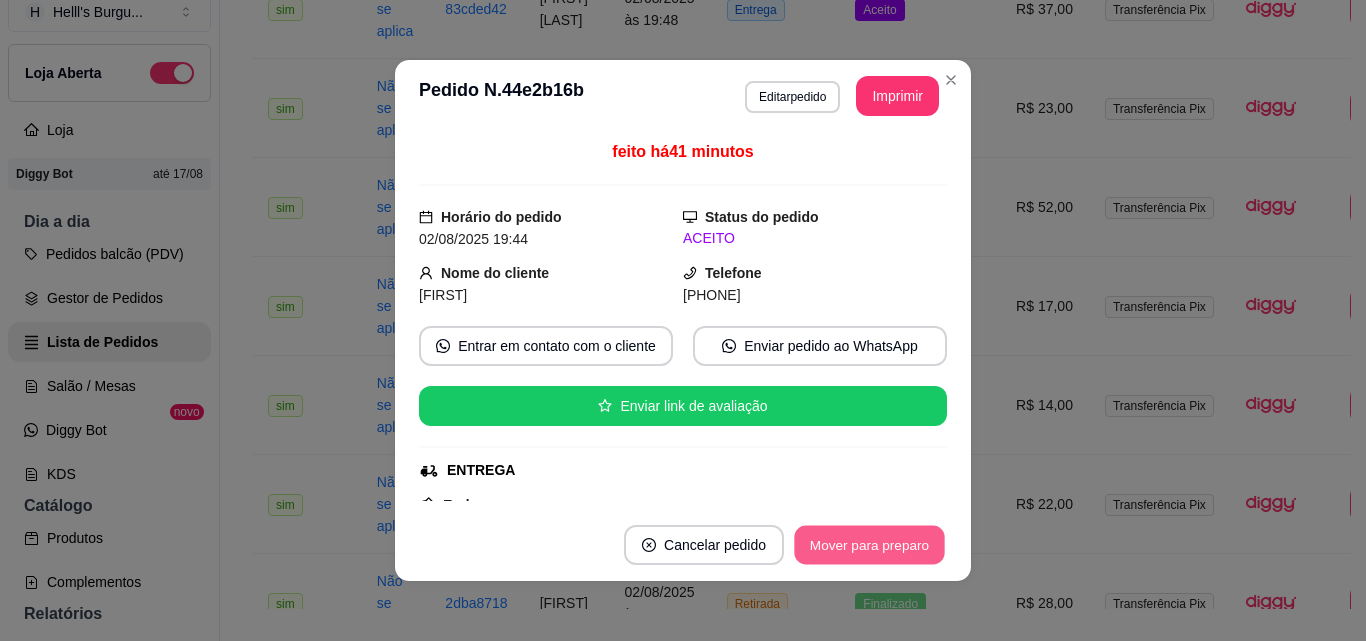 click on "Mover para preparo" at bounding box center [869, 545] 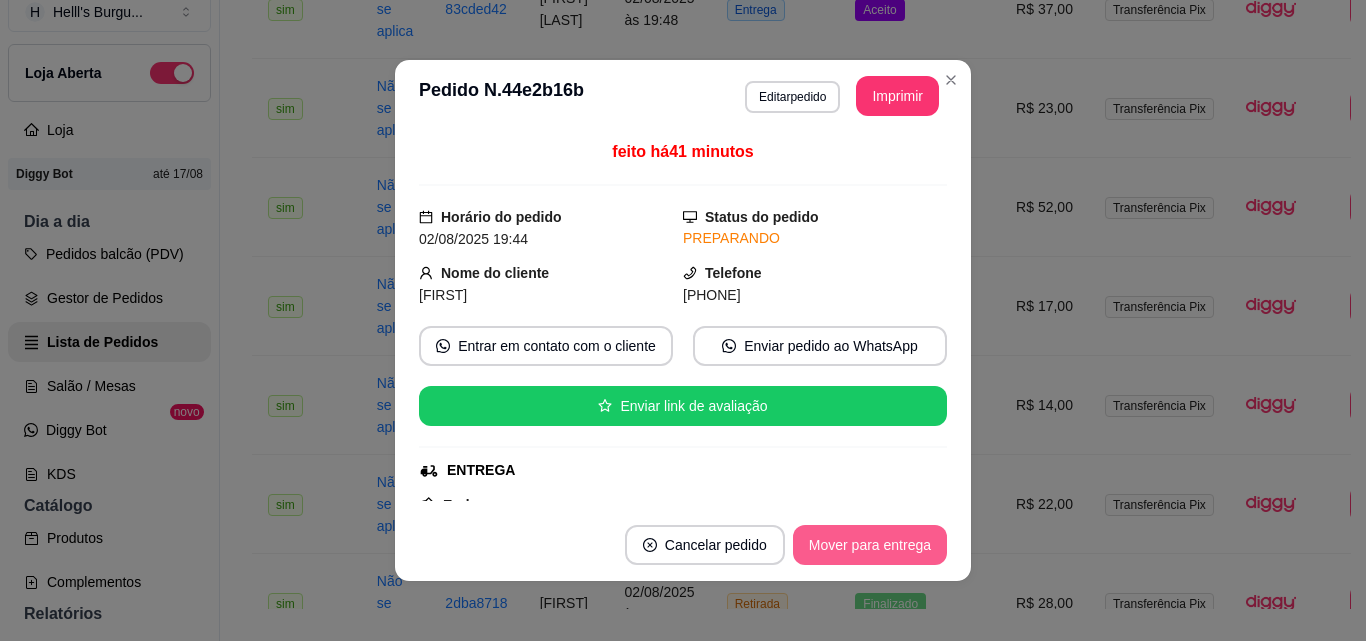 click on "Mover para entrega" at bounding box center [870, 545] 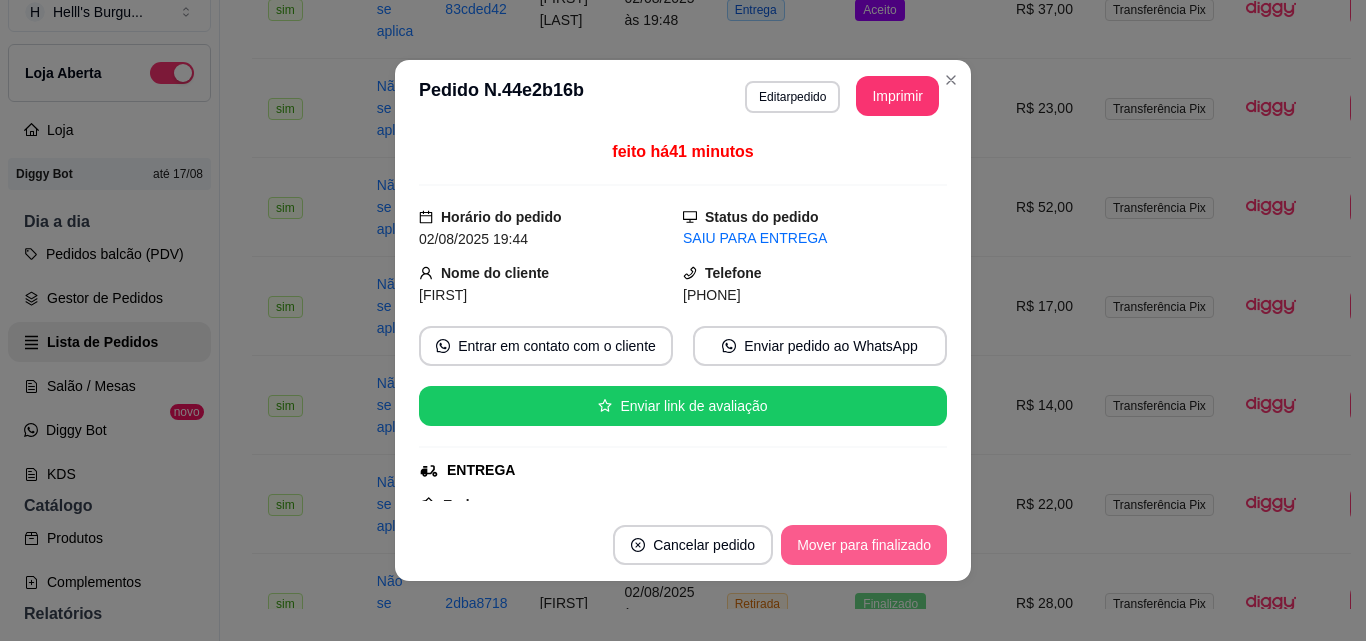 click on "Mover para finalizado" at bounding box center [864, 545] 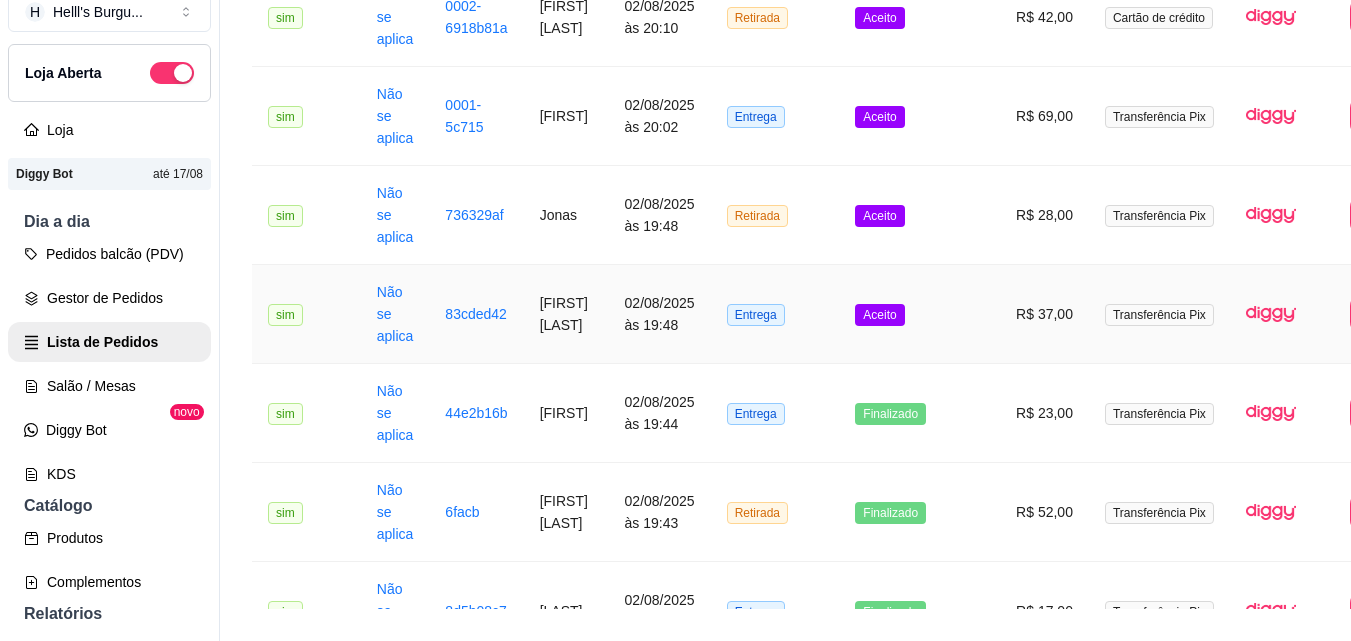 scroll, scrollTop: 657, scrollLeft: 0, axis: vertical 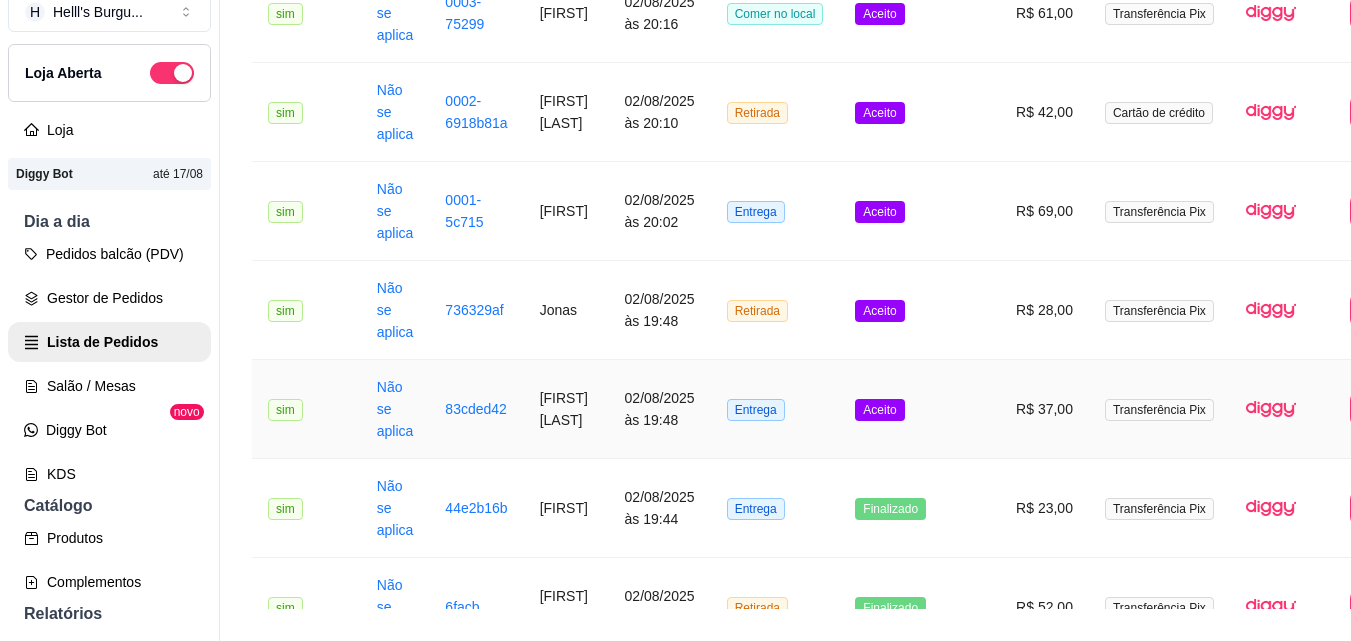 click on "Entrega" at bounding box center (775, 409) 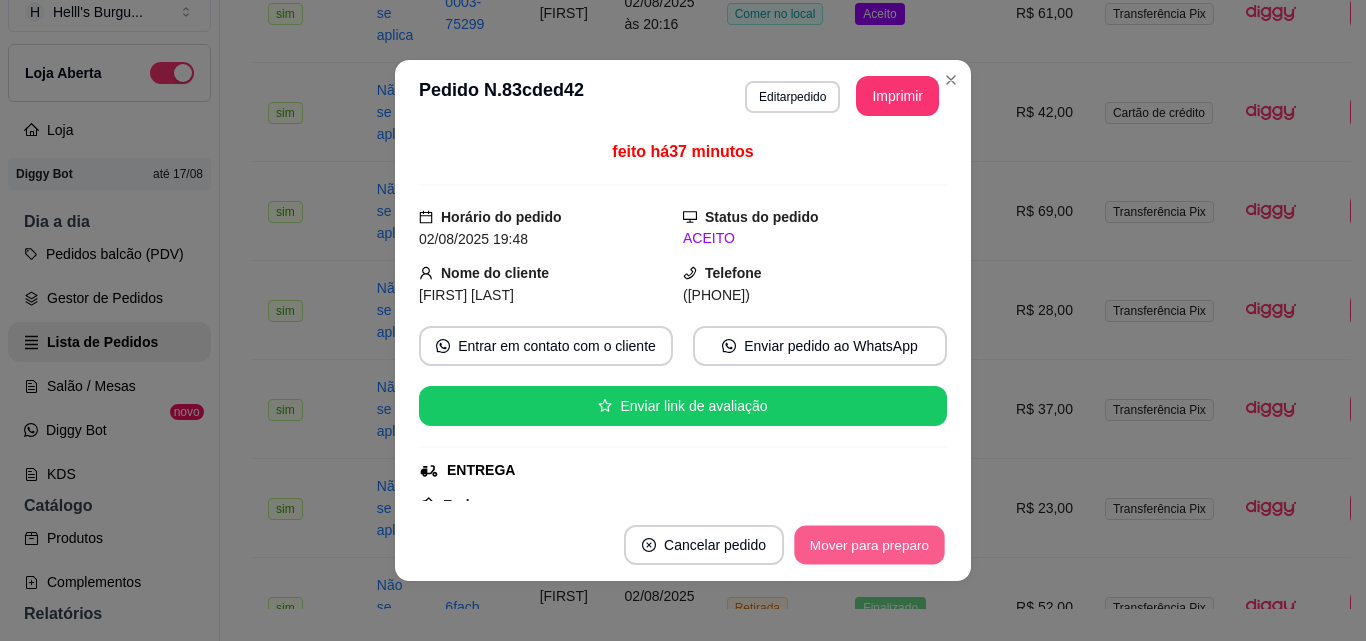click on "Mover para preparo" at bounding box center (869, 545) 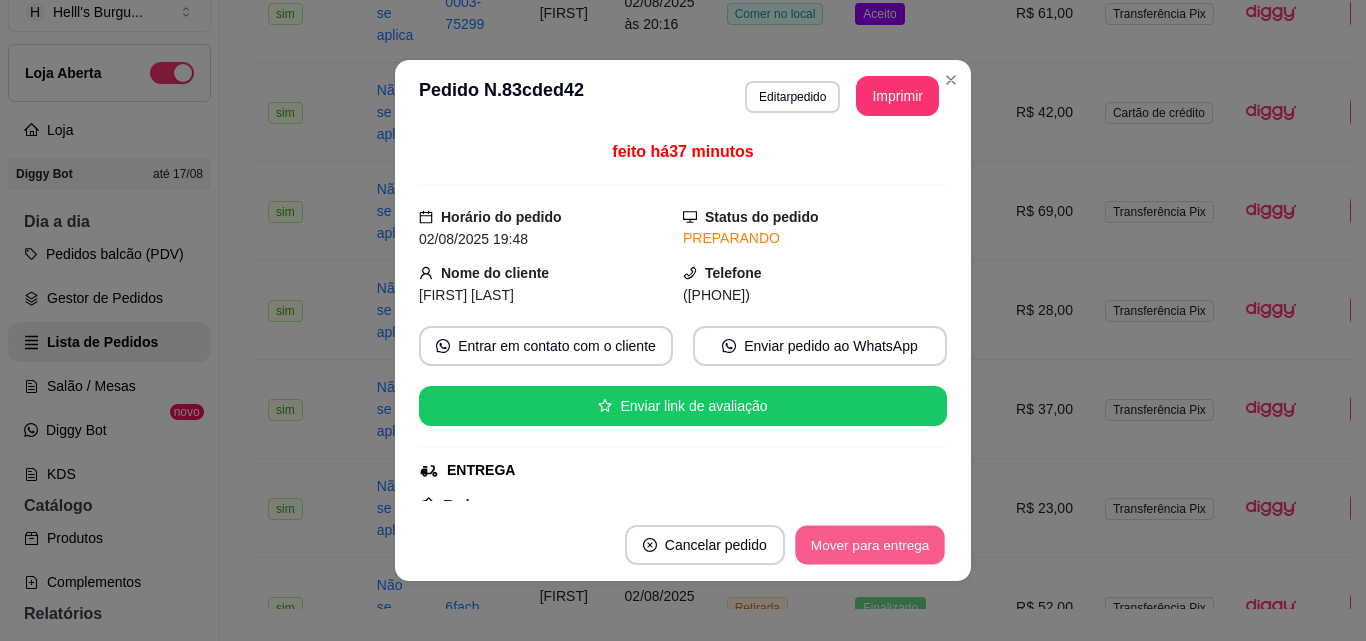 click on "Mover para entrega" at bounding box center [870, 545] 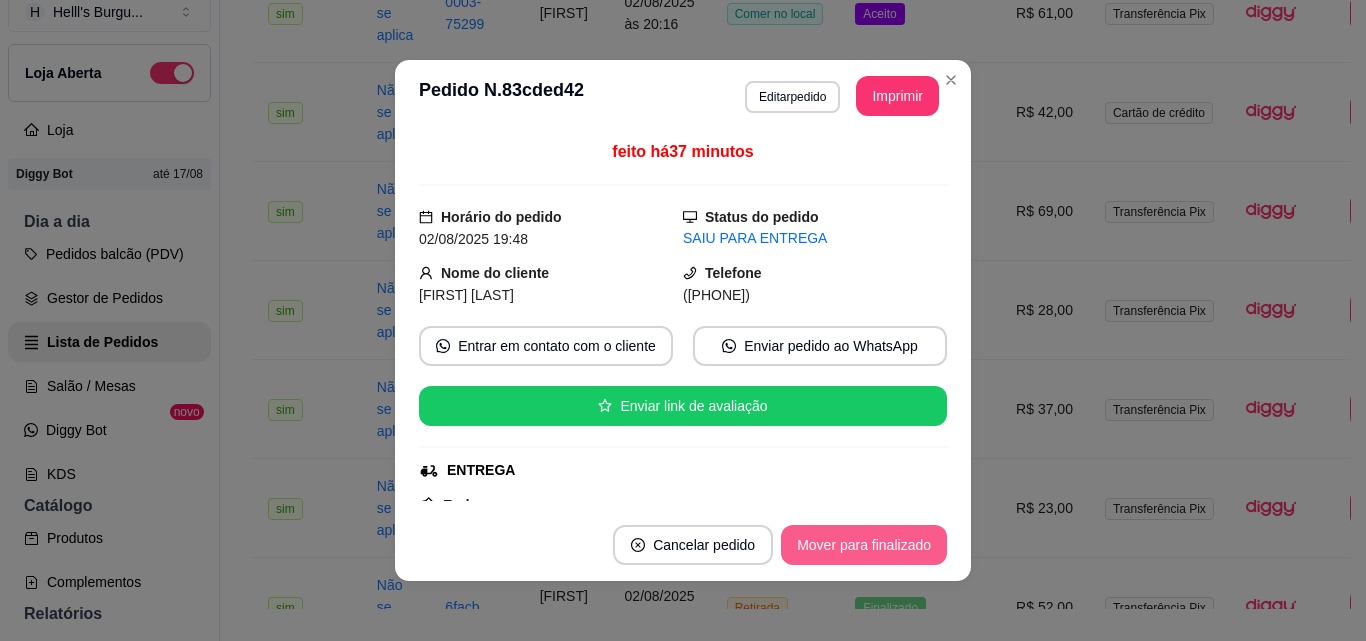 click on "Mover para finalizado" at bounding box center (864, 545) 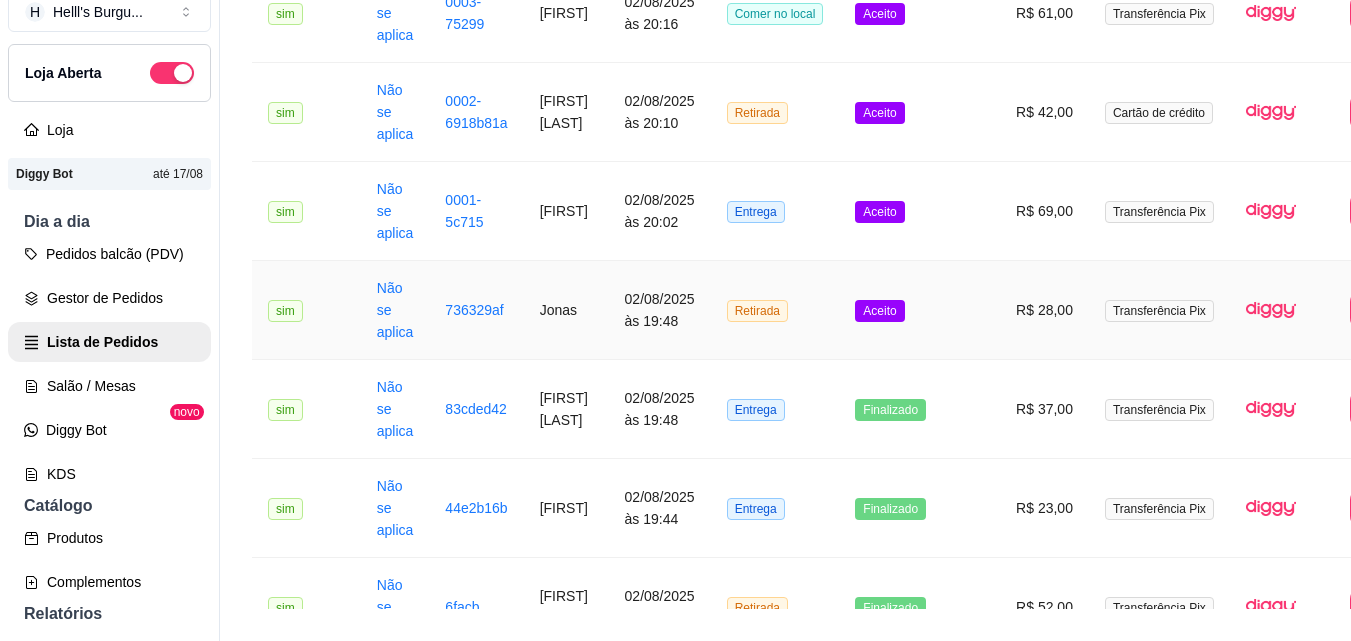 click on "**********" at bounding box center [850, 310] 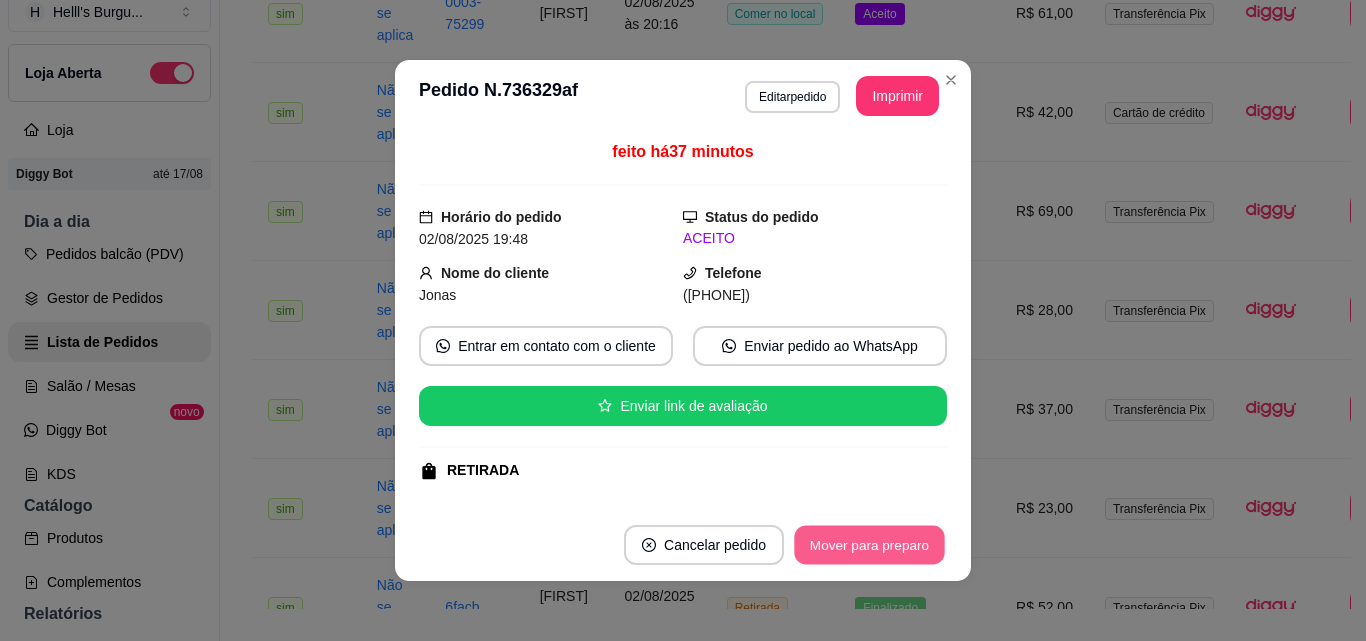 click on "Mover para preparo" at bounding box center (869, 545) 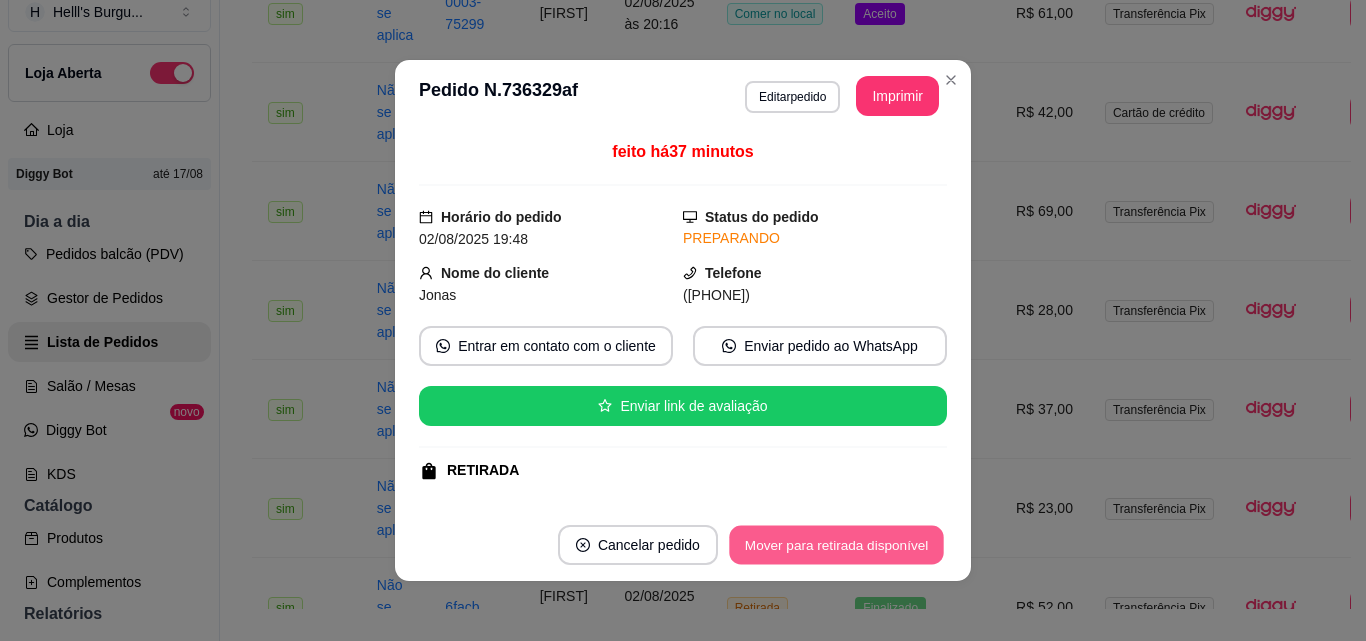click on "Mover para retirada disponível" at bounding box center [836, 545] 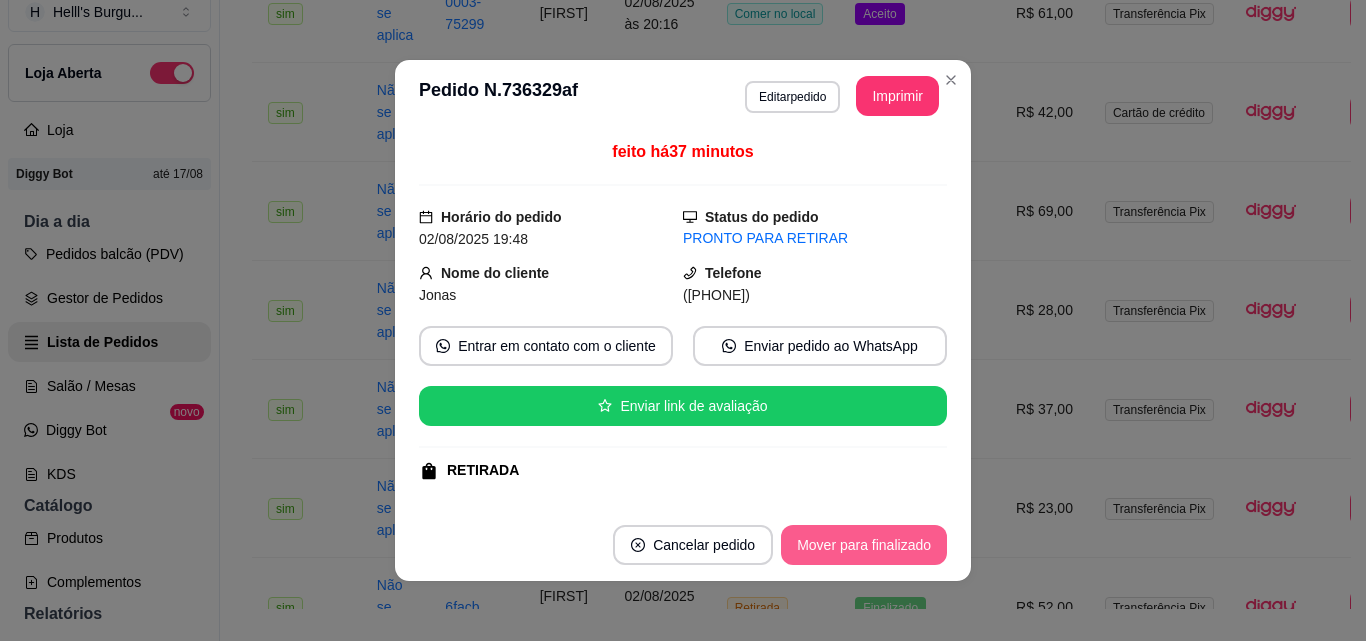 click on "Mover para finalizado" at bounding box center (864, 545) 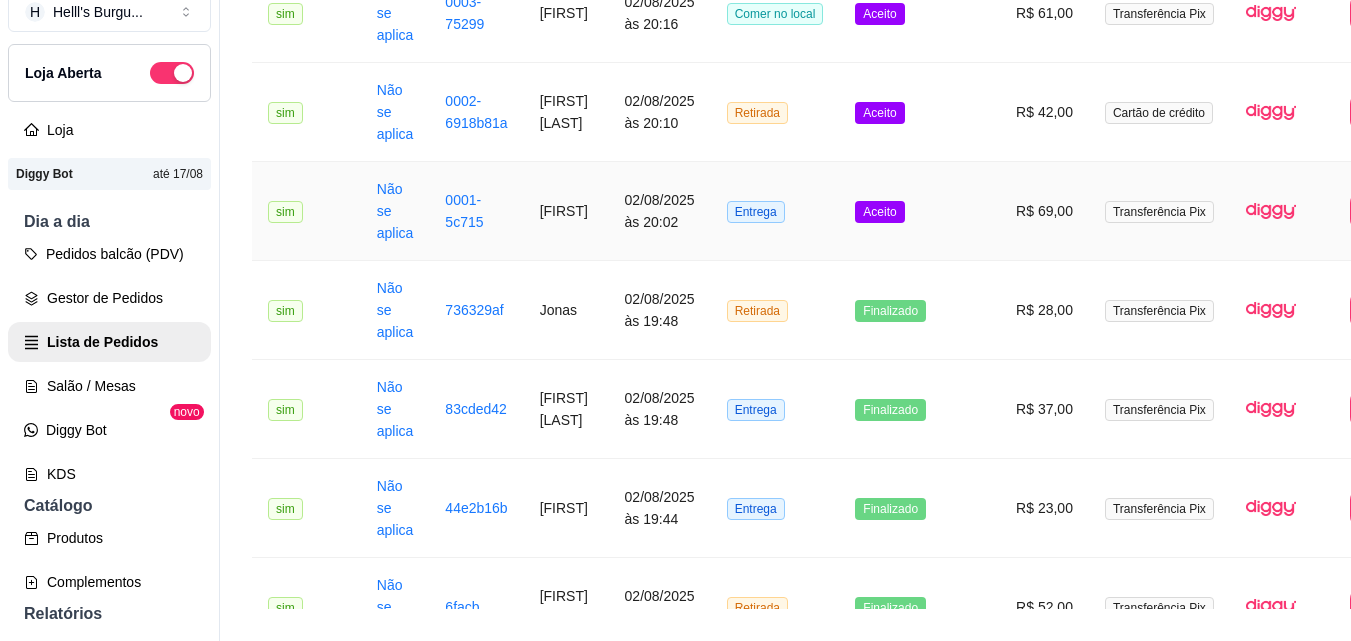 click on "Entrega" at bounding box center [775, 211] 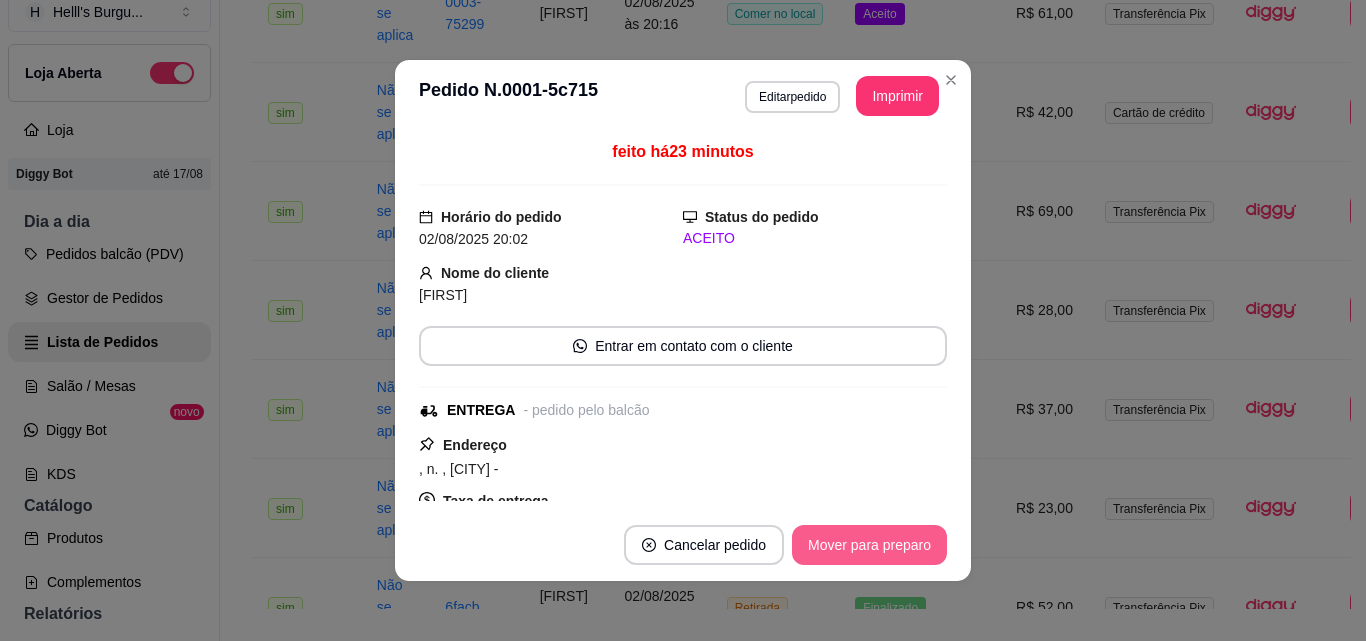 click on "Mover para preparo" at bounding box center [869, 545] 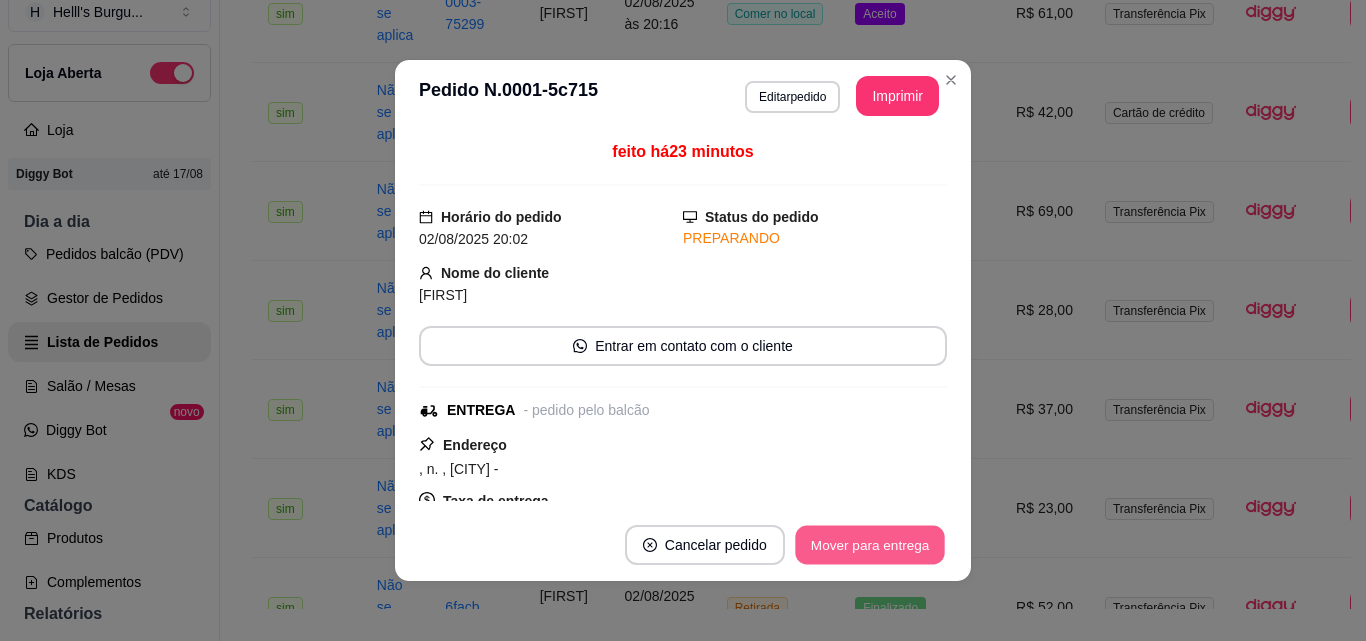 click on "Mover para entrega" at bounding box center (870, 545) 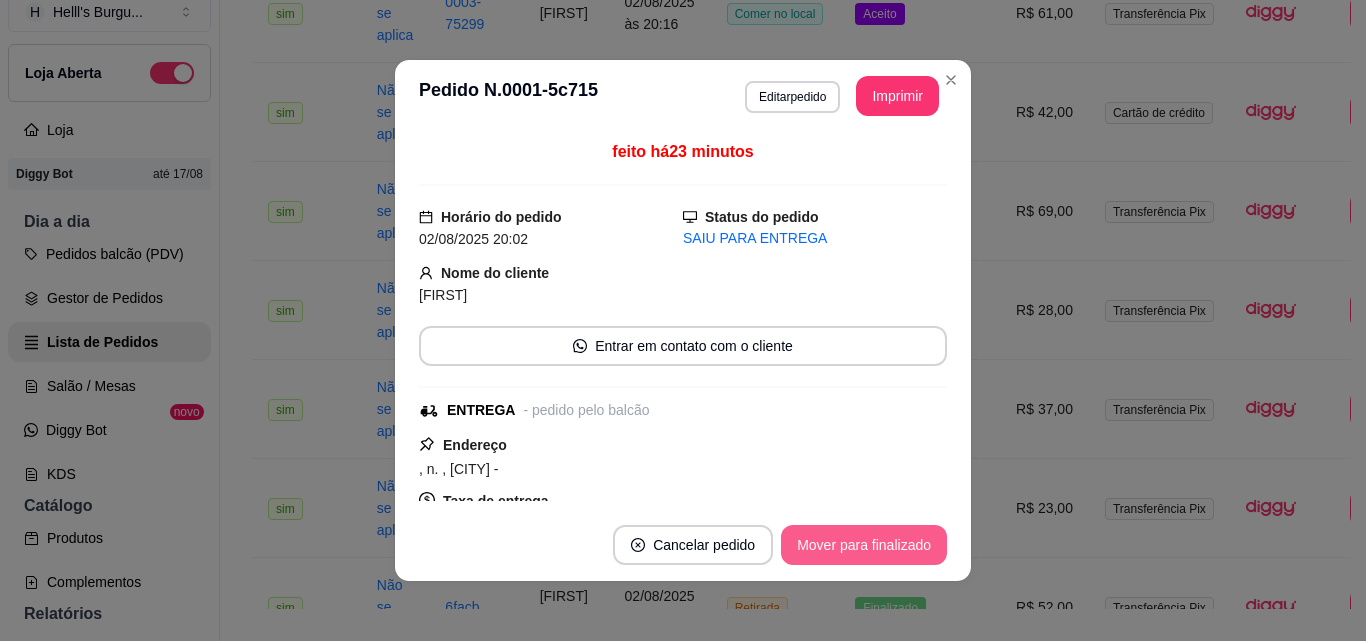 click on "Mover para finalizado" at bounding box center (864, 545) 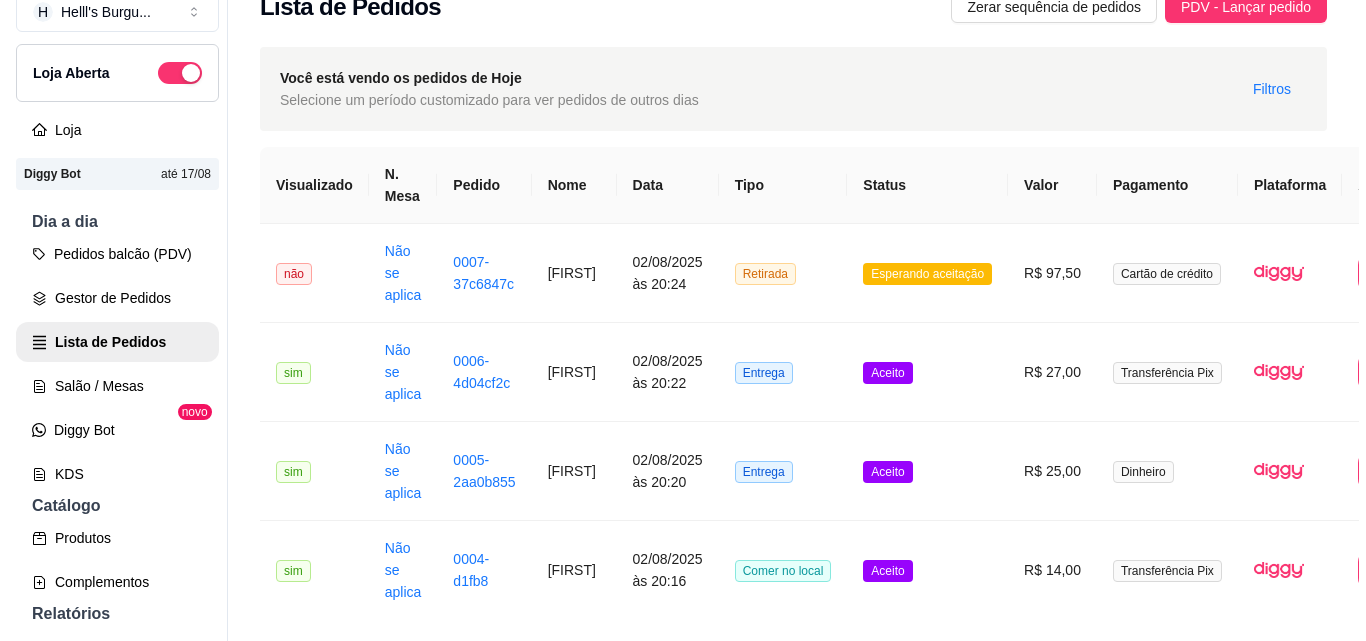 scroll, scrollTop: 0, scrollLeft: 0, axis: both 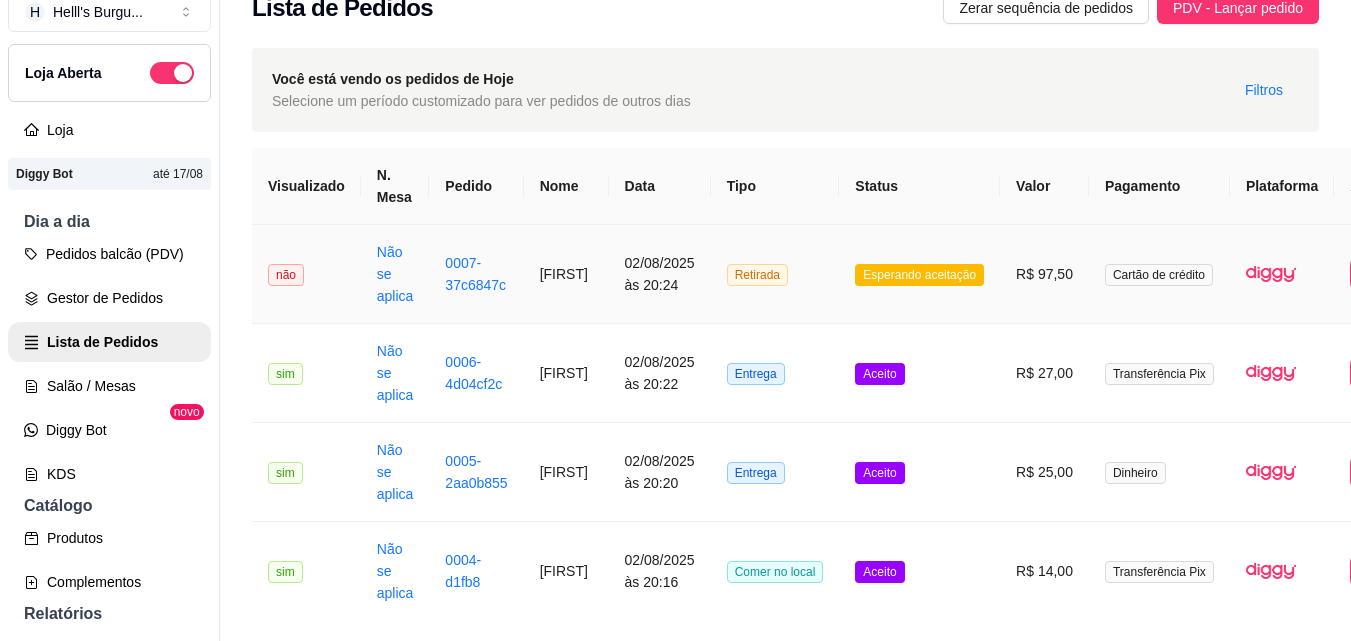 click on "Retirada" at bounding box center (775, 274) 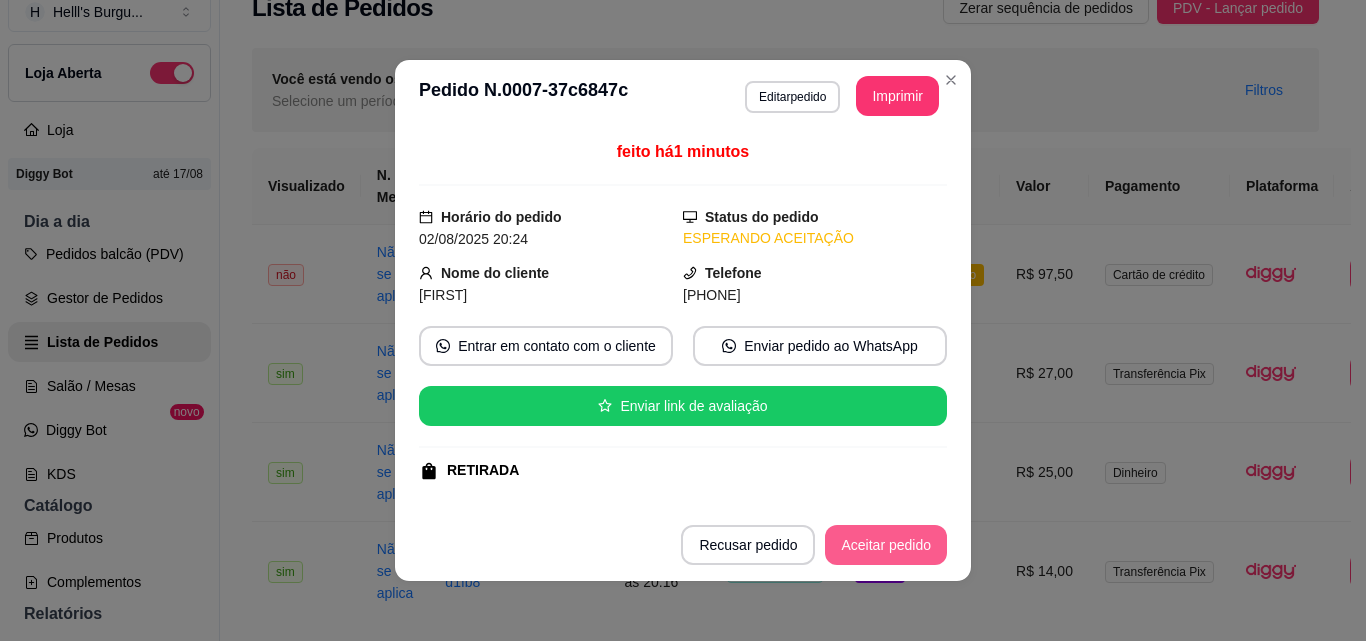 click on "Aceitar pedido" at bounding box center [886, 545] 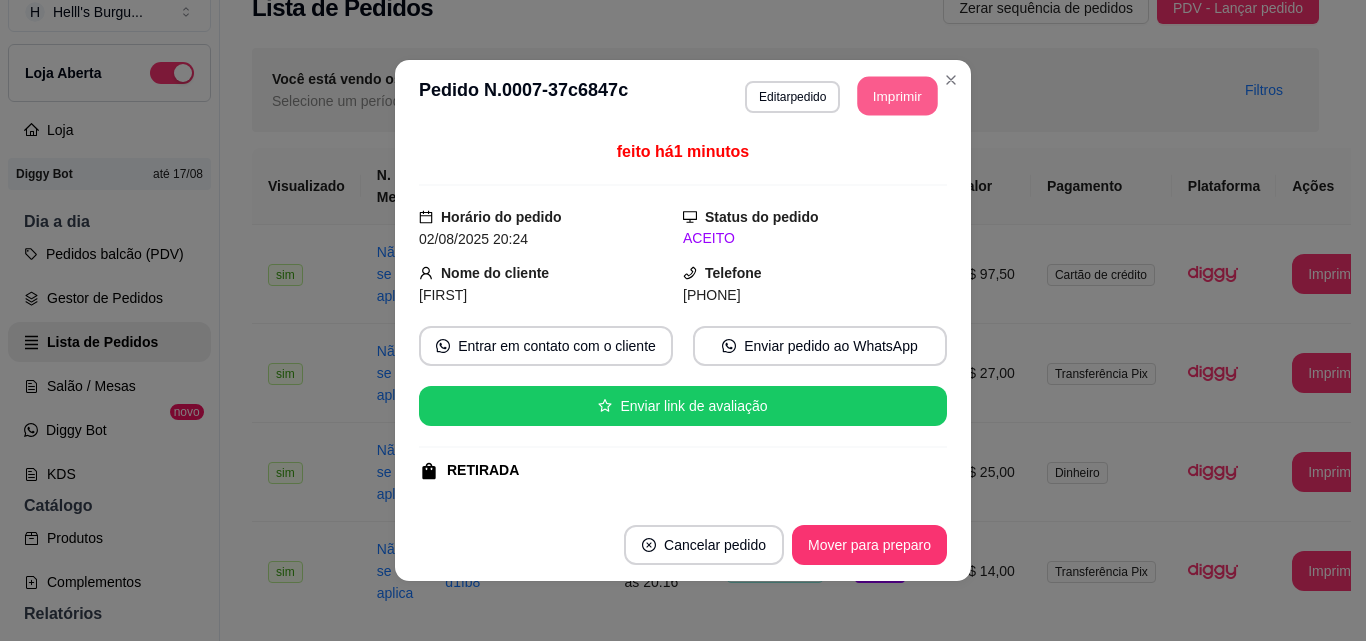 click on "Imprimir" at bounding box center (898, 96) 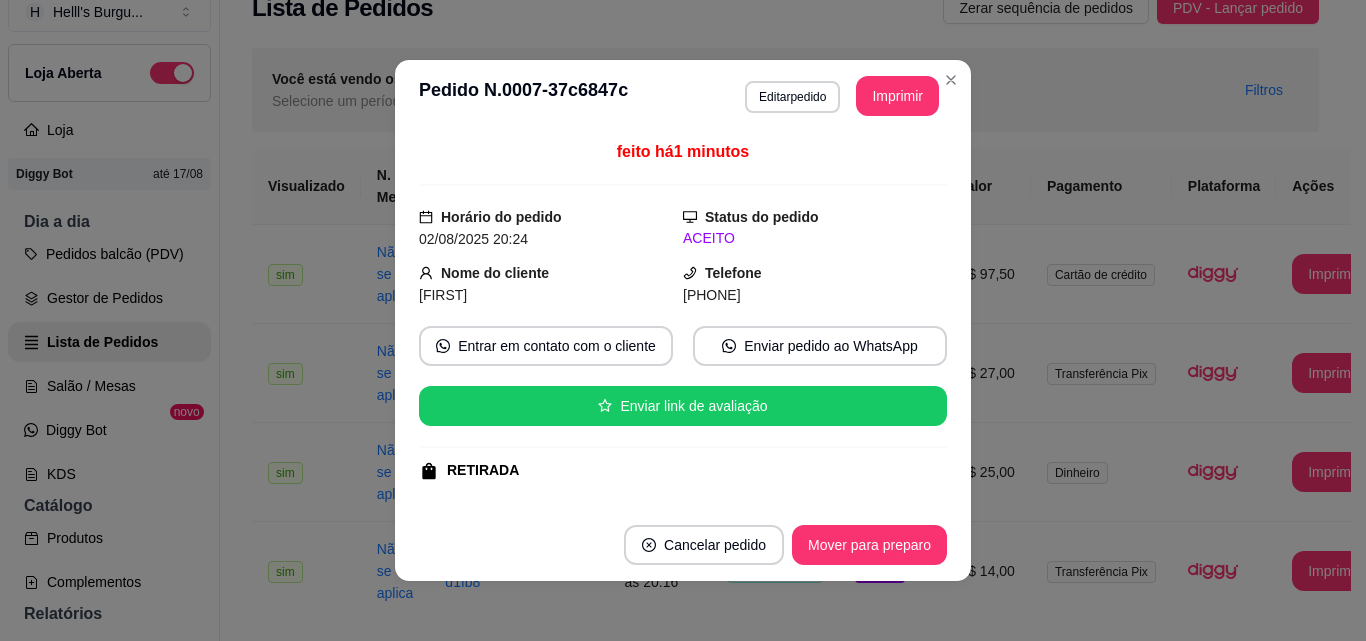 scroll, scrollTop: 0, scrollLeft: 0, axis: both 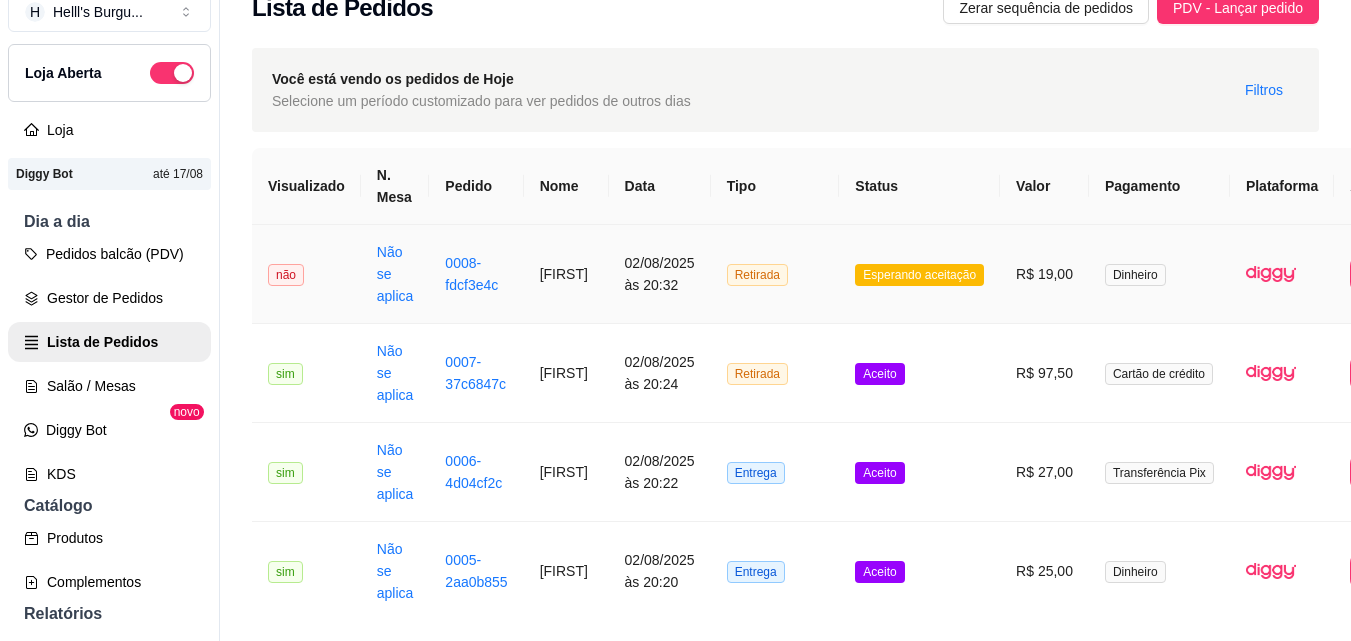 click on "Retirada" at bounding box center [775, 274] 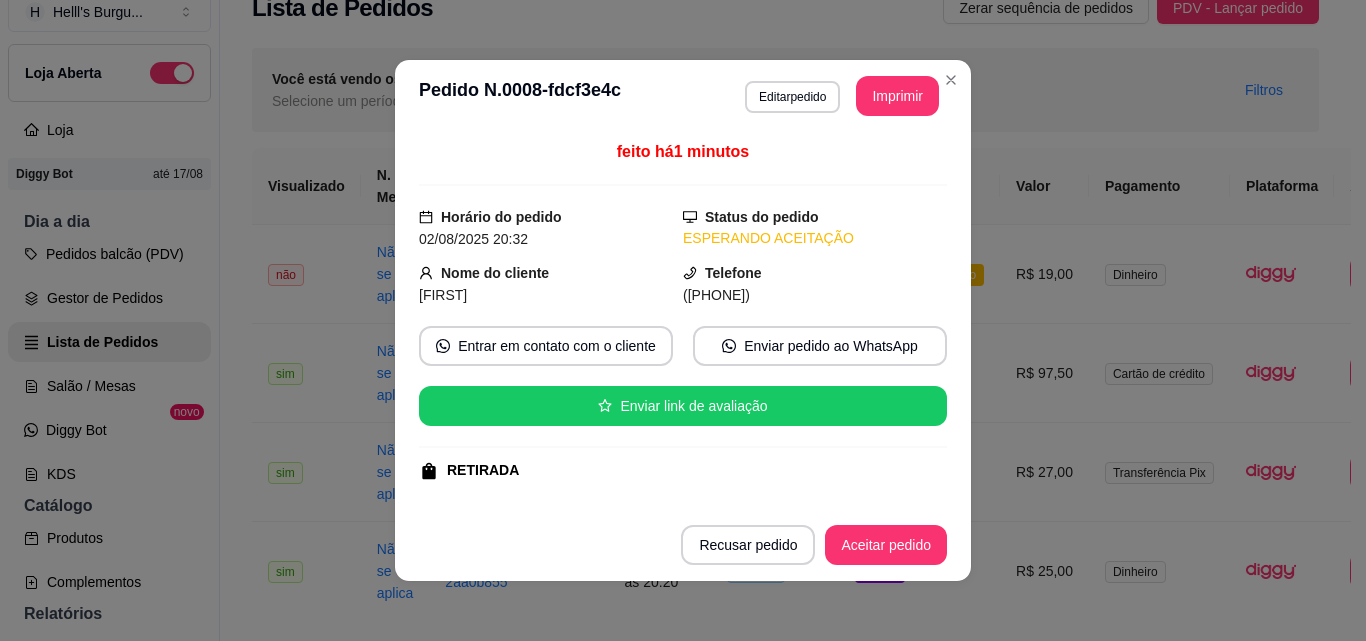 drag, startPoint x: 857, startPoint y: 514, endPoint x: 858, endPoint y: 536, distance: 22.022715 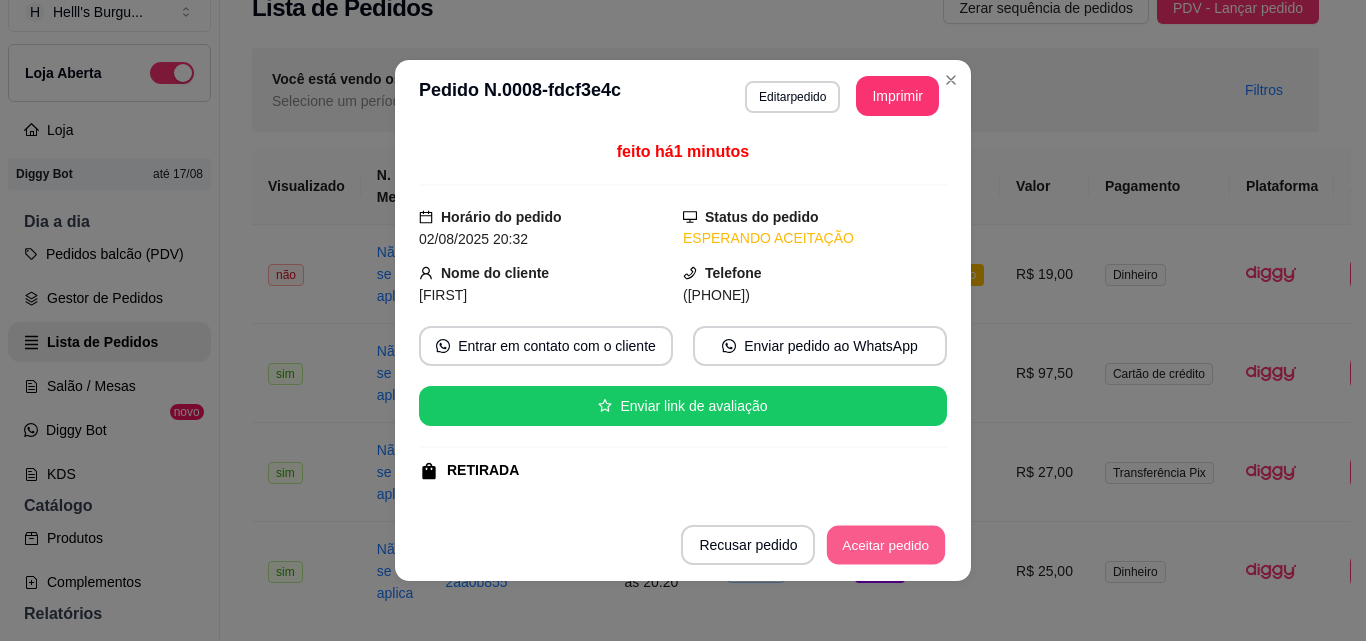 click on "Aceitar pedido" at bounding box center (886, 545) 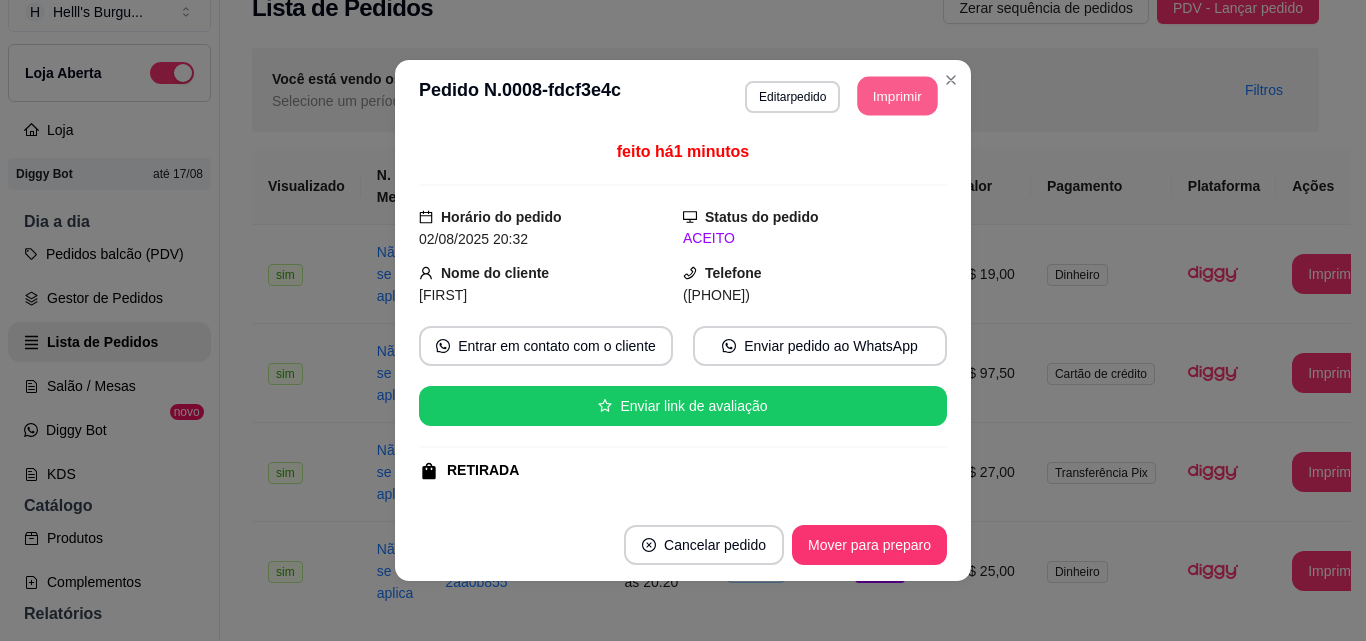 click on "Imprimir" at bounding box center (898, 96) 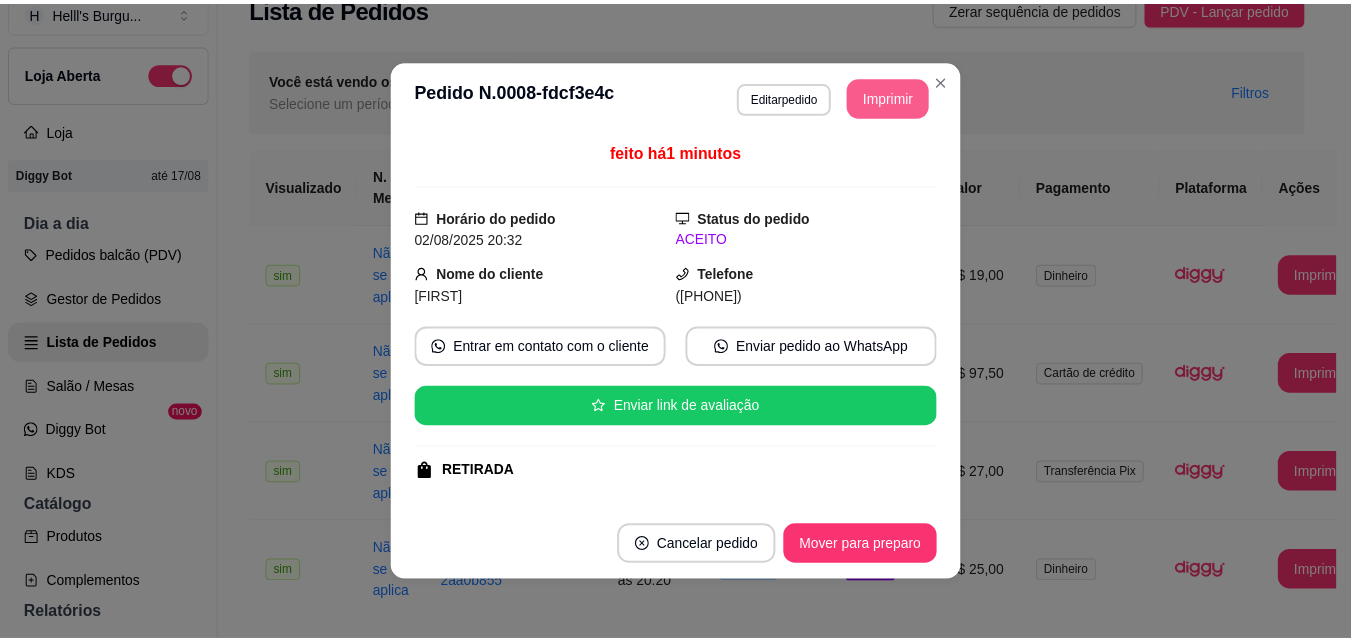 scroll, scrollTop: 0, scrollLeft: 0, axis: both 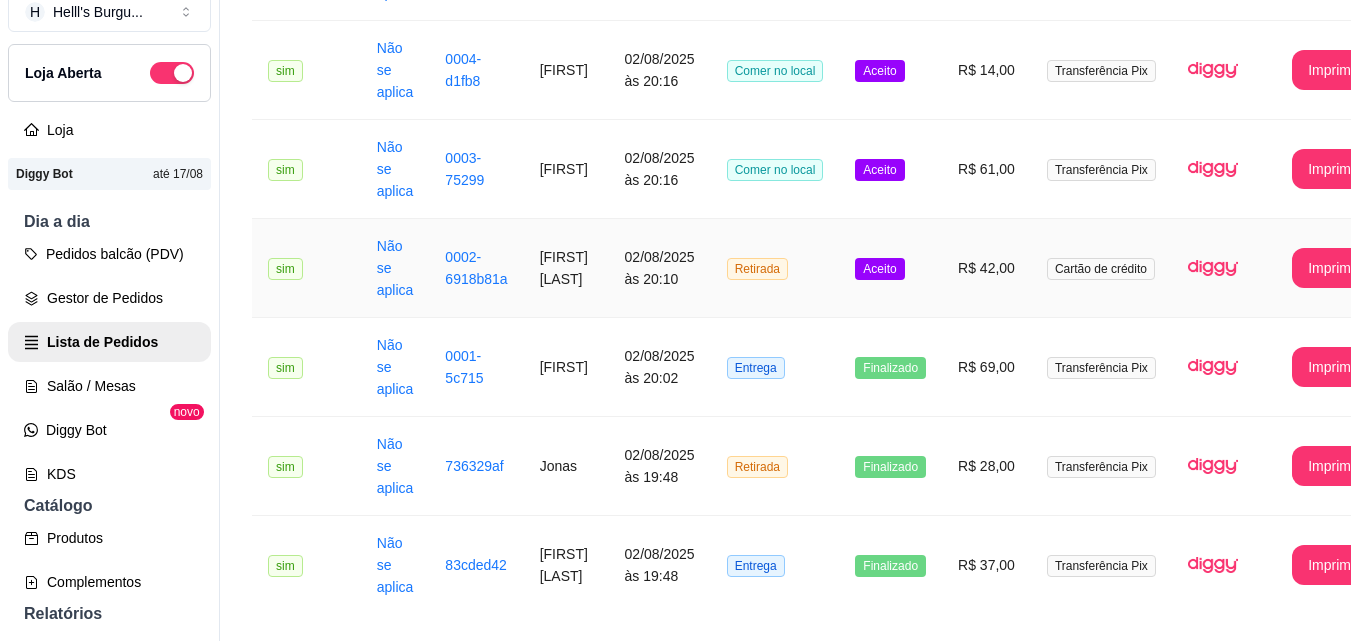 click on "Retirada" at bounding box center [775, 268] 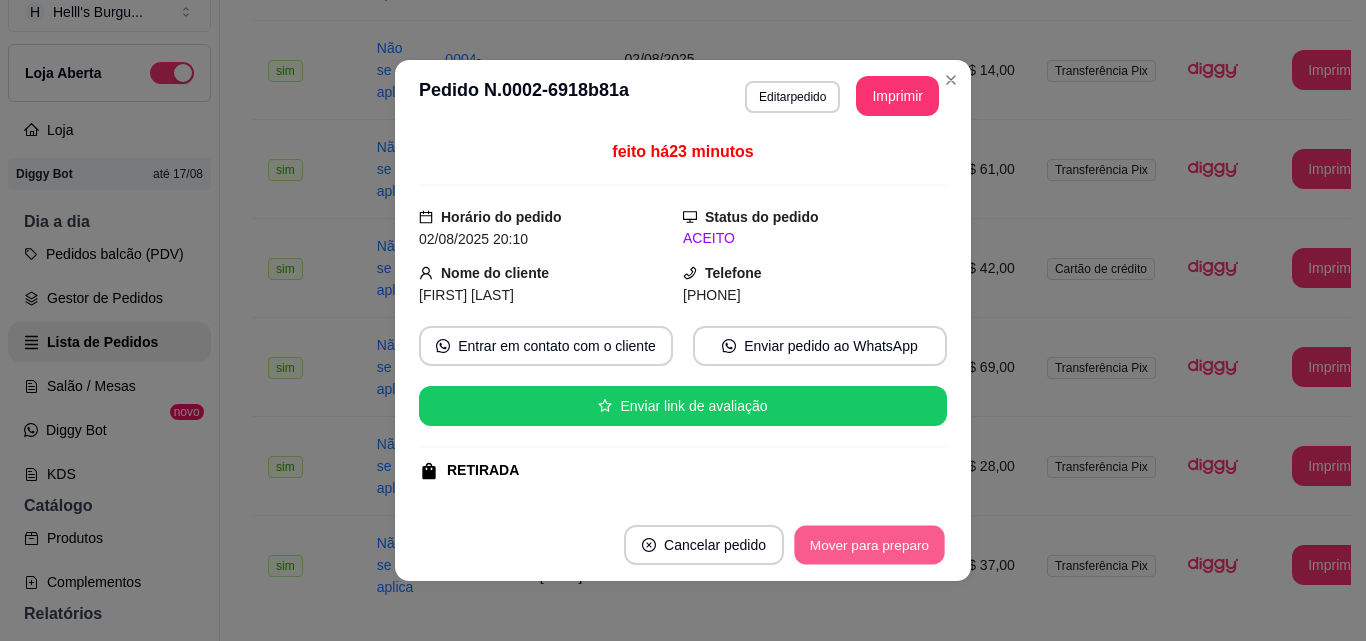 click on "Mover para preparo" at bounding box center (869, 545) 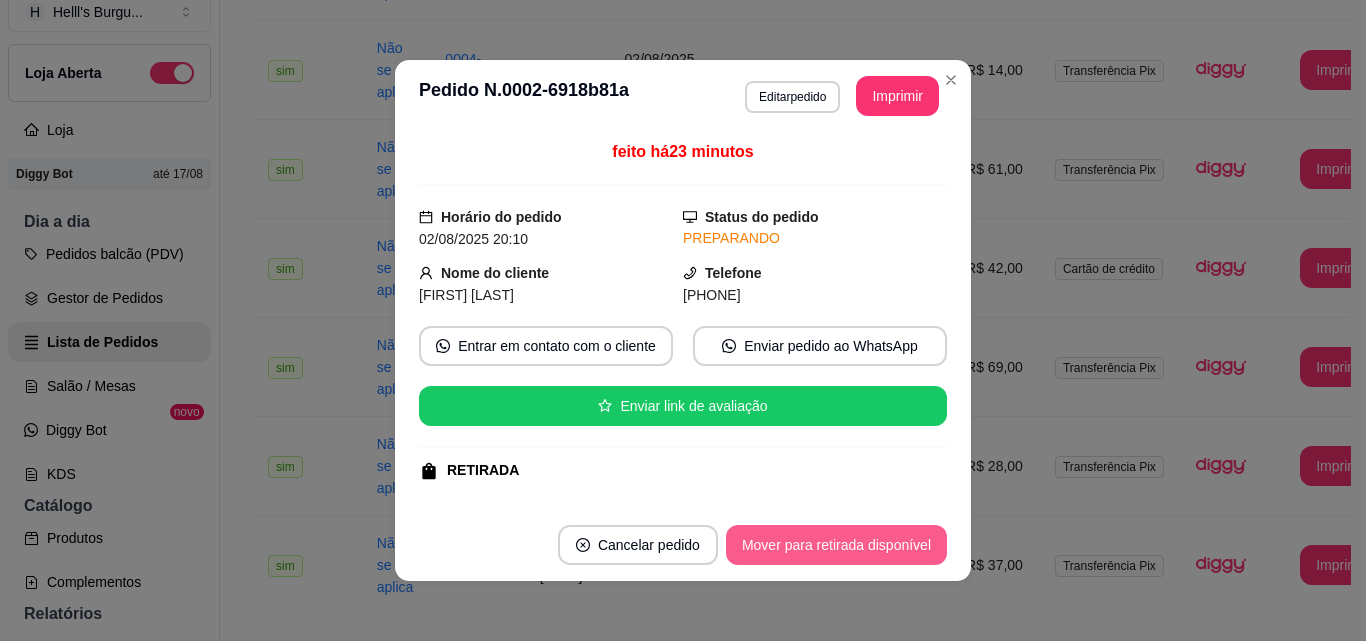 click on "Mover para retirada disponível" at bounding box center [836, 545] 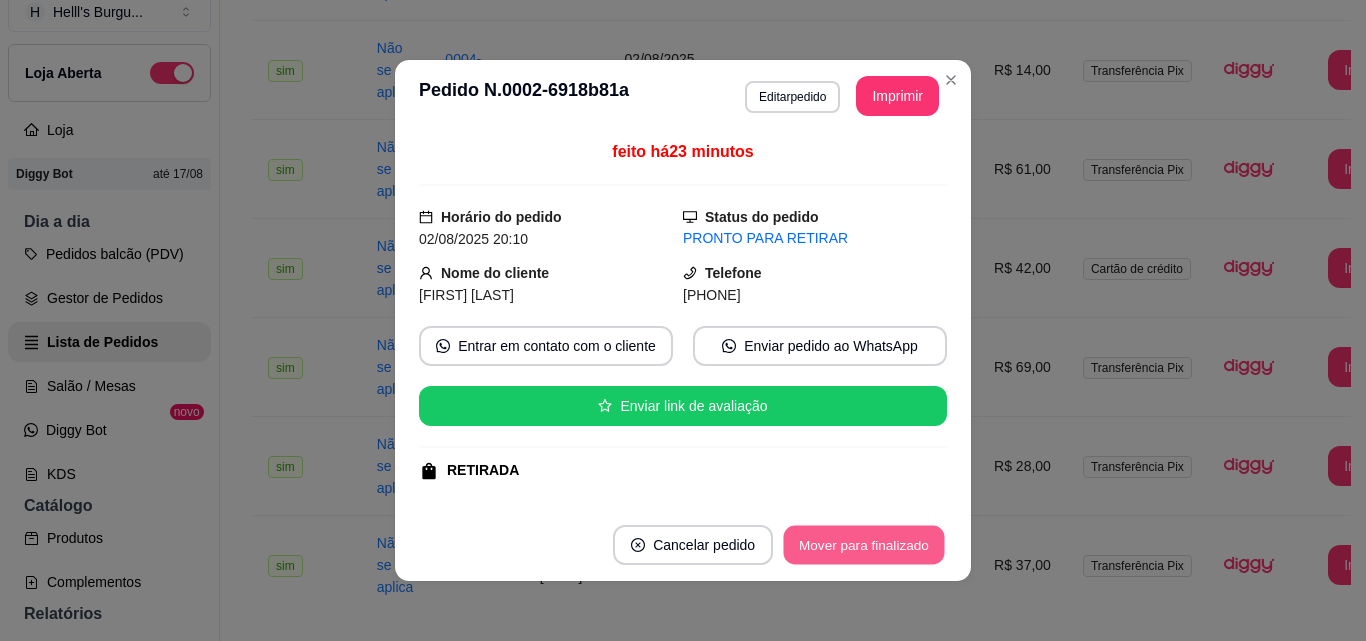 click on "Mover para finalizado" at bounding box center [864, 545] 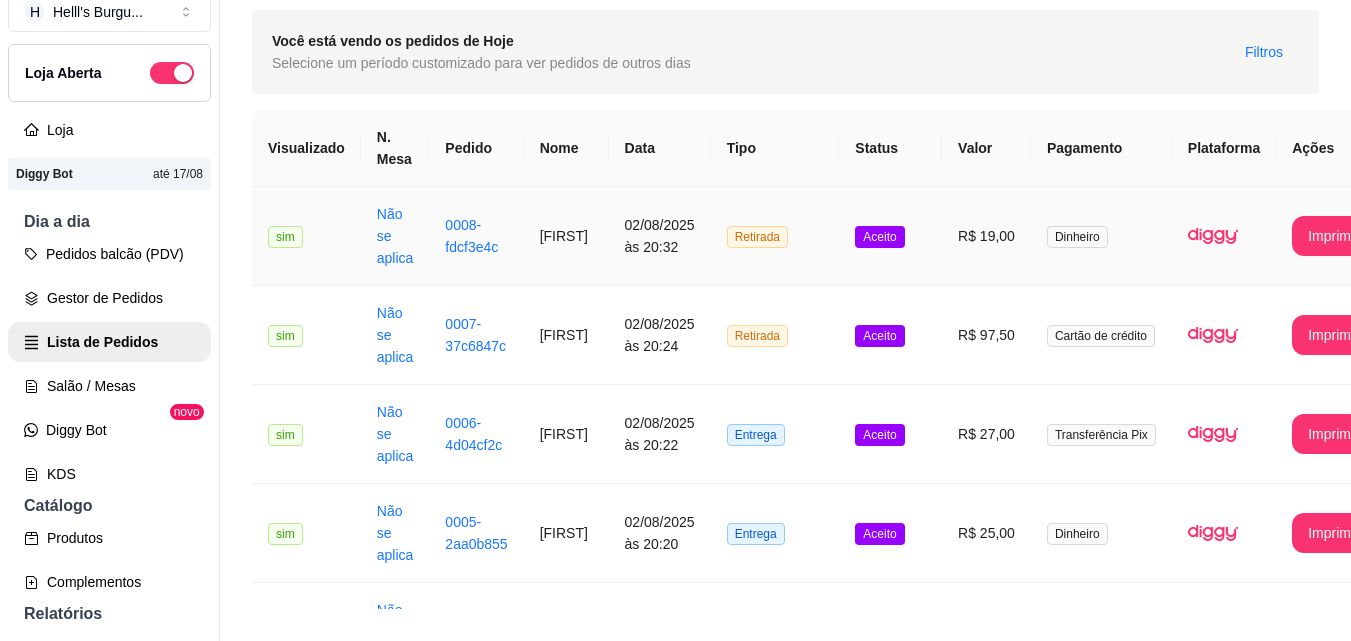 scroll, scrollTop: 0, scrollLeft: 0, axis: both 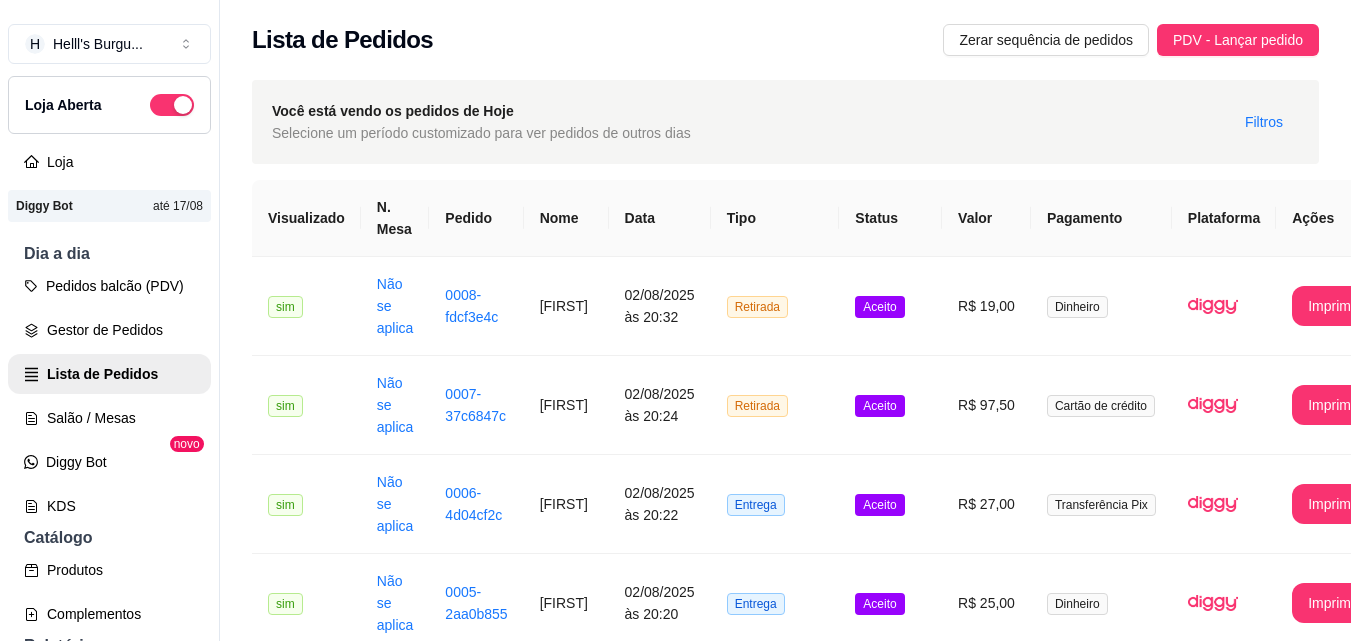 click on "Lista de Pedidos Zerar sequência de pedidos PDV - Lançar pedido" at bounding box center (785, 34) 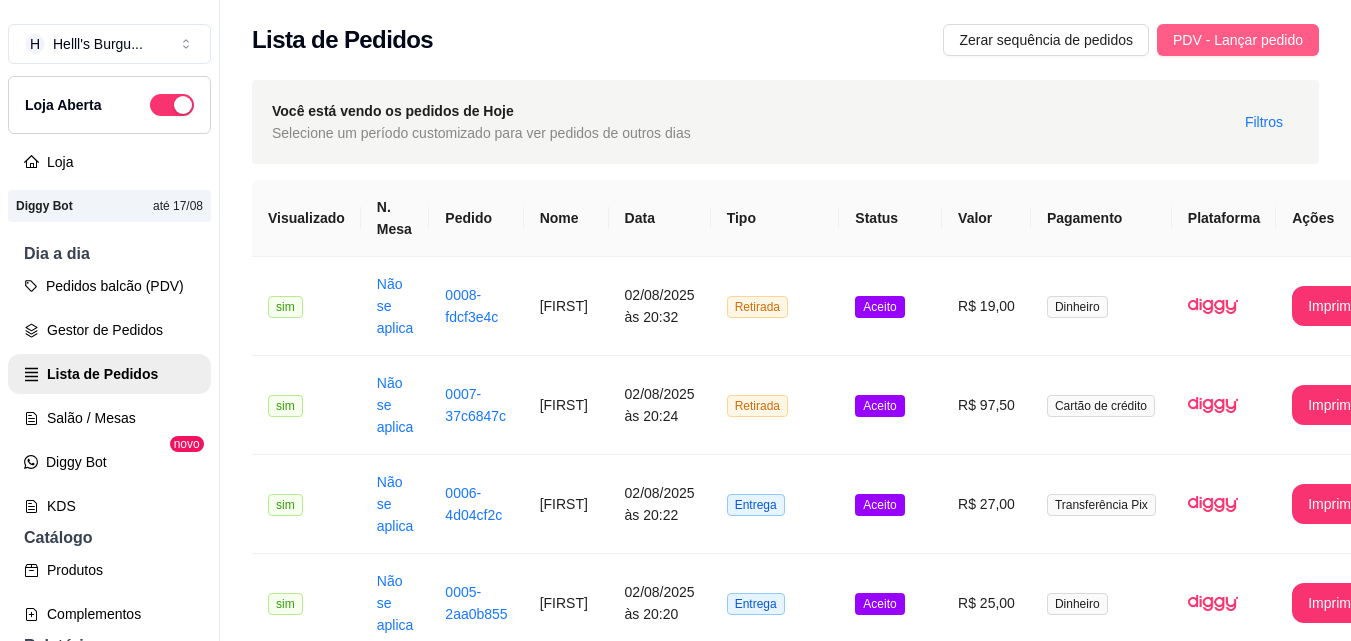 click on "PDV - Lançar pedido" at bounding box center [1238, 40] 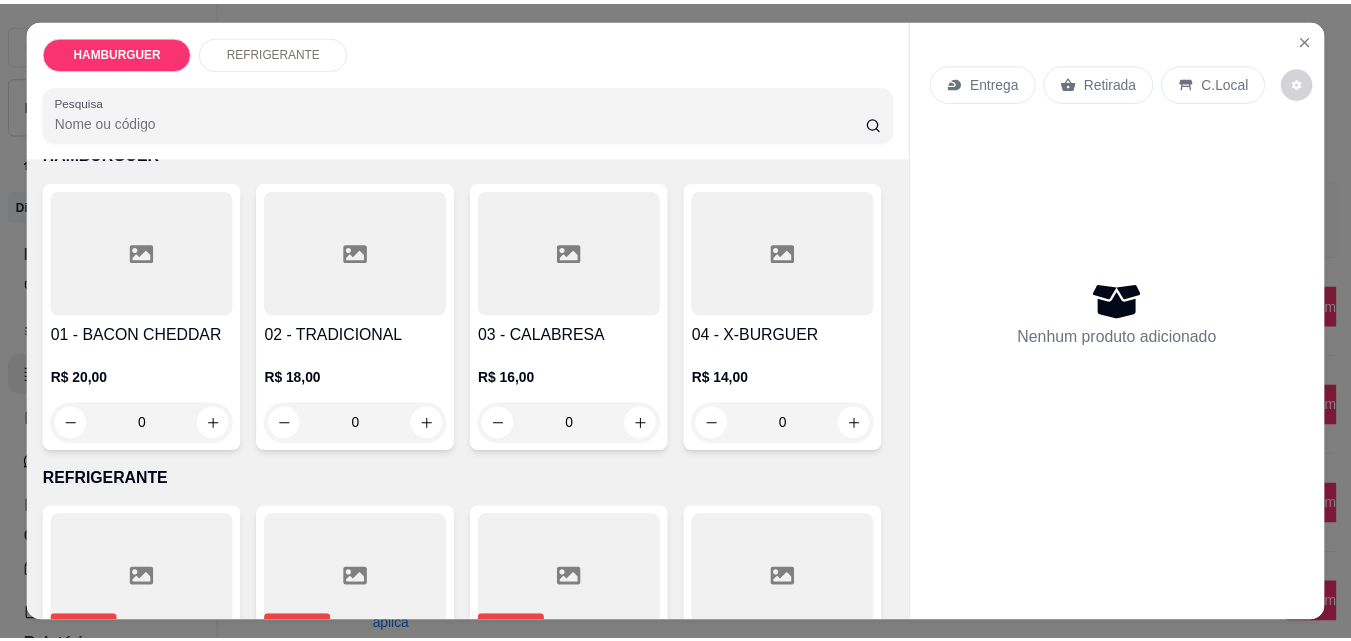 scroll, scrollTop: 200, scrollLeft: 0, axis: vertical 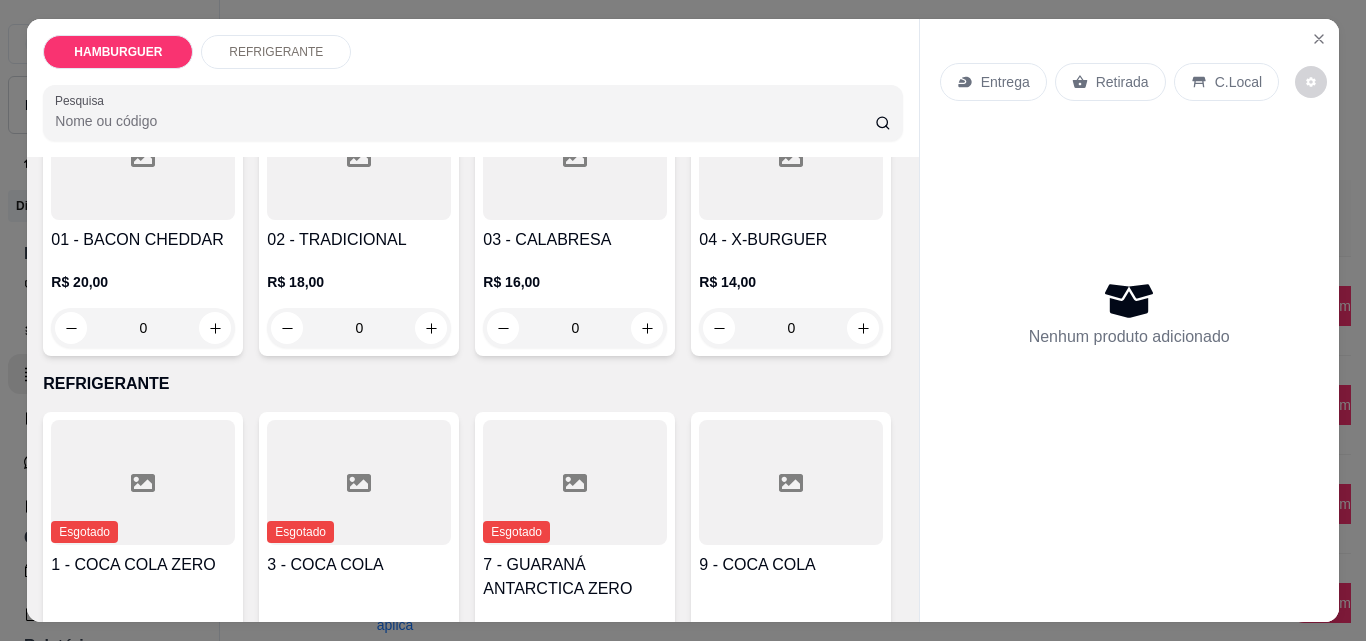 click on "0" at bounding box center (575, 328) 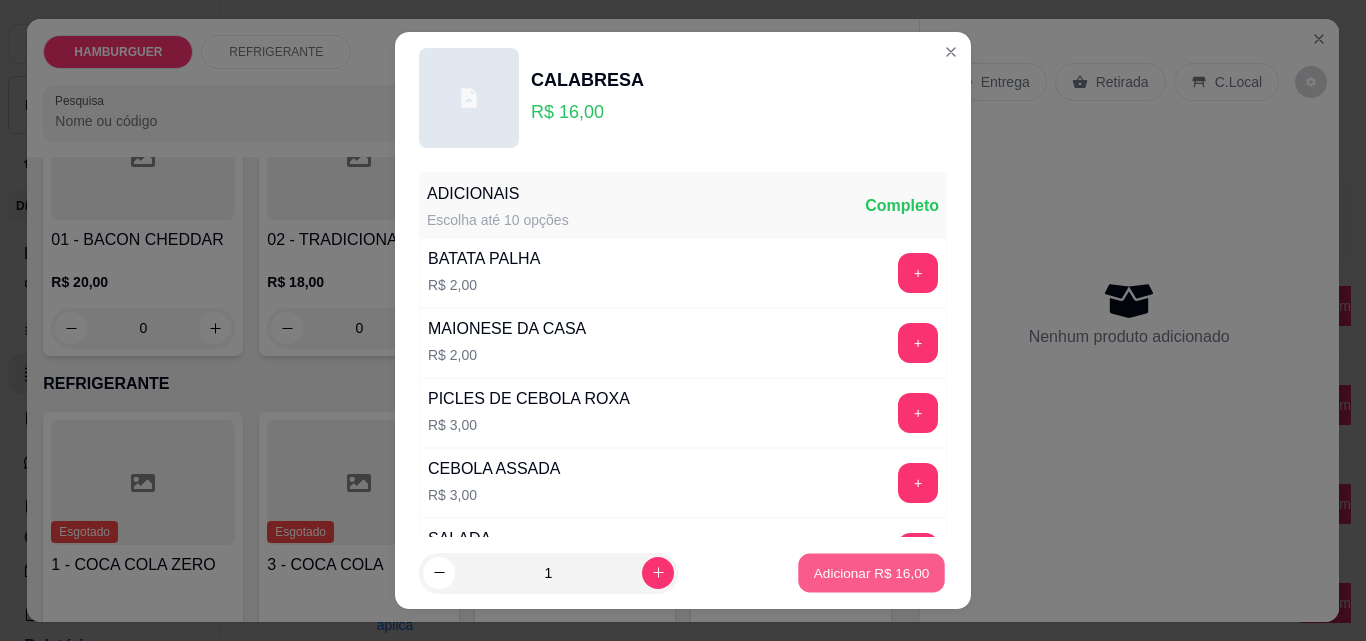 click on "Adicionar   R$ 16,00" at bounding box center [871, 573] 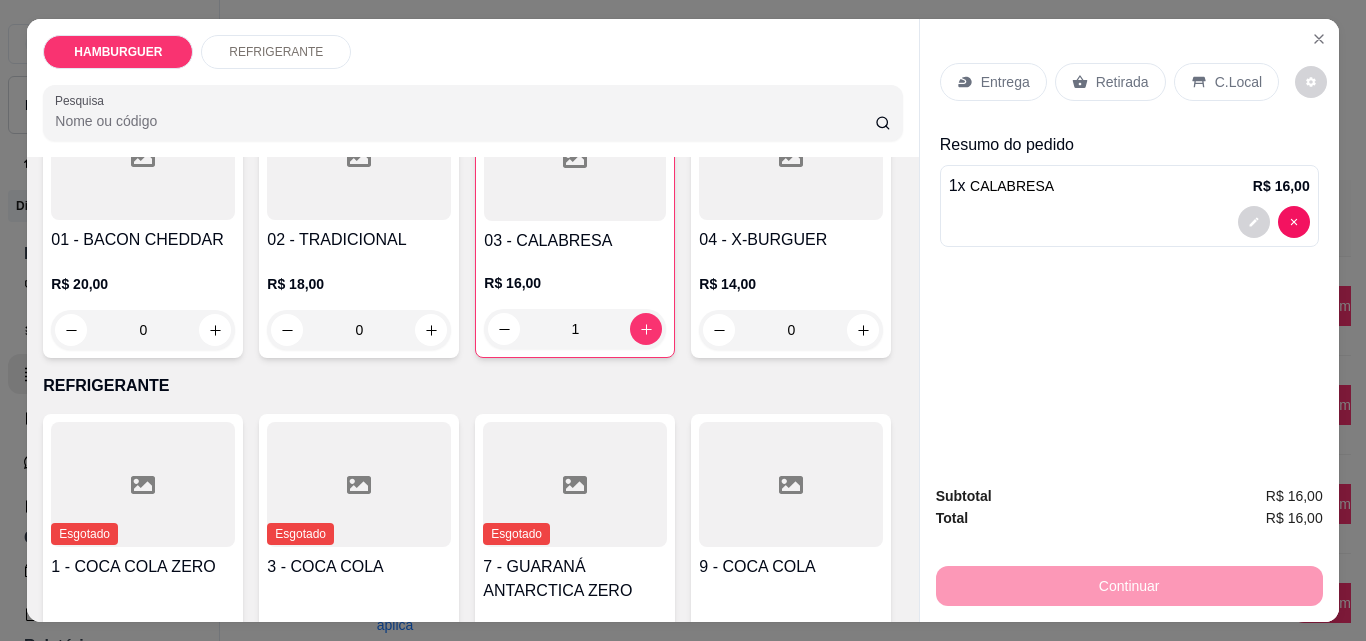 click on "Retirada" at bounding box center [1122, 82] 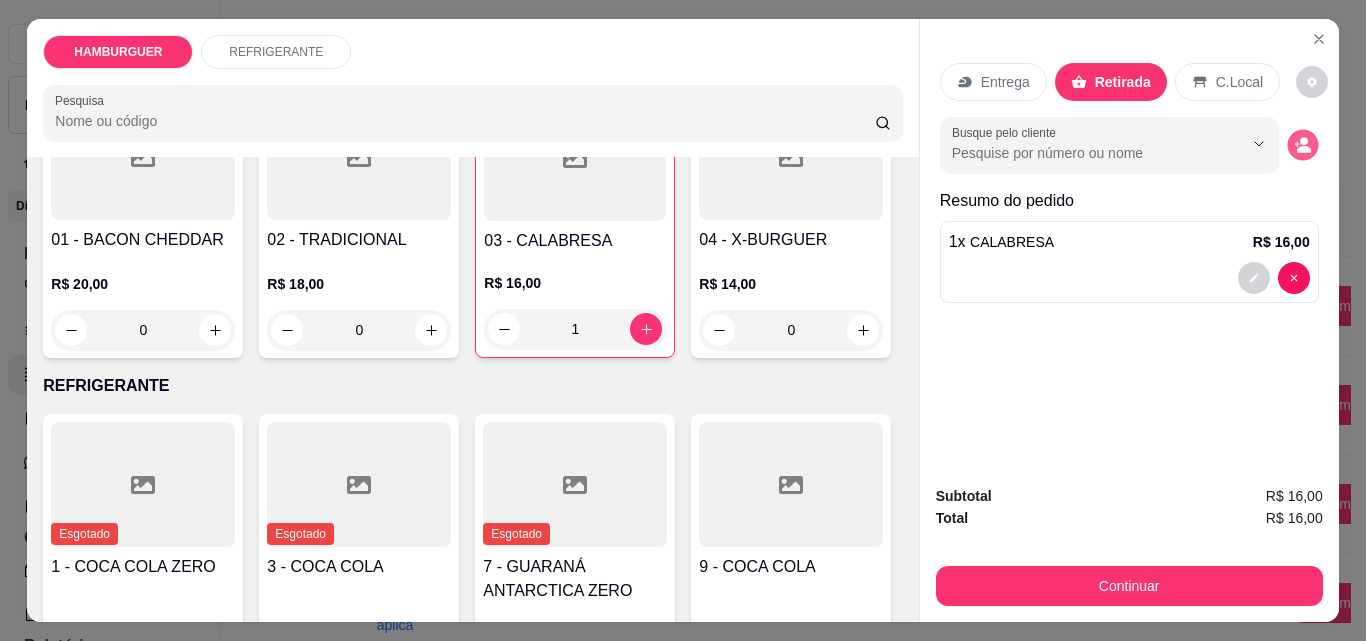 click at bounding box center (1302, 145) 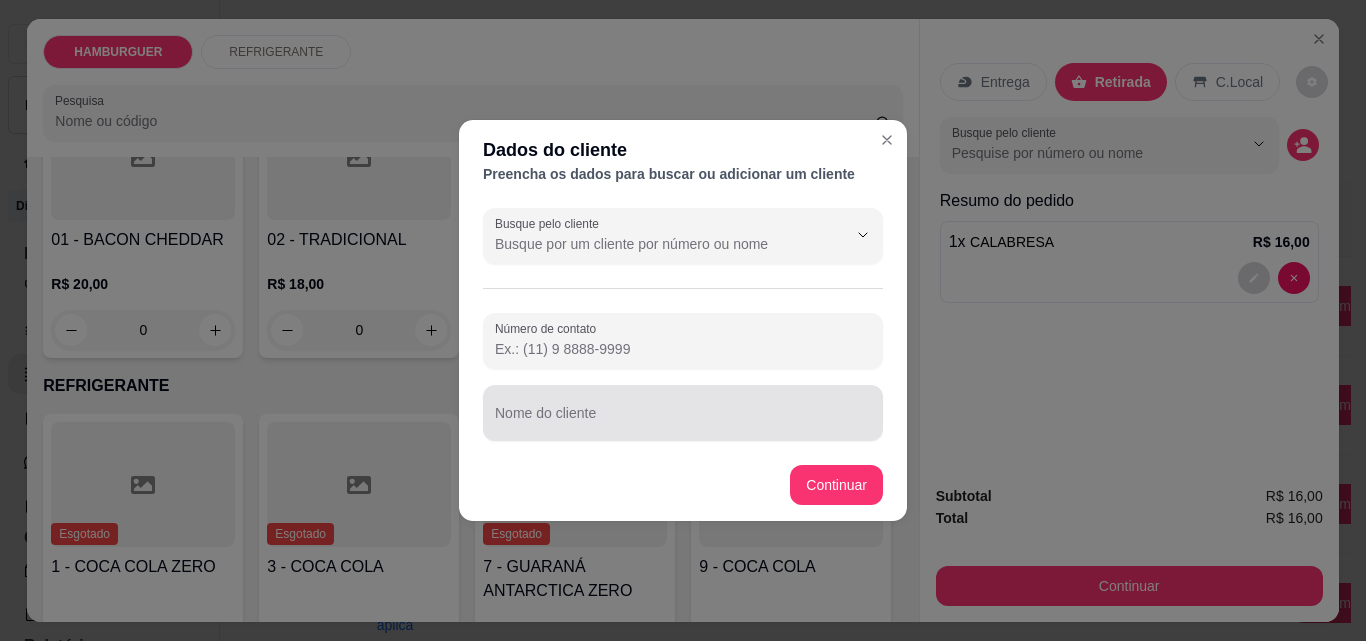 click at bounding box center [683, 413] 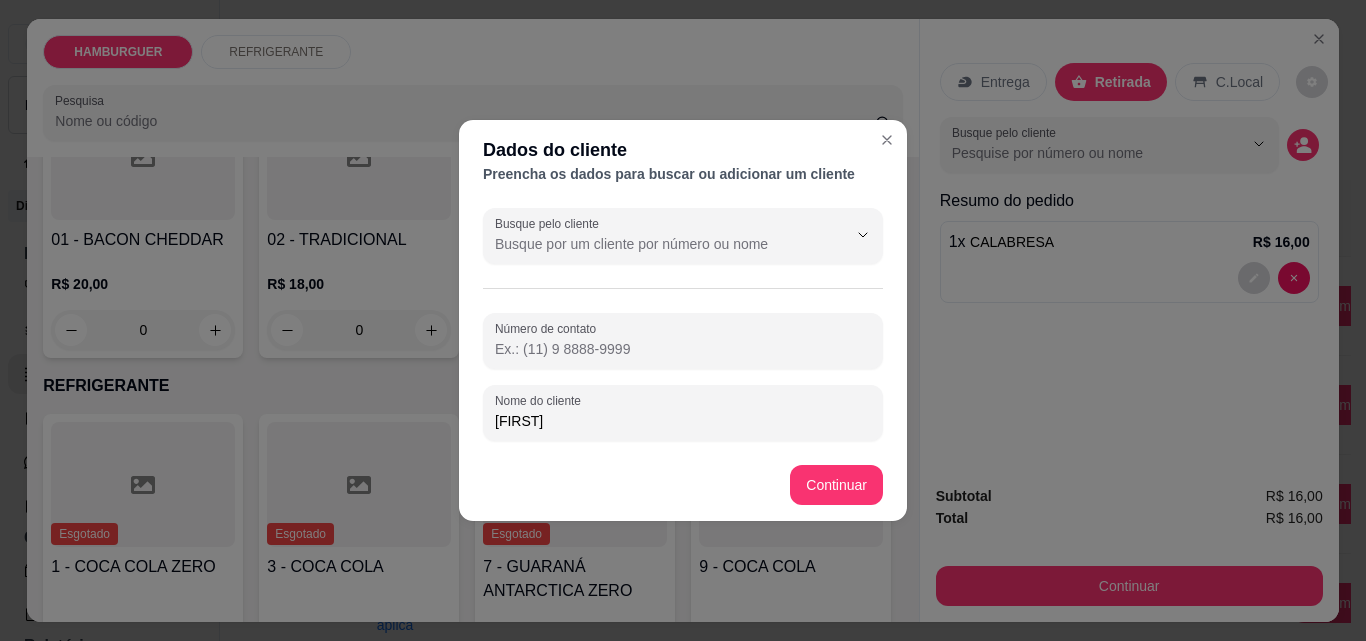 type on "[FIRST]" 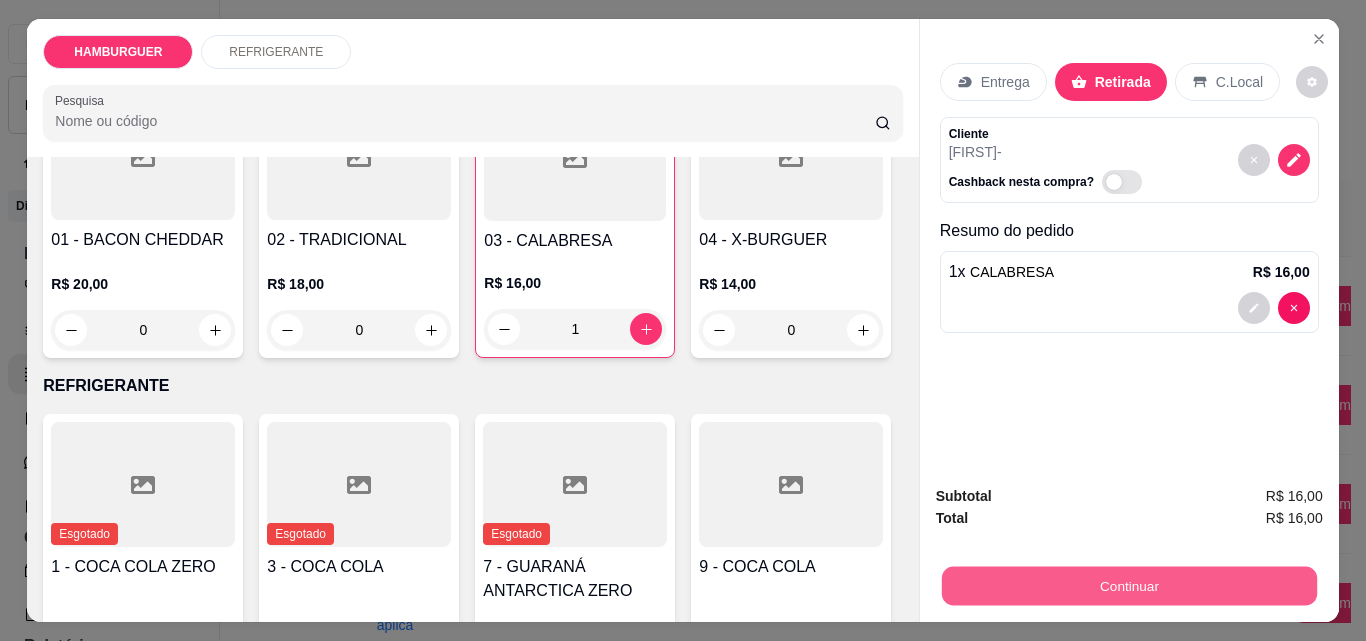 click on "Continuar" at bounding box center (1128, 585) 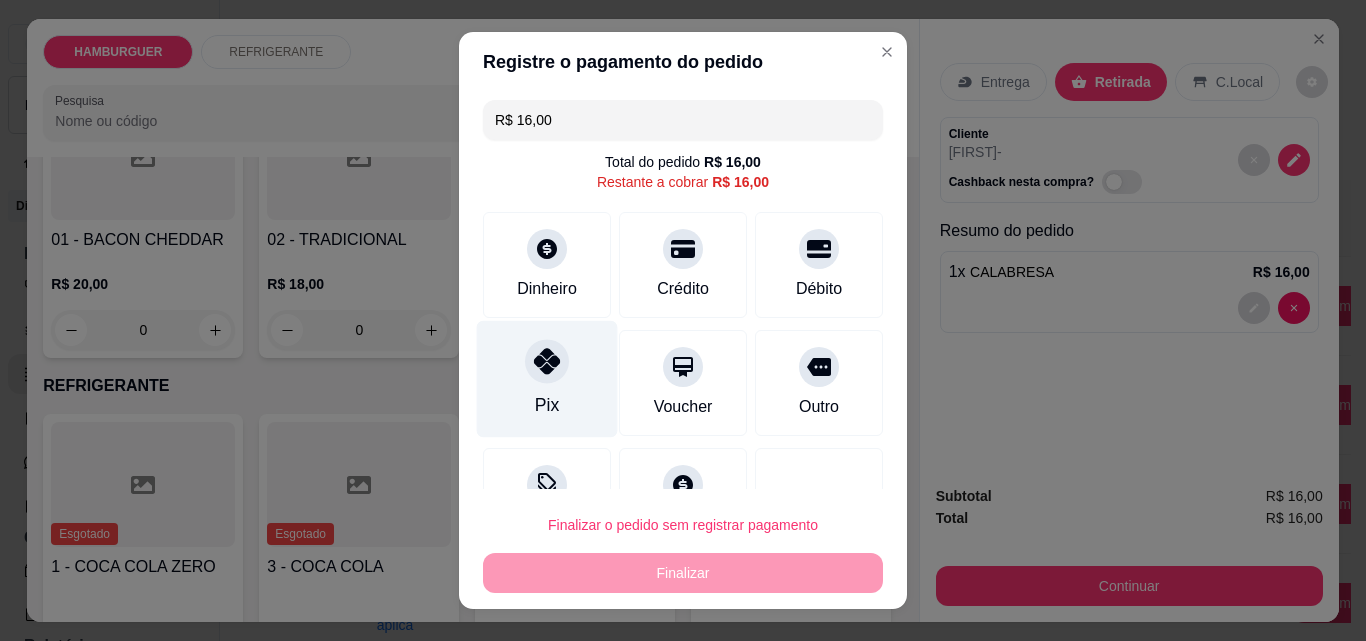 click 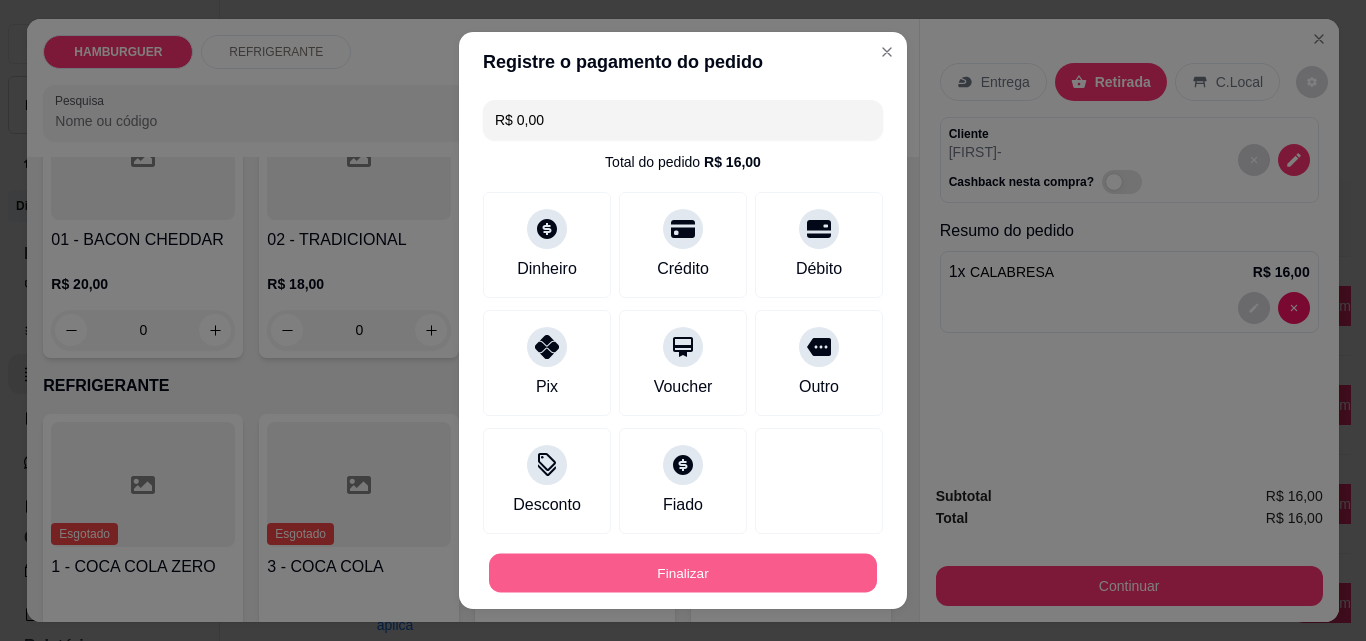 click on "Finalizar" at bounding box center (683, 573) 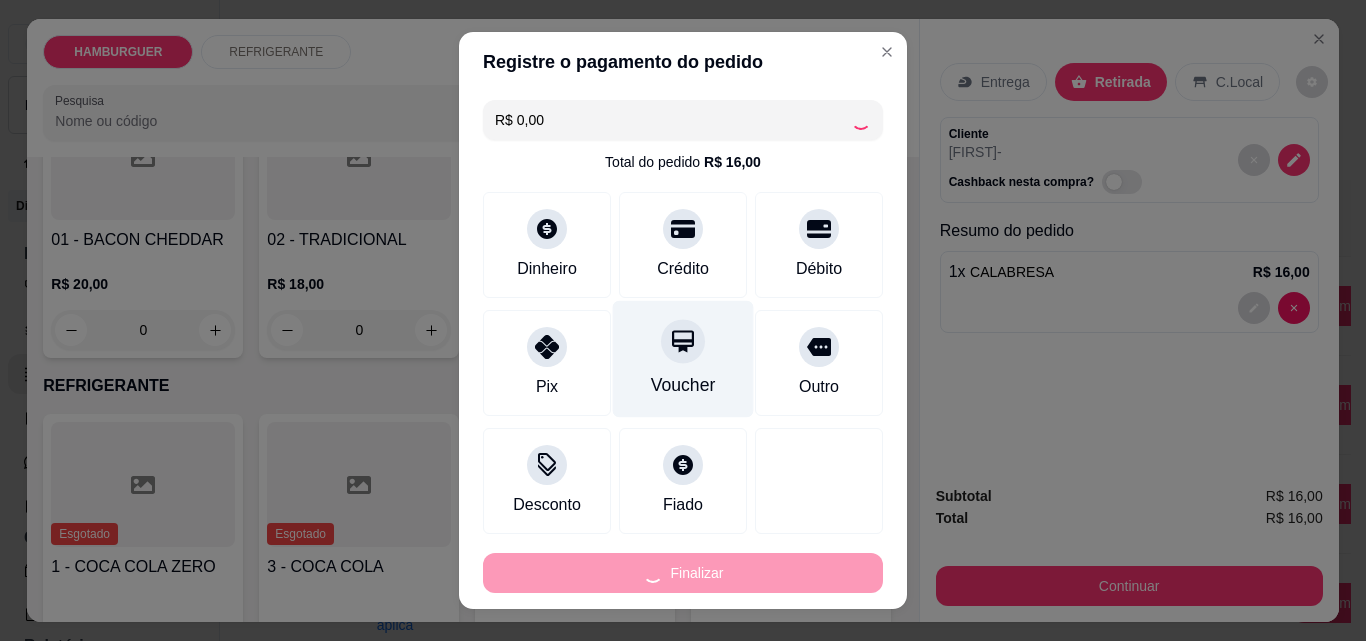 type on "0" 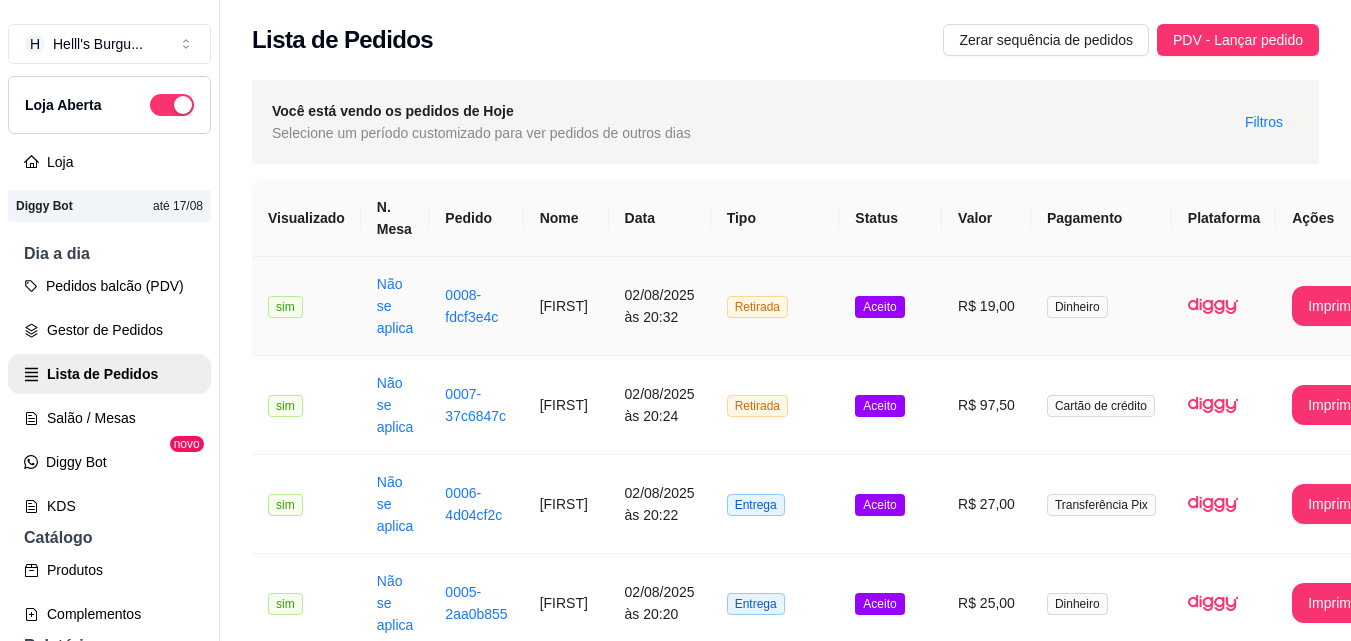 click on "Aceito" at bounding box center [890, 306] 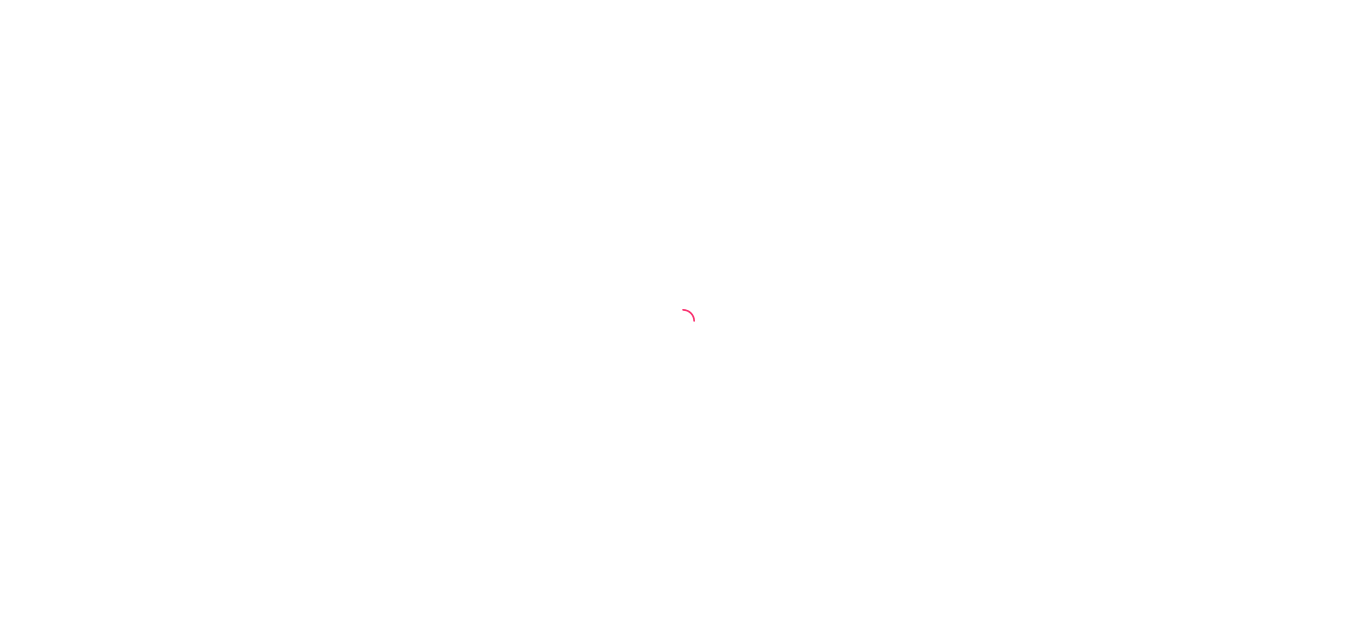 scroll, scrollTop: 0, scrollLeft: 0, axis: both 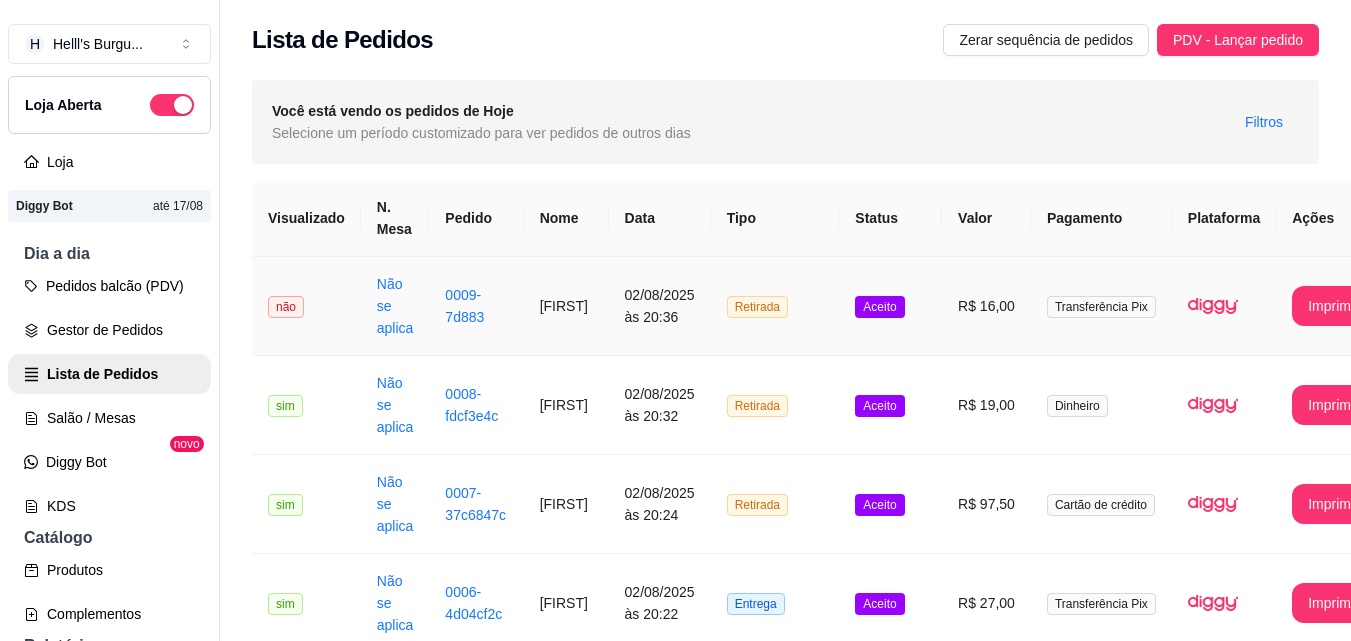 click on "Retirada" at bounding box center [775, 306] 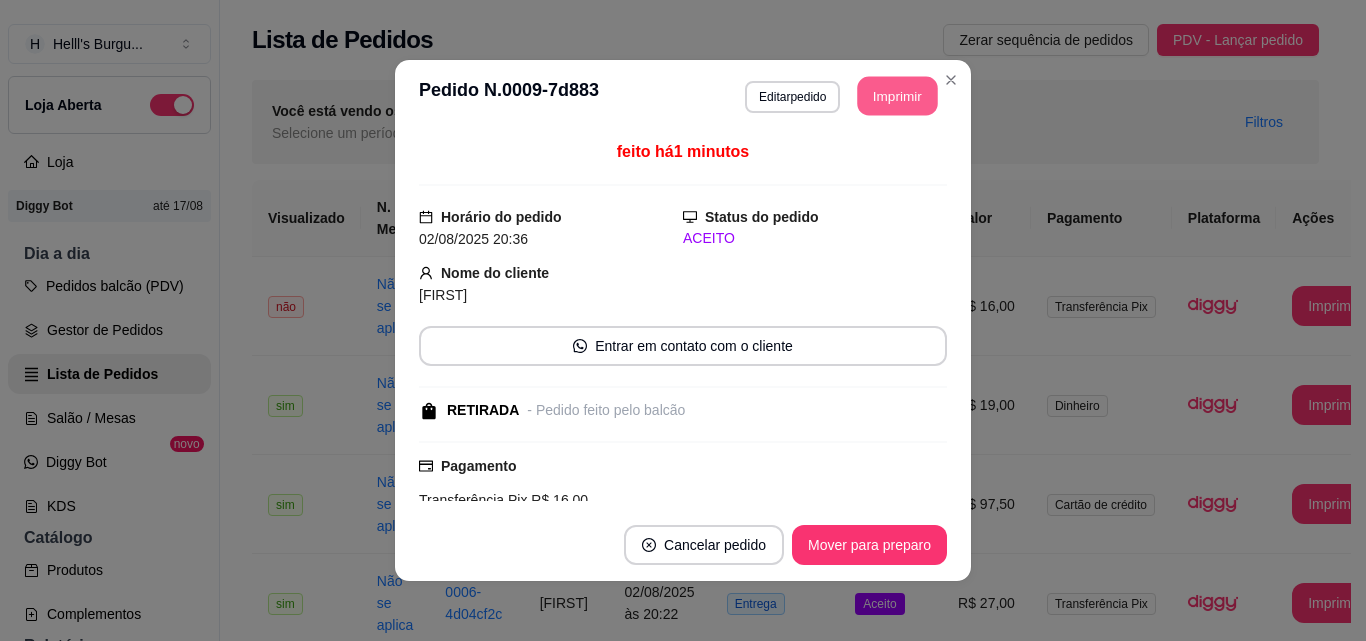 click on "Imprimir" at bounding box center [898, 96] 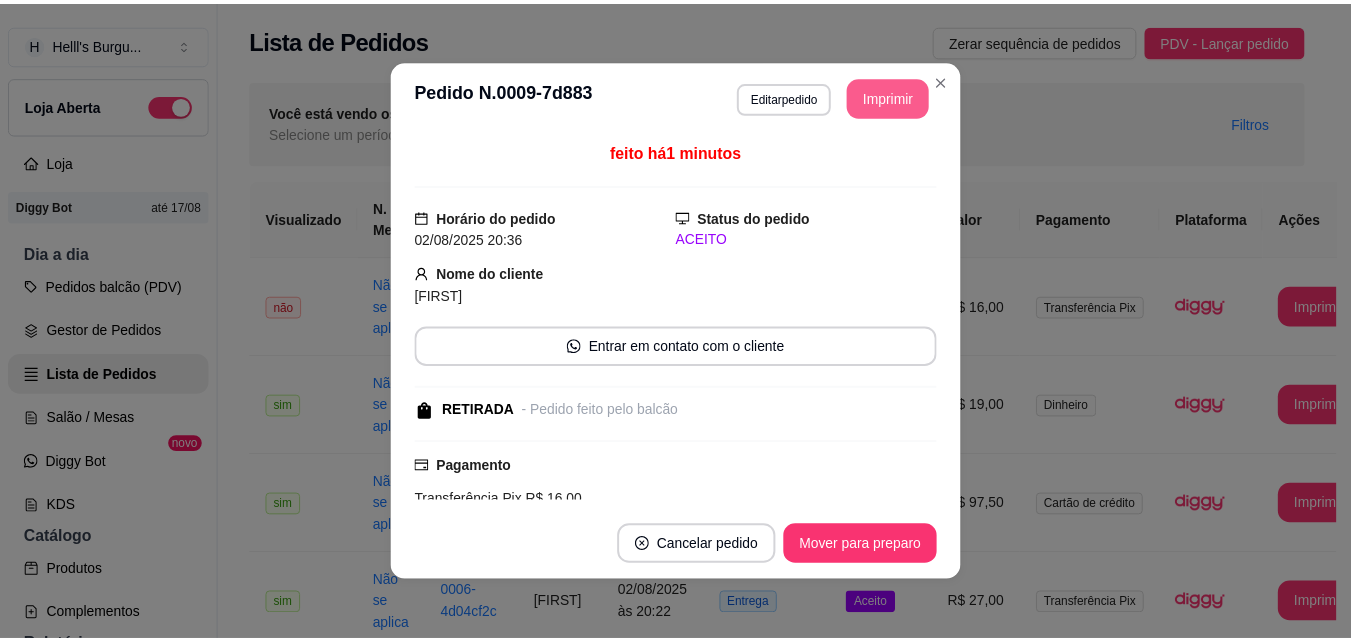 scroll, scrollTop: 0, scrollLeft: 0, axis: both 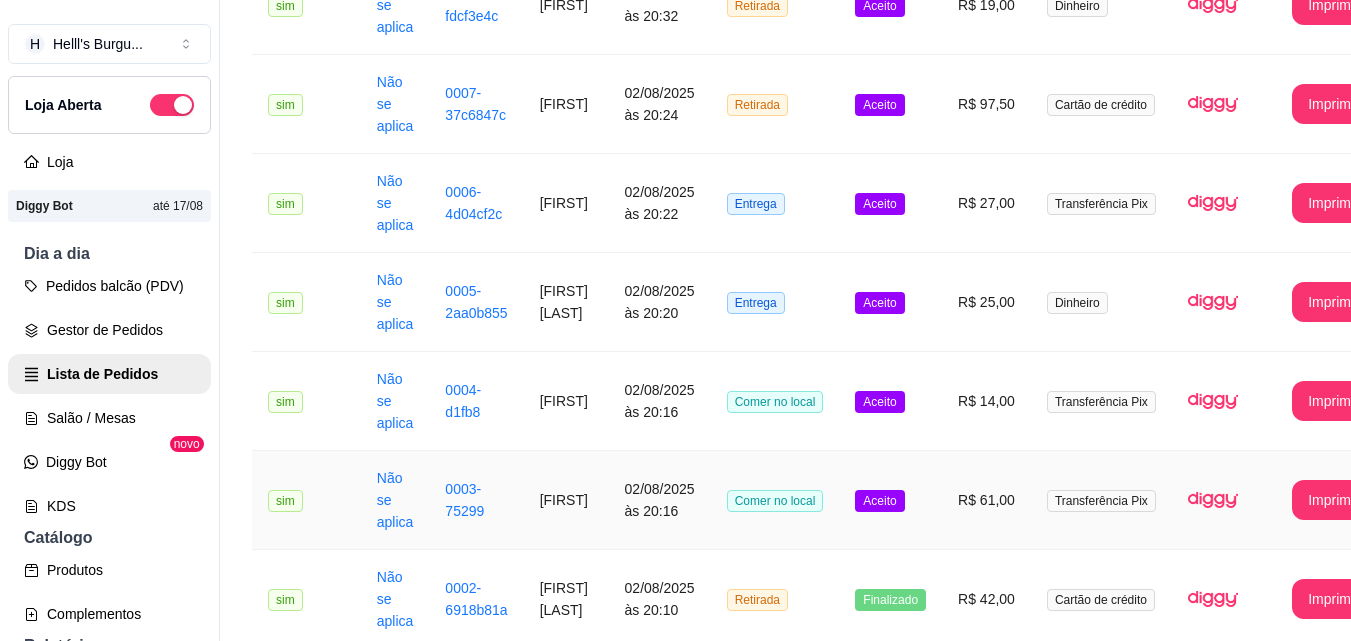 click on "Aceito" at bounding box center [890, 500] 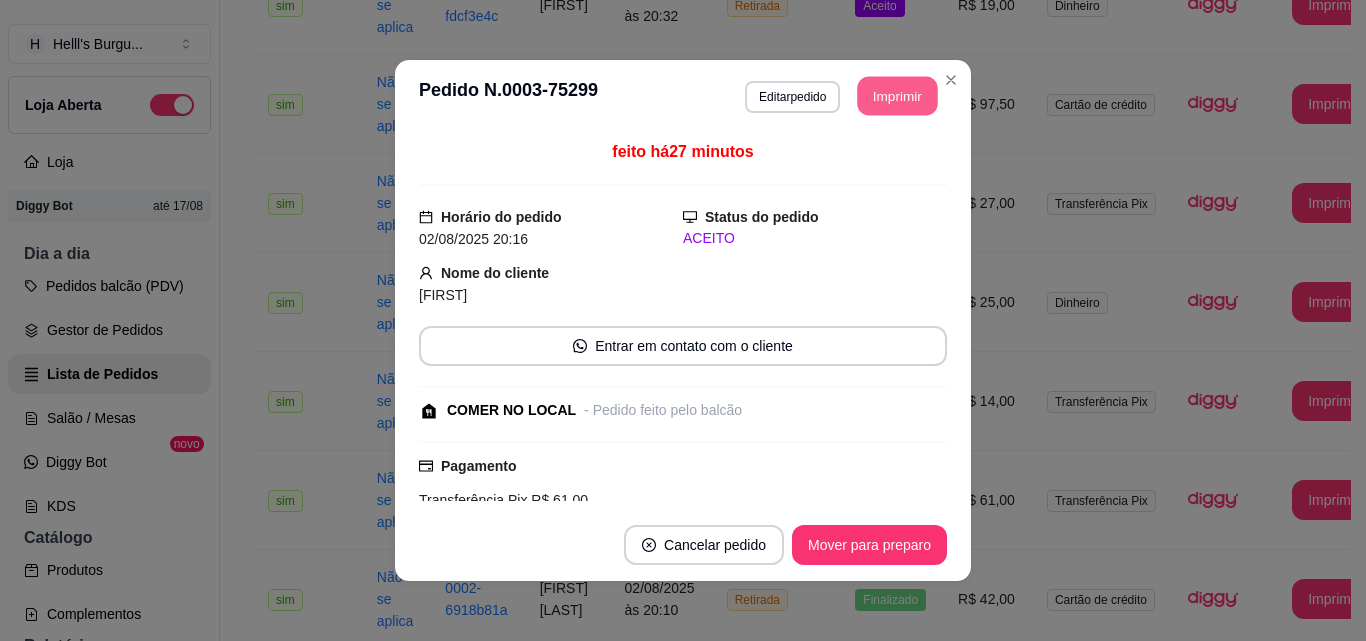 click on "Imprimir" at bounding box center [898, 96] 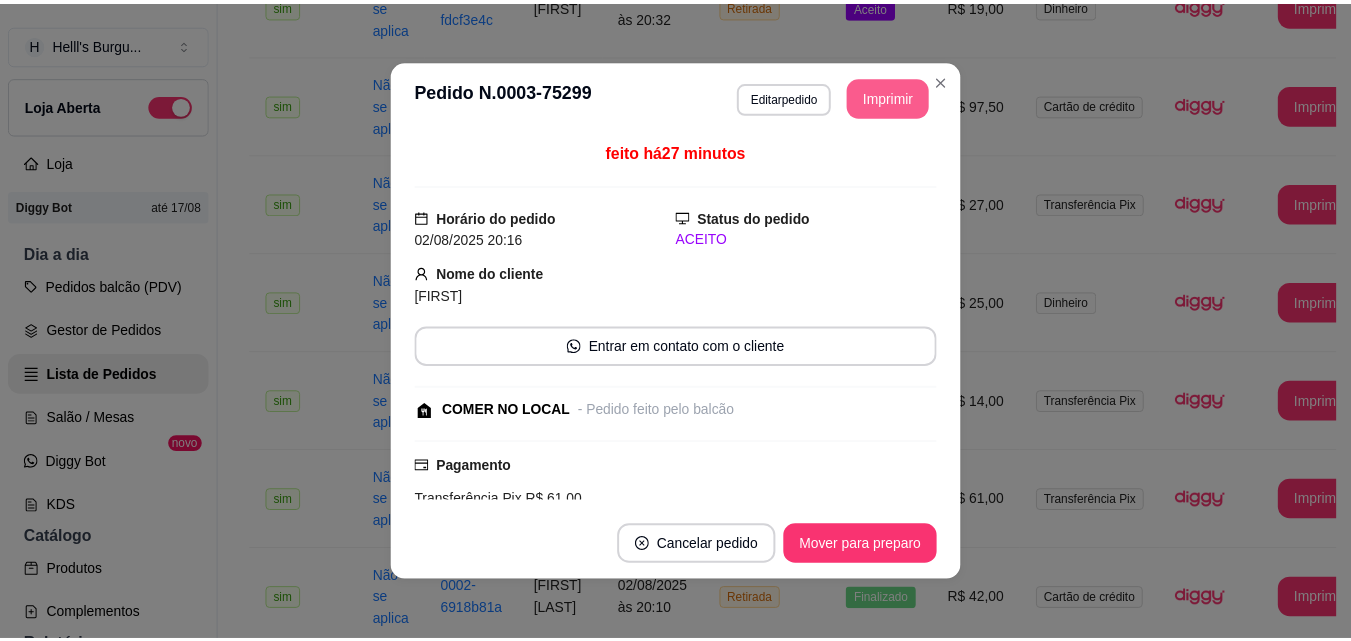 scroll, scrollTop: 0, scrollLeft: 0, axis: both 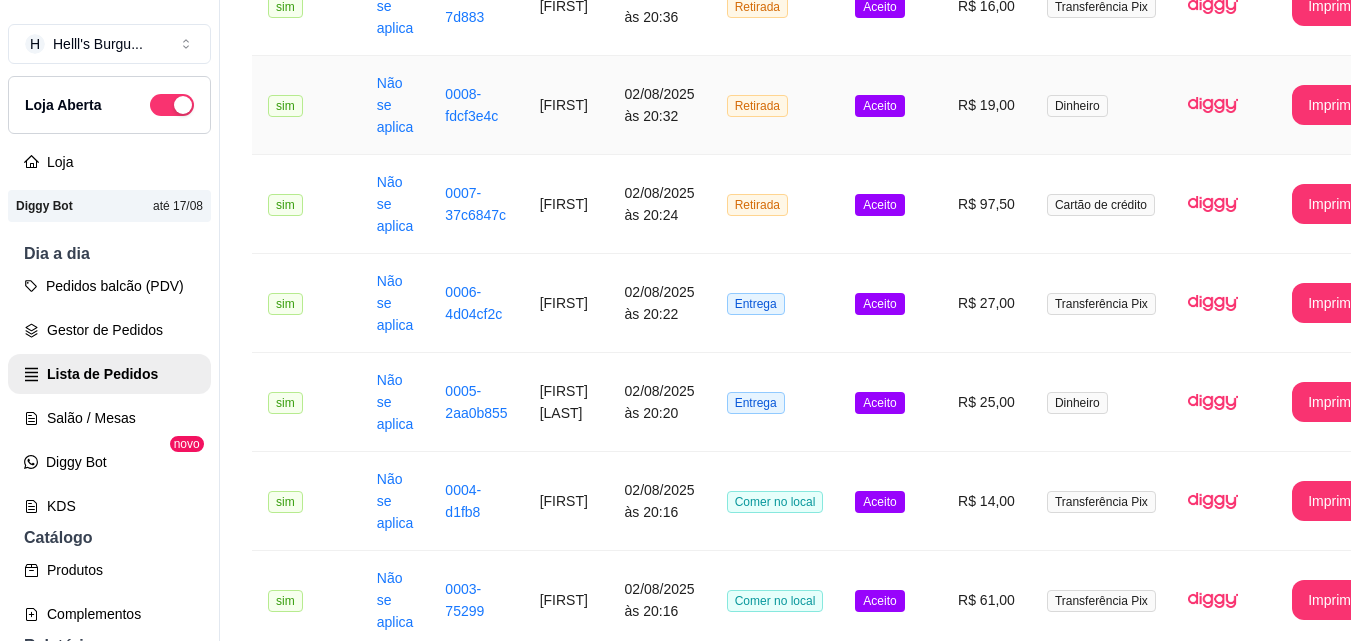 click on "Retirada" at bounding box center (775, 105) 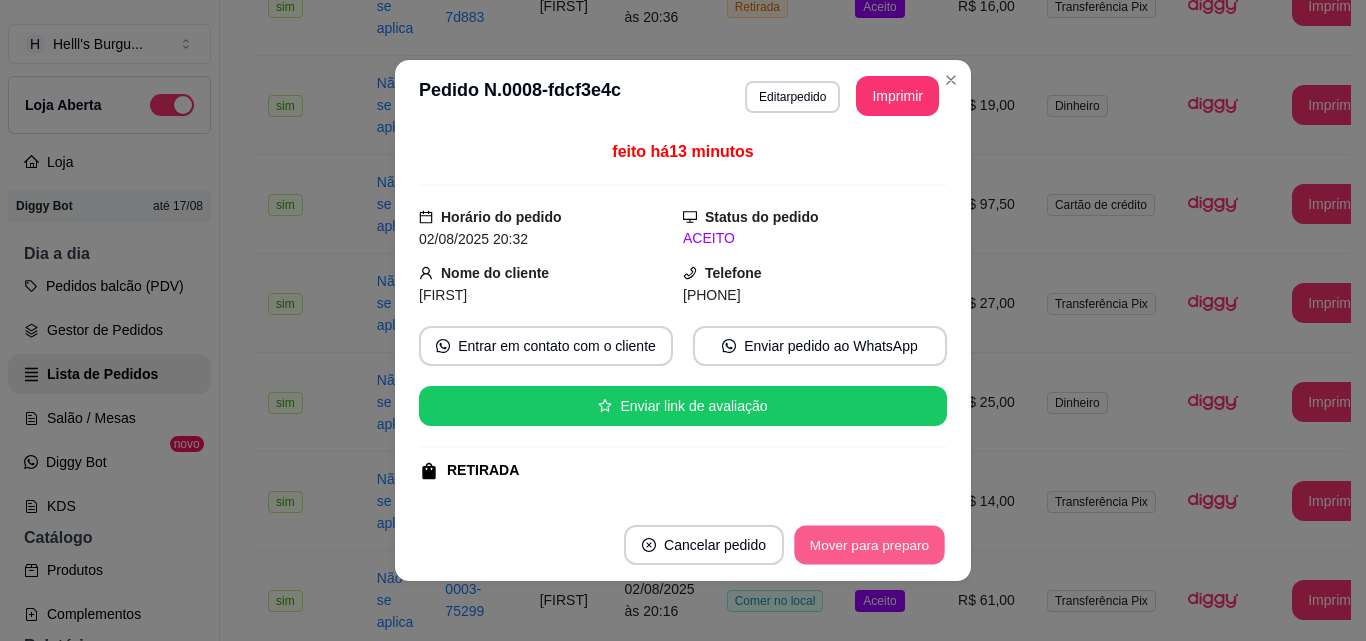 click on "Mover para preparo" at bounding box center [869, 545] 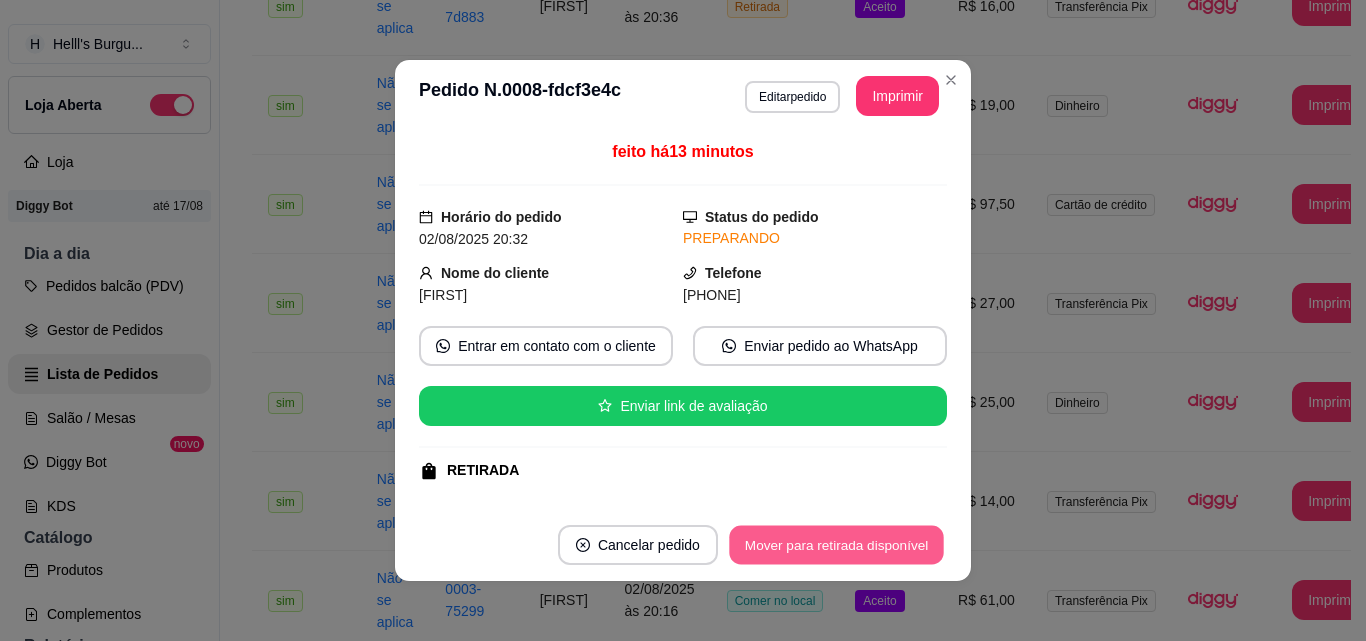 click on "Mover para retirada disponível" at bounding box center (836, 545) 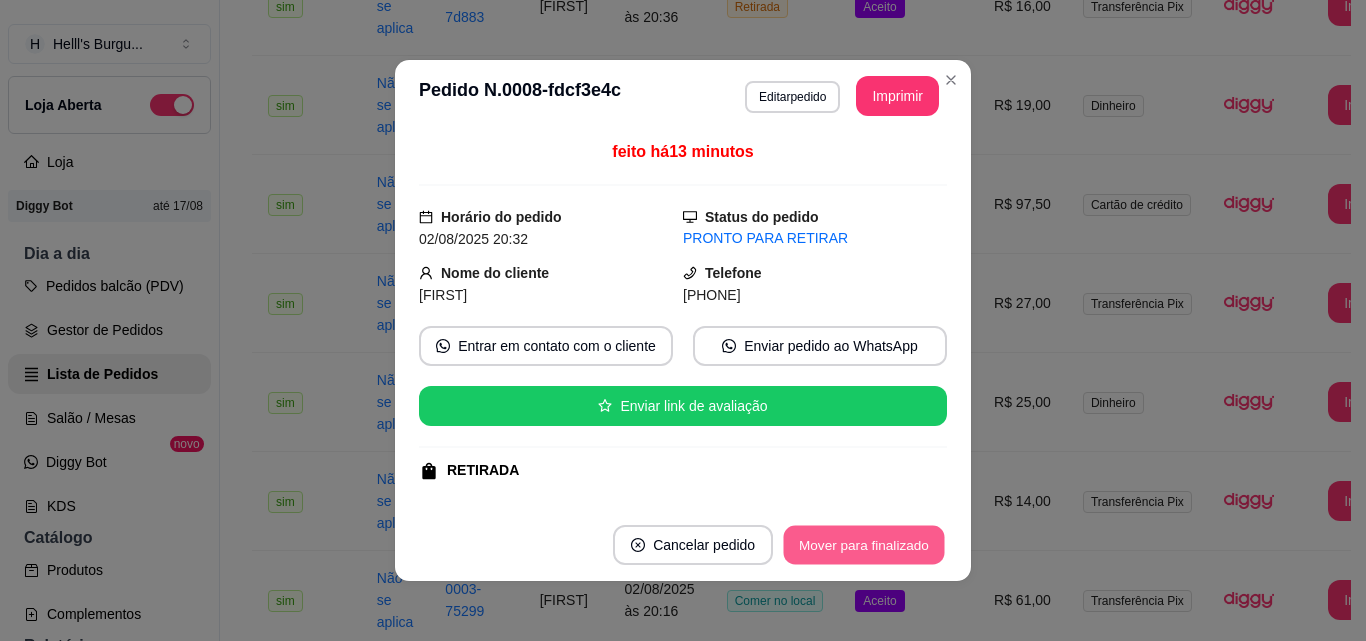 click on "Mover para finalizado" at bounding box center [864, 545] 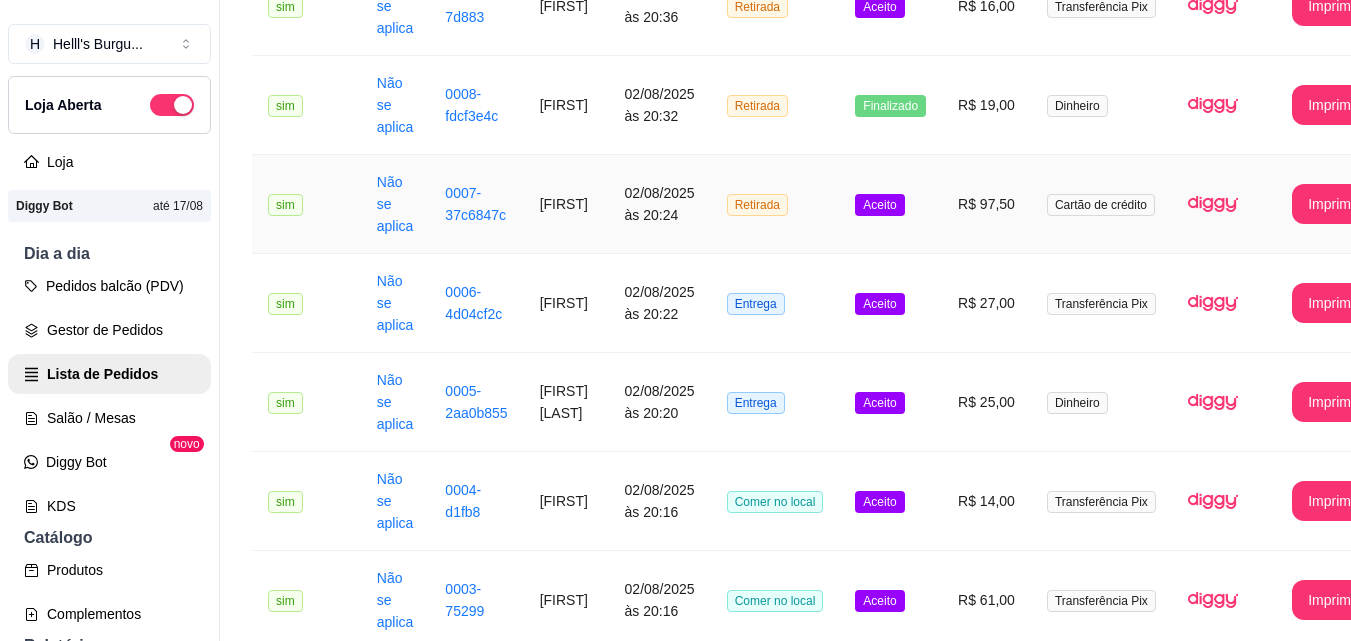 click on "Retirada" at bounding box center [775, 204] 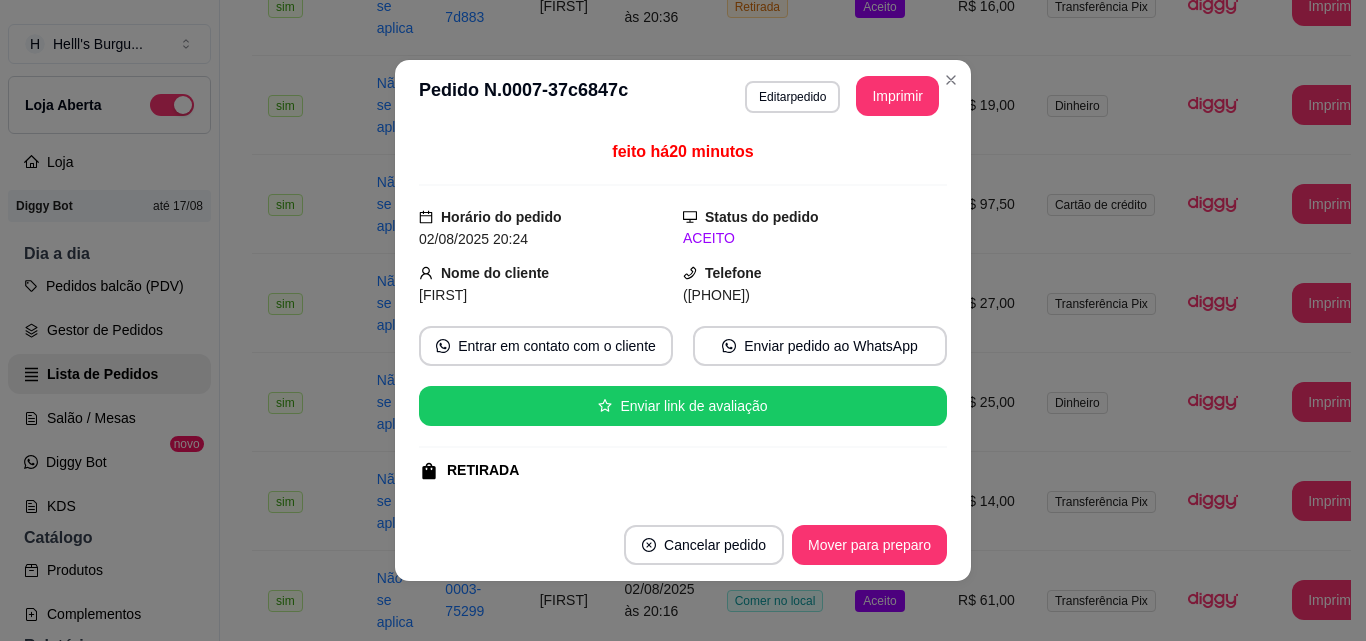 click on "Cancelar pedido Mover para preparo" at bounding box center (683, 545) 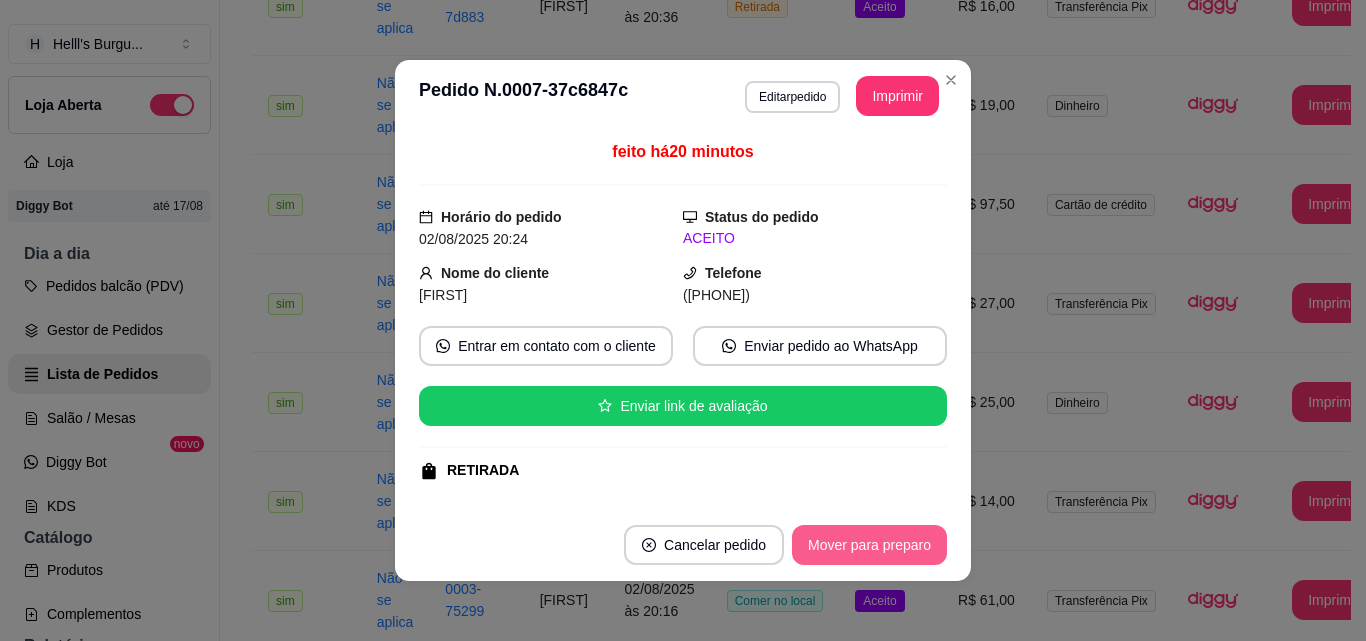 click on "Mover para preparo" at bounding box center [869, 545] 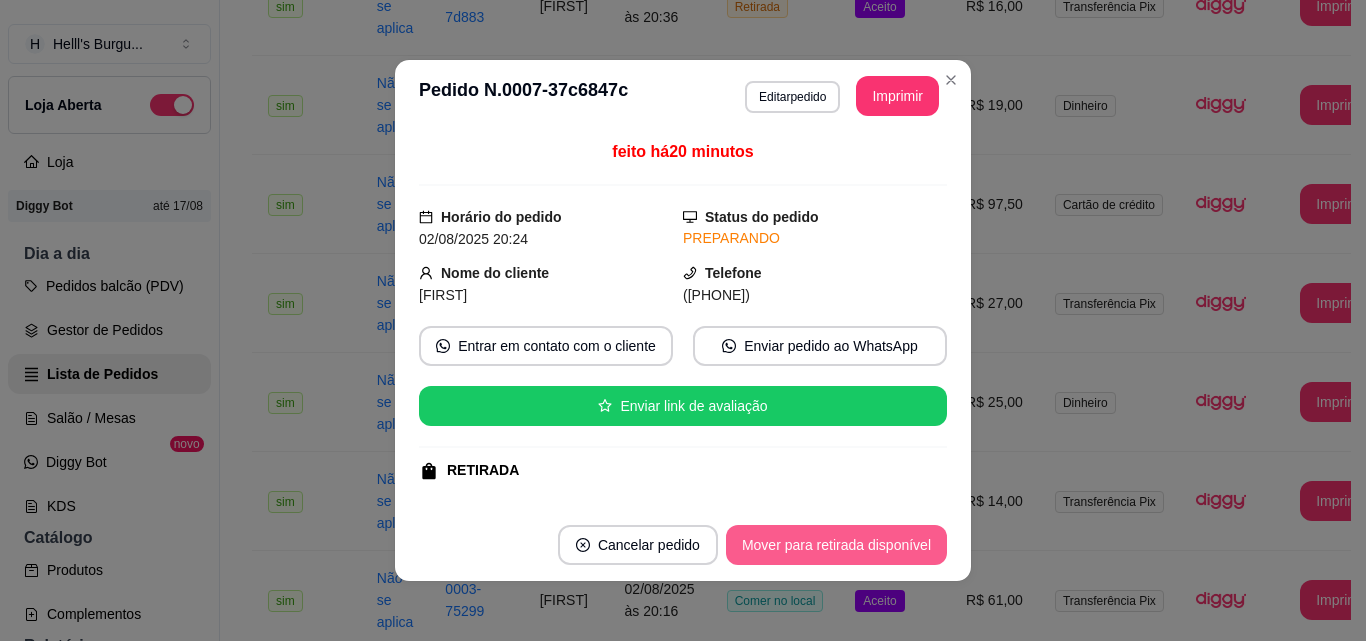 click on "Mover para retirada disponível" at bounding box center [836, 545] 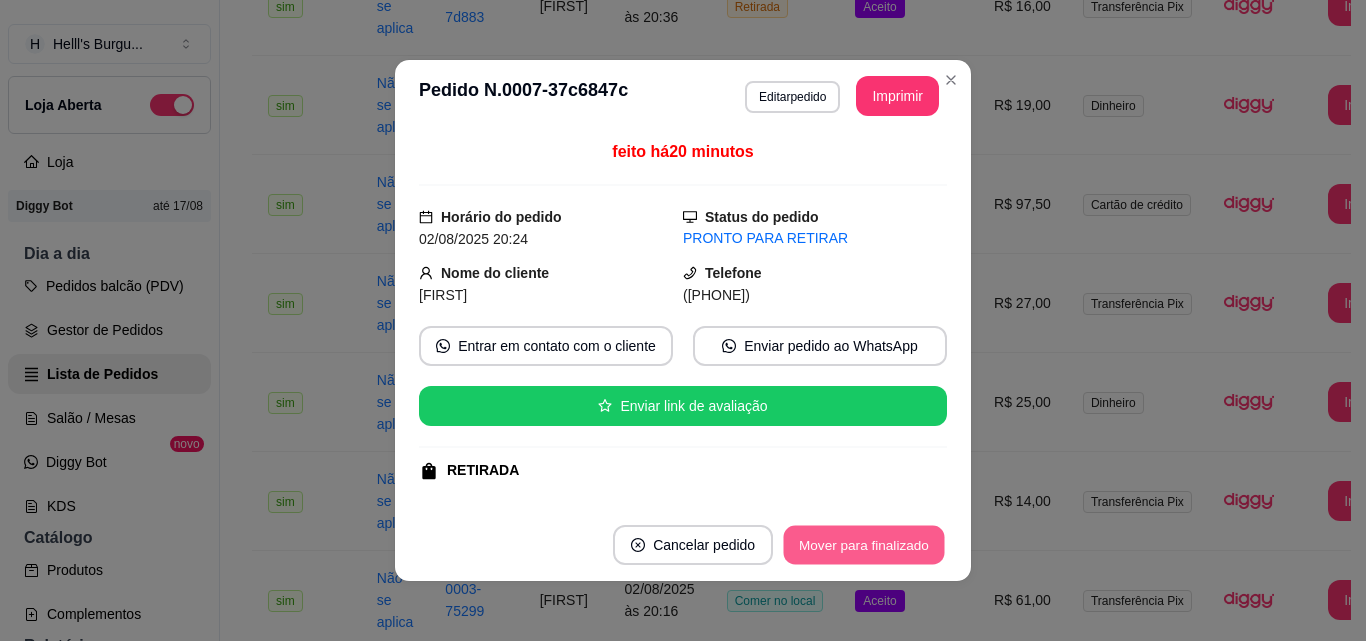 click on "Mover para finalizado" at bounding box center (864, 545) 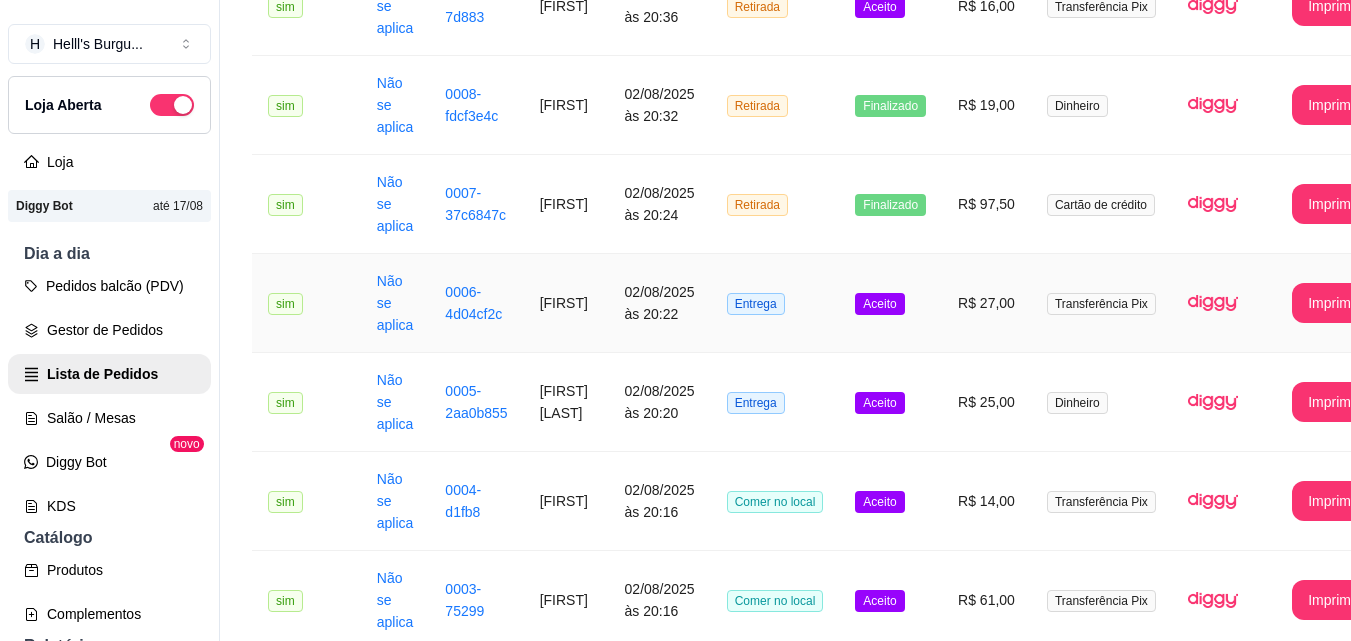 click on "Entrega" at bounding box center (775, 303) 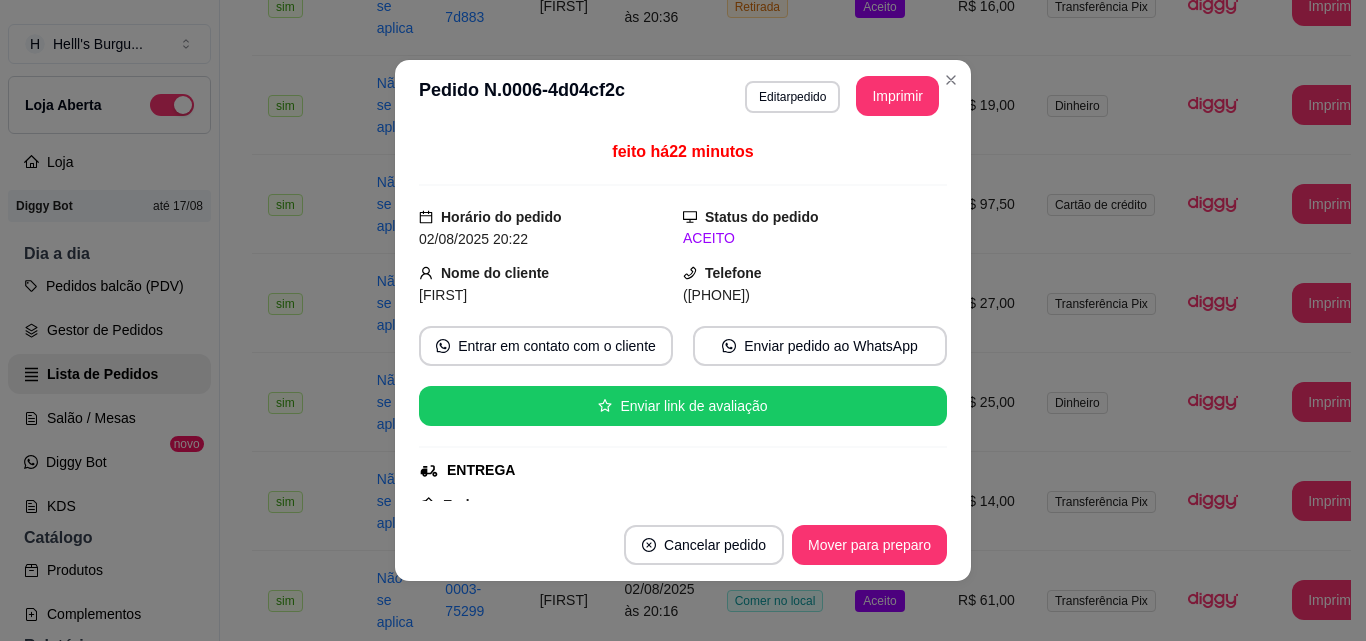 drag, startPoint x: 915, startPoint y: 573, endPoint x: 902, endPoint y: 521, distance: 53.600372 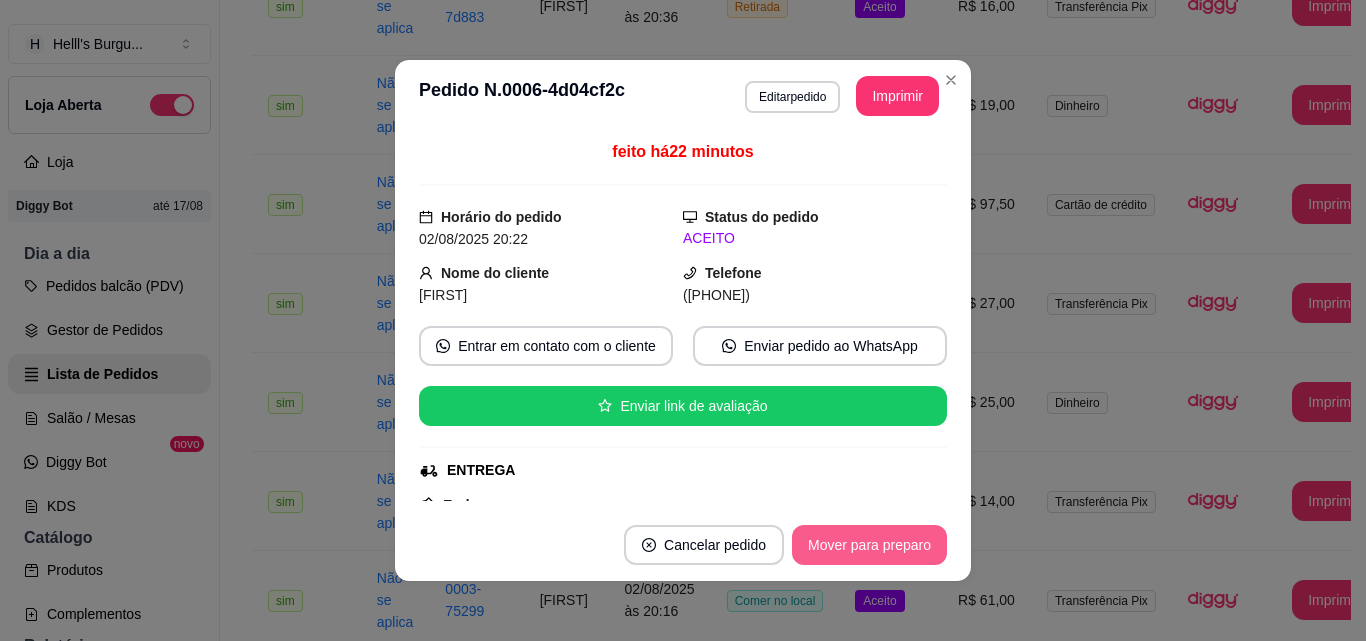 click on "Mover para preparo" at bounding box center [869, 545] 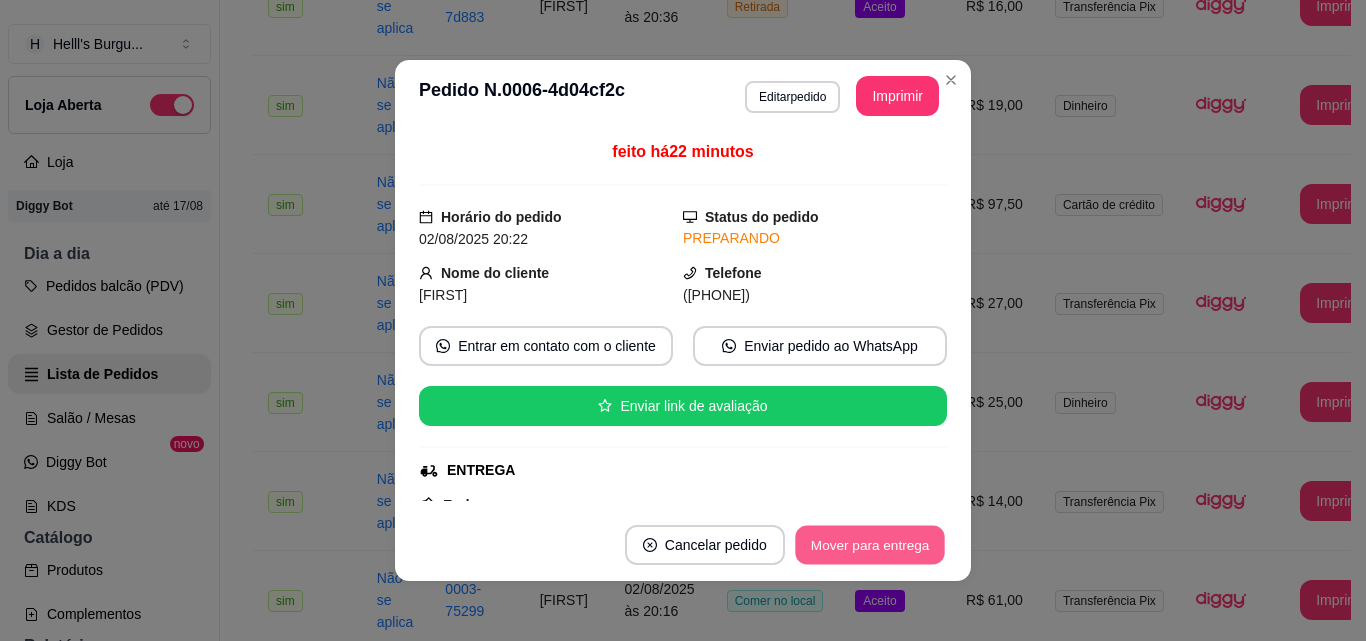 click on "Mover para entrega" at bounding box center [870, 545] 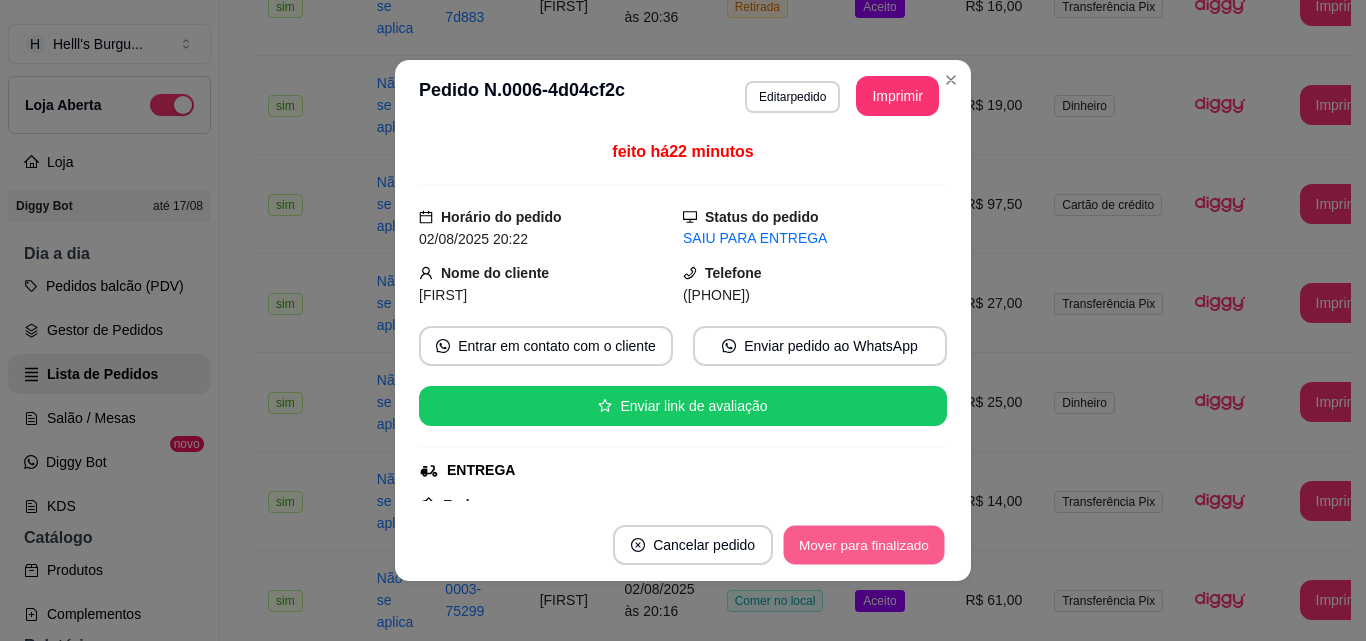 click on "Mover para finalizado" at bounding box center [864, 545] 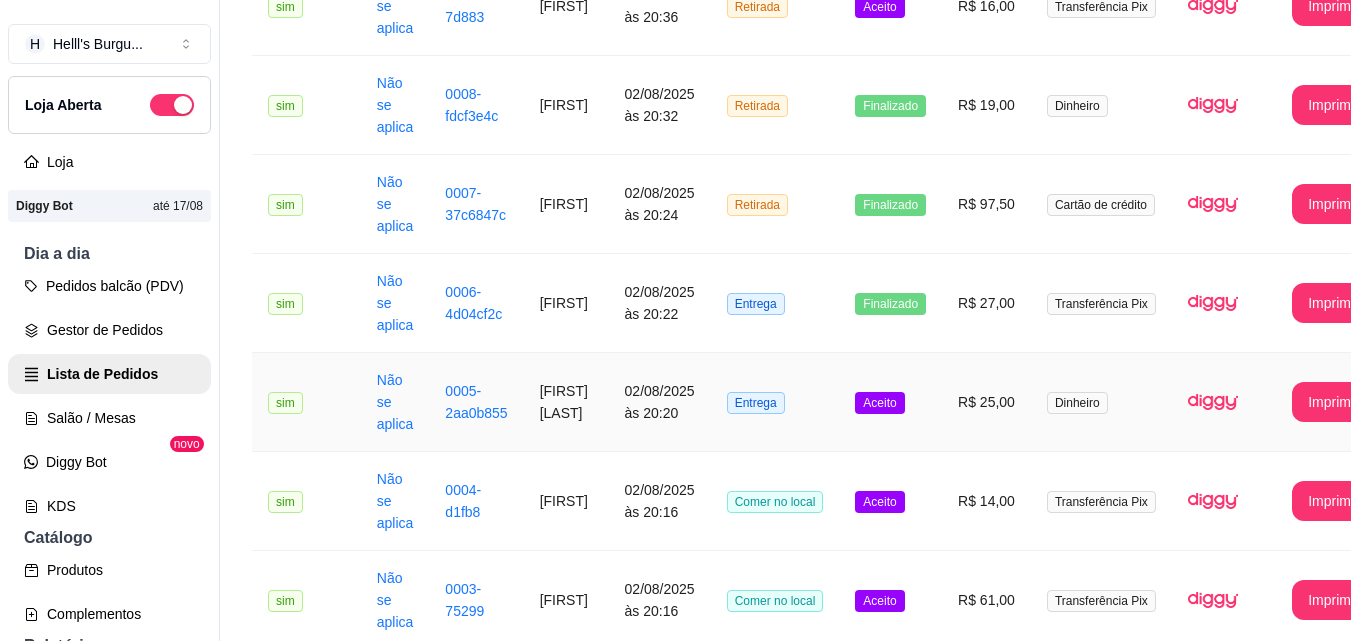 click on "Aceito" at bounding box center (890, 402) 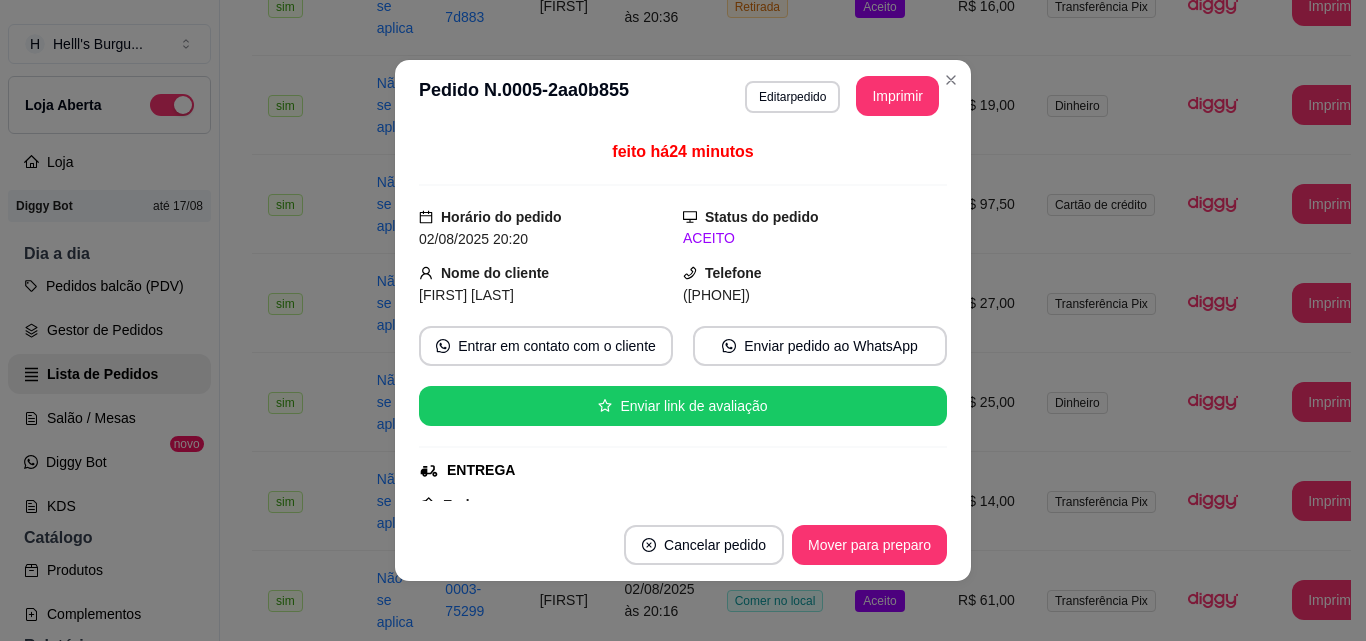 drag, startPoint x: 873, startPoint y: 566, endPoint x: 867, endPoint y: 549, distance: 18.027756 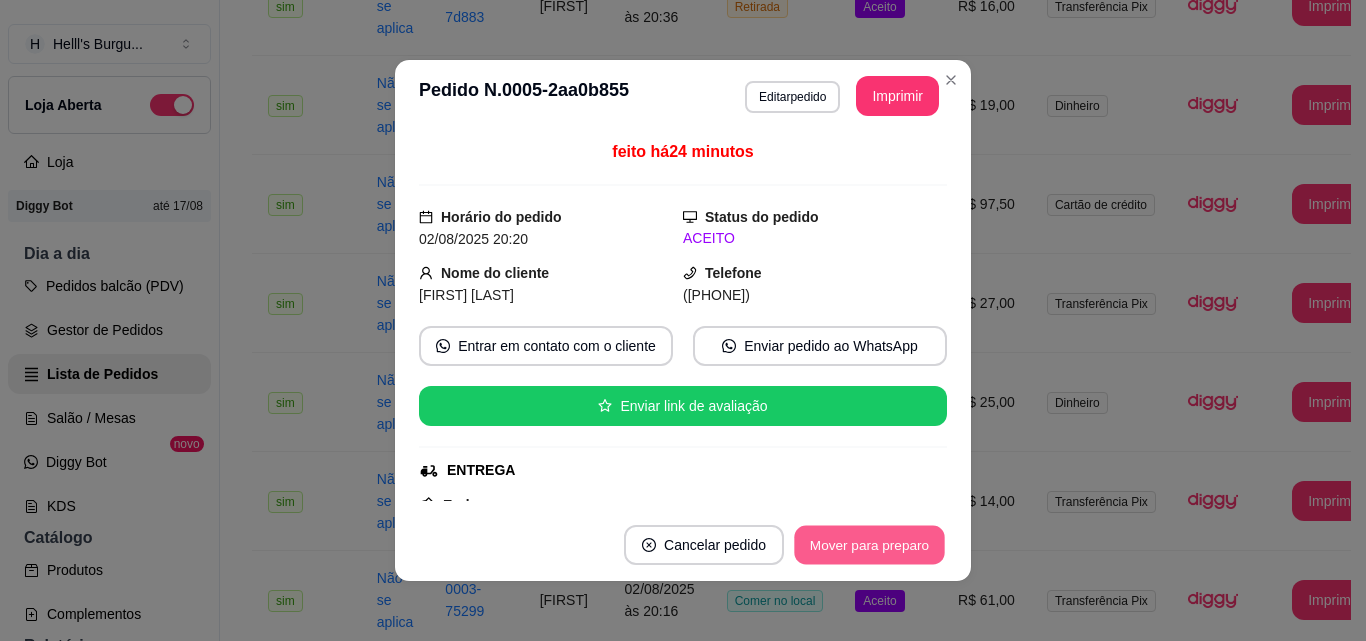 click on "Mover para preparo" at bounding box center (869, 545) 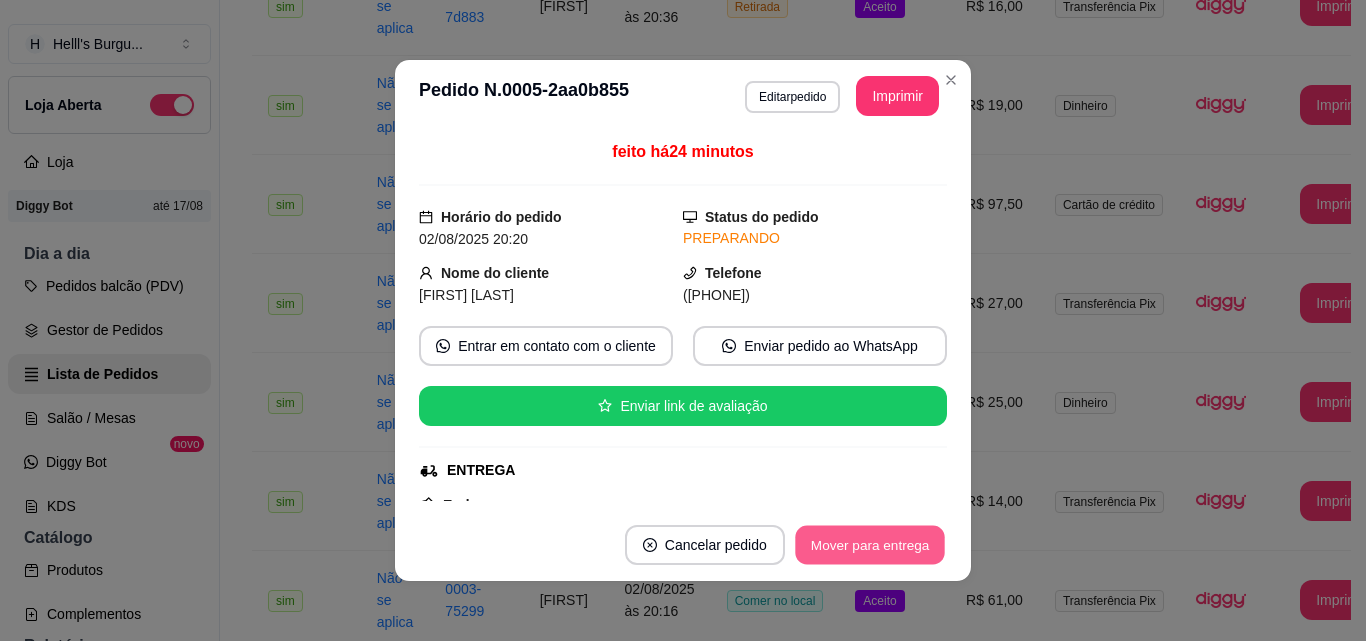 click on "Mover para entrega" at bounding box center [870, 545] 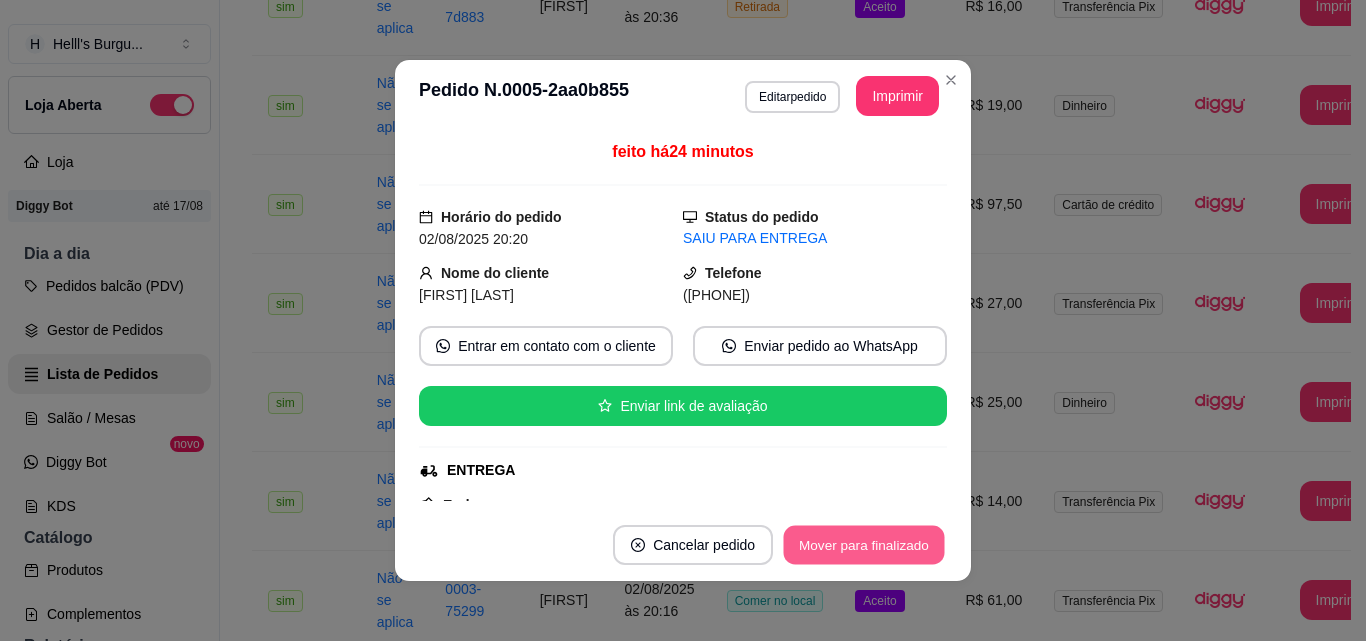 click on "Mover para finalizado" at bounding box center (864, 545) 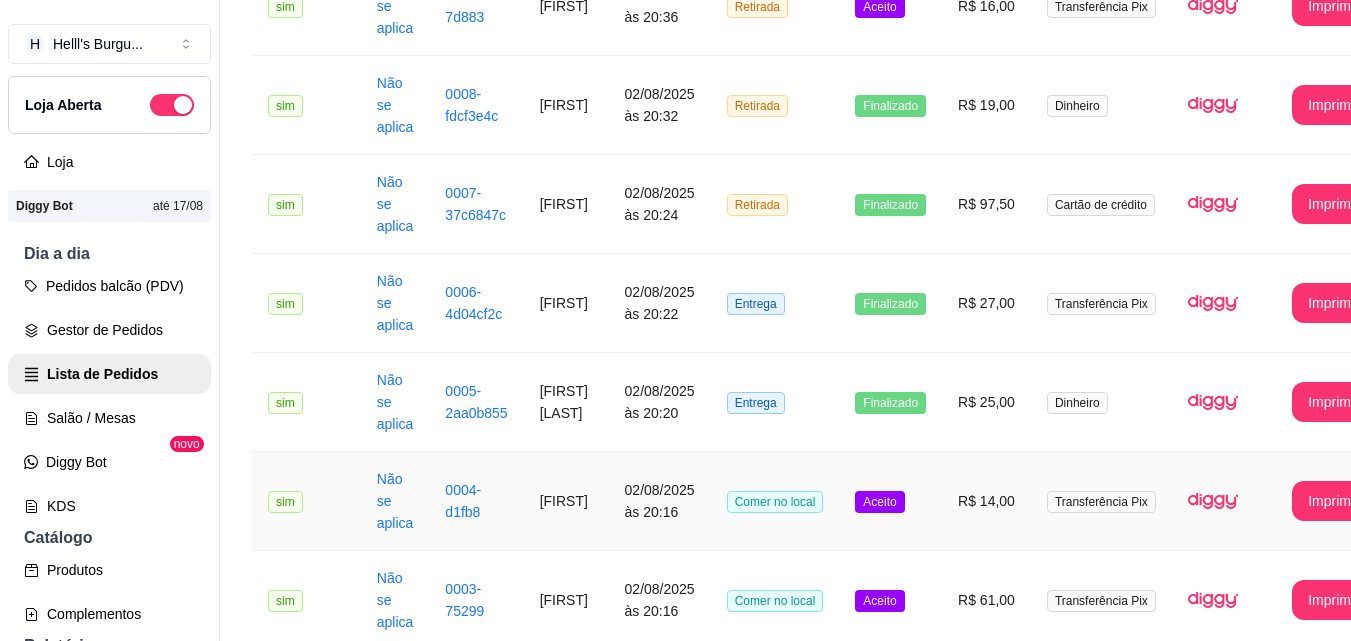 click on "Aceito" at bounding box center [890, 501] 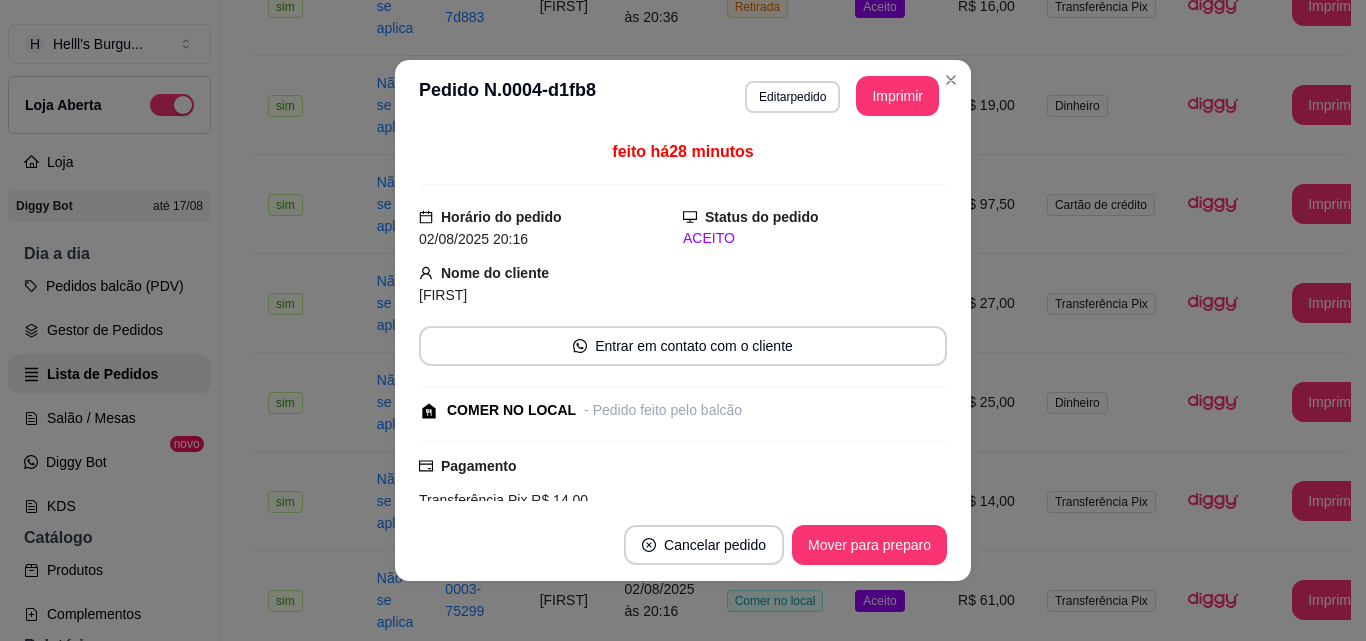 click on "Cancelar pedido Mover para preparo" at bounding box center [683, 545] 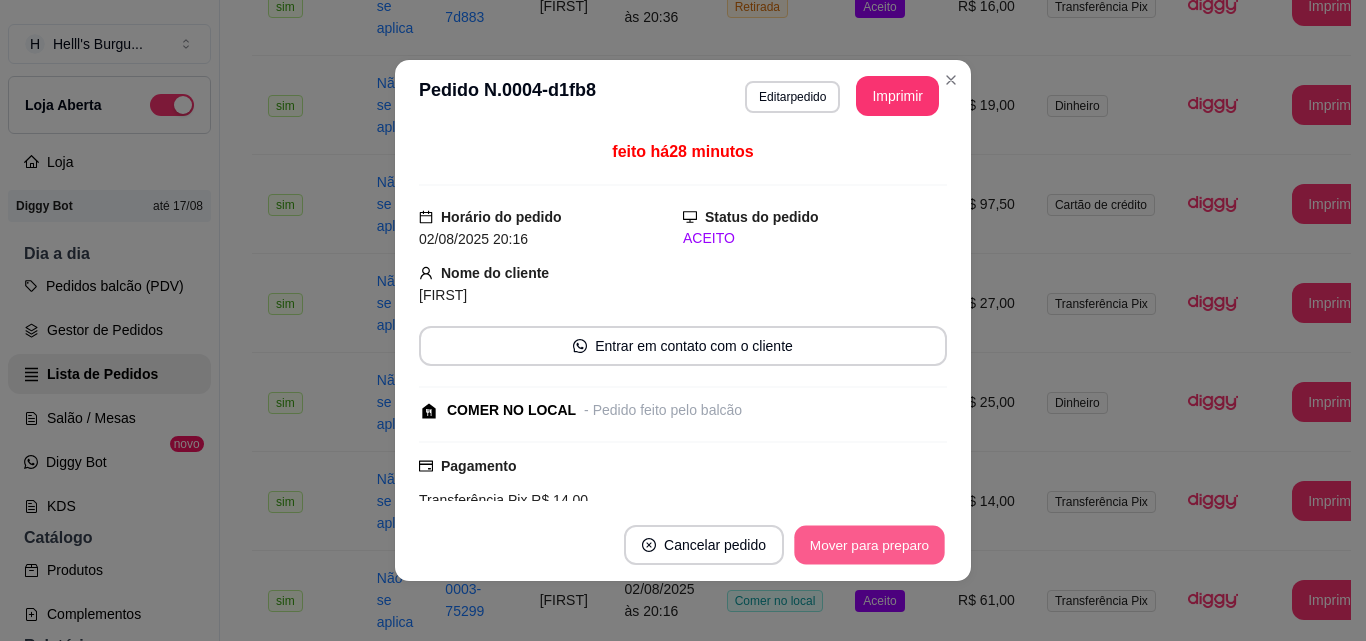 click on "Mover para preparo" at bounding box center [869, 545] 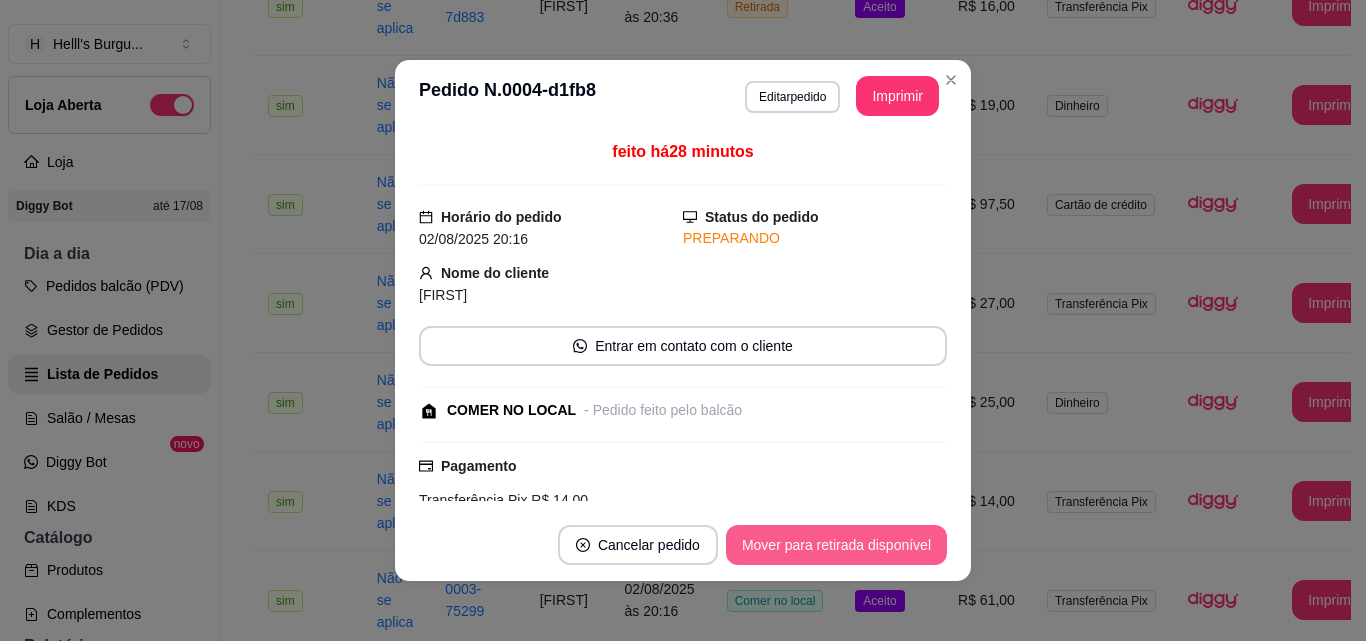 click on "Mover para retirada disponível" at bounding box center [836, 545] 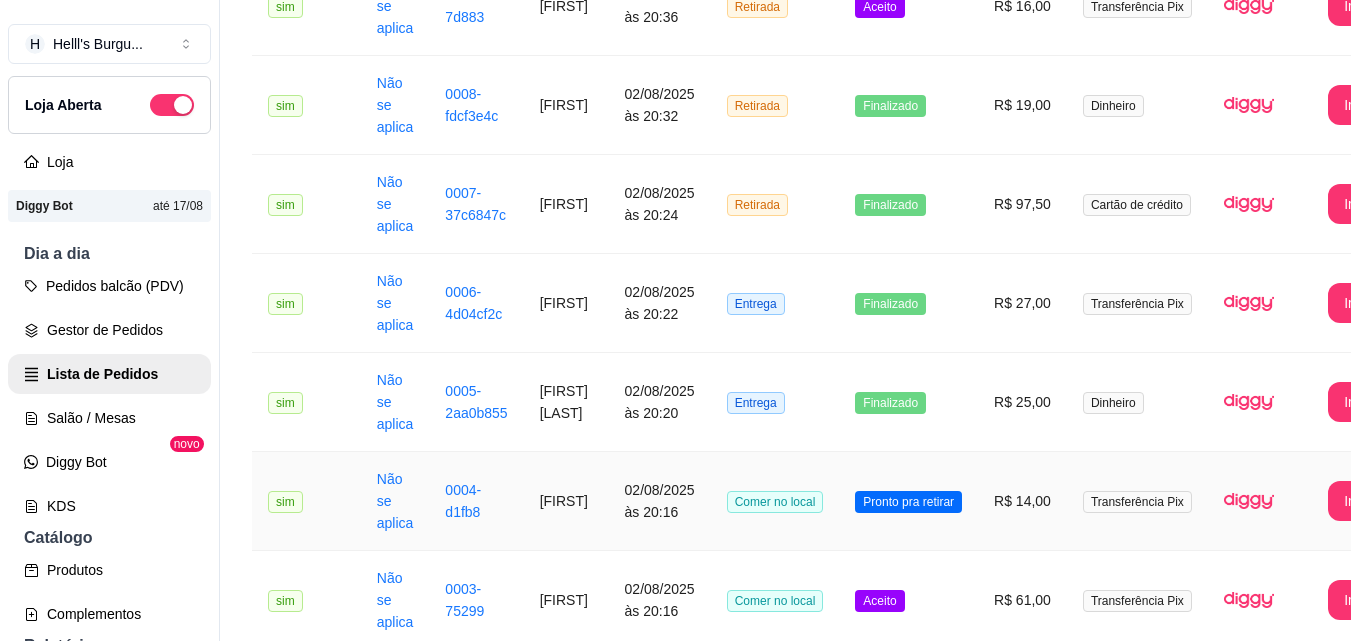 click on "Pronto pra retirar" at bounding box center (908, 501) 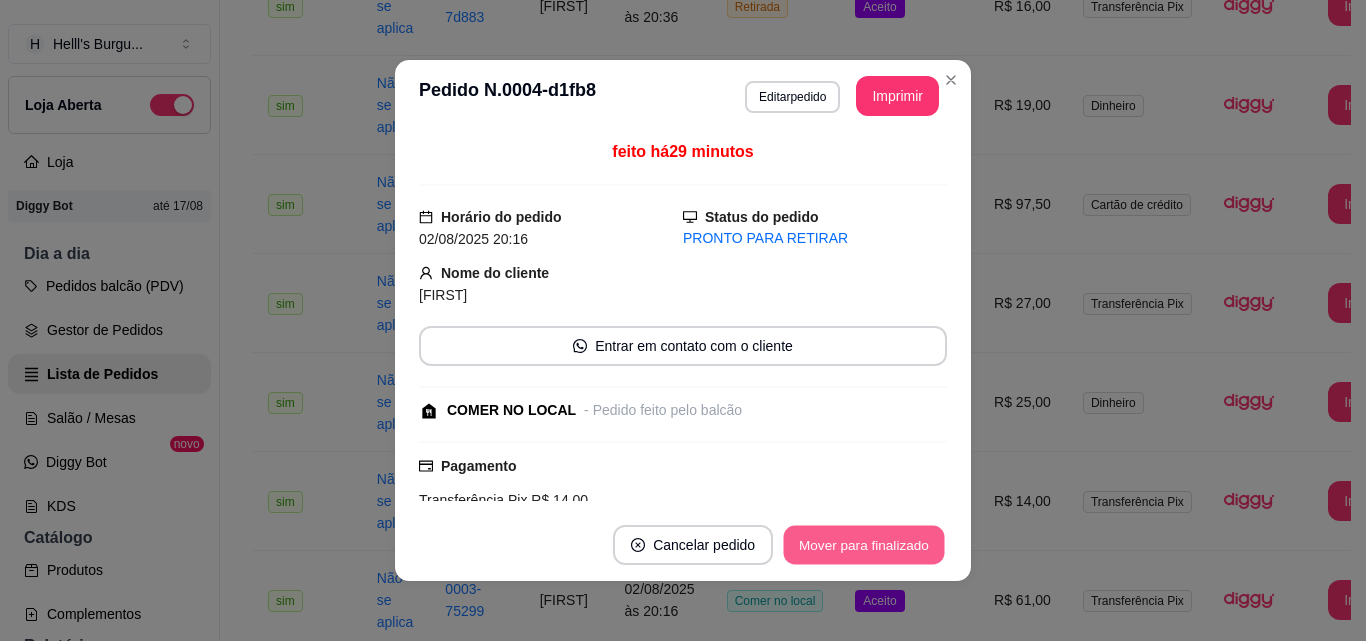 click on "Mover para finalizado" at bounding box center (864, 545) 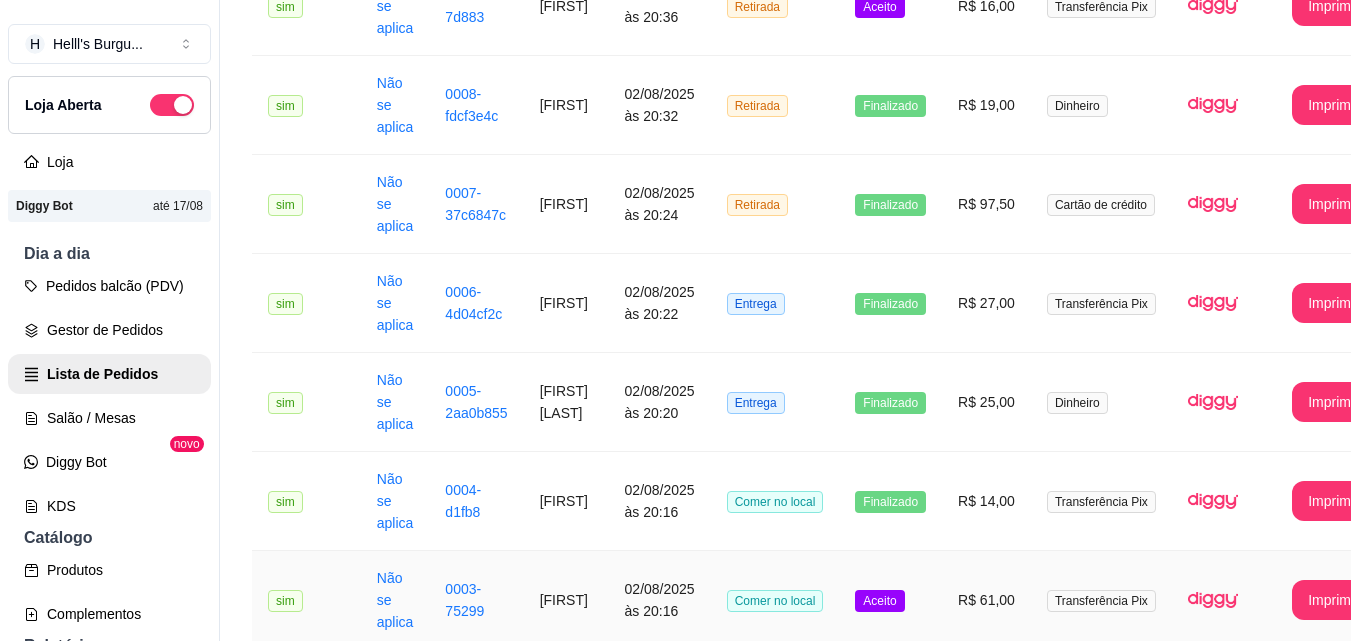 click on "Aceito" at bounding box center (879, 601) 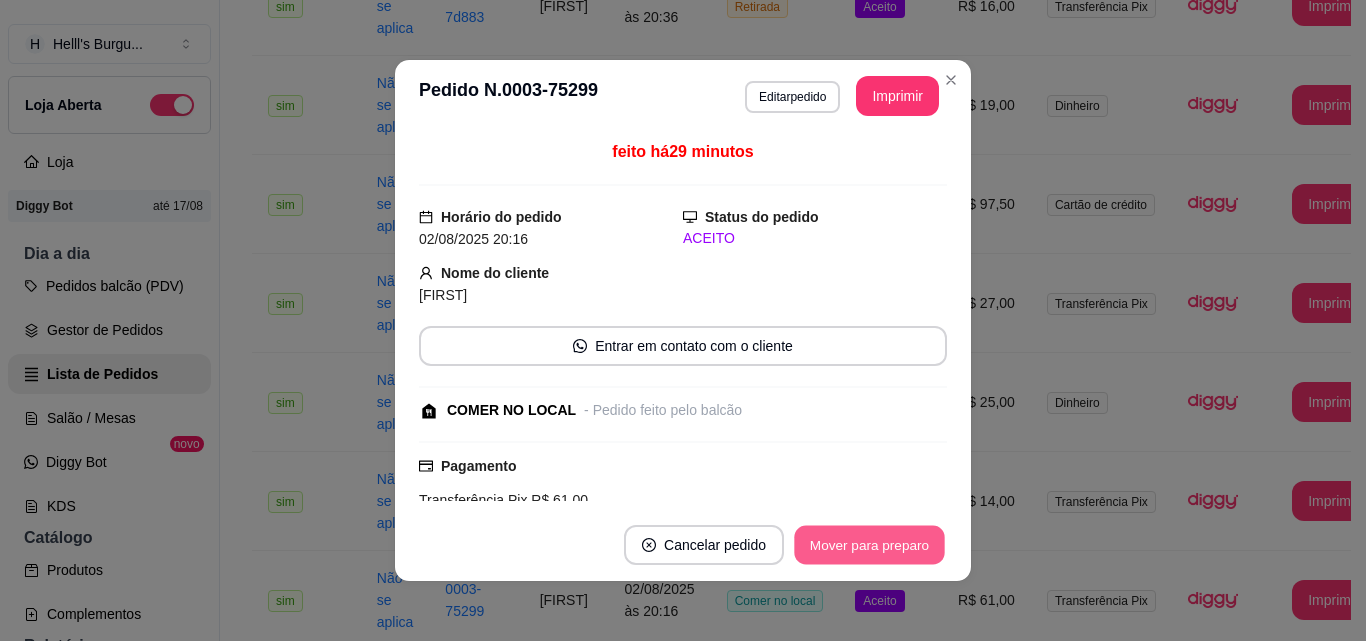 click on "Mover para preparo" at bounding box center (869, 545) 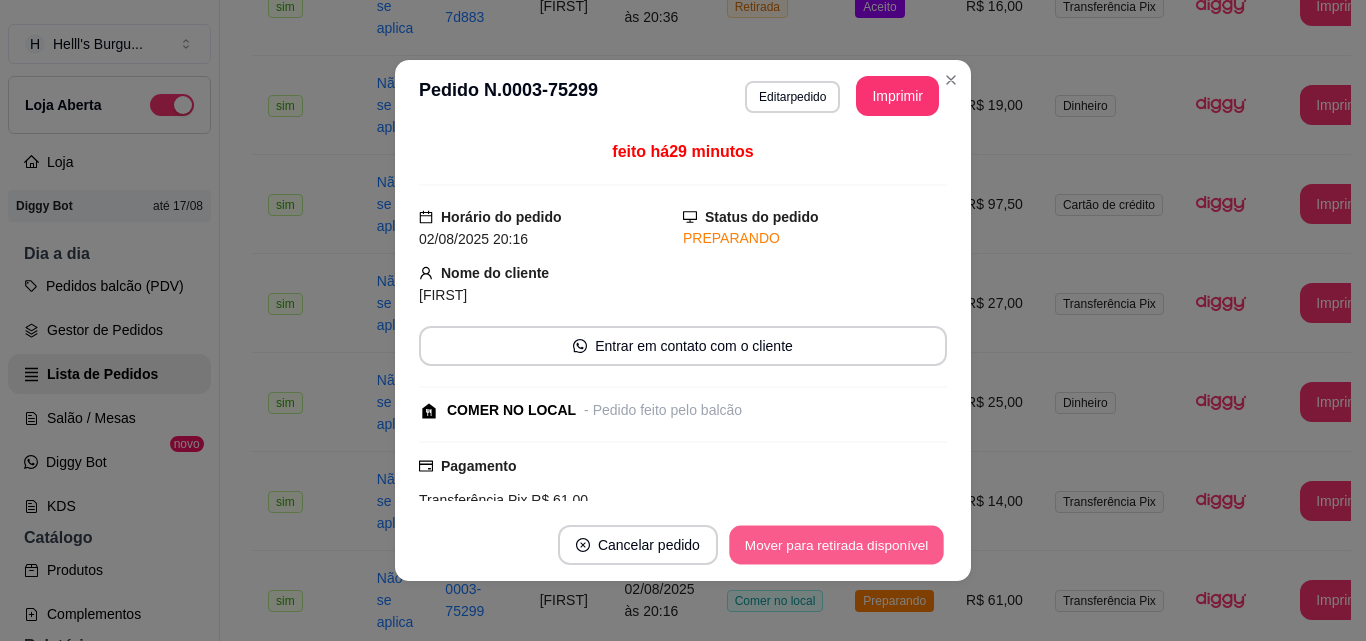 click on "Mover para retirada disponível" at bounding box center (836, 545) 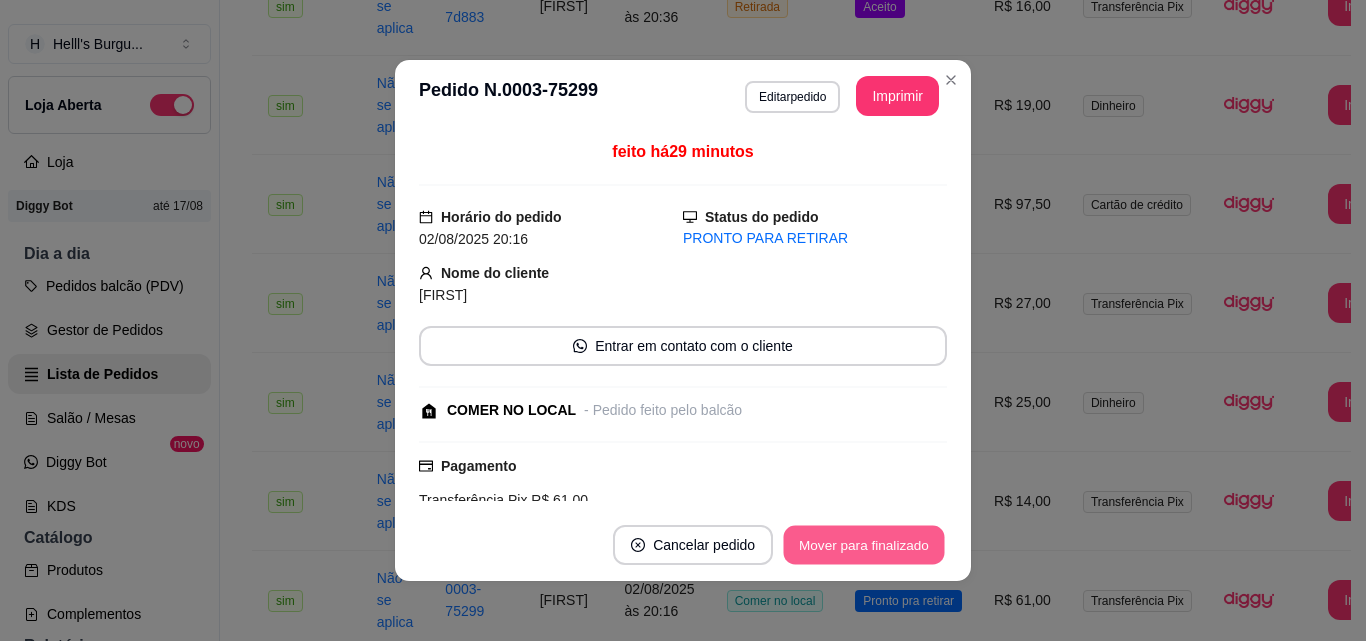 click on "Mover para finalizado" at bounding box center (864, 545) 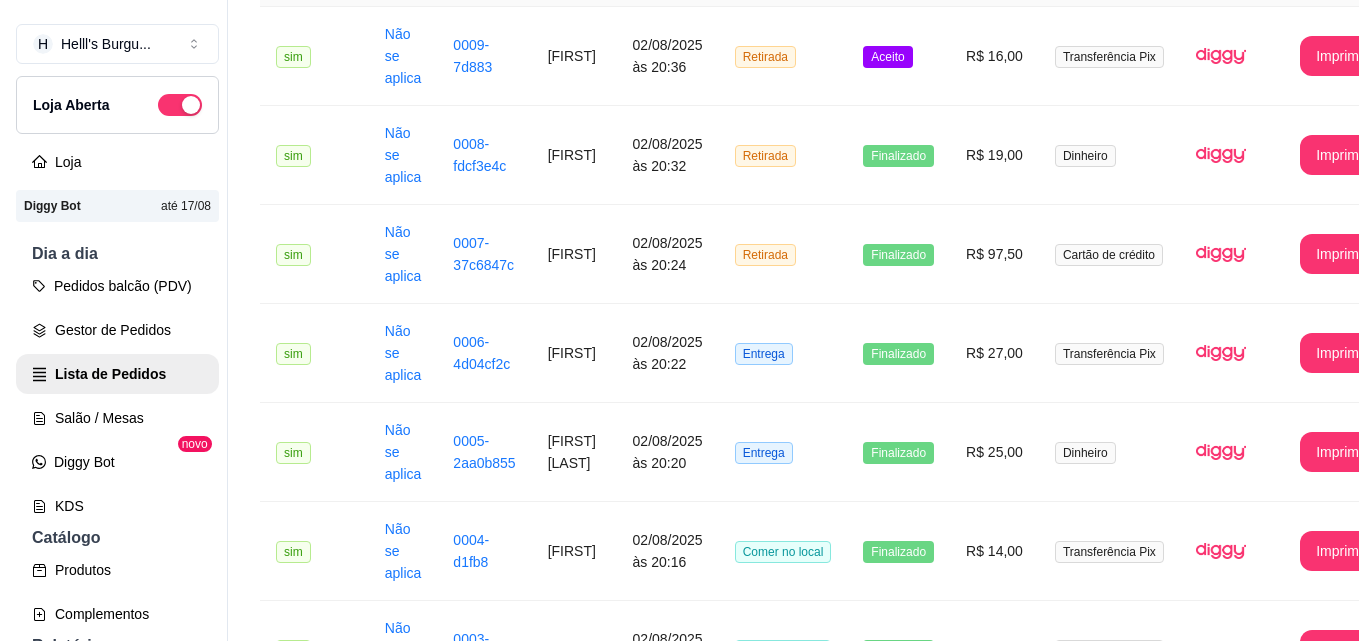 scroll, scrollTop: 0, scrollLeft: 0, axis: both 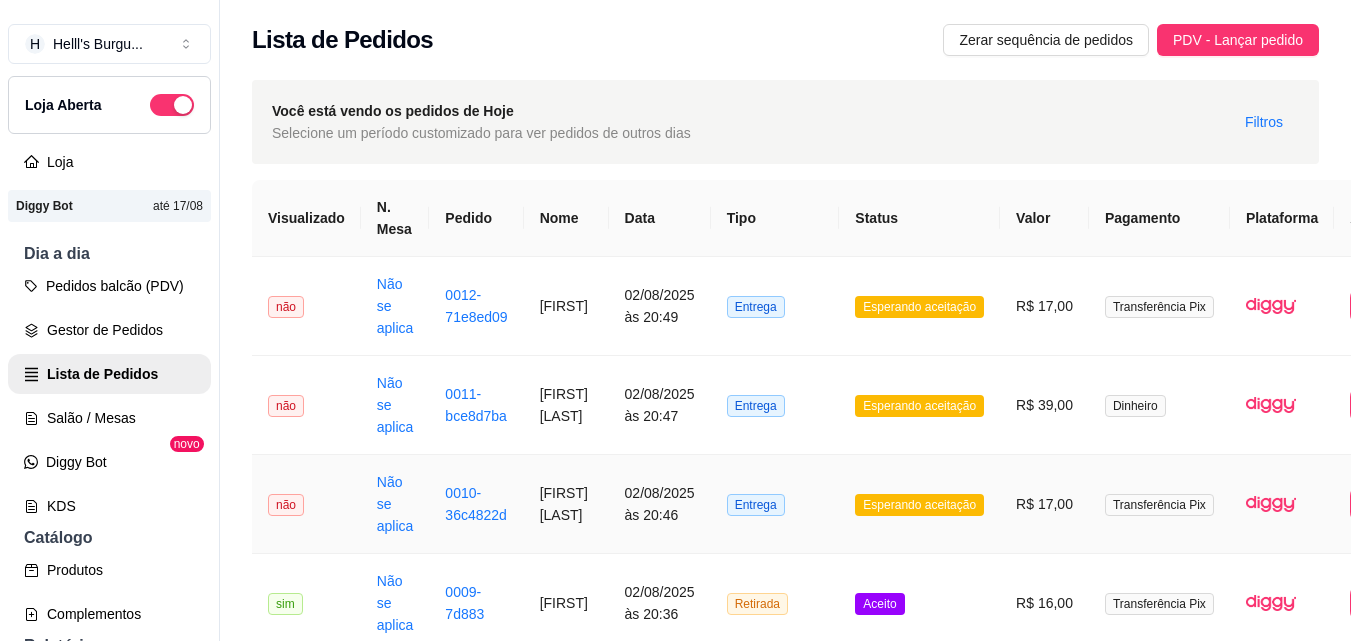 click on "Entrega" at bounding box center [775, 504] 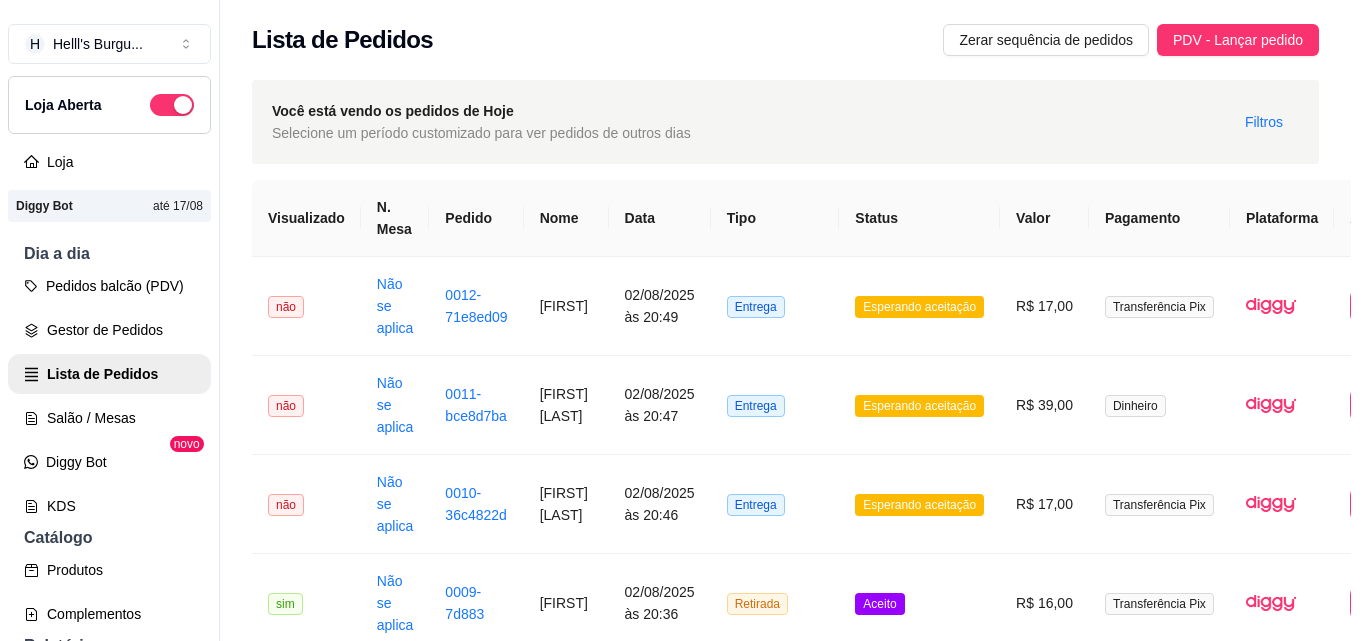 click on "Recusar pedido Aceitar pedido" at bounding box center [683, 545] 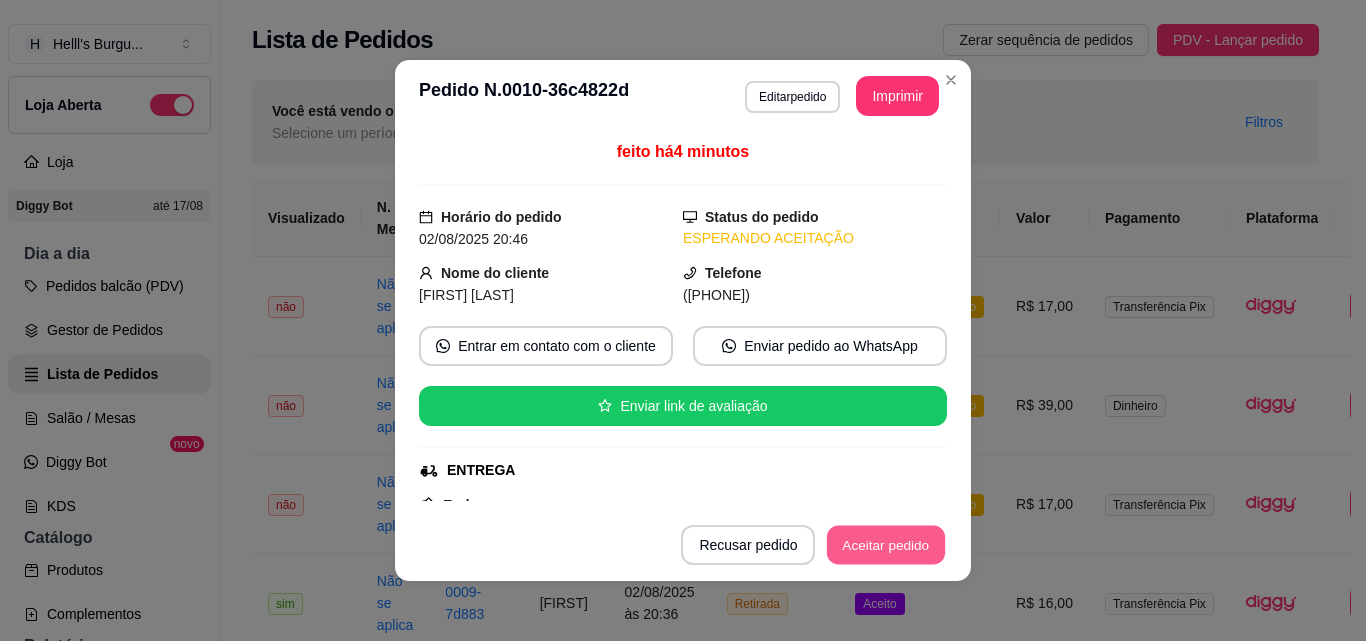 click on "Aceitar pedido" at bounding box center (886, 545) 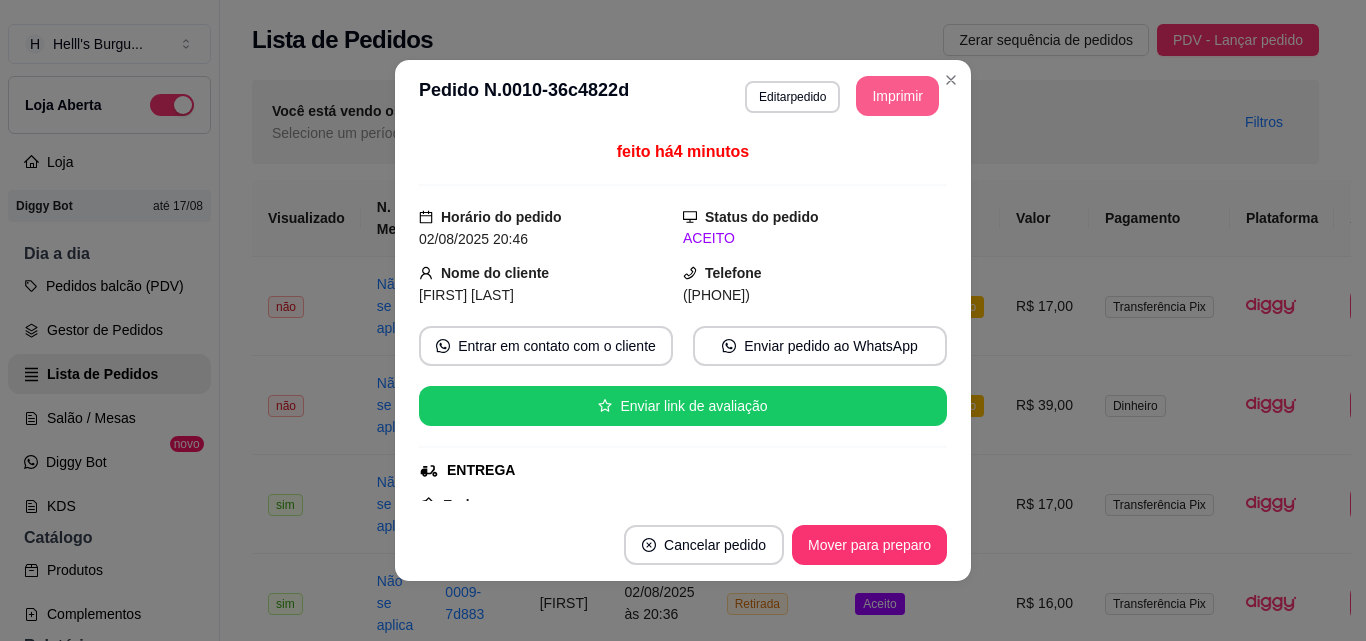 click on "Imprimir" at bounding box center (897, 96) 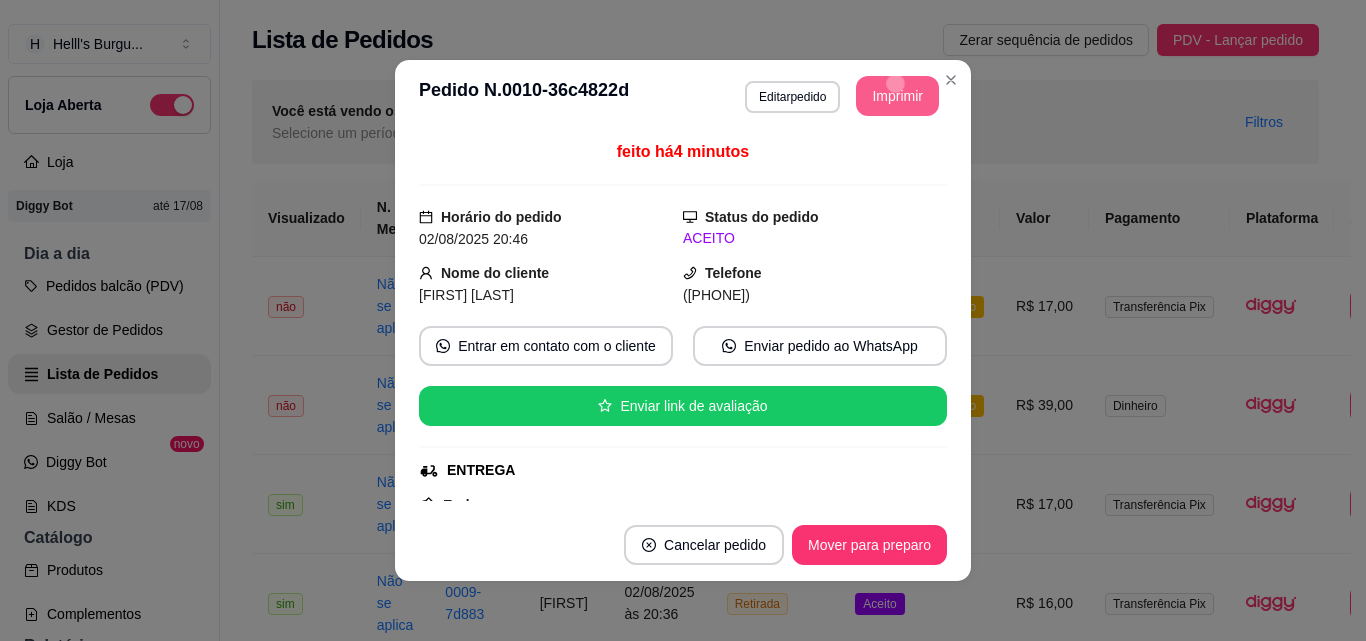scroll, scrollTop: 0, scrollLeft: 0, axis: both 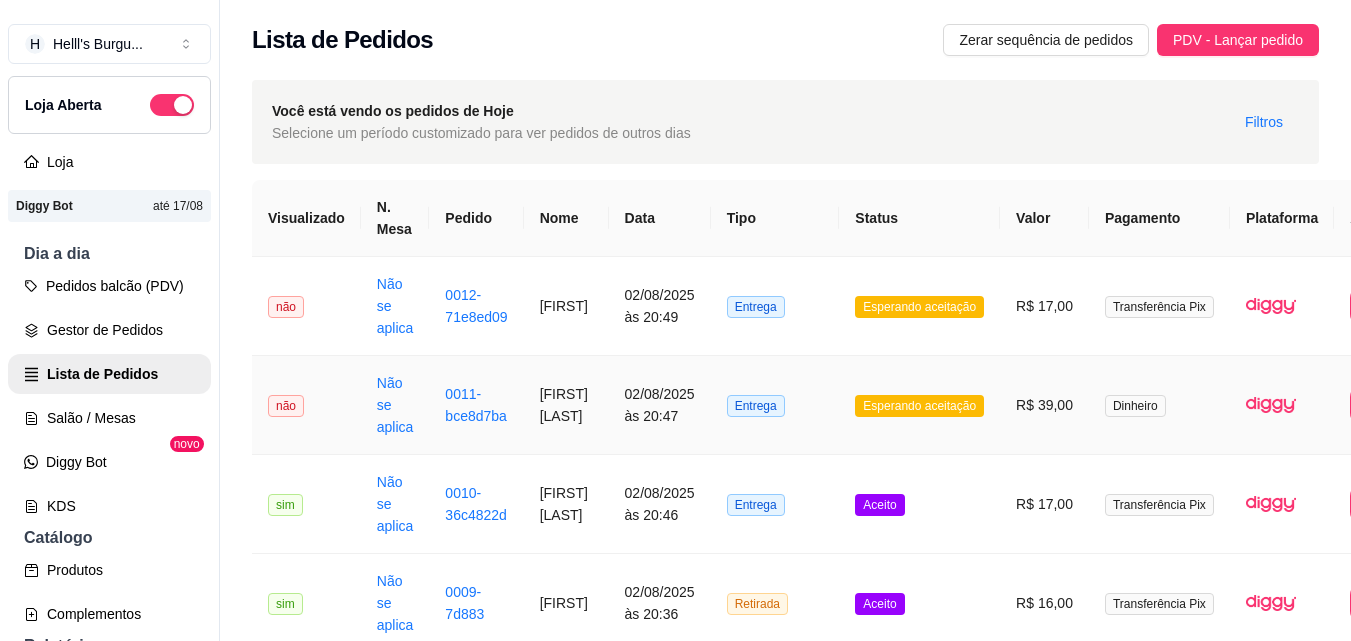 click on "Esperando aceitação" at bounding box center (919, 405) 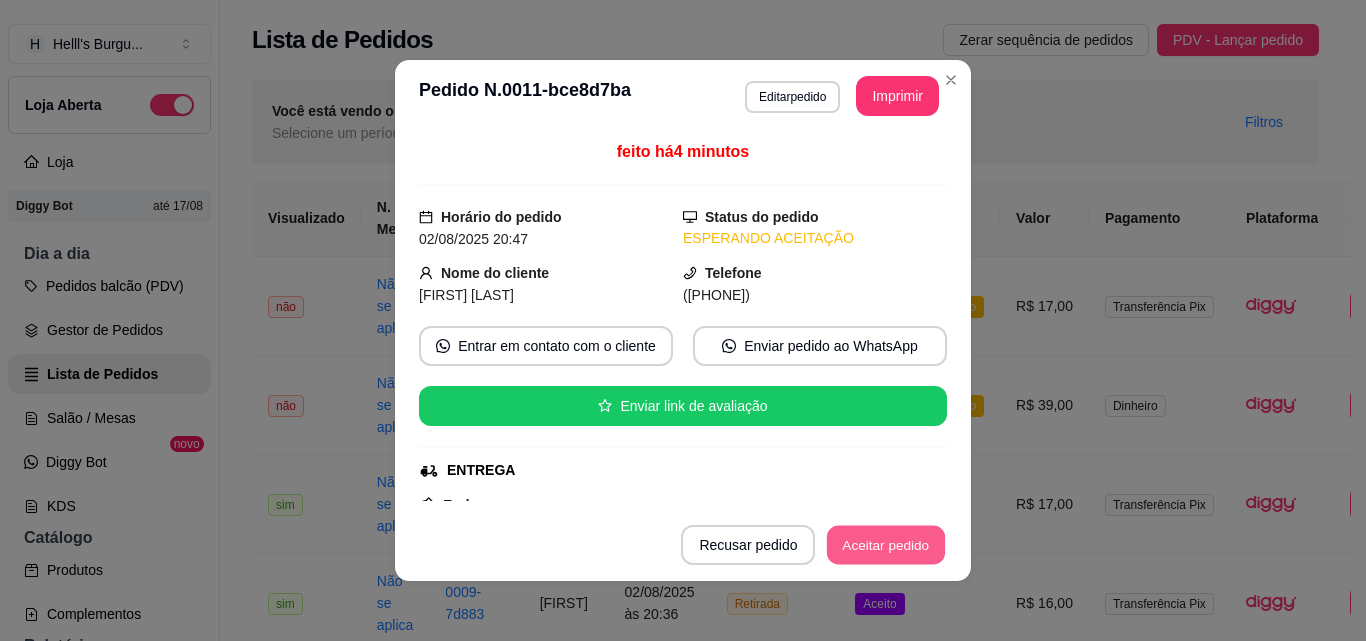 click on "Aceitar pedido" at bounding box center (886, 545) 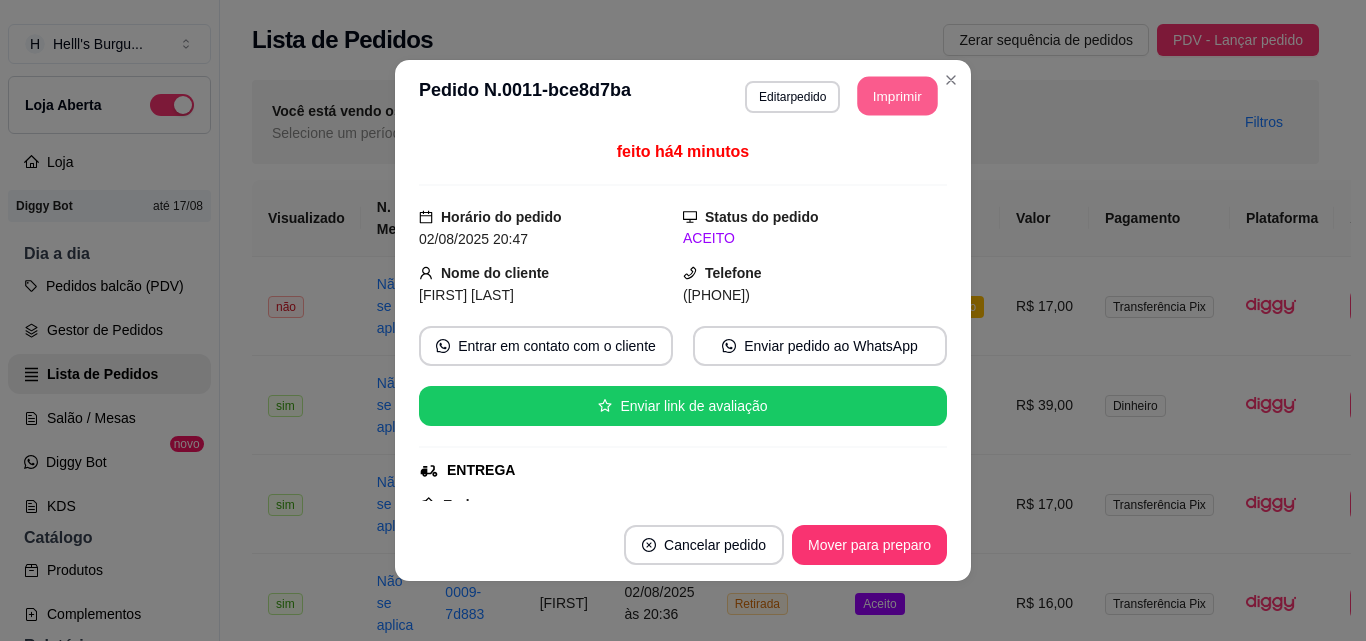 click on "Imprimir" at bounding box center (898, 96) 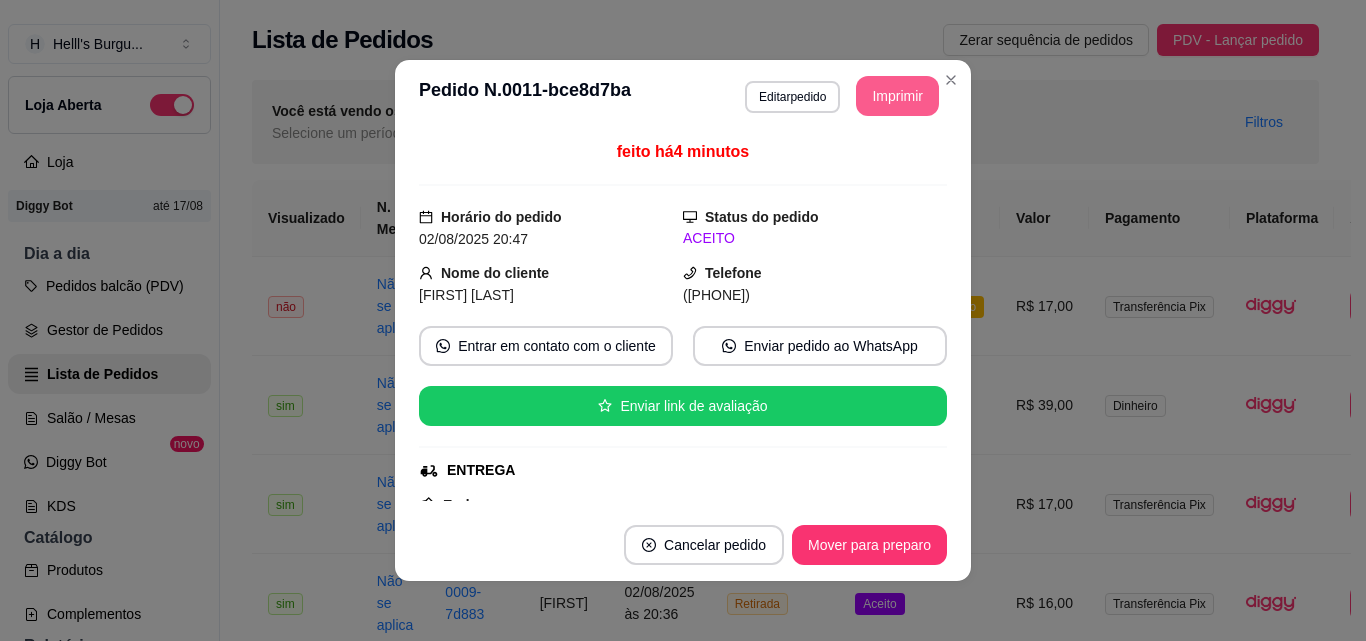 scroll, scrollTop: 0, scrollLeft: 0, axis: both 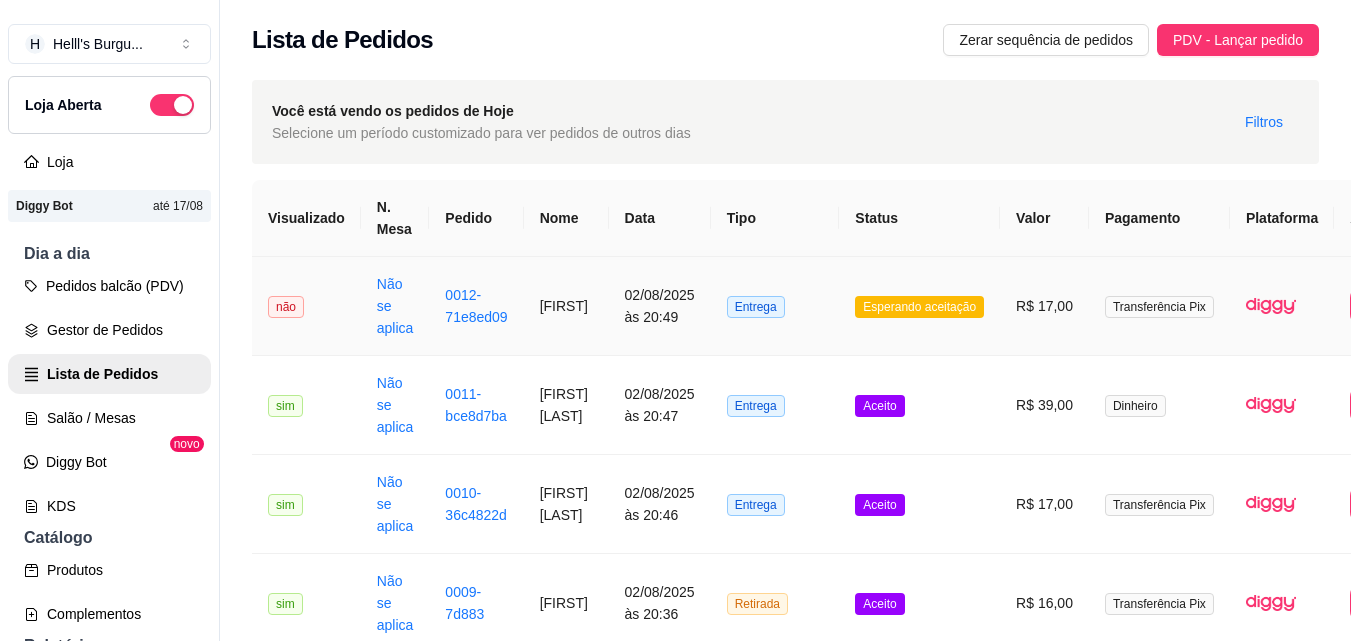 click on "Entrega" at bounding box center (775, 306) 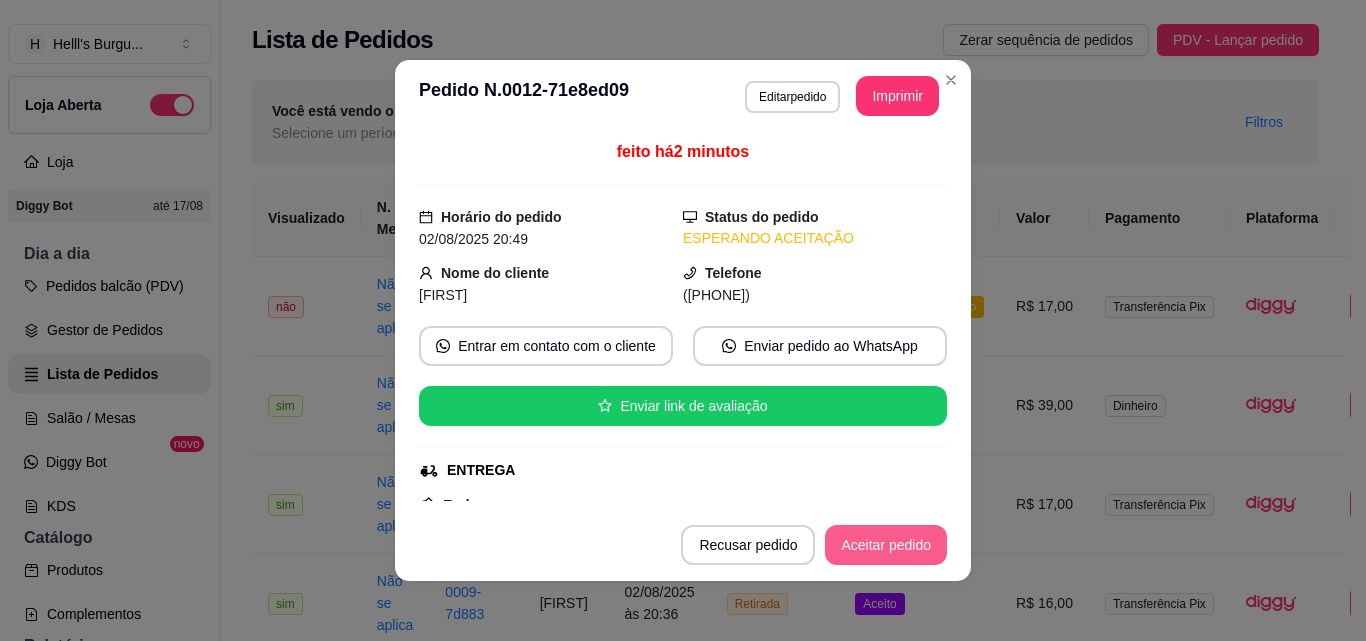 click on "Aceitar pedido" at bounding box center [886, 545] 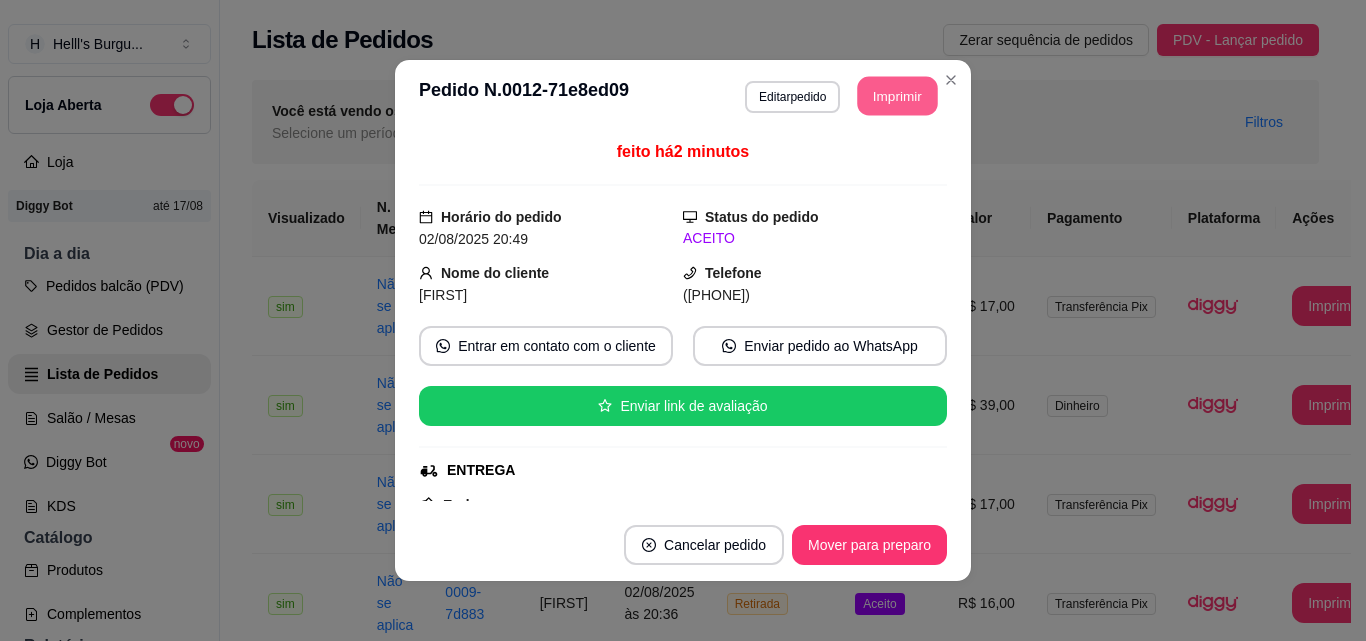 click on "Imprimir" at bounding box center [898, 96] 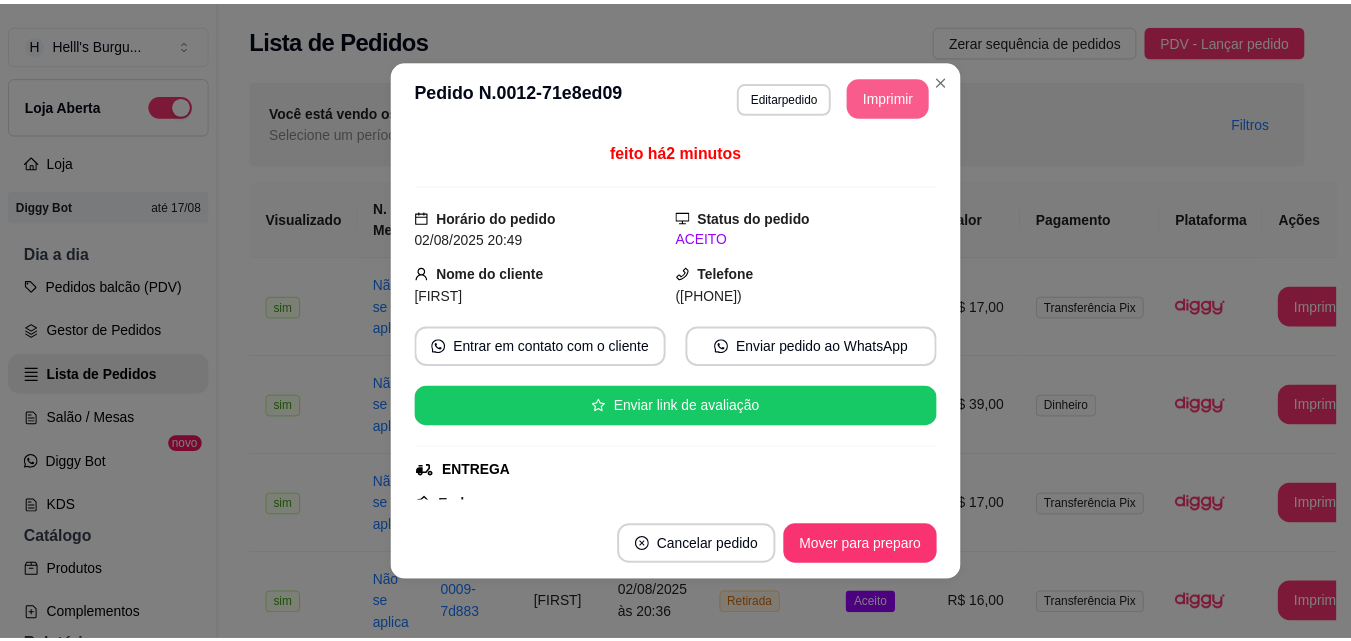 scroll, scrollTop: 0, scrollLeft: 0, axis: both 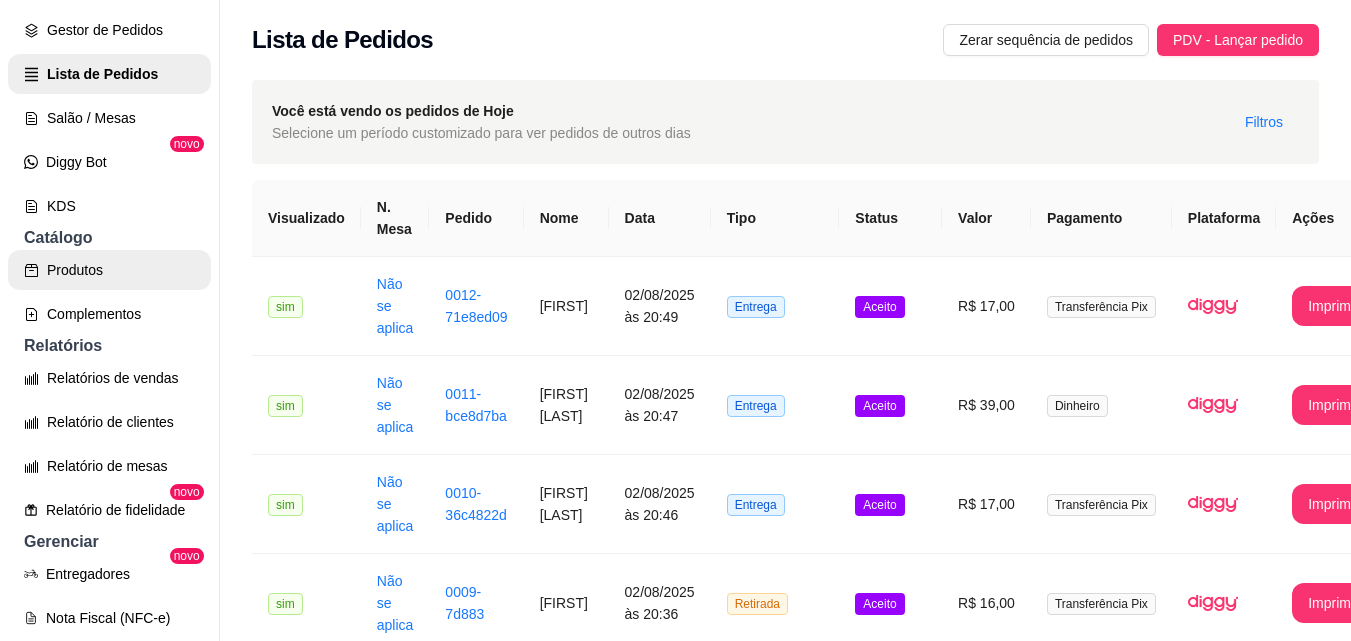 click on "Produtos" at bounding box center (109, 270) 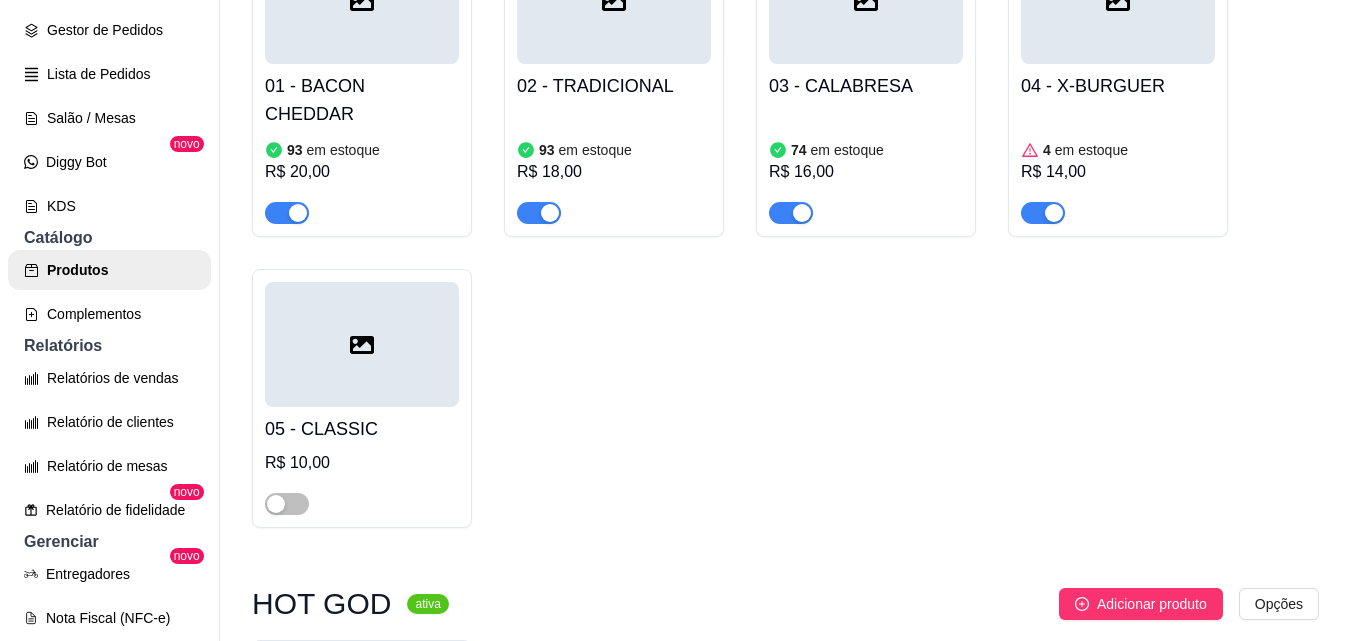 scroll, scrollTop: 200, scrollLeft: 0, axis: vertical 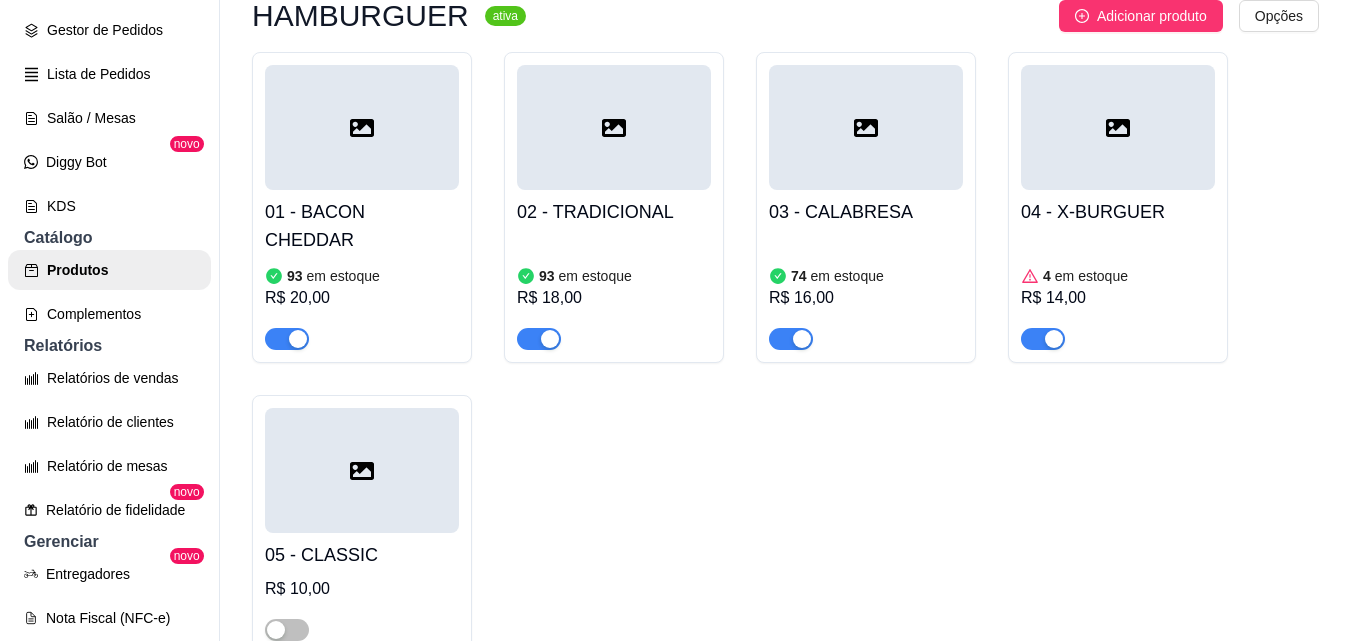click on "4 em estoque R$ 14,00" at bounding box center [1118, 292] 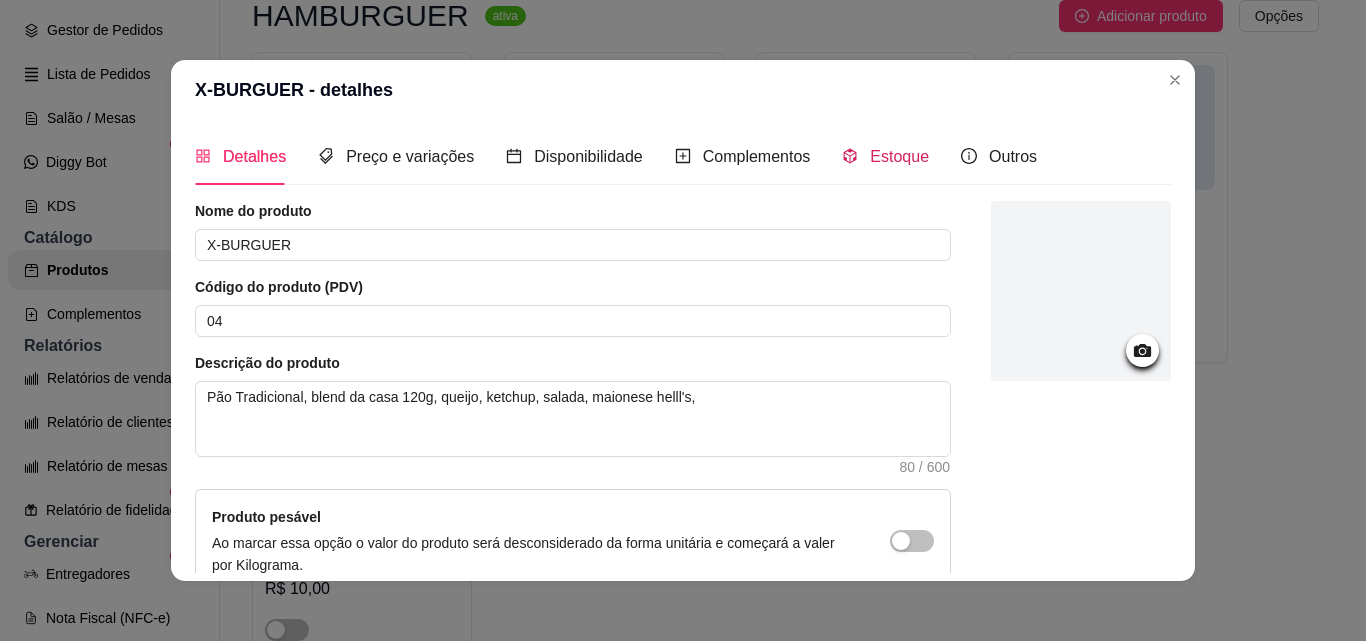 click on "Estoque" at bounding box center (899, 156) 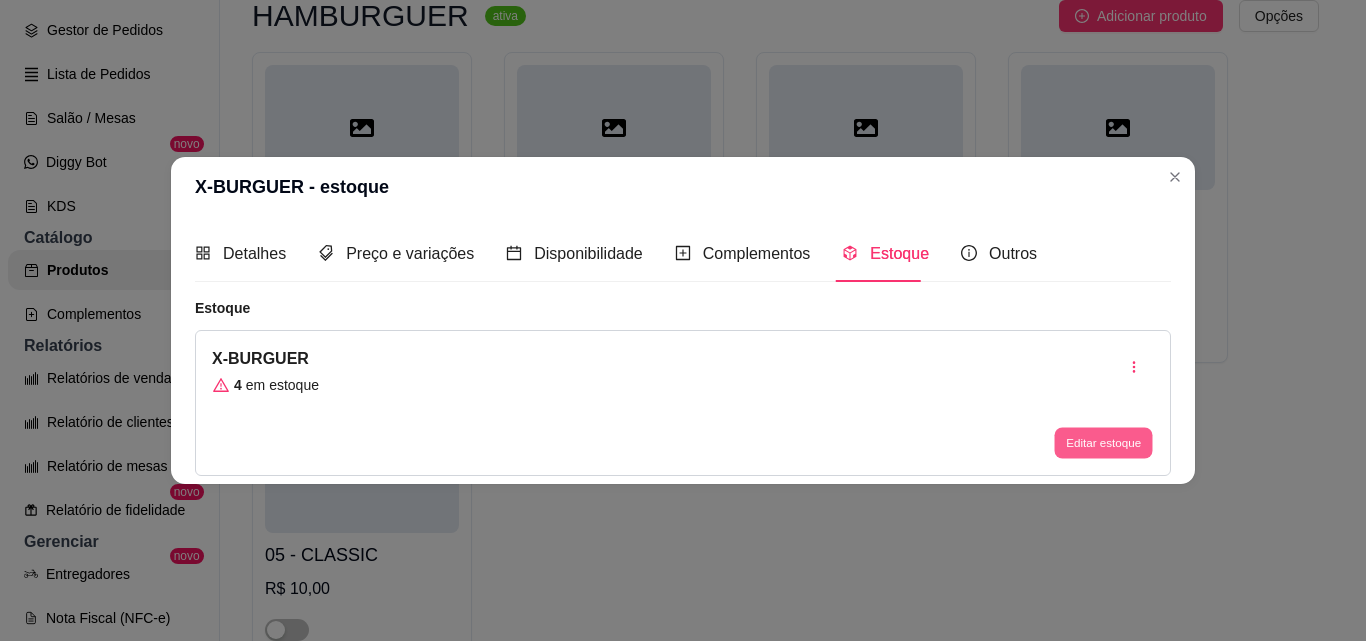 click on "Editar estoque" at bounding box center (1103, 443) 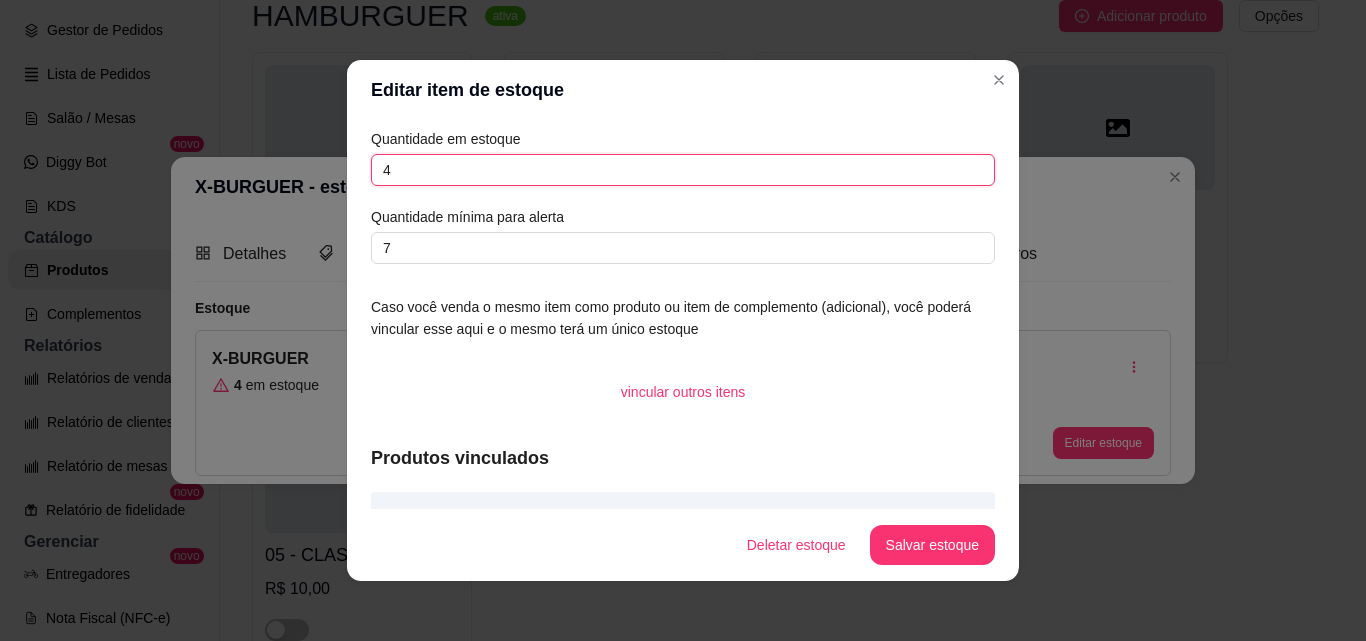 click on "4" at bounding box center [683, 170] 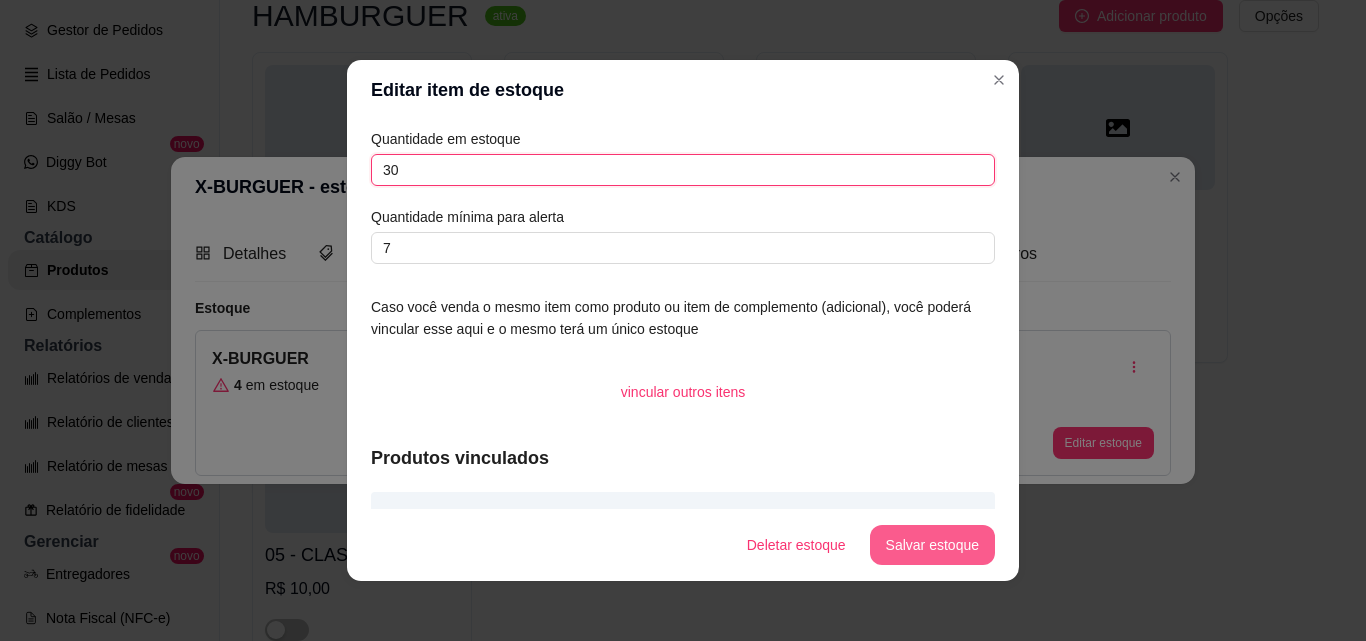 type on "30" 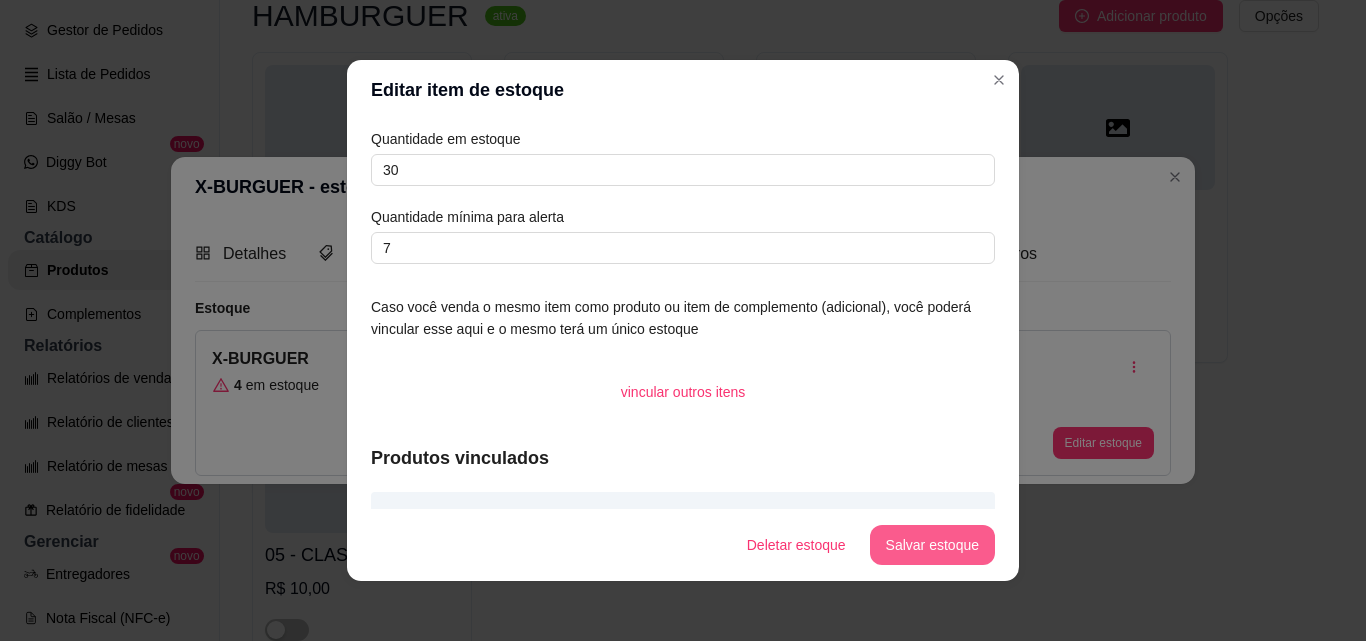click on "Salvar estoque" at bounding box center [932, 545] 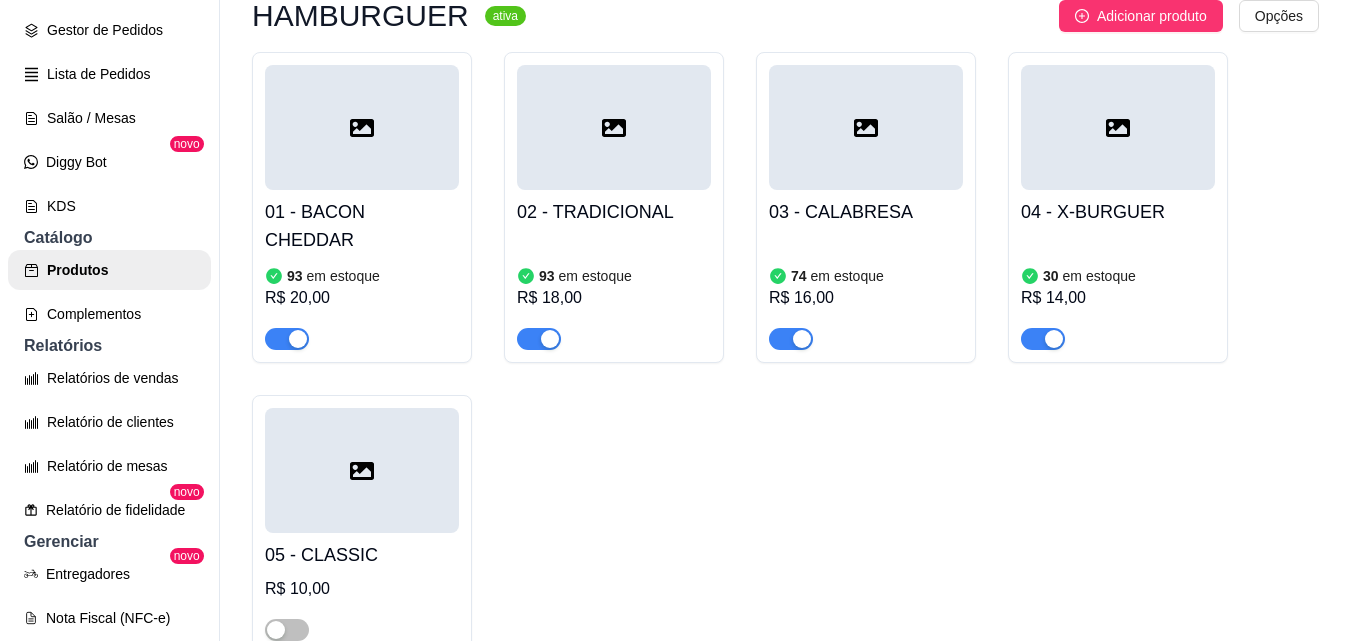 scroll, scrollTop: 0, scrollLeft: 0, axis: both 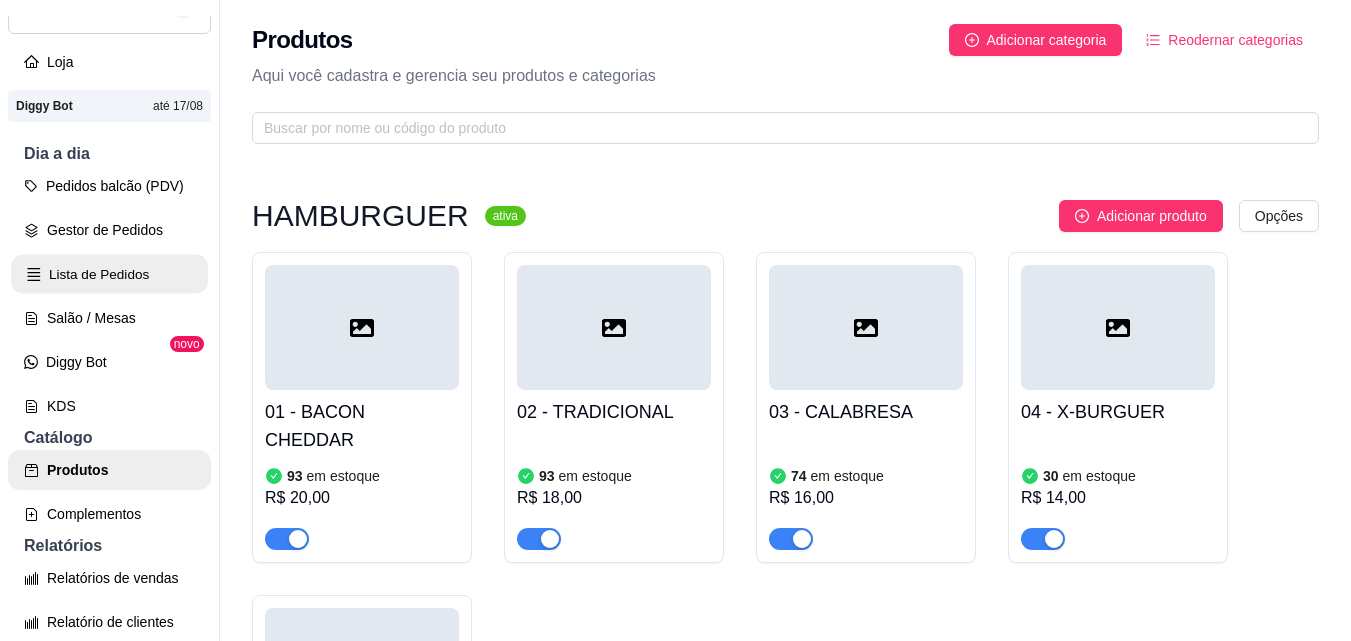 click on "Lista de Pedidos" at bounding box center [109, 274] 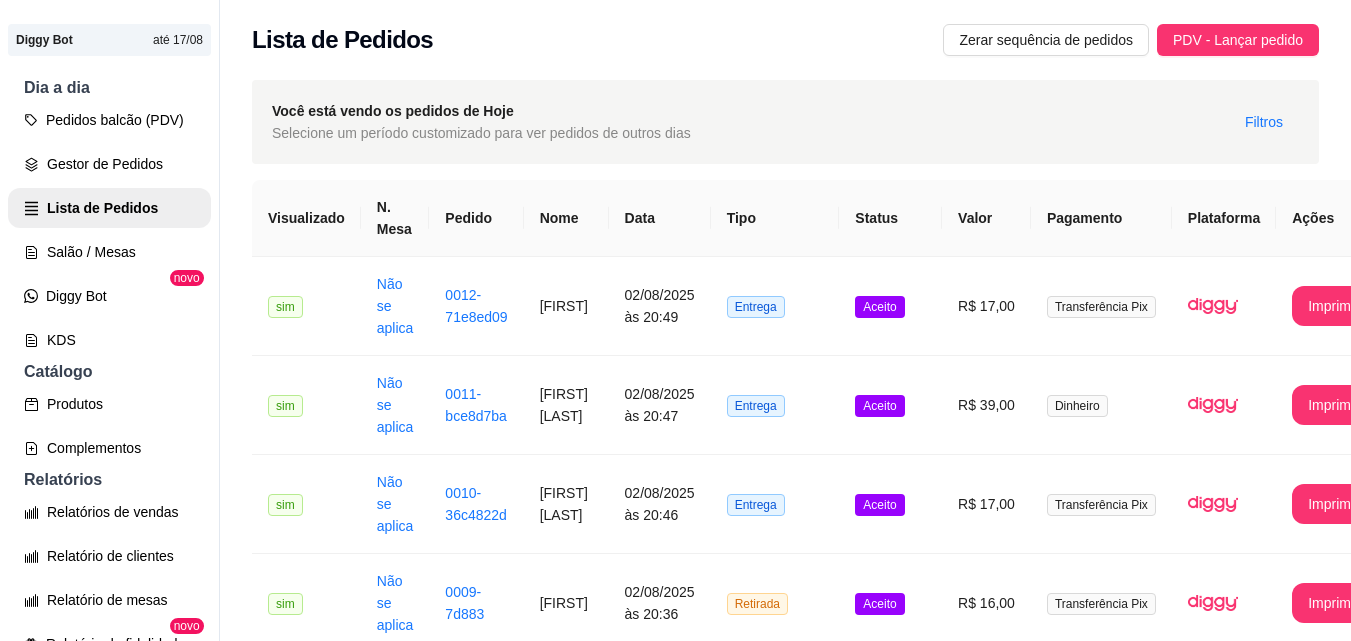 scroll, scrollTop: 300, scrollLeft: 0, axis: vertical 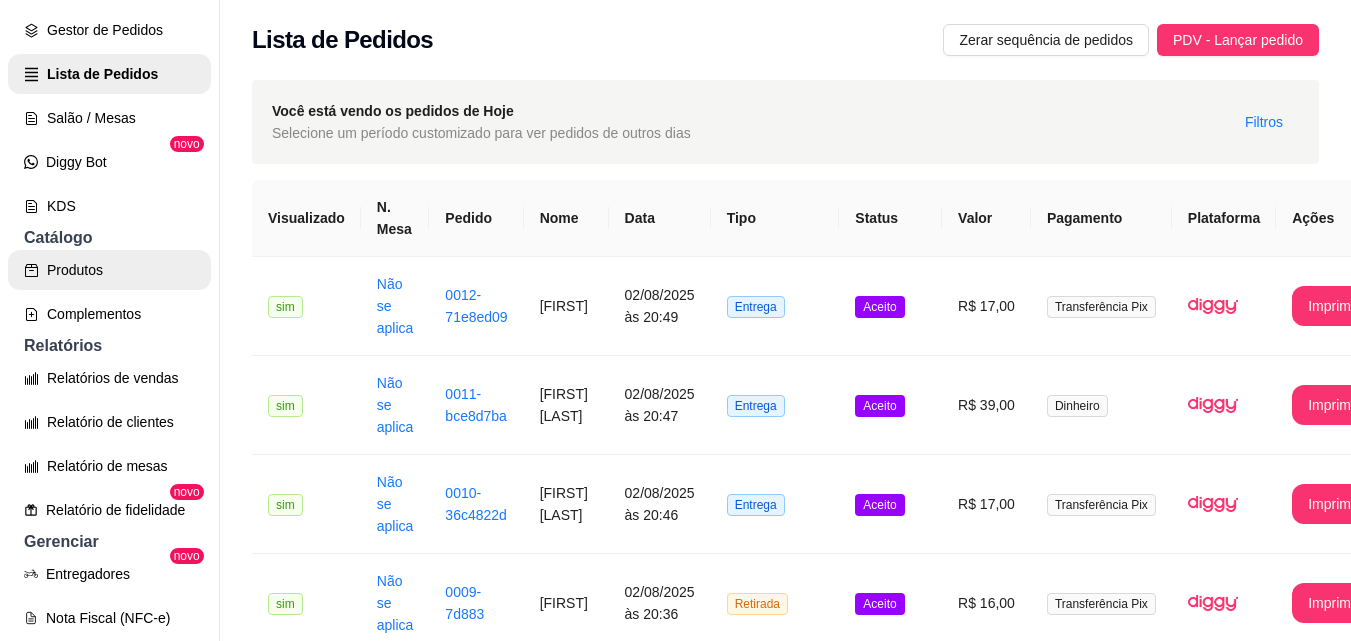 click on "Produtos" at bounding box center (109, 270) 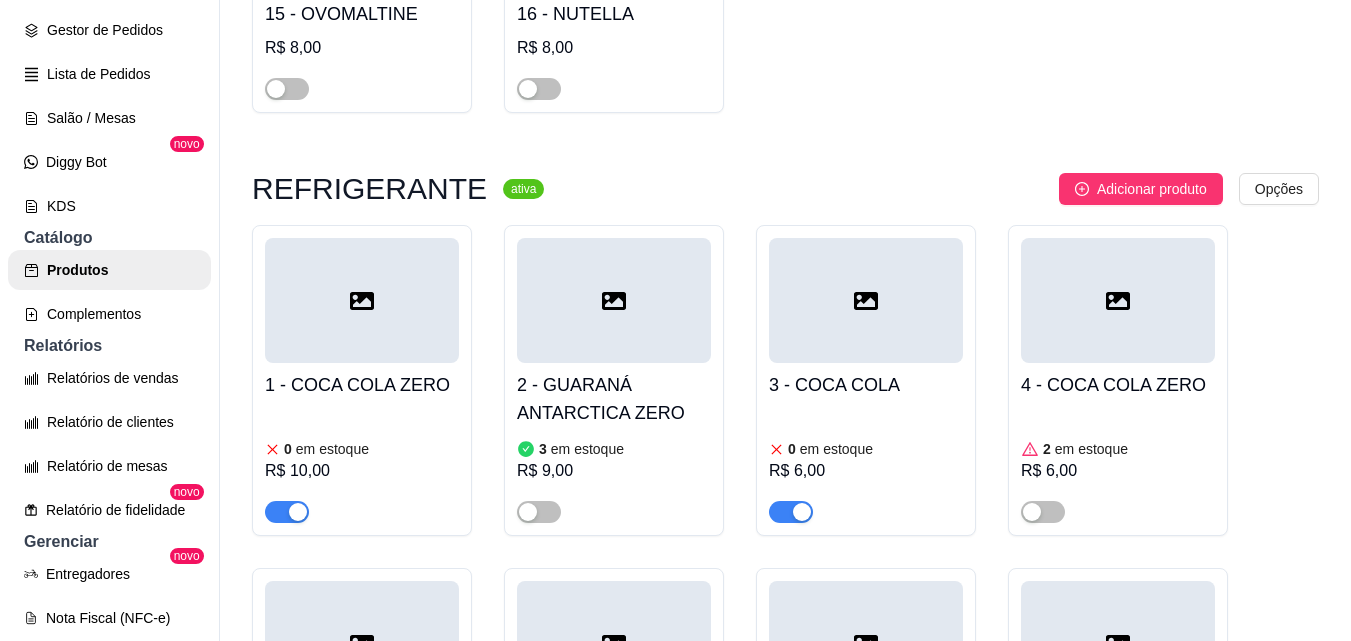 scroll, scrollTop: 2100, scrollLeft: 0, axis: vertical 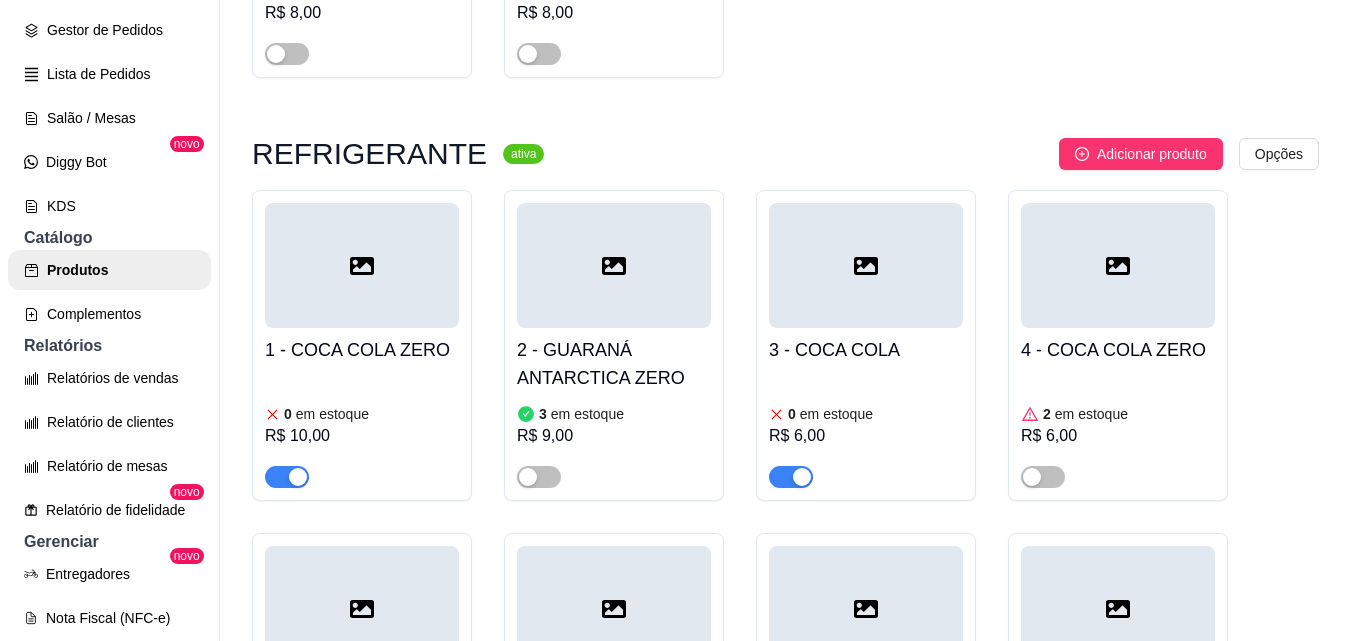 click at bounding box center (287, 477) 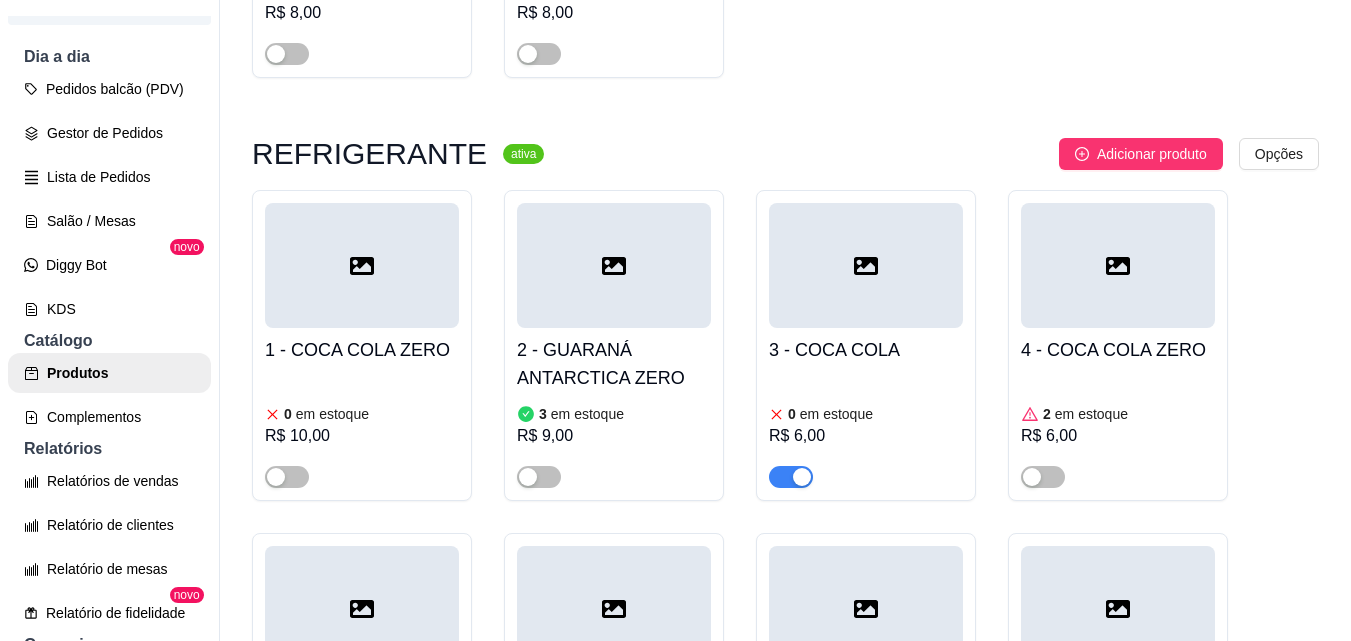 scroll, scrollTop: 100, scrollLeft: 0, axis: vertical 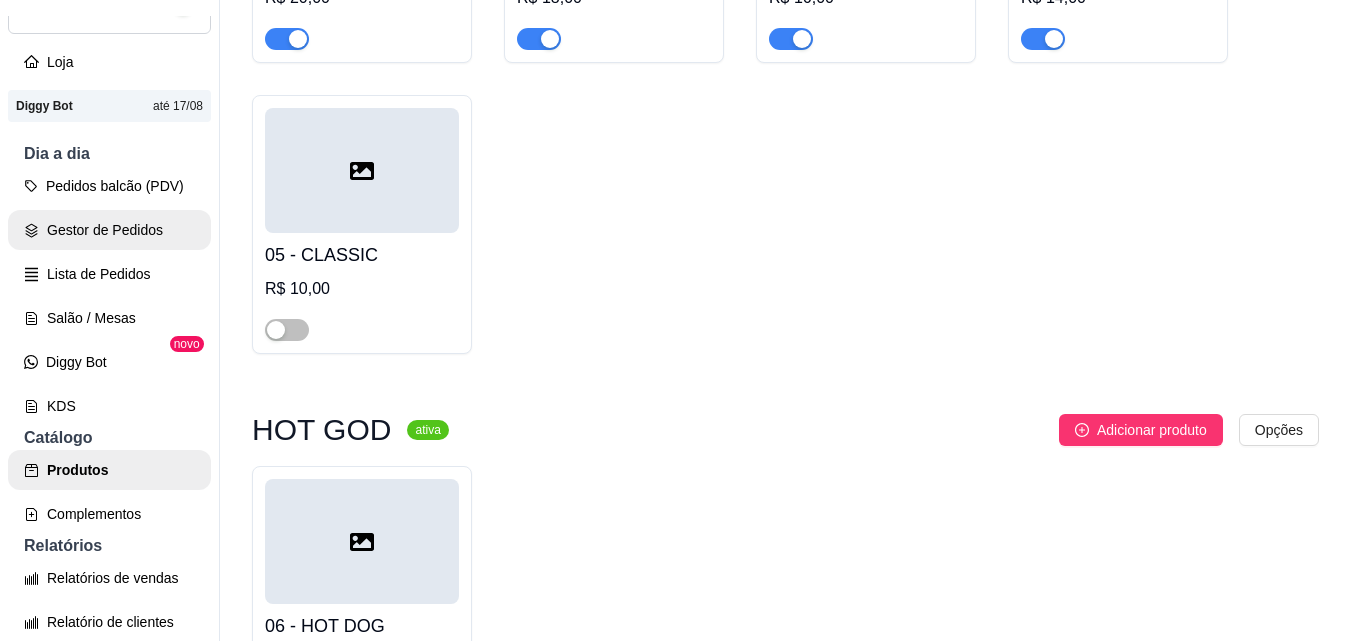 click on "Gestor de Pedidos" at bounding box center (109, 230) 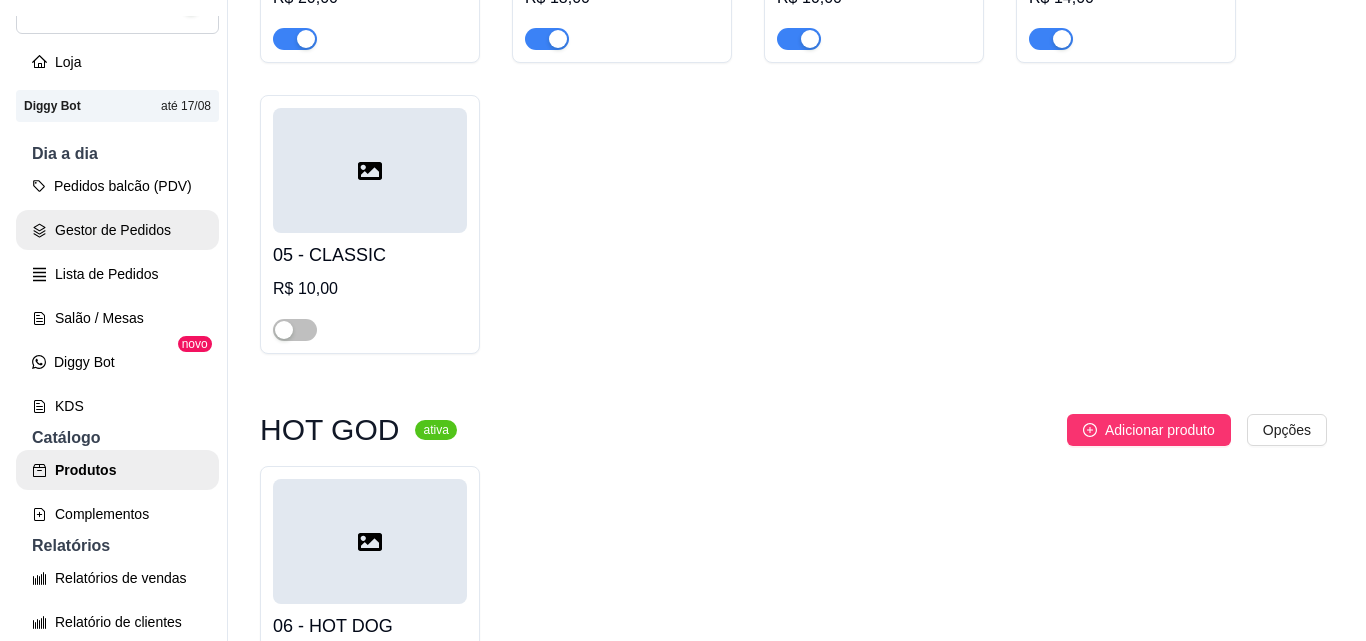 scroll, scrollTop: 0, scrollLeft: 0, axis: both 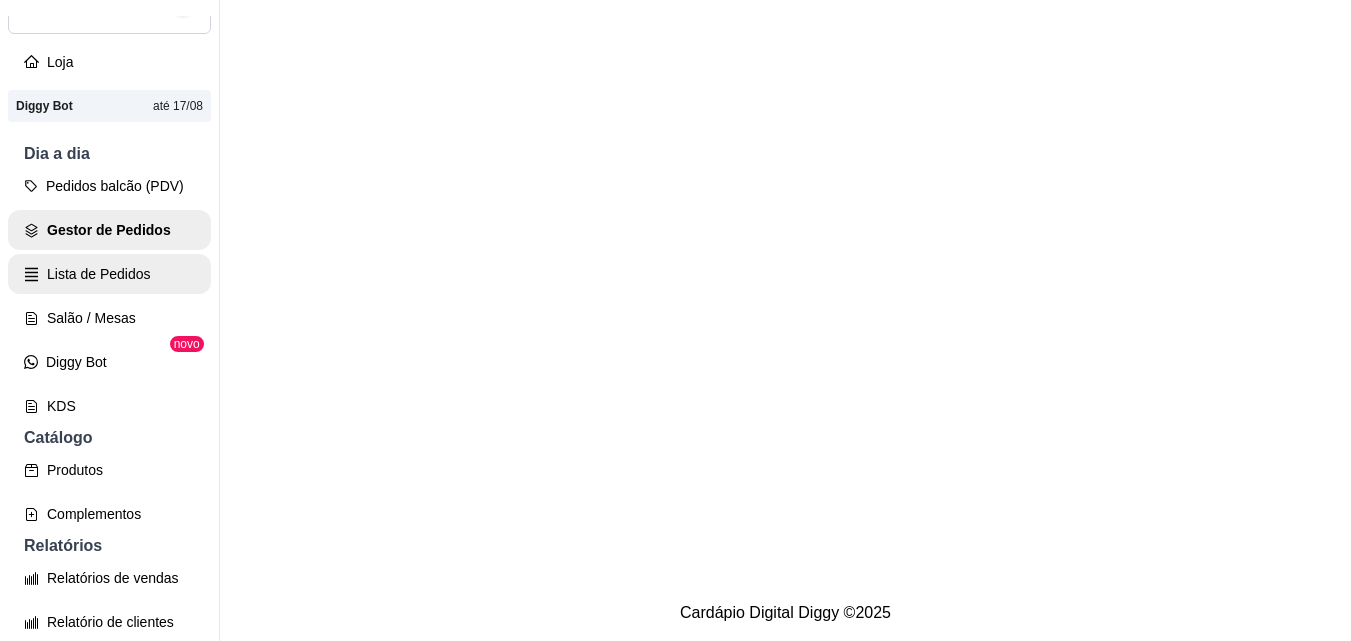 click on "Lista de Pedidos" at bounding box center [109, 274] 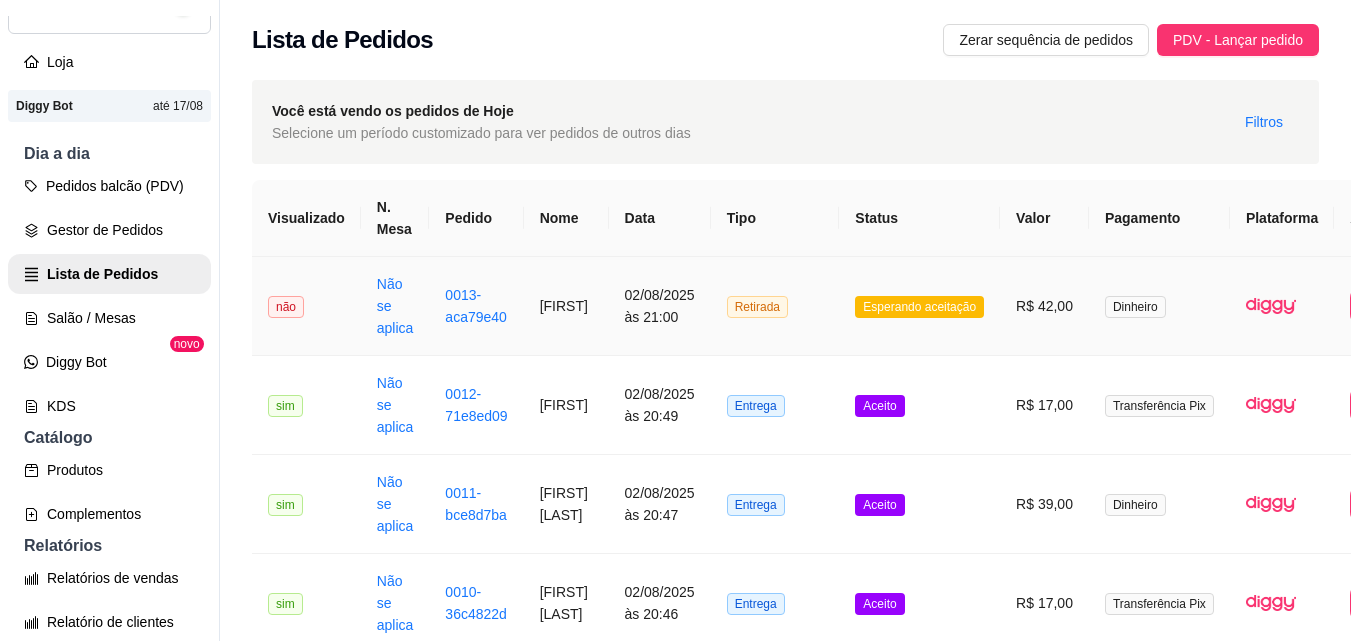 click on "Retirada" at bounding box center [775, 306] 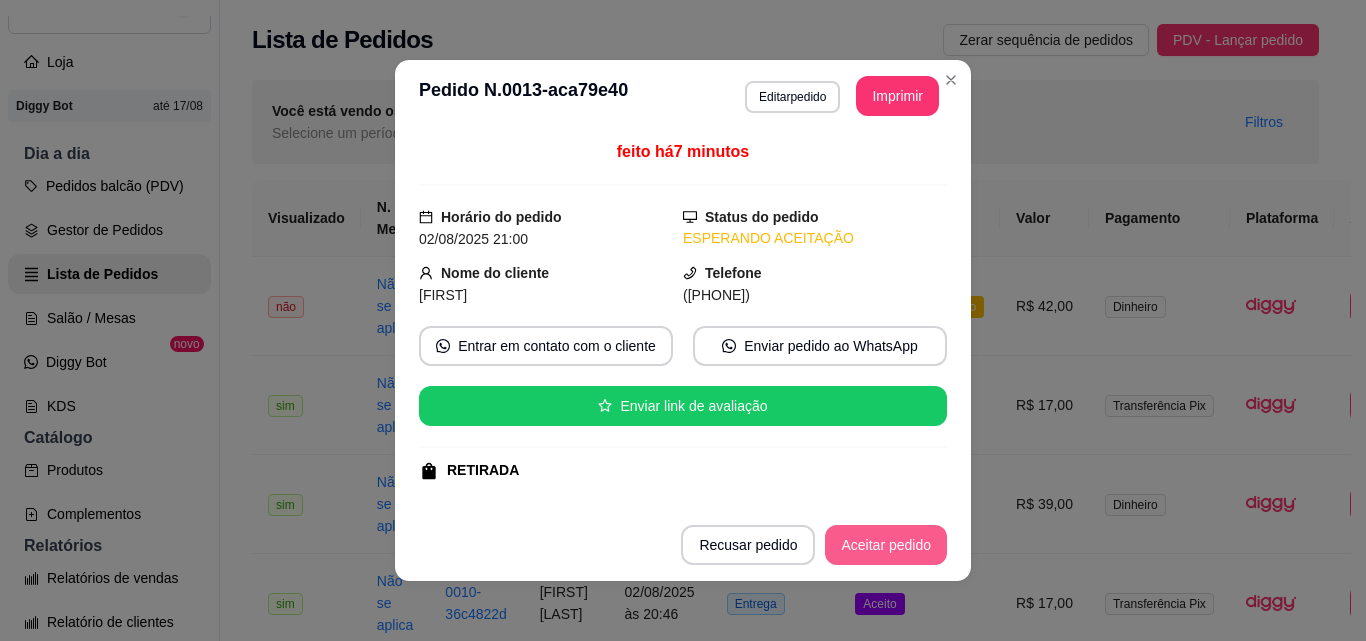 click on "Aceitar pedido" at bounding box center (886, 545) 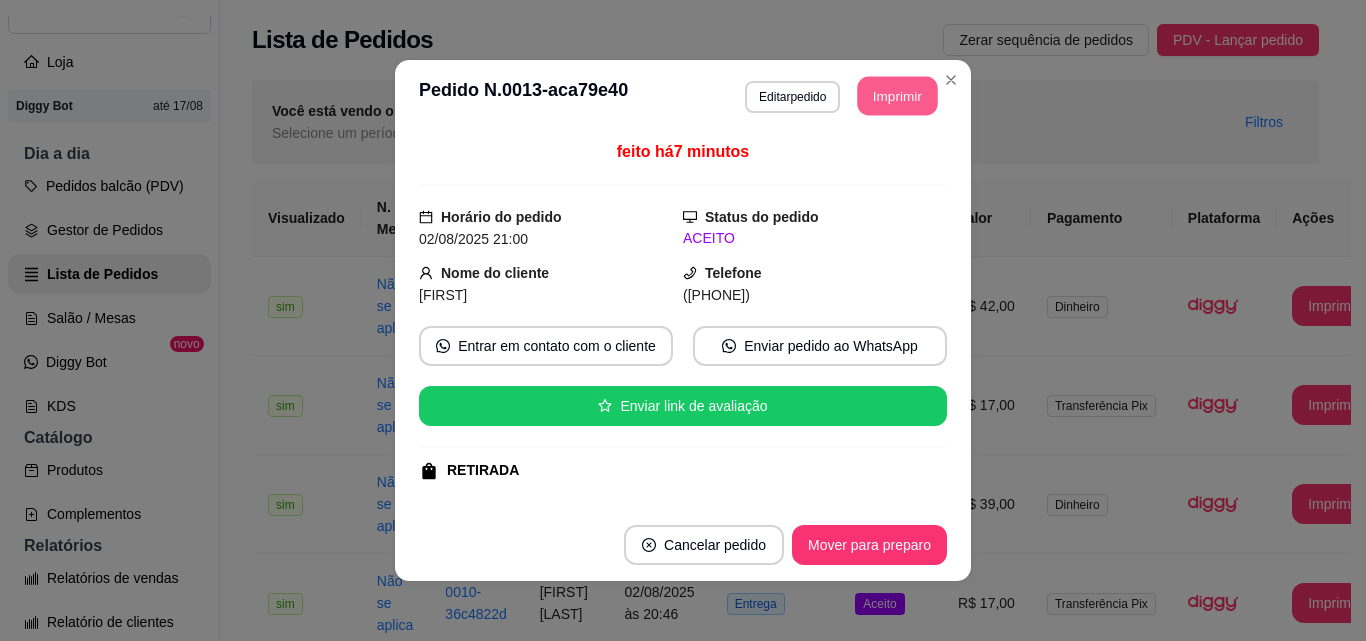click on "Imprimir" at bounding box center [898, 96] 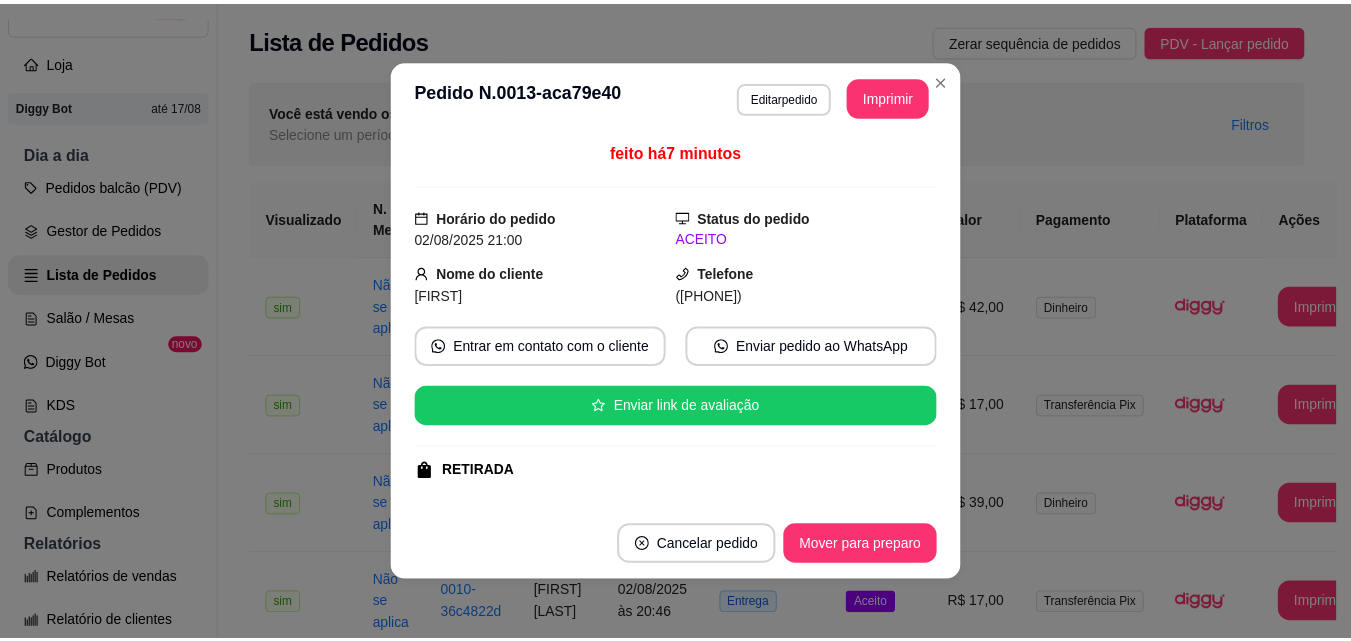 scroll, scrollTop: 0, scrollLeft: 0, axis: both 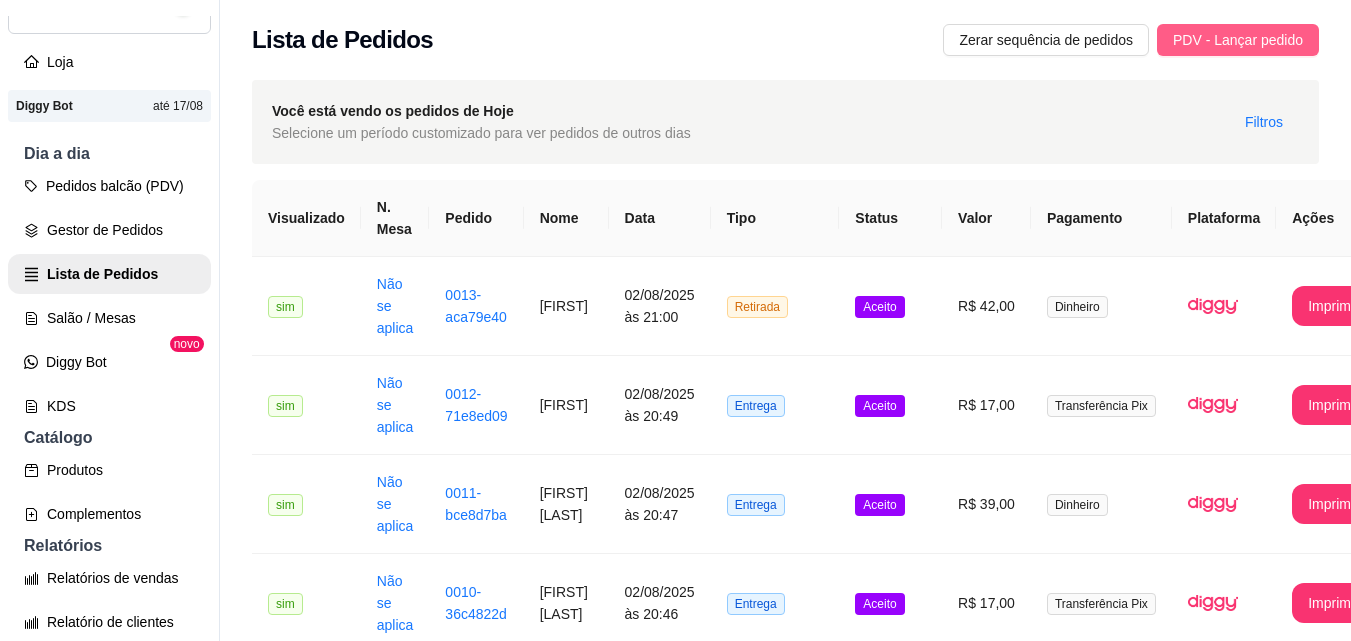 click on "PDV - Lançar pedido" at bounding box center (1238, 40) 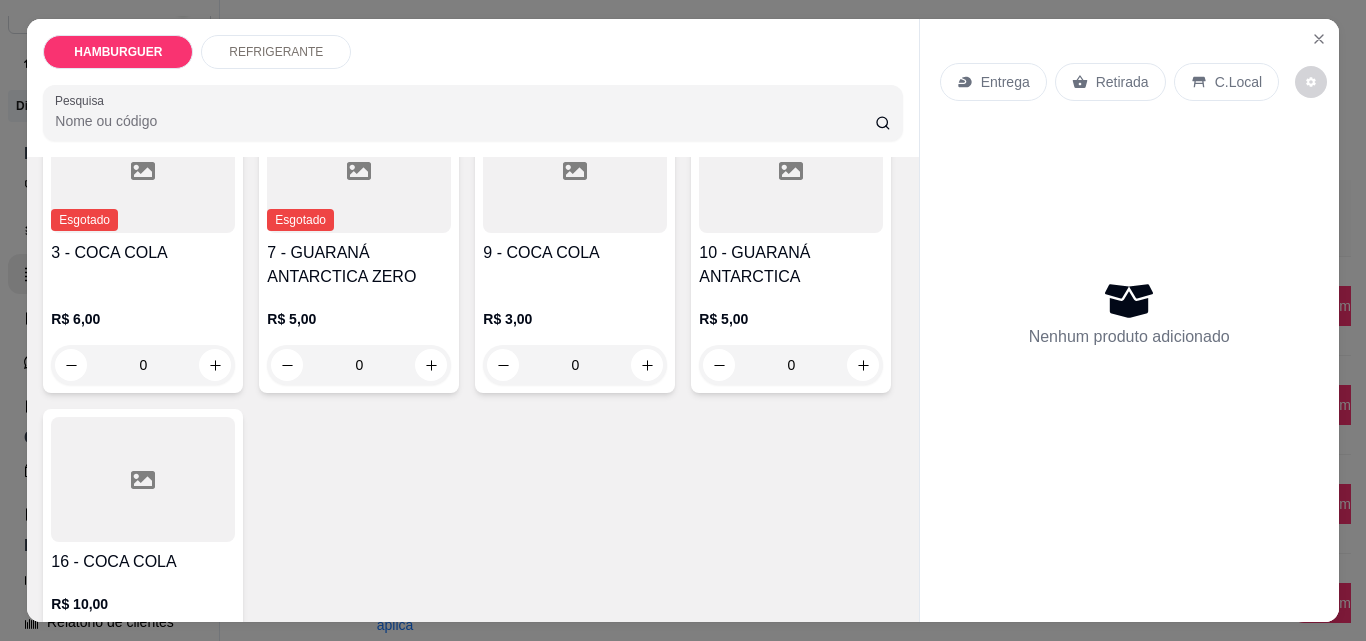 scroll, scrollTop: 400, scrollLeft: 0, axis: vertical 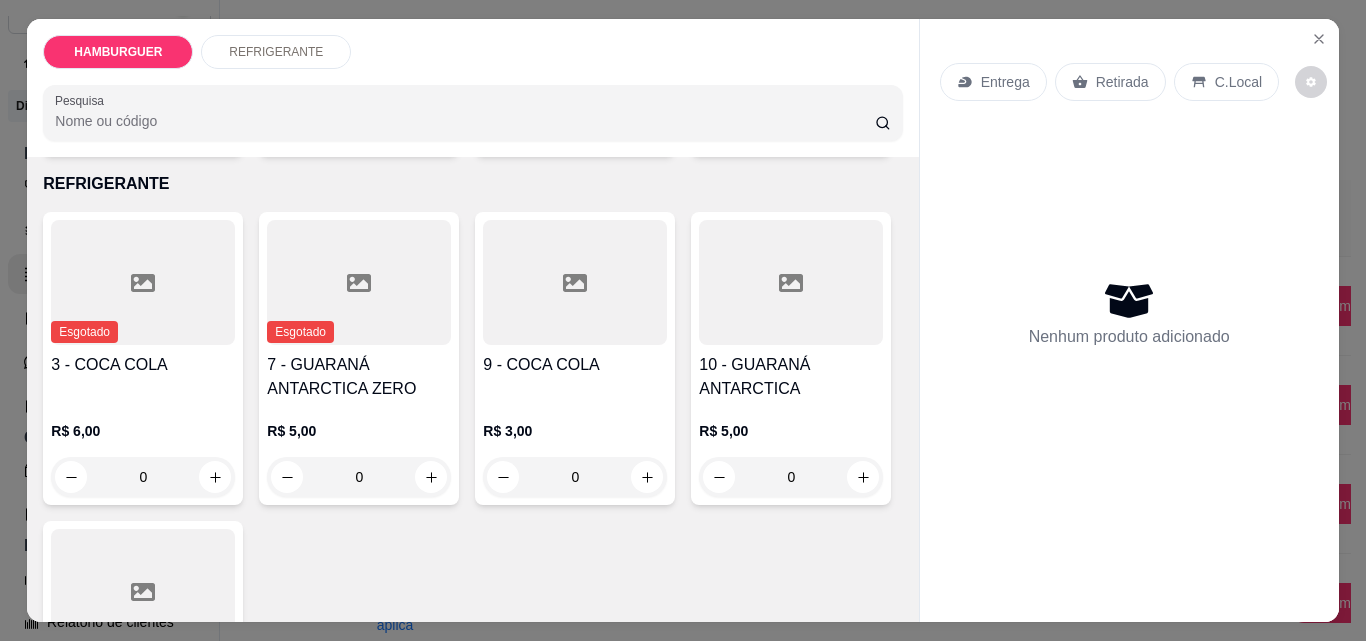 click on "0" at bounding box center (791, 128) 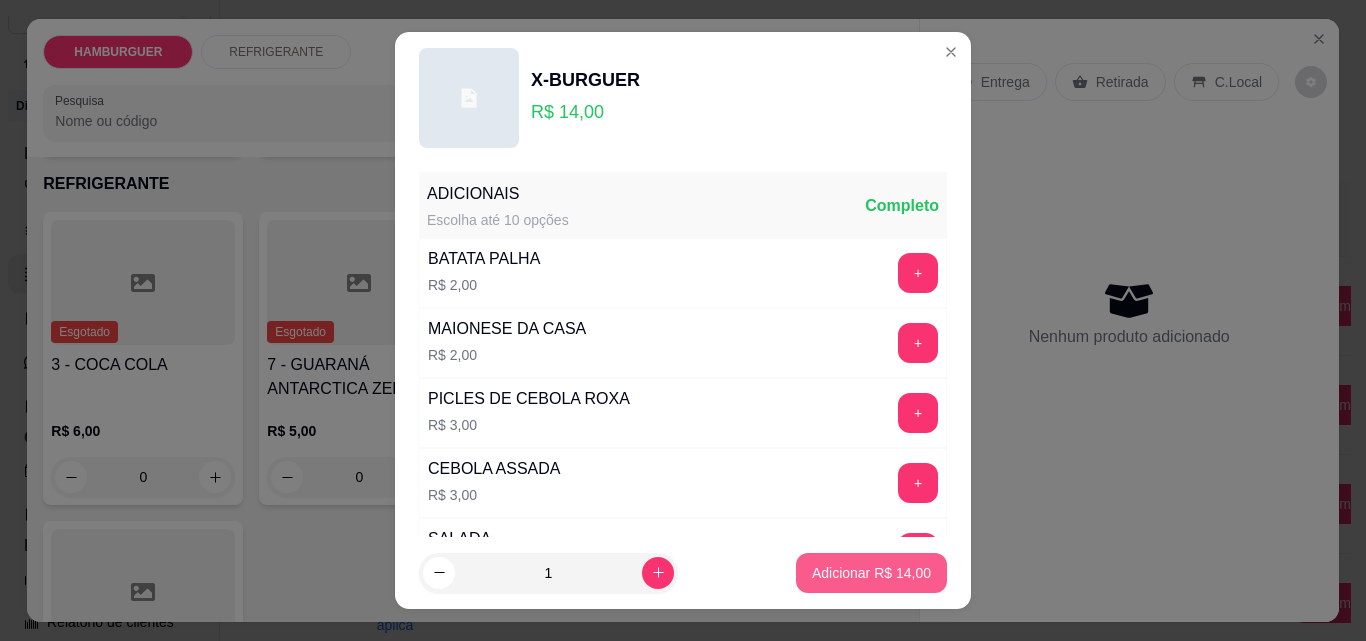 click on "Adicionar   R$ 14,00" at bounding box center [871, 573] 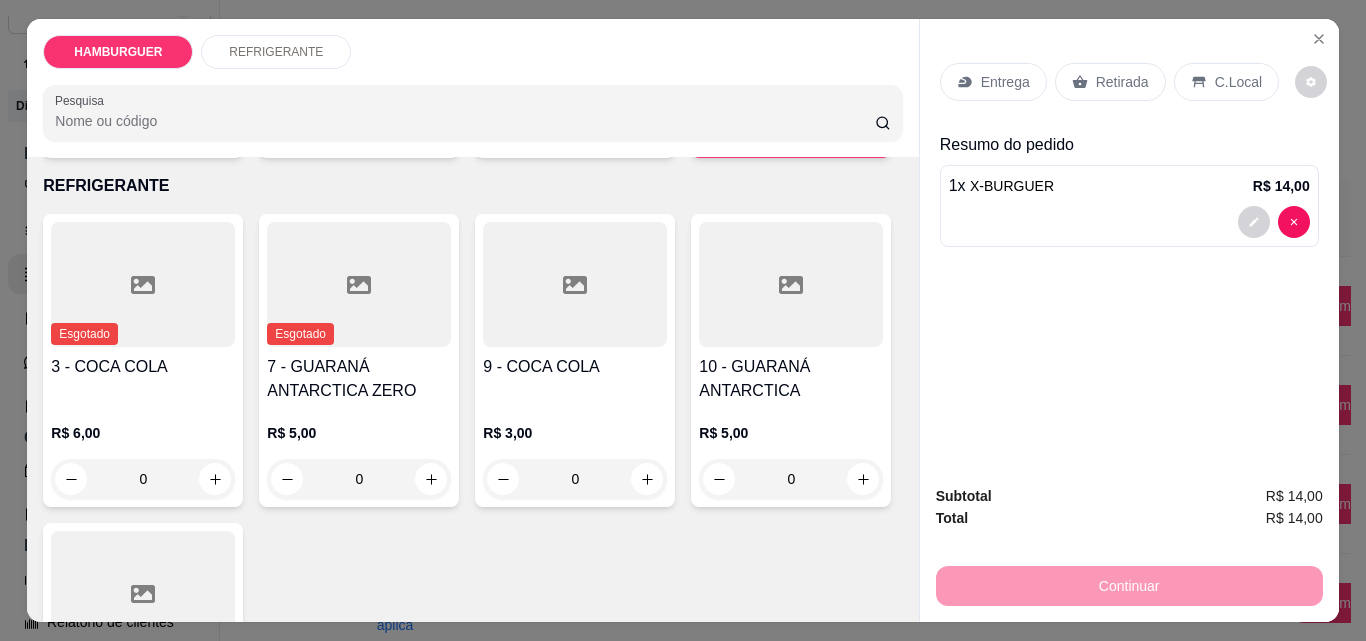 click on "Retirada" at bounding box center [1110, 82] 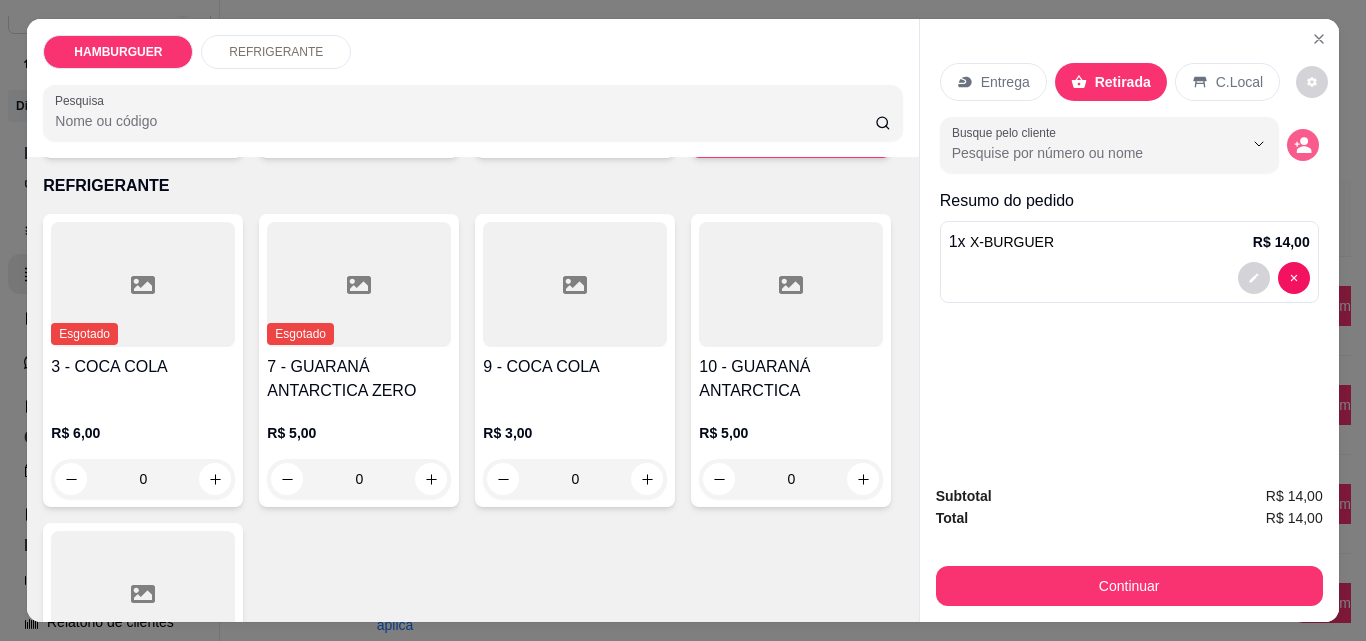 click 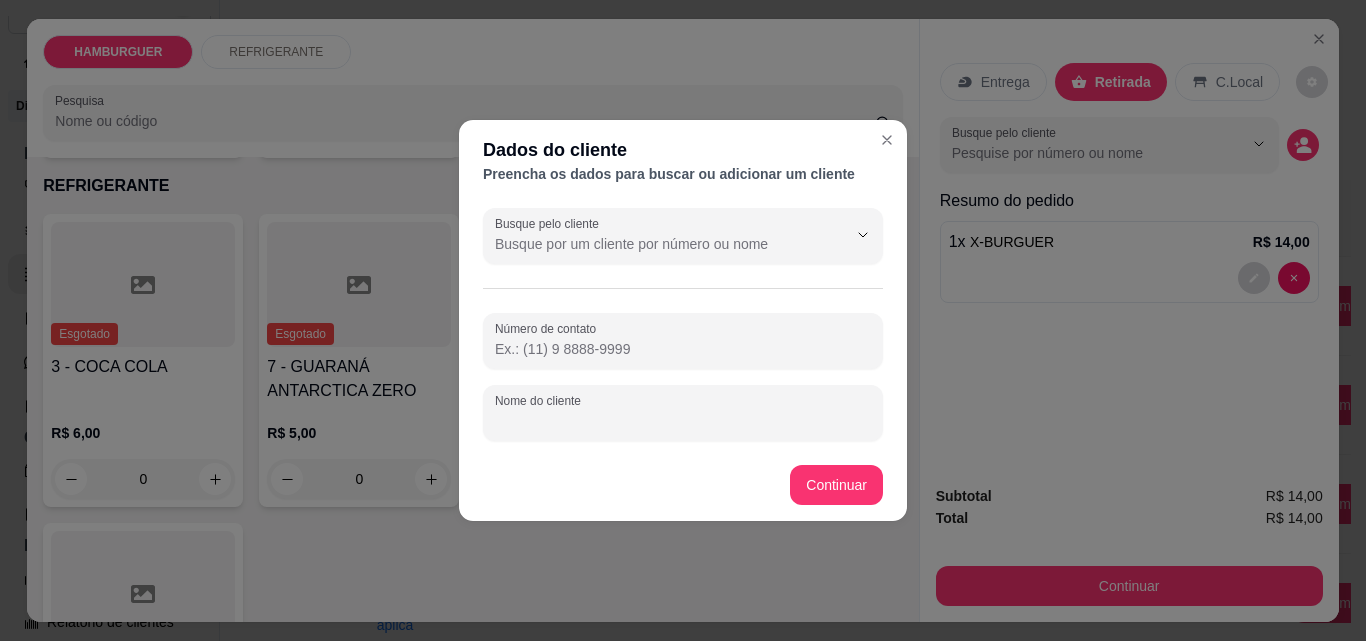 click on "Nome do cliente" at bounding box center [683, 421] 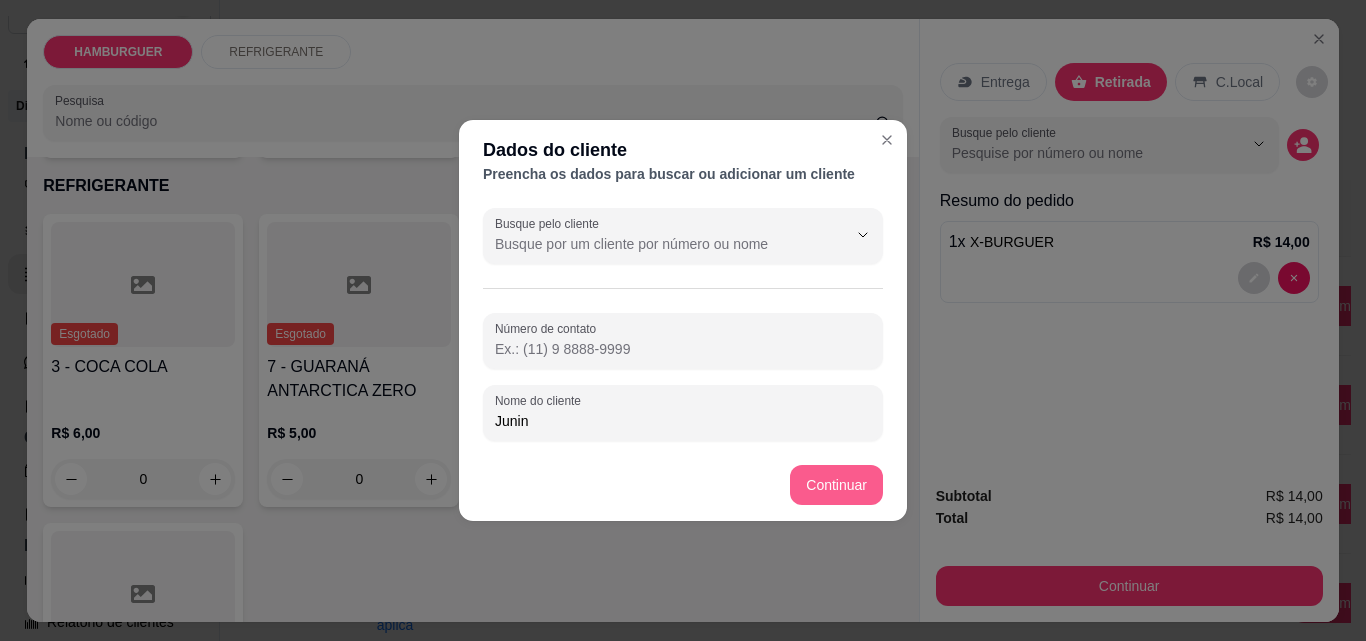 type on "Junin" 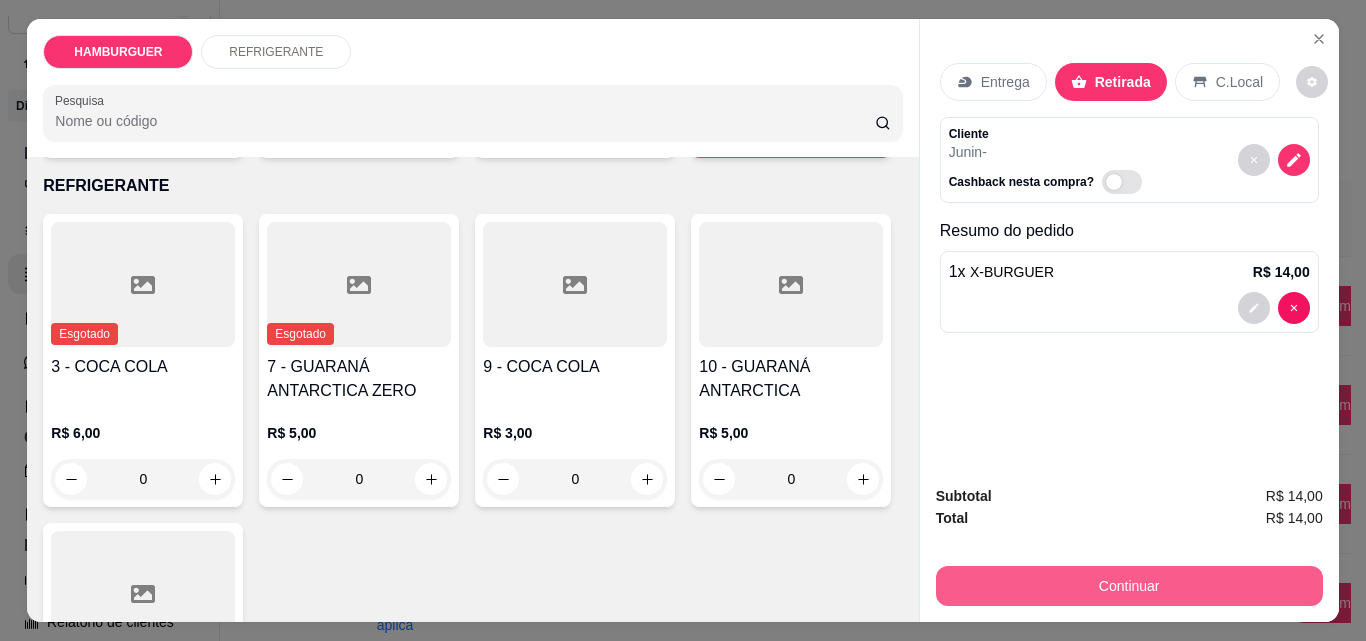 click on "Continuar" at bounding box center [1129, 586] 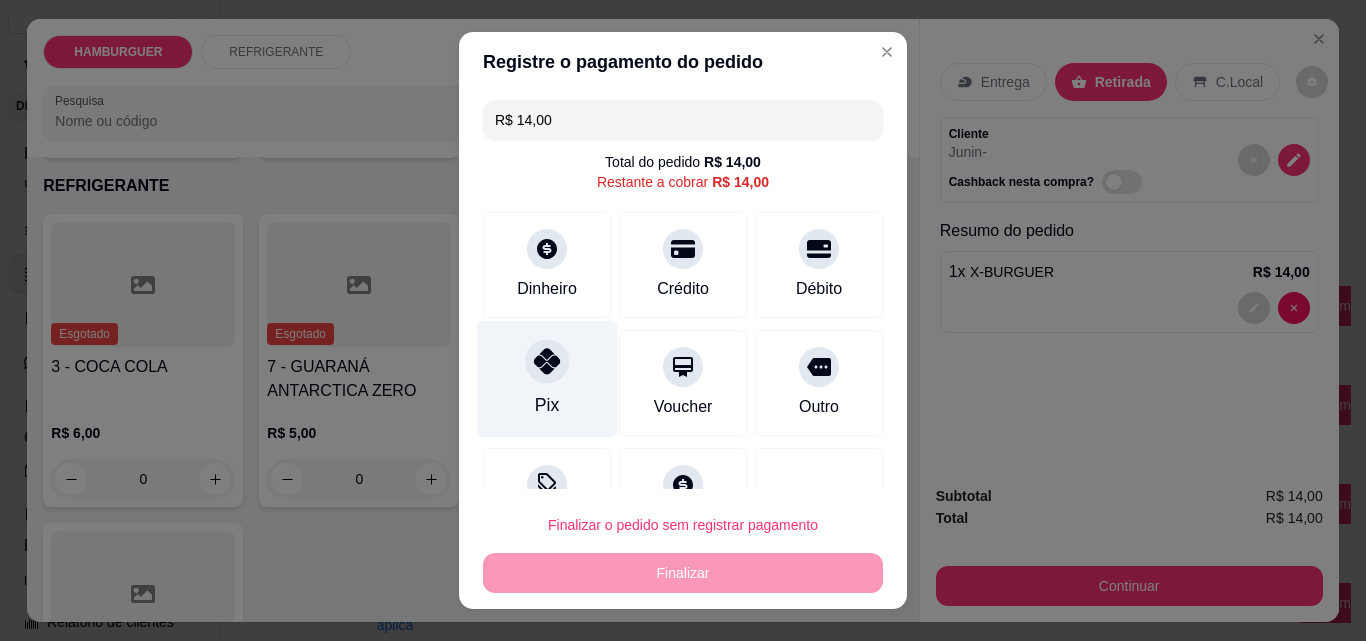 click 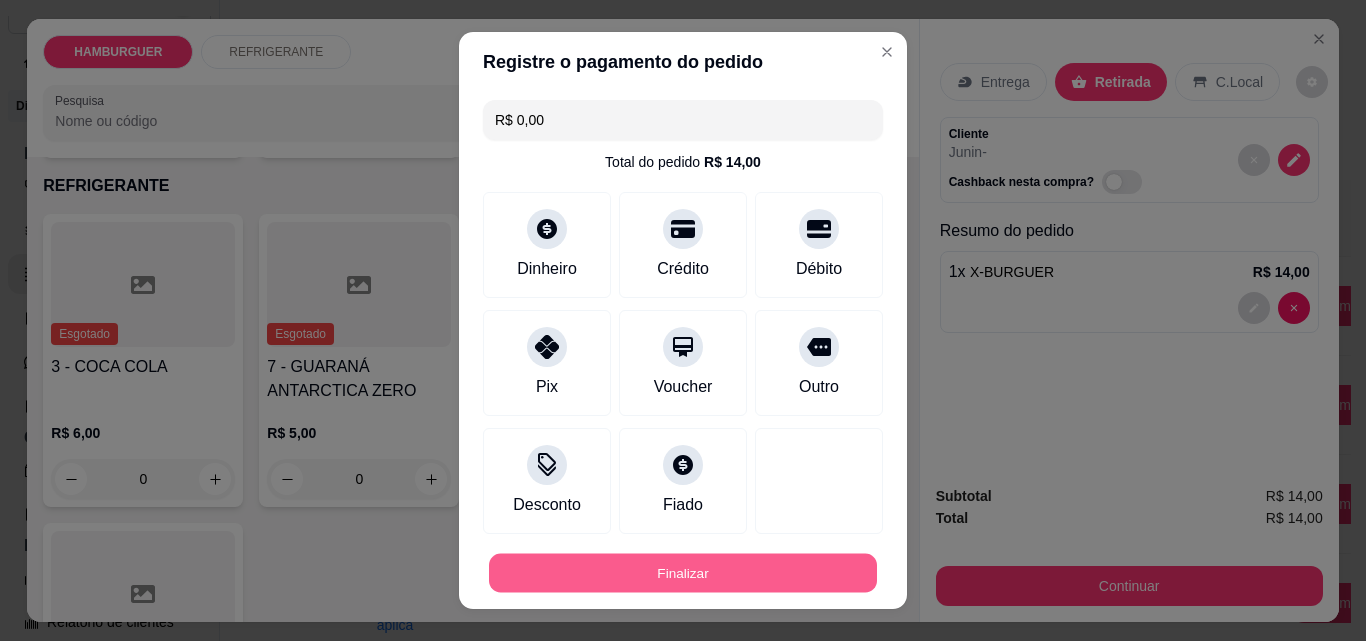 click on "Finalizar" at bounding box center [683, 573] 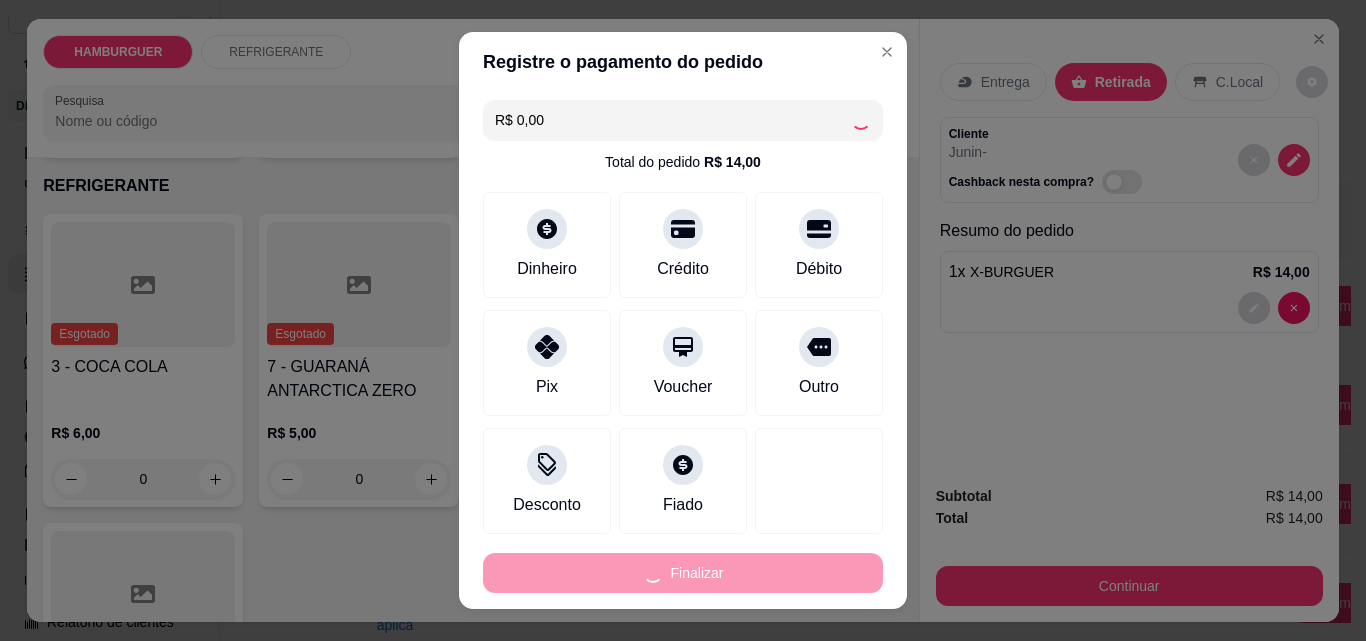 type on "0" 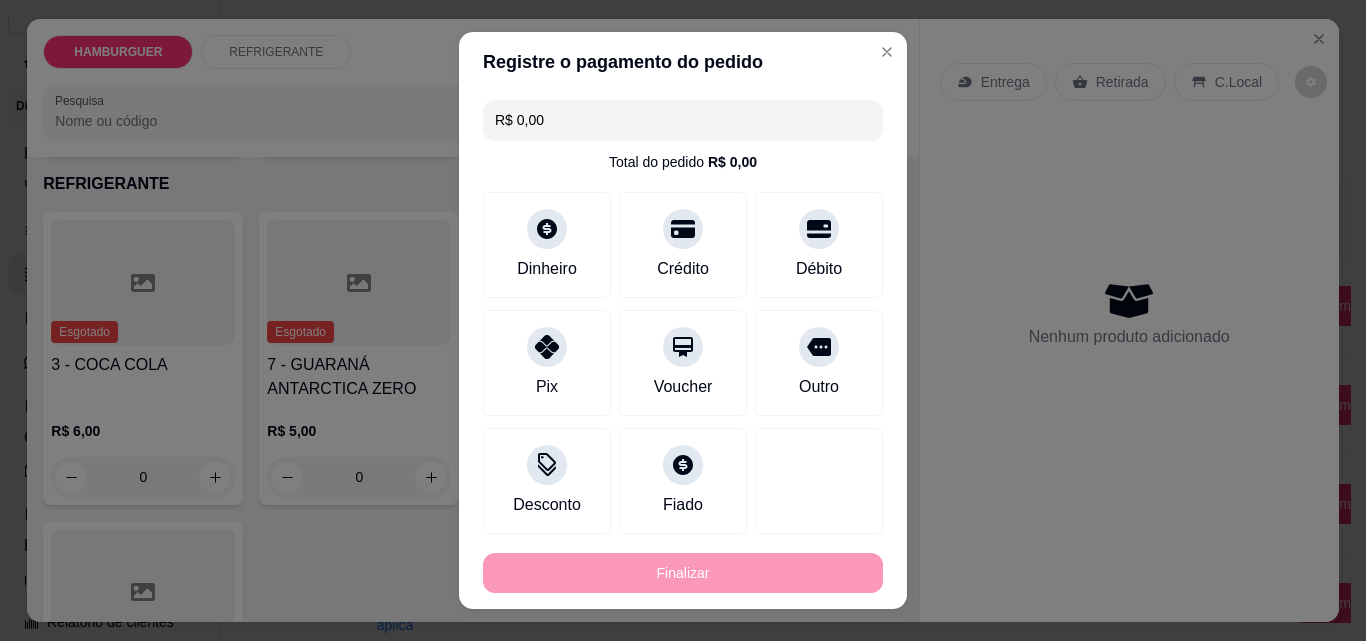 type on "-R$ 14,00" 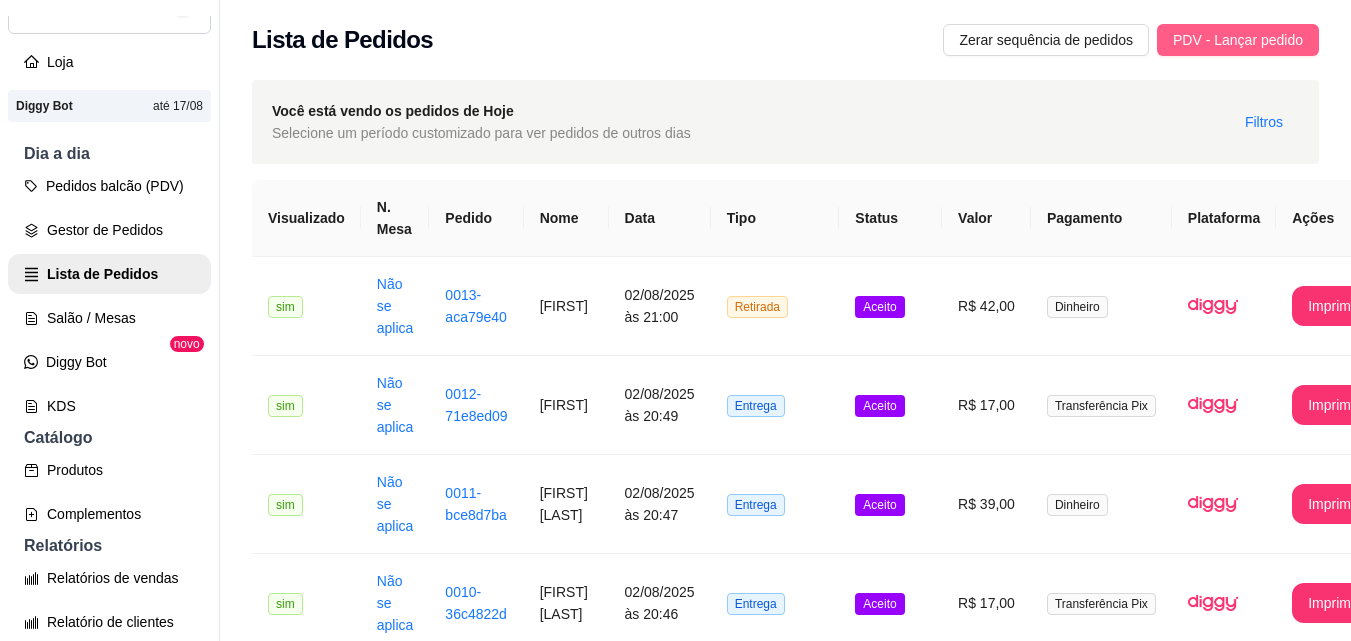 click on "PDV - Lançar pedido" at bounding box center [1238, 40] 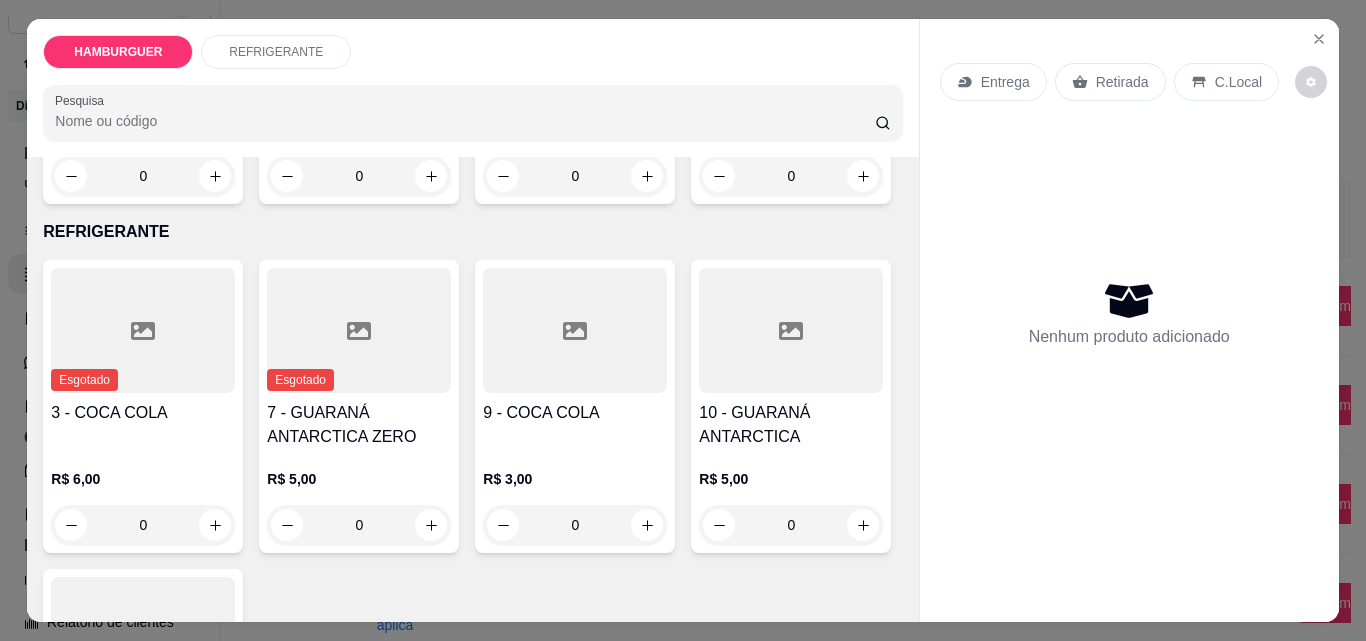 scroll, scrollTop: 400, scrollLeft: 0, axis: vertical 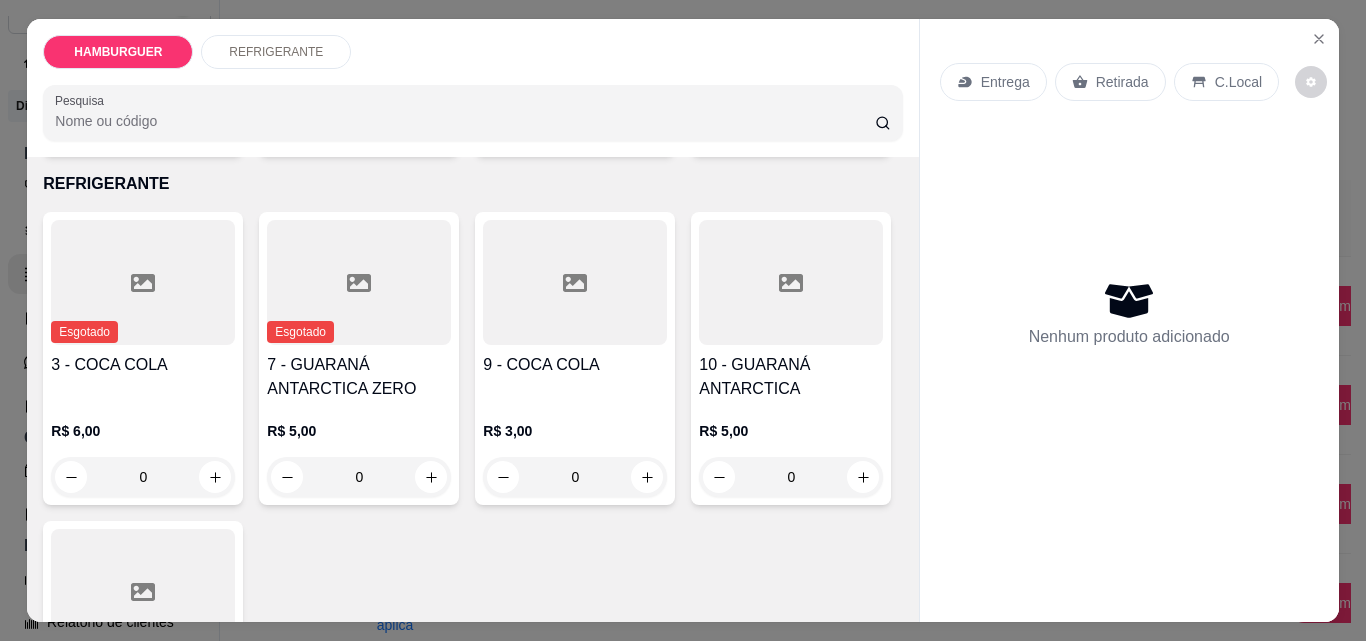 click on "0" at bounding box center (791, 128) 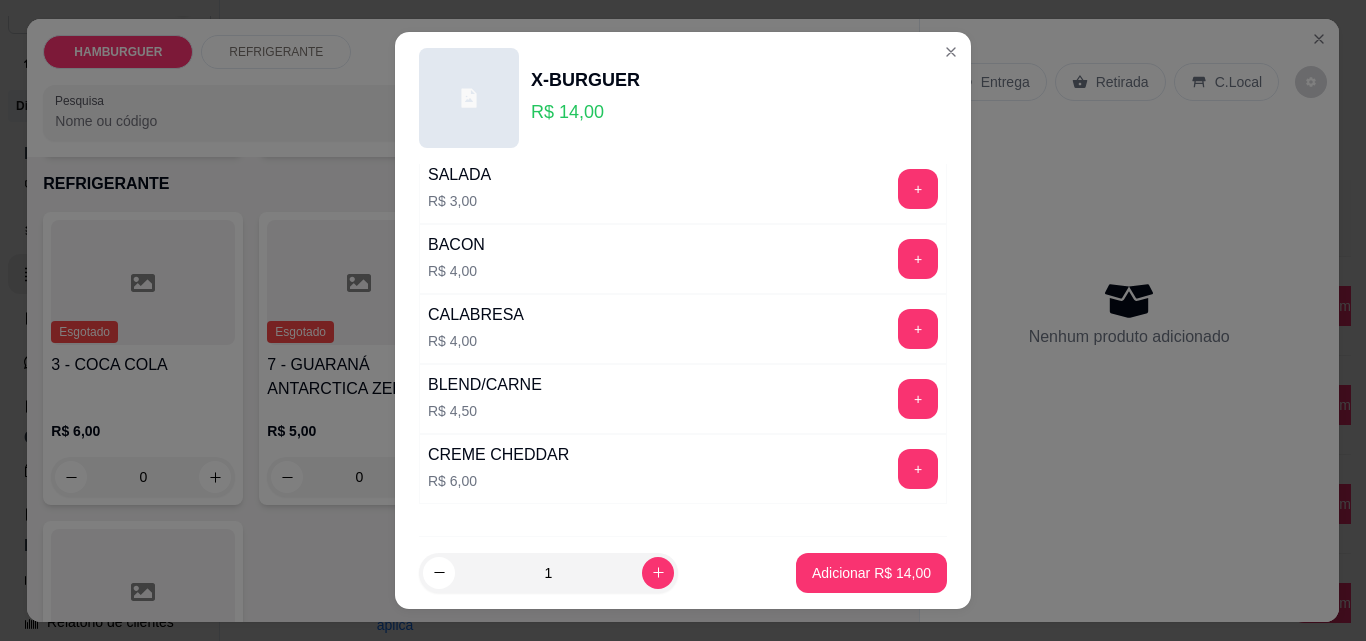 scroll, scrollTop: 400, scrollLeft: 0, axis: vertical 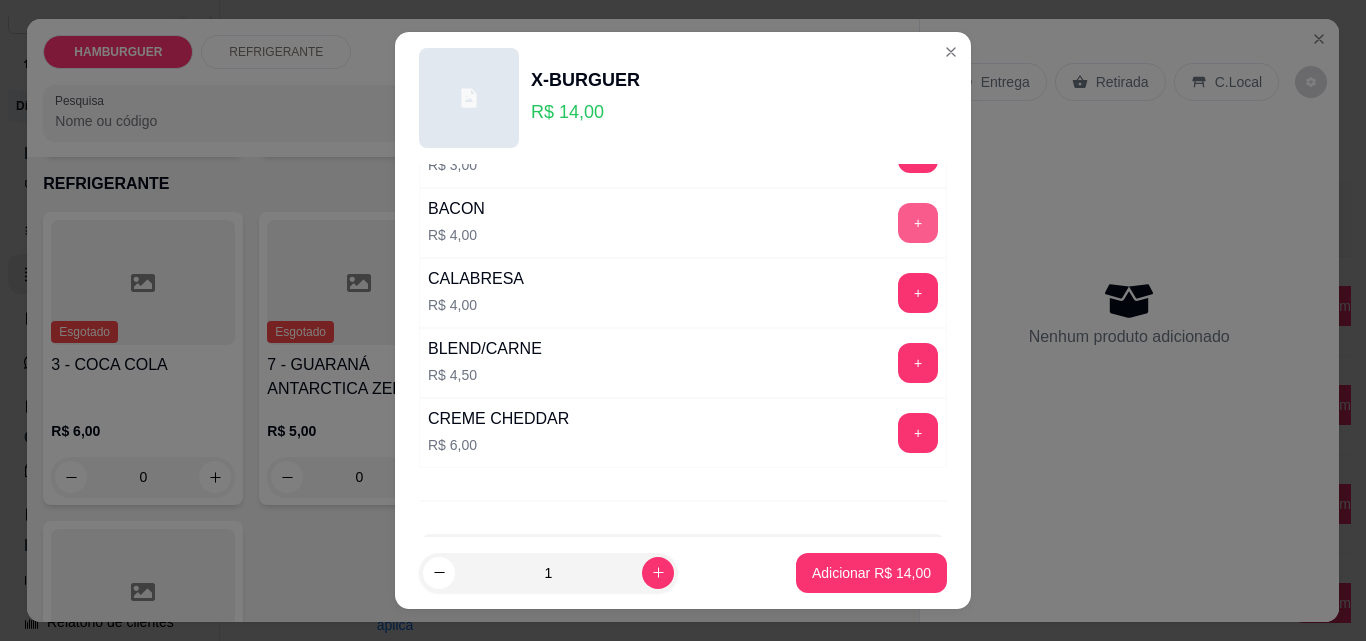 click on "+" at bounding box center (918, 223) 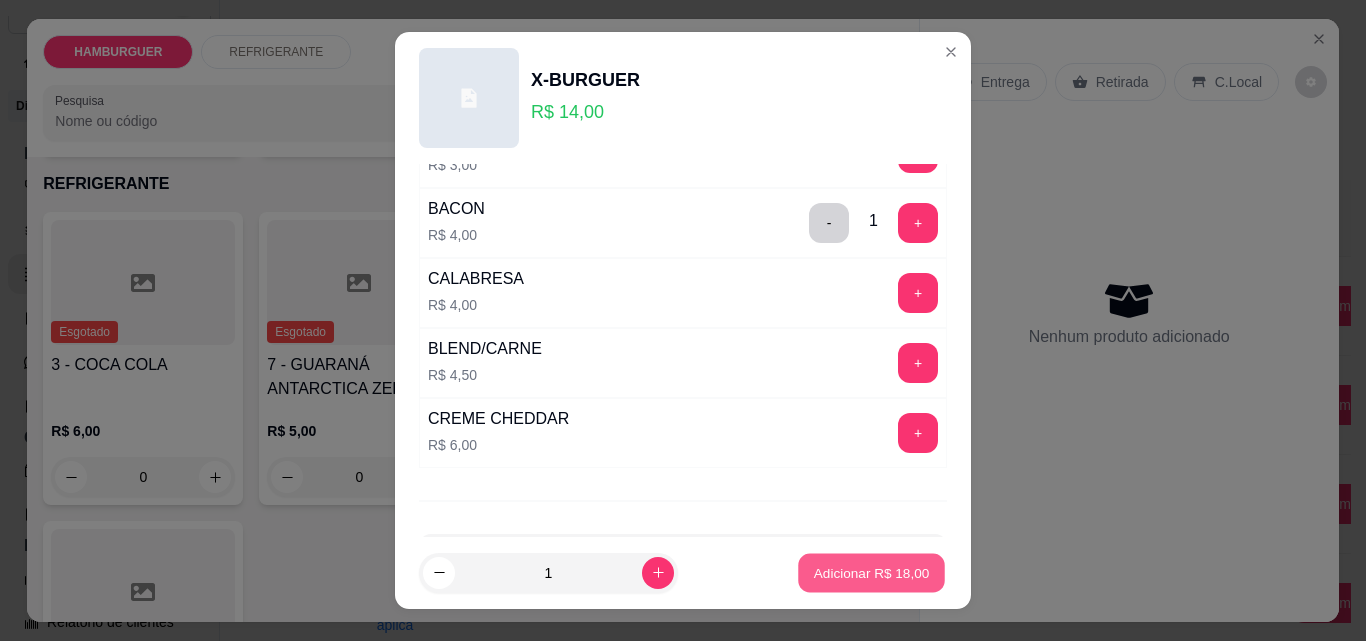 click on "Adicionar   R$ 18,00" at bounding box center [871, 573] 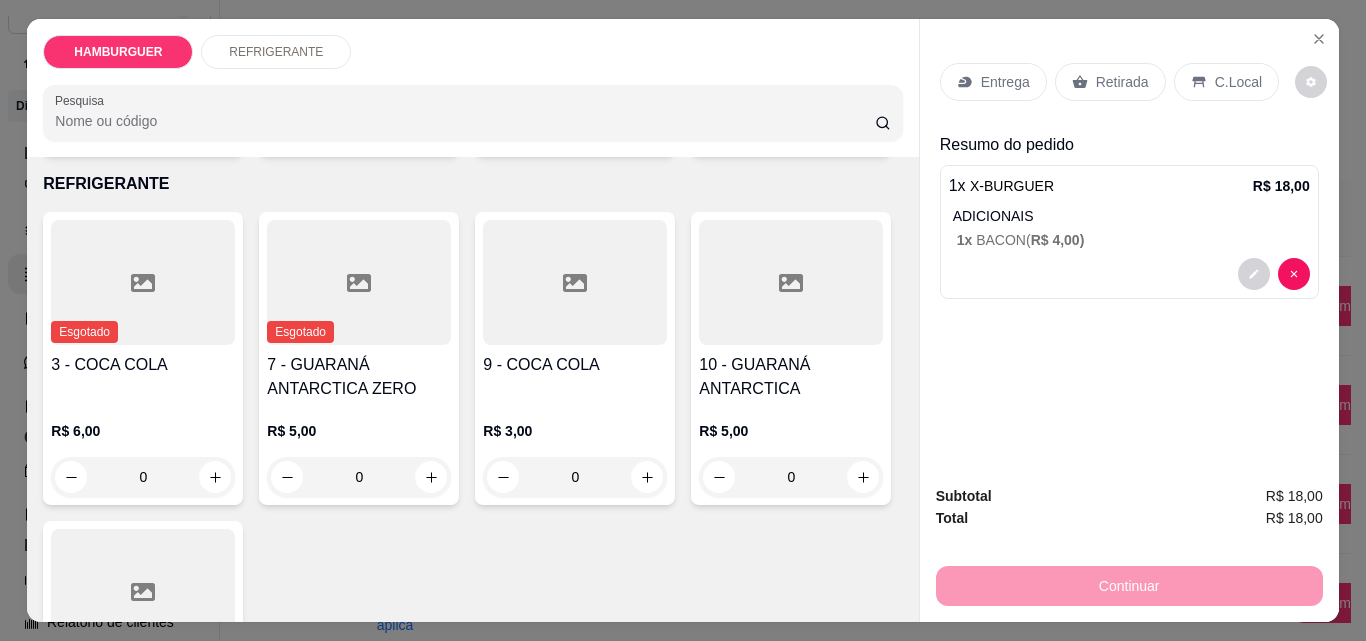 click on "C.Local" at bounding box center [1238, 82] 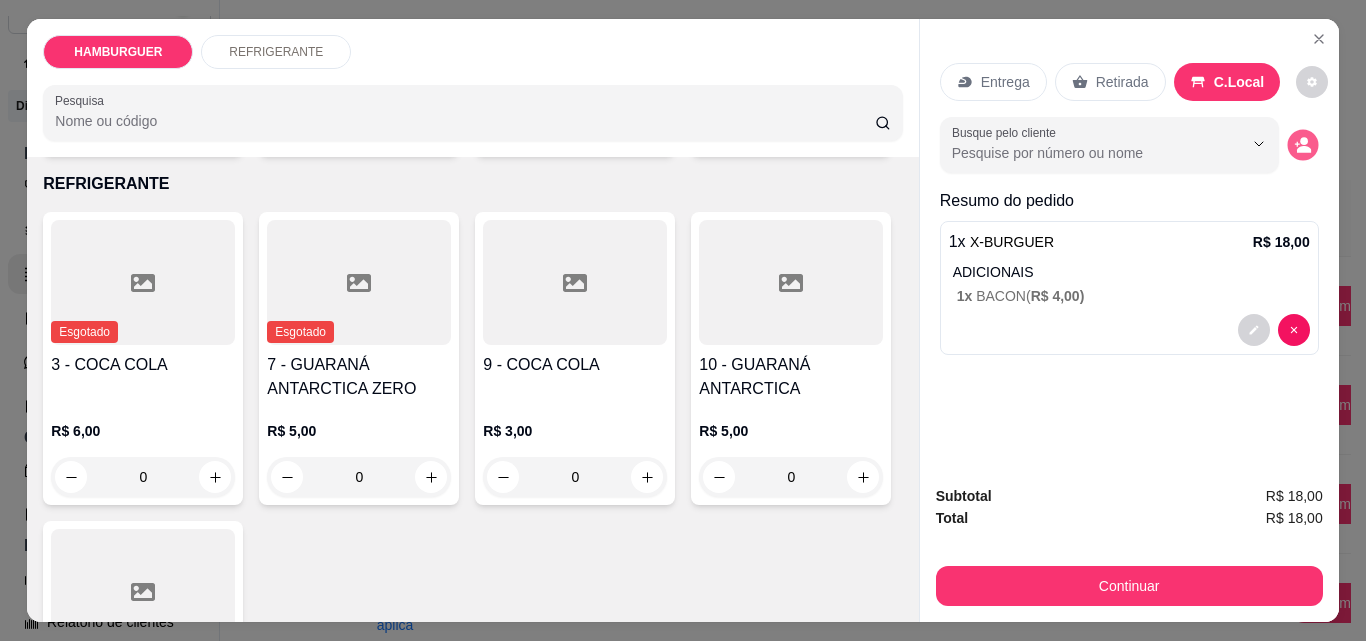 click 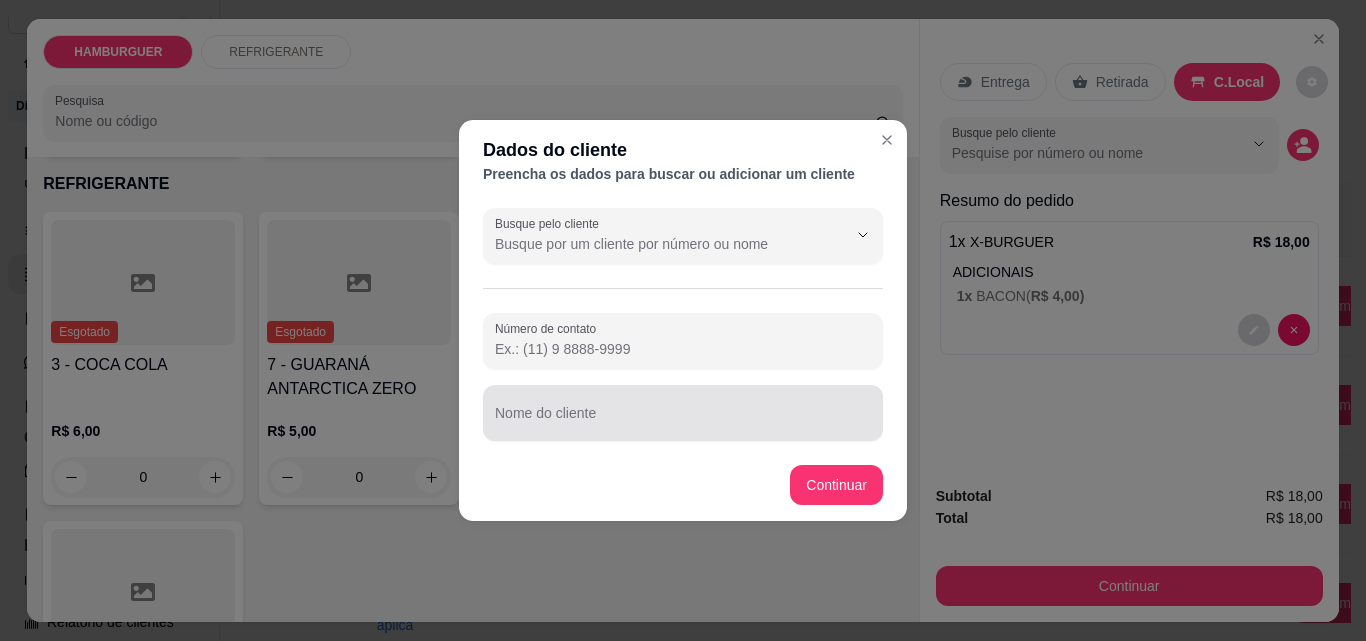 click on "Busque pelo cliente Número de contato Nome do cliente" at bounding box center (683, 324) 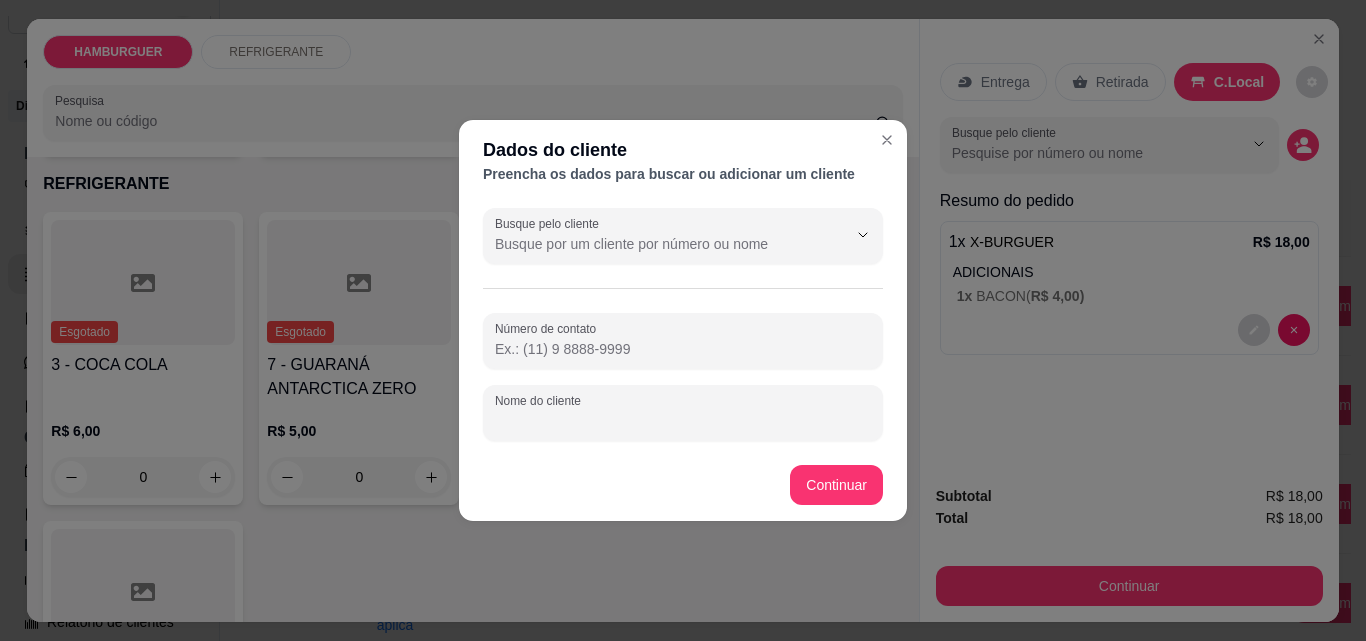 click on "Nome do cliente" at bounding box center [683, 421] 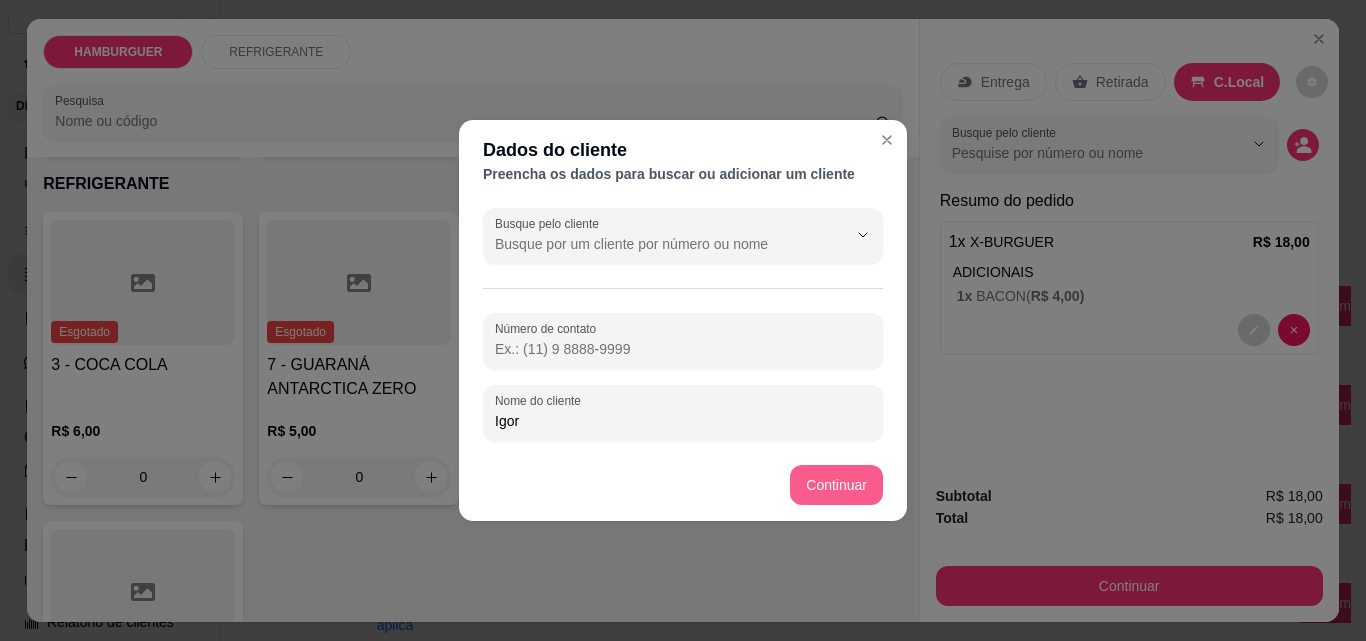 type on "Igor" 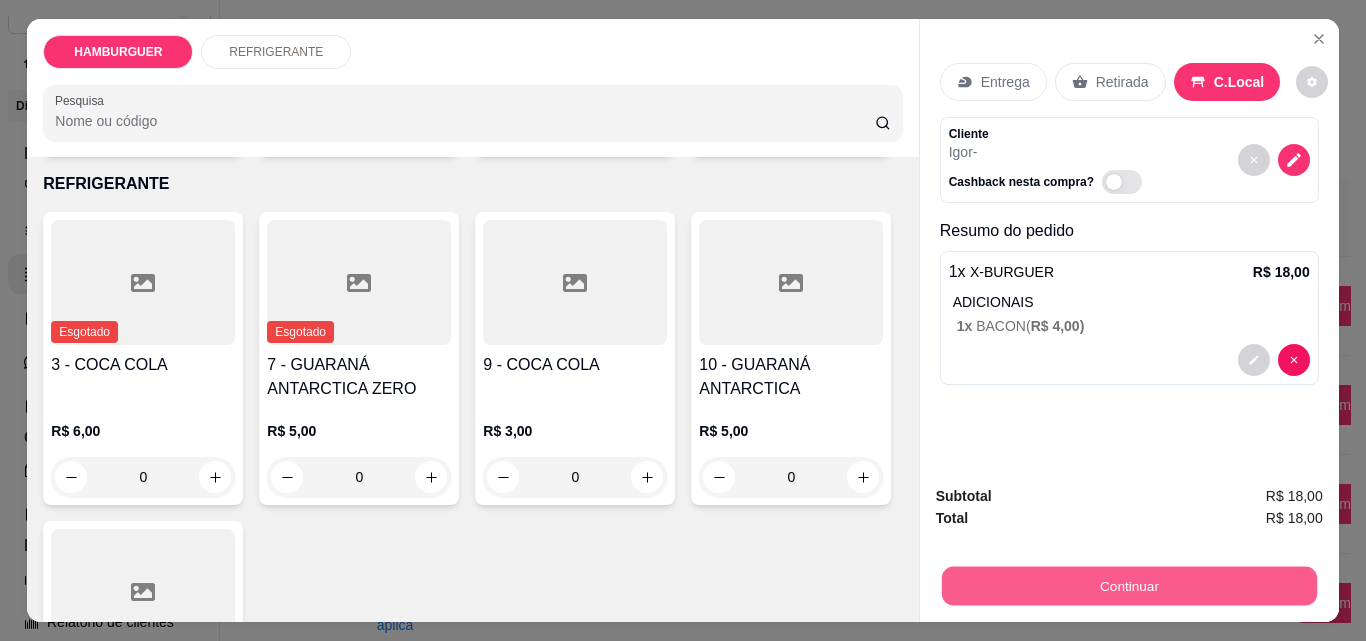 click on "Continuar" at bounding box center (1128, 585) 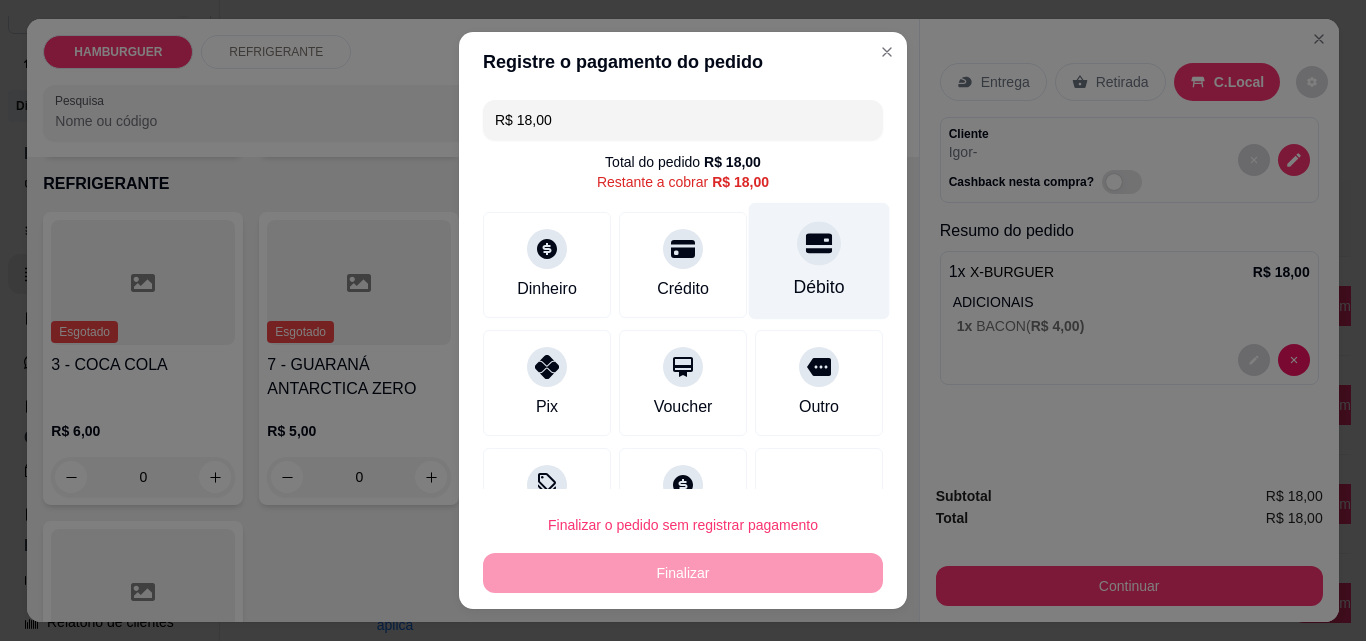 click 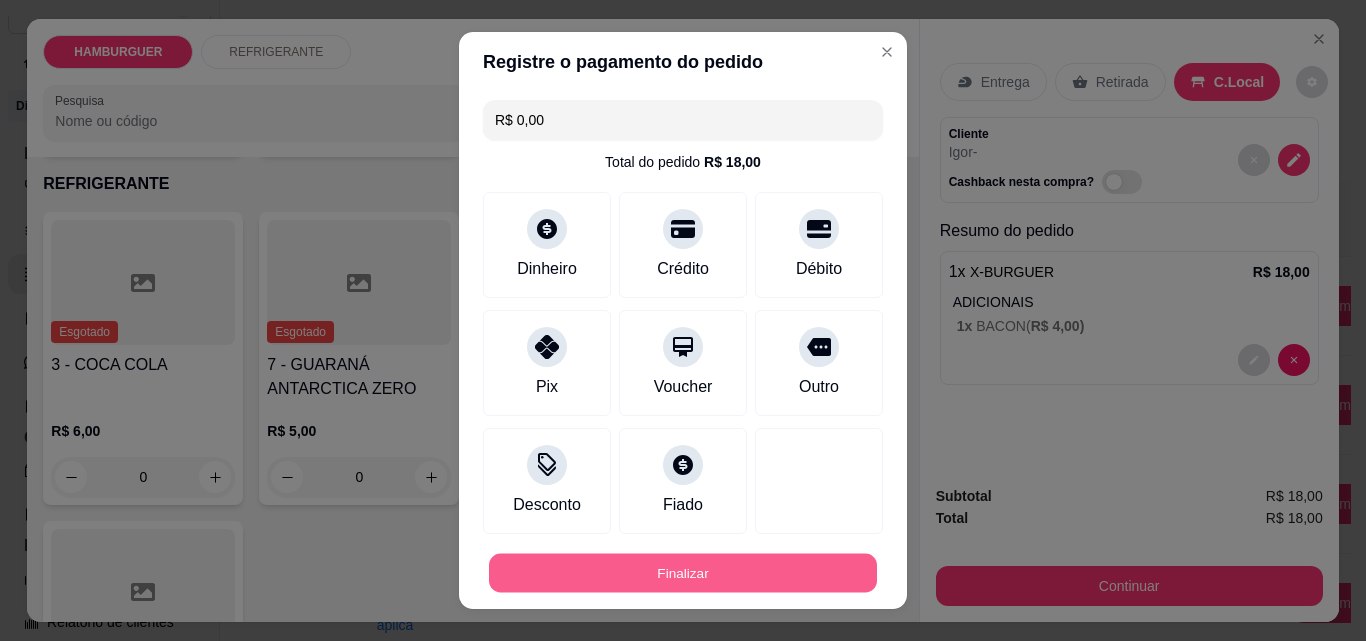 click on "Finalizar" at bounding box center (683, 573) 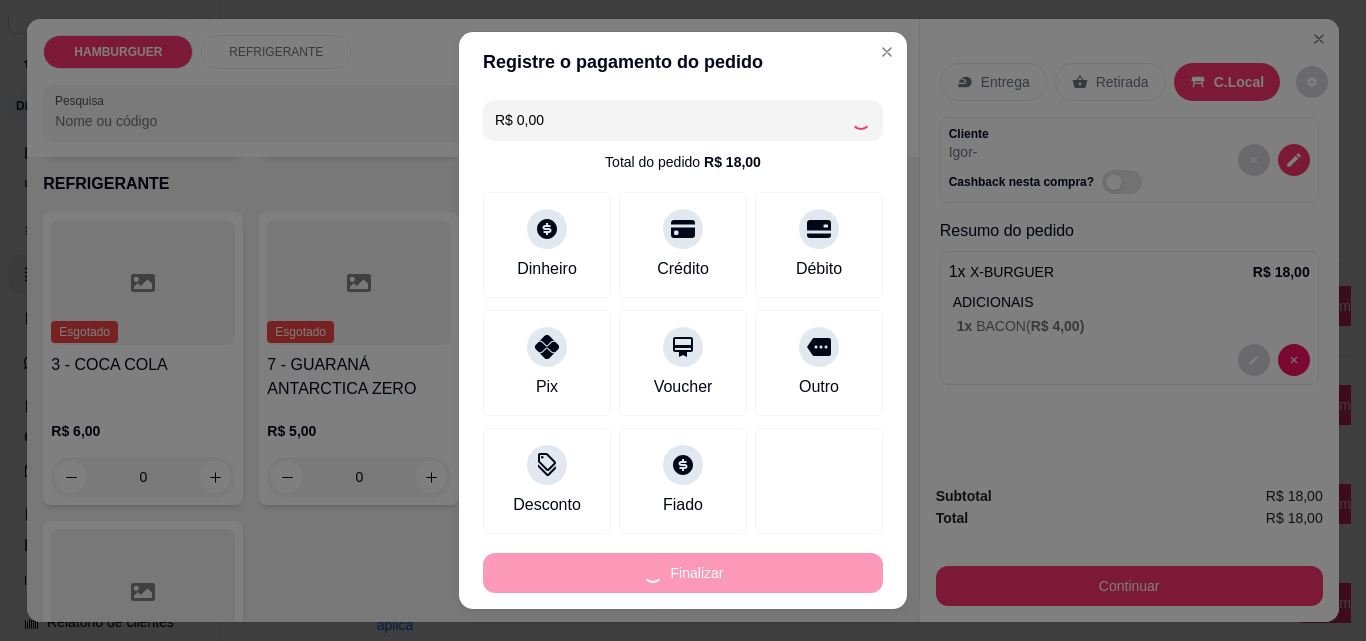 type on "-R$ 18,00" 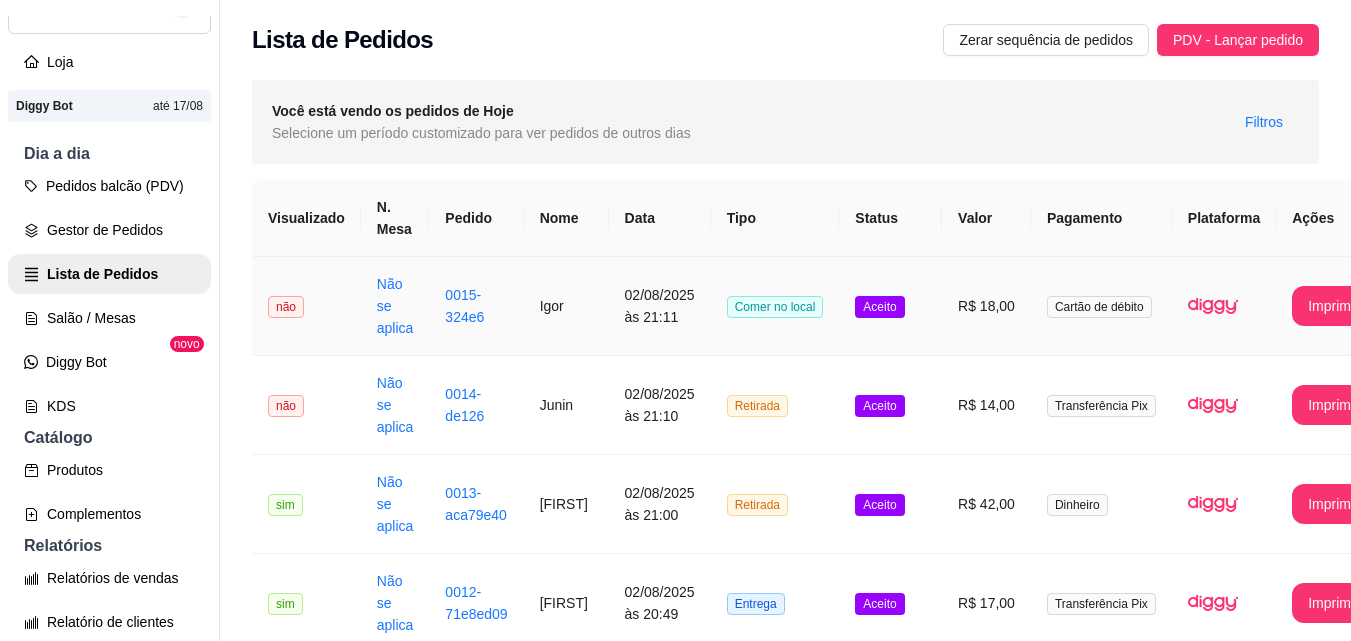 click on "Aceito" at bounding box center (890, 306) 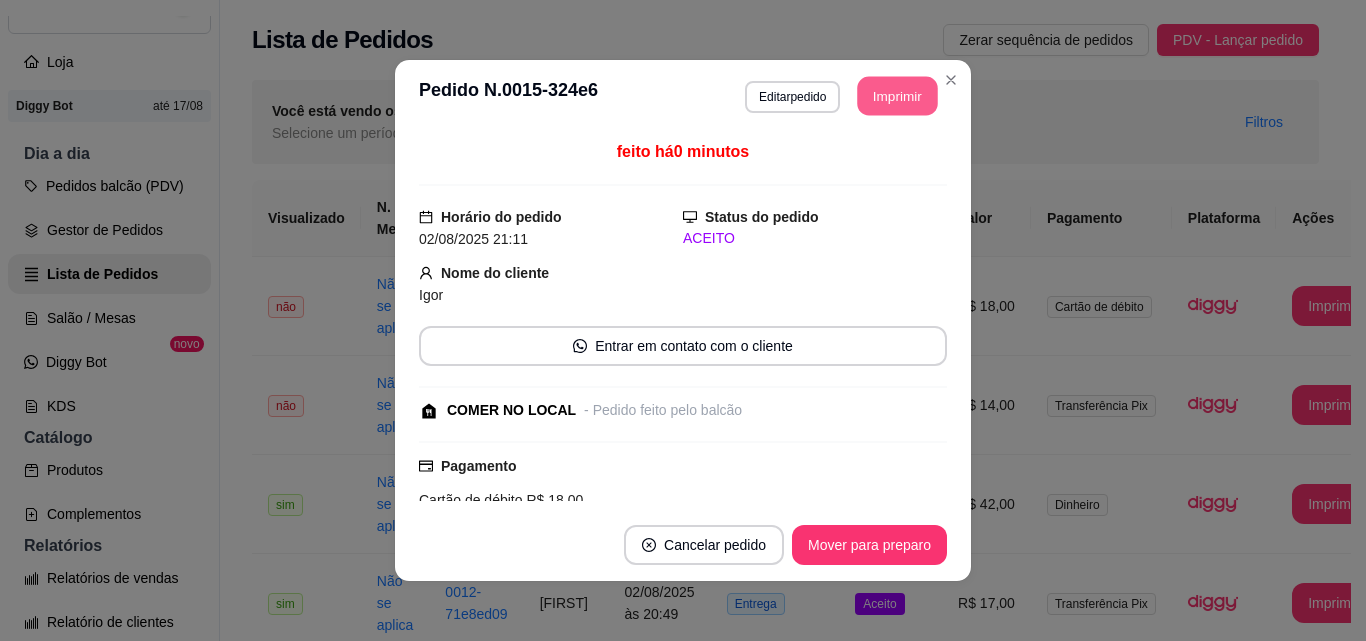 click on "Imprimir" at bounding box center (898, 96) 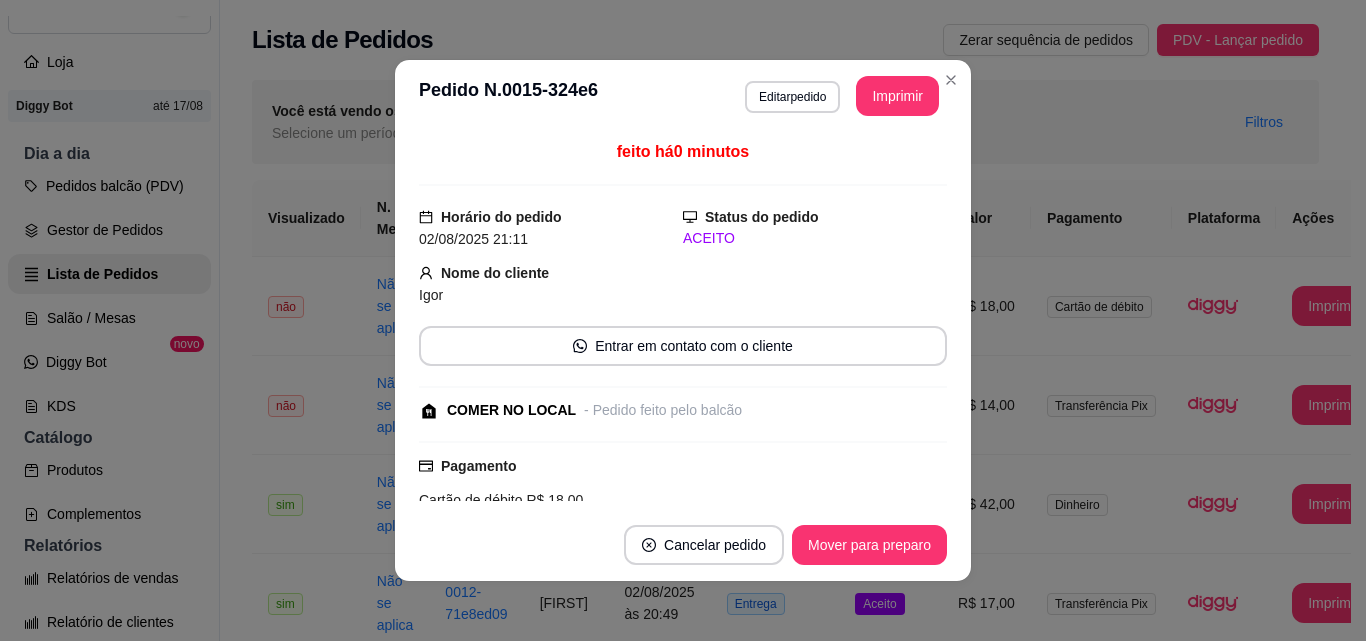 scroll, scrollTop: 0, scrollLeft: 0, axis: both 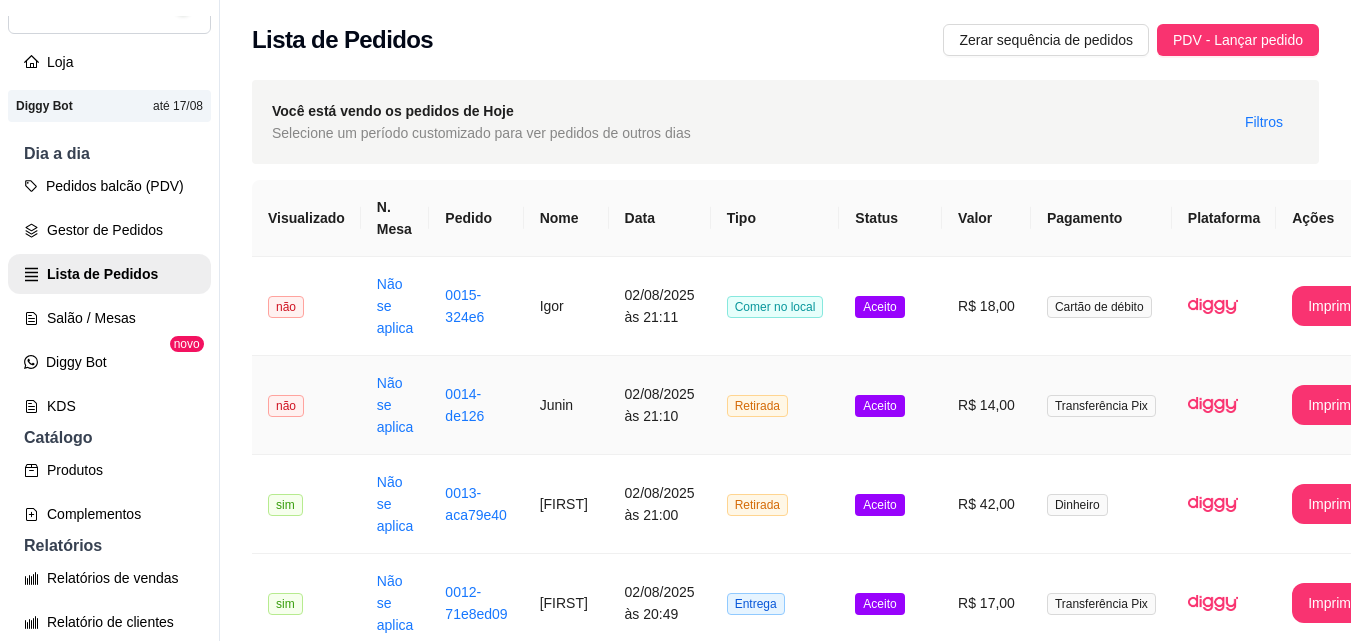 click on "R$ 14,00" at bounding box center (986, 405) 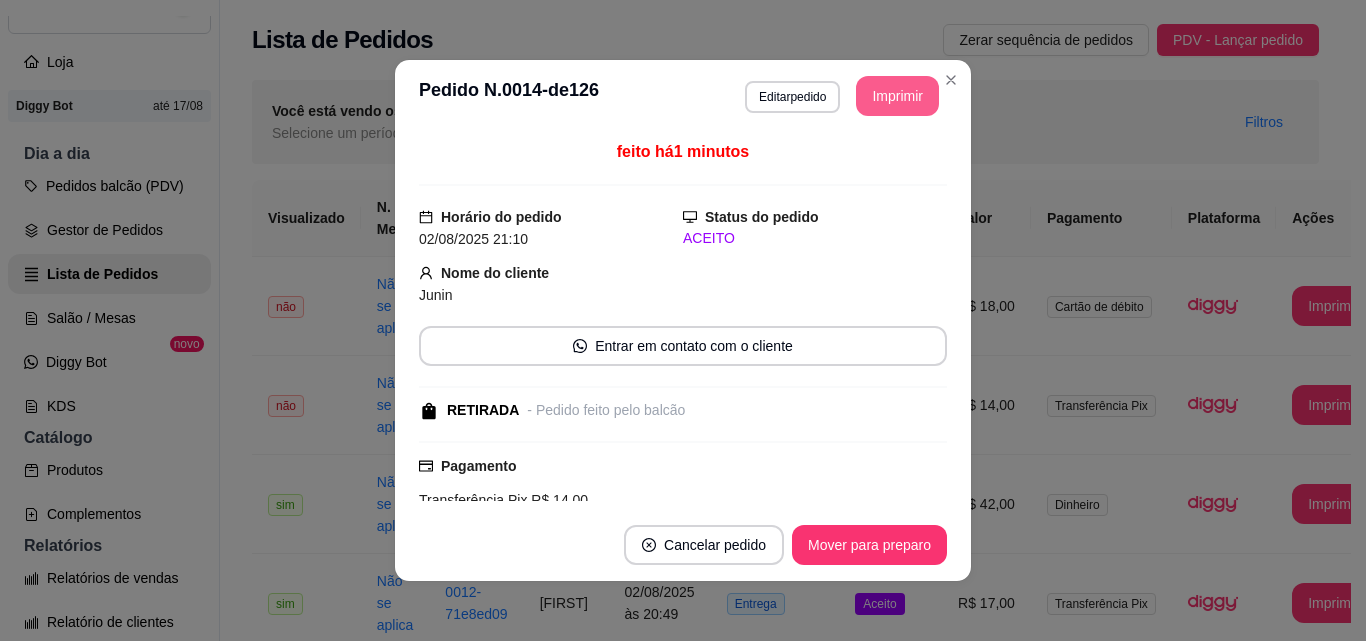 click on "Imprimir" at bounding box center (897, 96) 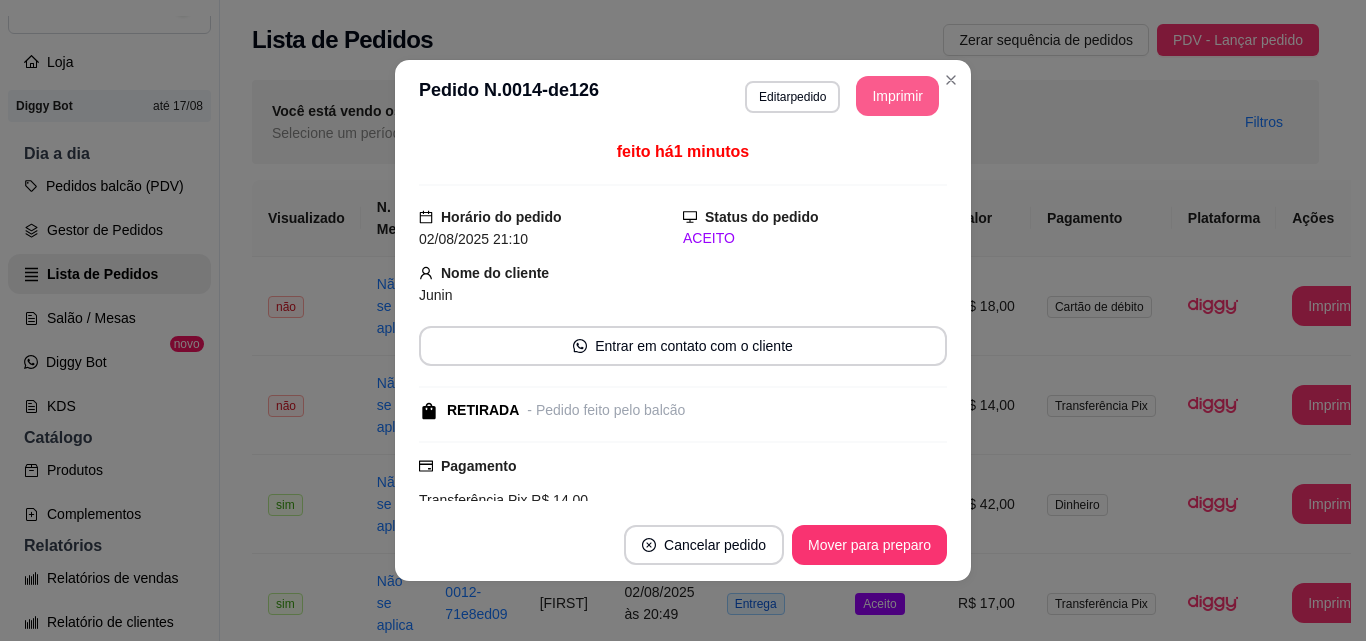 scroll, scrollTop: 0, scrollLeft: 0, axis: both 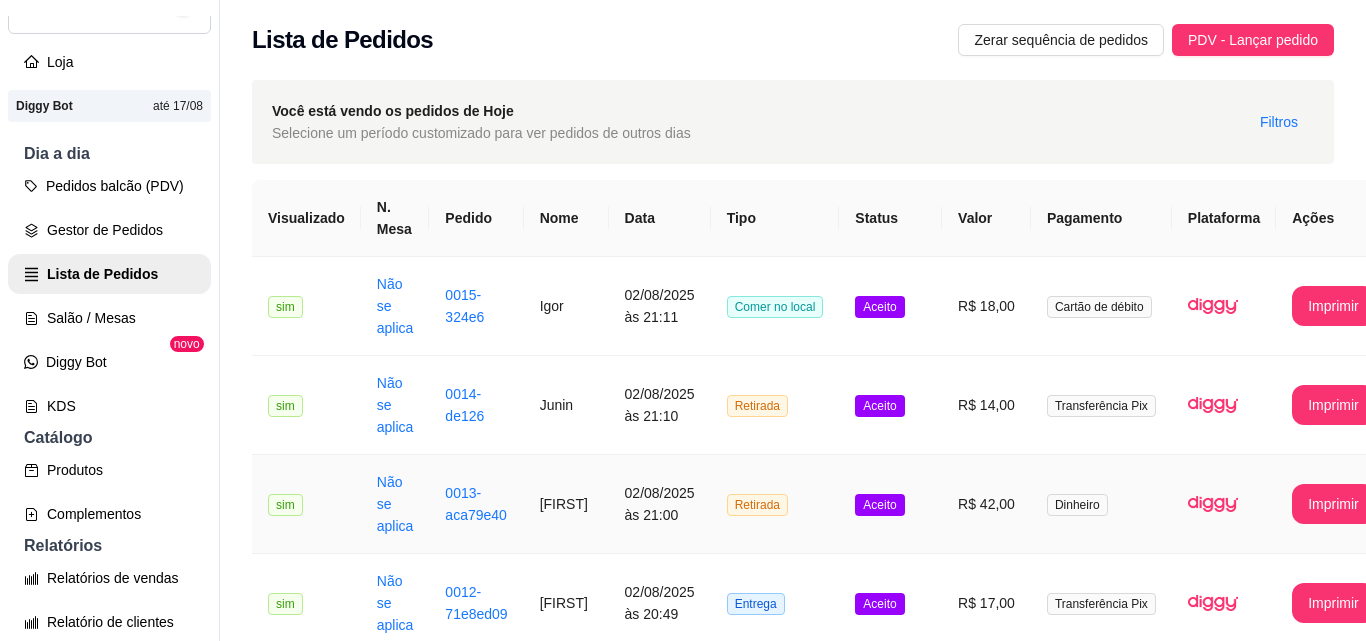 click on "Retirada" at bounding box center [775, 504] 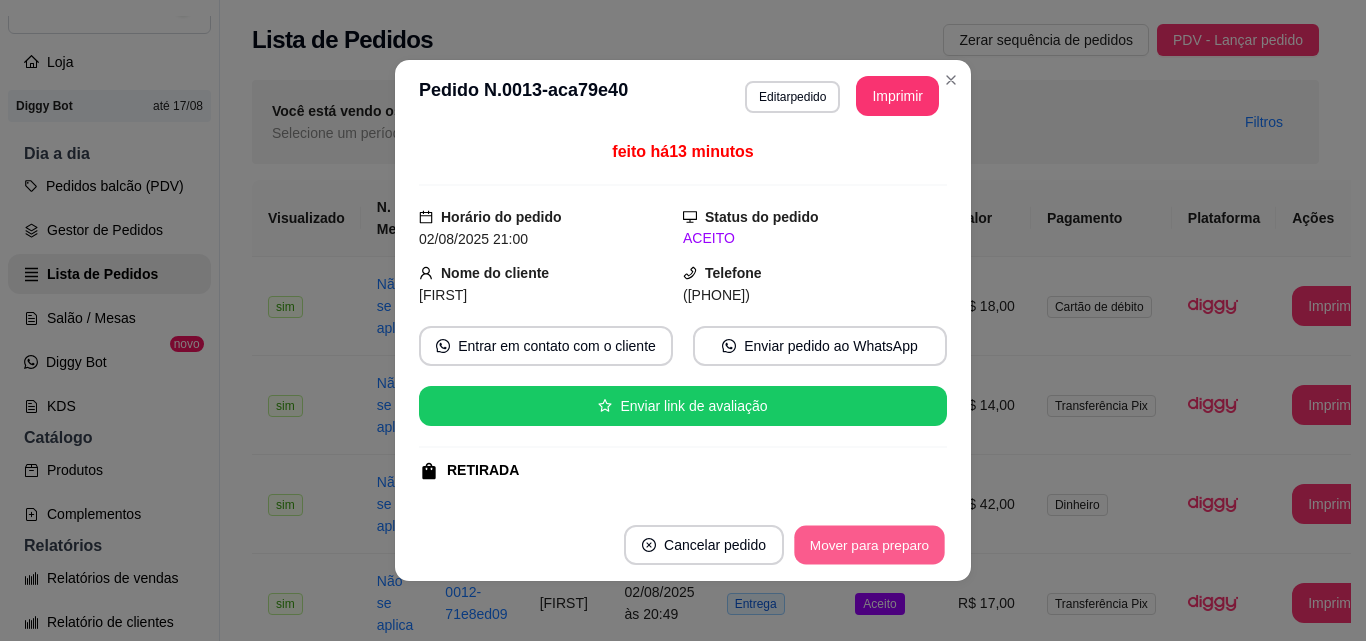 click on "Mover para preparo" at bounding box center (869, 545) 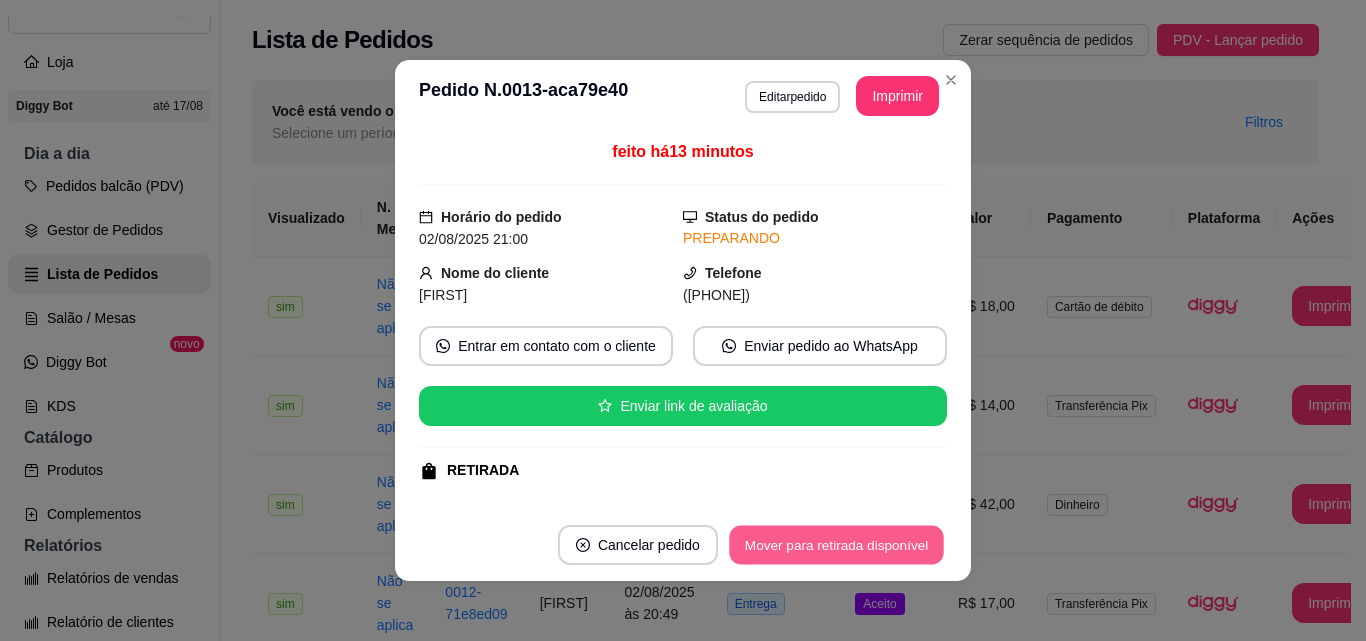 click on "Mover para retirada disponível" at bounding box center [836, 545] 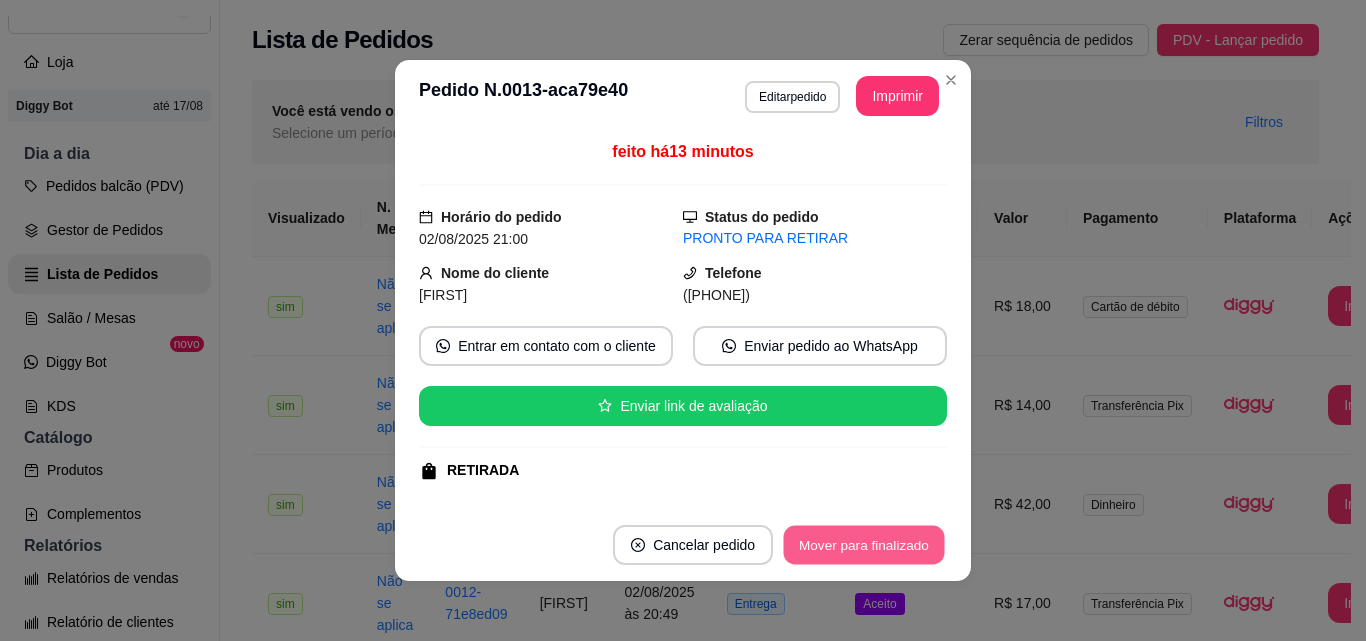 click on "Mover para finalizado" at bounding box center (864, 545) 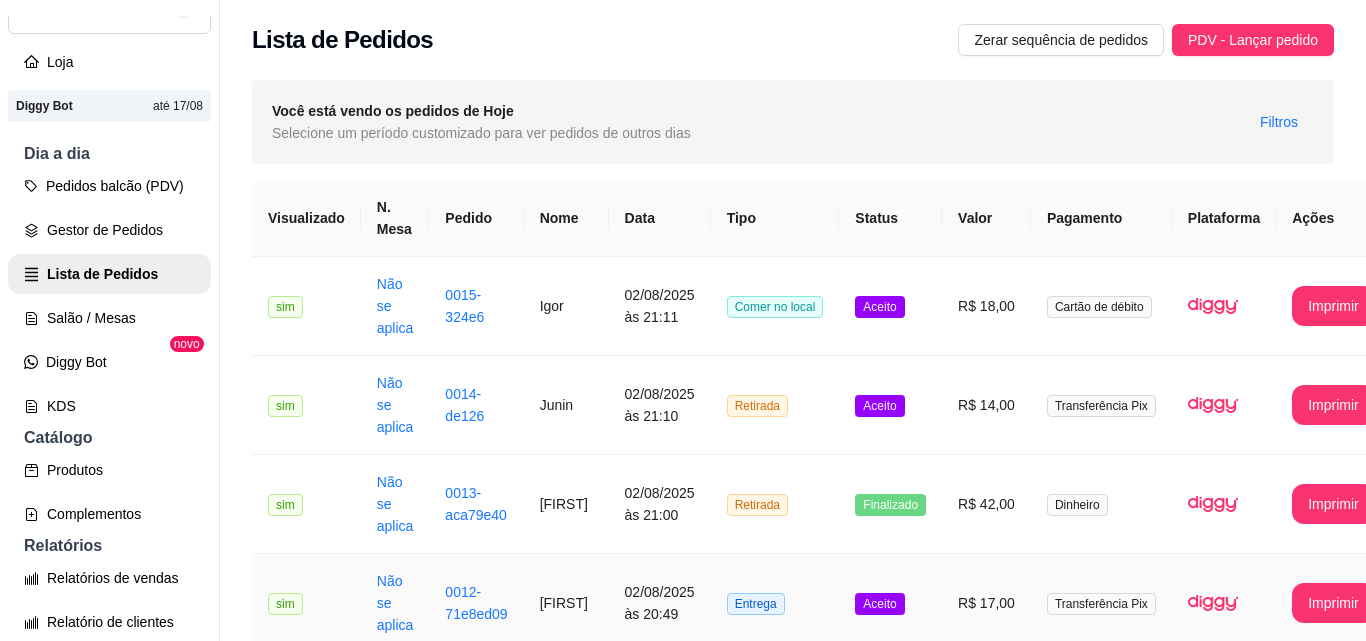 click on "Entrega" at bounding box center [775, 603] 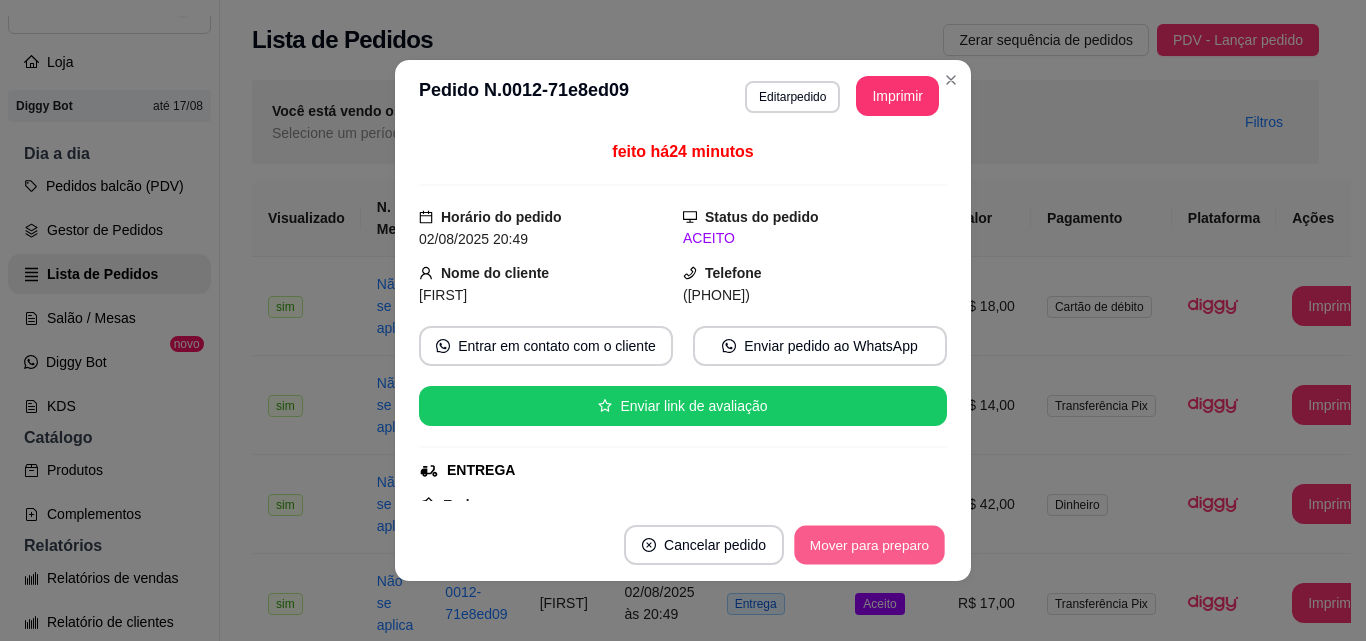click on "Mover para preparo" at bounding box center [869, 545] 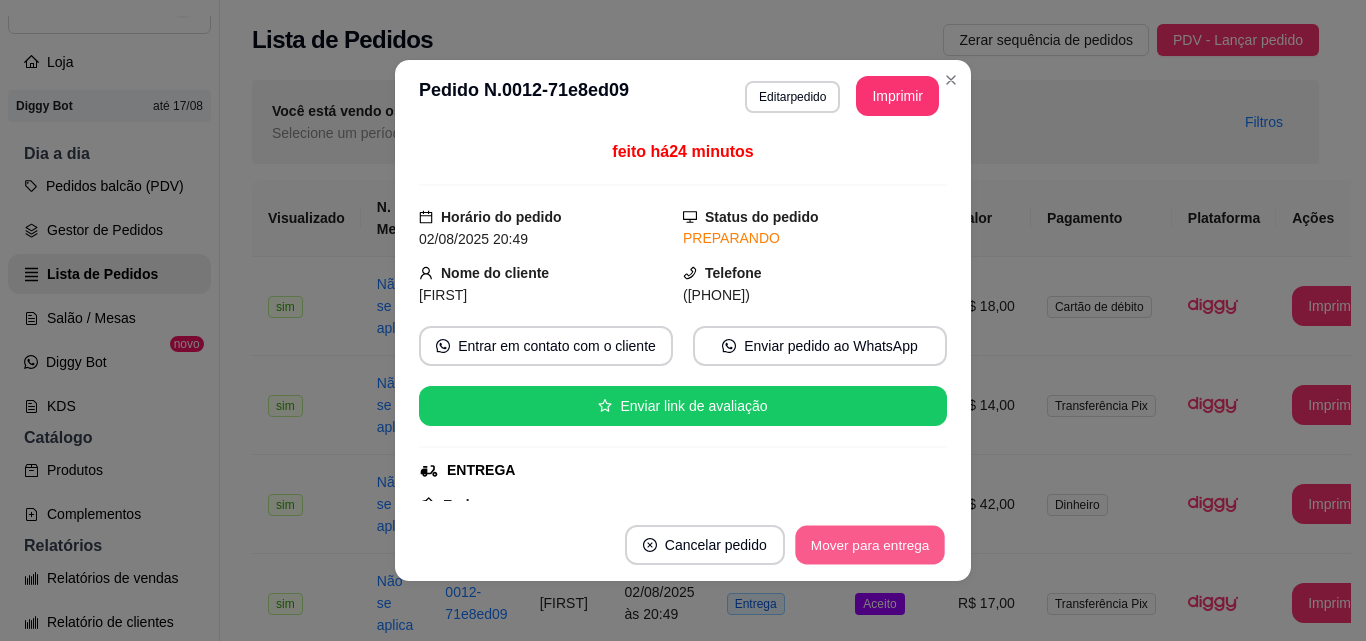 click on "Mover para entrega" at bounding box center [870, 545] 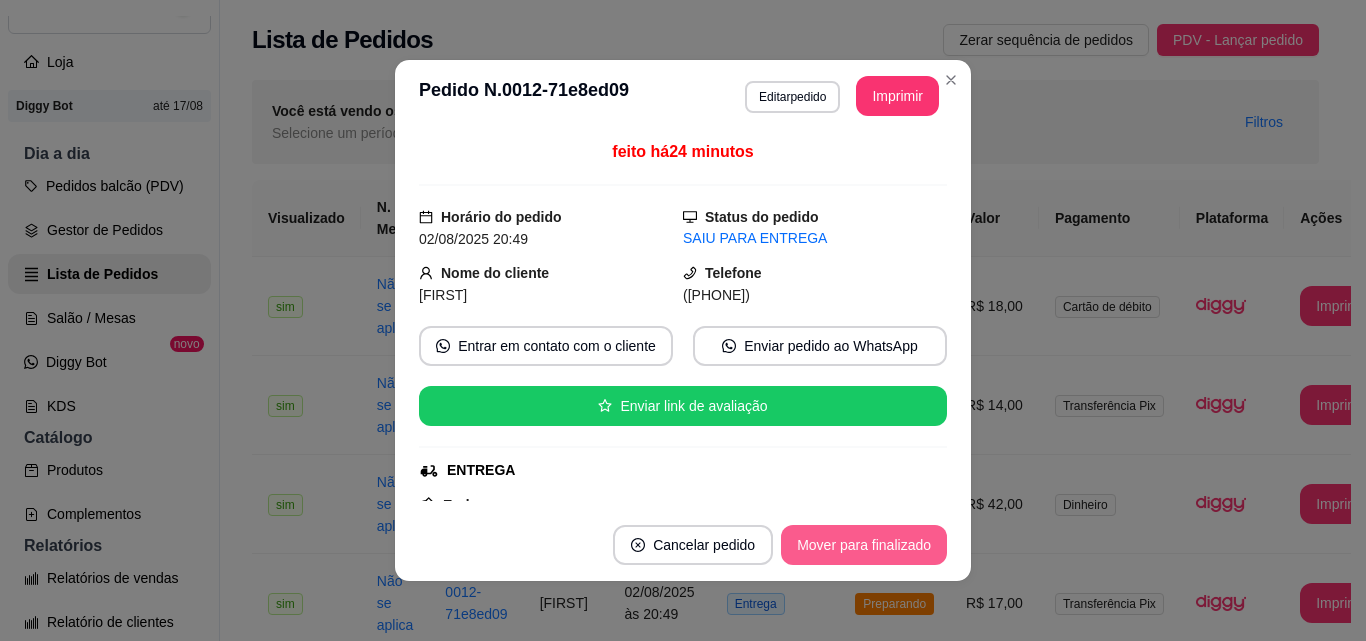 click on "Mover para finalizado" at bounding box center (864, 545) 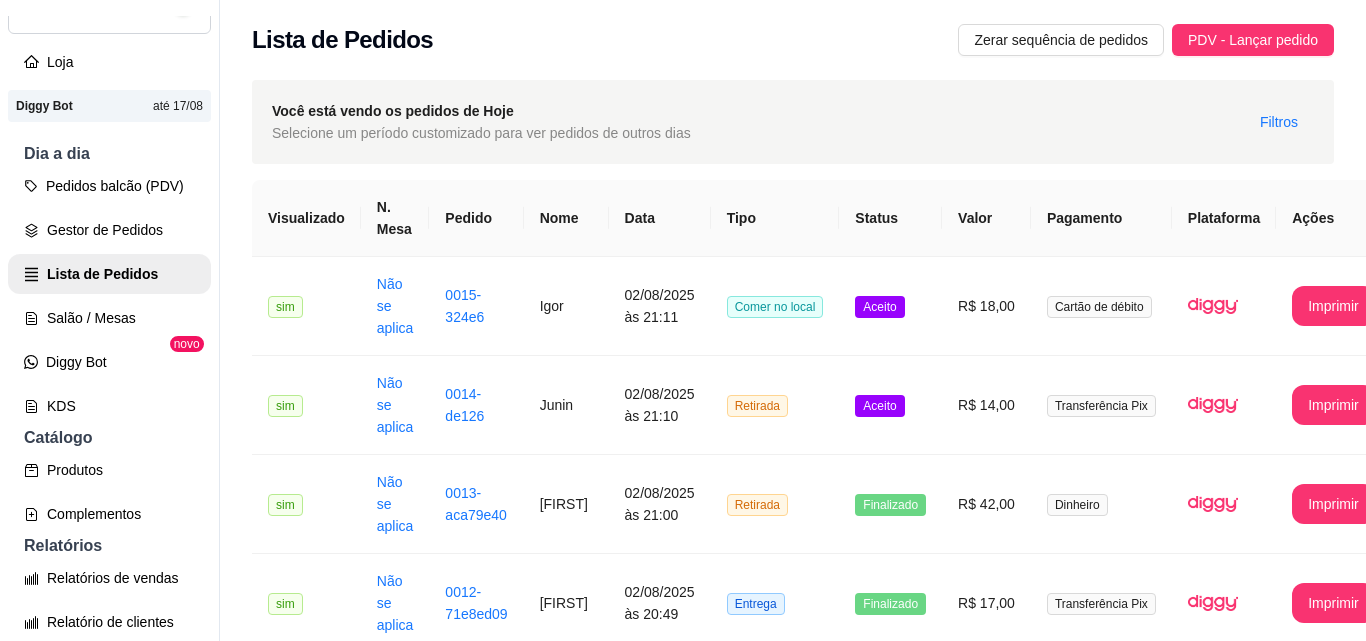 click on "Aceito" at bounding box center (890, 702) 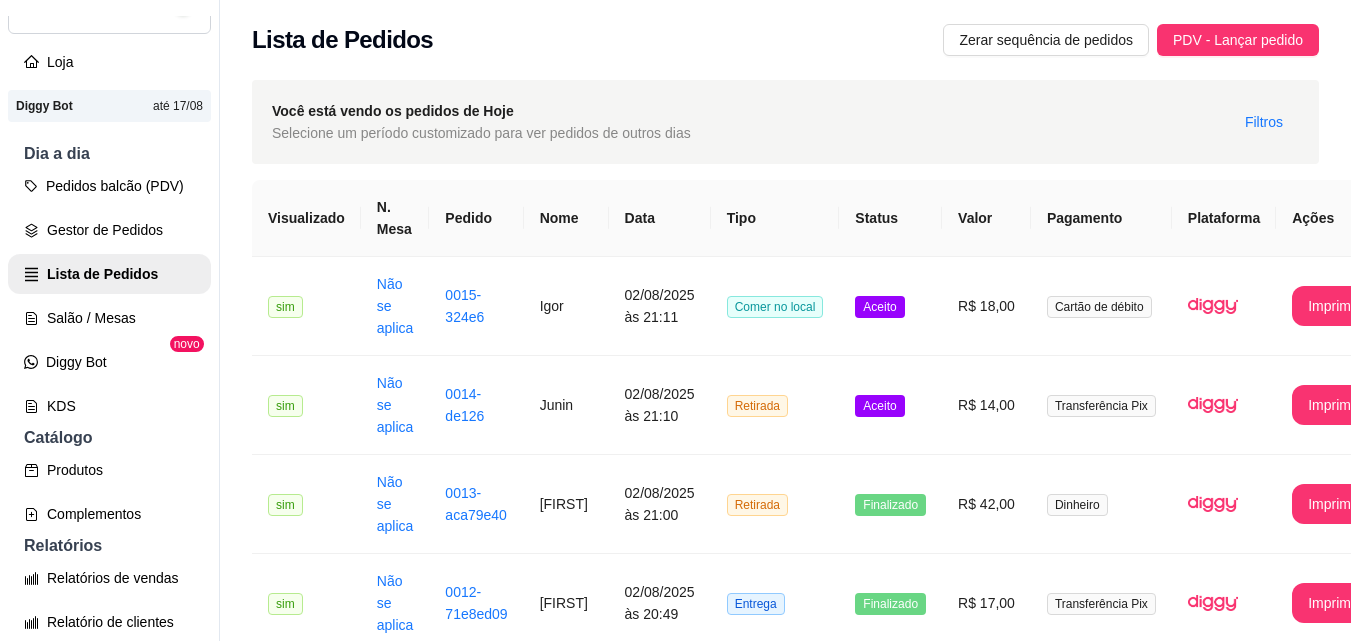 click on "Mover para preparo" at bounding box center (869, 545) 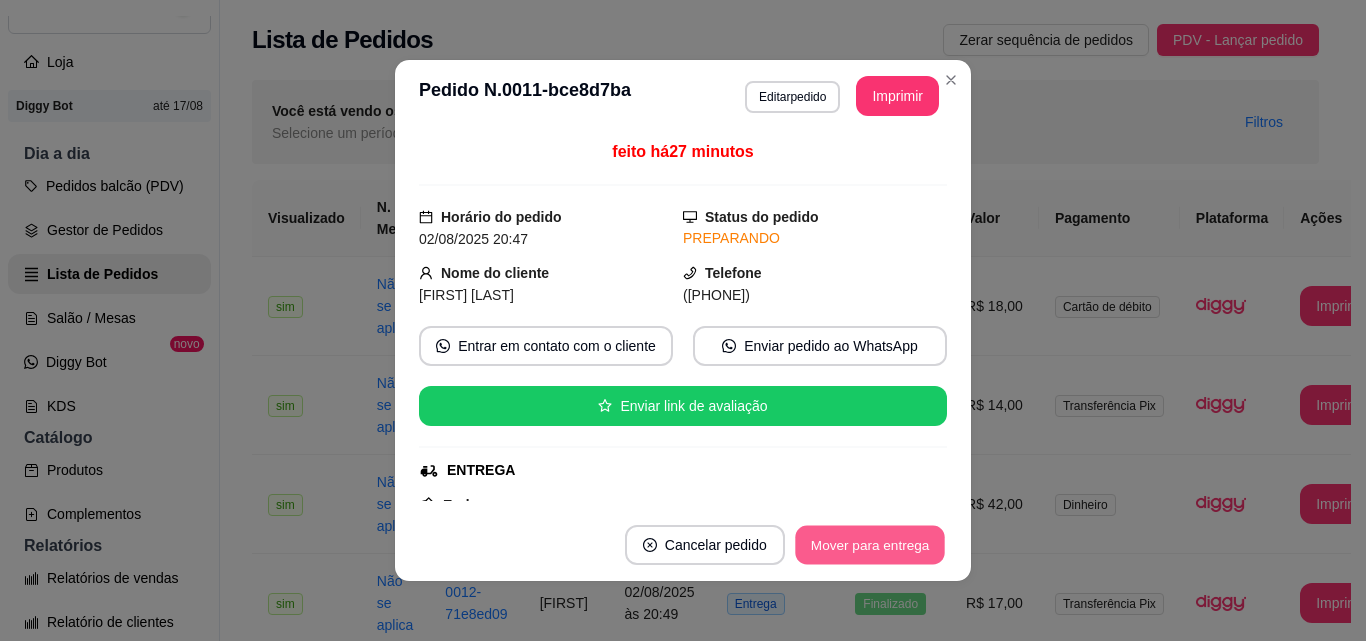 click on "Mover para entrega" at bounding box center [870, 545] 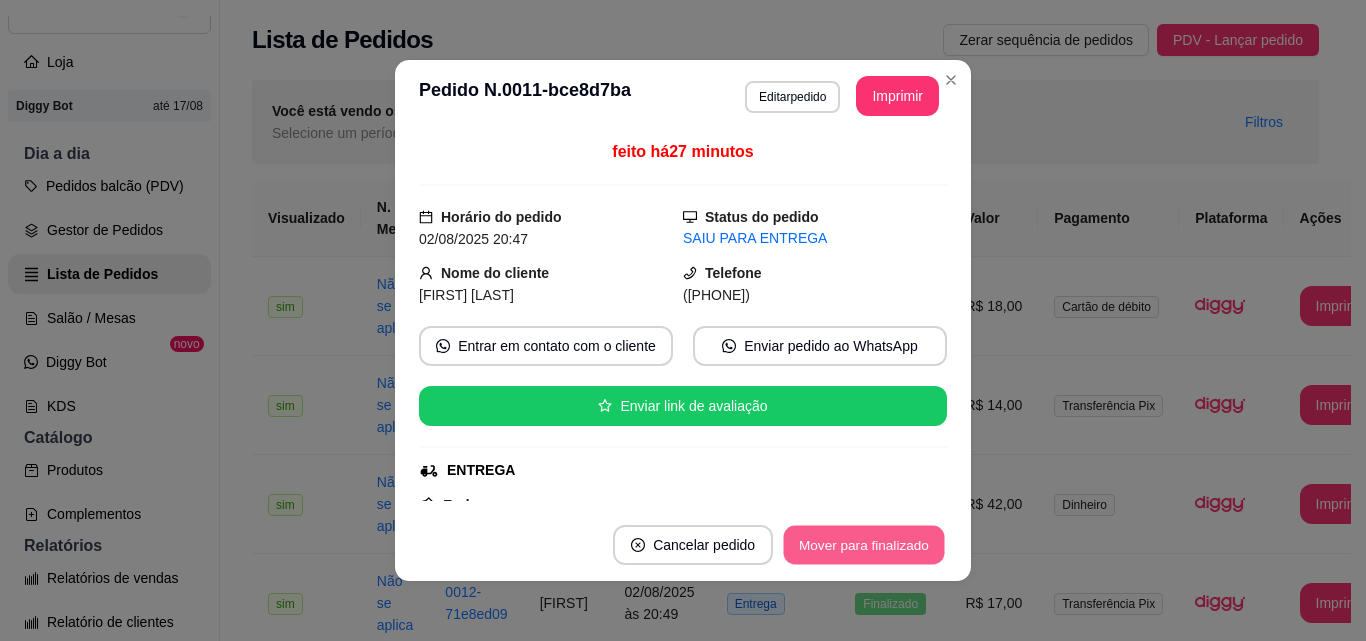 click on "Mover para finalizado" at bounding box center [864, 545] 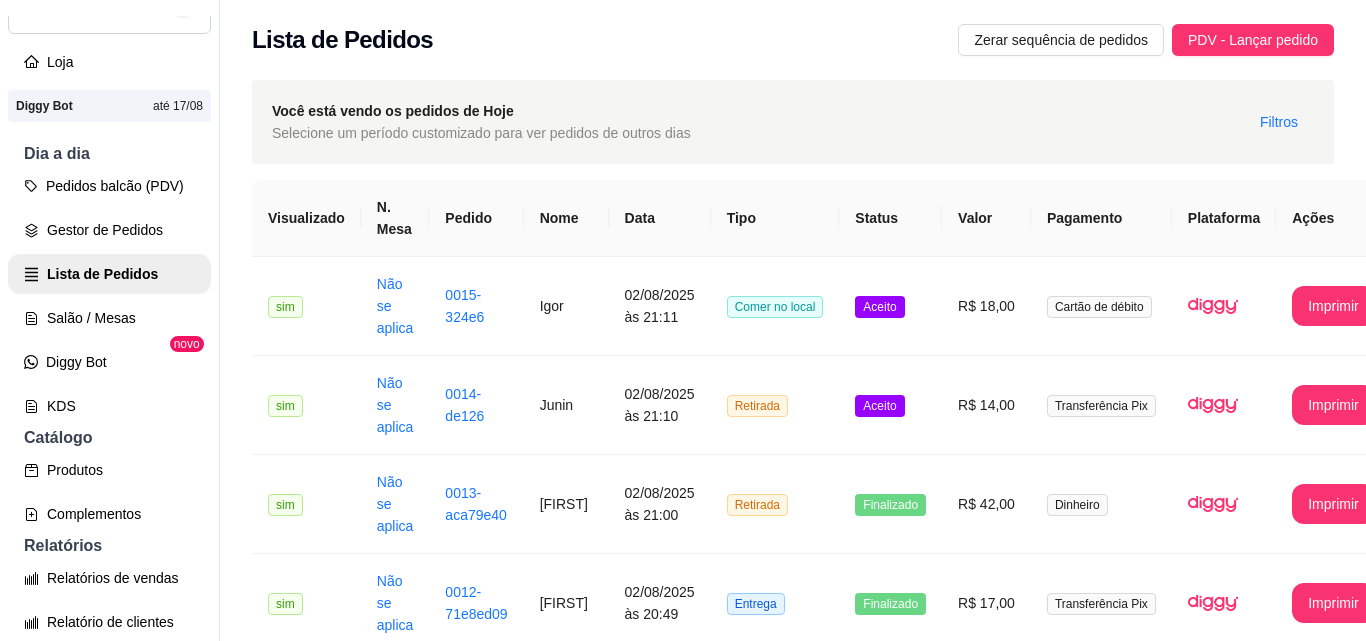 click on "Entrega" at bounding box center [775, 801] 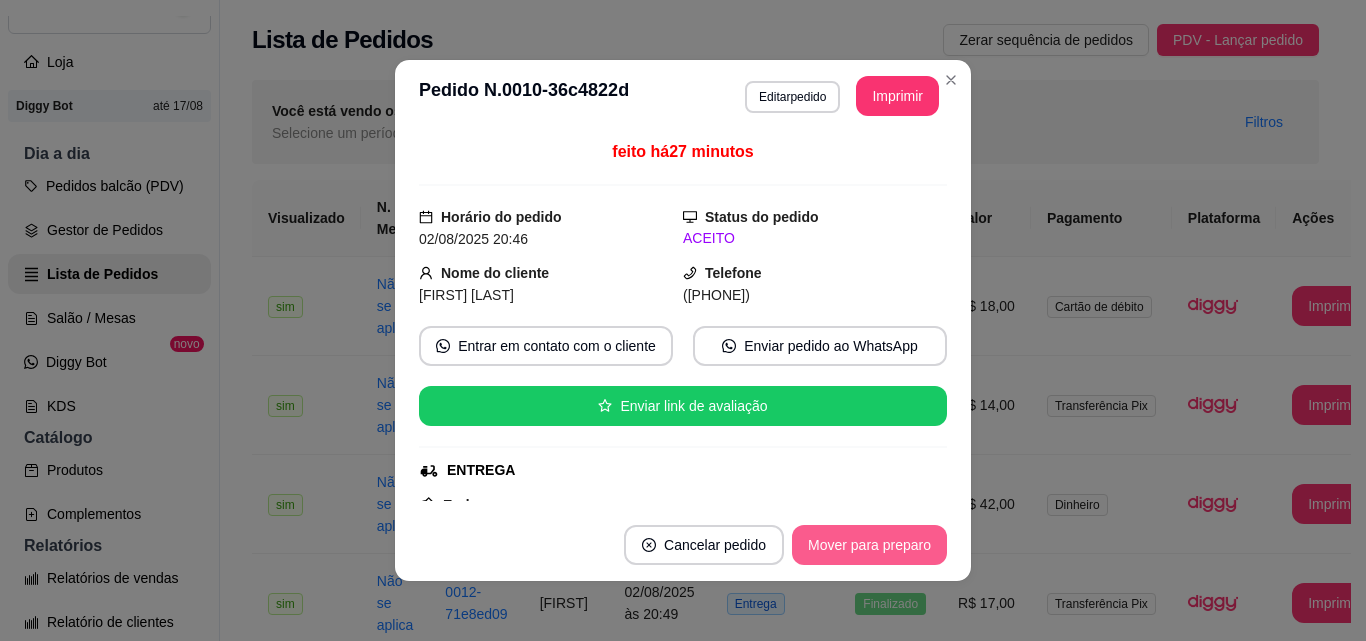 click on "Mover para preparo" at bounding box center [869, 545] 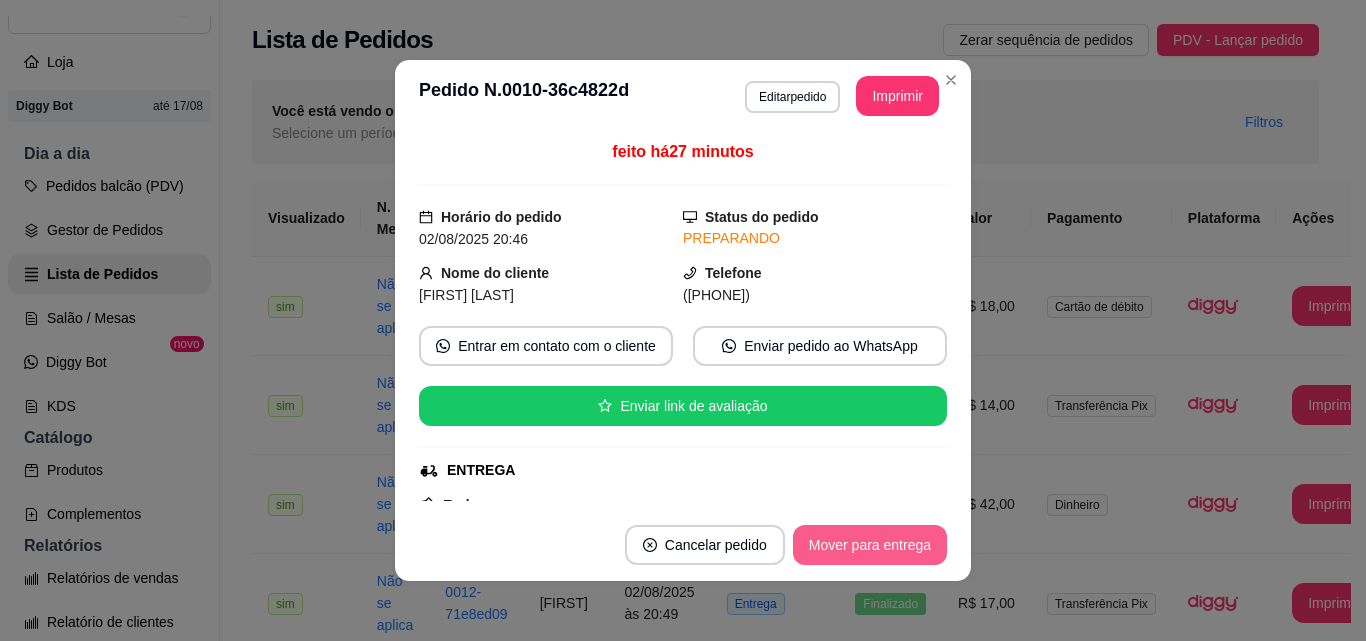 click on "Mover para entrega" at bounding box center (870, 545) 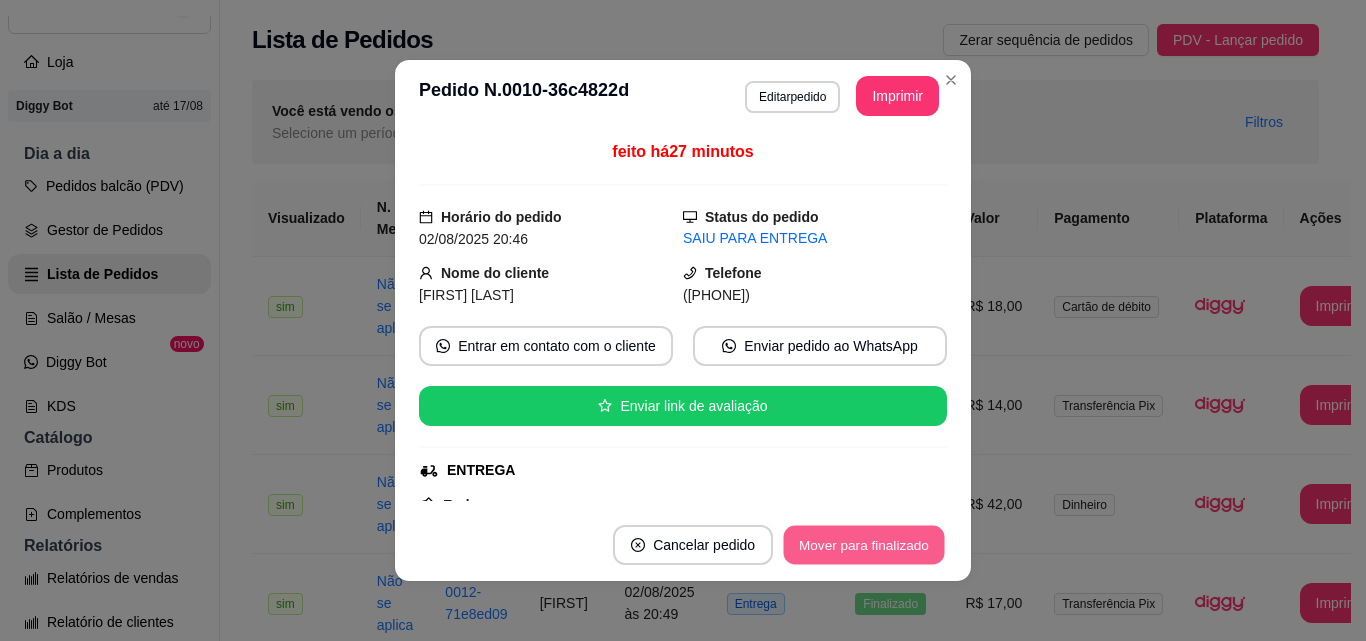 click on "Mover para finalizado" at bounding box center (864, 545) 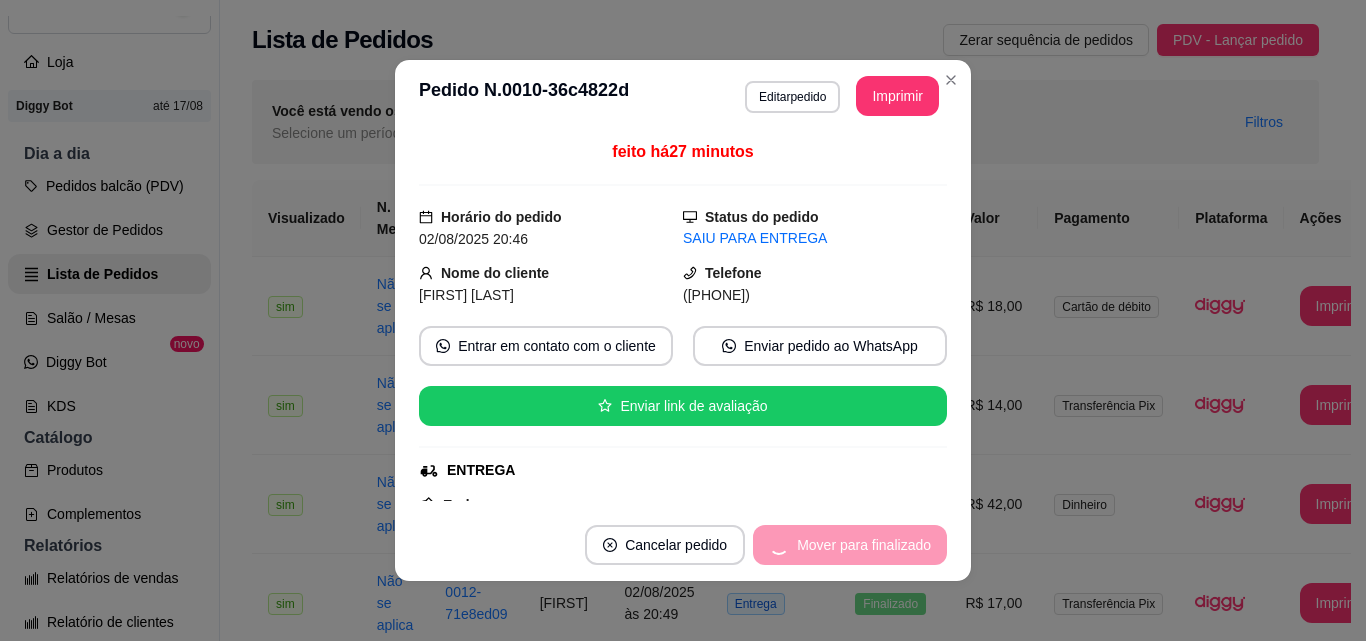 drag, startPoint x: 953, startPoint y: 522, endPoint x: 992, endPoint y: 511, distance: 40.5216 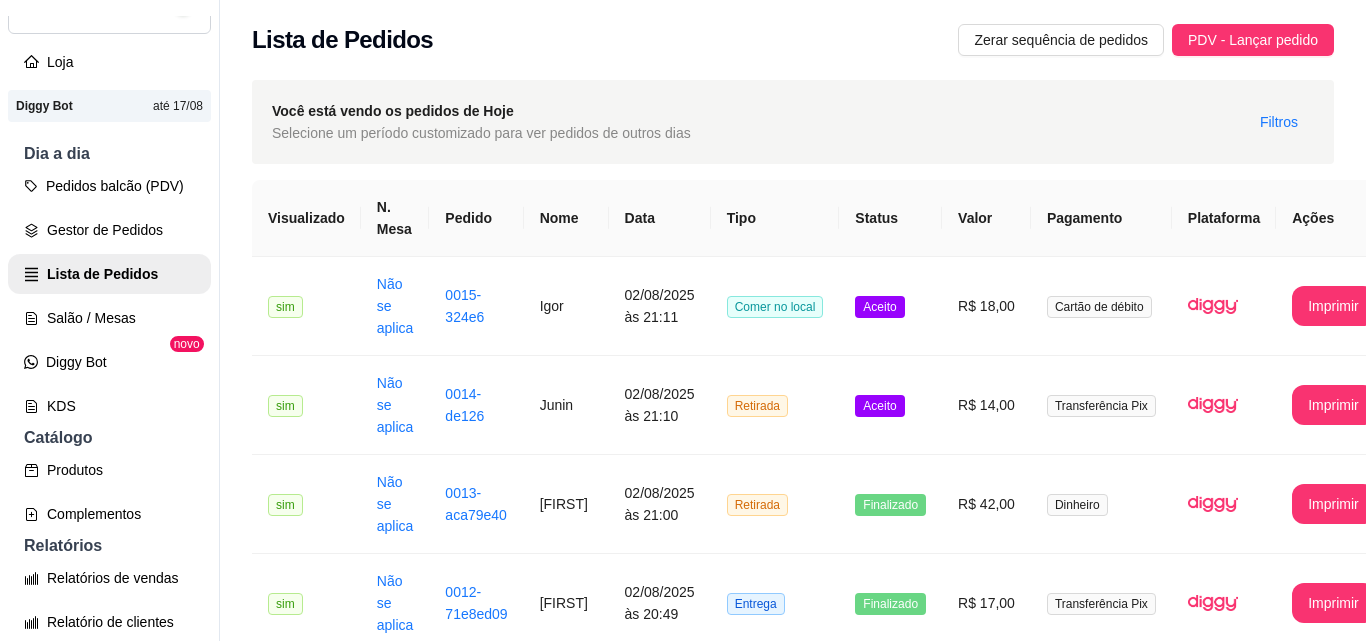 drag, startPoint x: 834, startPoint y: 299, endPoint x: 837, endPoint y: 311, distance: 12.369317 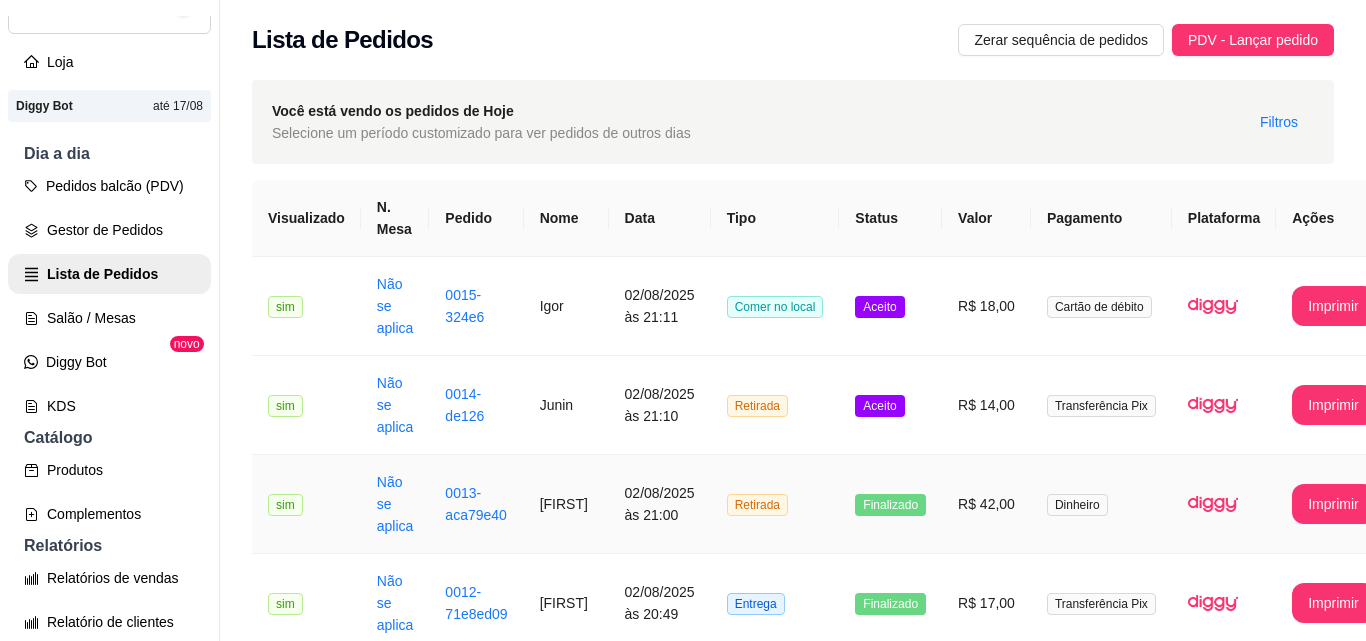 click on "Retirada" at bounding box center (775, 504) 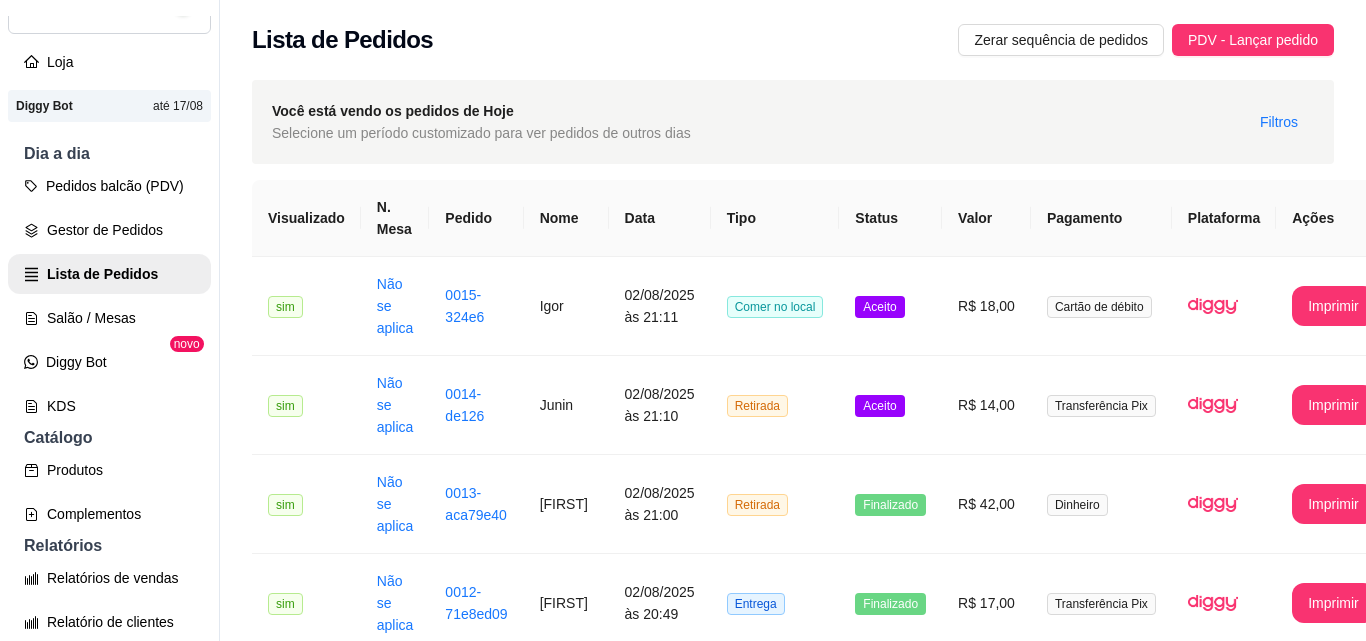 drag, startPoint x: 723, startPoint y: 97, endPoint x: 563, endPoint y: 44, distance: 168.5497 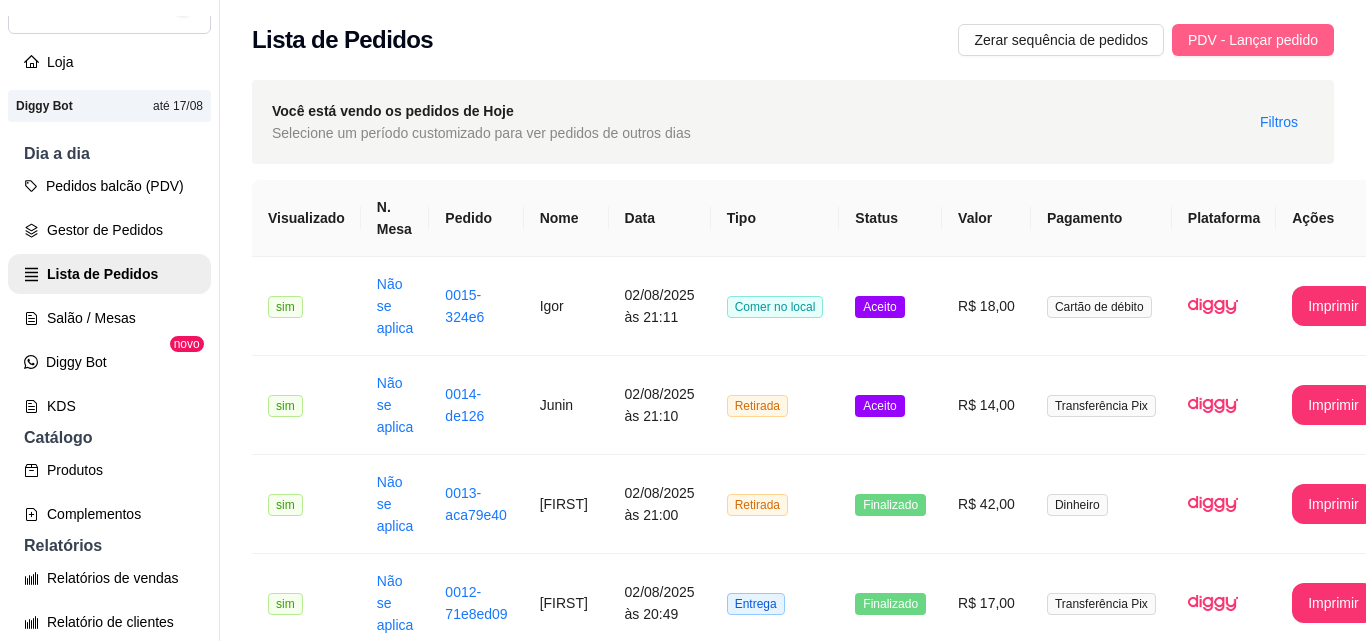 click on "PDV - Lançar pedido" at bounding box center (1253, 40) 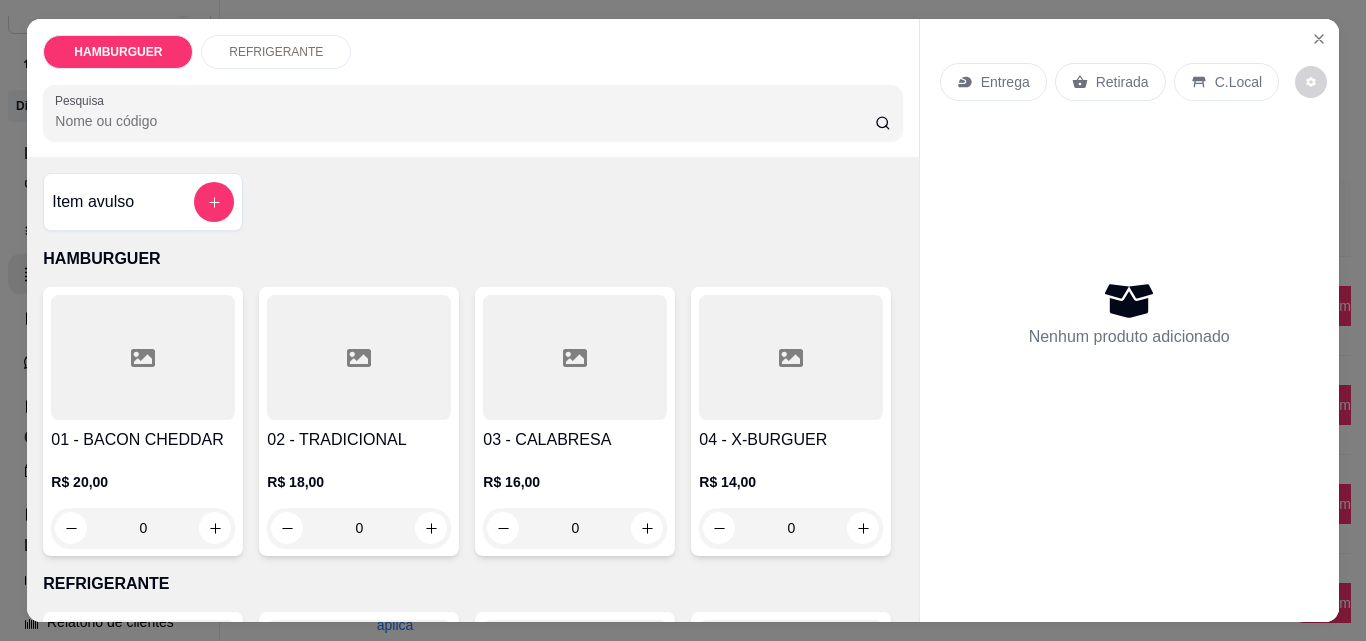 click on "0" at bounding box center (791, 528) 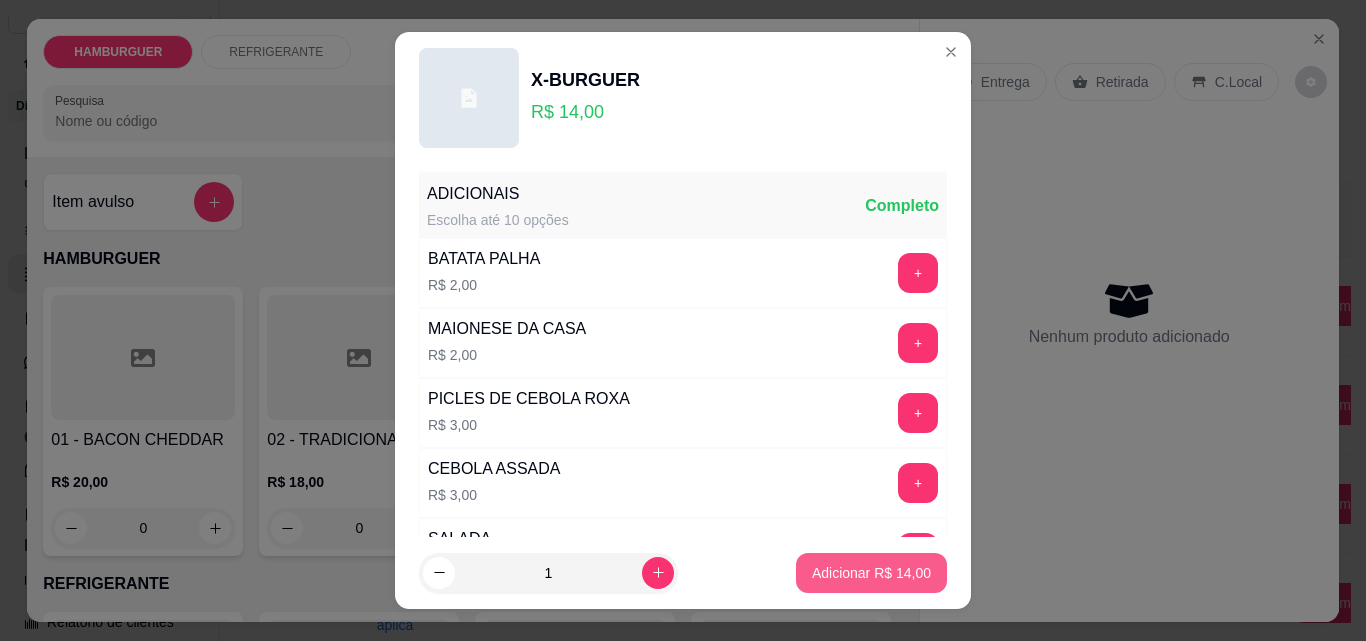 click on "Adicionar   R$ 14,00" at bounding box center [871, 573] 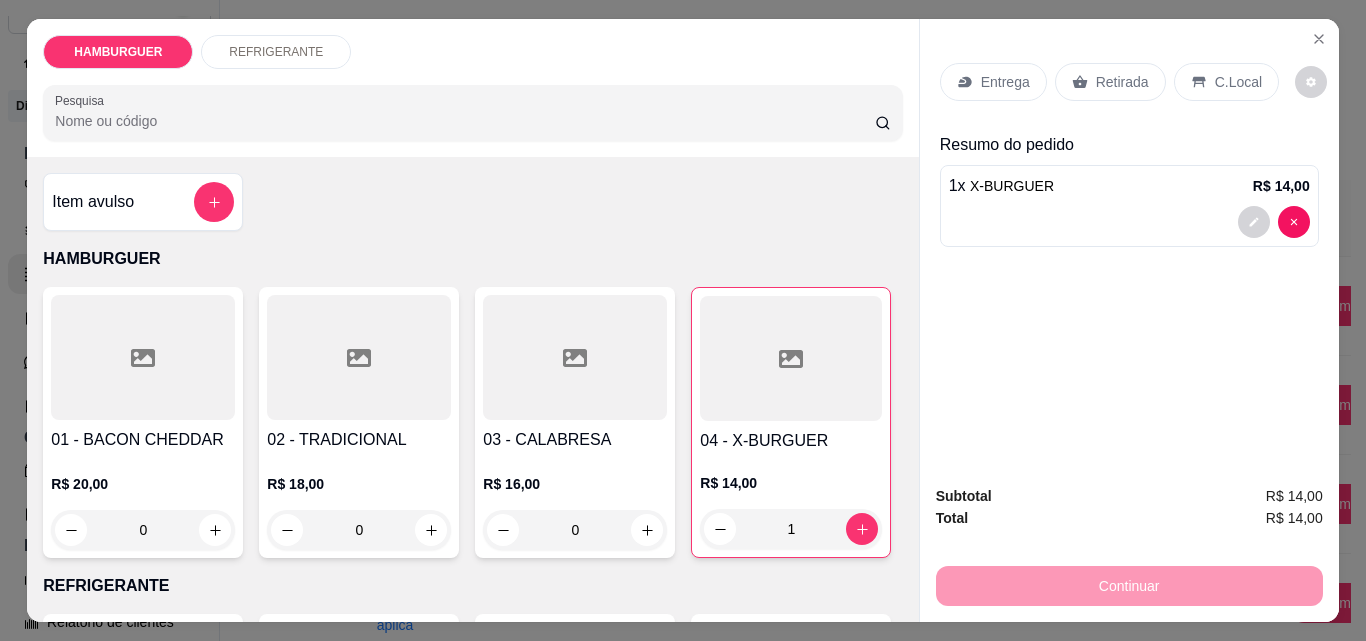 click on "C.Local" at bounding box center [1238, 82] 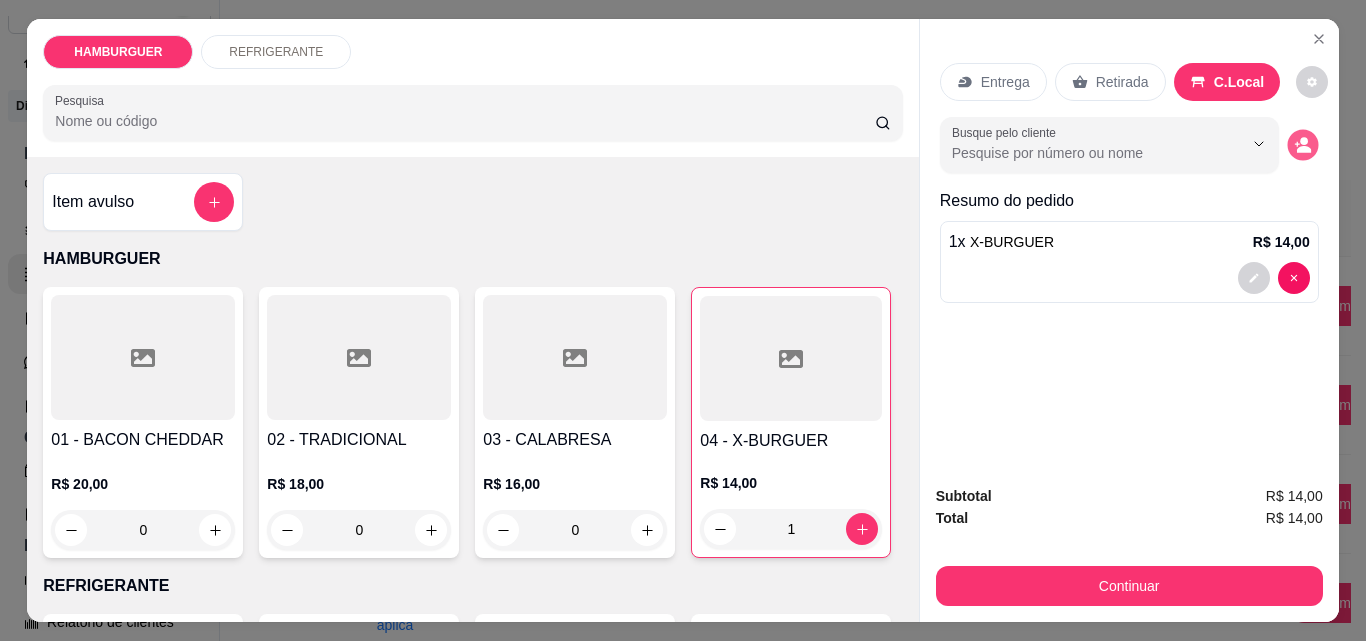 click 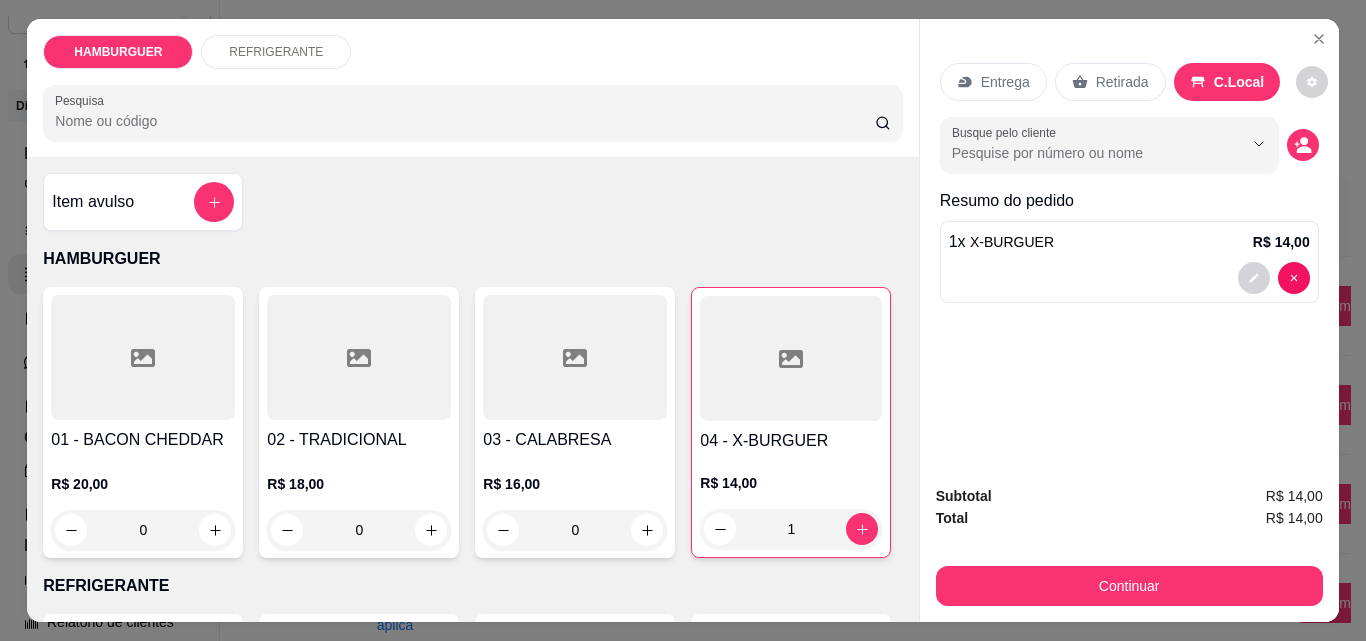 click on "Retirada" at bounding box center (1110, 82) 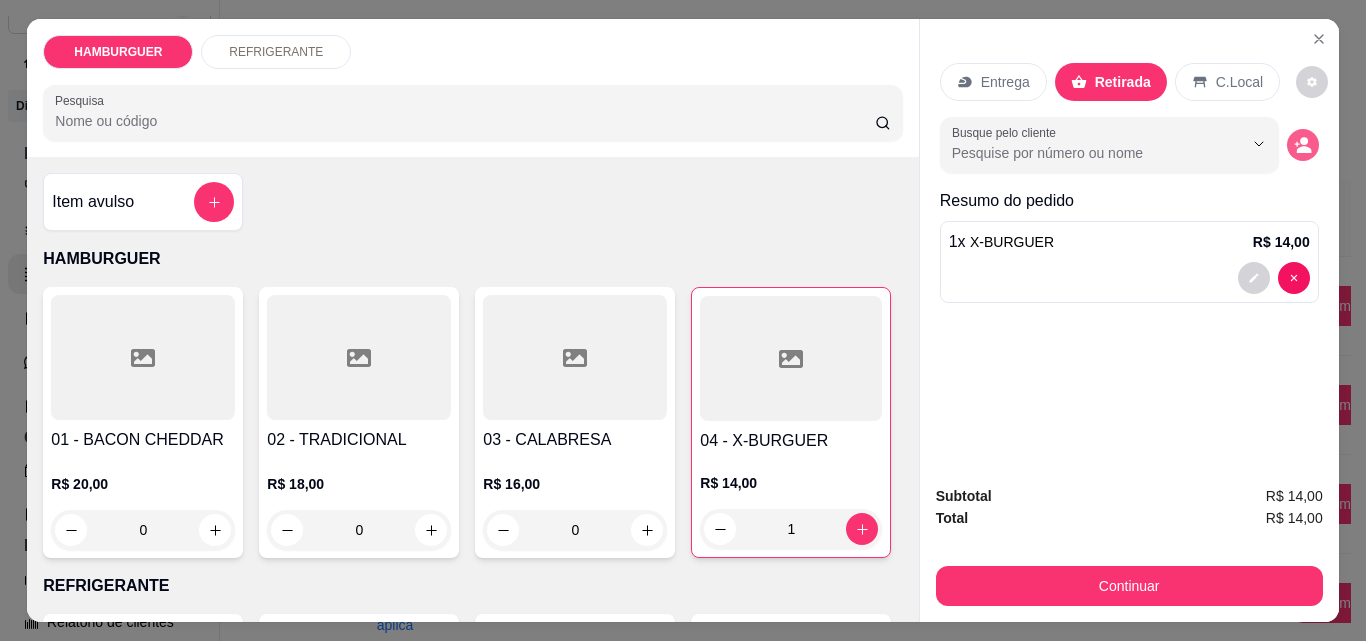 click at bounding box center [1303, 145] 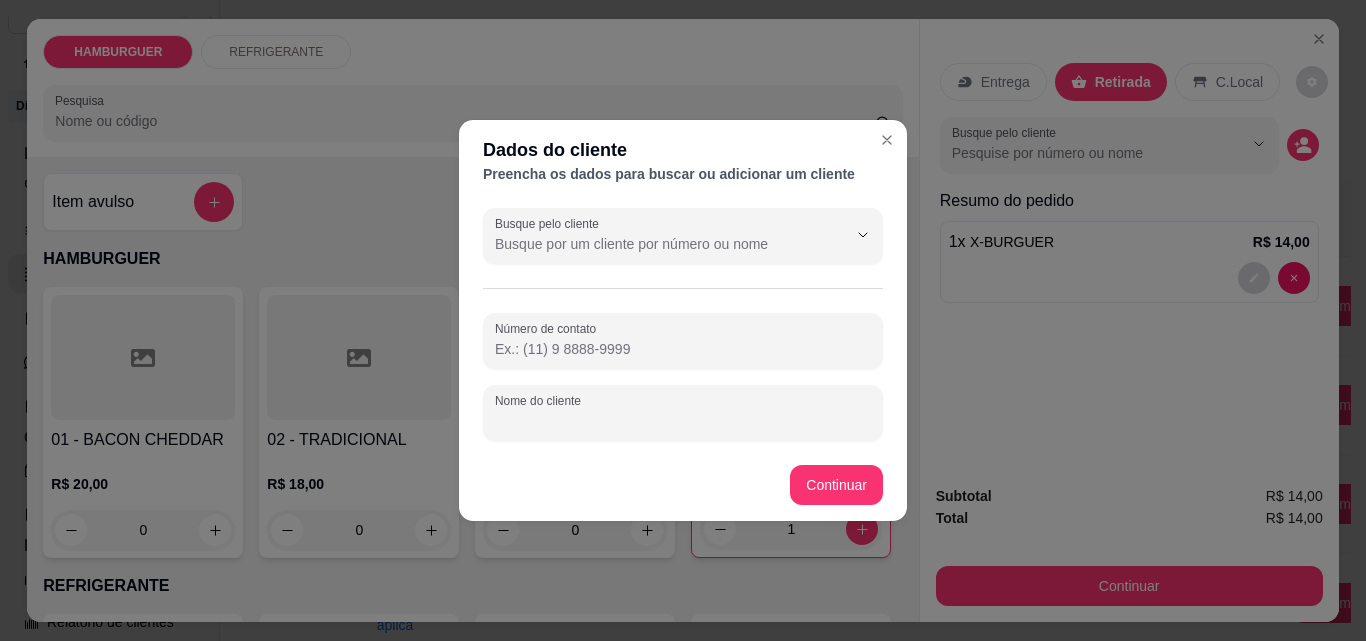 click on "Nome do cliente" at bounding box center (683, 421) 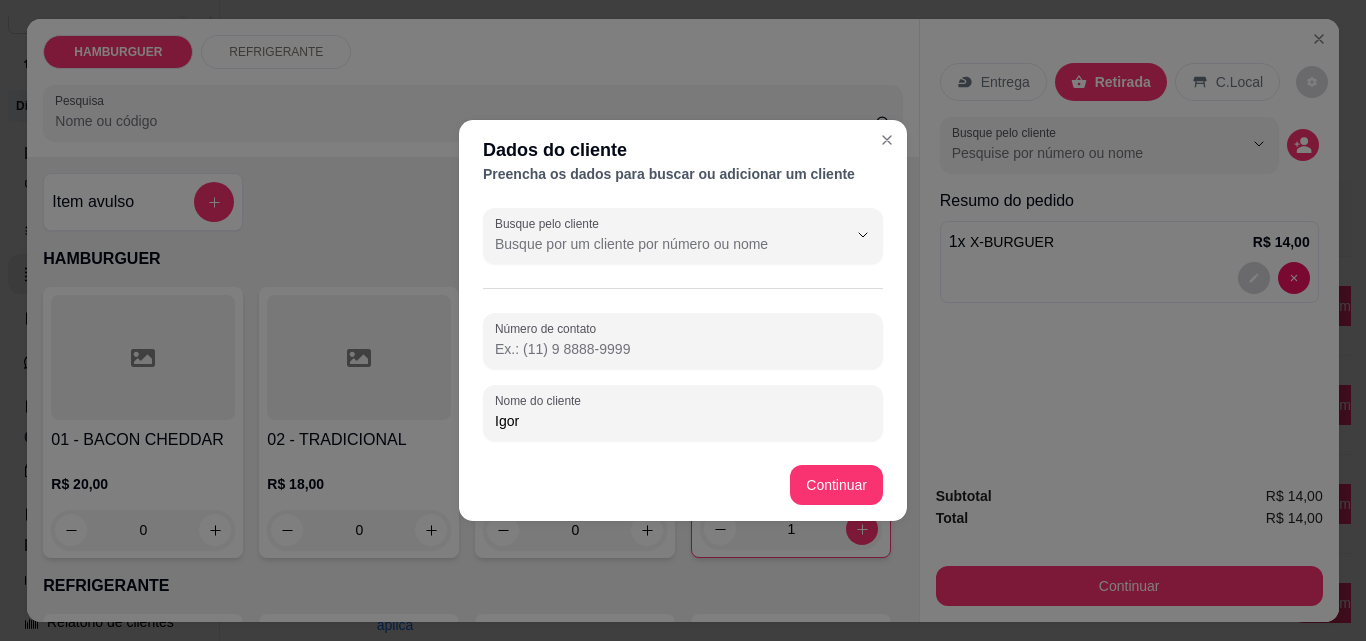 type on "Igor" 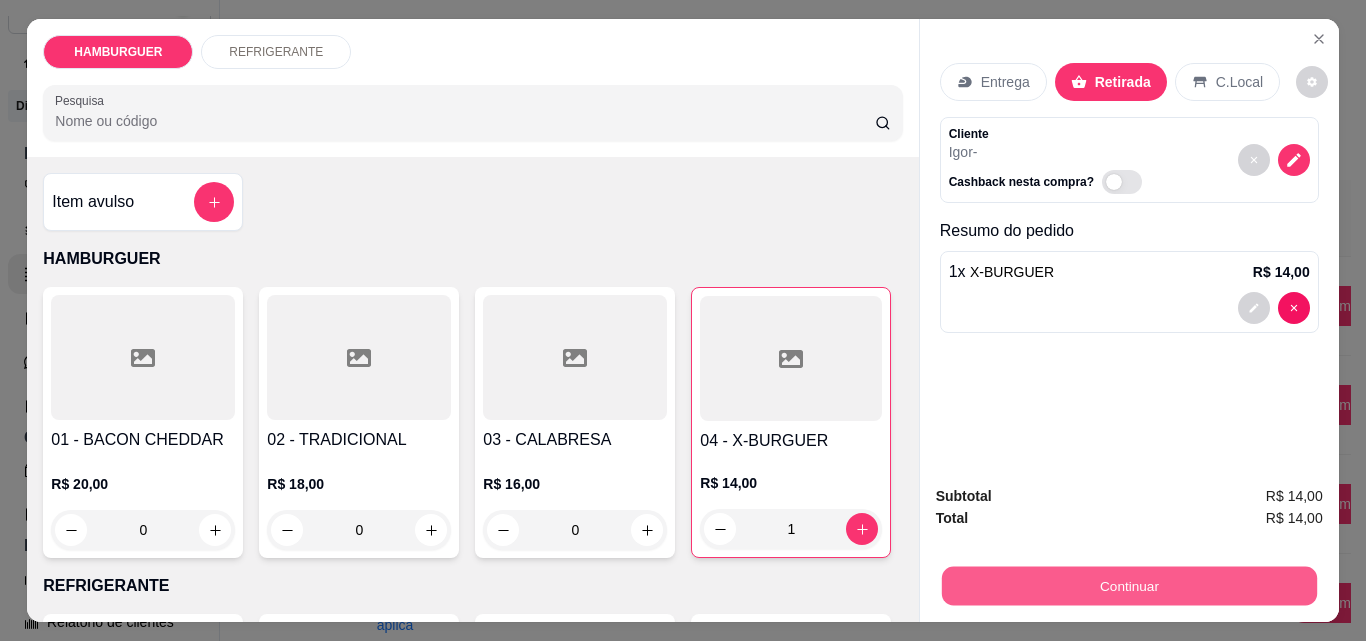 click on "Continuar" at bounding box center [1128, 585] 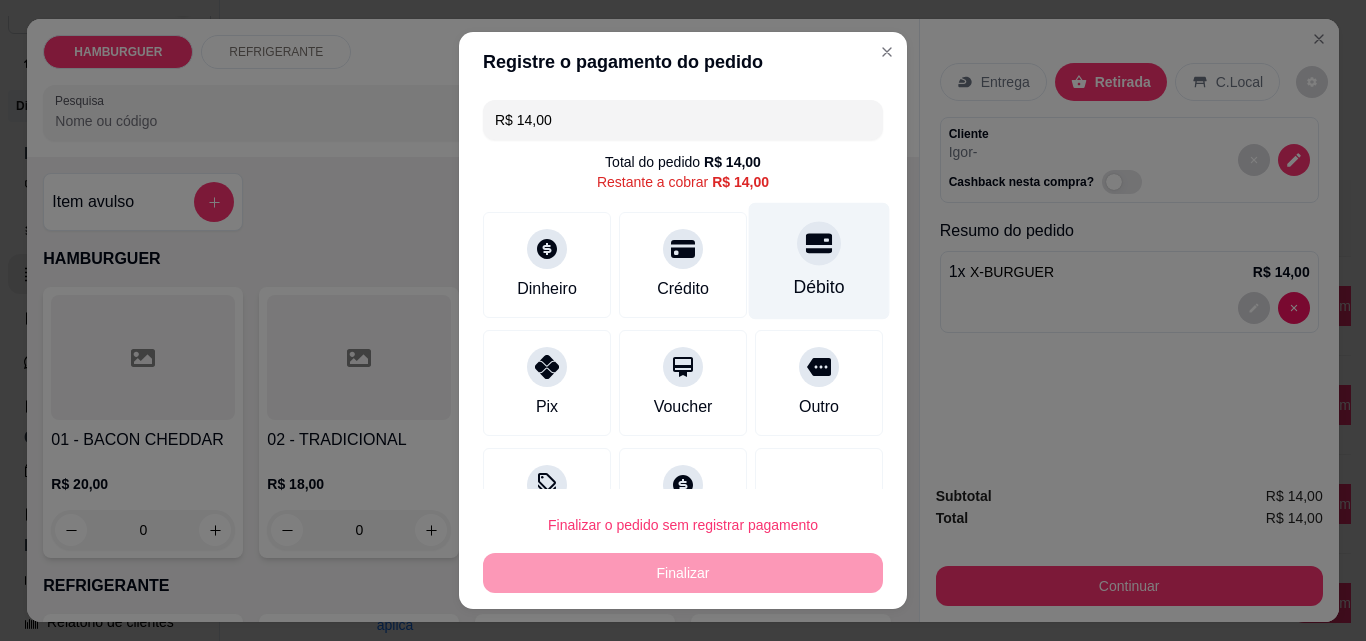 click 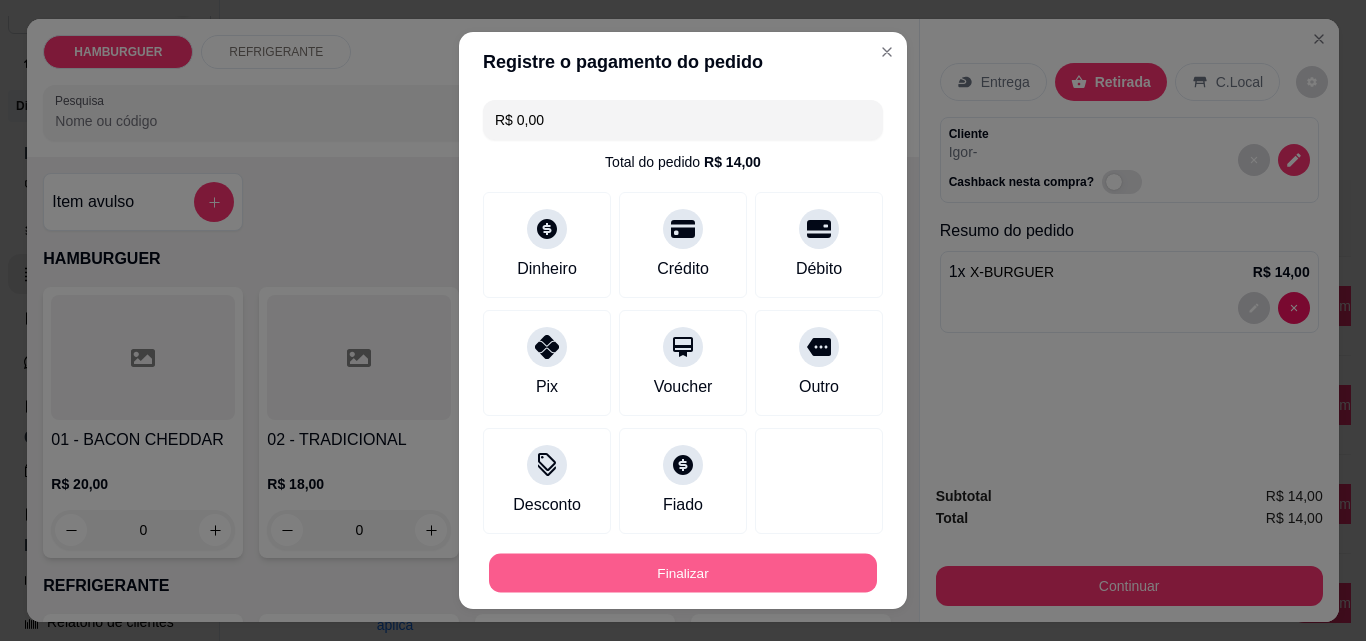 click on "Finalizar" at bounding box center [683, 573] 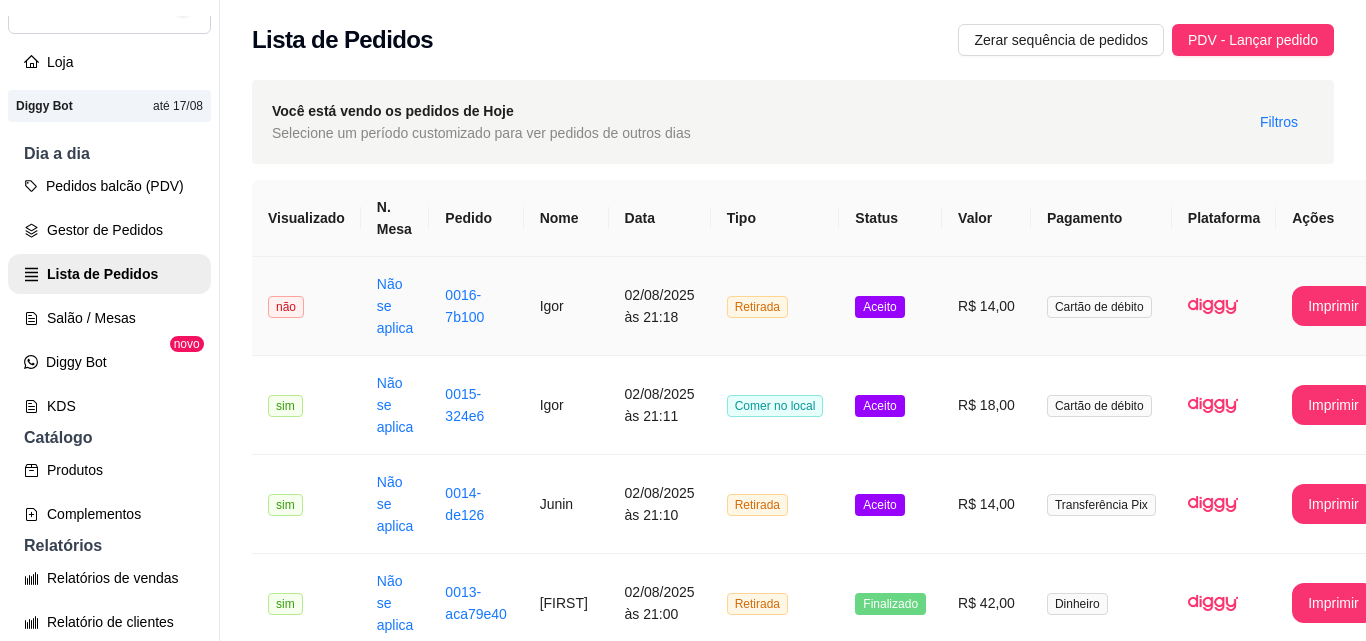 click on "Retirada" at bounding box center [775, 306] 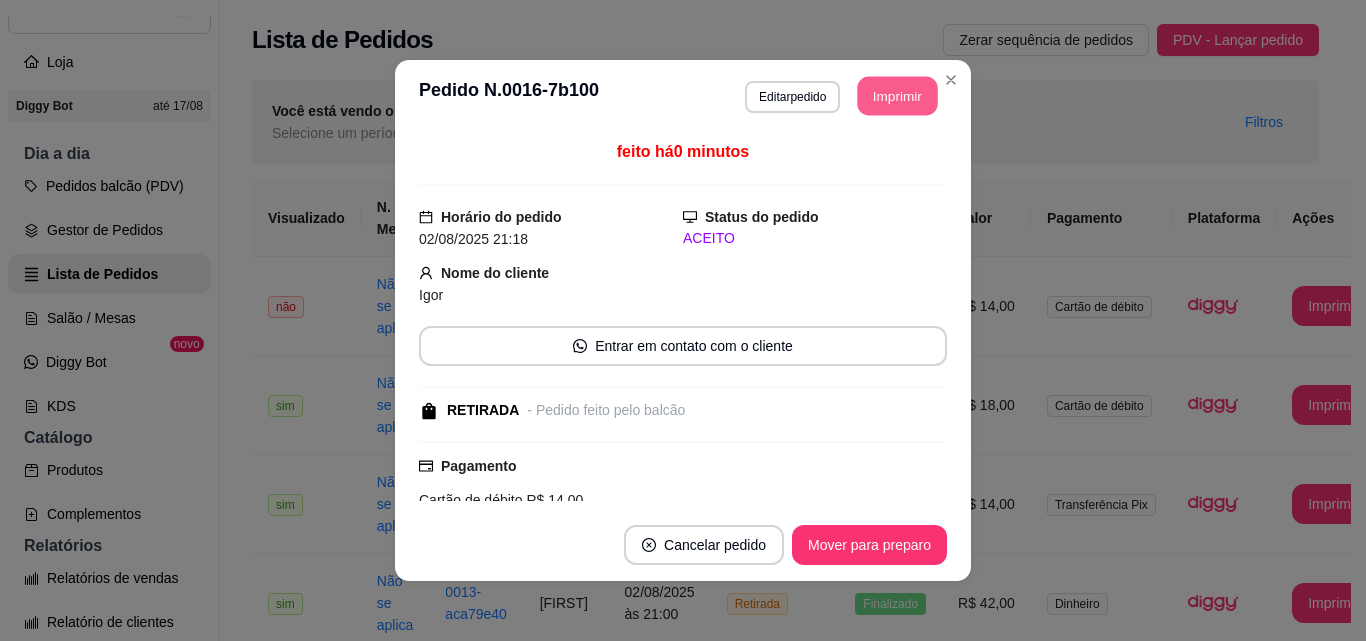 click on "Imprimir" at bounding box center (898, 96) 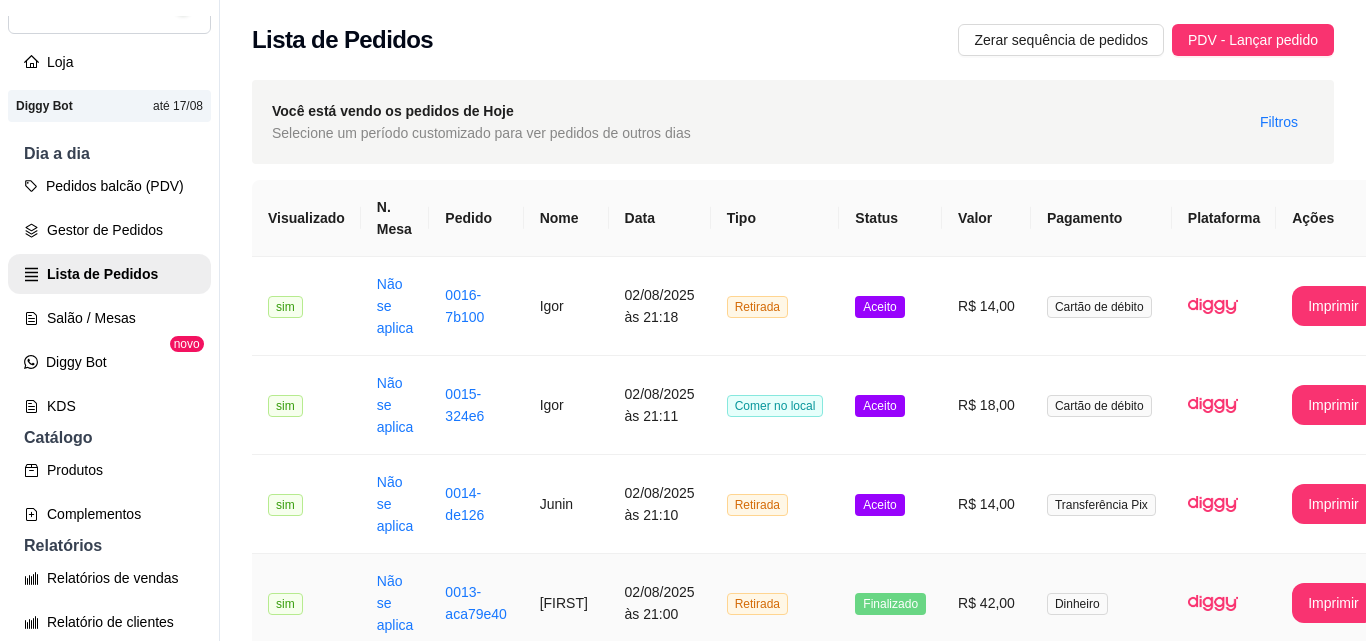 click on "Retirada" at bounding box center [775, 603] 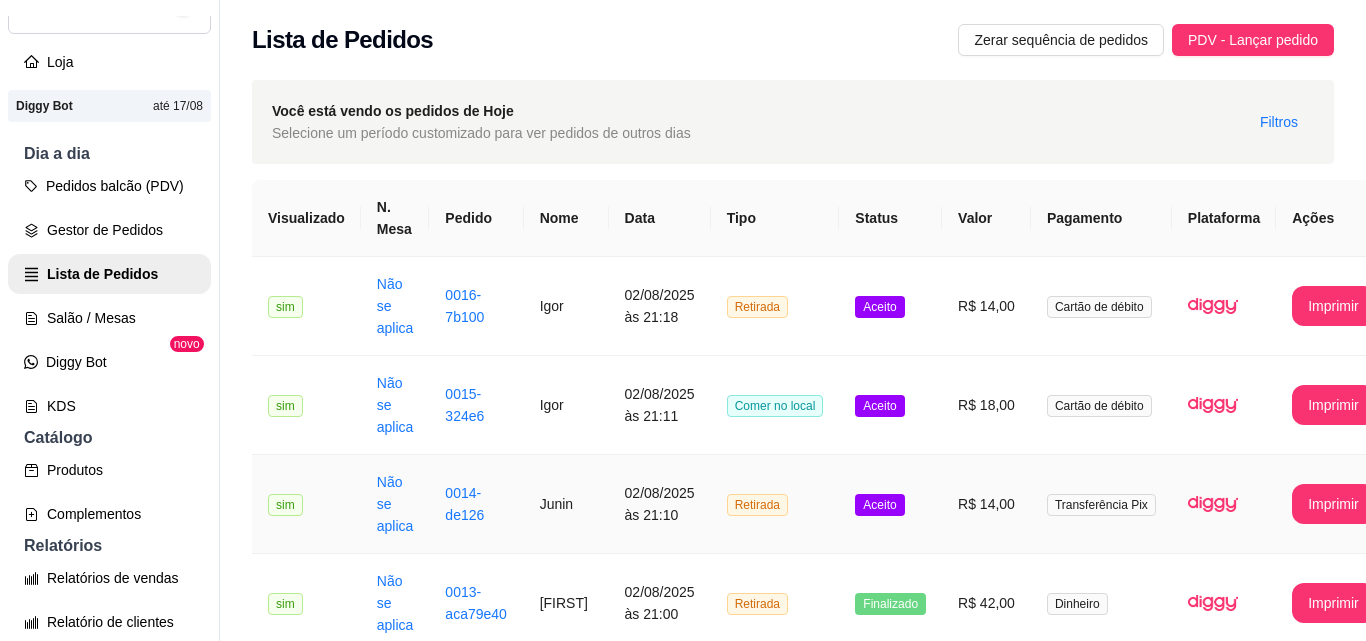 click on "Retirada" at bounding box center [775, 504] 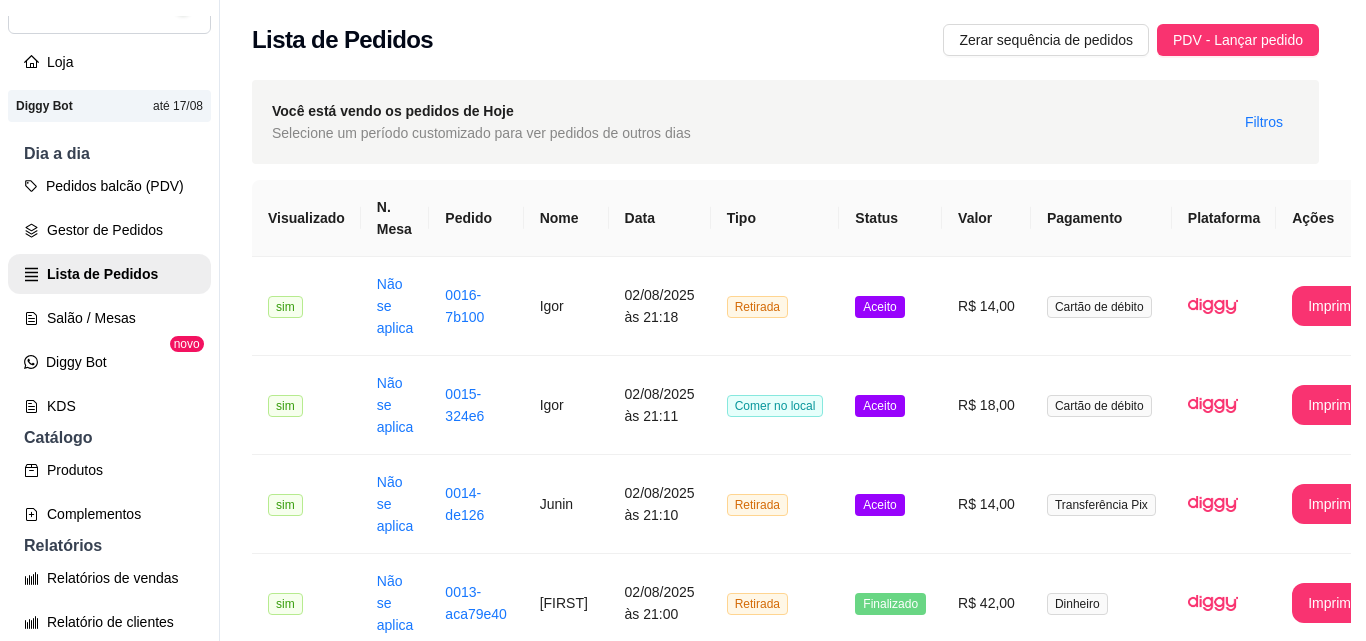 click on "Mover para preparo" at bounding box center [869, 545] 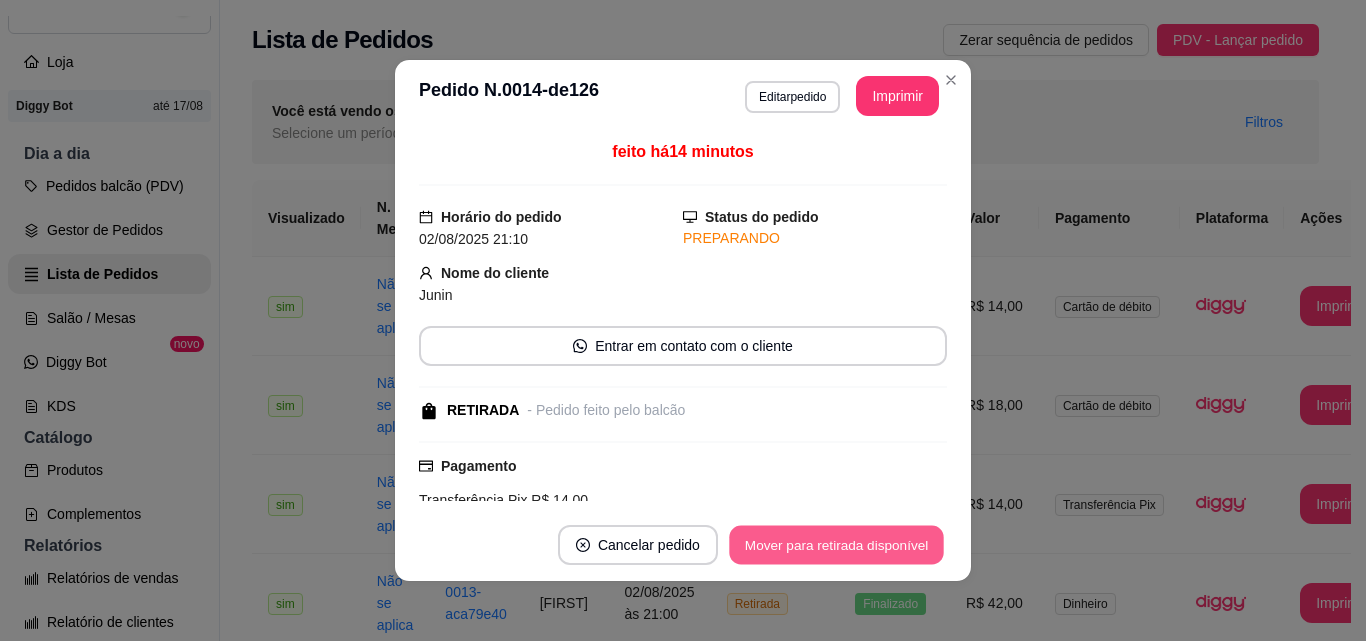 click on "Mover para retirada disponível" at bounding box center (836, 545) 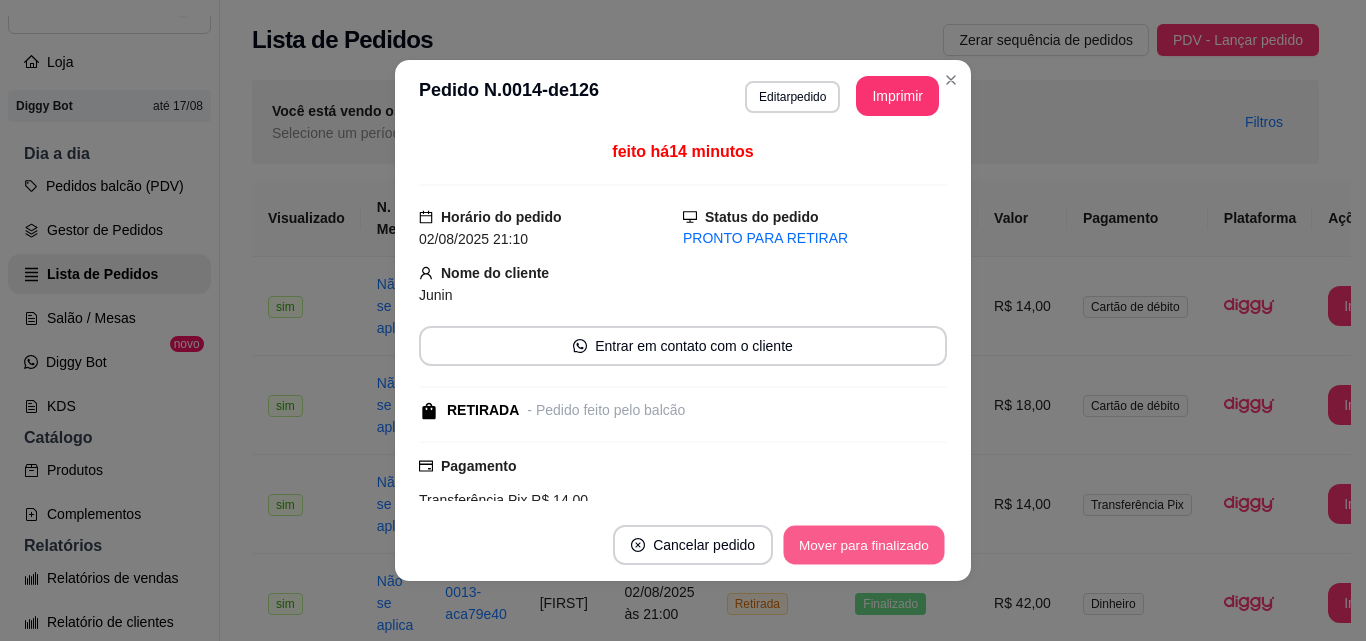 click on "Mover para finalizado" at bounding box center [864, 545] 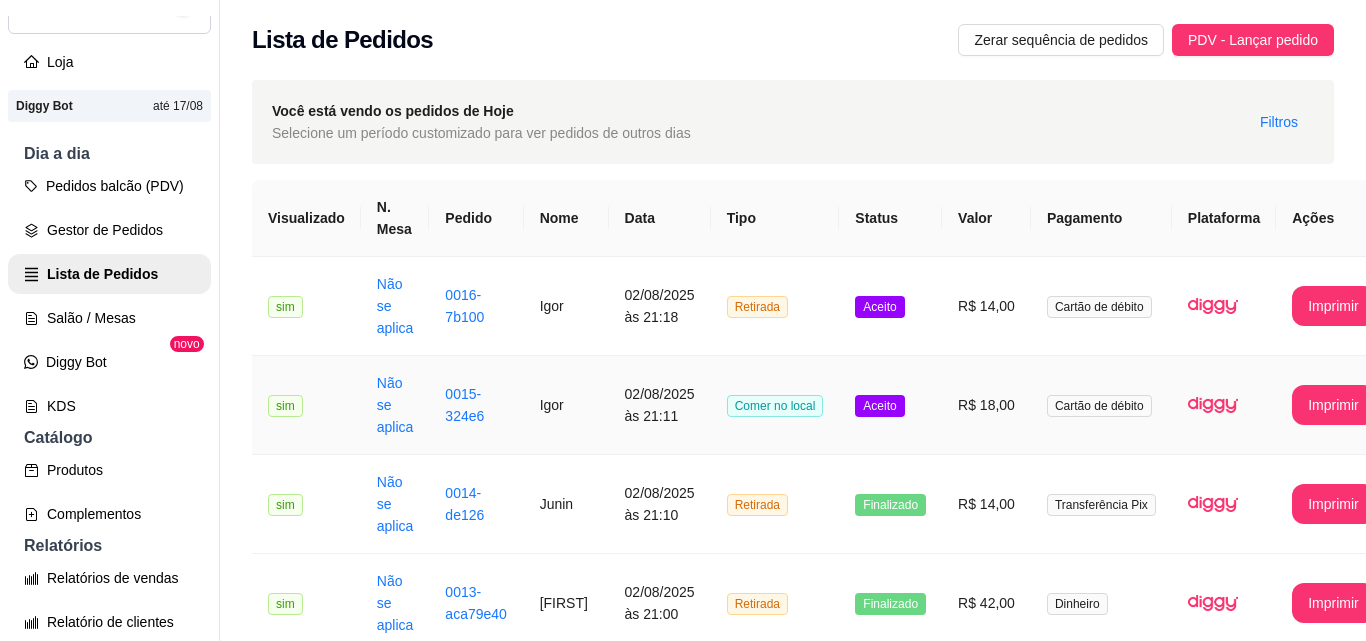 click on "Comer no local" at bounding box center (775, 406) 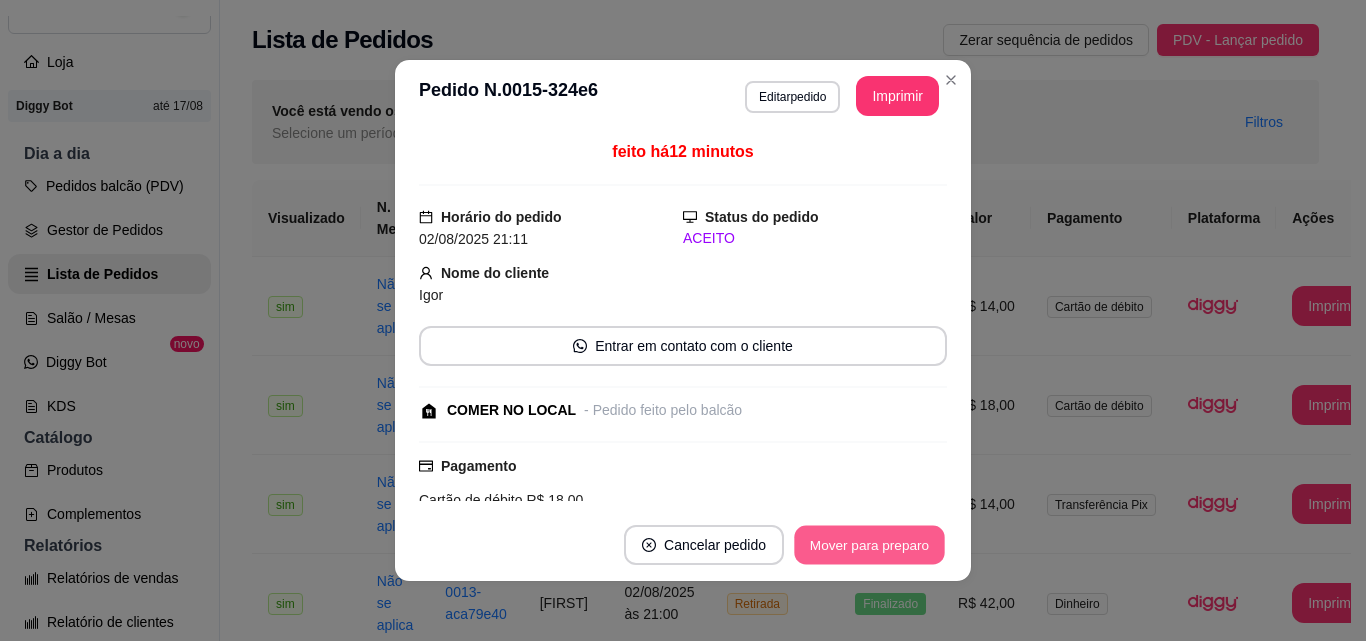 click on "Mover para preparo" at bounding box center [869, 545] 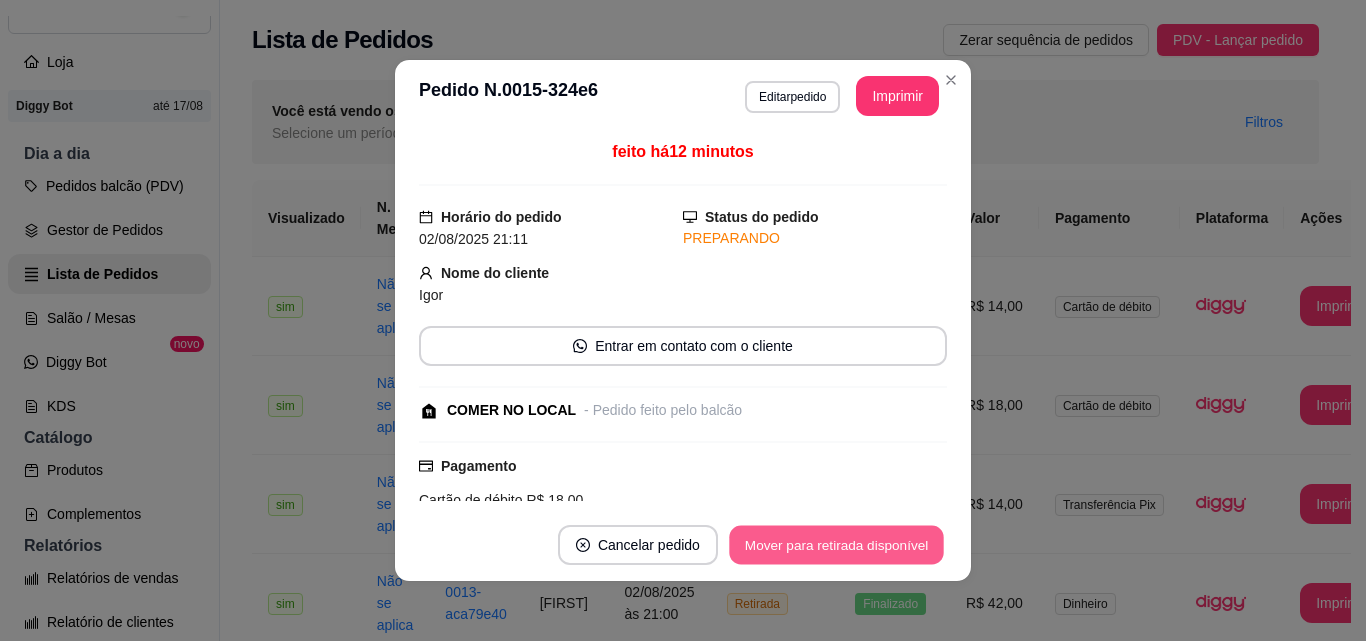 click on "Mover para retirada disponível" at bounding box center [836, 545] 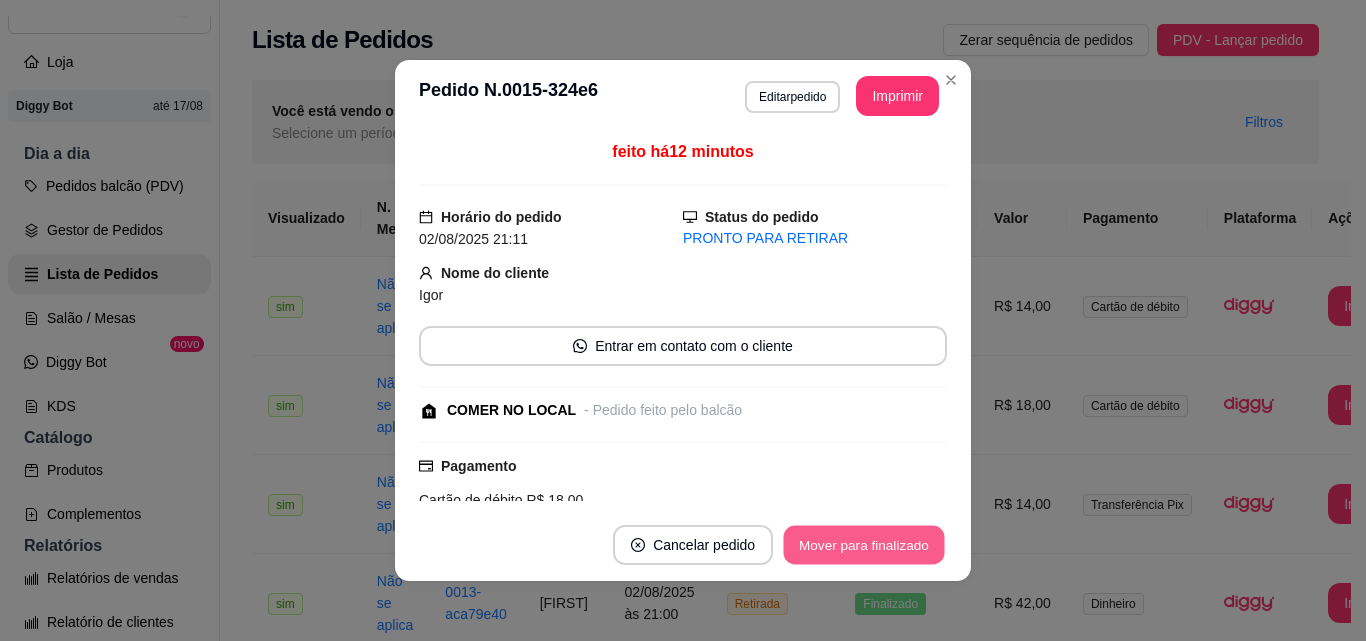click on "Mover para finalizado" at bounding box center (864, 545) 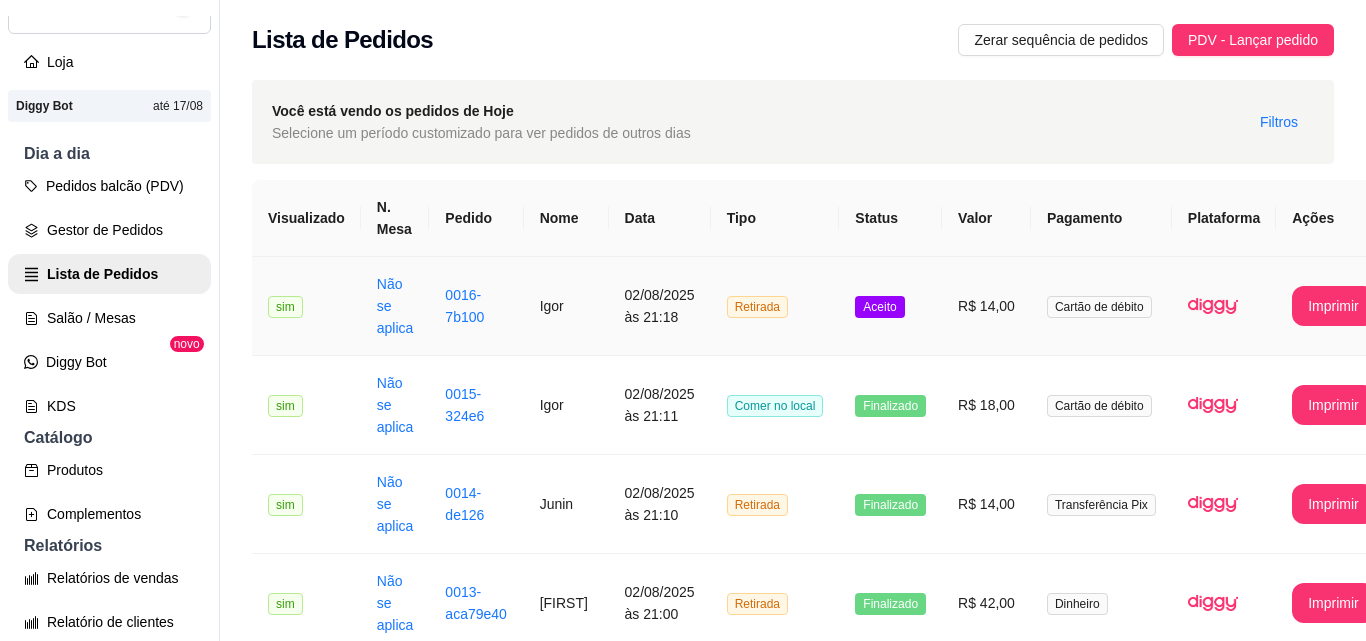click on "Retirada" at bounding box center [775, 306] 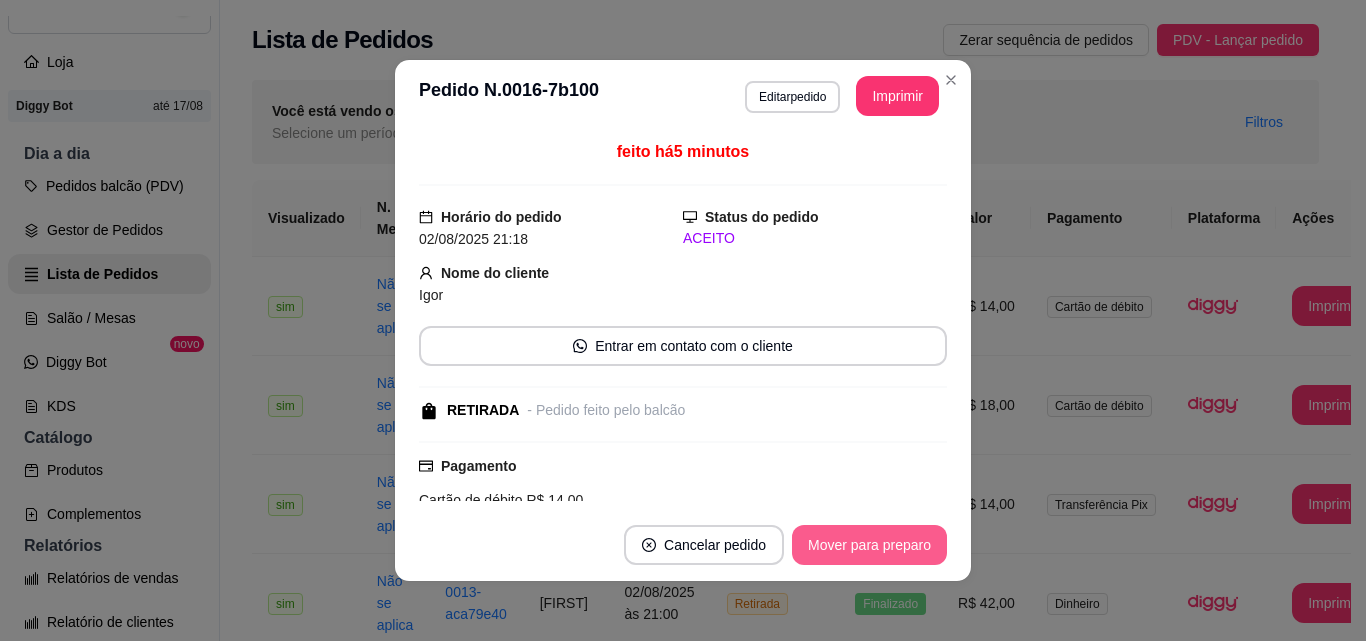 click on "Mover para preparo" at bounding box center [869, 545] 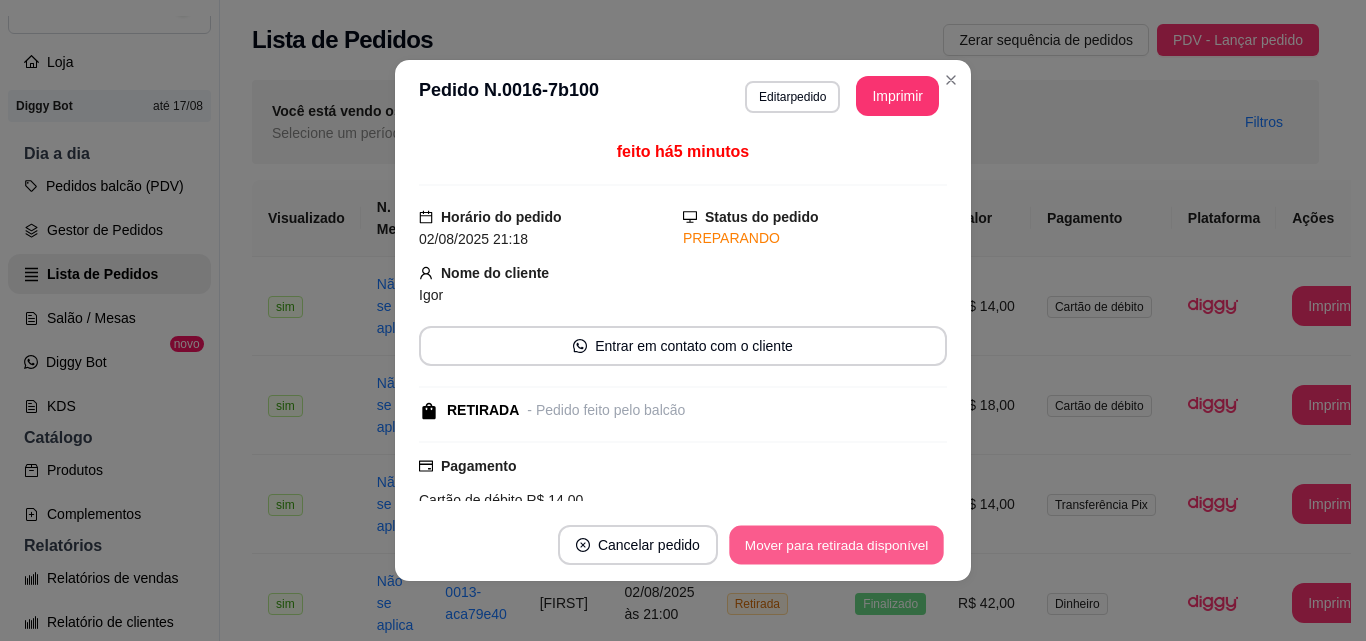 click on "Mover para retirada disponível" at bounding box center [836, 545] 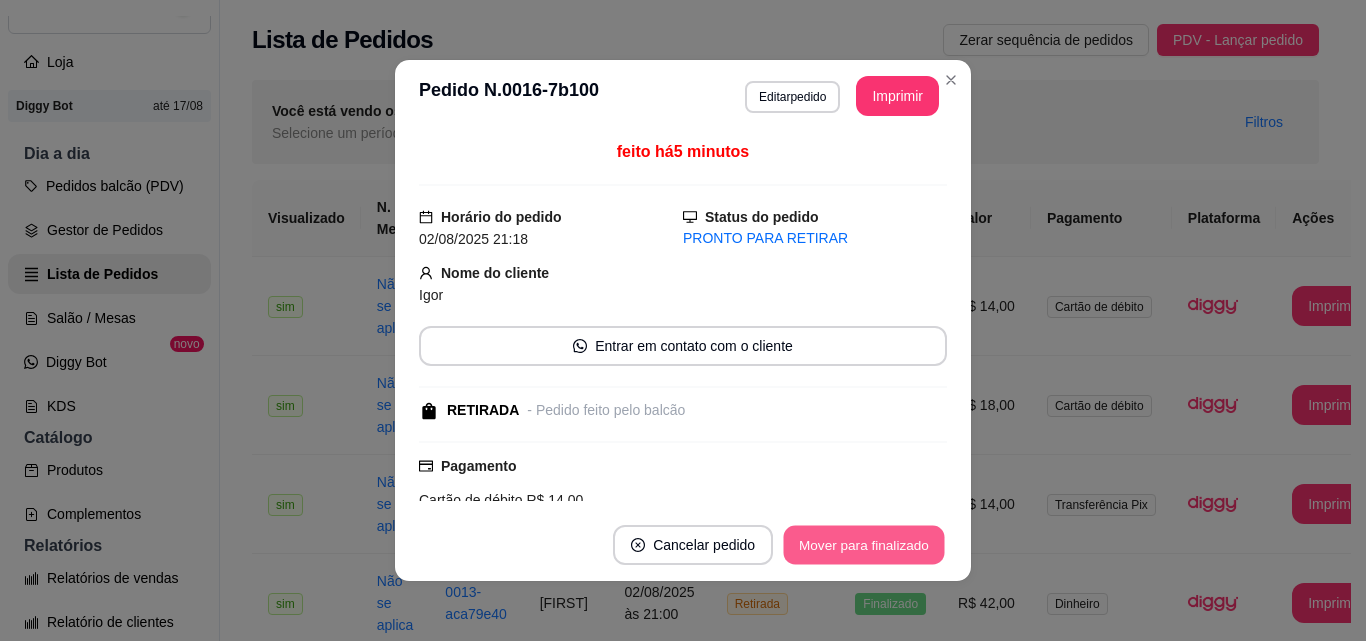 click on "Mover para finalizado" at bounding box center (864, 545) 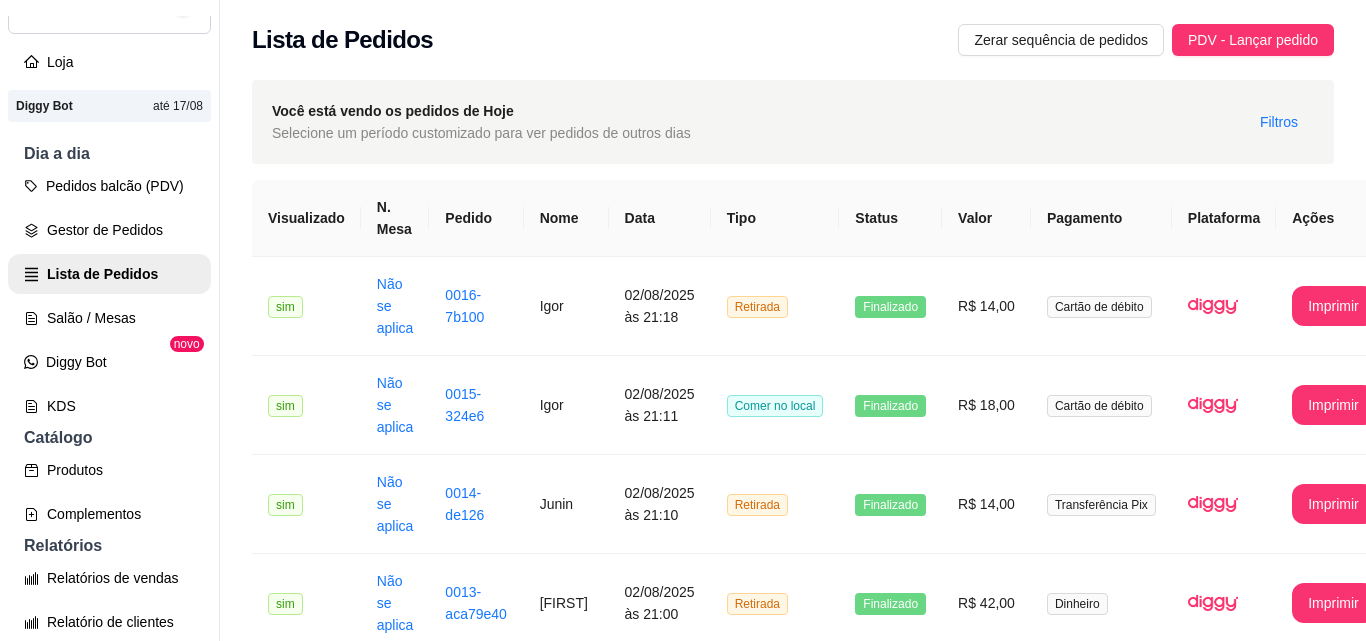 click on "Retirada" at bounding box center [775, 999] 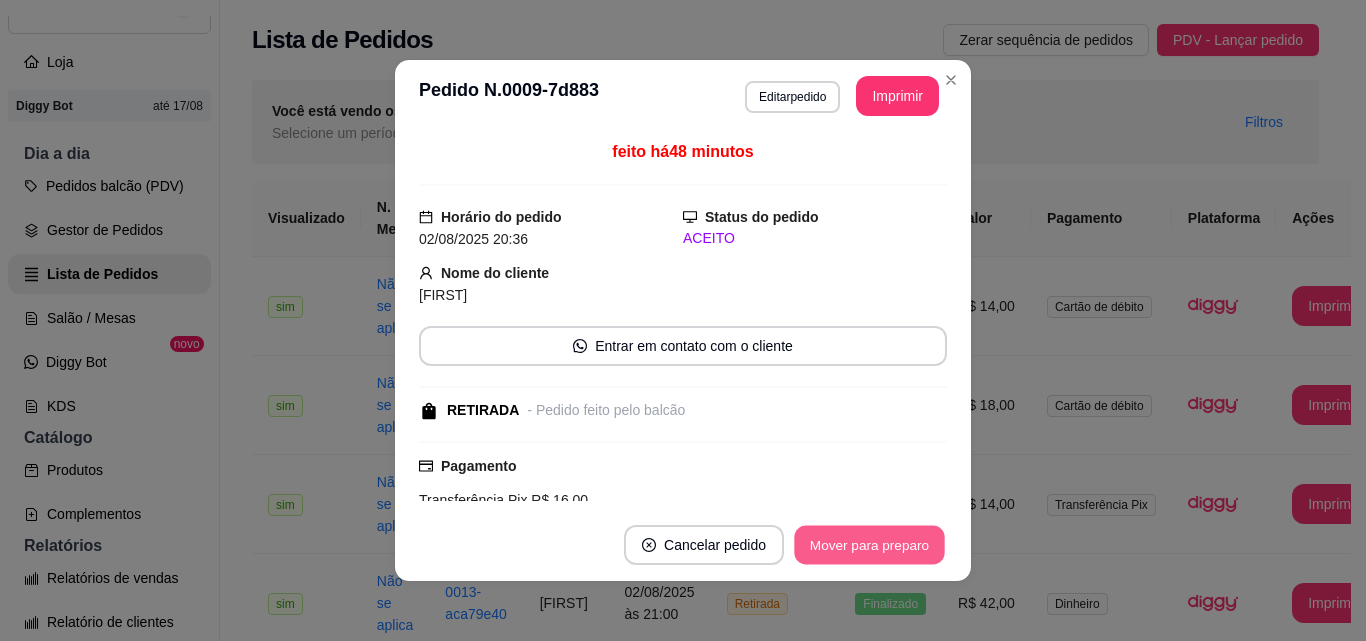 click on "Mover para preparo" at bounding box center [869, 545] 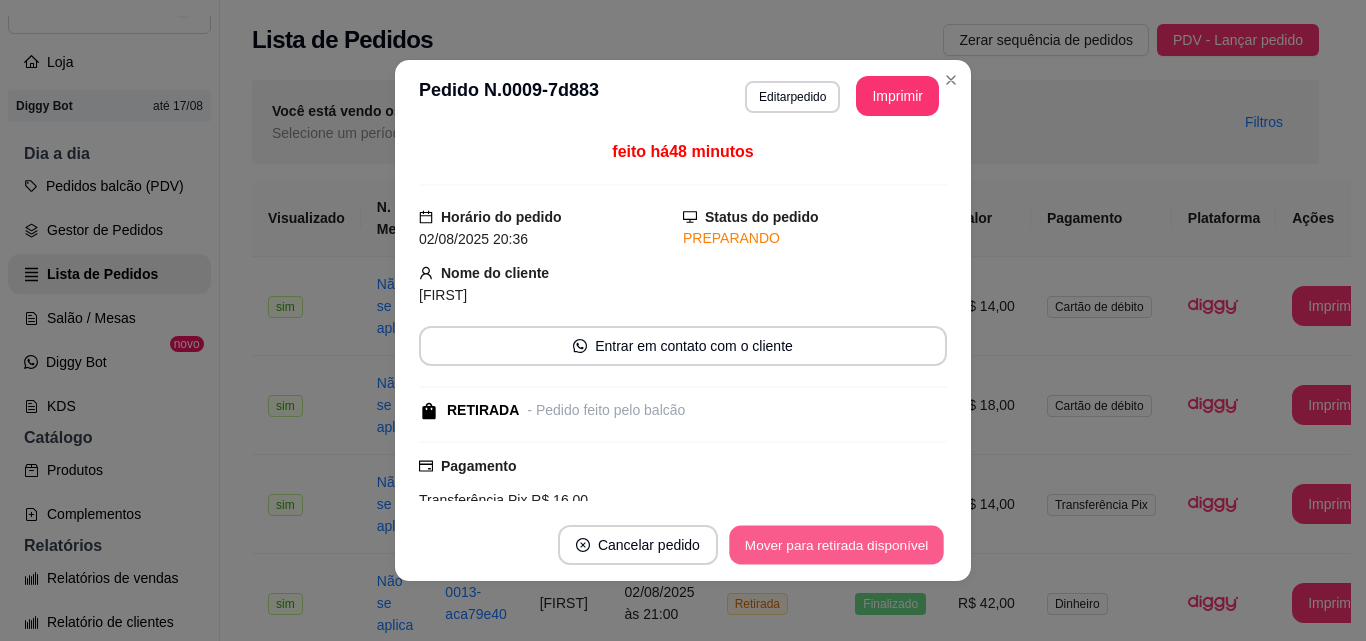 click on "Mover para retirada disponível" at bounding box center (836, 545) 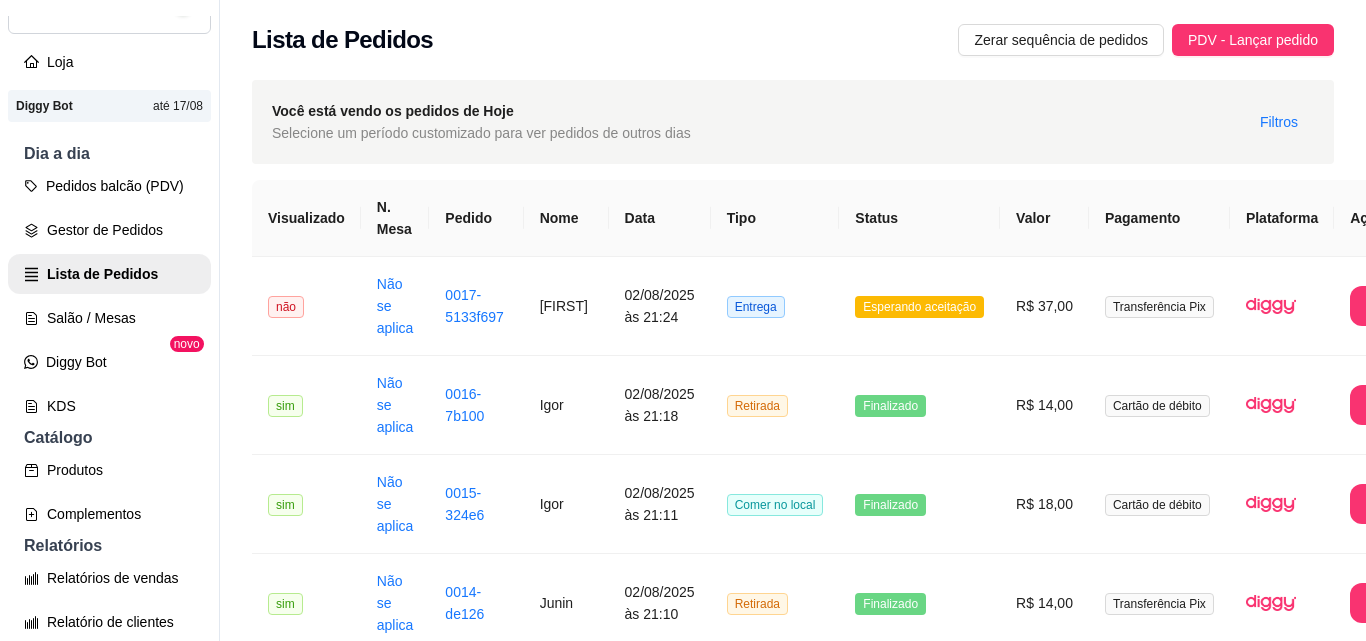 click on "Retirada" at bounding box center (775, 1098) 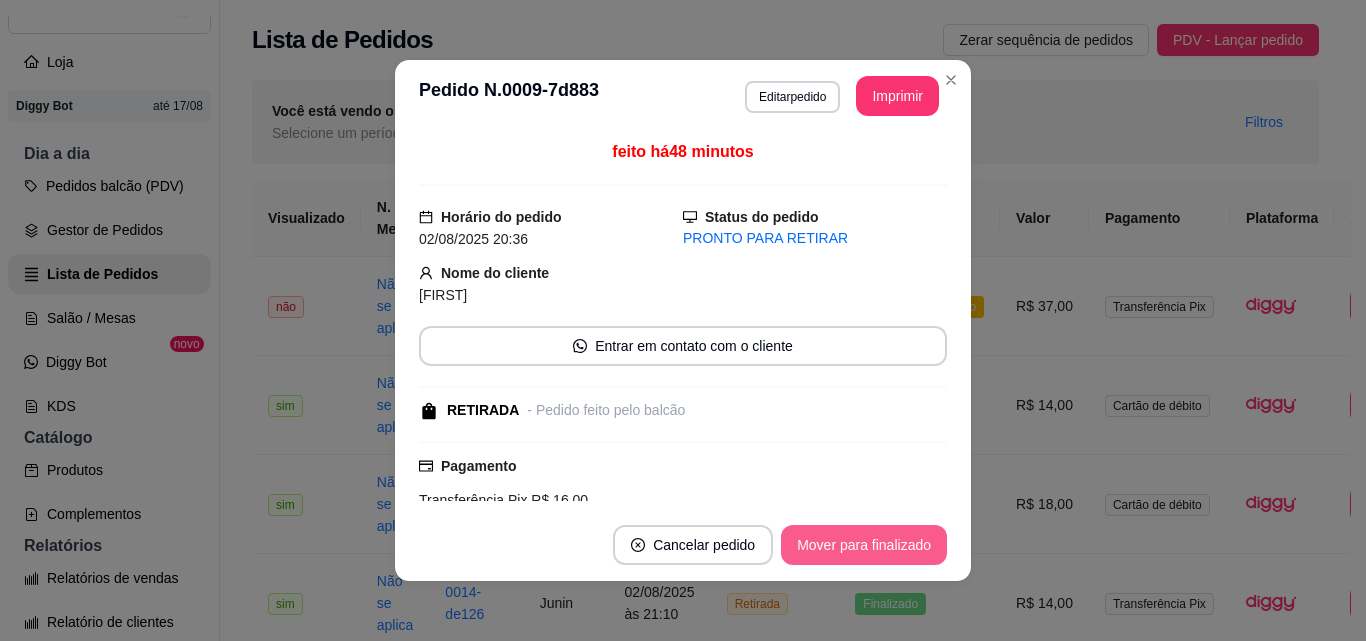 click on "Mover para finalizado" at bounding box center [864, 545] 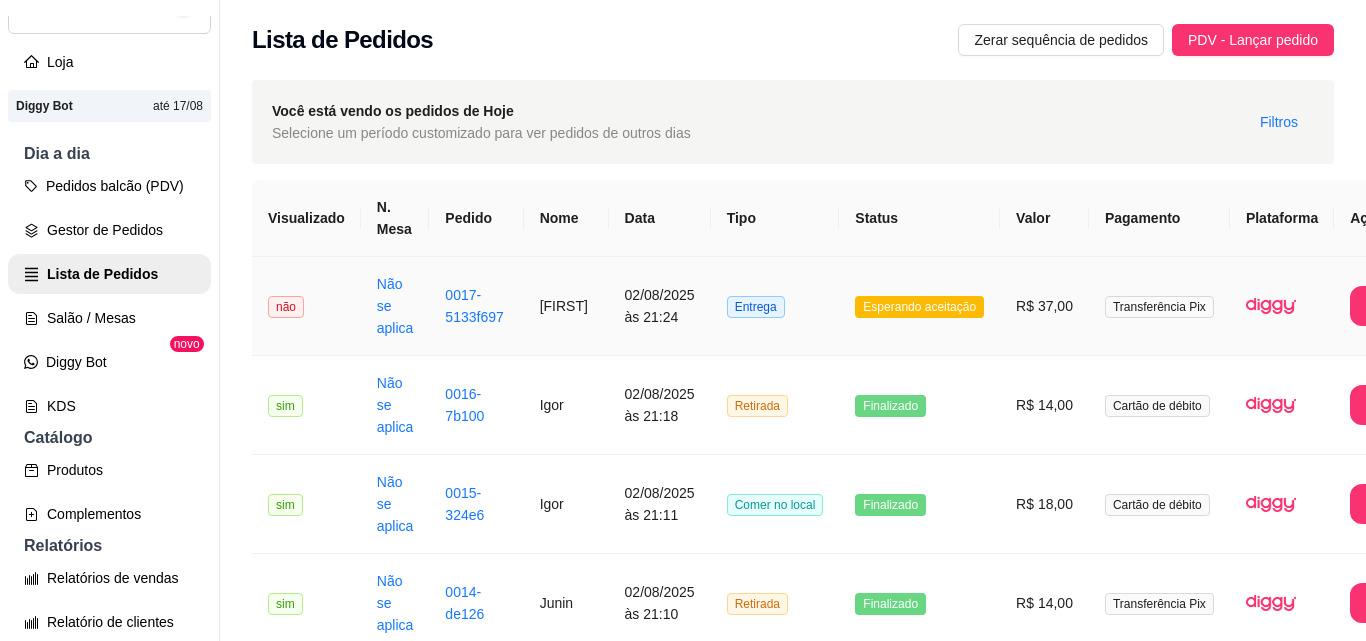 click on "Entrega" at bounding box center [775, 306] 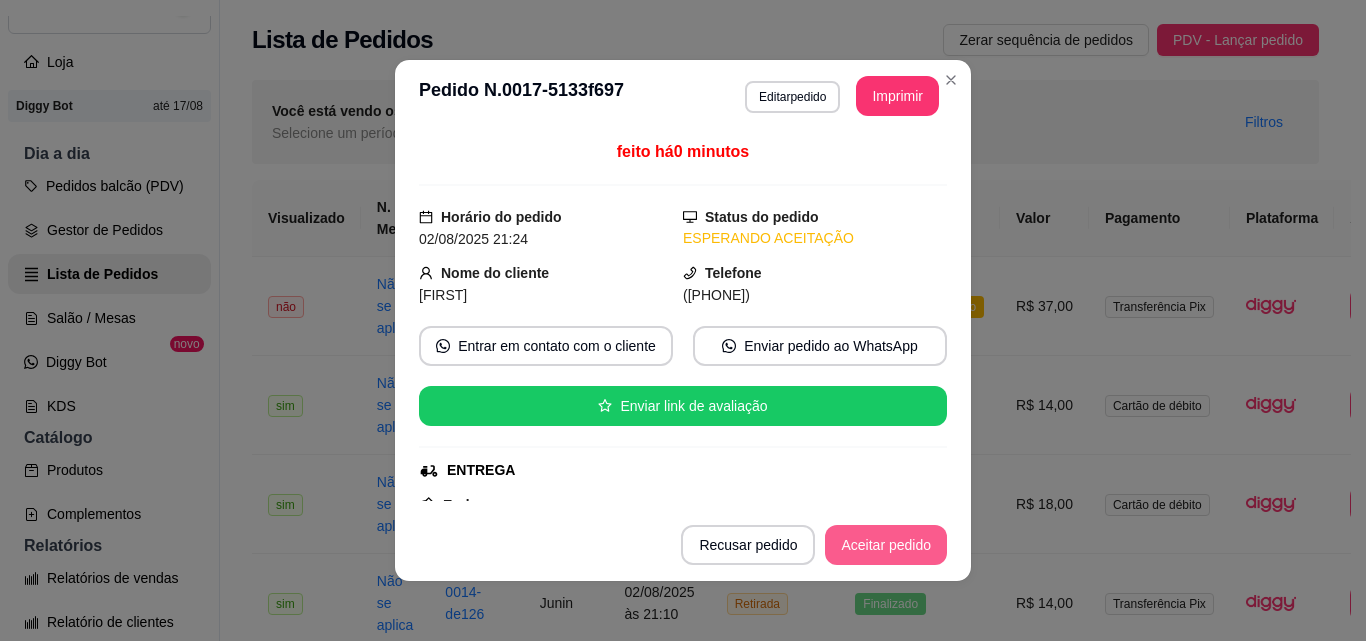 click on "Aceitar pedido" at bounding box center (886, 545) 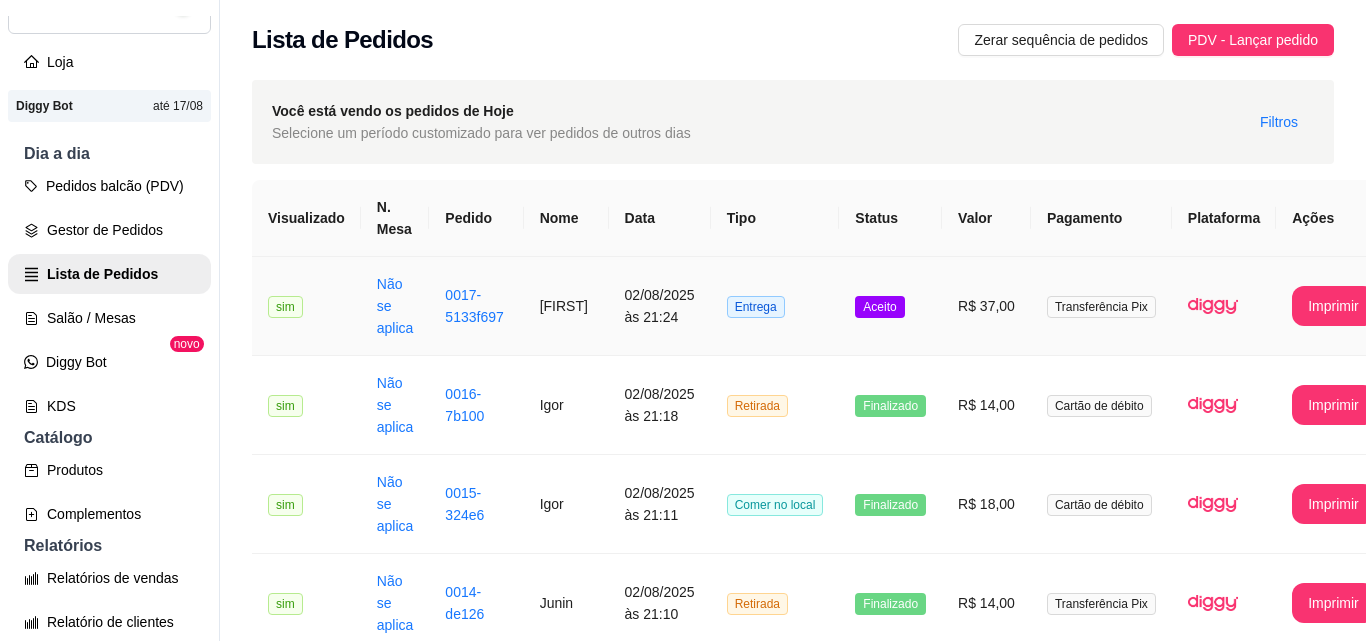 click on "Entrega" at bounding box center (775, 306) 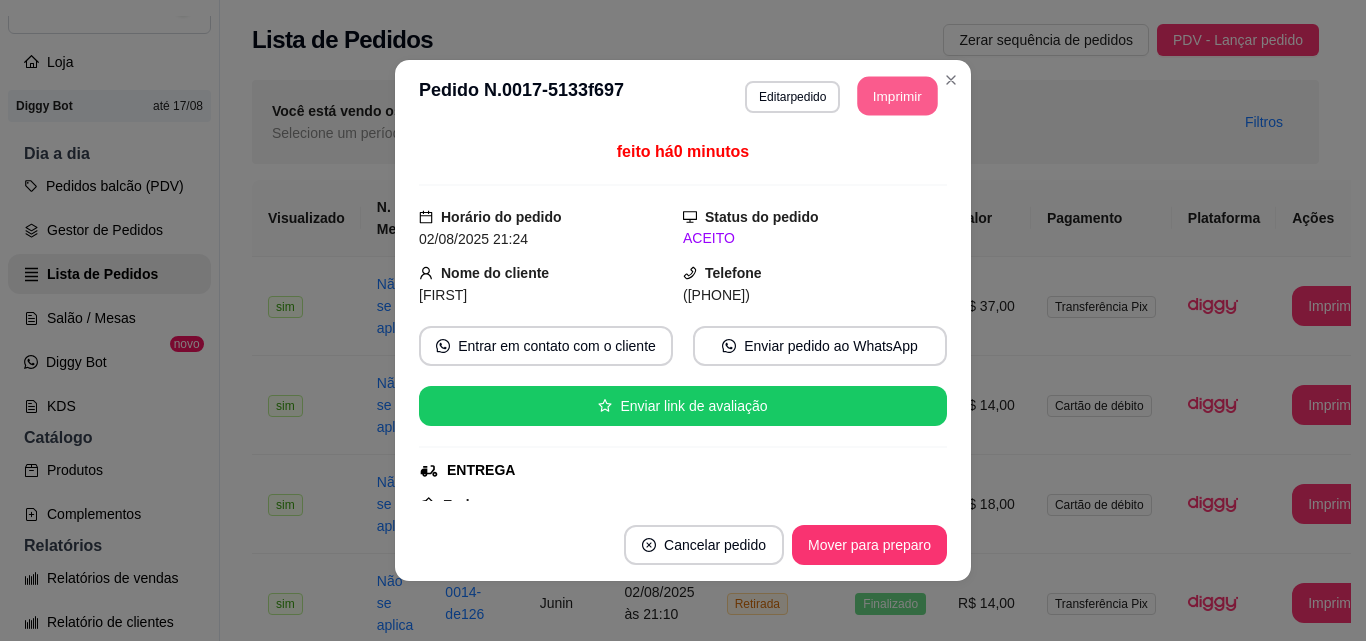 click on "Imprimir" at bounding box center (898, 96) 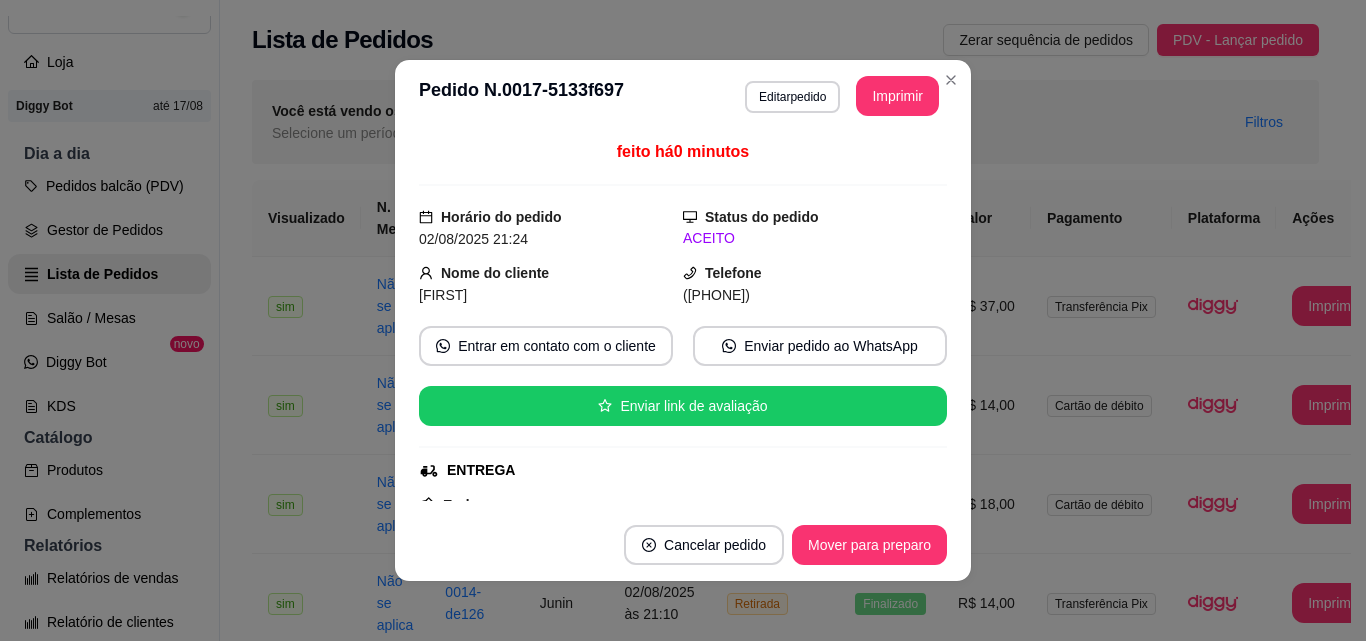 click on "**********" at bounding box center [683, 320] 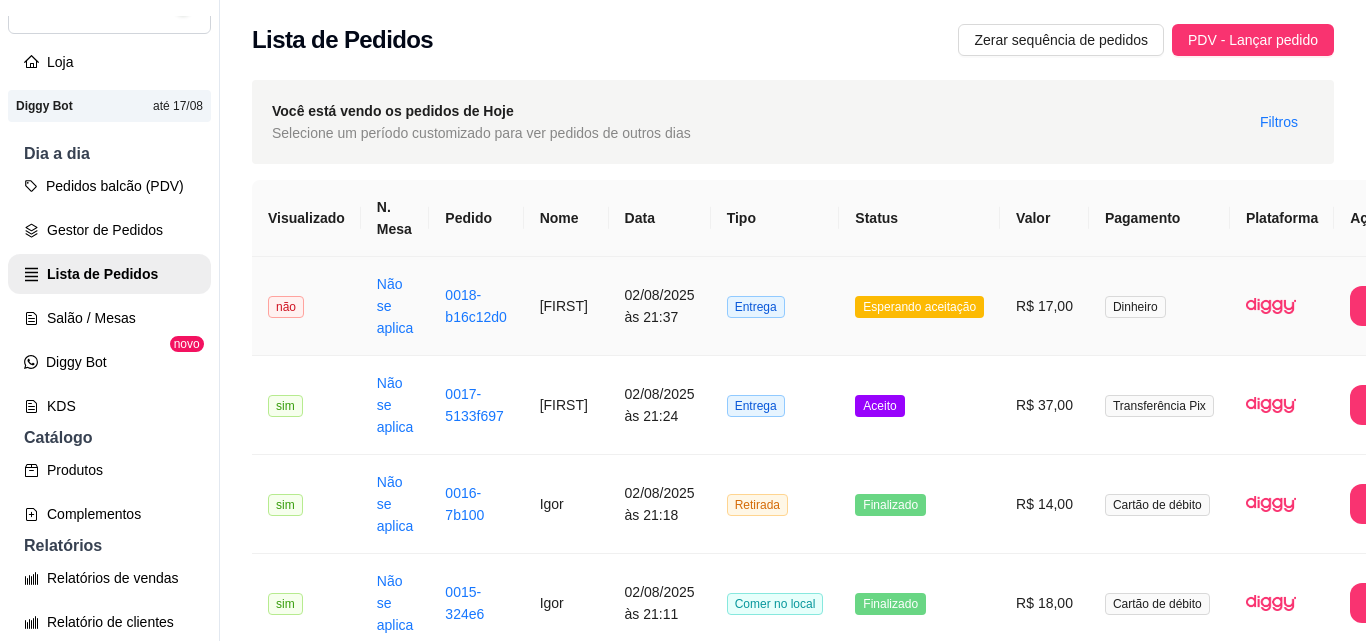 click on "Esperando aceitação" at bounding box center [919, 306] 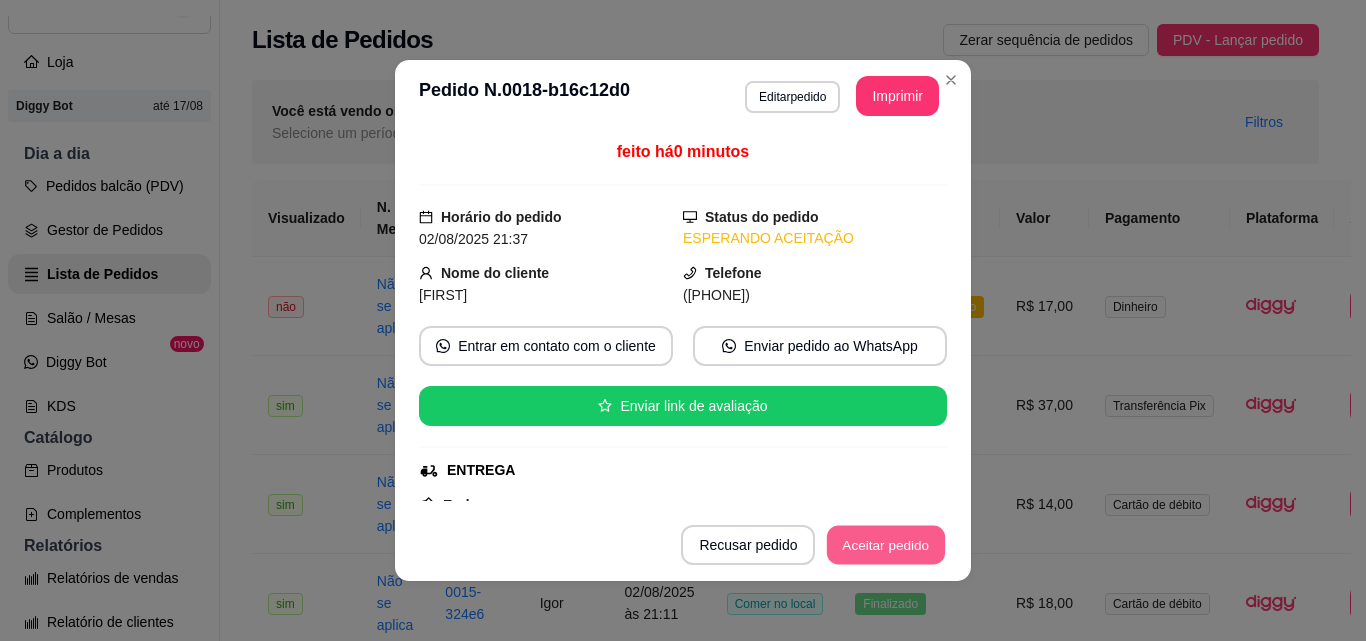 click on "Aceitar pedido" at bounding box center [886, 545] 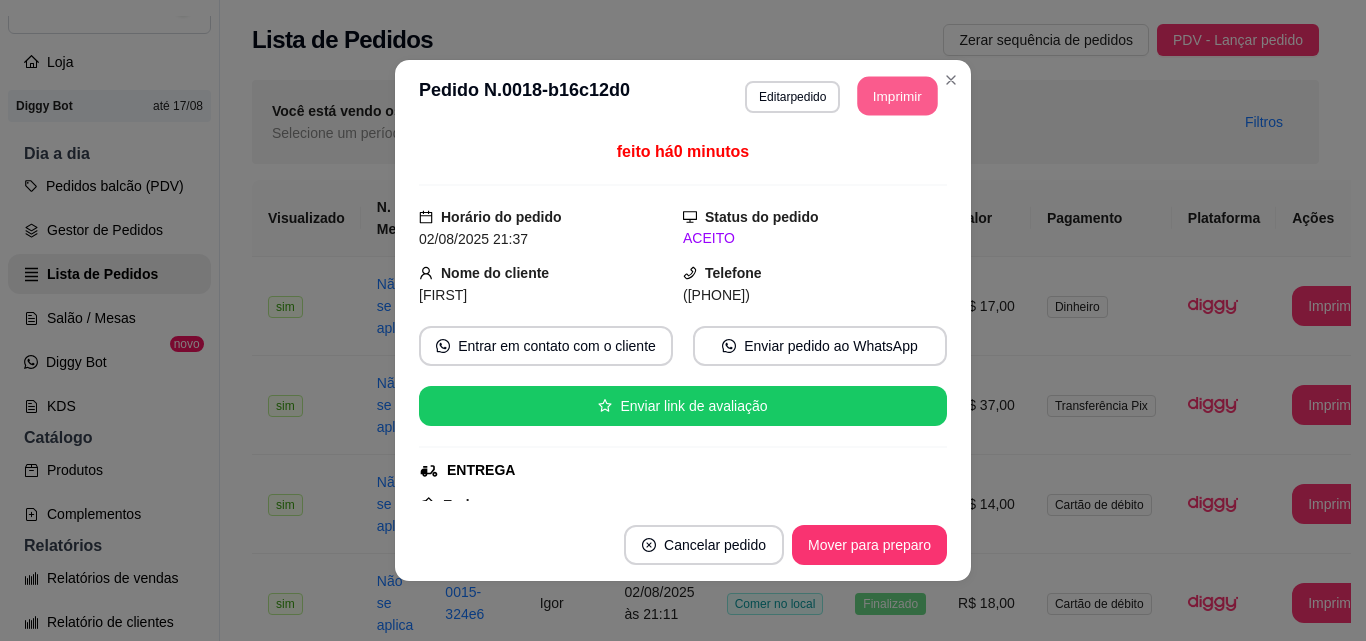 click on "Imprimir" at bounding box center (898, 96) 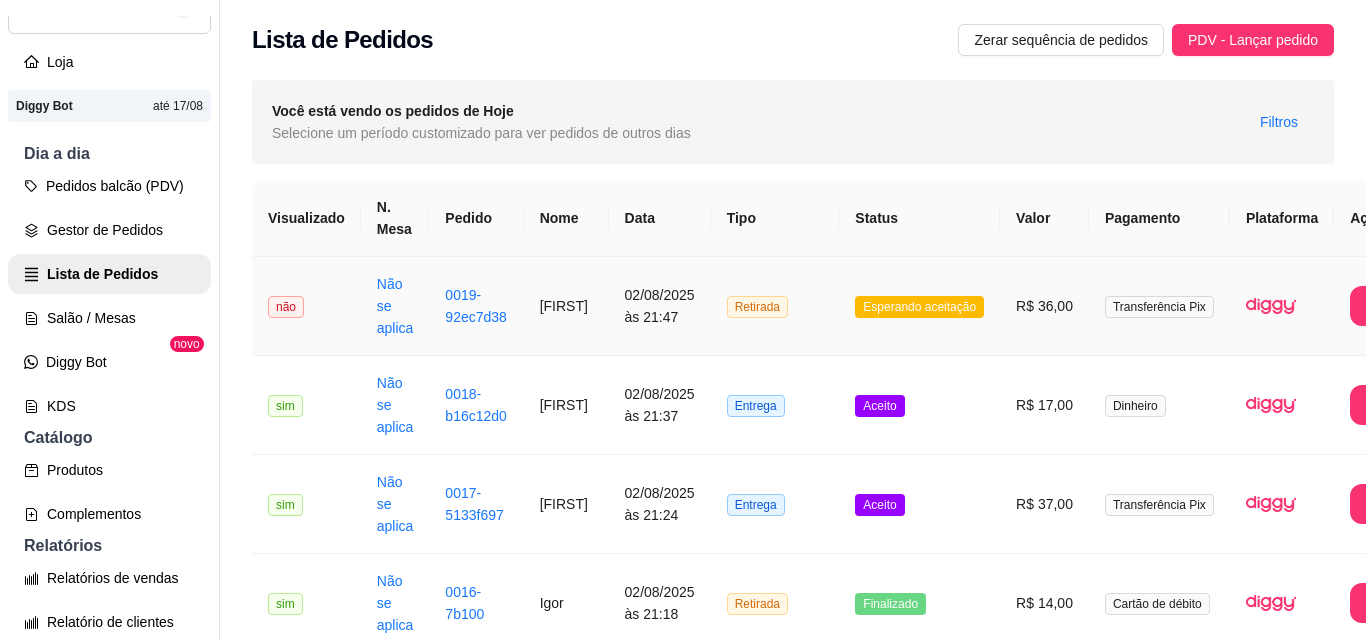 click on "Retirada" at bounding box center (775, 306) 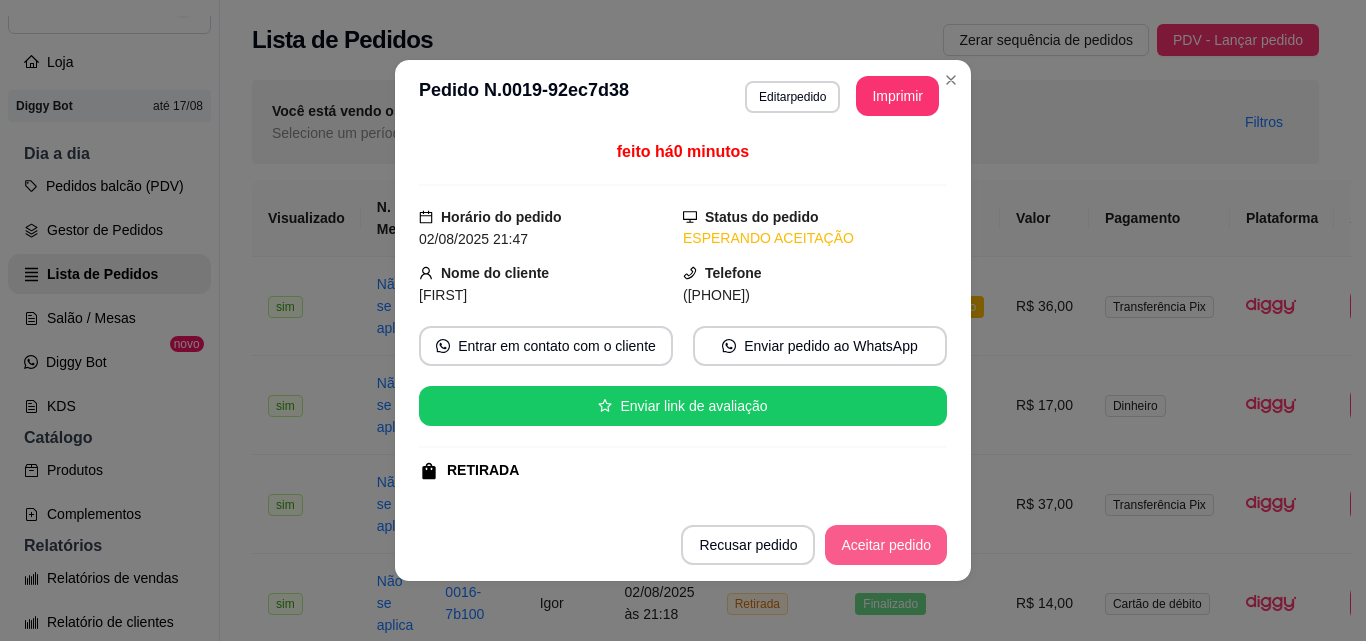 click on "Aceitar pedido" at bounding box center [886, 545] 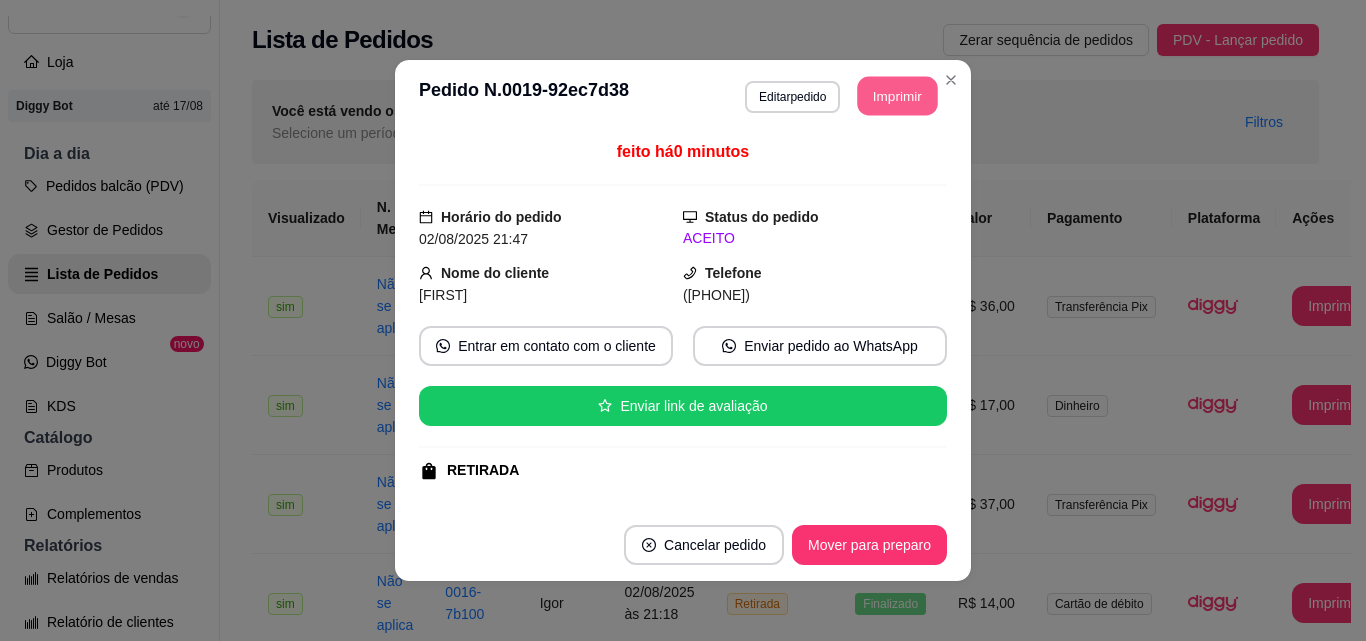 click on "Imprimir" at bounding box center (898, 96) 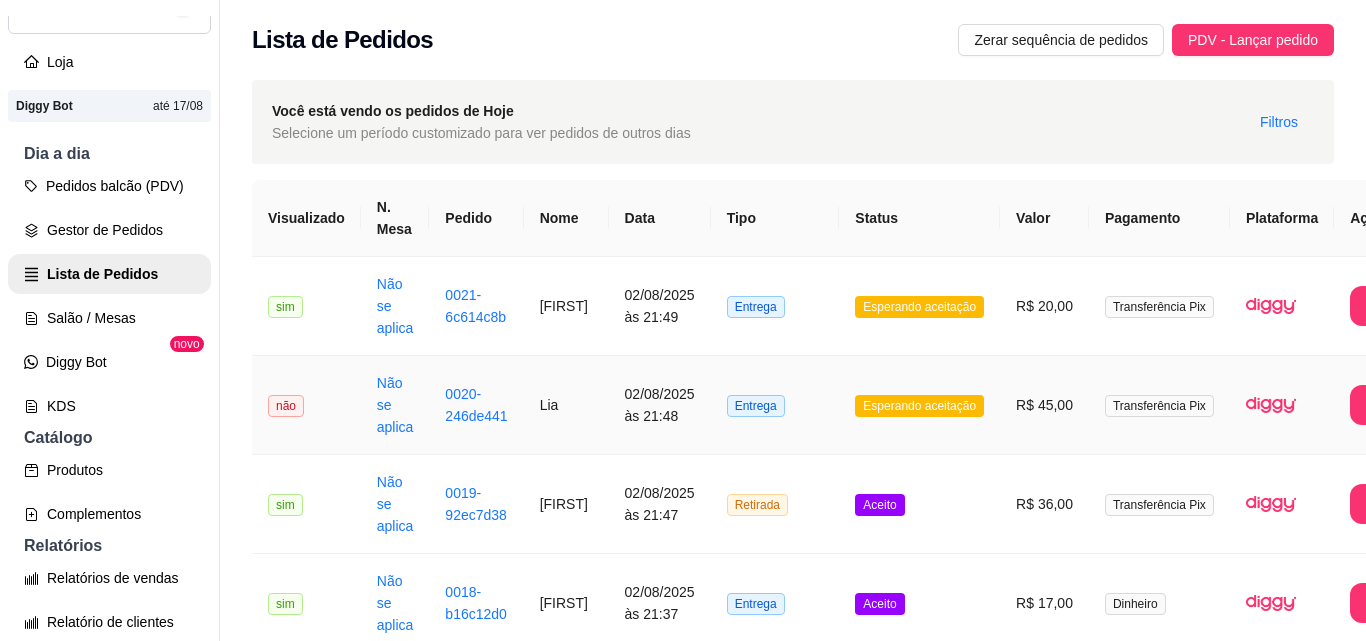 click on "Entrega" at bounding box center [775, 405] 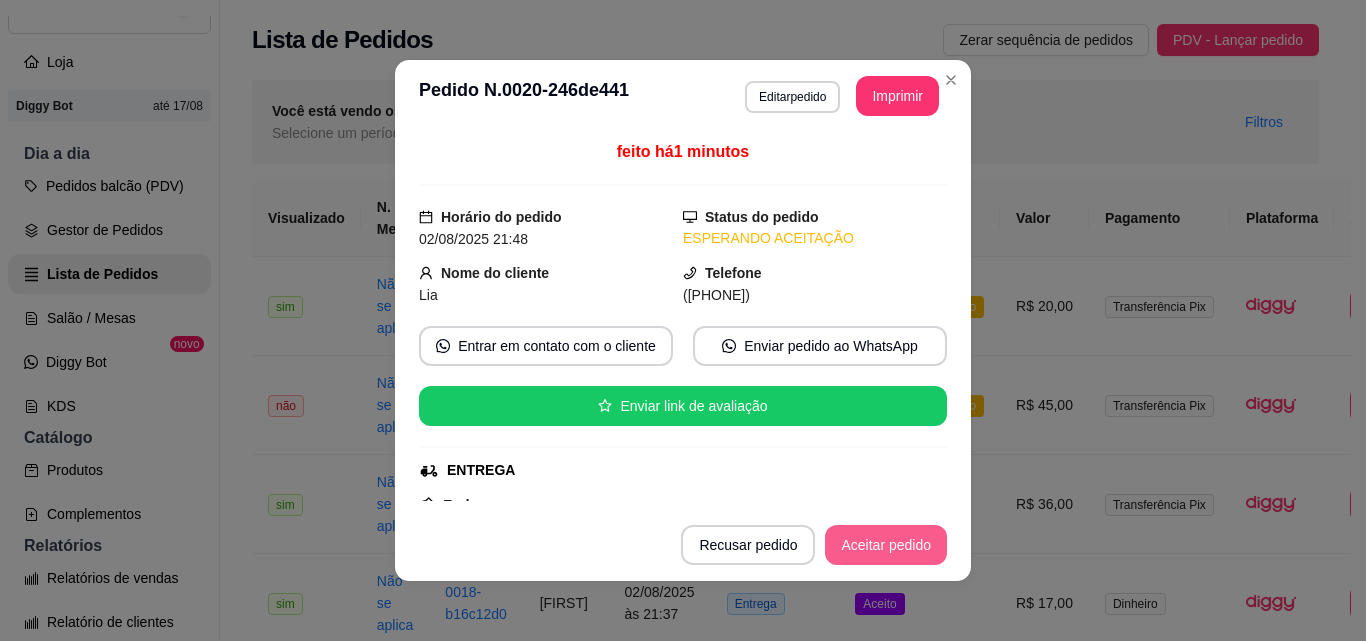 click on "Aceitar pedido" at bounding box center (886, 545) 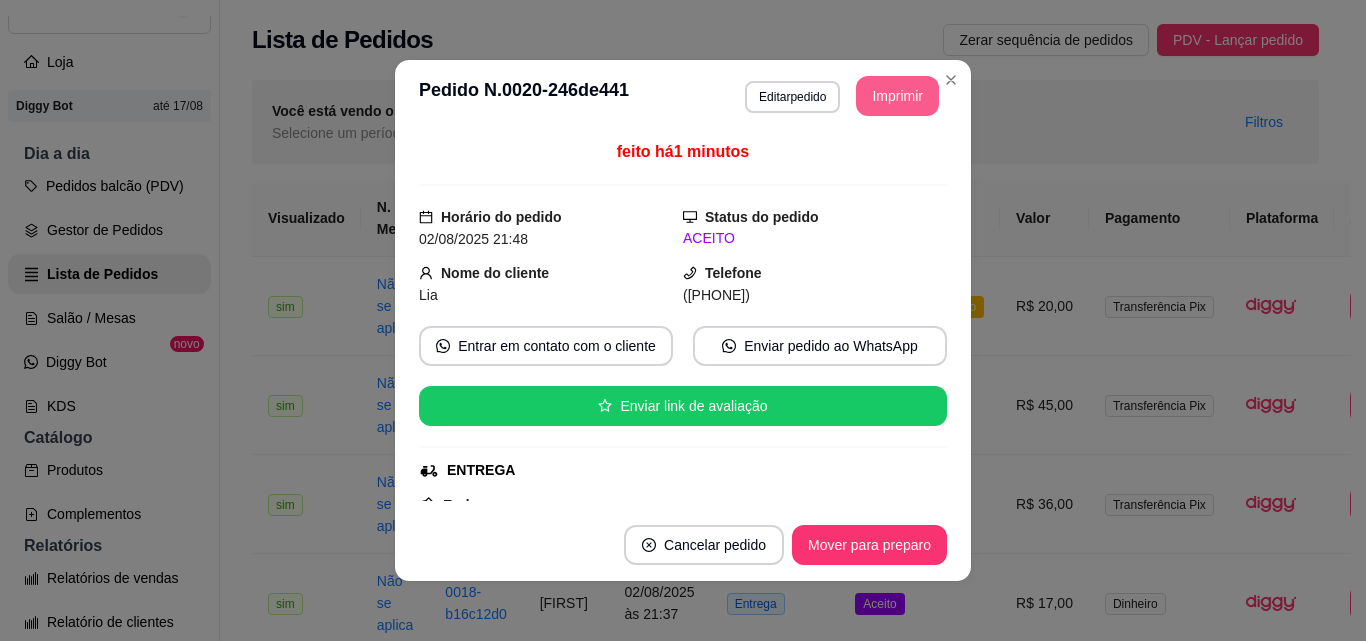 click on "Imprimir" at bounding box center (897, 96) 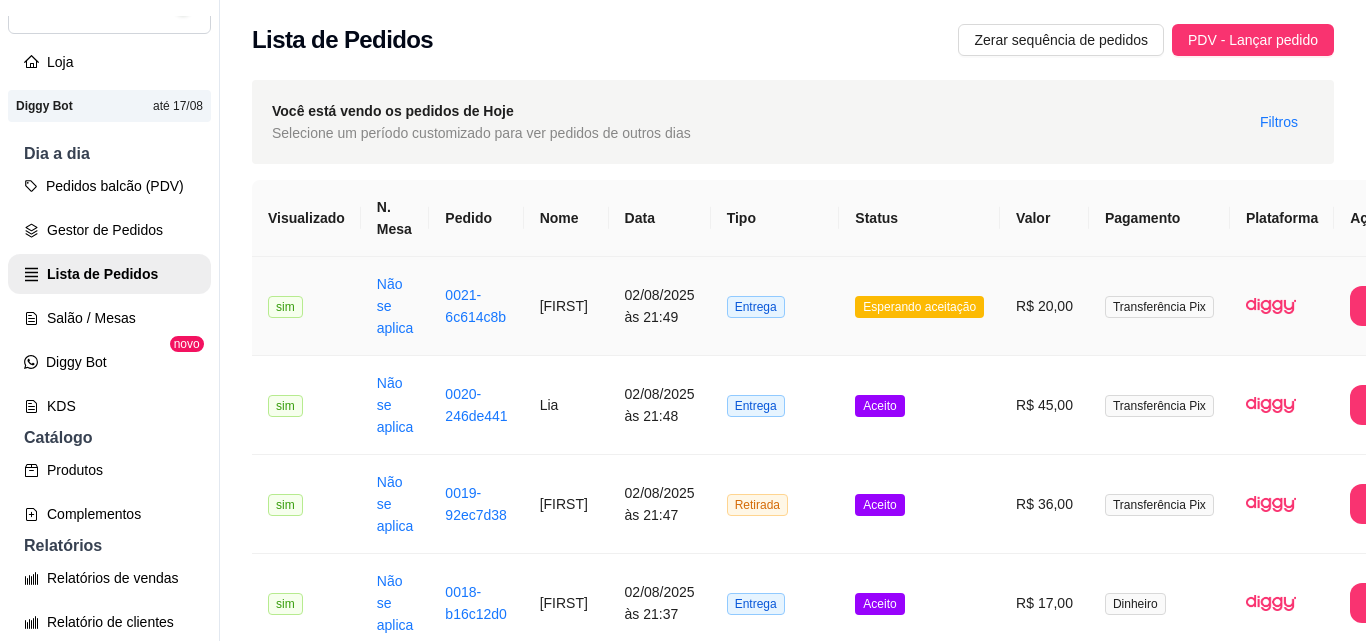 click on "Entrega" at bounding box center [775, 306] 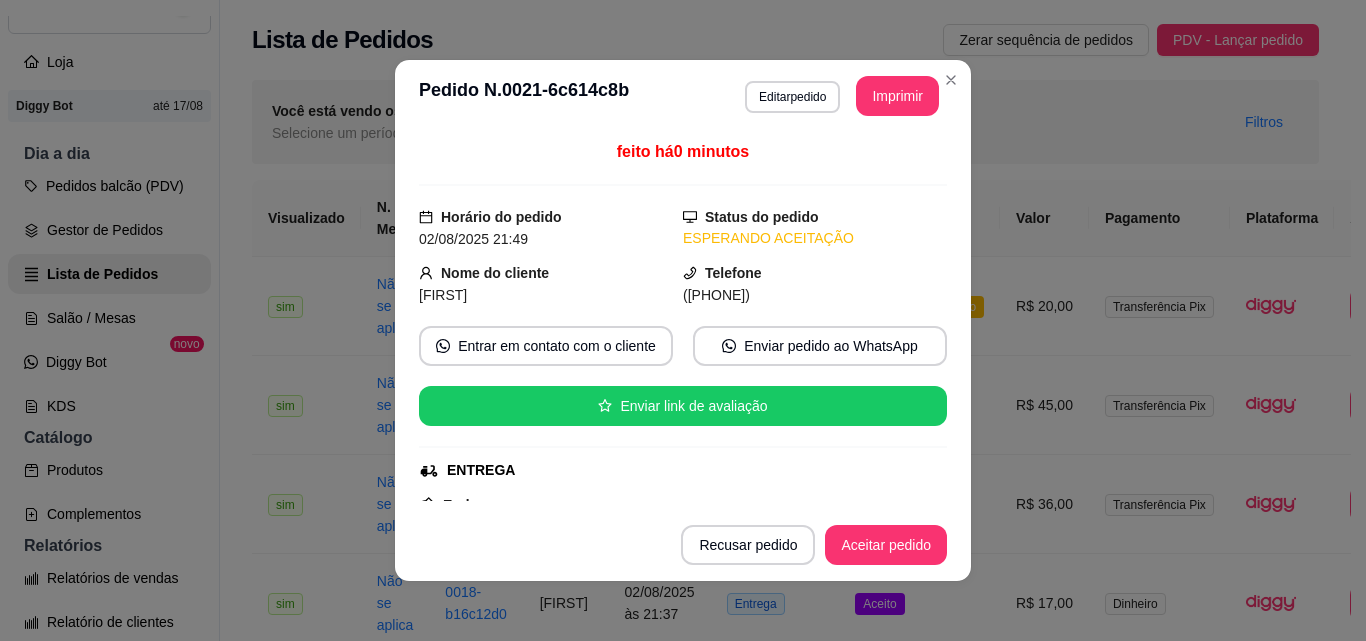 drag, startPoint x: 907, startPoint y: 521, endPoint x: 914, endPoint y: 546, distance: 25.96151 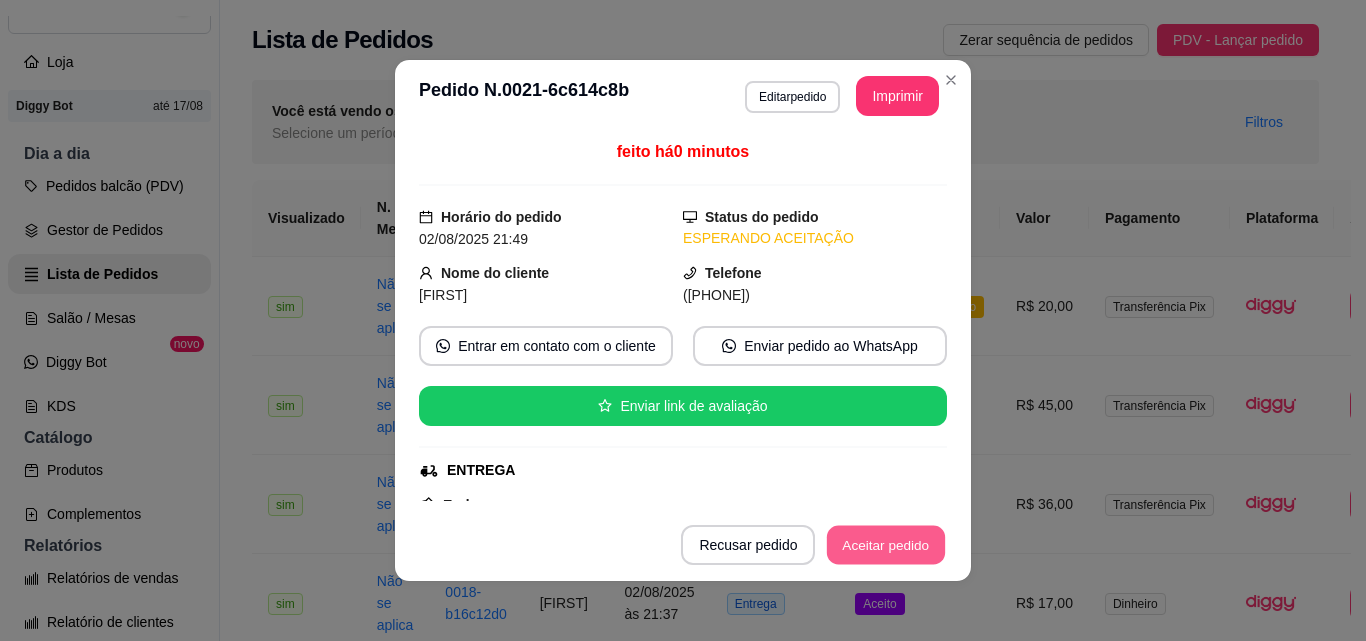 click on "Aceitar pedido" at bounding box center [886, 545] 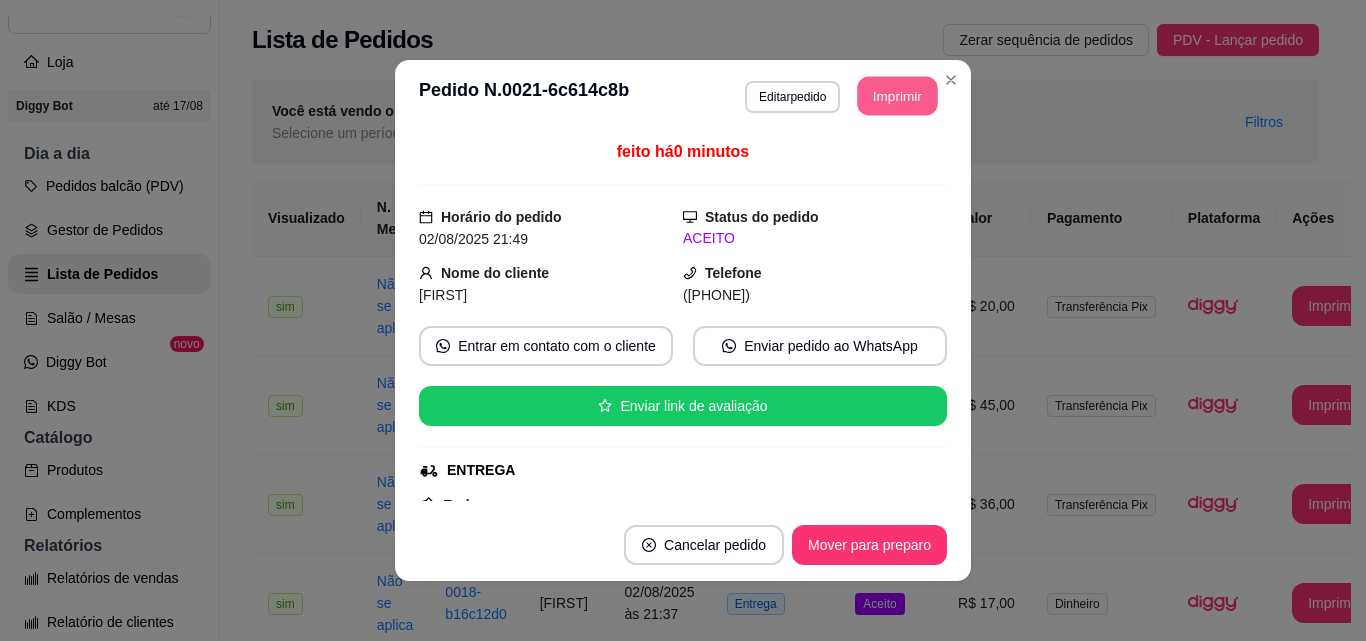 click on "Imprimir" at bounding box center (898, 96) 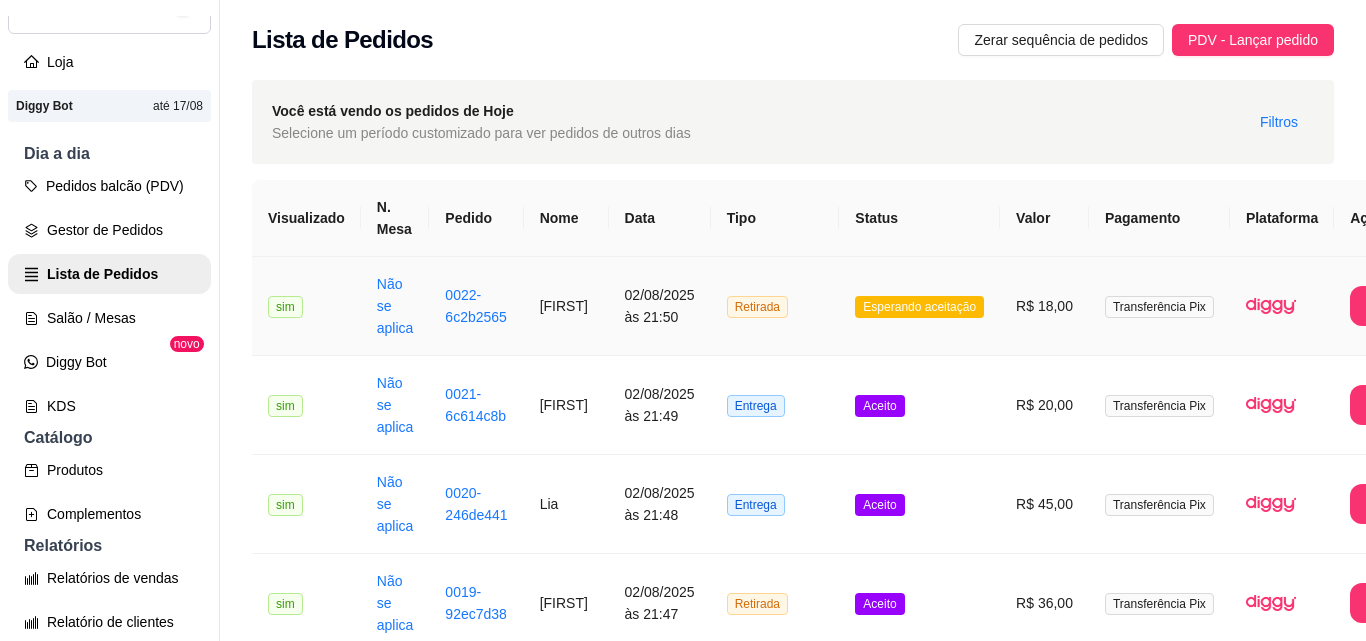 click on "Retirada" at bounding box center (775, 306) 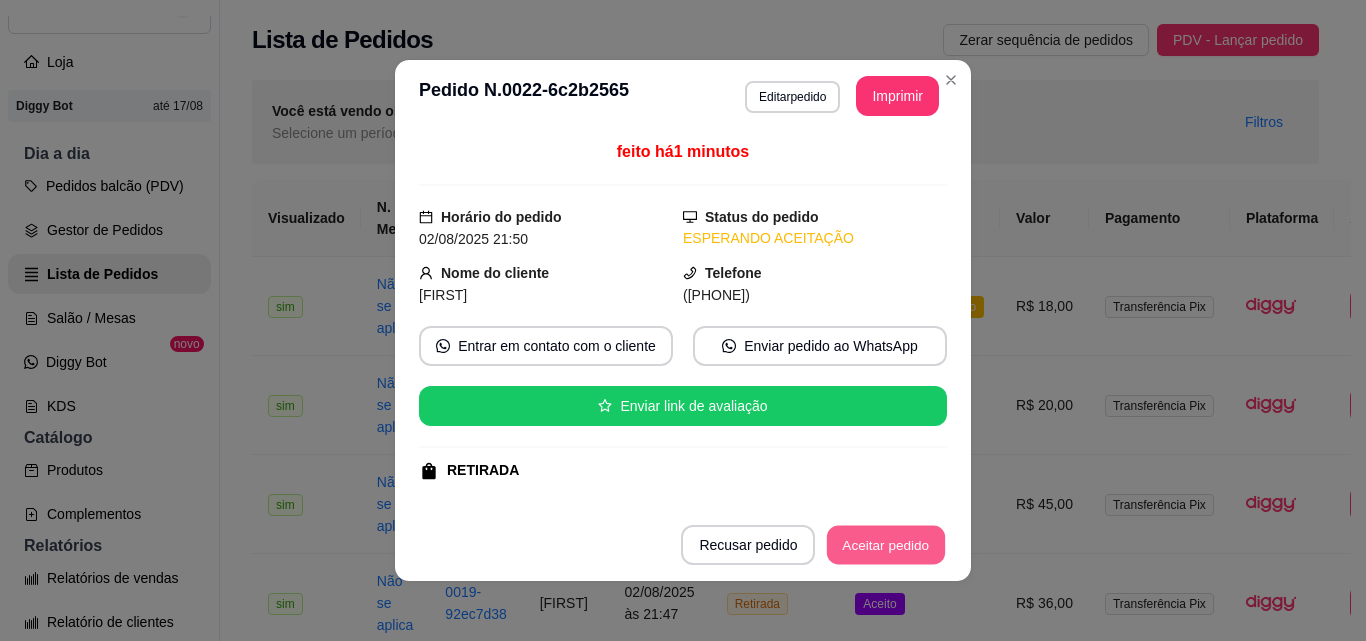 click on "Aceitar pedido" at bounding box center [886, 545] 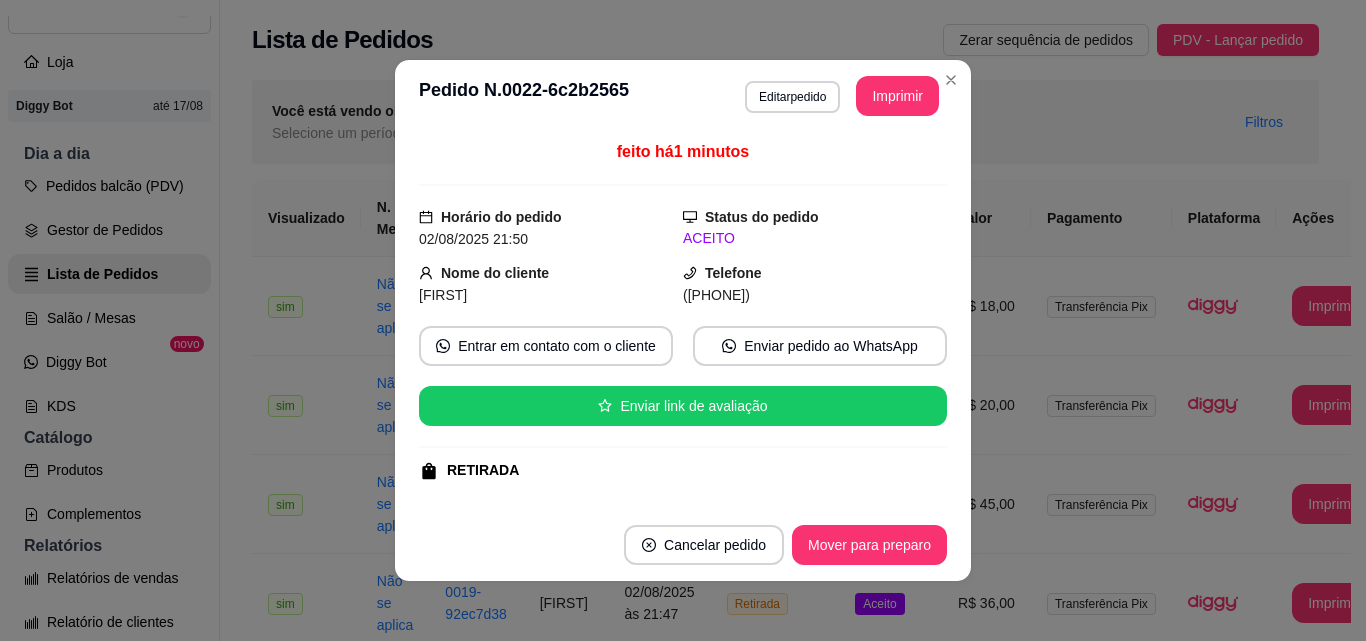 click on "**********" at bounding box center (683, 96) 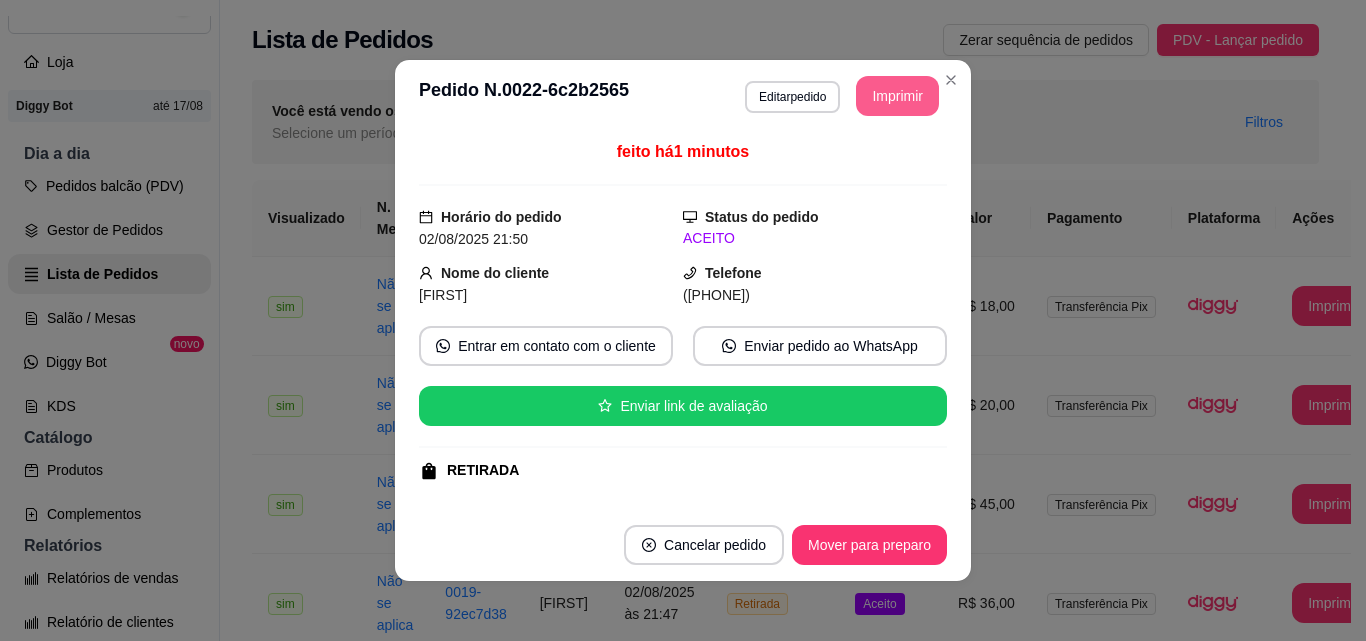 click on "Imprimir" at bounding box center [897, 96] 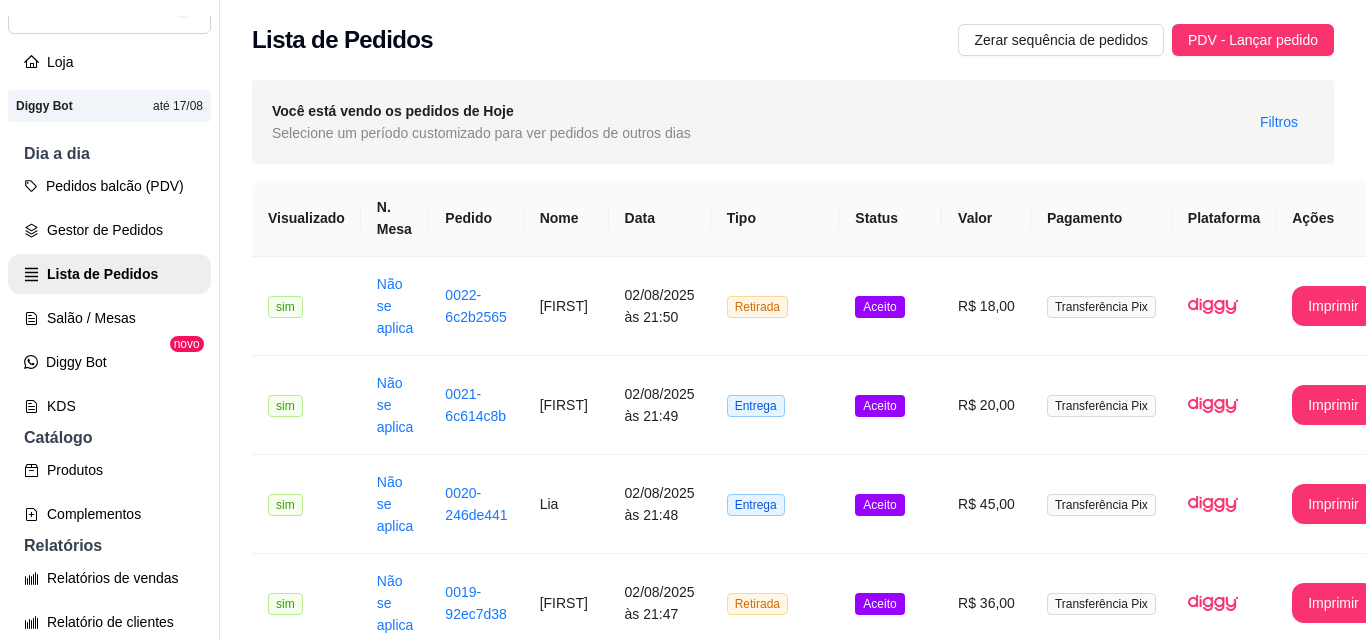 click on "Entrega" at bounding box center (775, 801) 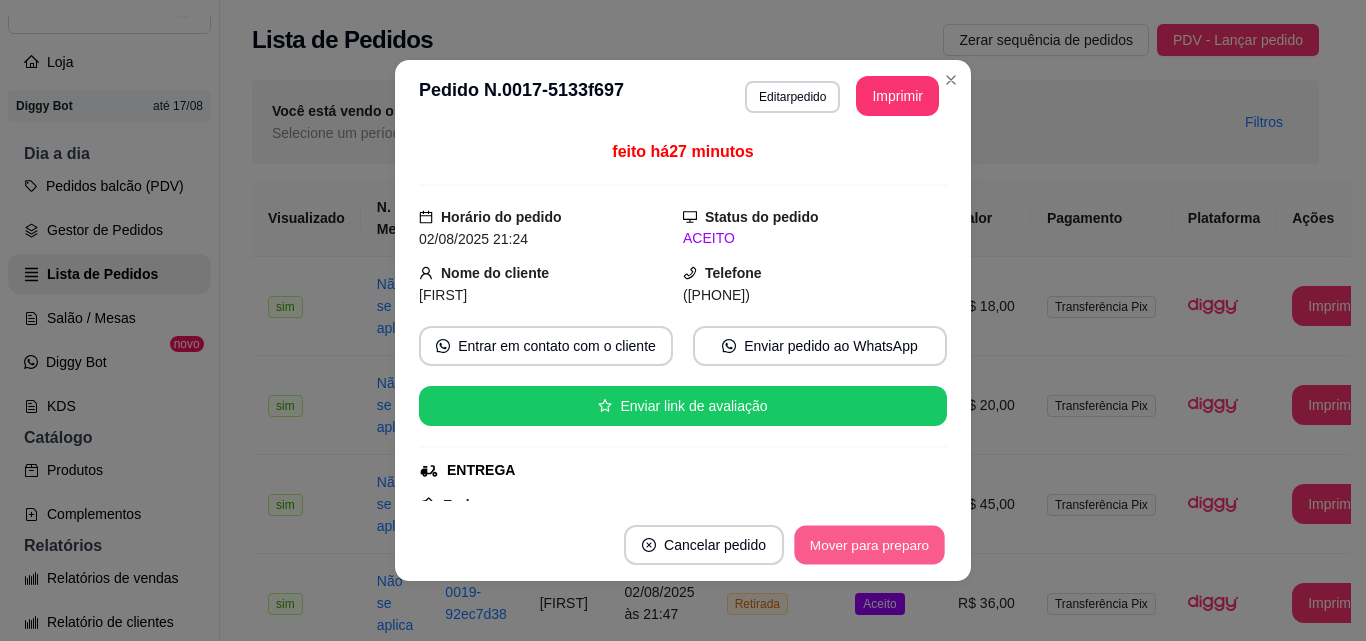 click on "Mover para preparo" at bounding box center (869, 545) 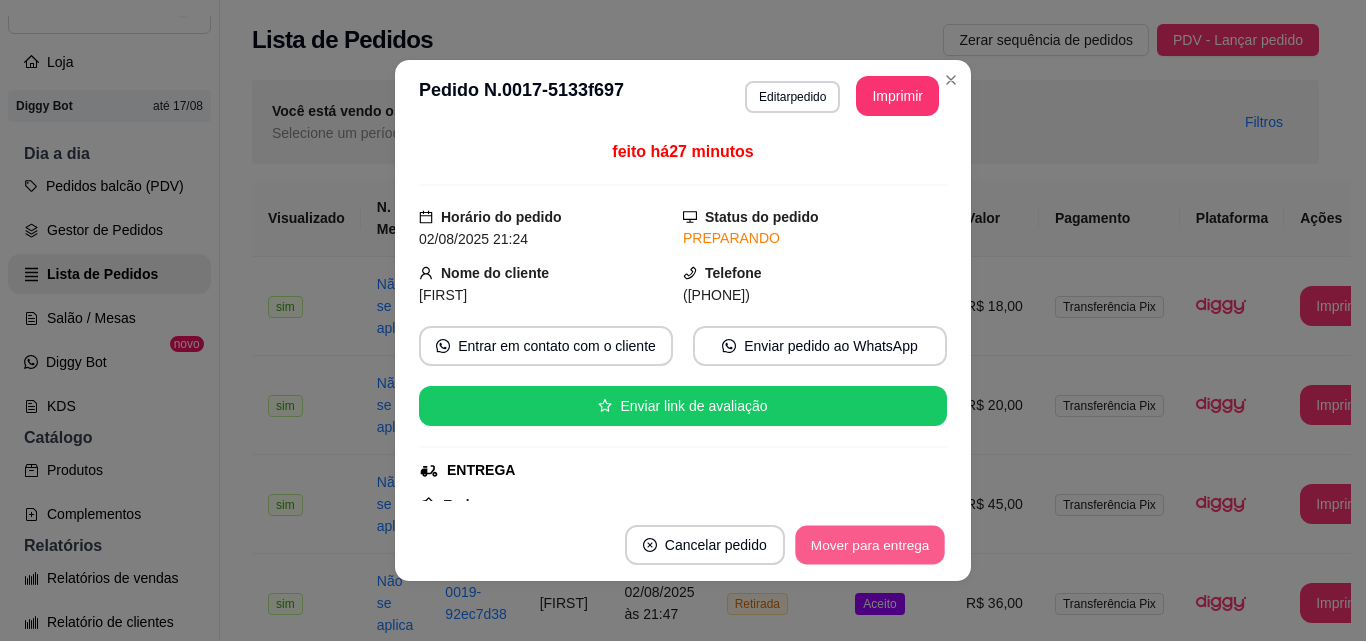 click on "Mover para entrega" at bounding box center [870, 545] 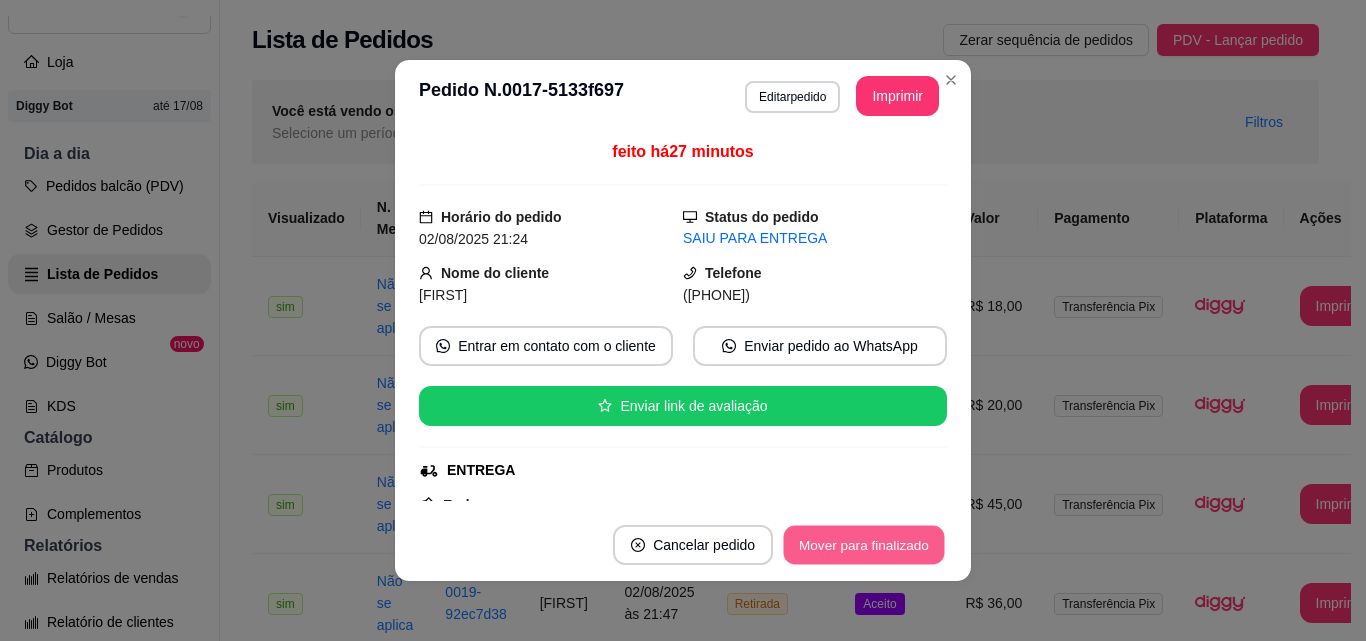 click on "Mover para finalizado" at bounding box center (864, 545) 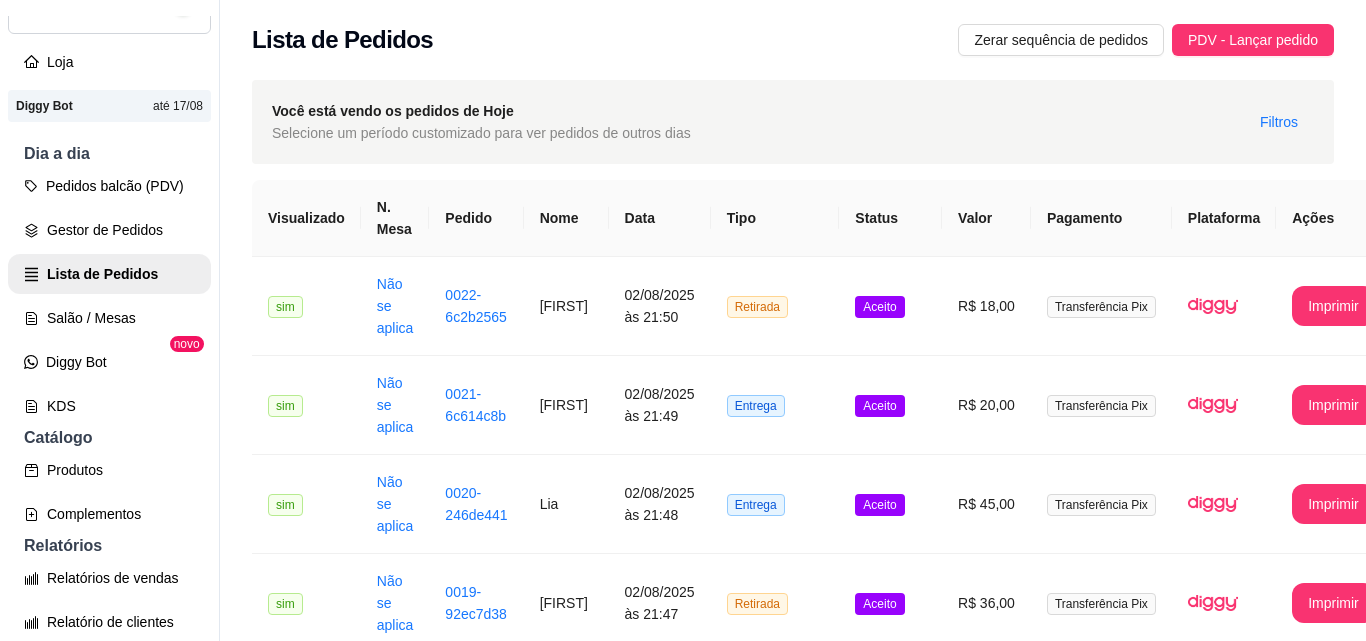 click on "Aceito" at bounding box center [890, 702] 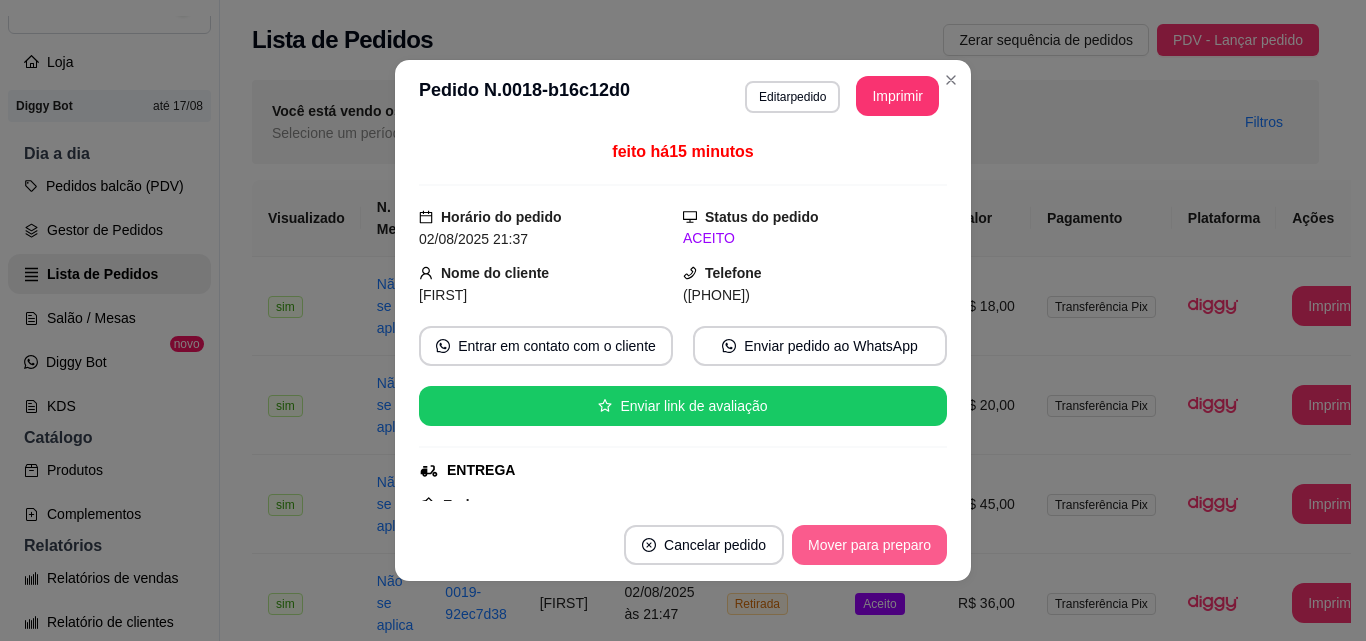 click on "Mover para preparo" at bounding box center (869, 545) 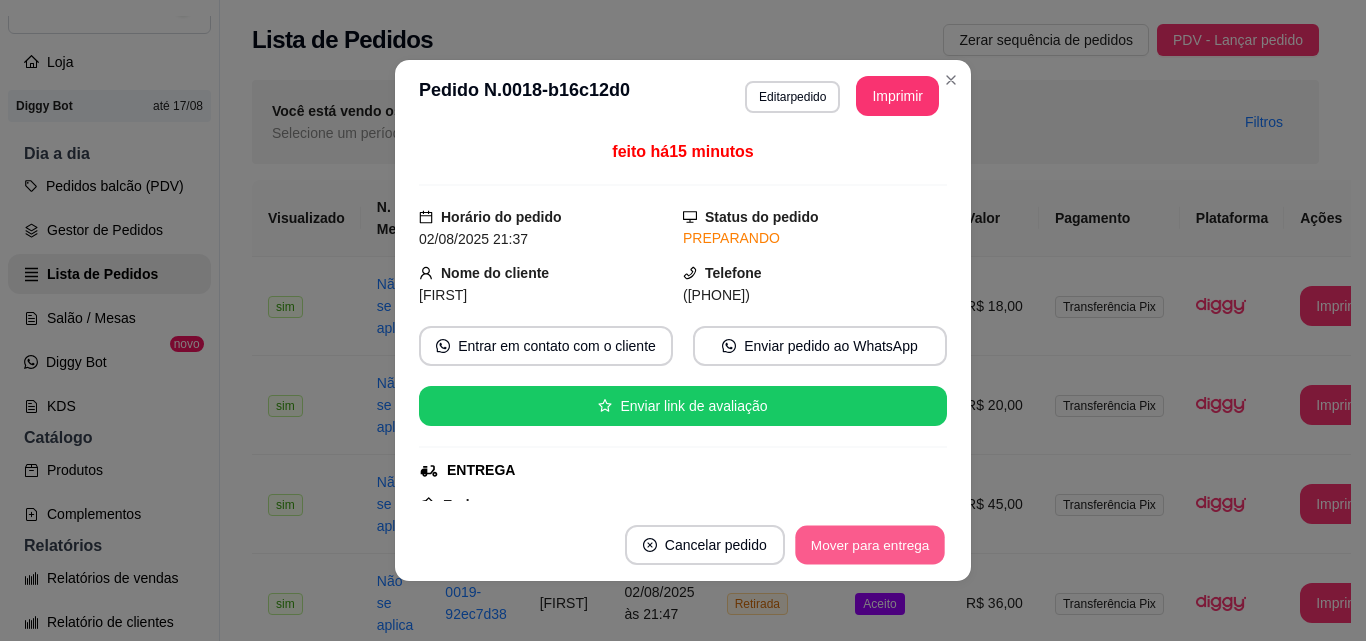 click on "Mover para entrega" at bounding box center (870, 545) 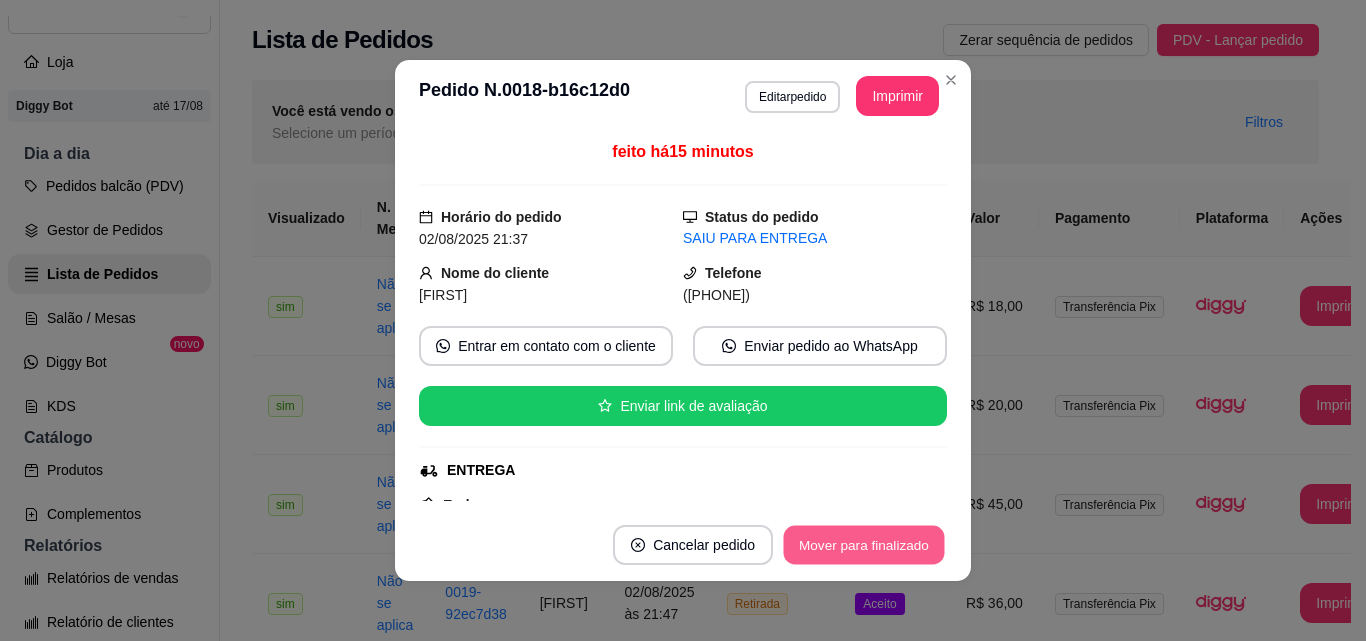 click on "Mover para finalizado" at bounding box center [864, 545] 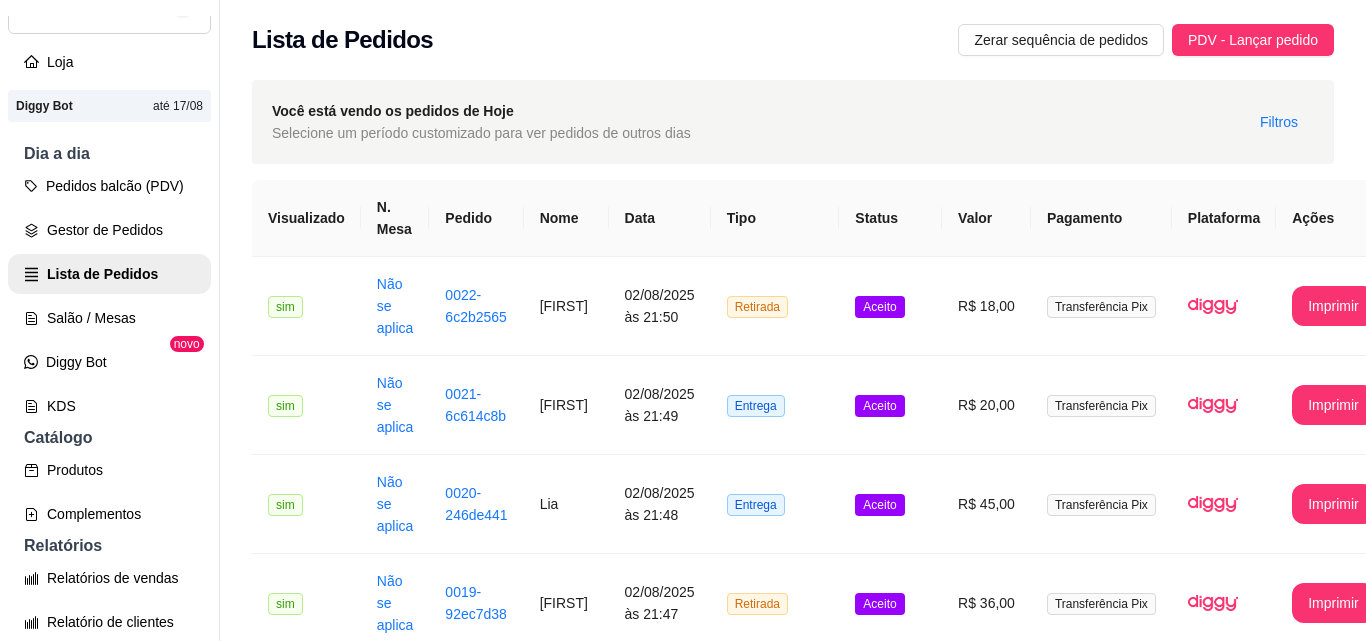 click on "2" at bounding box center (1278, 3259) 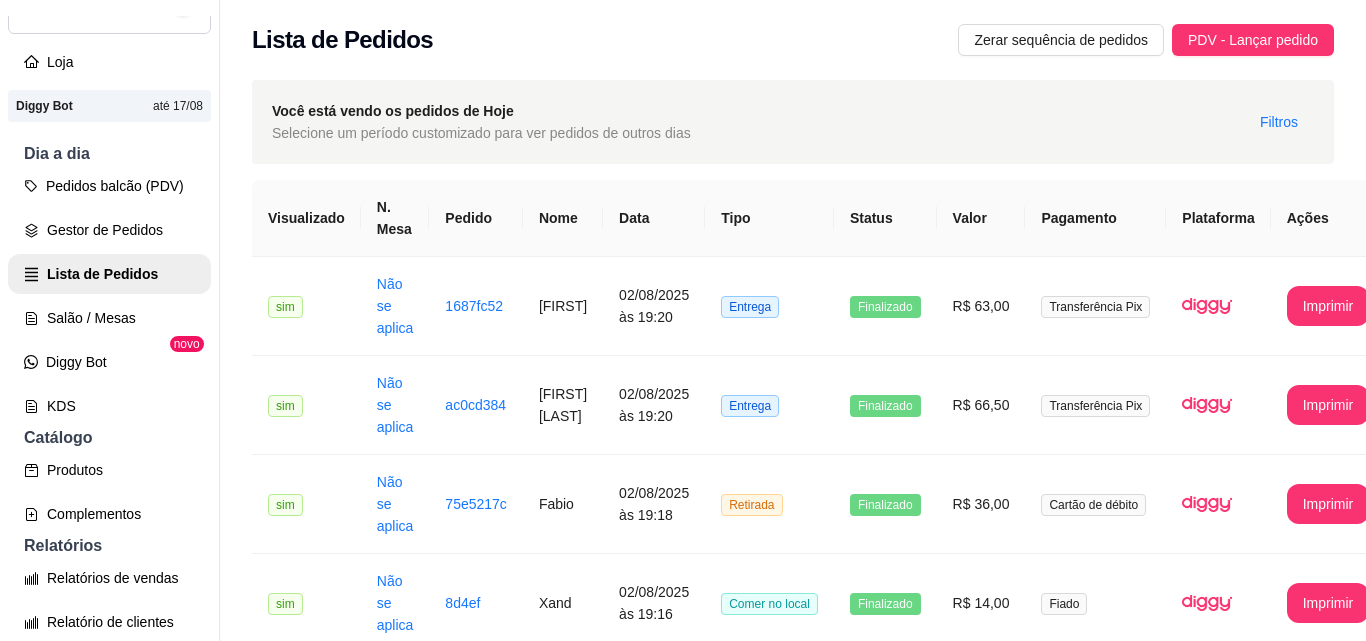 click on "1" at bounding box center (1238, 685) 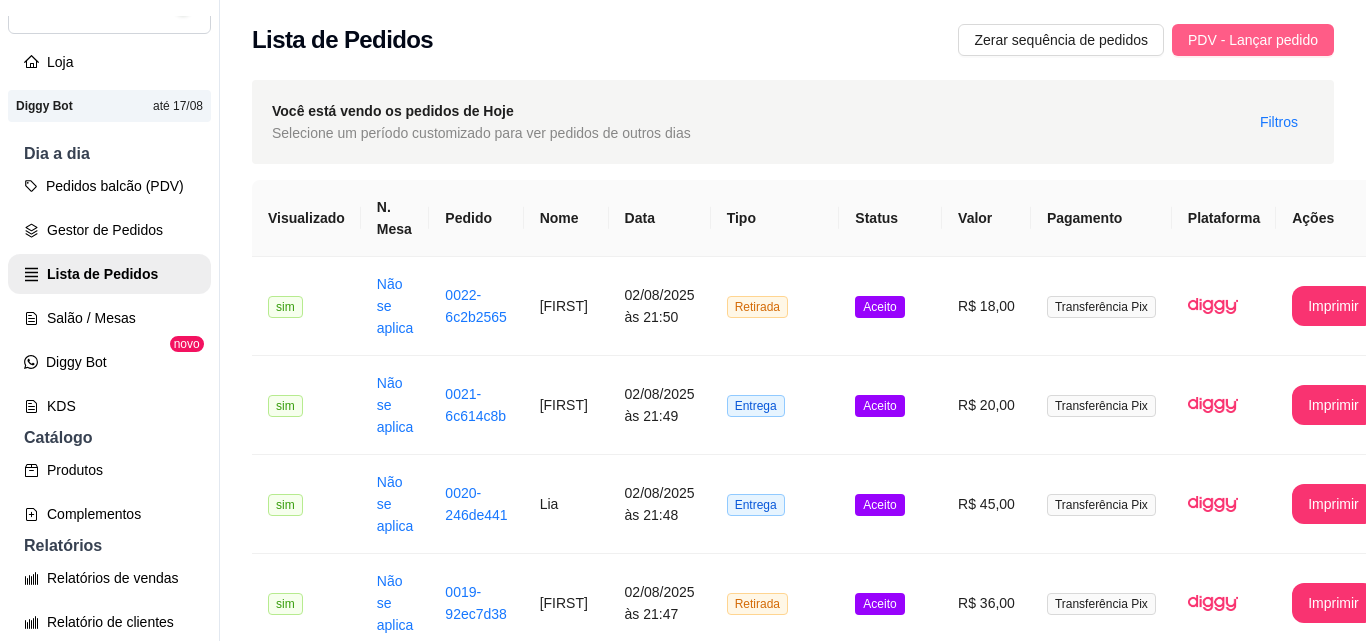 click on "PDV - Lançar pedido" at bounding box center (1253, 40) 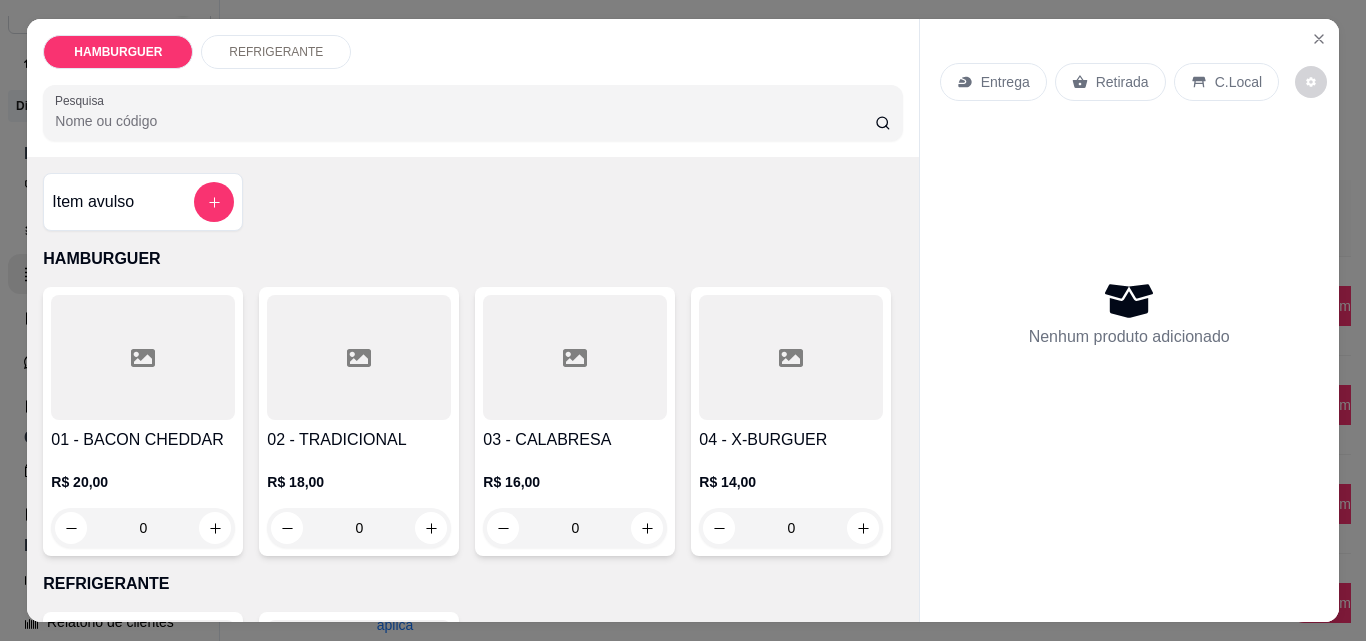 click on "0" at bounding box center [791, 528] 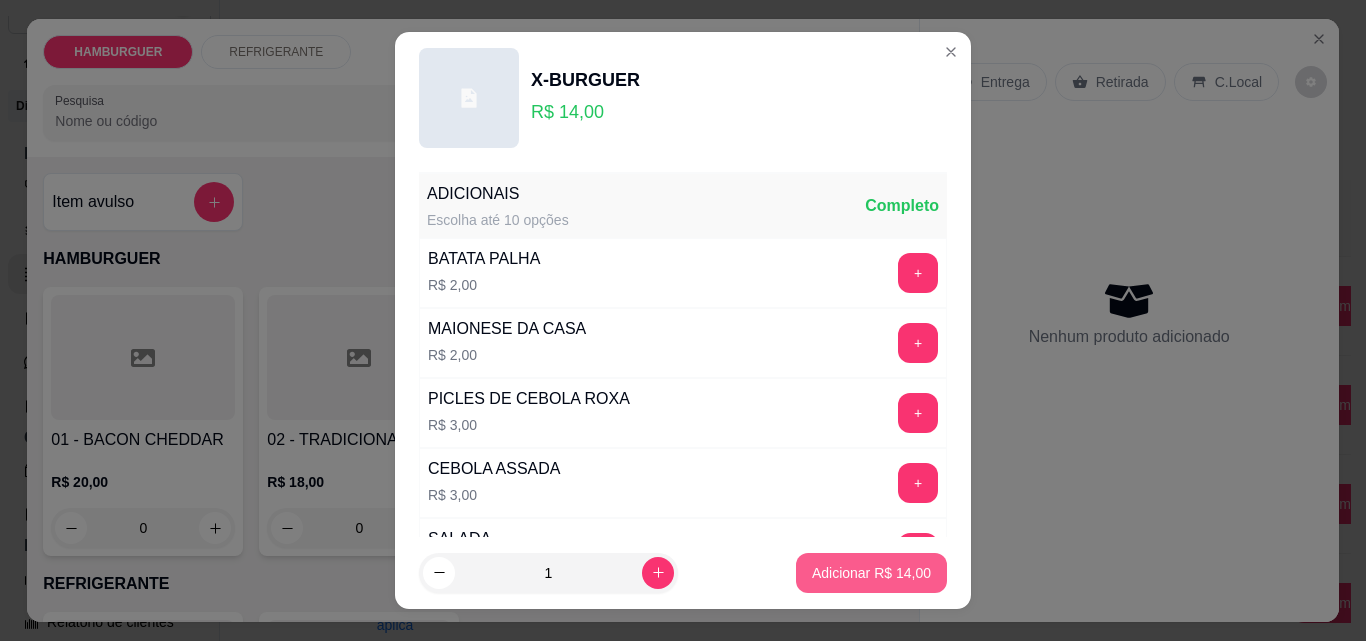 click on "Adicionar   R$ 14,00" at bounding box center [871, 573] 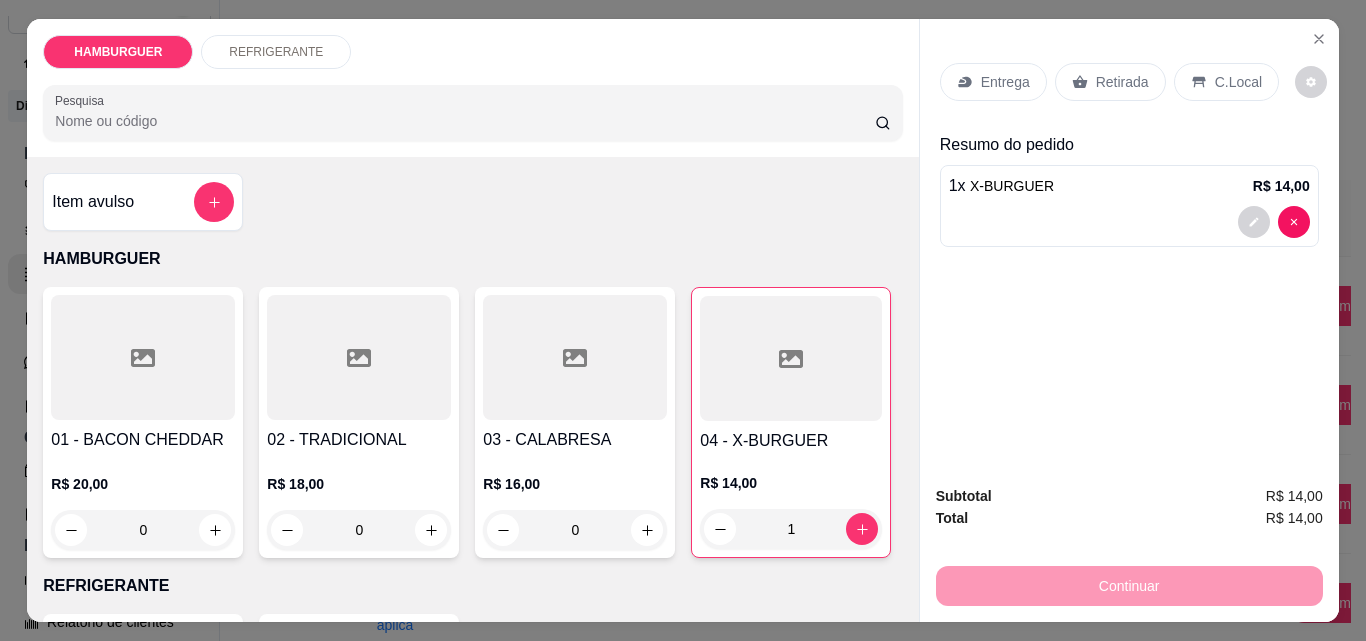 click on "Entrega" at bounding box center [1005, 82] 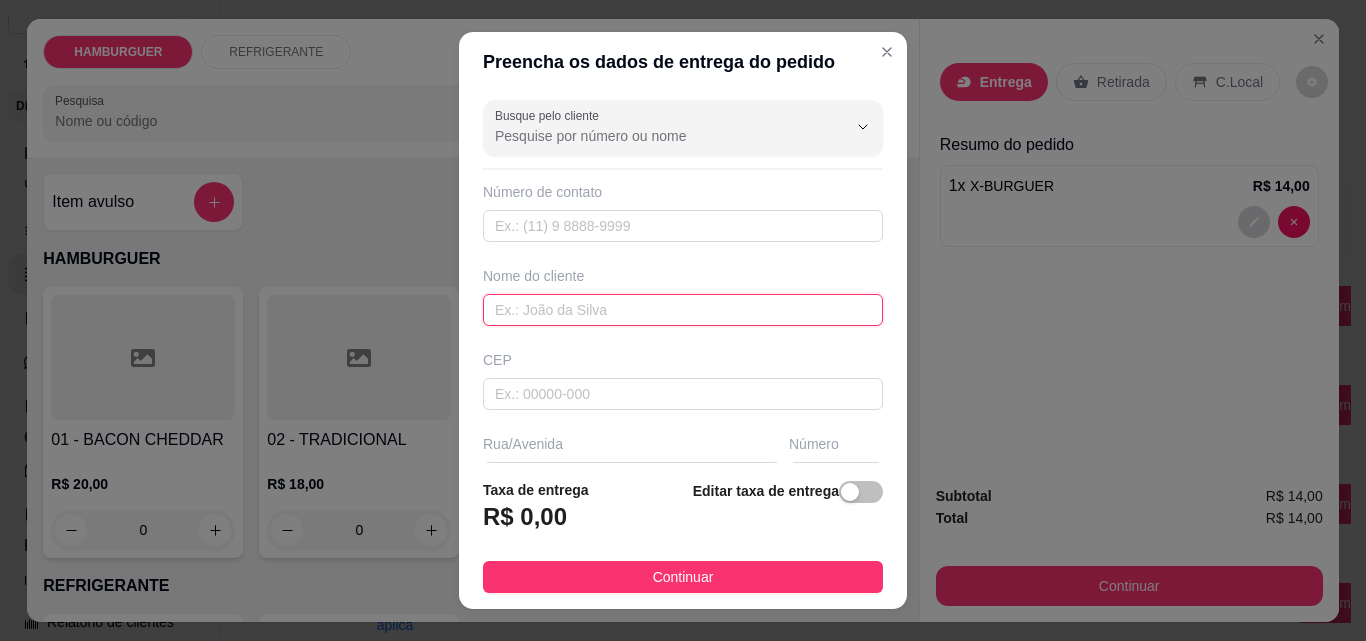 click at bounding box center [683, 310] 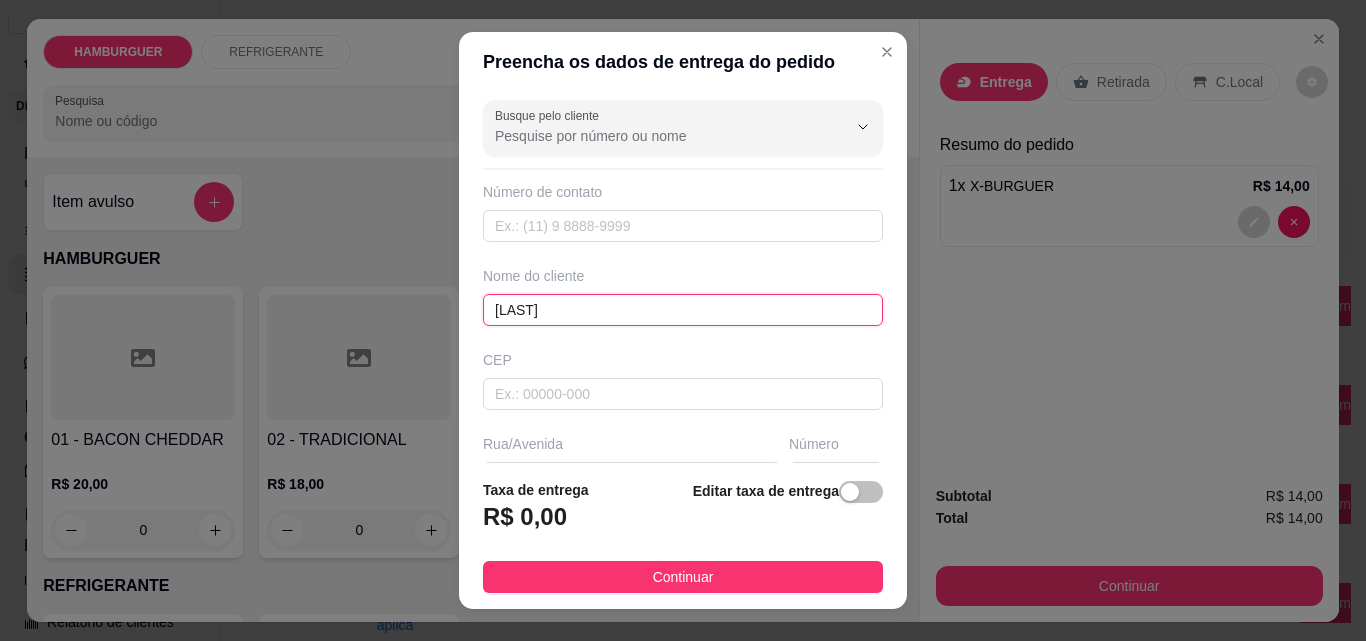 click on "Burinha" at bounding box center [683, 310] 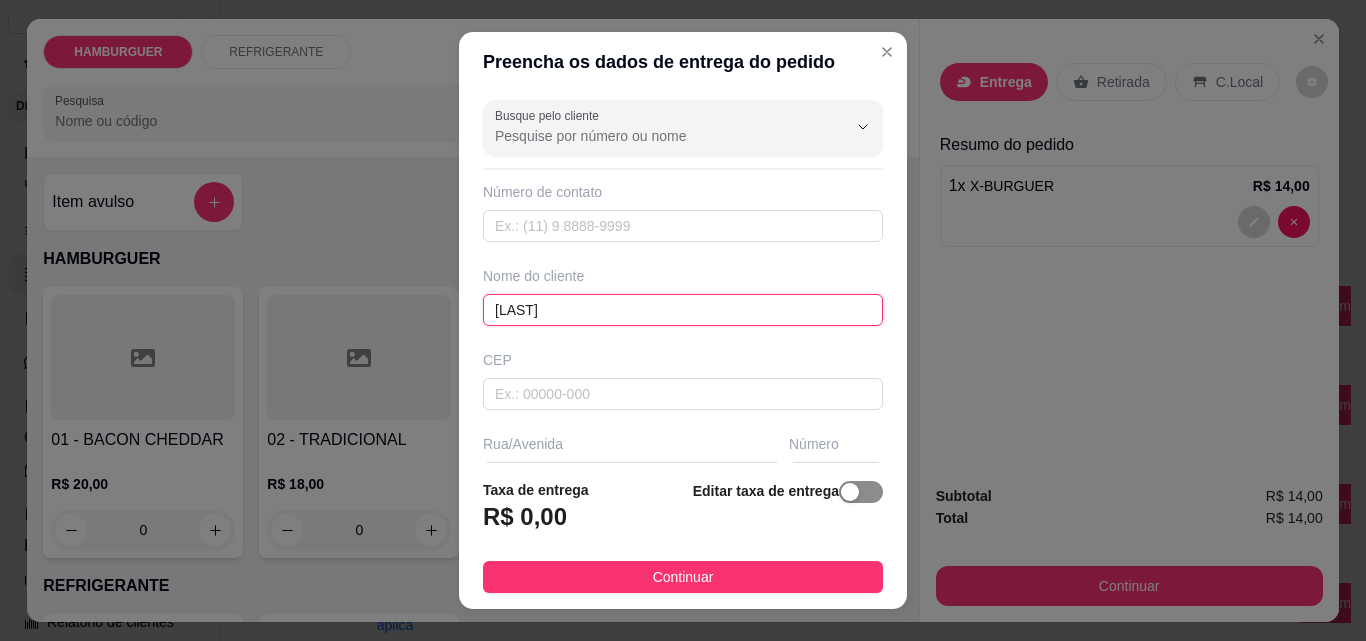 type on "Burrinha" 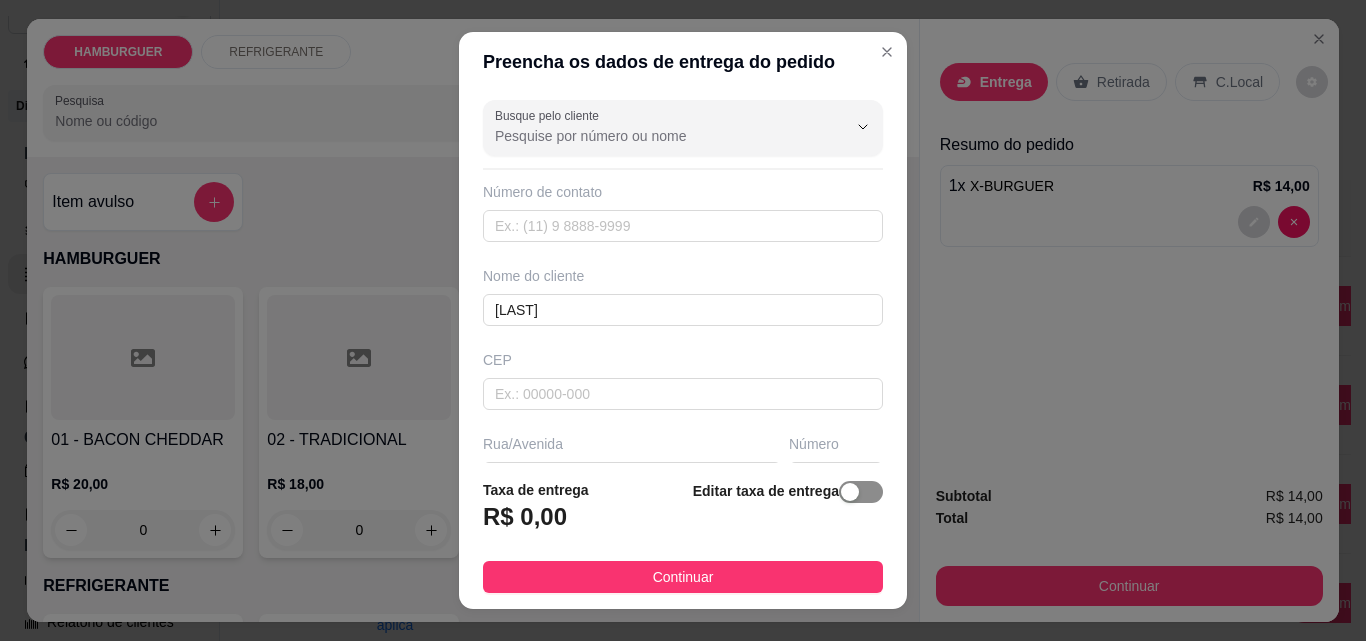 drag, startPoint x: 847, startPoint y: 492, endPoint x: 695, endPoint y: 509, distance: 152.94771 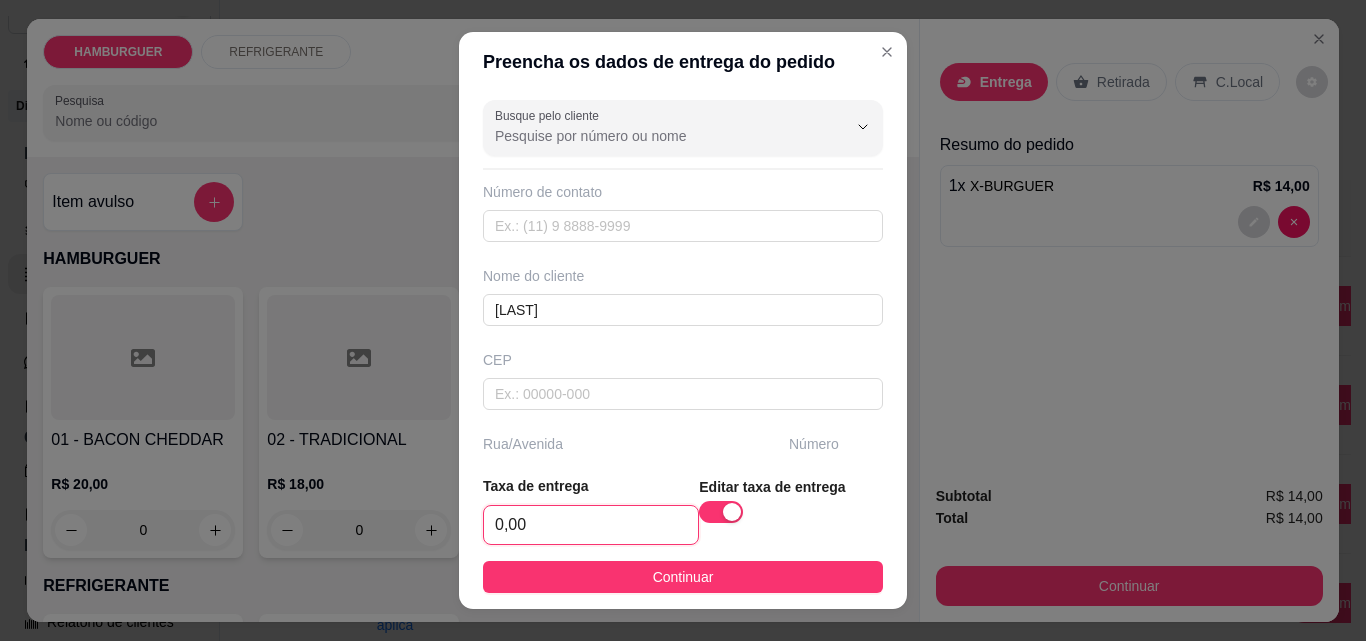 click on "0,00" at bounding box center [591, 525] 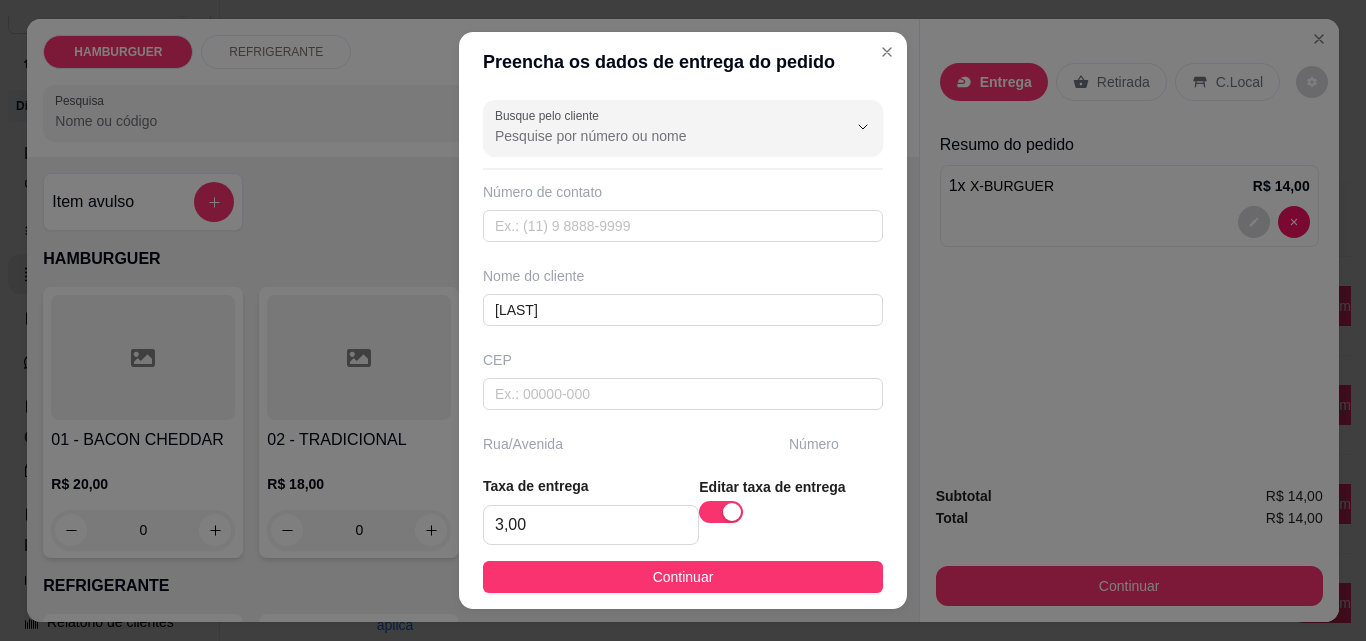 click on "Continuar" at bounding box center [683, 577] 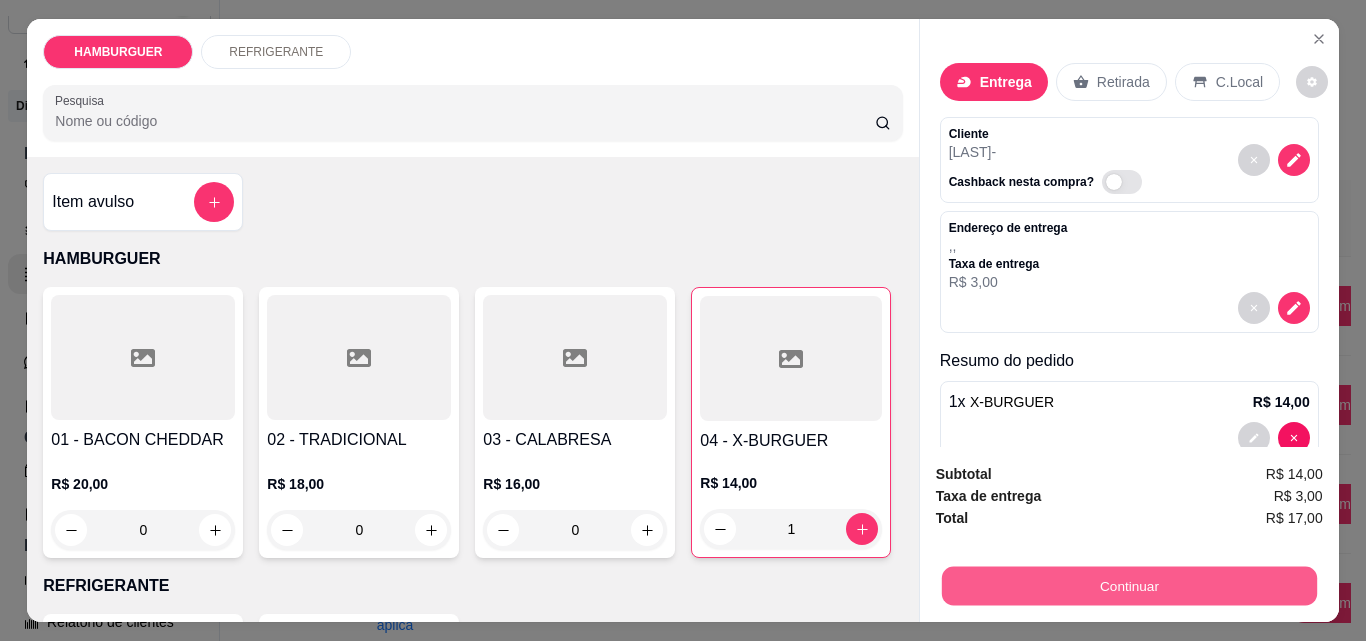 click on "Continuar" at bounding box center [1128, 585] 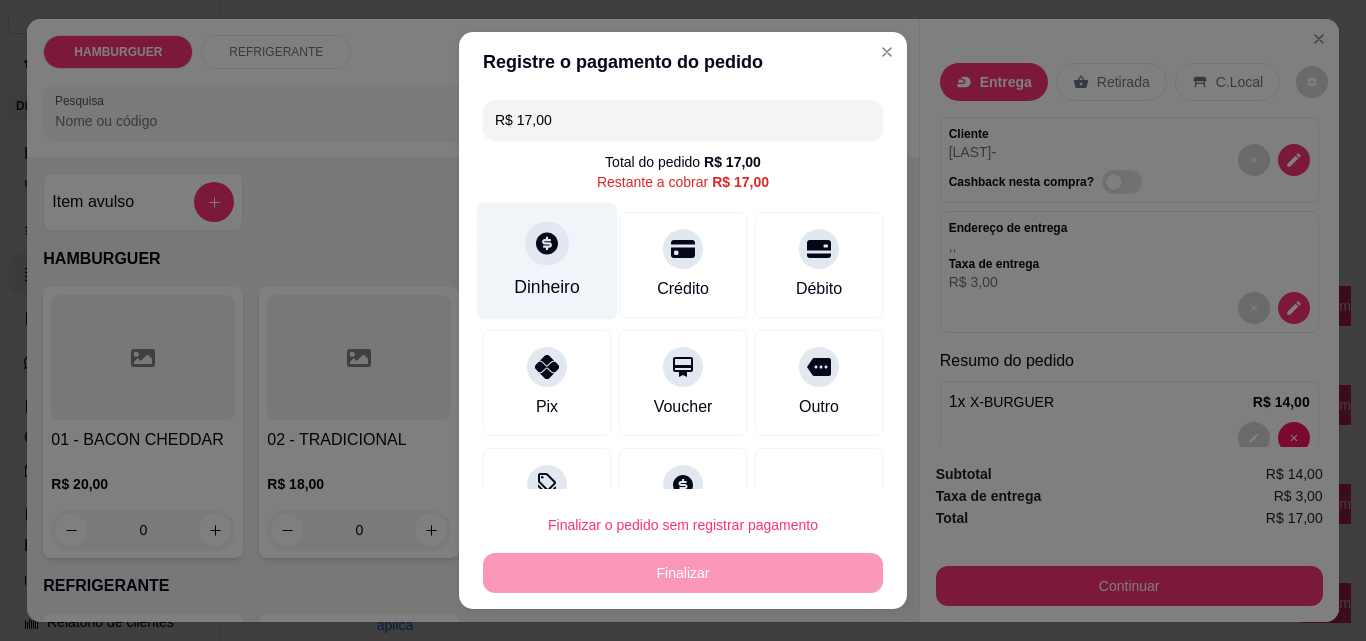 click 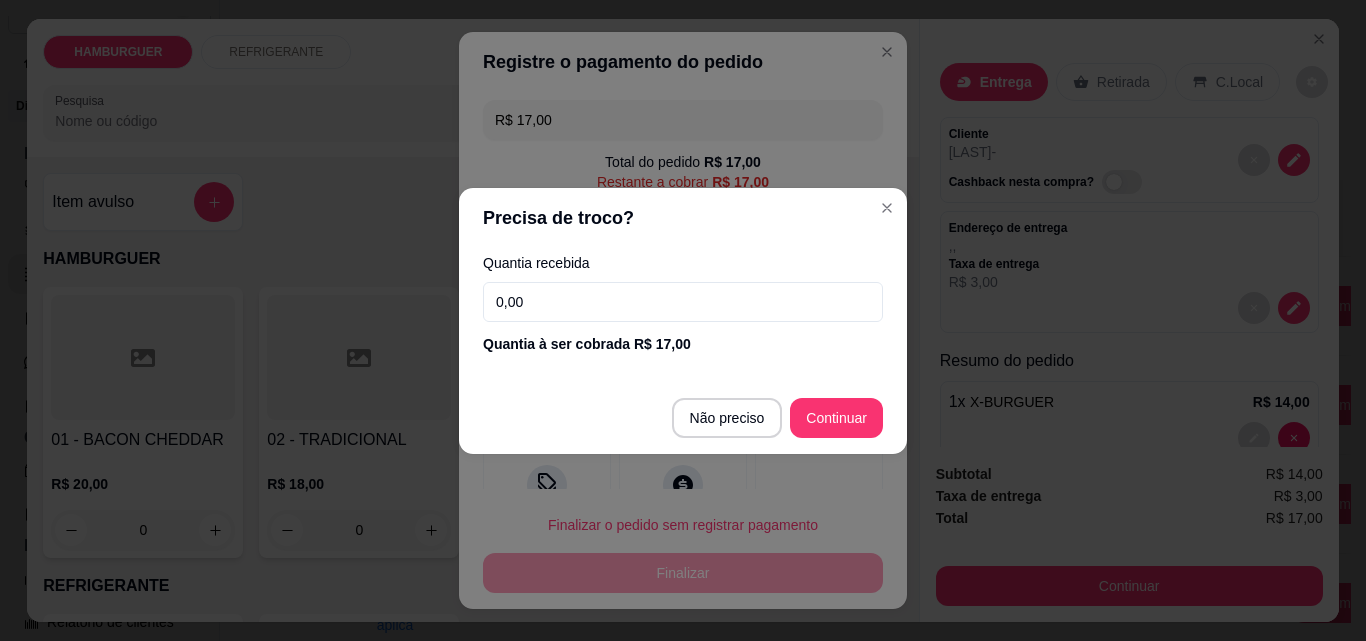 click on "0,00" at bounding box center [683, 302] 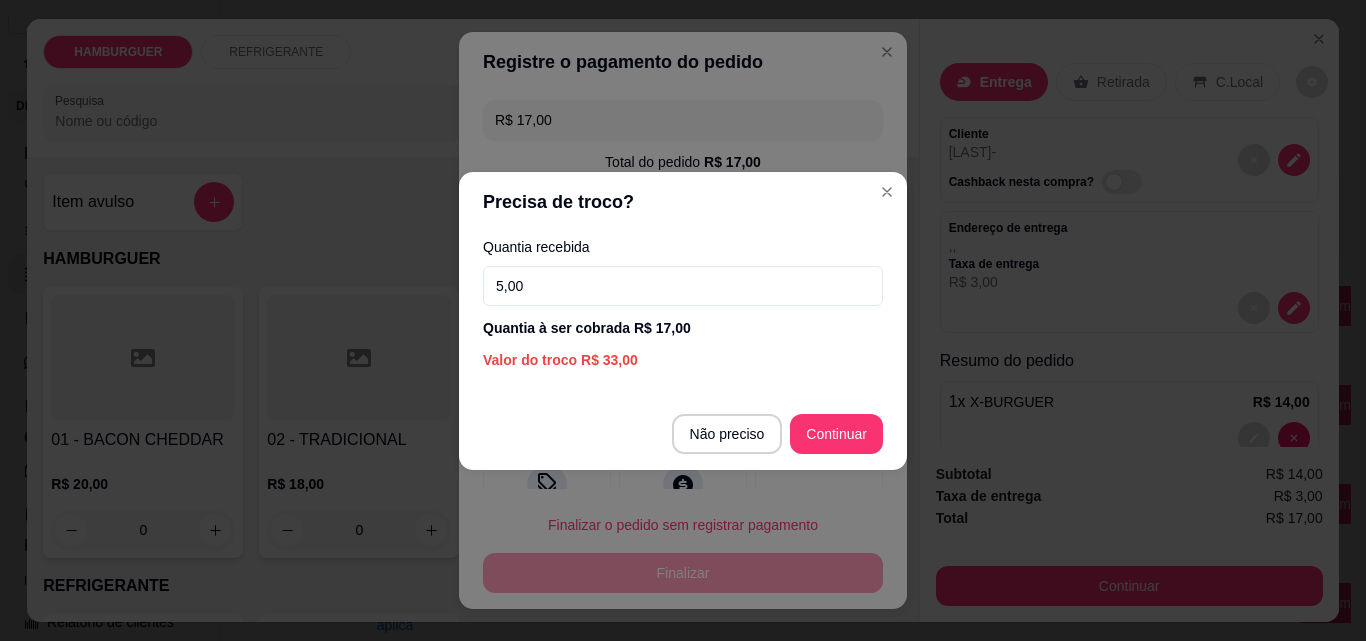 type on "50,00" 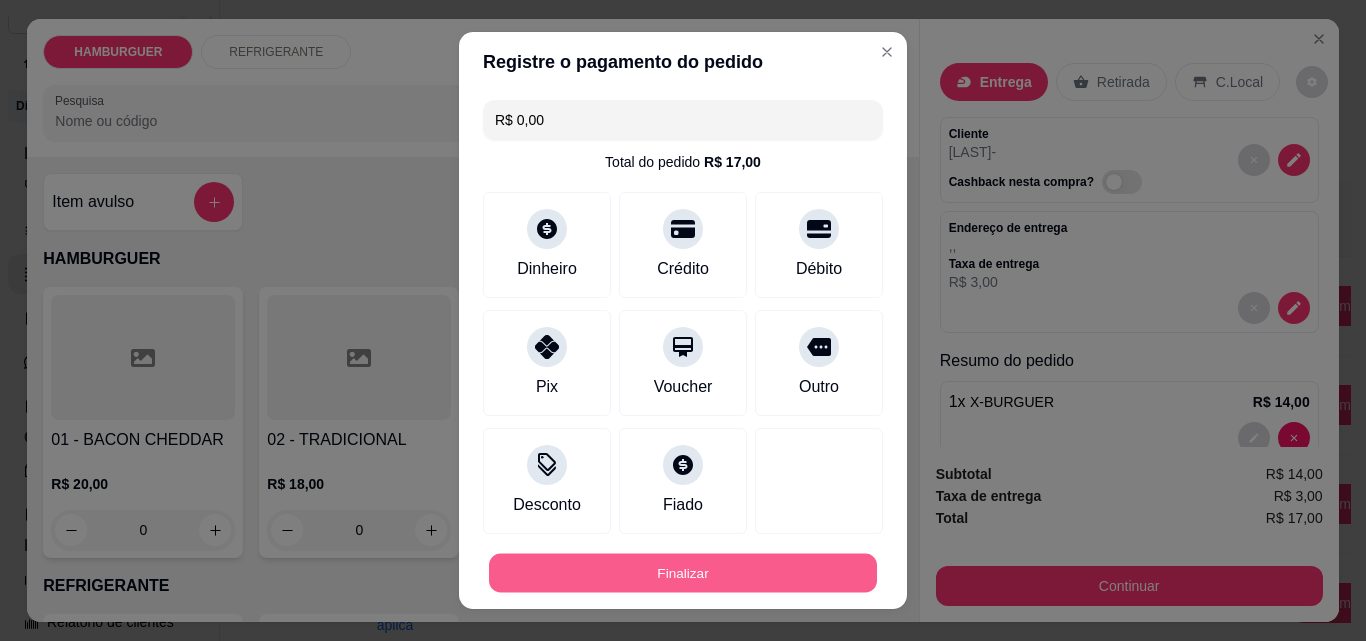 click on "Finalizar" at bounding box center (683, 573) 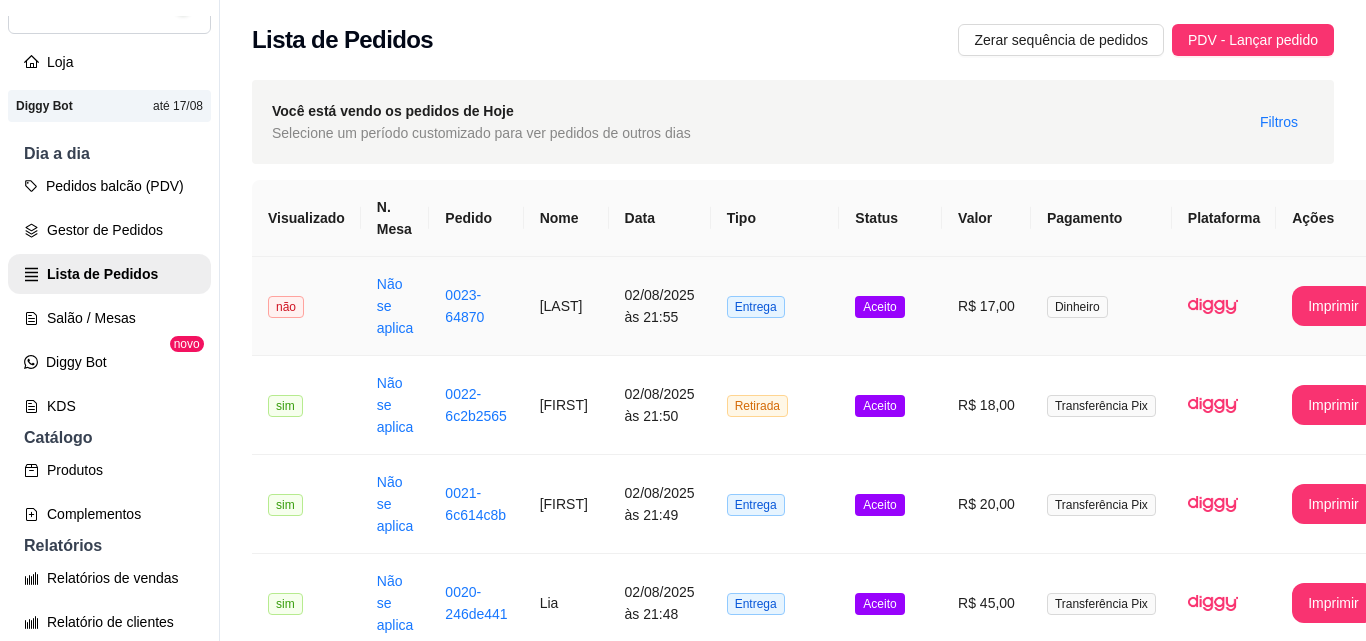 click on "Entrega" at bounding box center [775, 306] 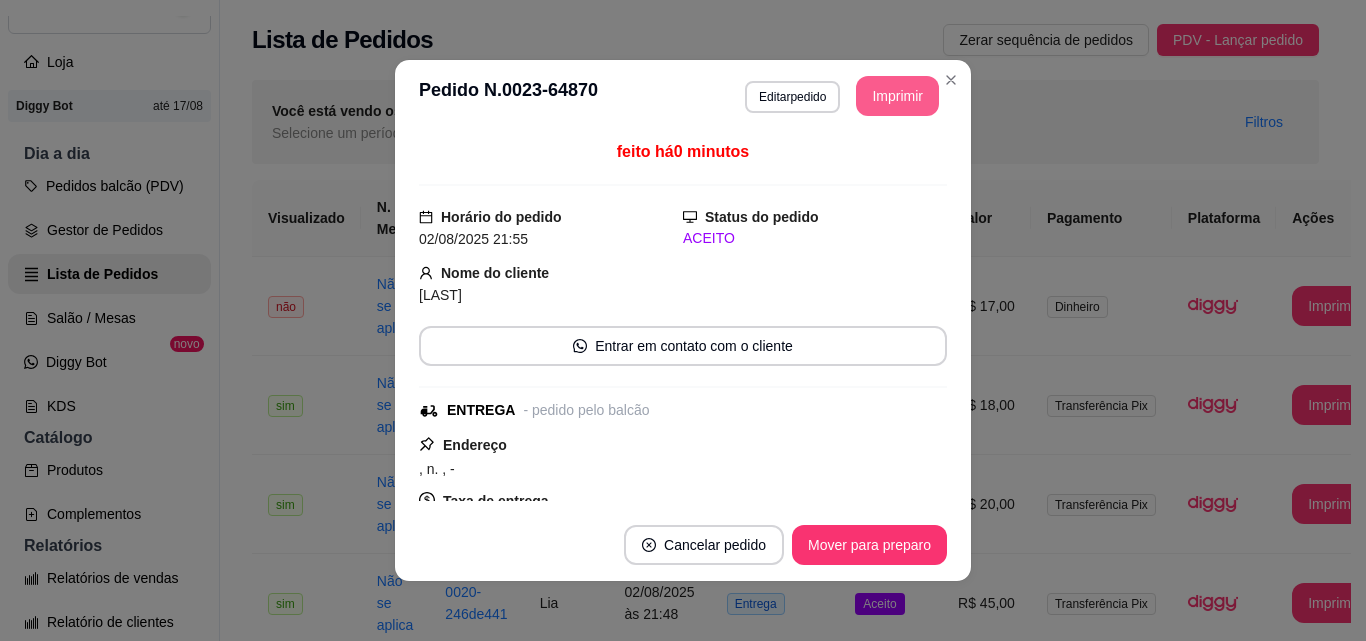 click on "Imprimir" at bounding box center (897, 96) 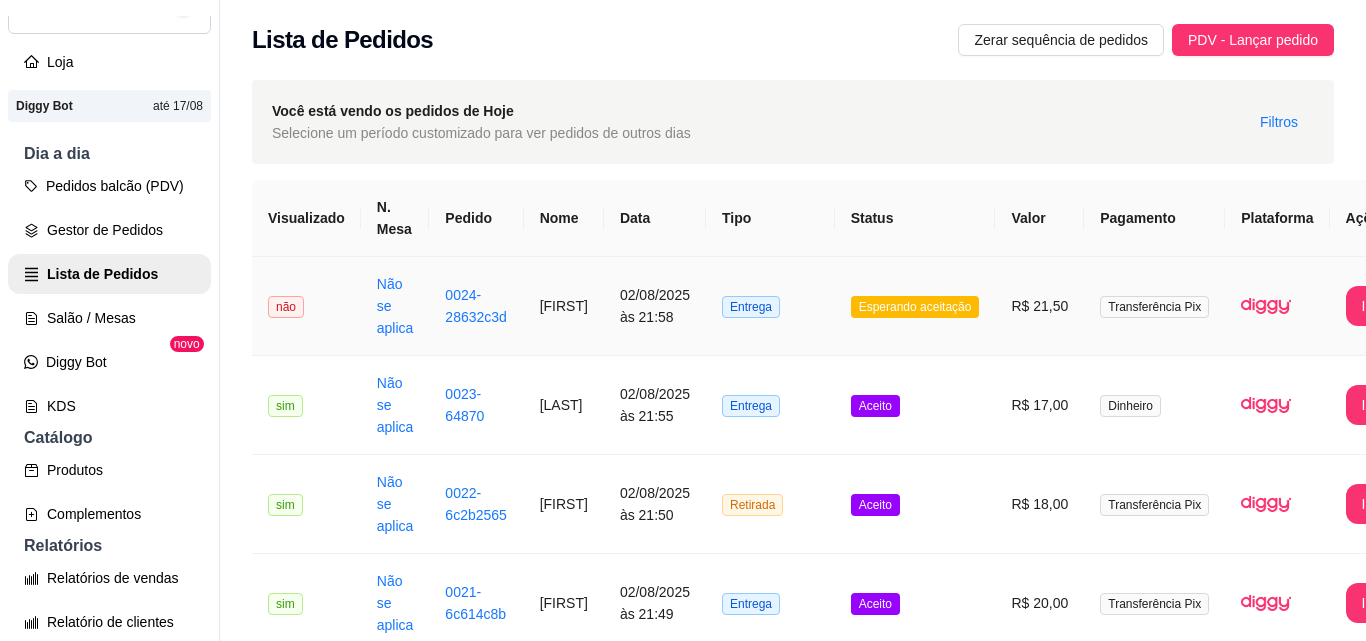 click on "Esperando aceitação" at bounding box center (915, 307) 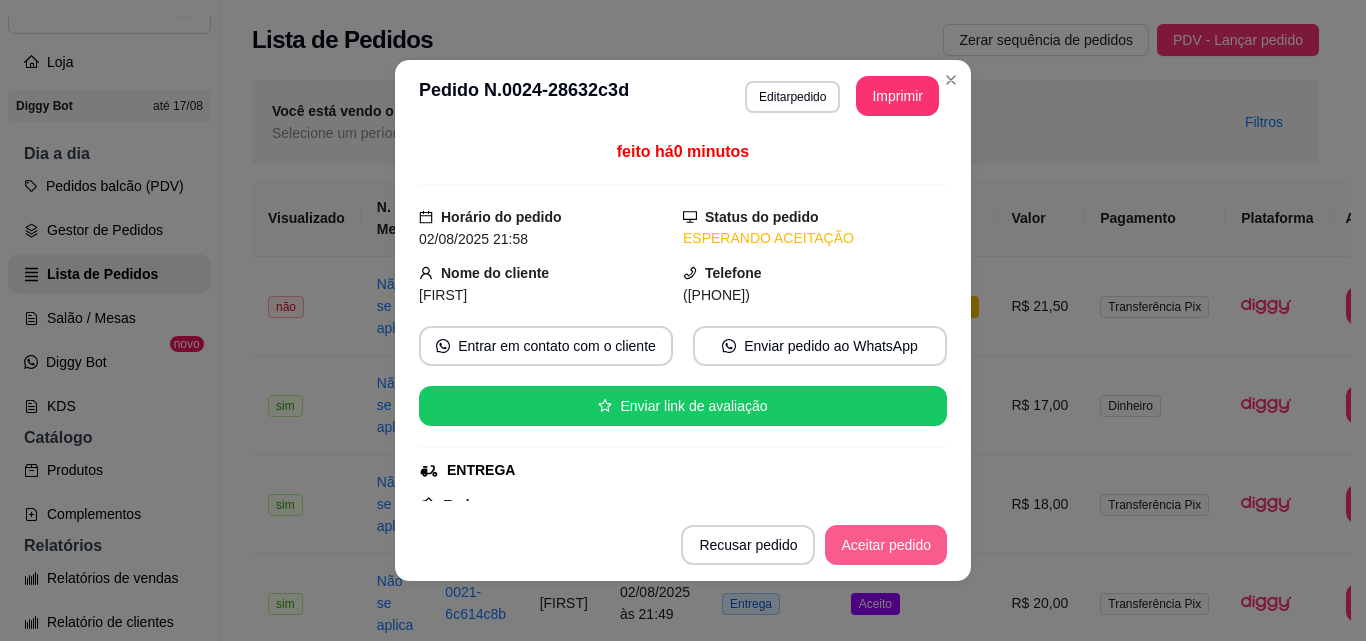 click on "Aceitar pedido" at bounding box center (886, 545) 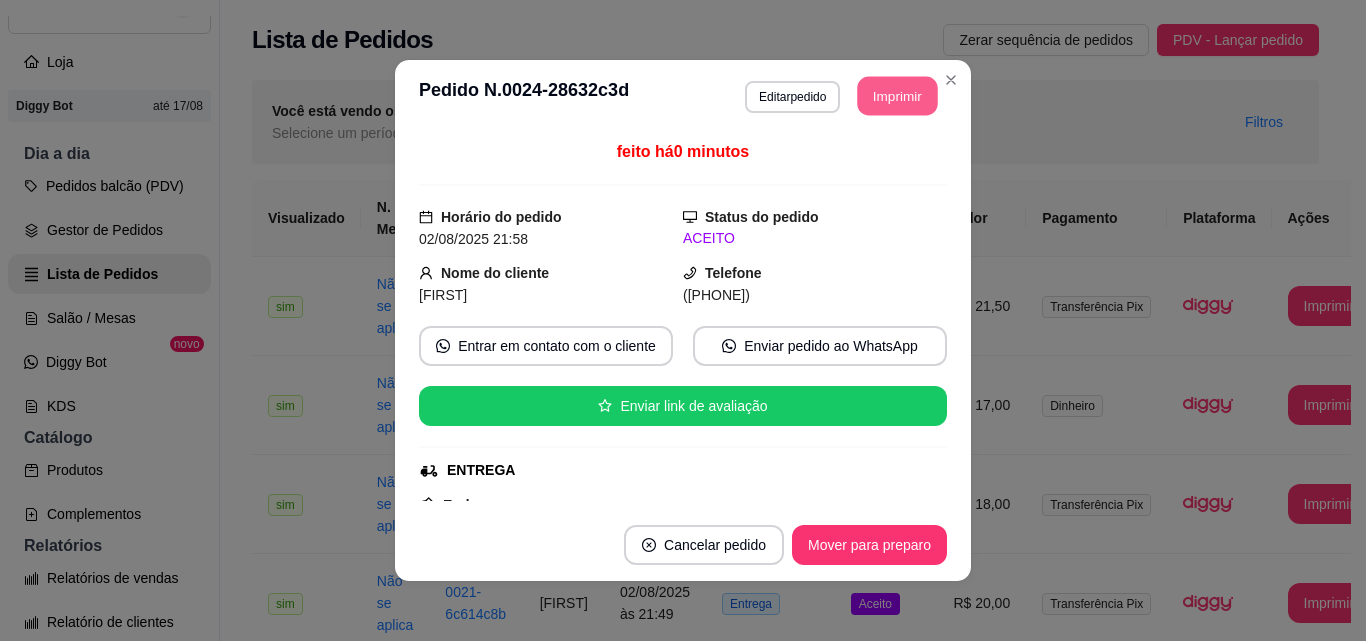 click on "Imprimir" at bounding box center (898, 96) 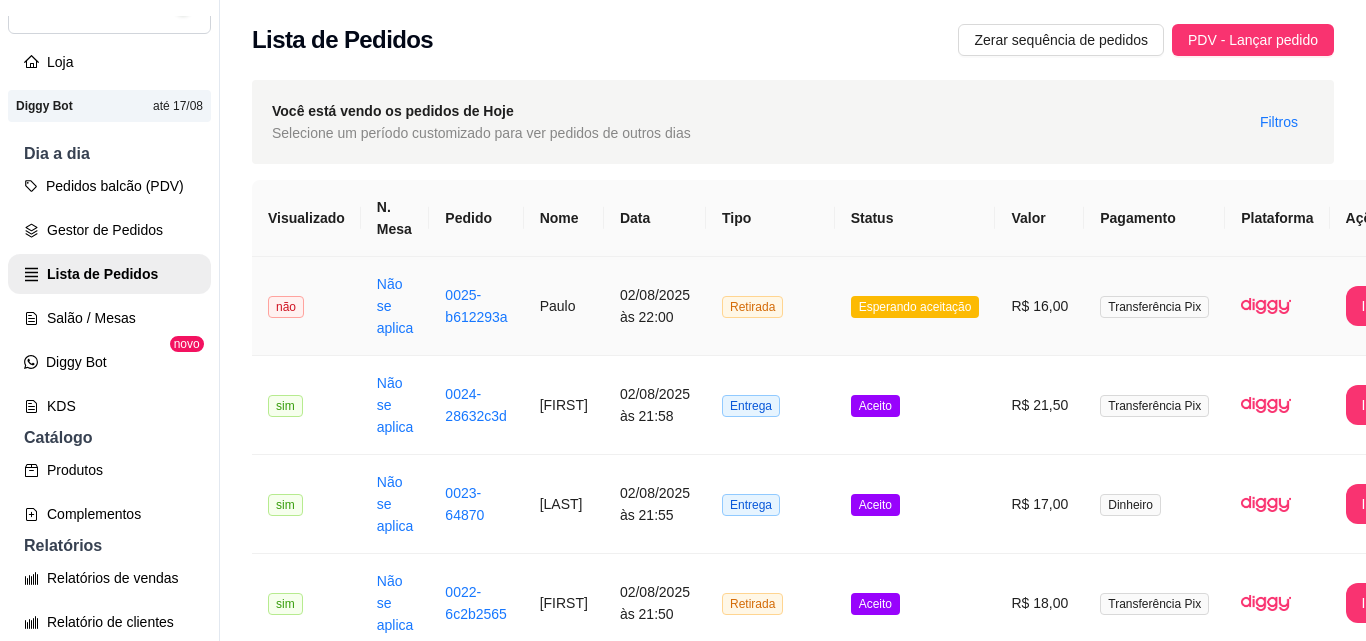 click on "Retirada" at bounding box center (770, 306) 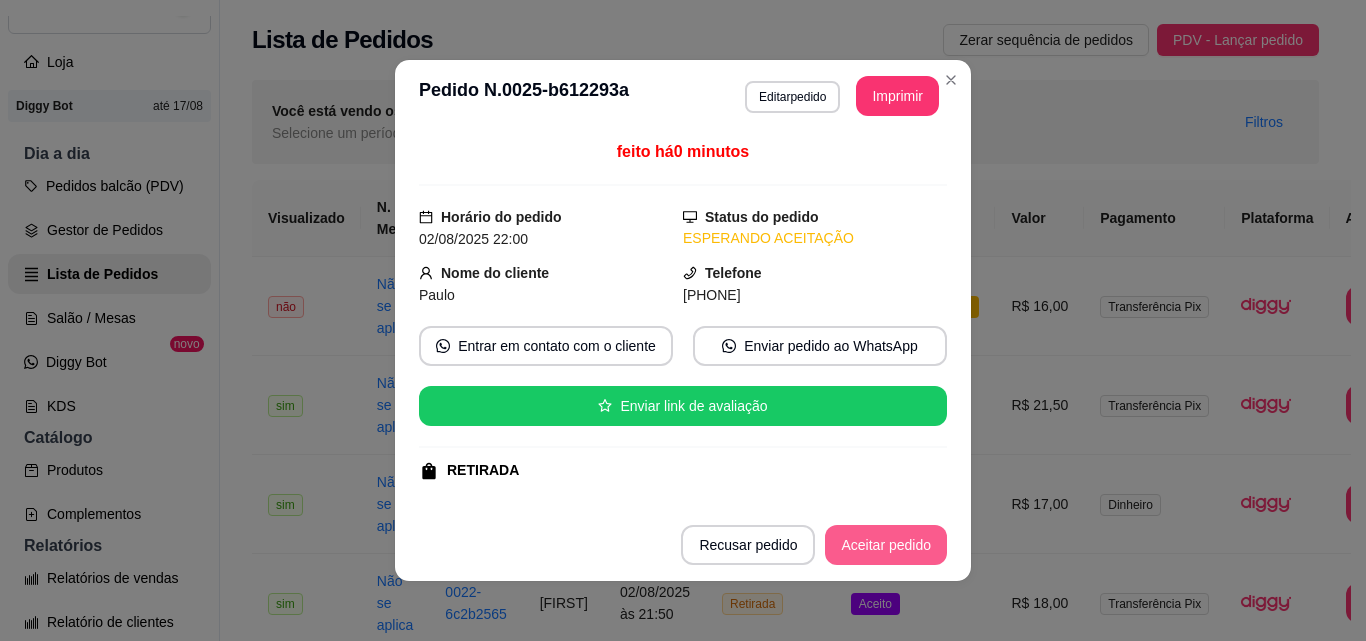 click on "Aceitar pedido" at bounding box center [886, 545] 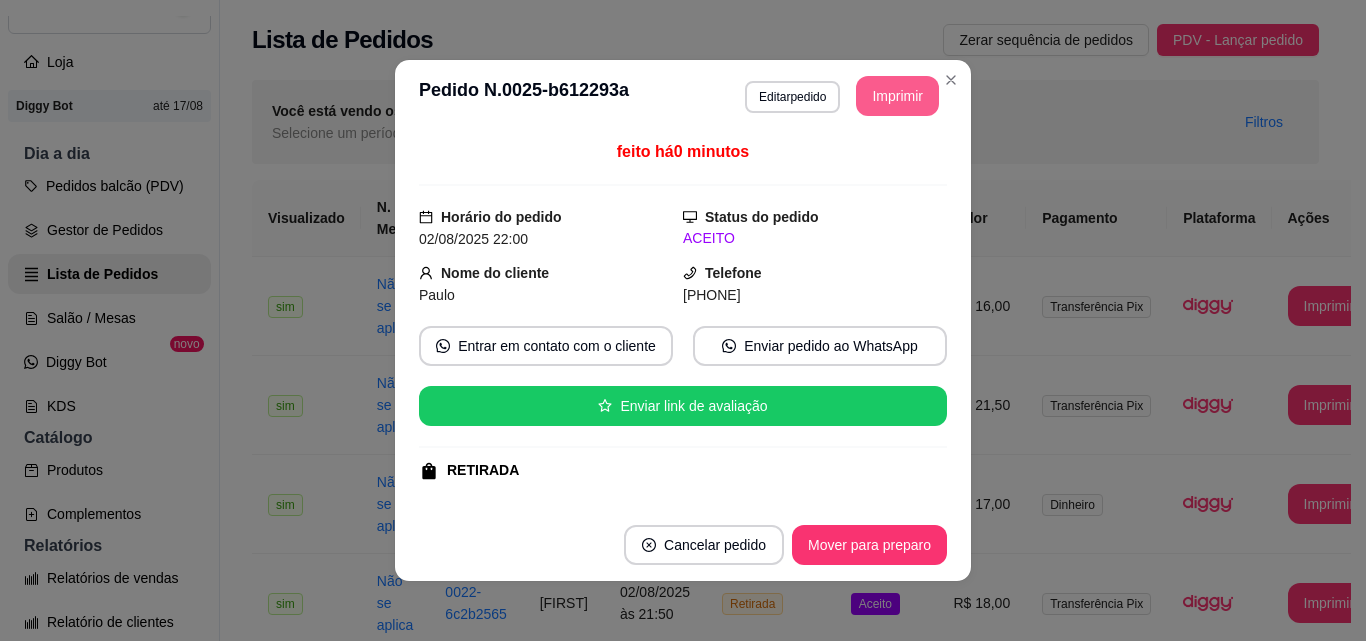 click on "Imprimir" at bounding box center [897, 96] 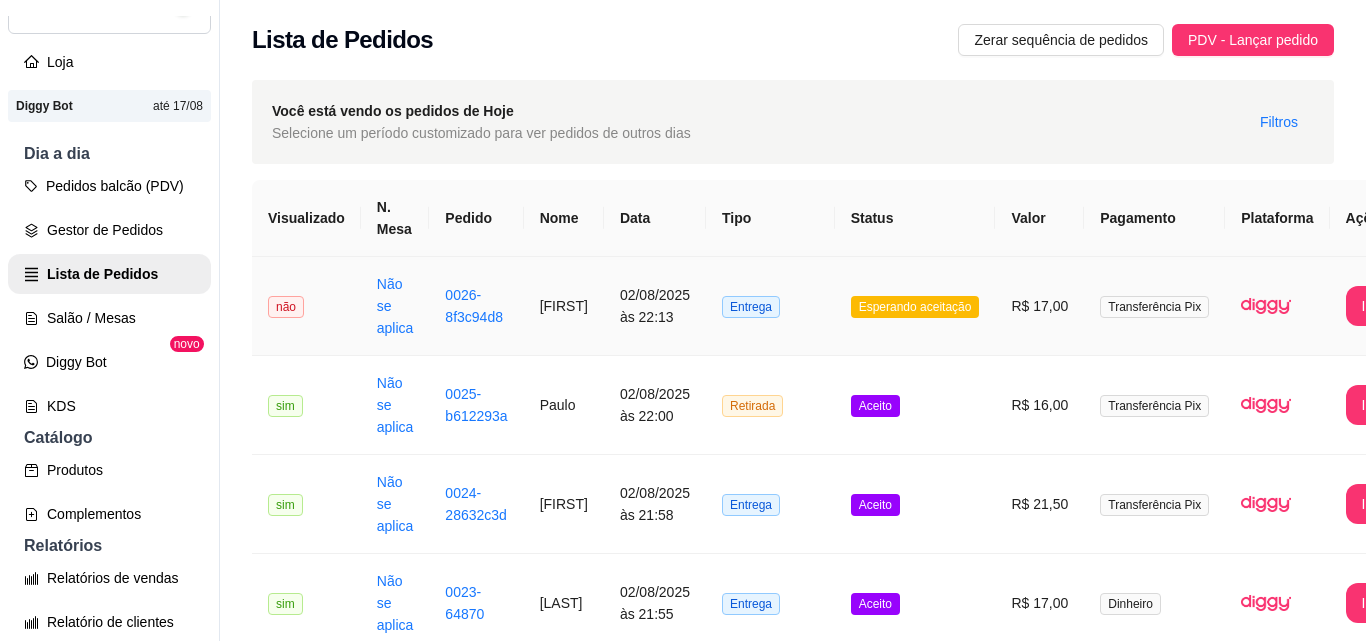 click on "Entrega" at bounding box center [770, 306] 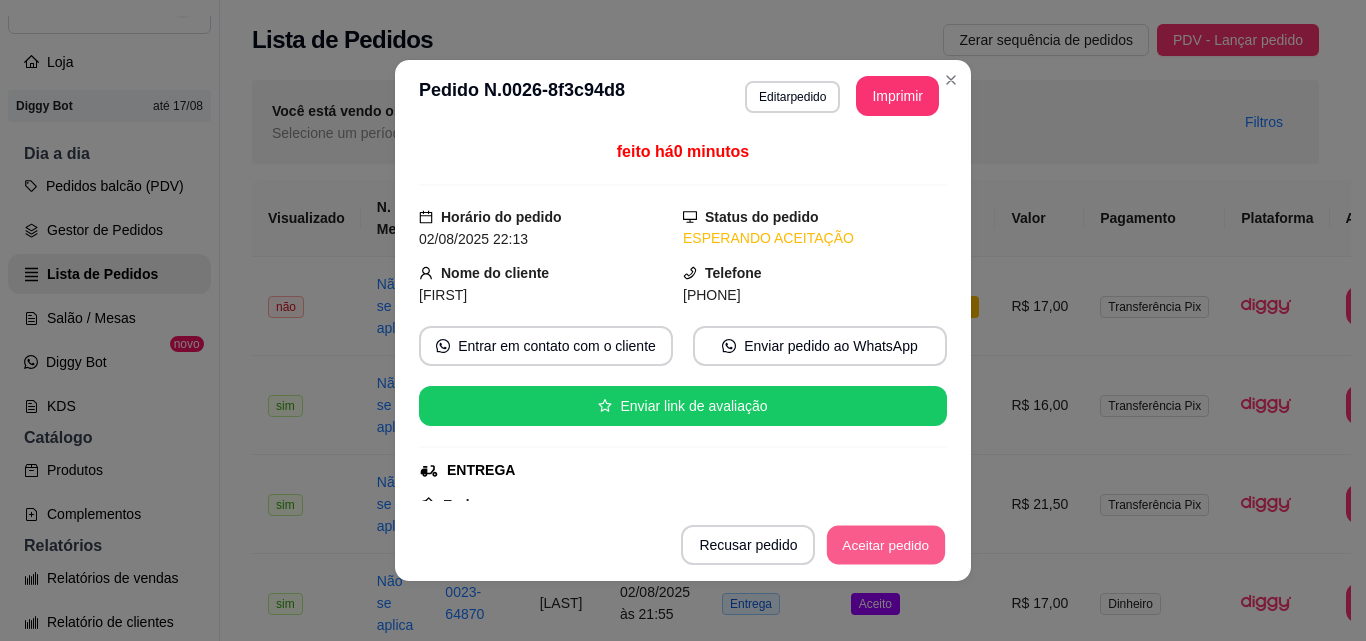 click on "Aceitar pedido" at bounding box center (886, 545) 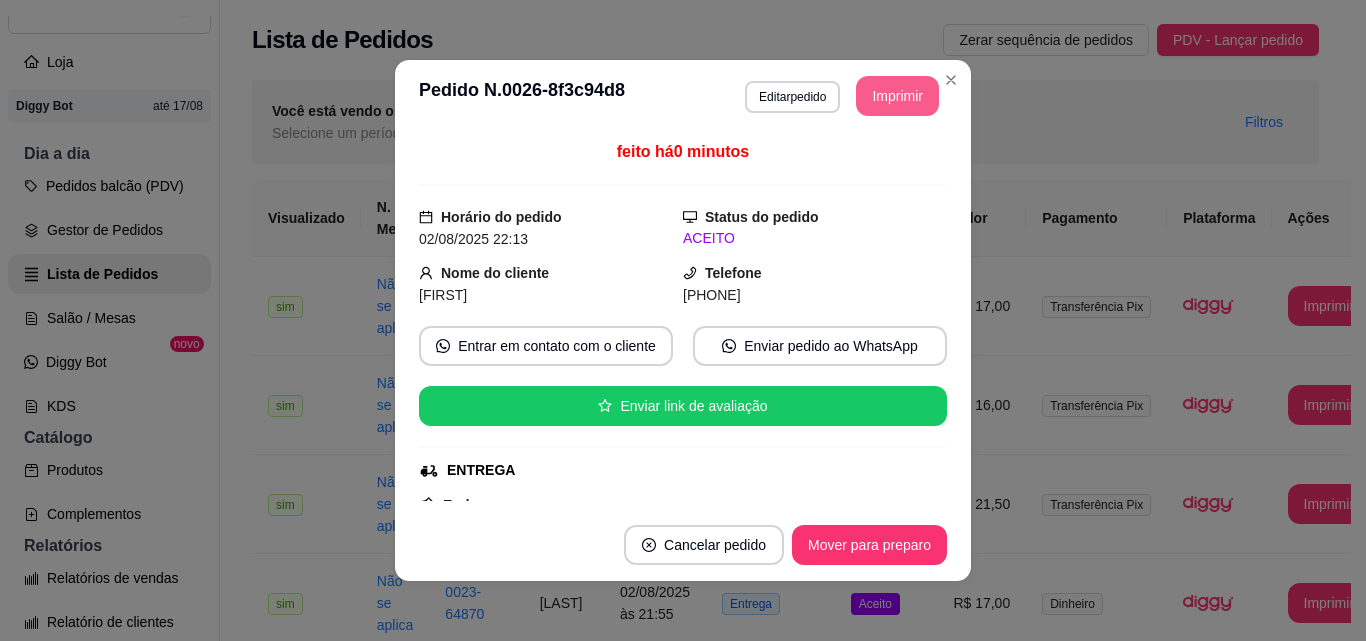 click on "Imprimir" at bounding box center (897, 96) 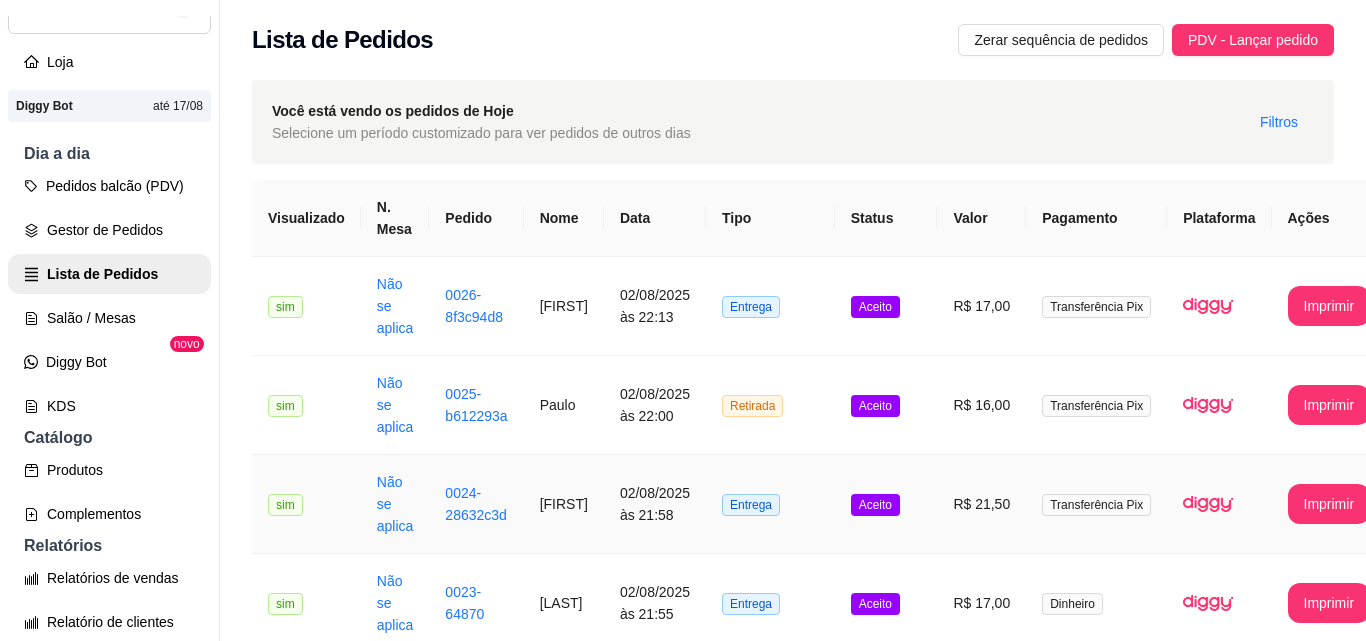 click on "Entrega" at bounding box center [770, 504] 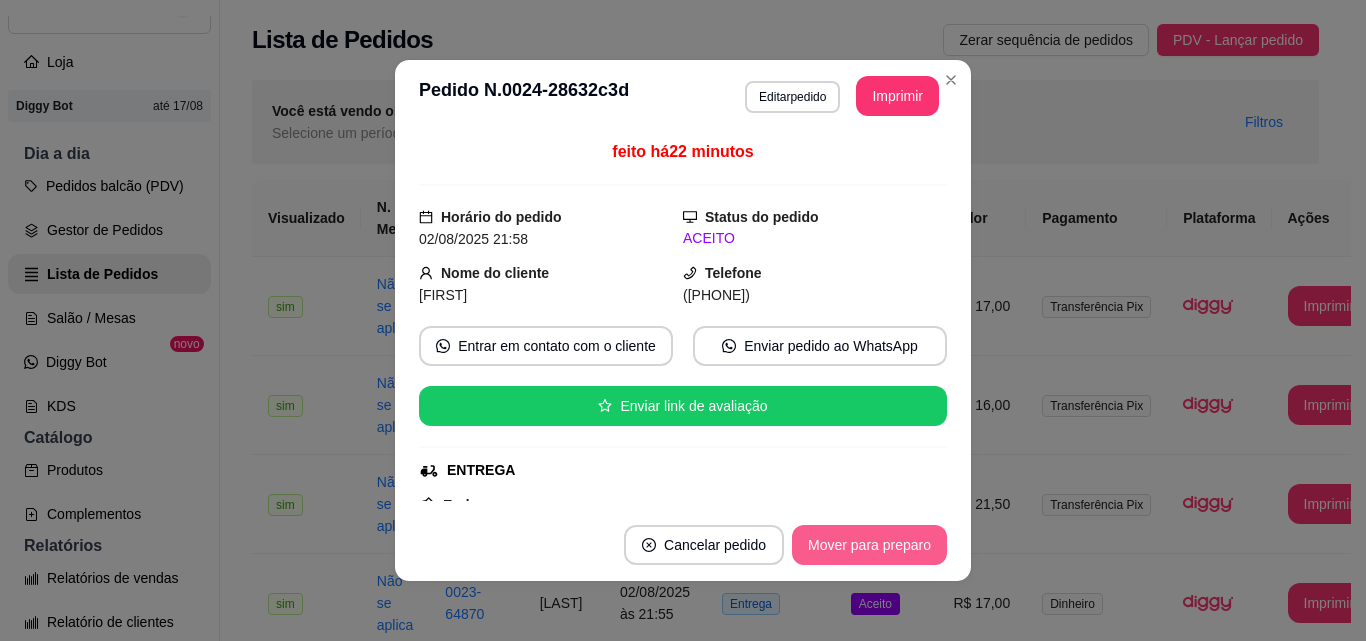 click on "Mover para preparo" at bounding box center [869, 545] 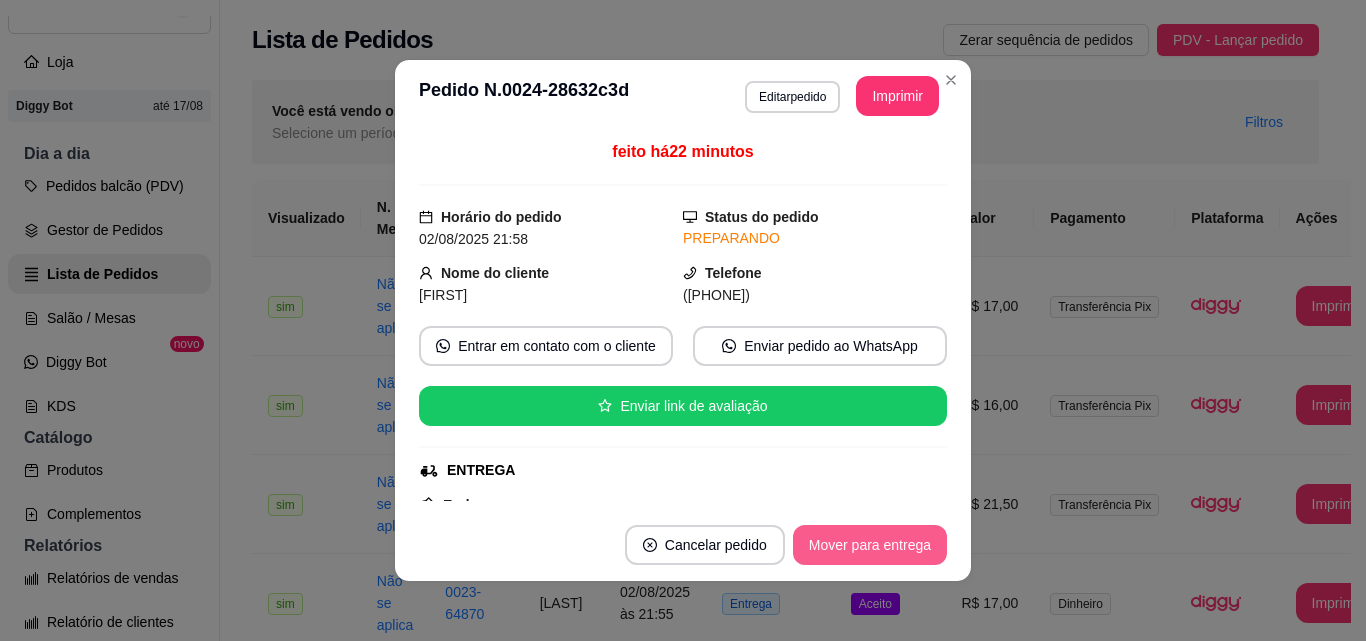 click on "Mover para entrega" at bounding box center [870, 545] 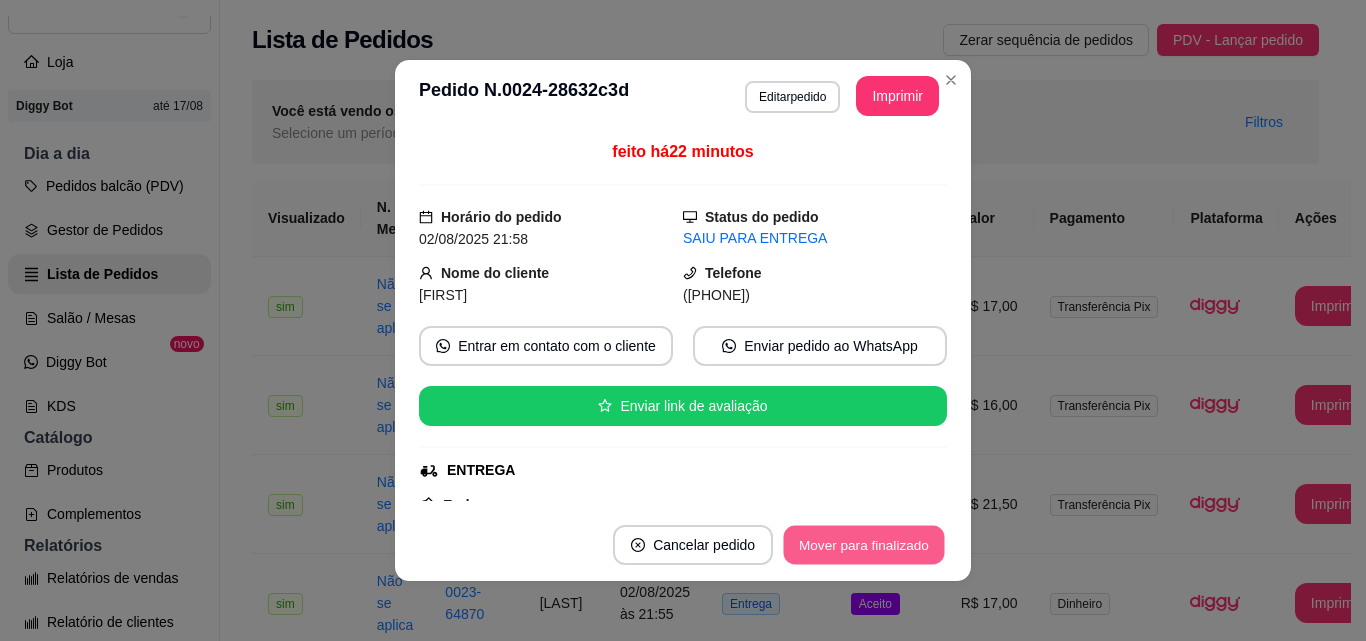 click on "Mover para finalizado" at bounding box center (864, 545) 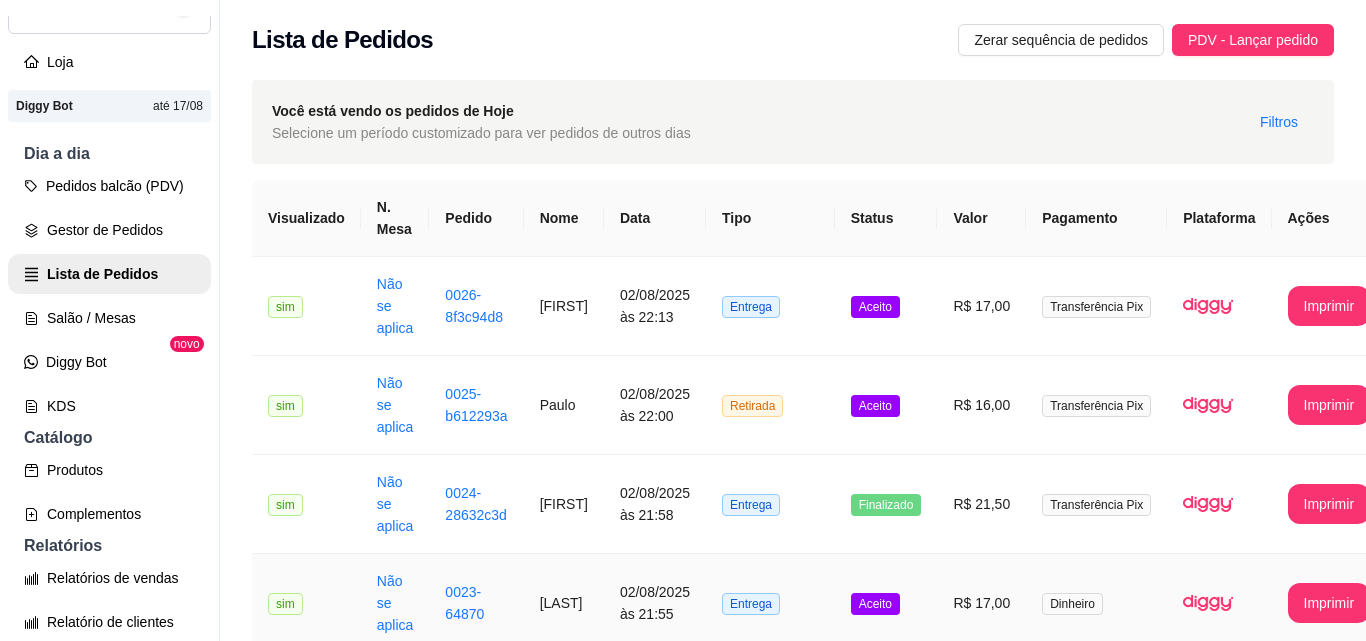 click on "Entrega" at bounding box center (770, 603) 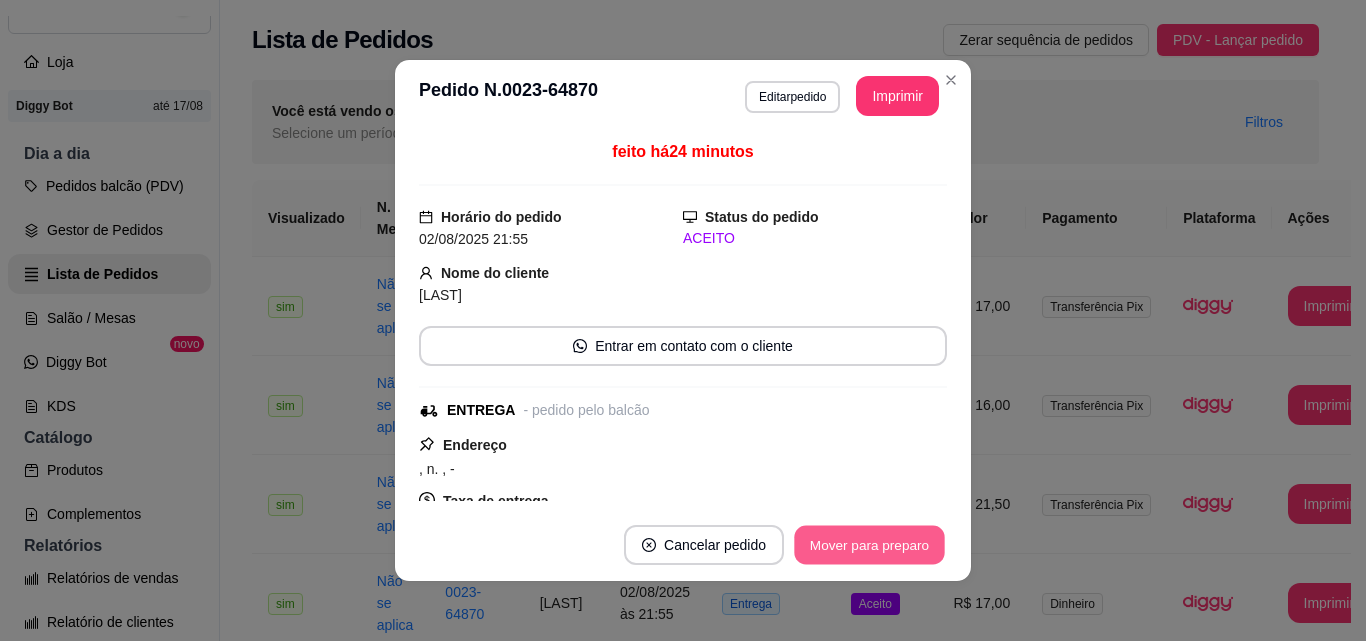 click on "Mover para preparo" at bounding box center (869, 545) 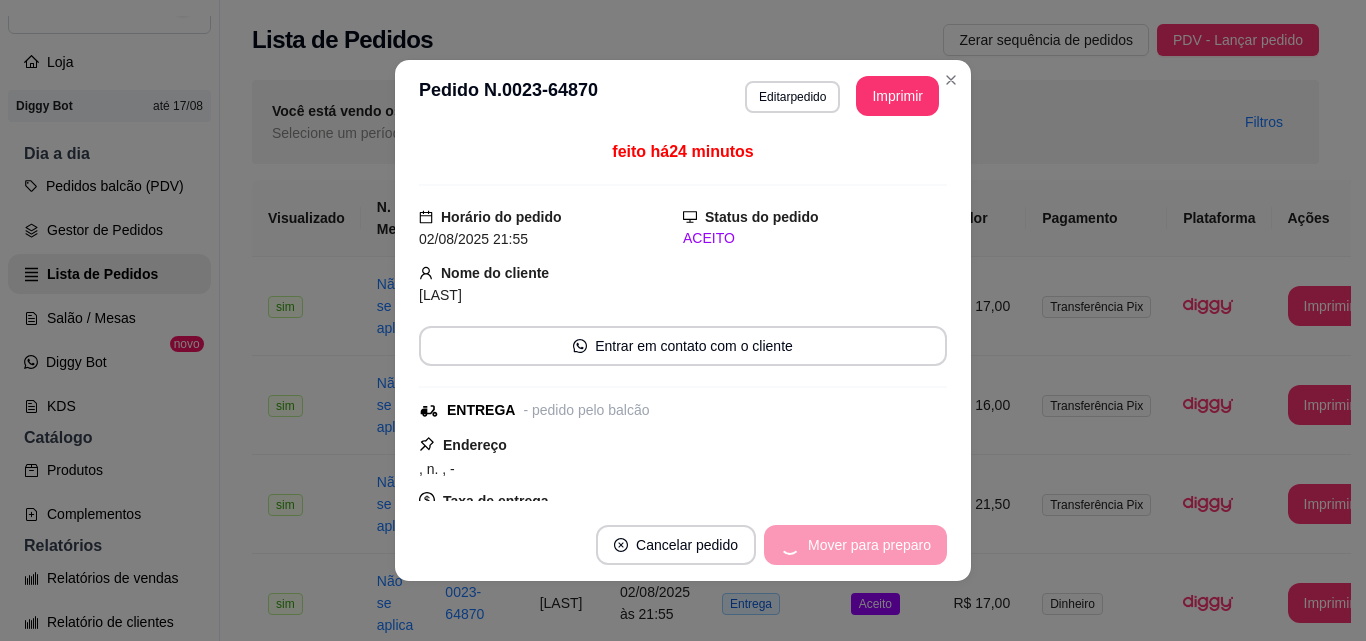 click on "Mover para preparo" at bounding box center (855, 545) 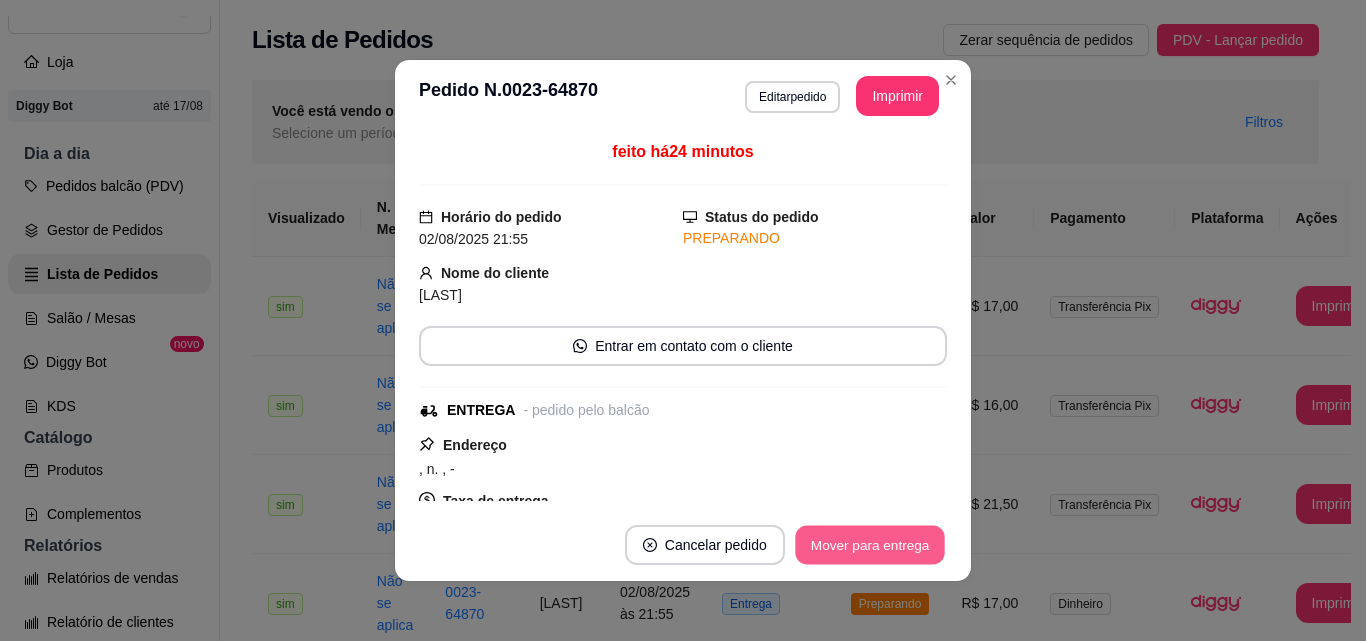 click on "Mover para entrega" at bounding box center (870, 545) 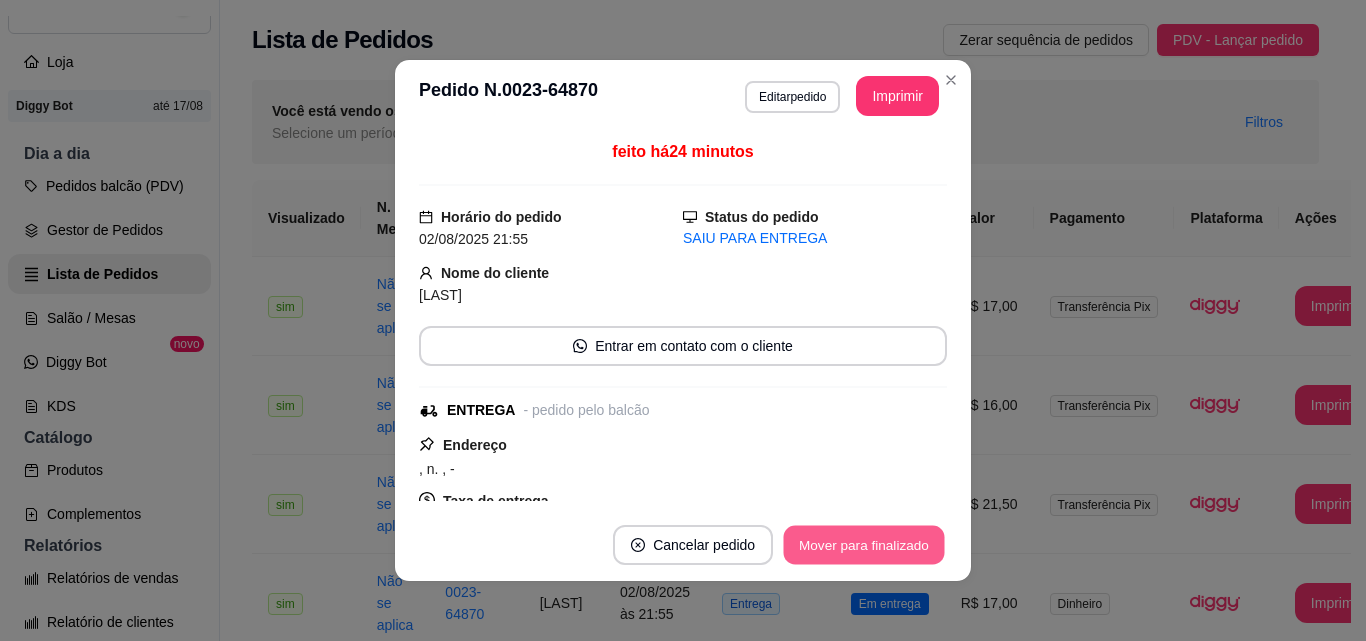 click on "Mover para finalizado" at bounding box center (864, 545) 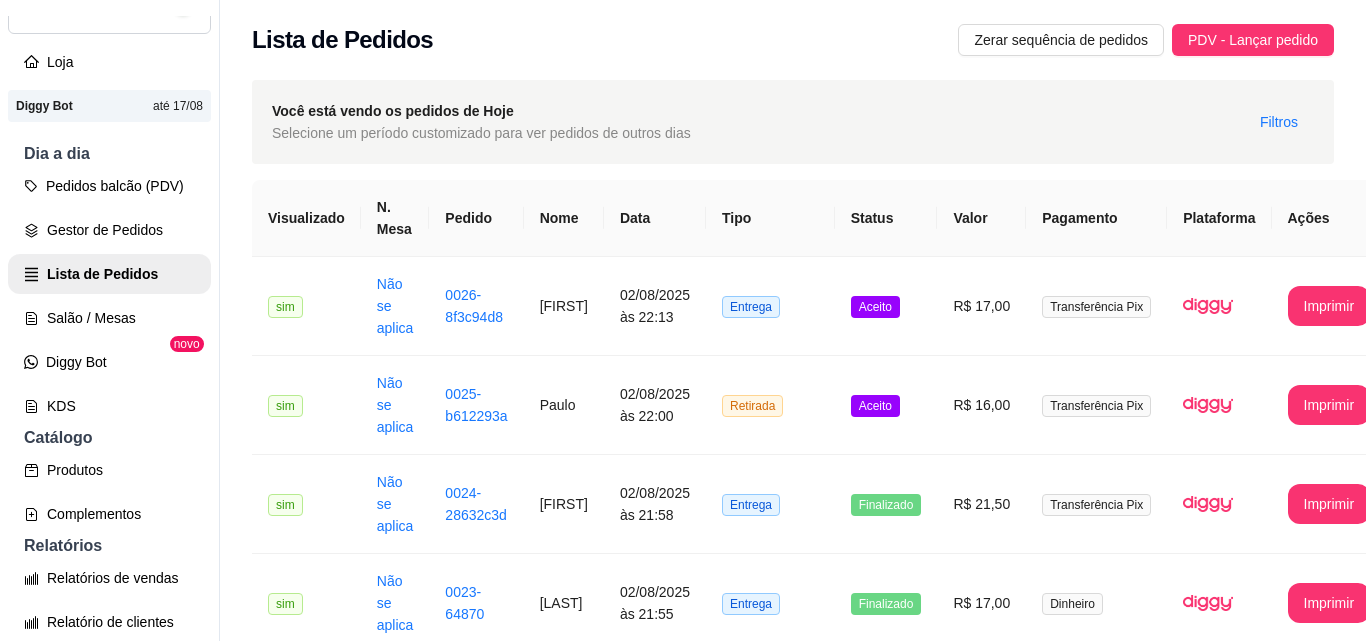 click on "Retirada" at bounding box center [770, 702] 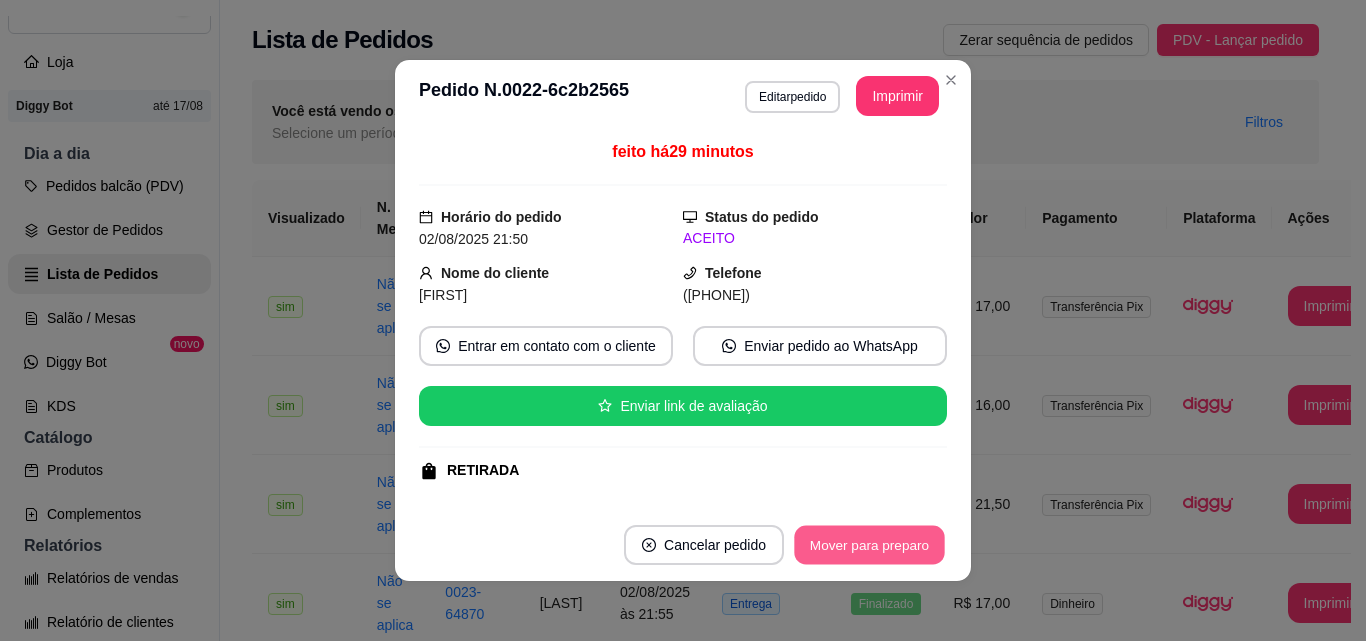 click on "Mover para preparo" at bounding box center (869, 545) 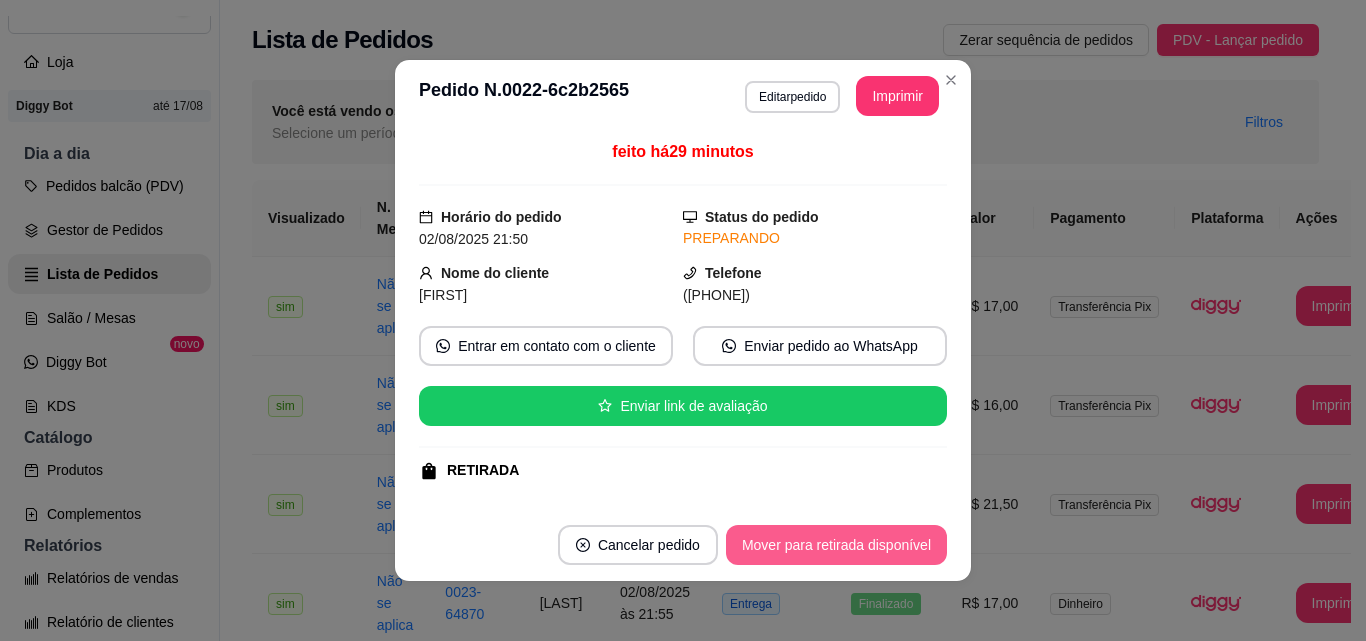 click on "Mover para retirada disponível" at bounding box center [836, 545] 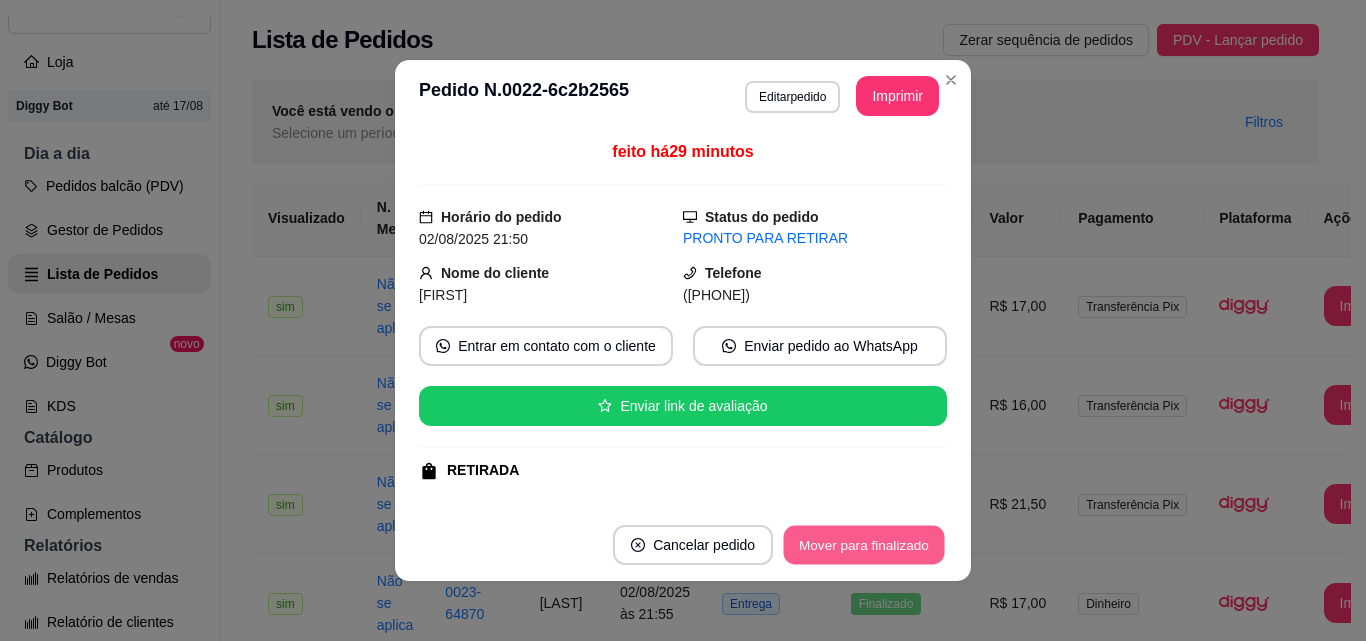 click on "Mover para finalizado" at bounding box center [864, 545] 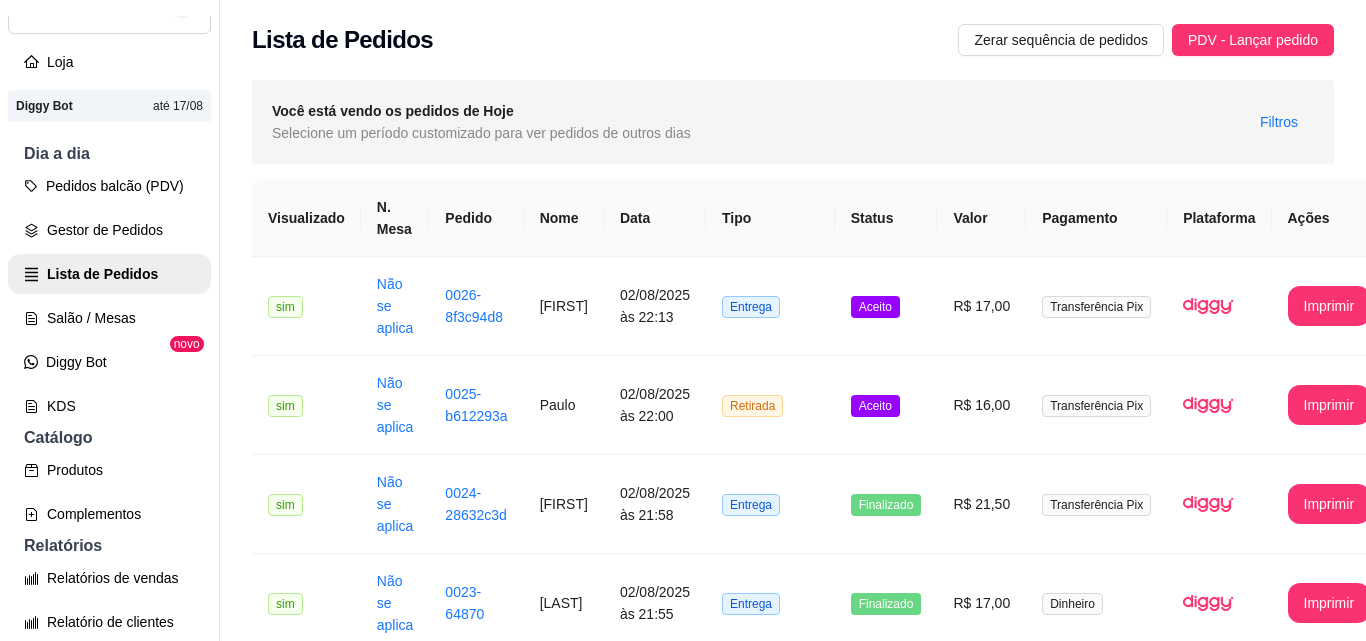 click on "Entrega" at bounding box center (770, 801) 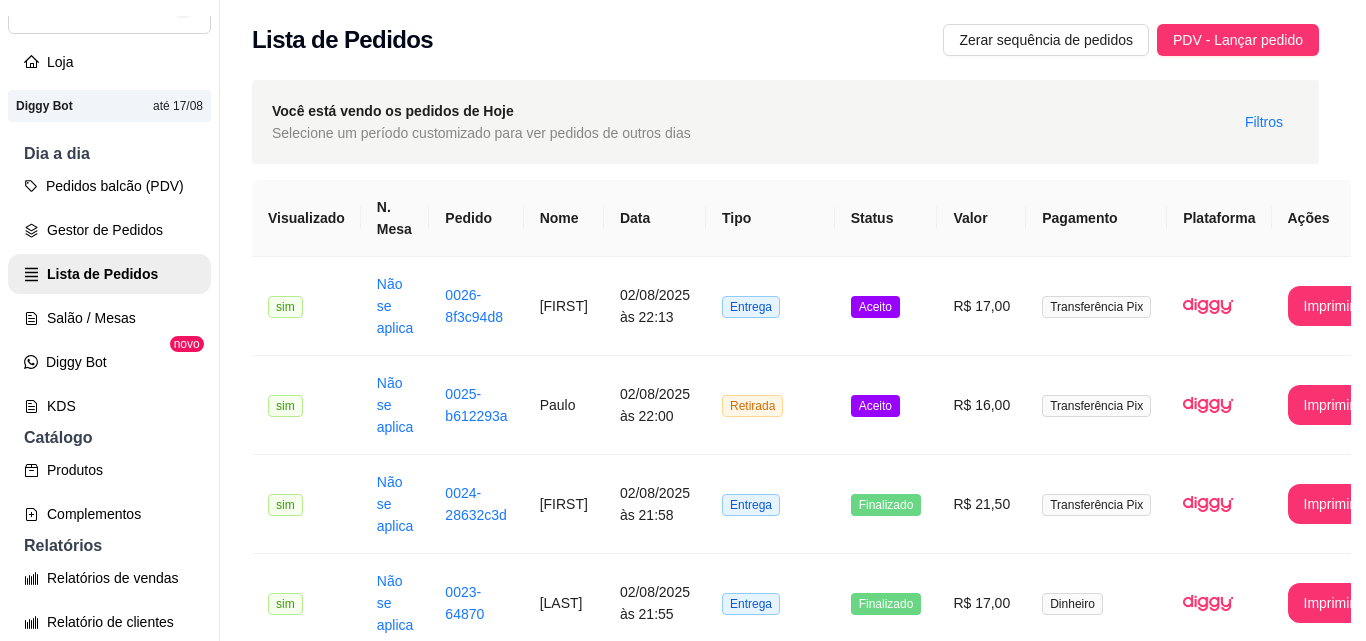 click on "Mover para preparo" at bounding box center (869, 545) 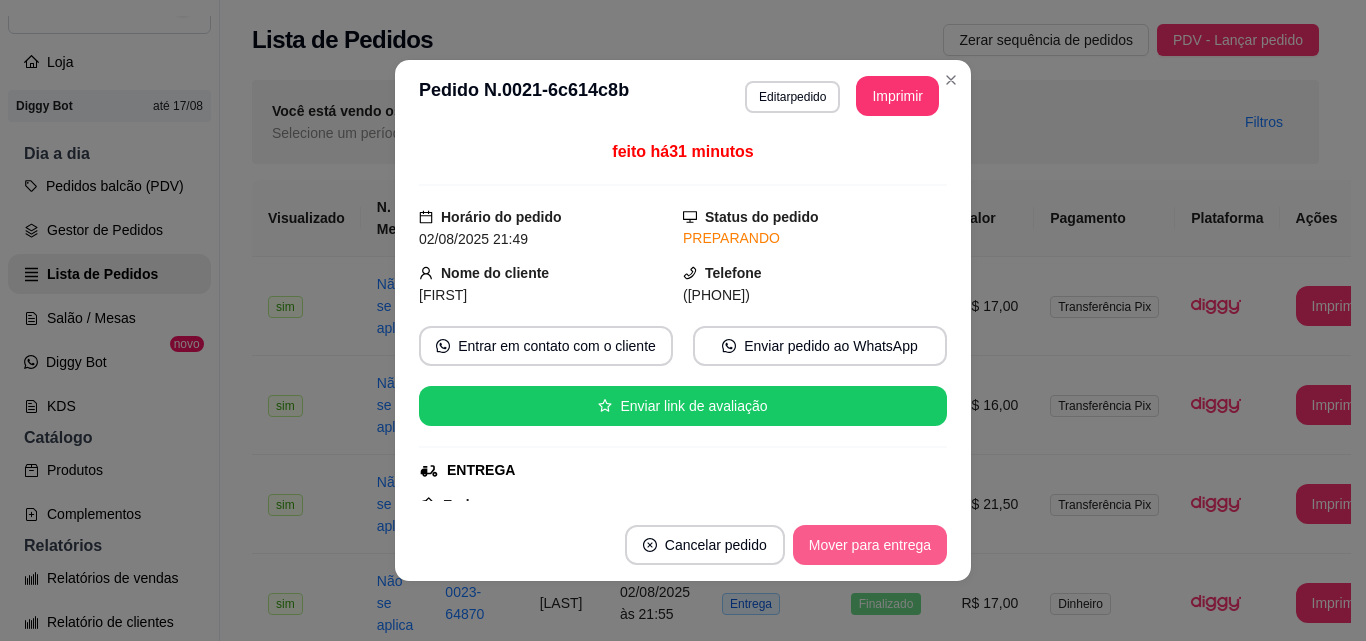 click on "Mover para entrega" at bounding box center (870, 545) 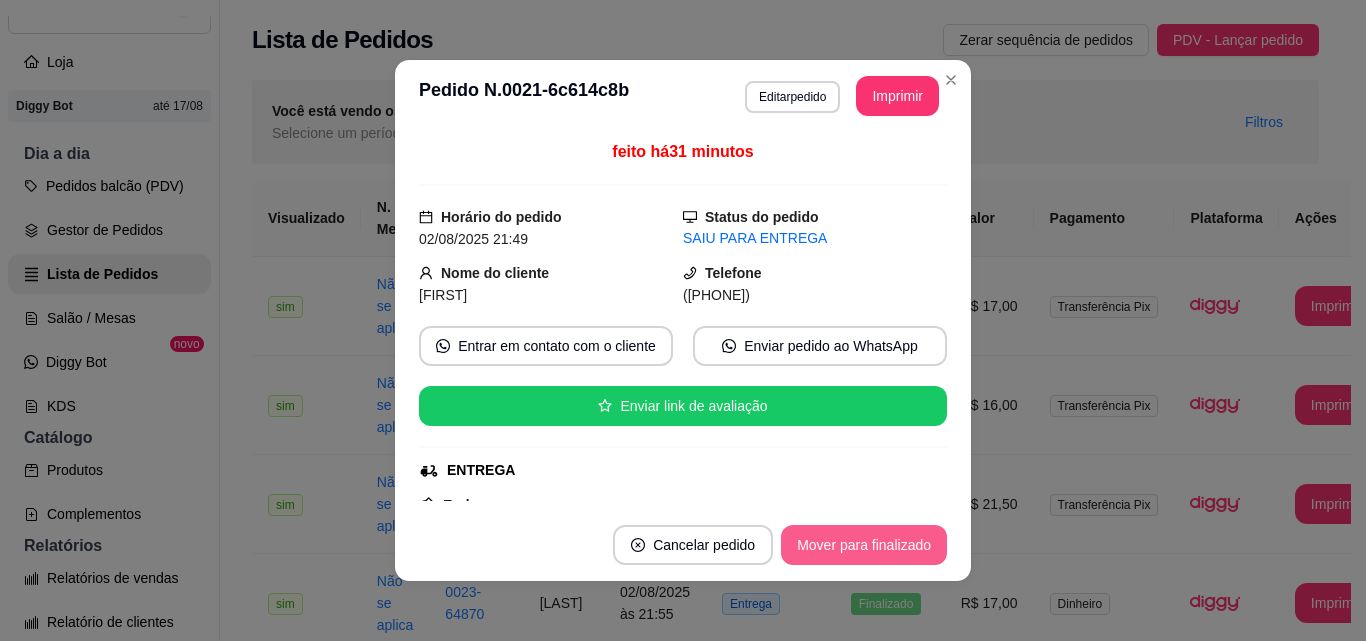 click on "Mover para finalizado" at bounding box center [864, 545] 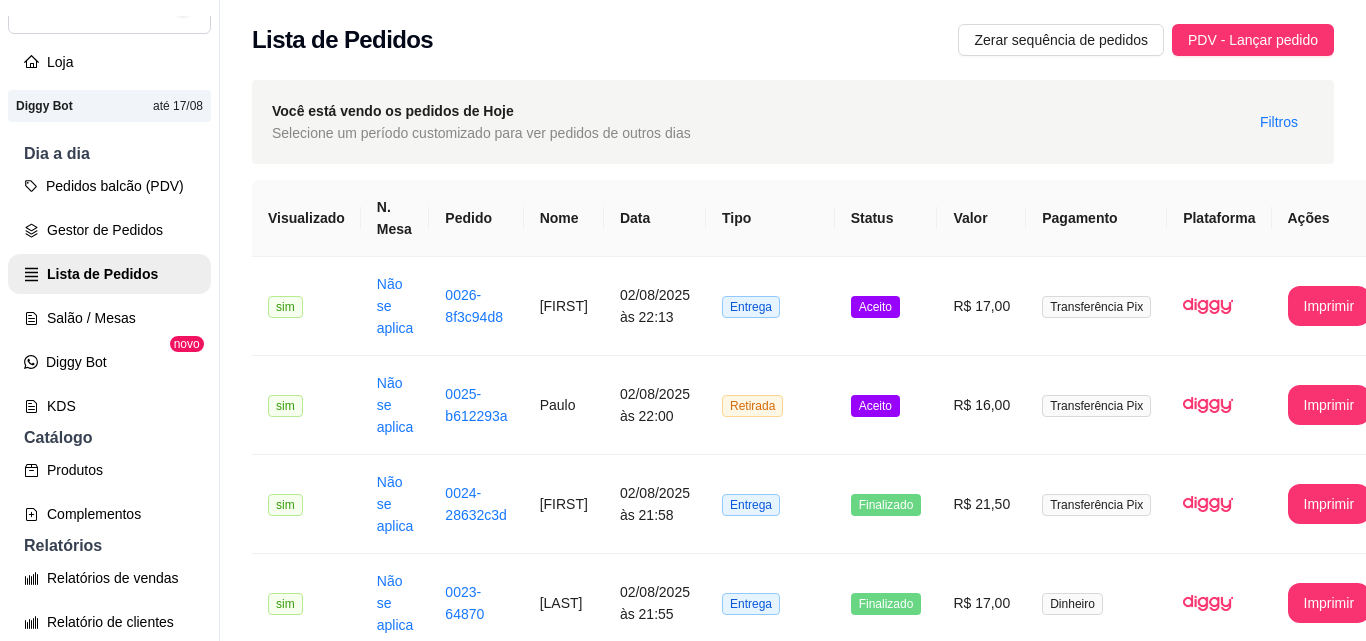 click on "Aceito" at bounding box center (886, 900) 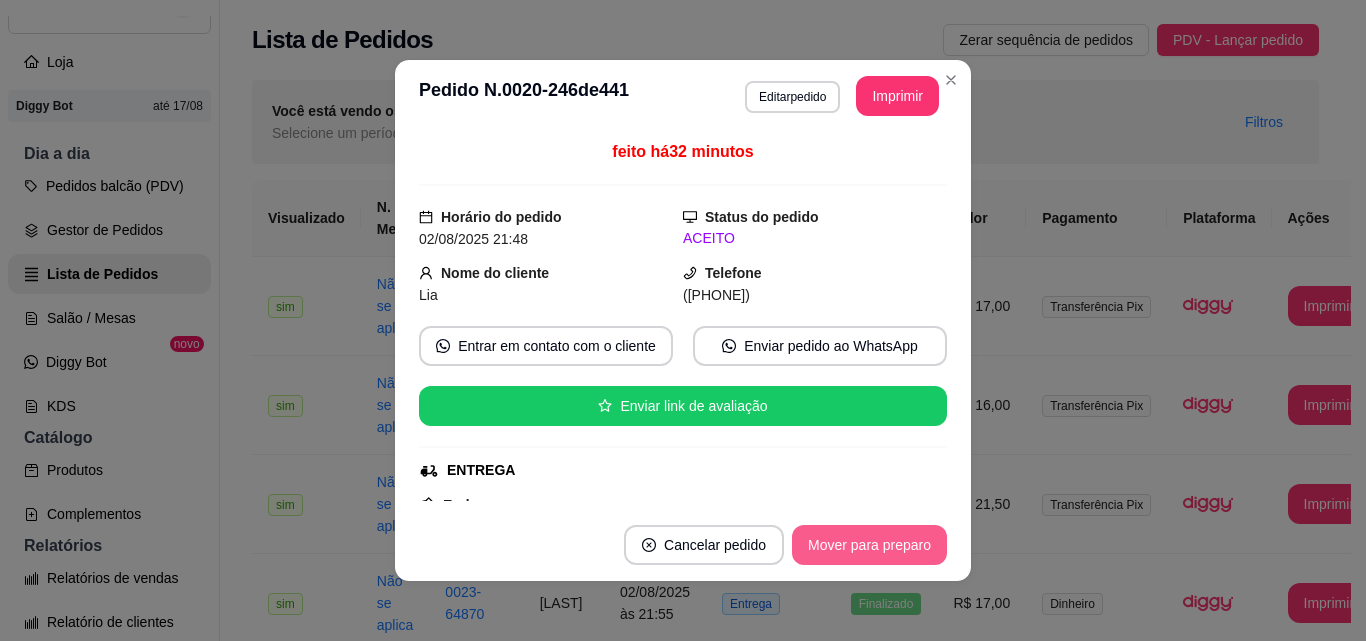 click on "Mover para preparo" at bounding box center [869, 545] 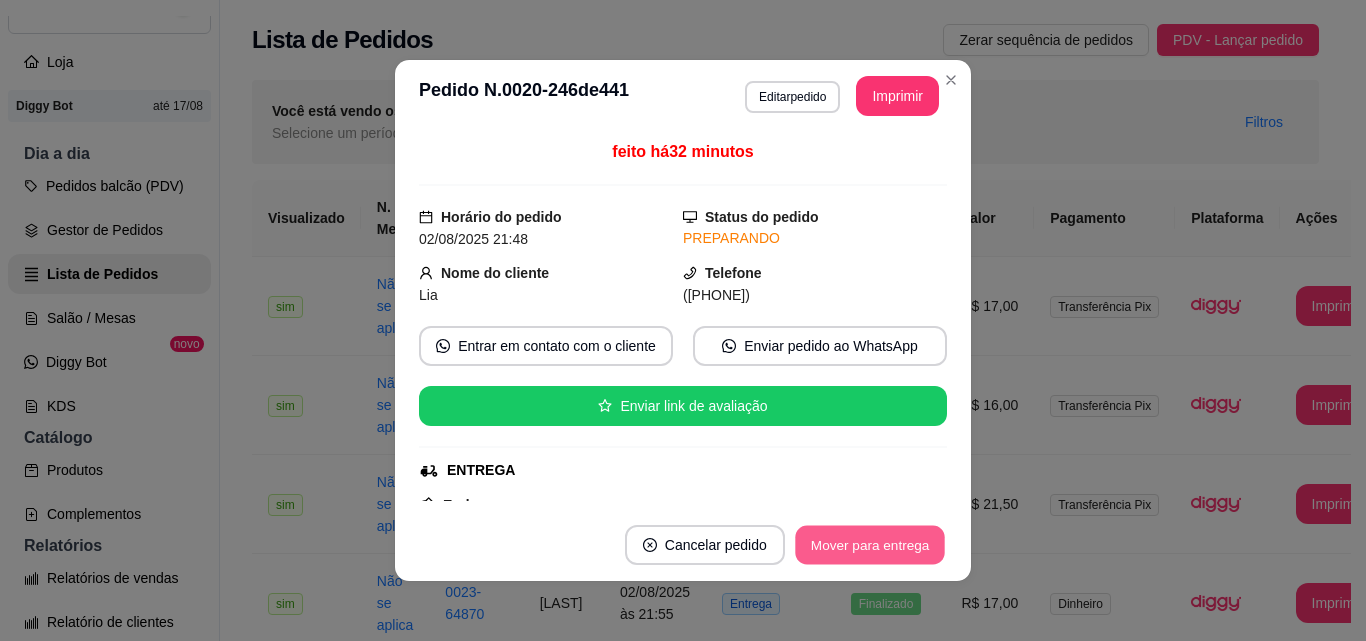 click on "Mover para entrega" at bounding box center (870, 545) 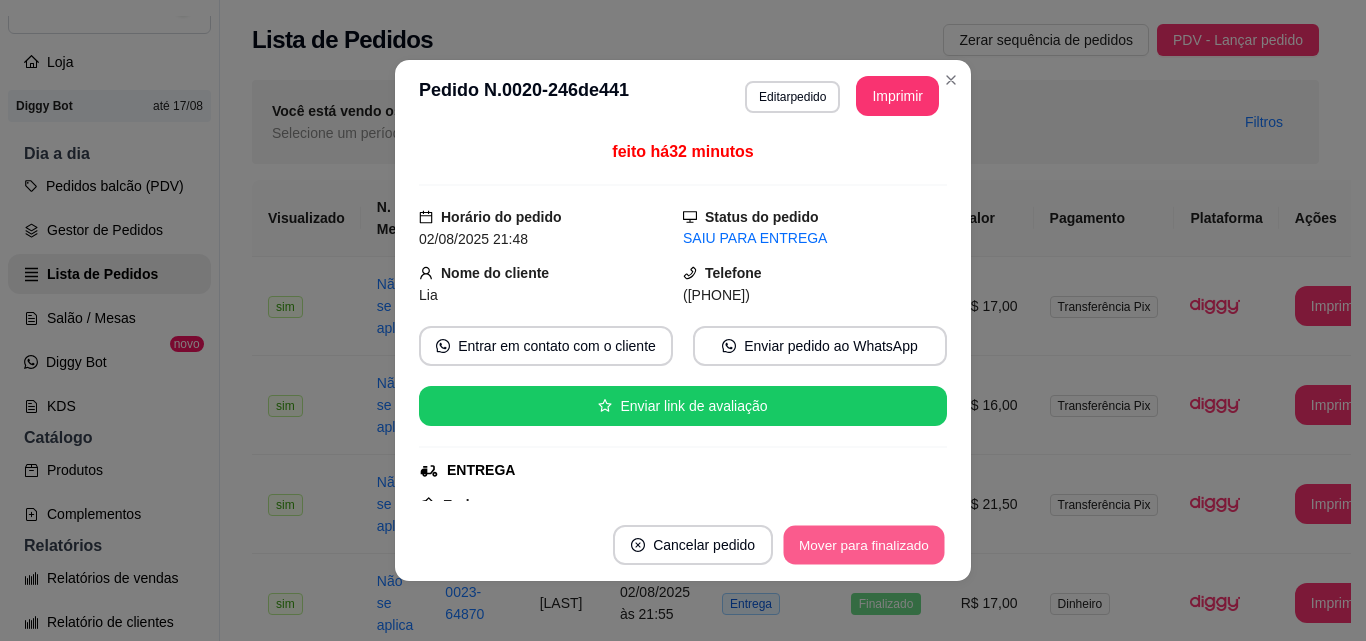 click on "Mover para finalizado" at bounding box center [864, 545] 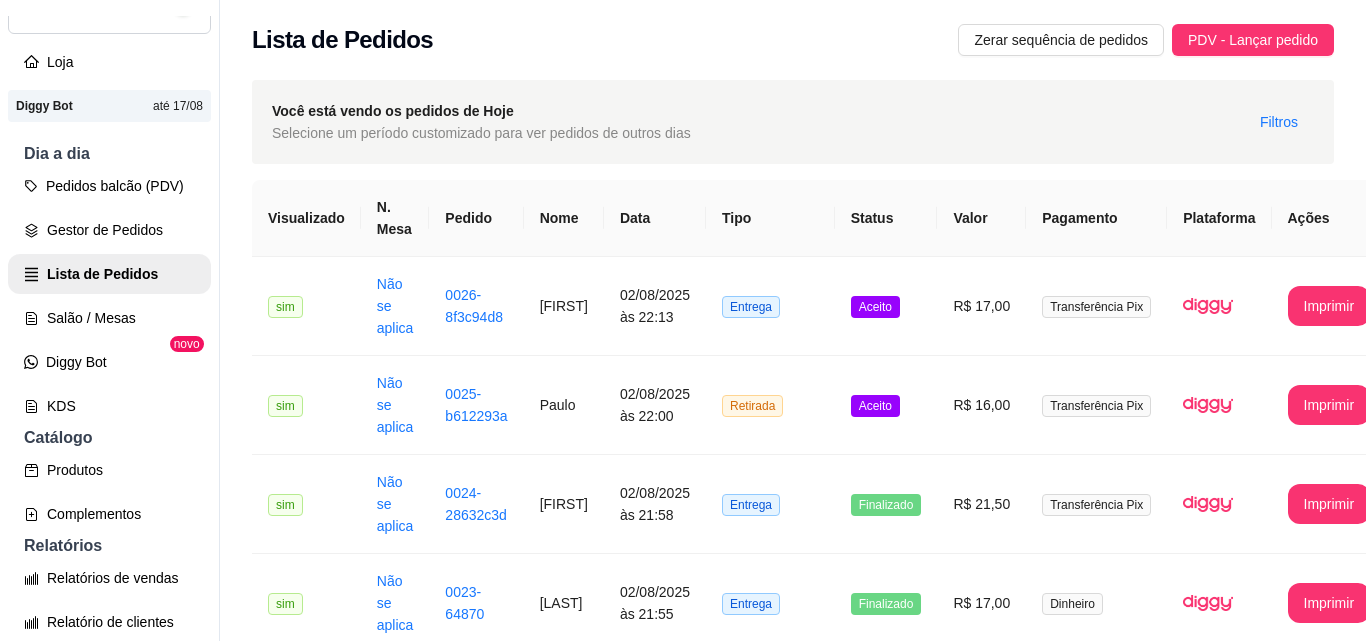 click on "Retirada" at bounding box center (770, 999) 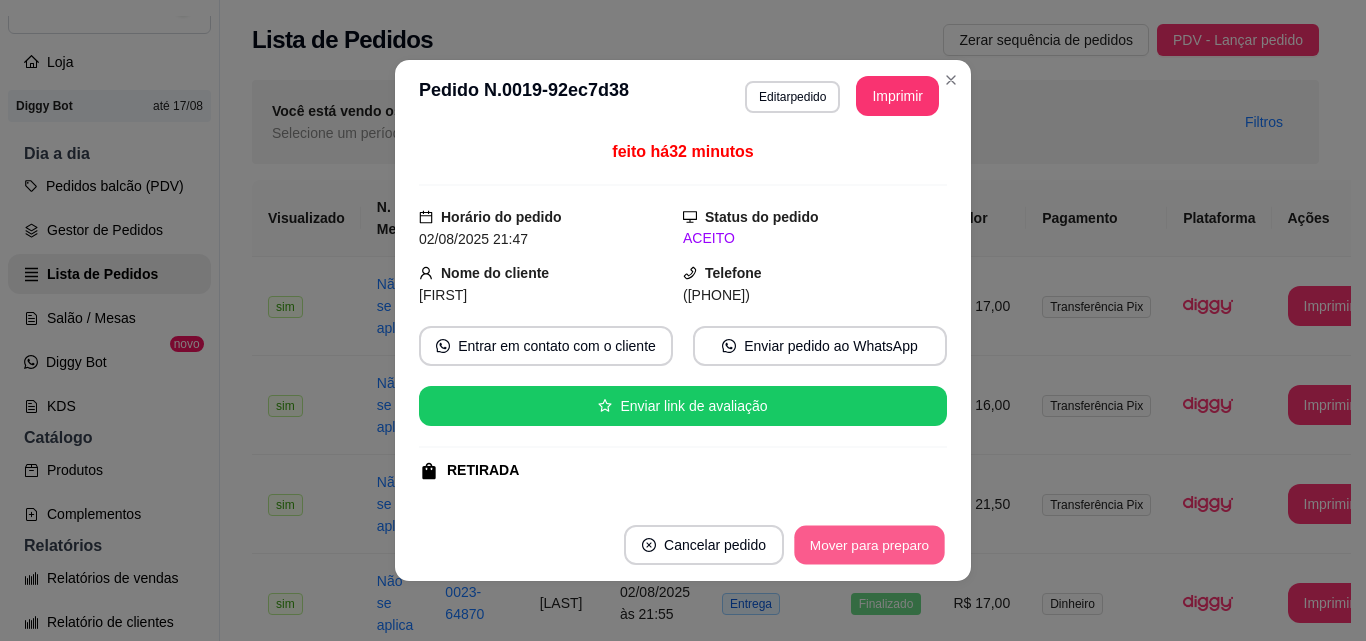 click on "Mover para preparo" at bounding box center [869, 545] 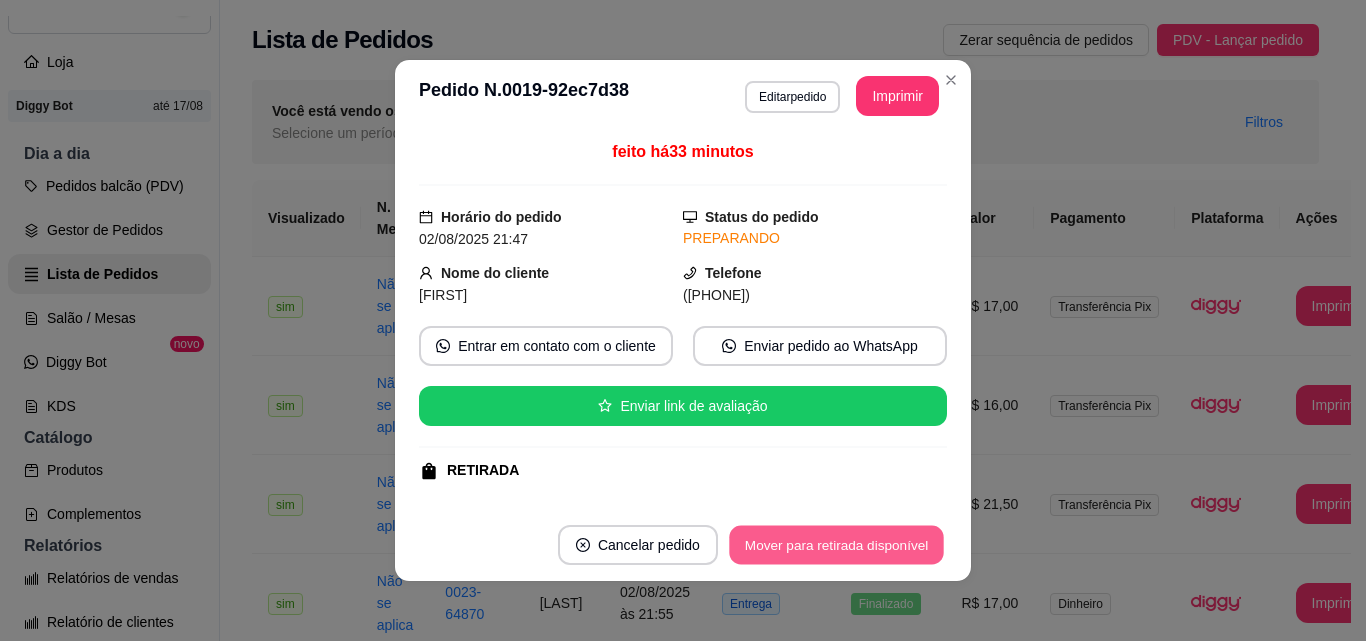 click on "Mover para retirada disponível" at bounding box center [836, 545] 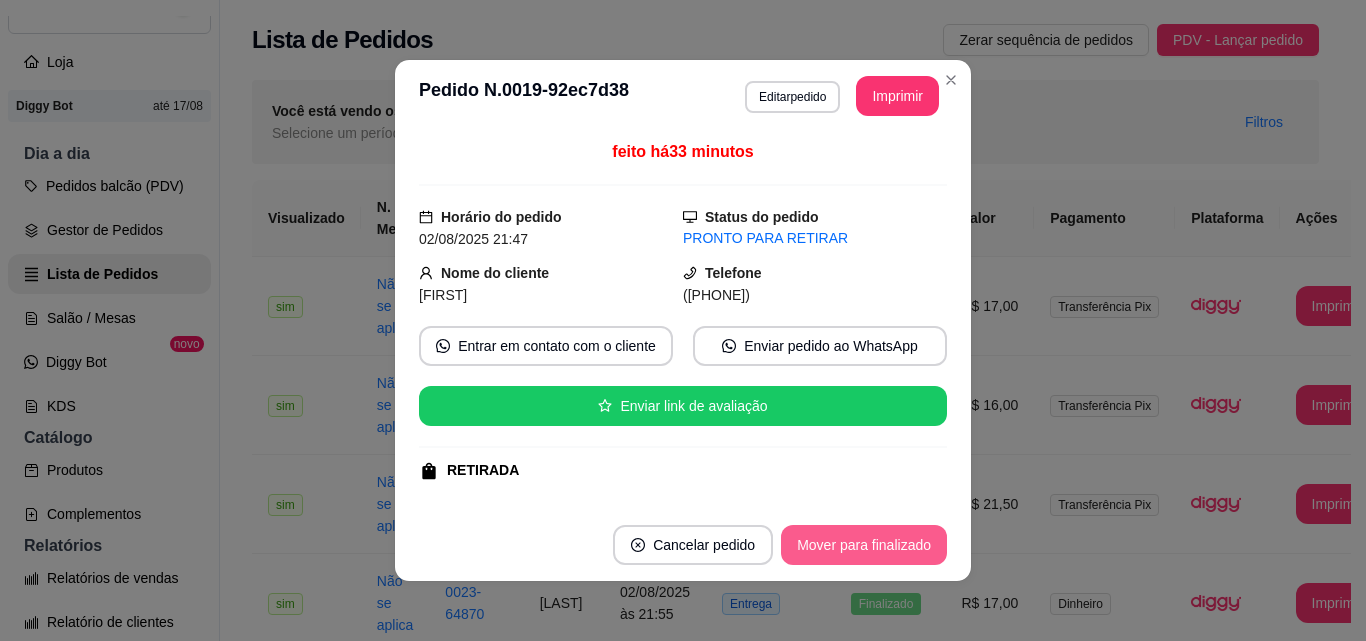 click on "Mover para finalizado" at bounding box center (864, 545) 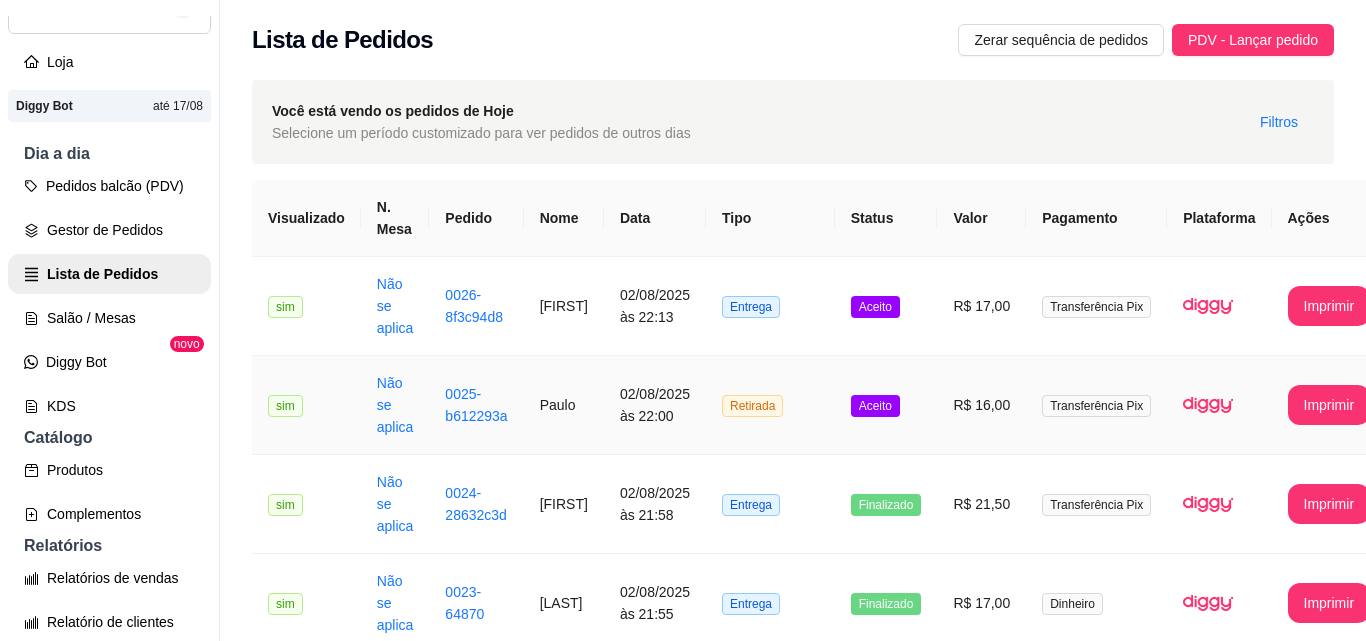 click on "Retirada" at bounding box center [770, 405] 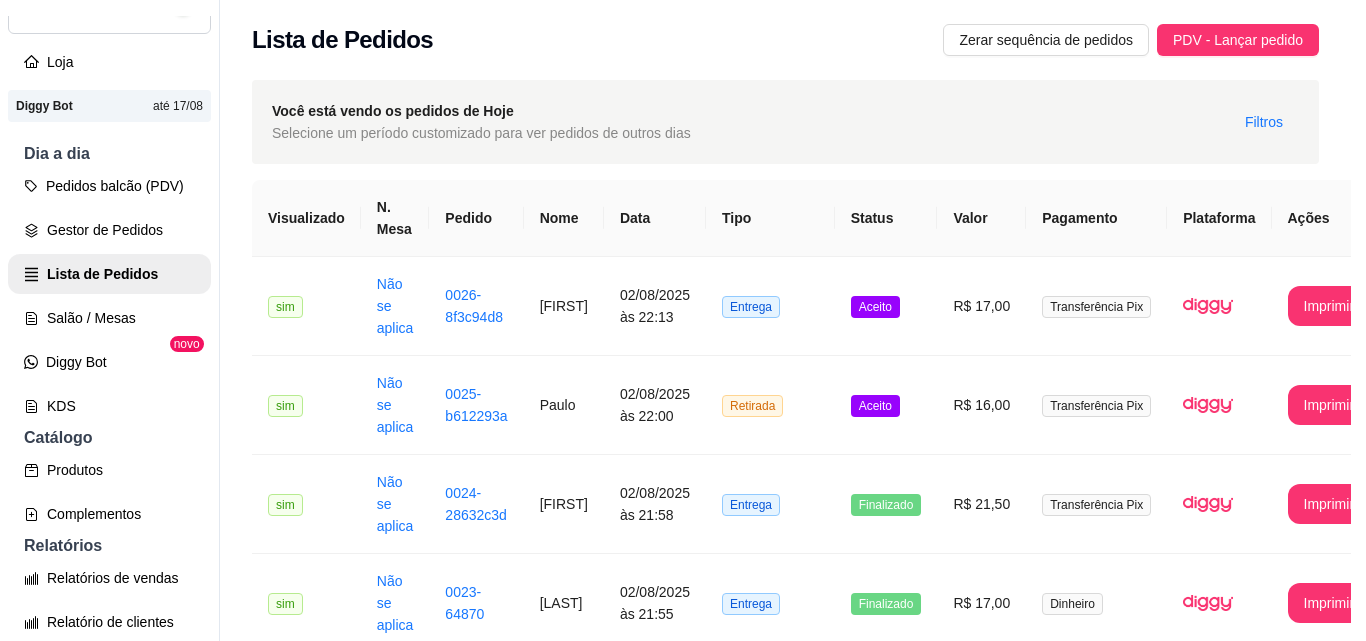 click on "Mover para preparo" at bounding box center (869, 545) 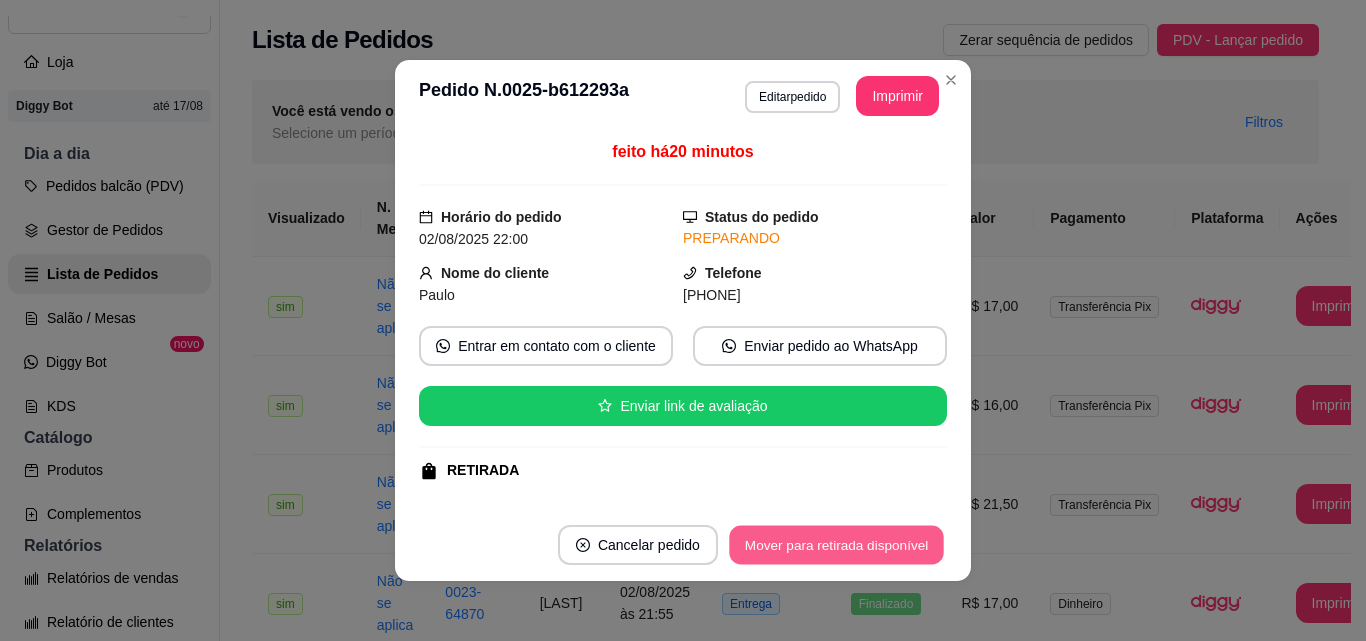 click on "Mover para retirada disponível" at bounding box center [836, 545] 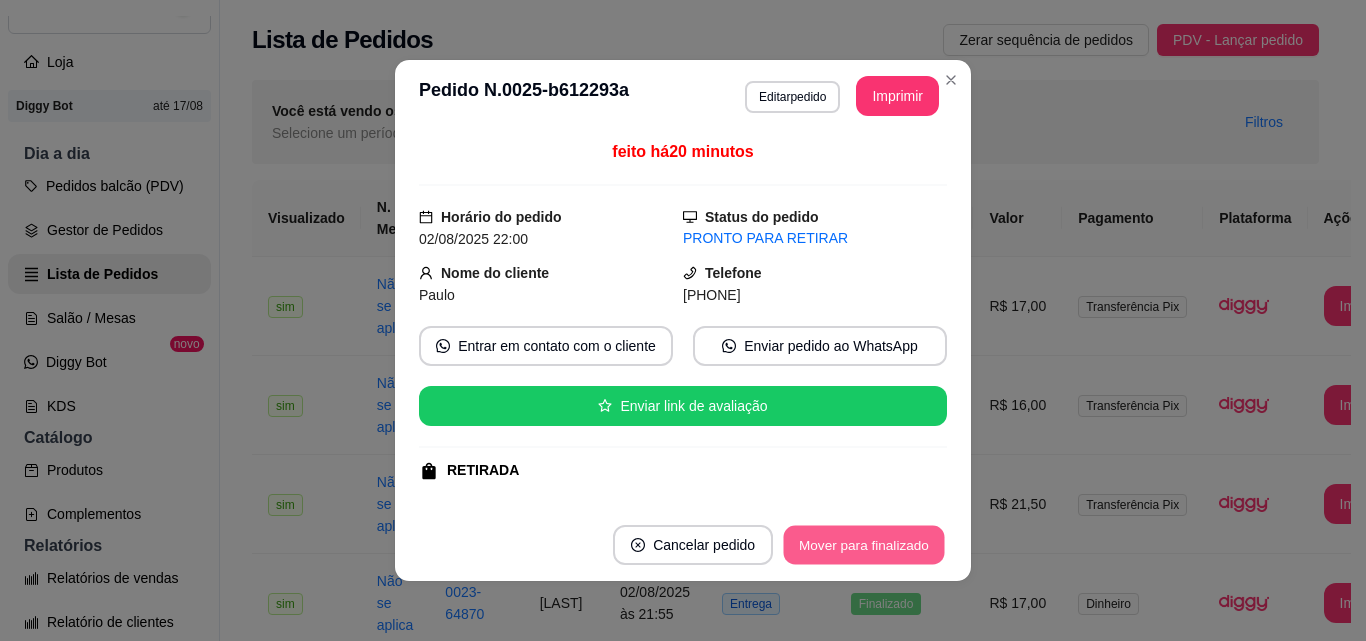 click on "Mover para finalizado" at bounding box center [864, 545] 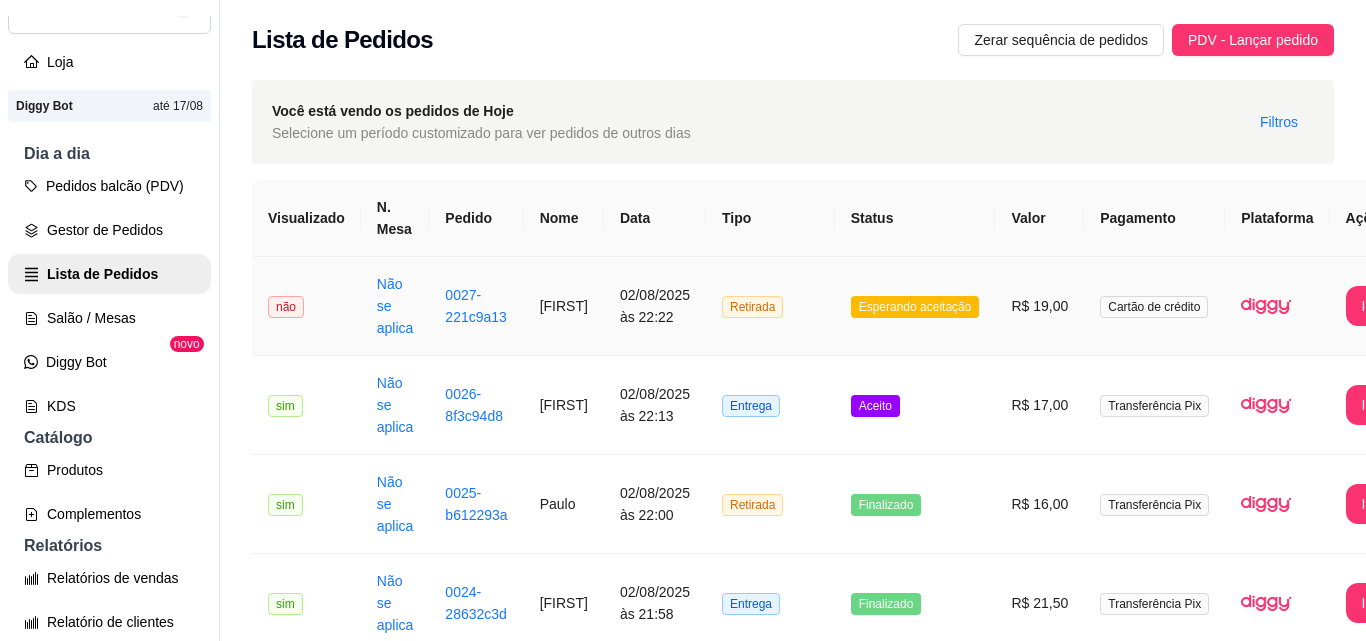 click on "Esperando aceitação" at bounding box center (915, 306) 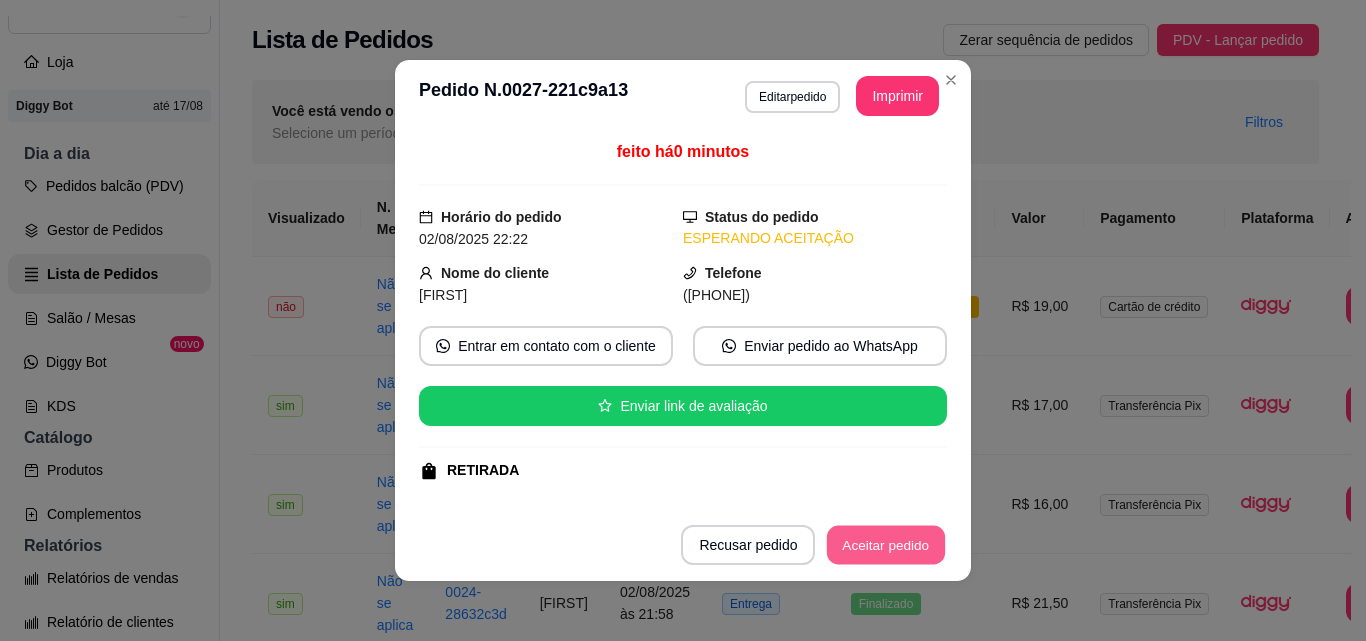 click on "Aceitar pedido" at bounding box center (886, 545) 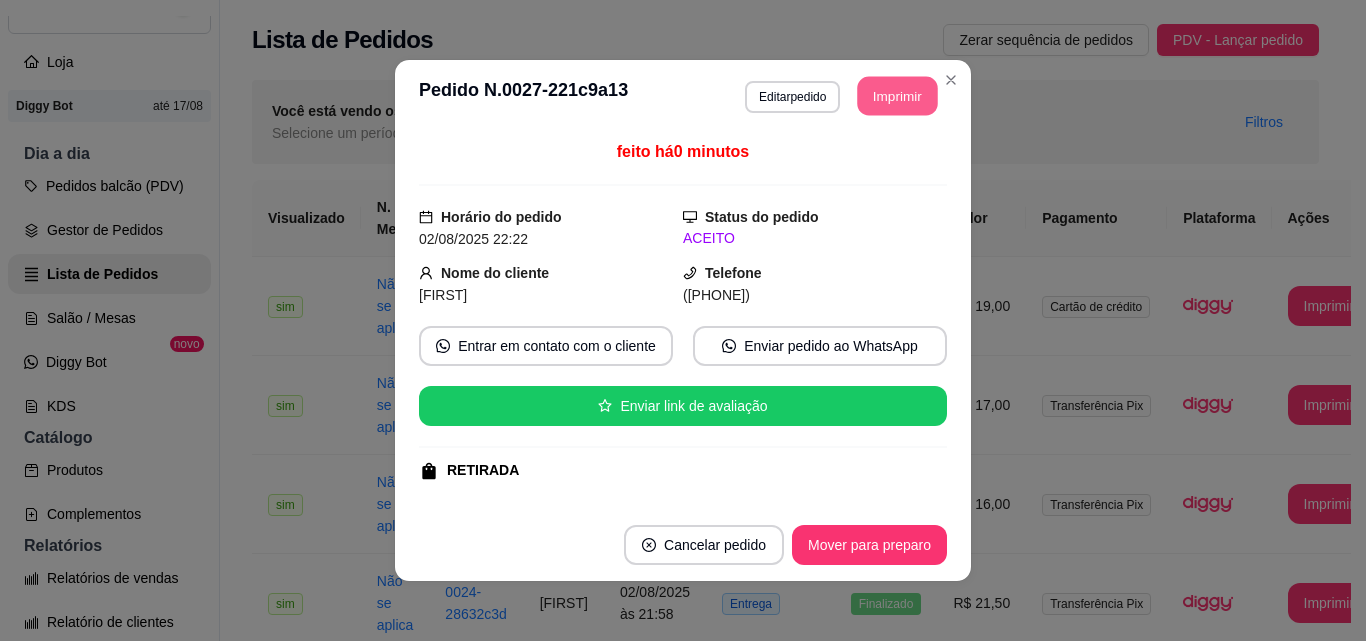 click on "Imprimir" at bounding box center (898, 96) 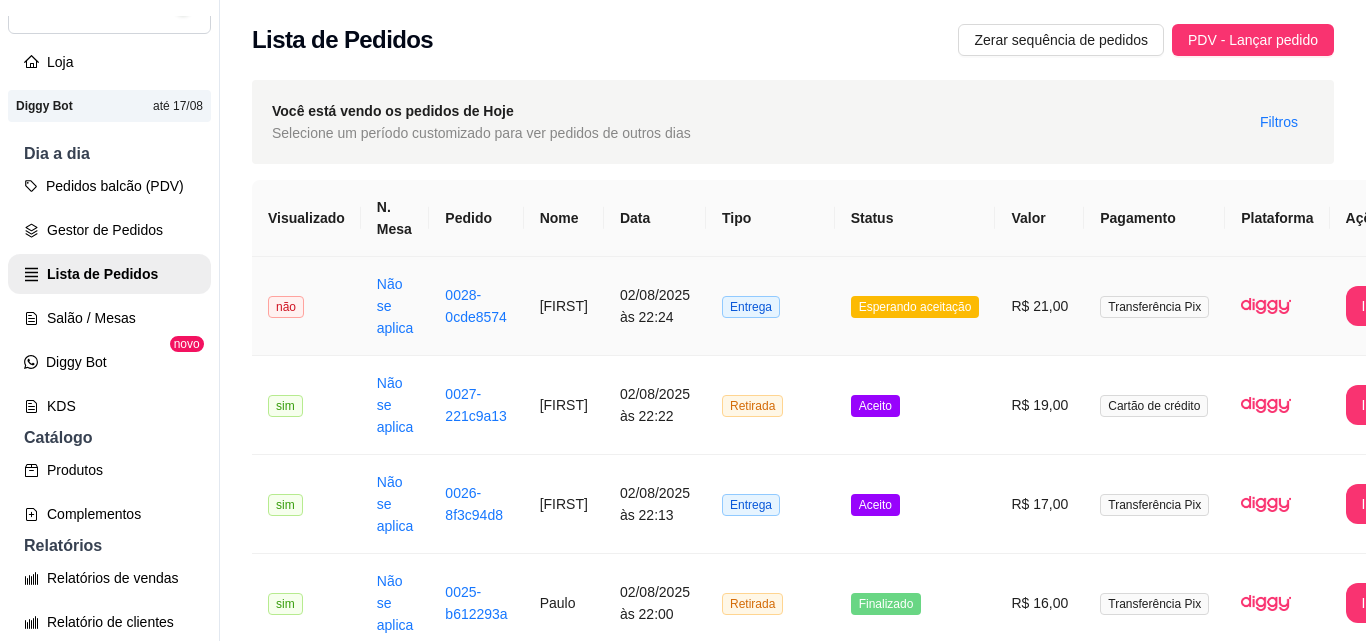 click on "Entrega" at bounding box center [770, 306] 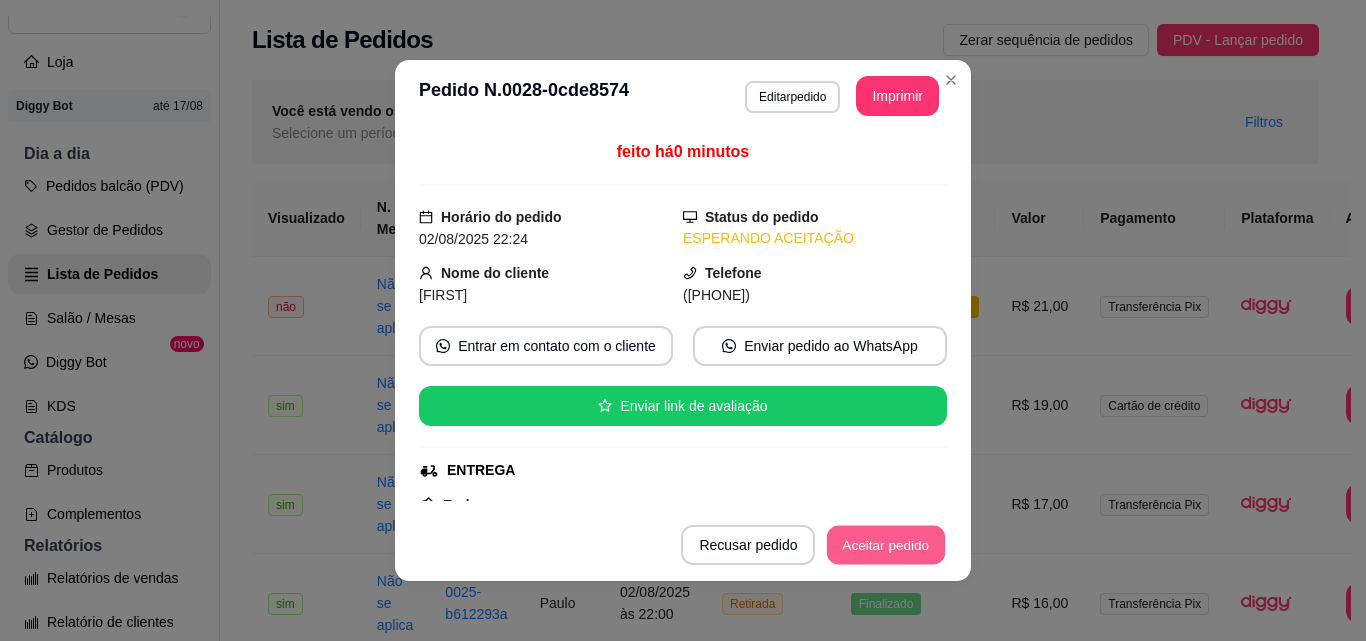 click on "Aceitar pedido" at bounding box center [886, 545] 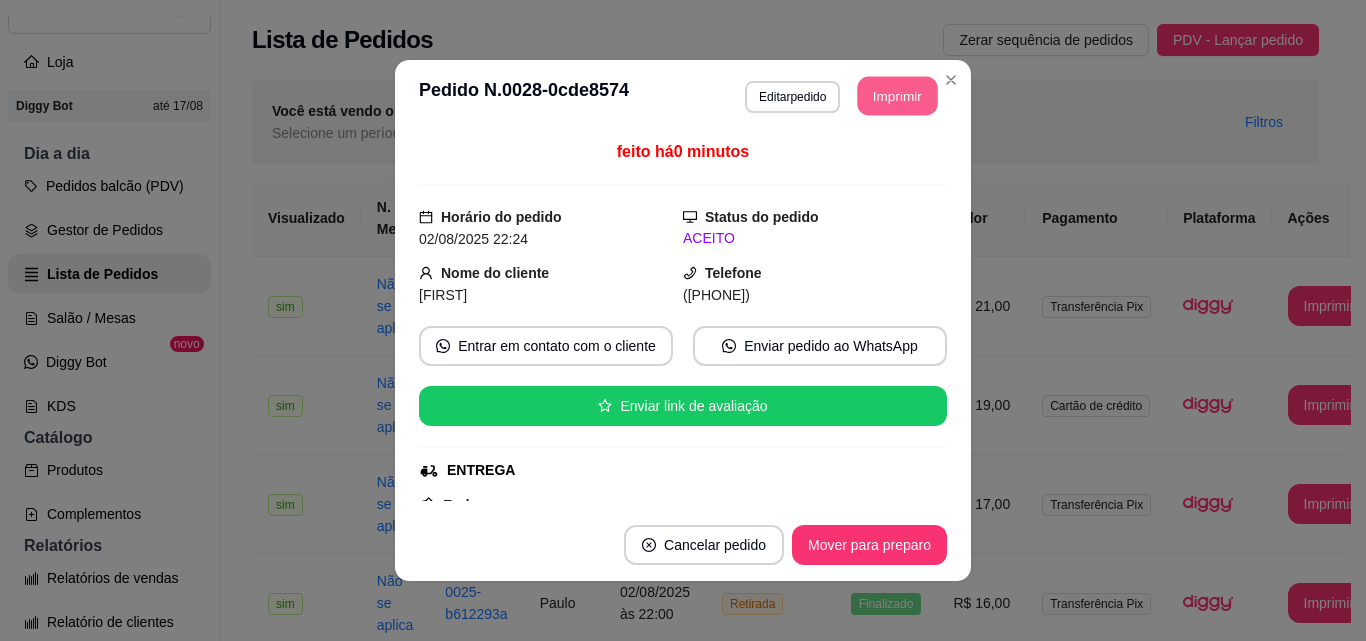 click on "Imprimir" at bounding box center (898, 96) 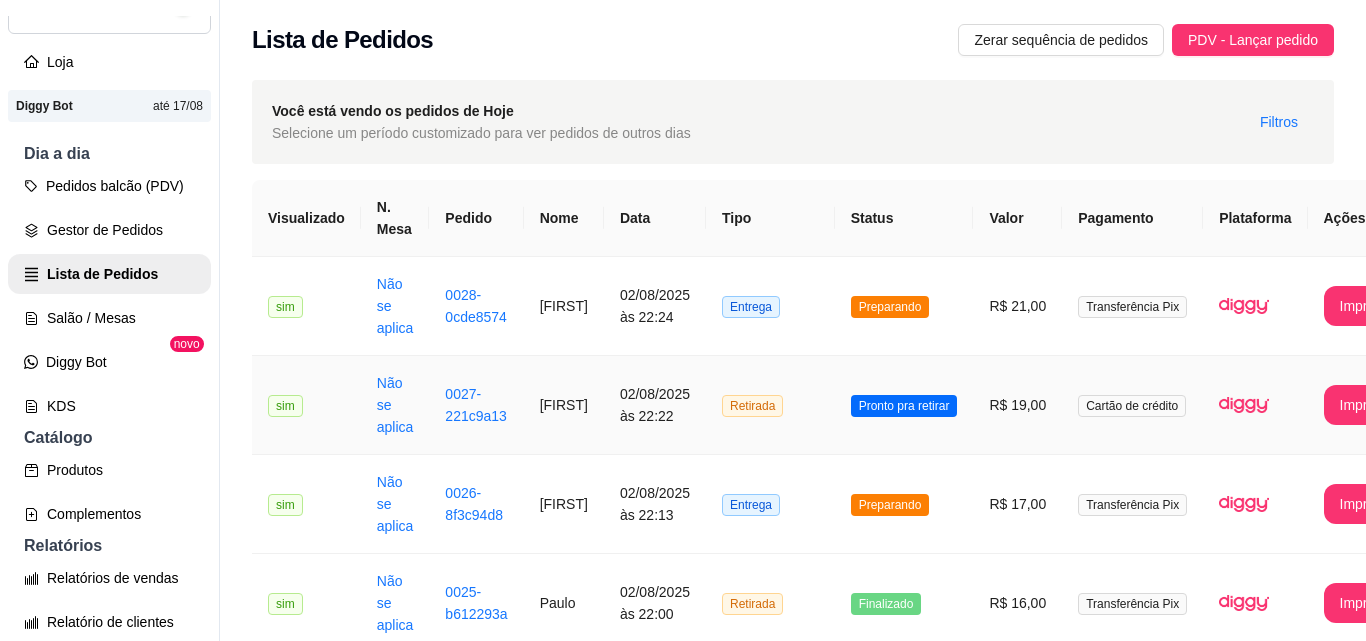 click on "Retirada" at bounding box center [770, 405] 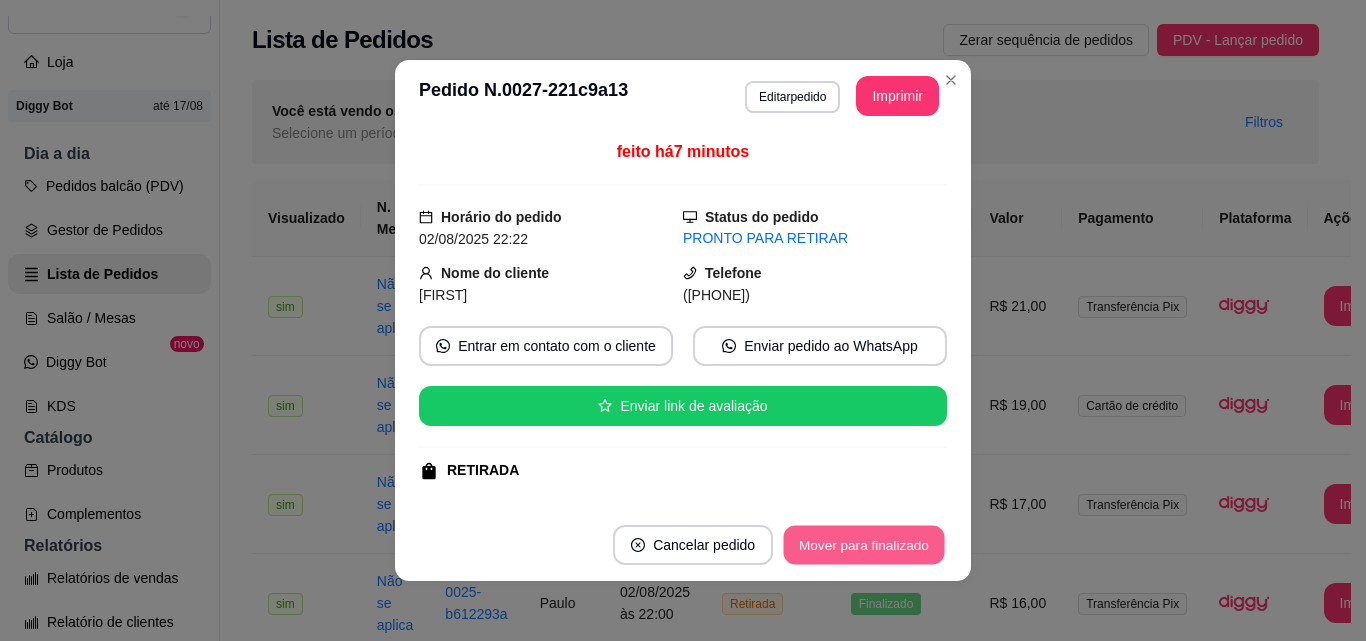 click on "Mover para finalizado" at bounding box center (864, 545) 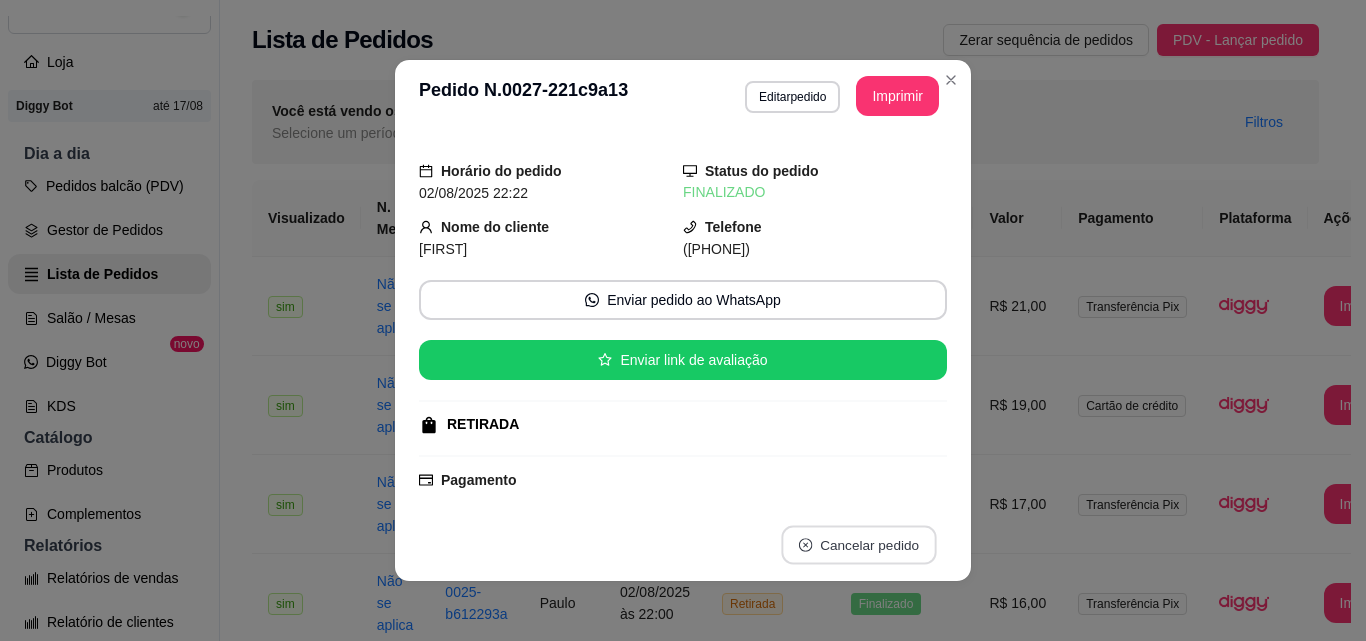 click on "Cancelar pedido" at bounding box center (858, 545) 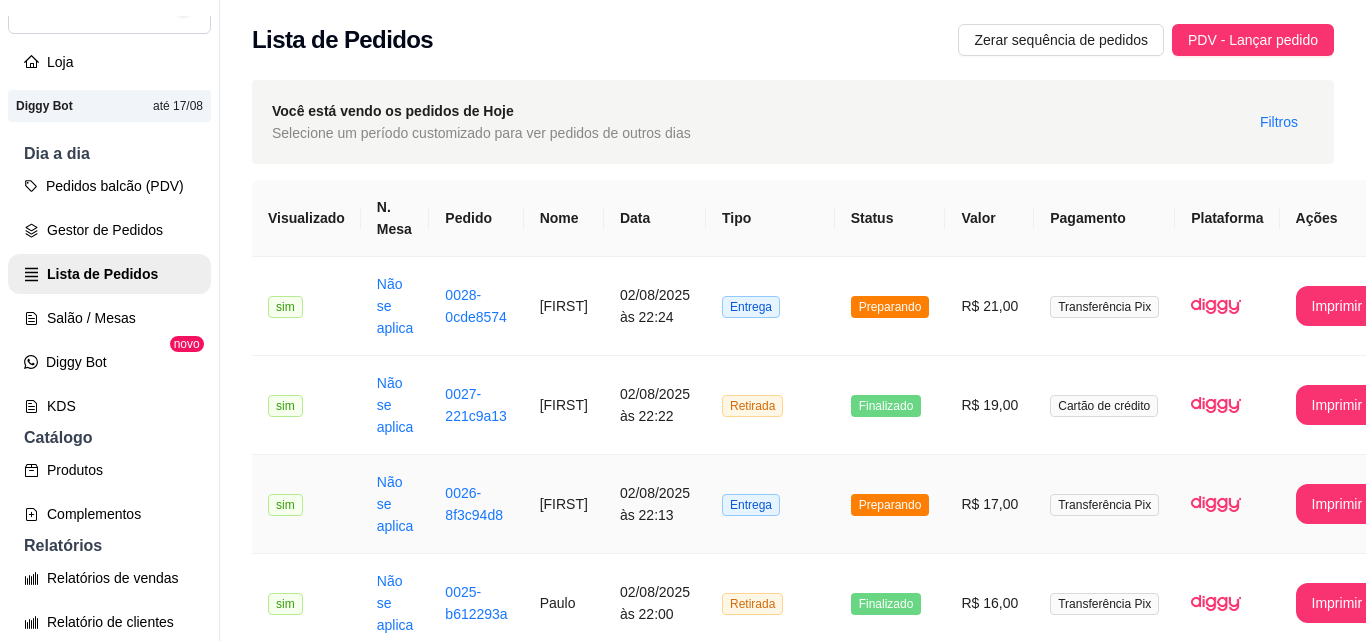 click on "Entrega" at bounding box center [770, 504] 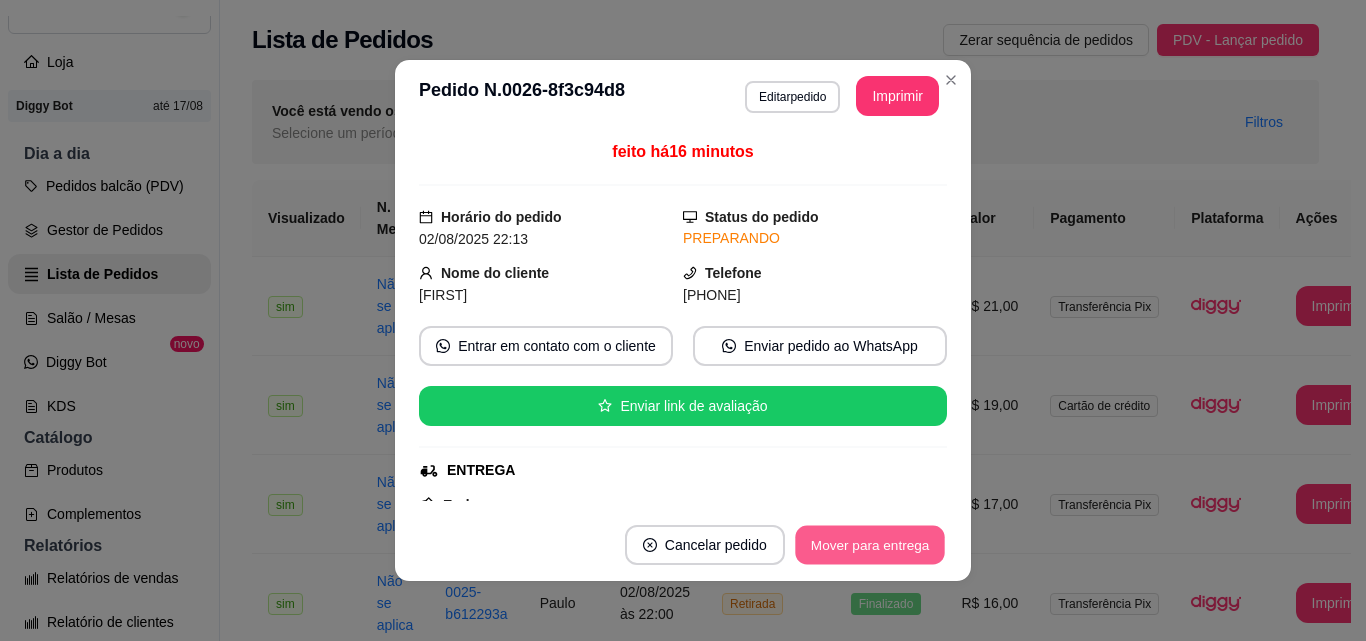 click on "Mover para entrega" at bounding box center [870, 545] 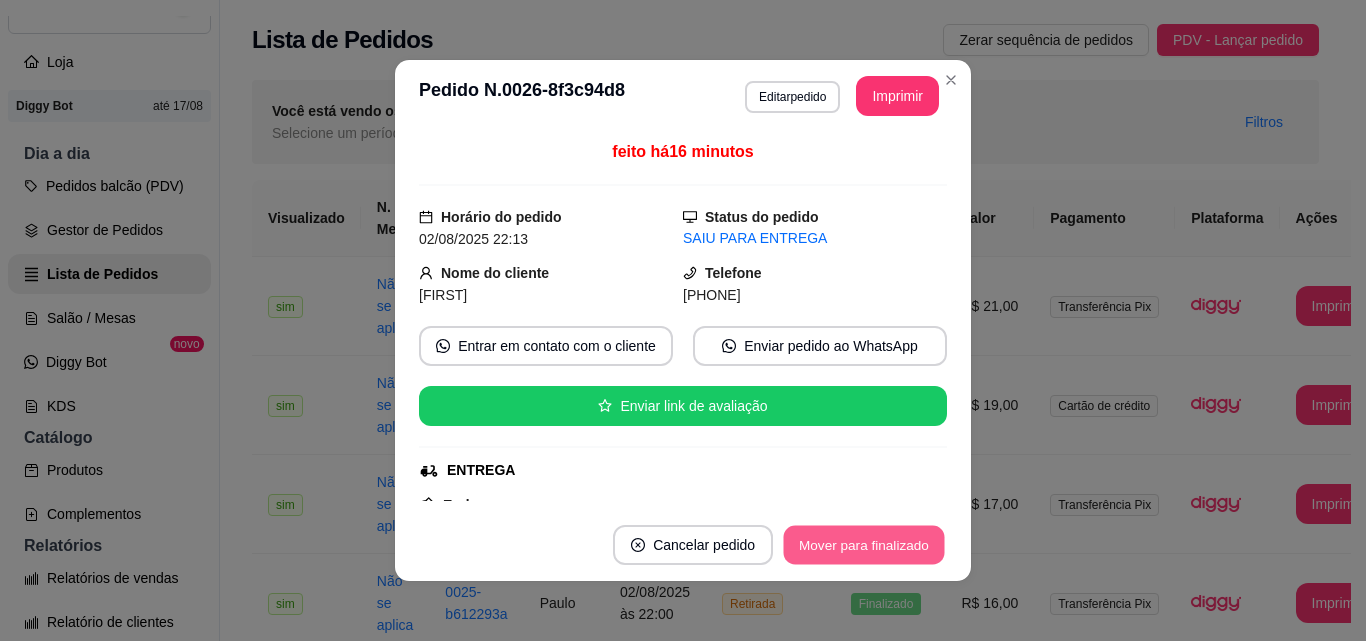 click on "Mover para finalizado" at bounding box center [864, 545] 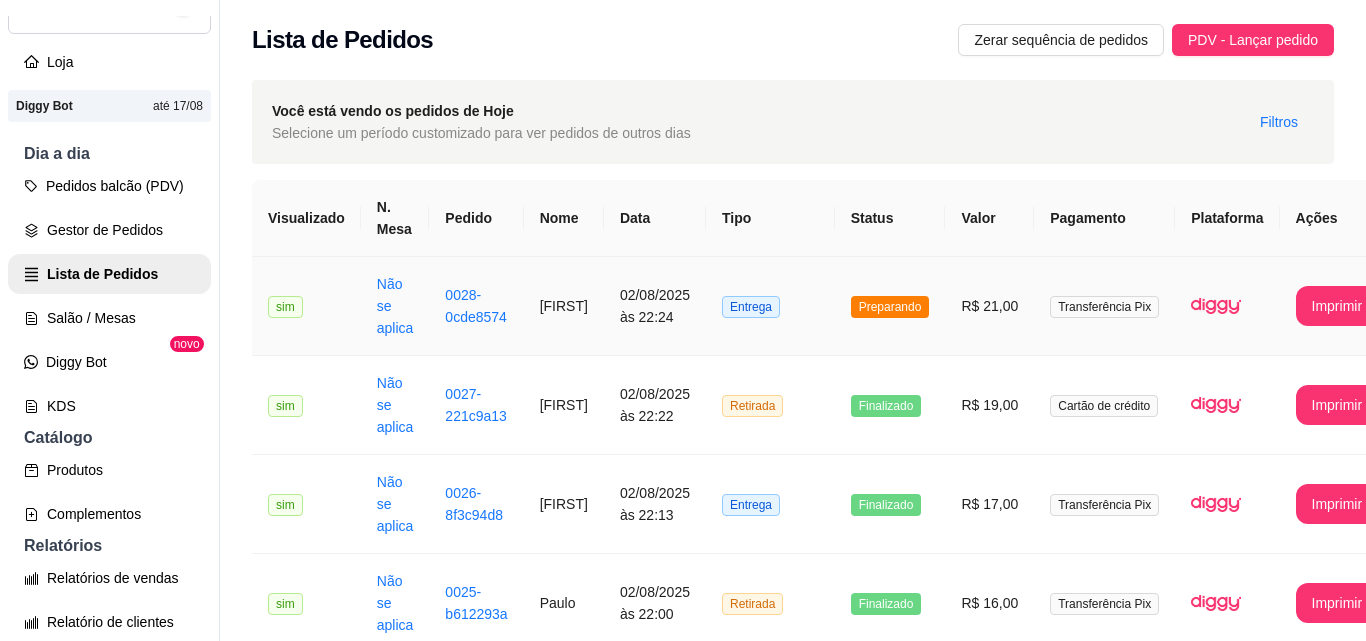 click on "Entrega" at bounding box center (770, 306) 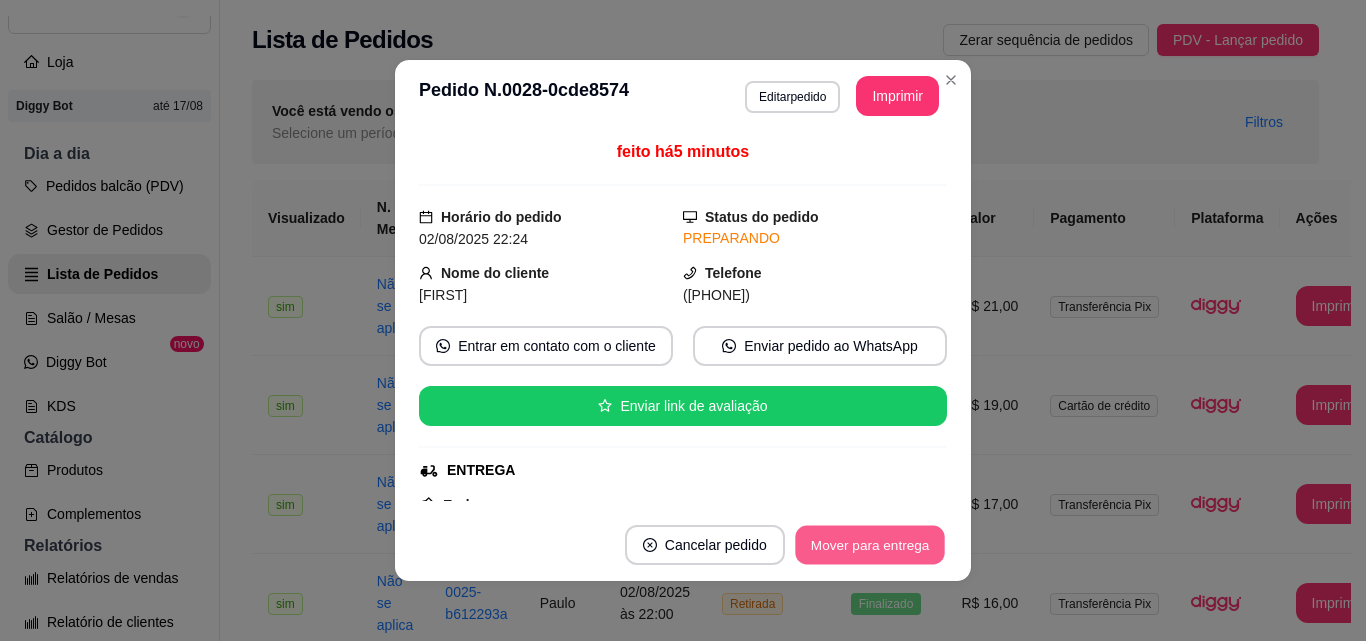 click on "Mover para entrega" at bounding box center (870, 545) 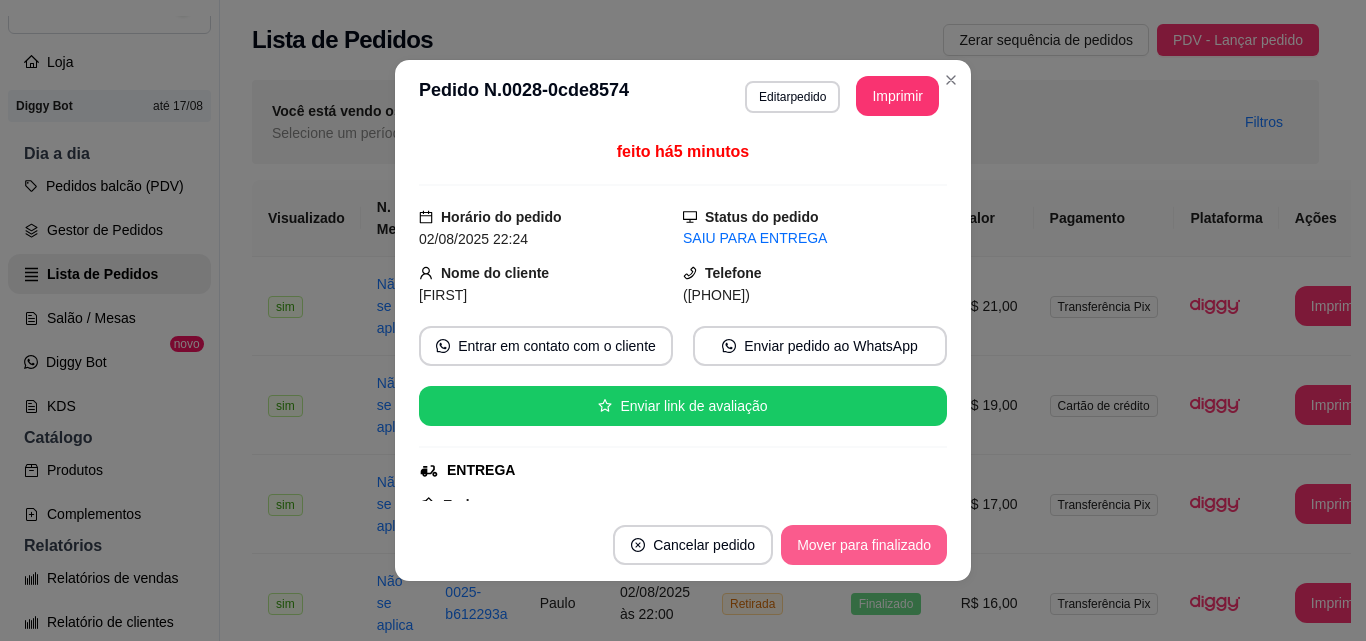 click on "Mover para finalizado" at bounding box center (864, 545) 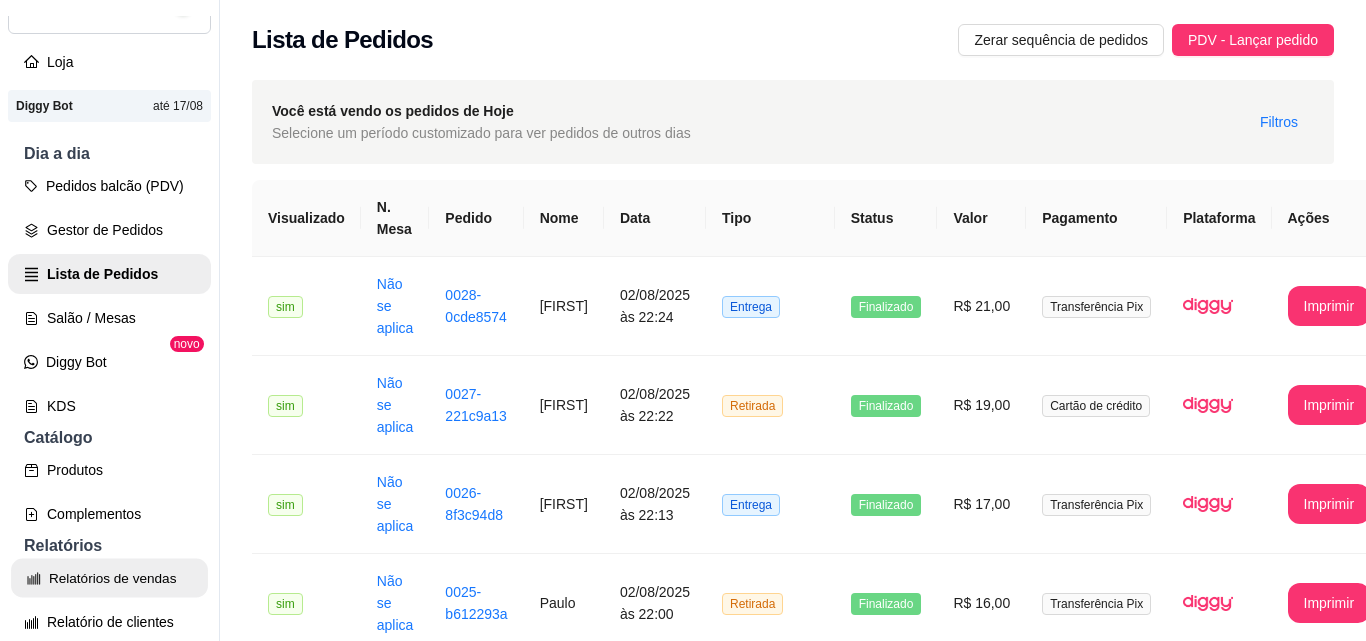 click on "Relatórios de vendas" at bounding box center (109, 578) 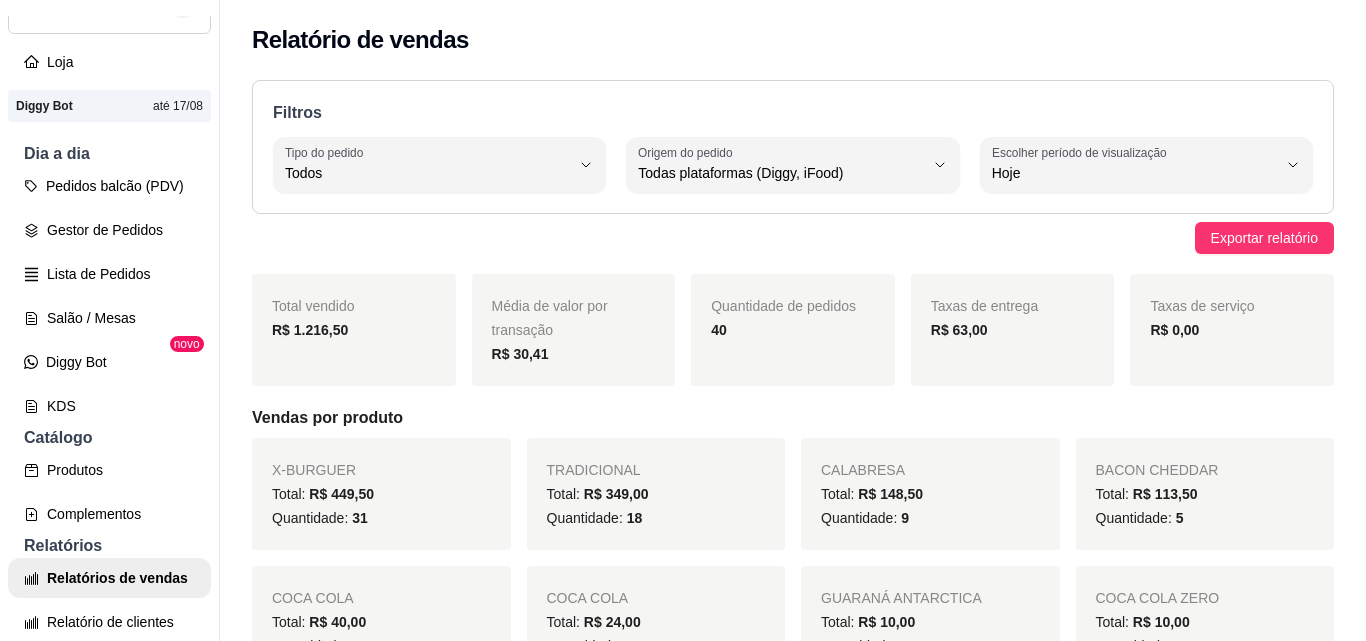 click on "Controle de fiado" at bounding box center (109, 906) 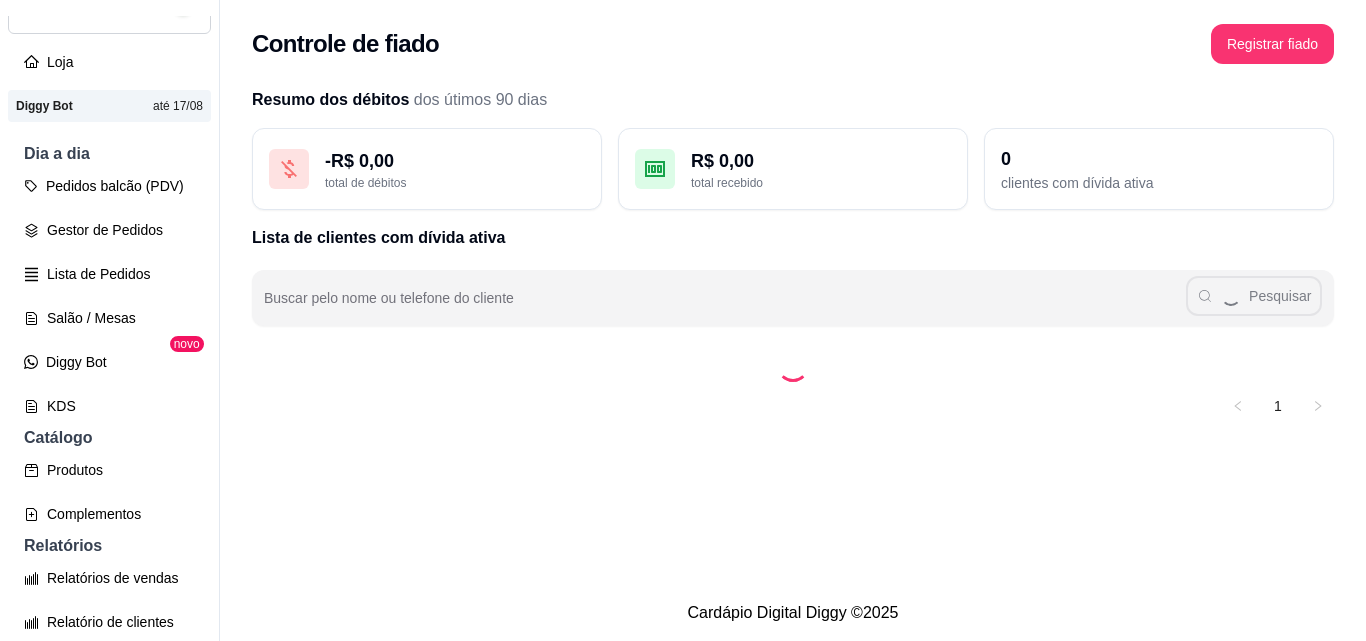 click on "Controle de caixa" at bounding box center [109, 862] 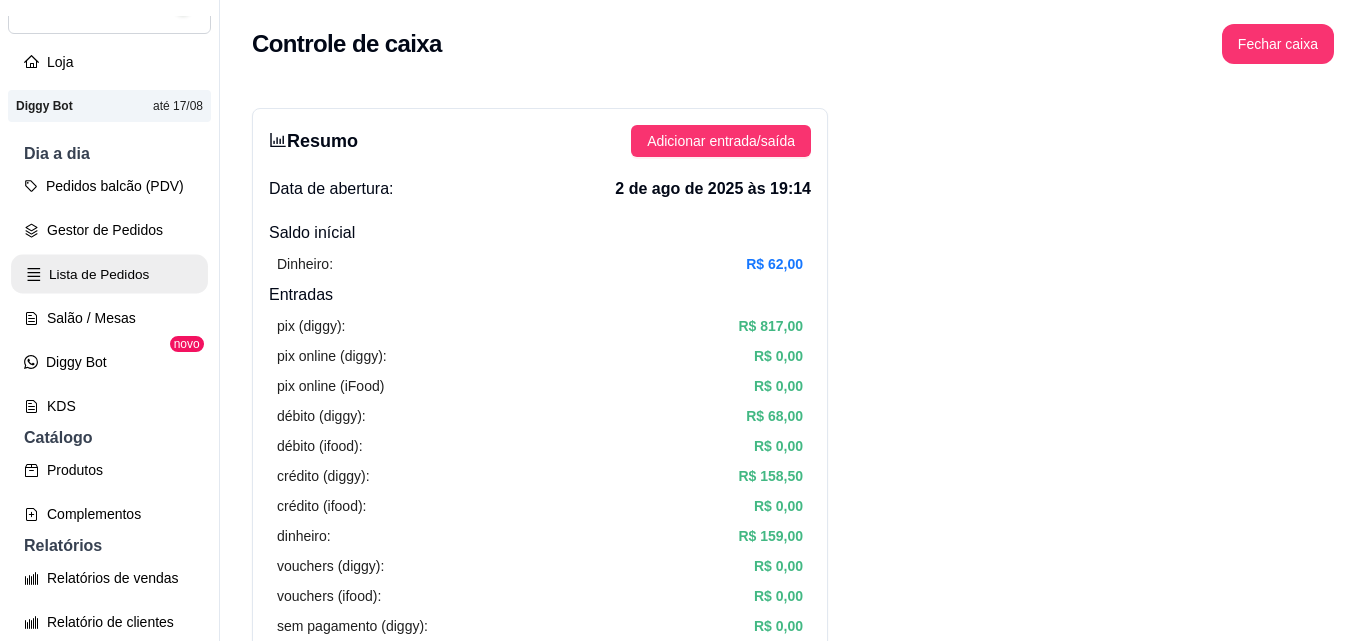 click on "Lista de Pedidos" at bounding box center [109, 274] 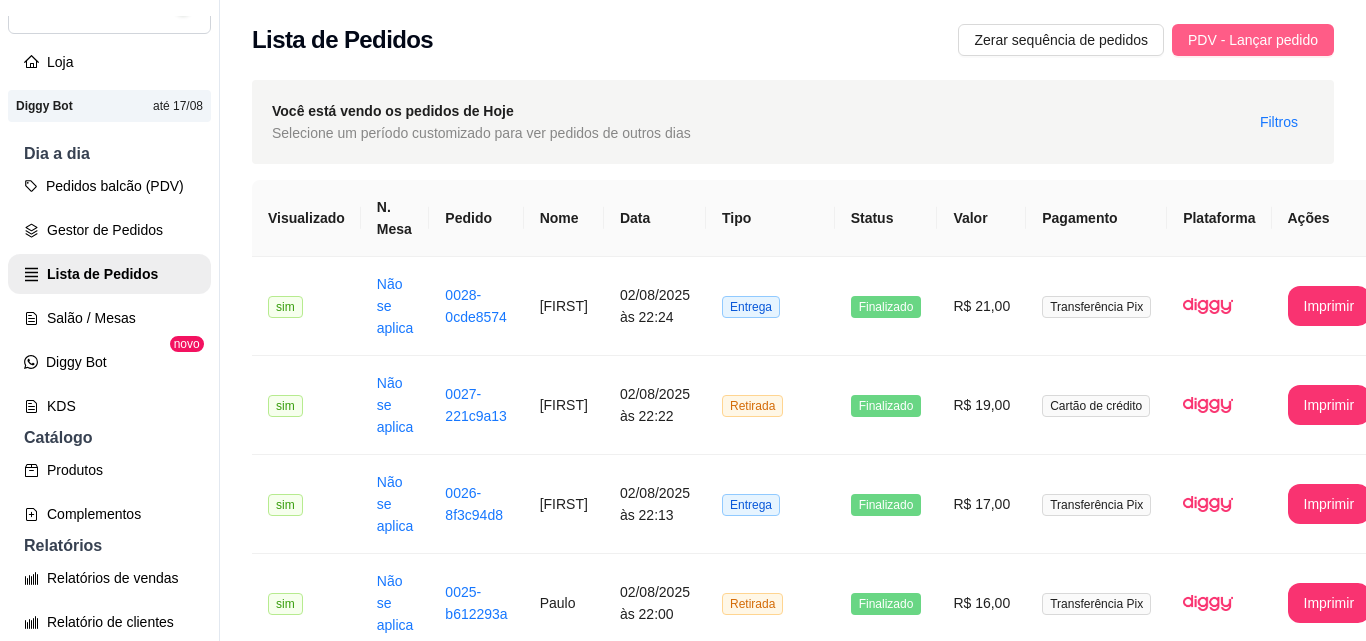 click on "PDV - Lançar pedido" at bounding box center (1253, 40) 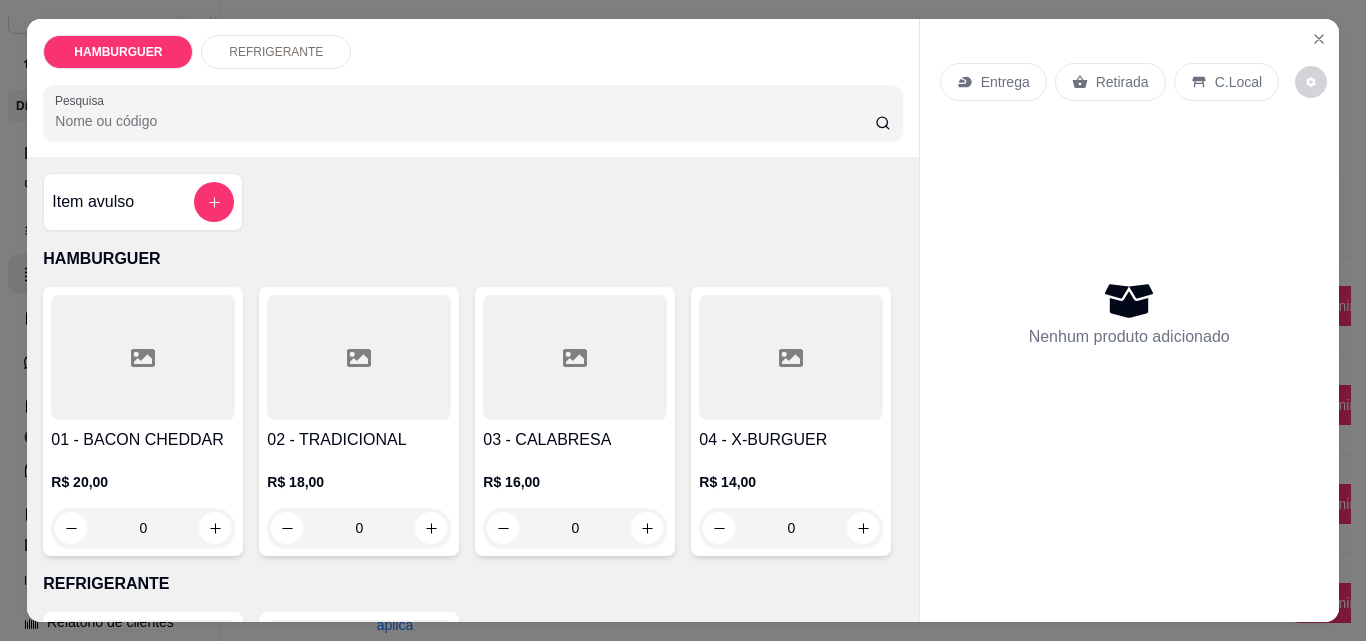 click on "0" at bounding box center (791, 528) 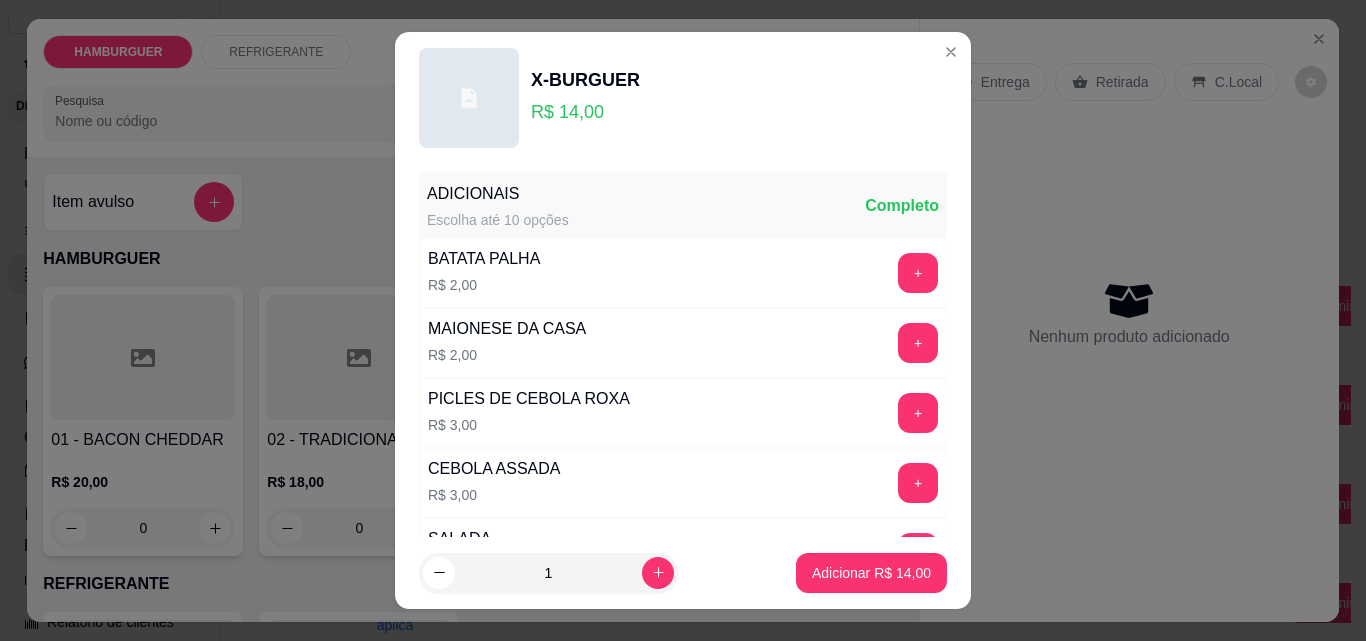 drag, startPoint x: 618, startPoint y: 585, endPoint x: 660, endPoint y: 583, distance: 42.047592 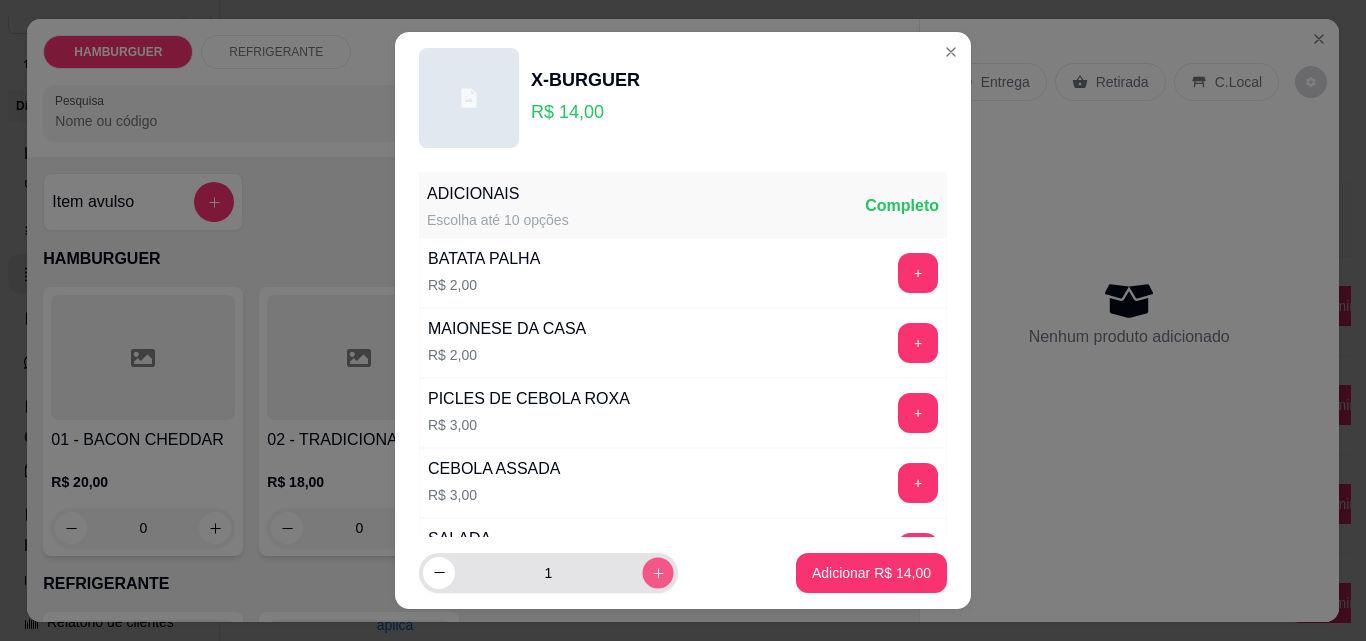 click 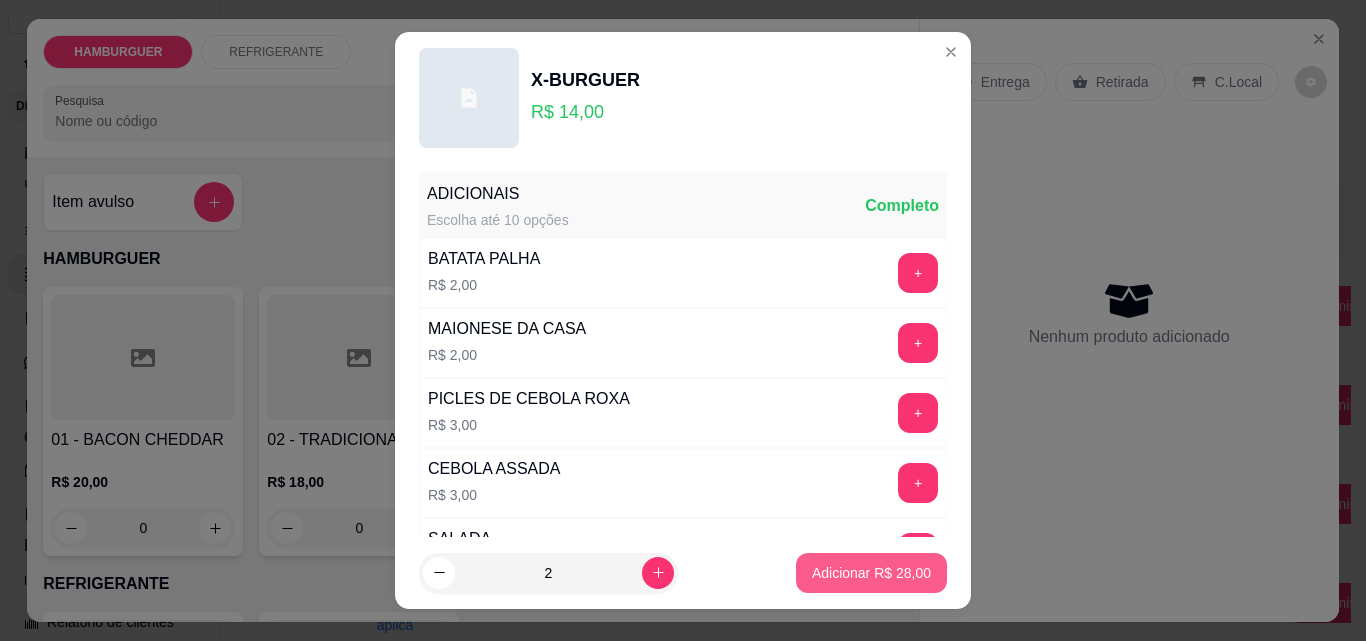 click on "Adicionar   R$ 28,00" at bounding box center (871, 573) 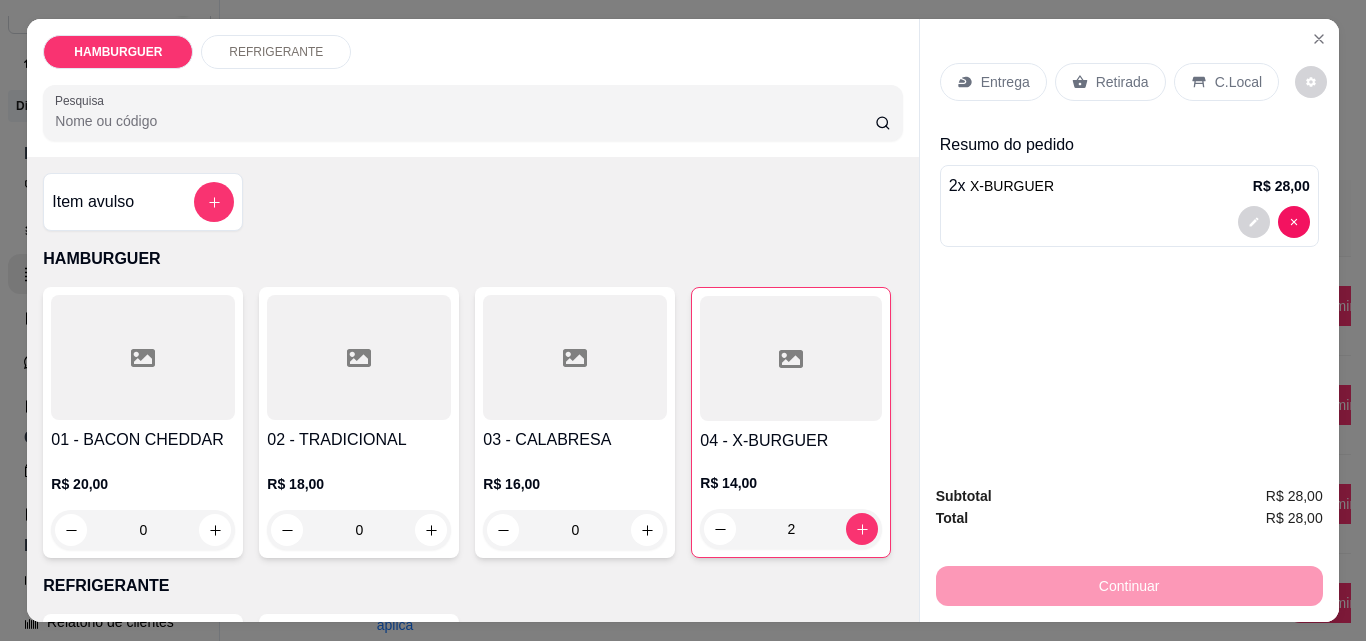 click on "Retirada" at bounding box center [1122, 82] 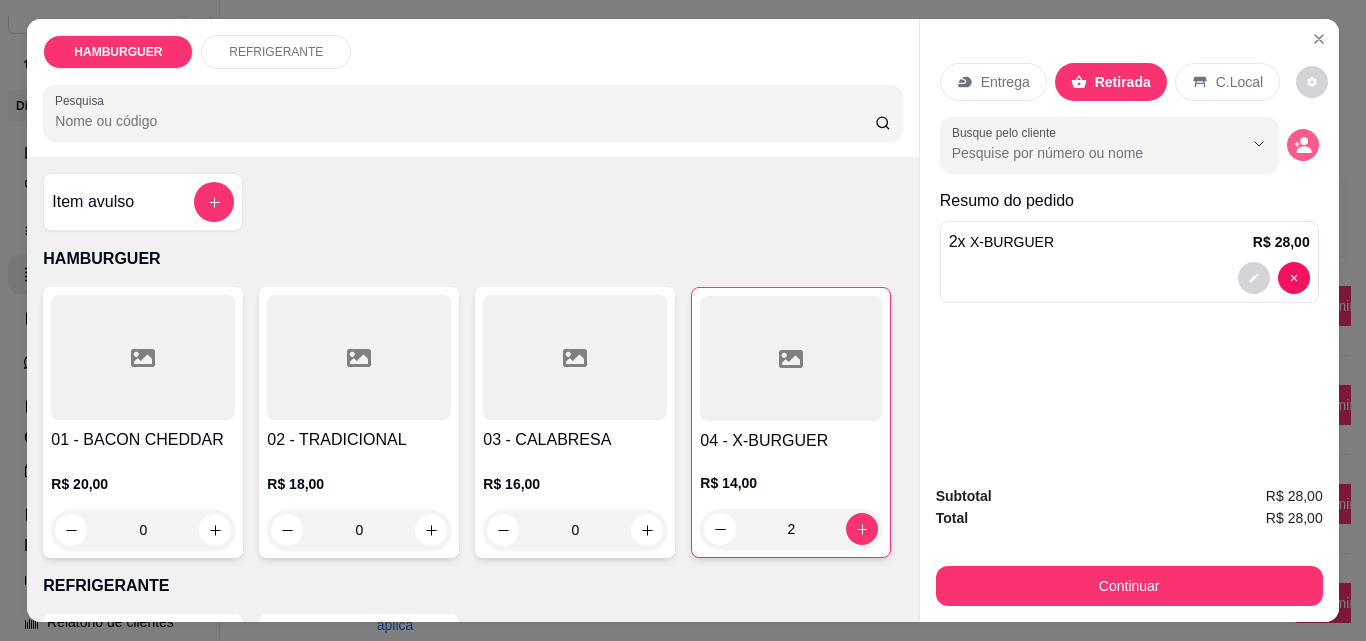 click 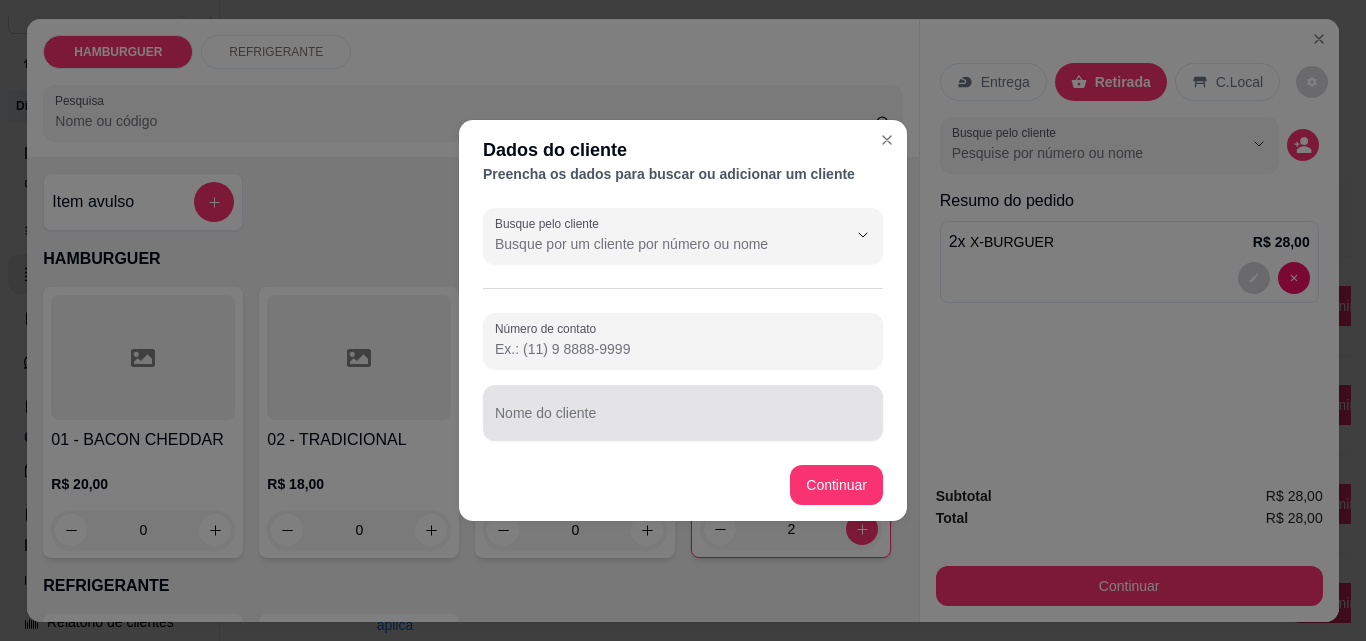 click on "Nome do cliente" at bounding box center [683, 421] 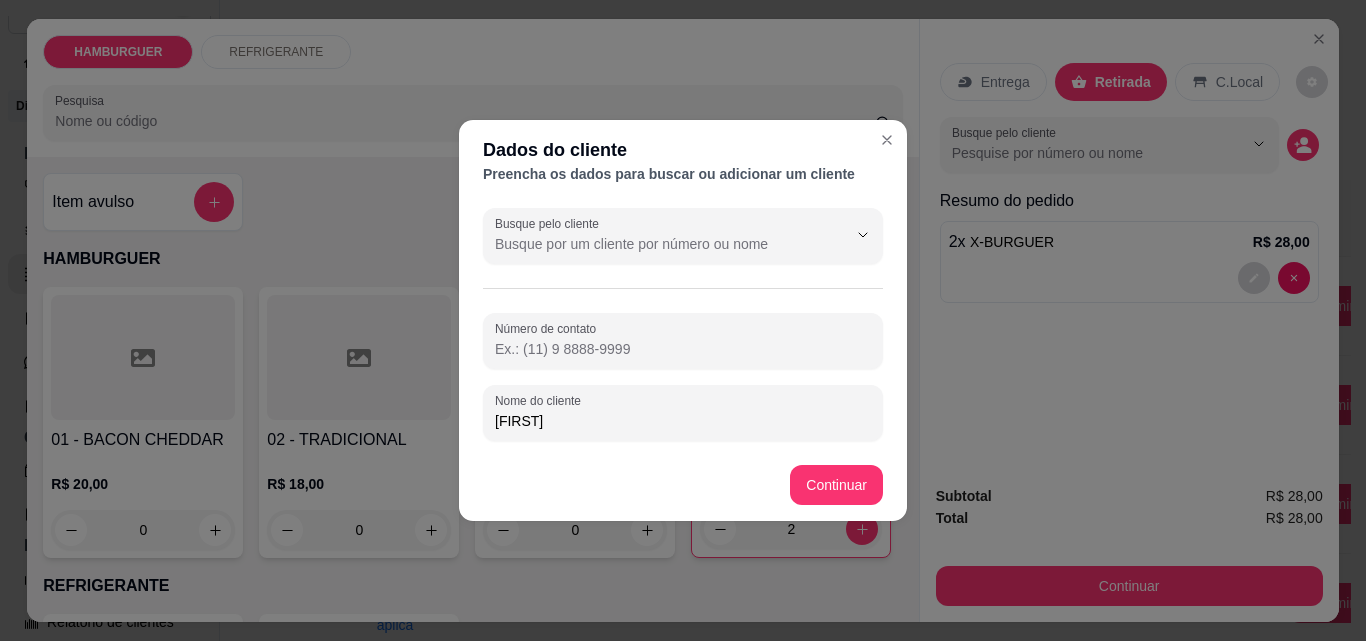 type on "xand" 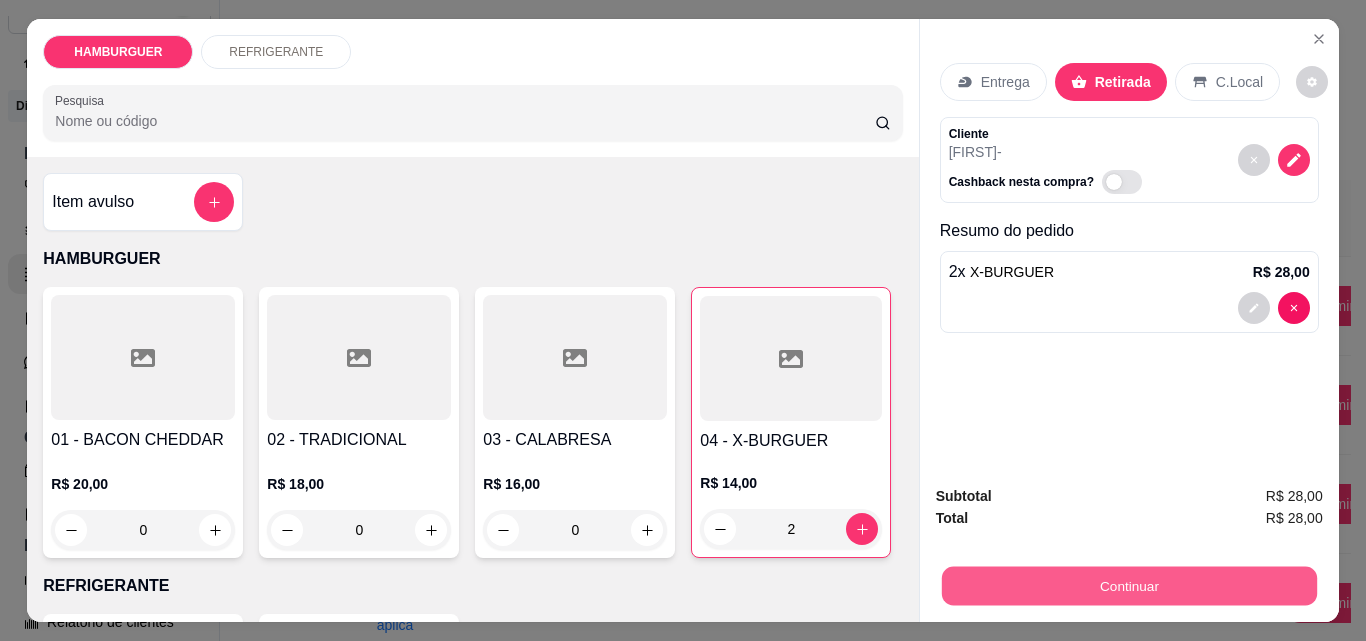 click on "Continuar" at bounding box center (1128, 585) 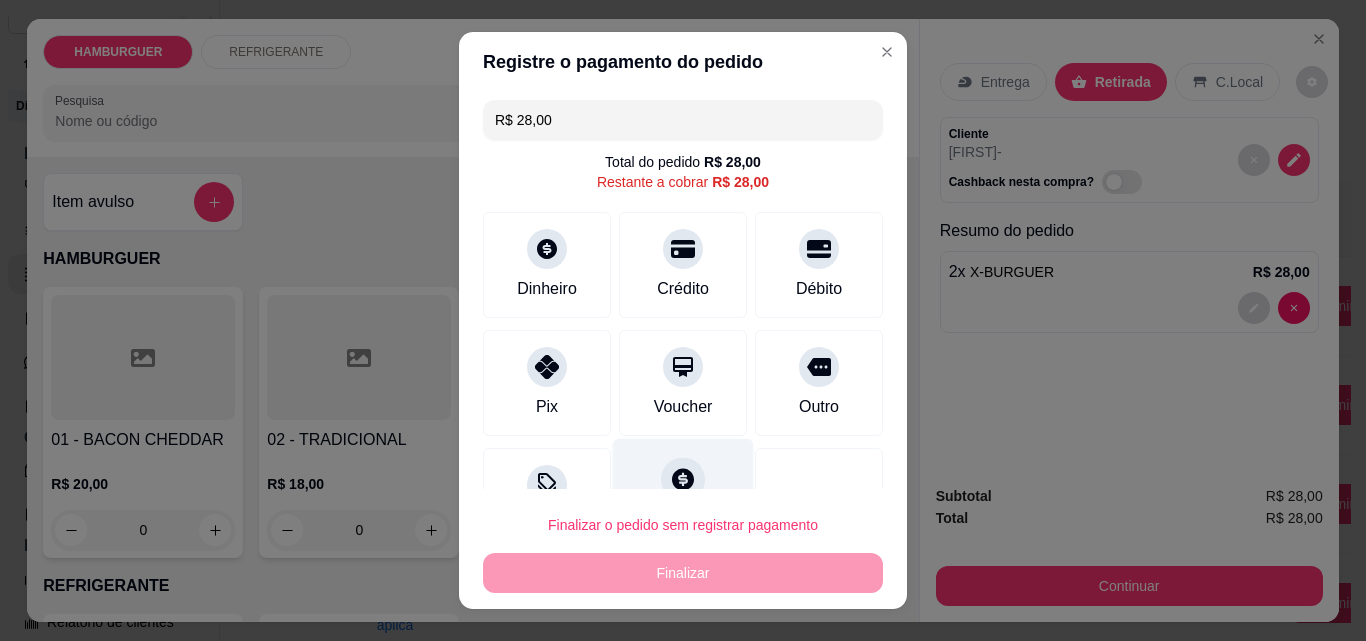 click 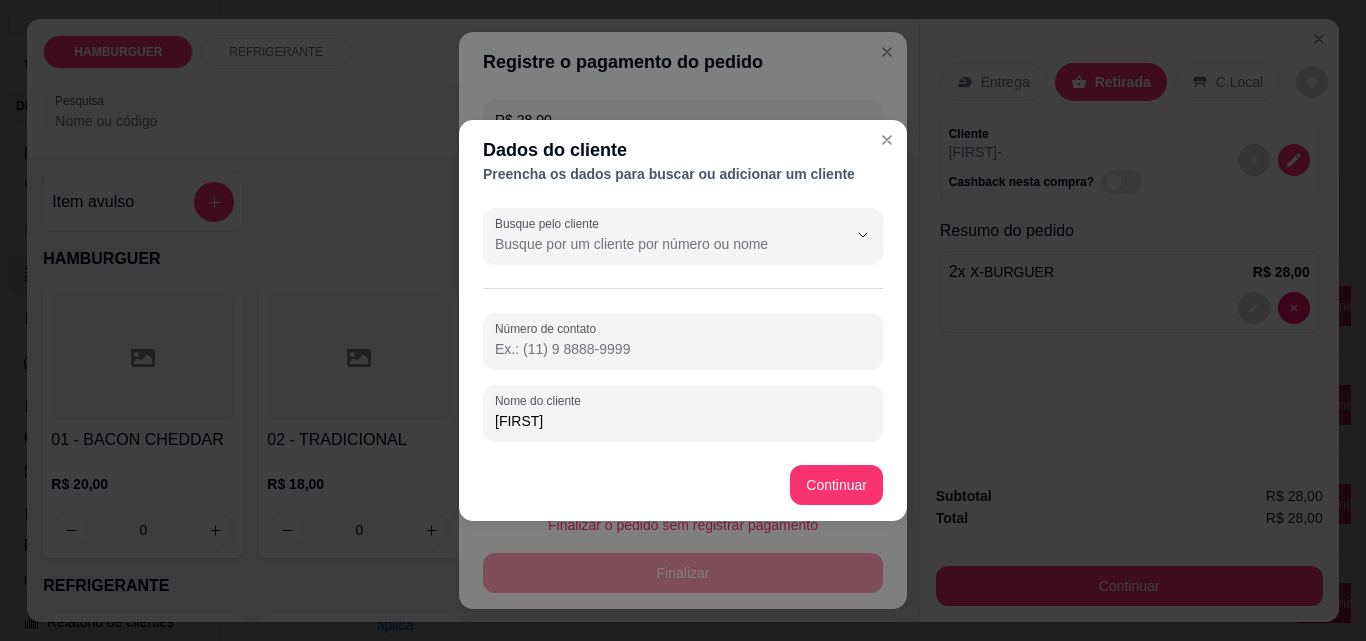 click on "Número de contato" at bounding box center [683, 349] 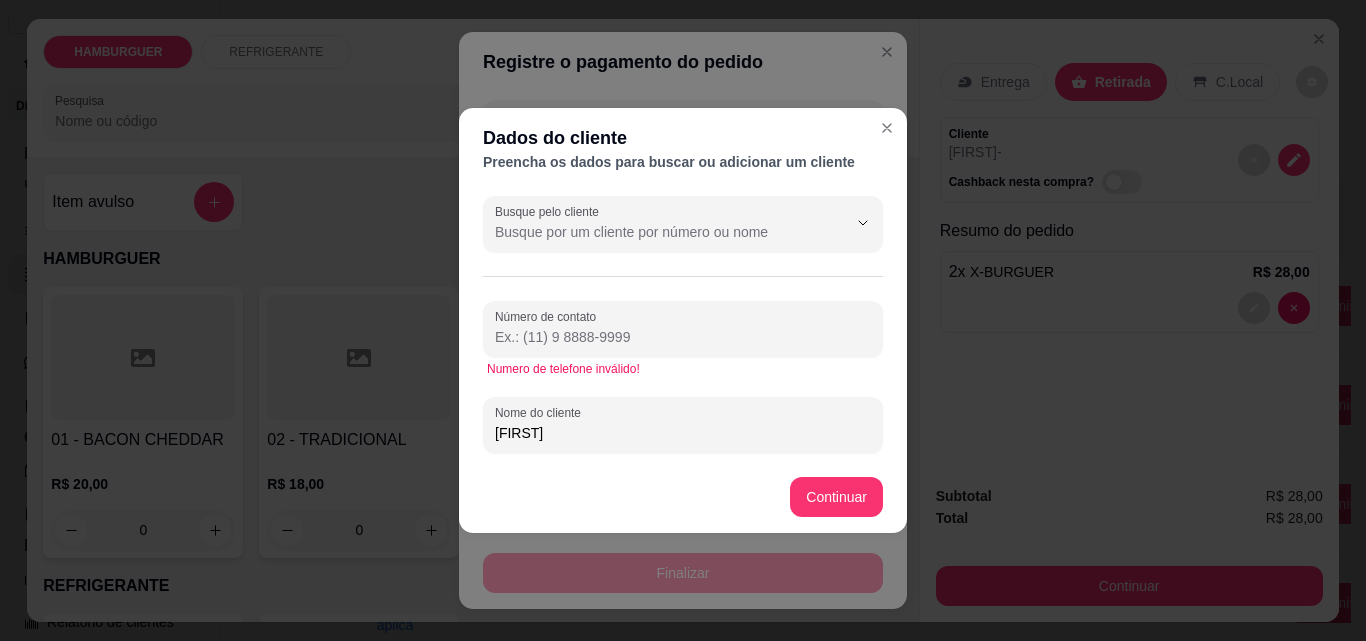 paste on "(98) 8424-9527" 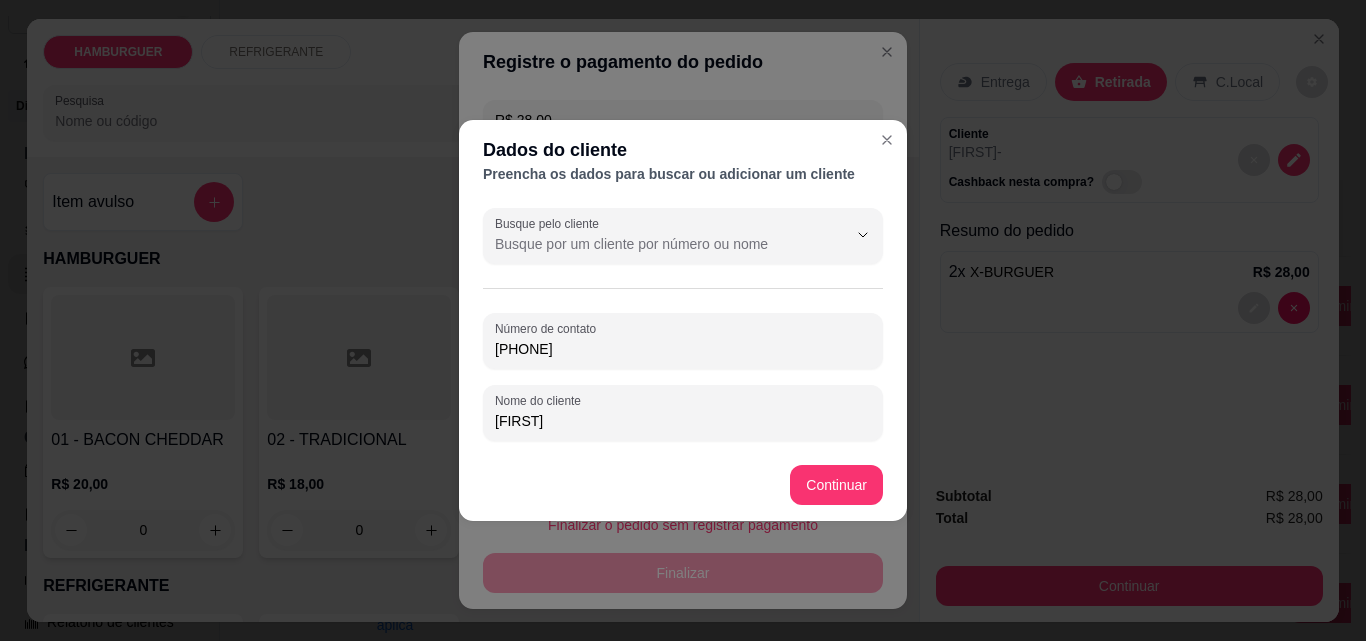 click on "(98) 8424-9527" at bounding box center (683, 349) 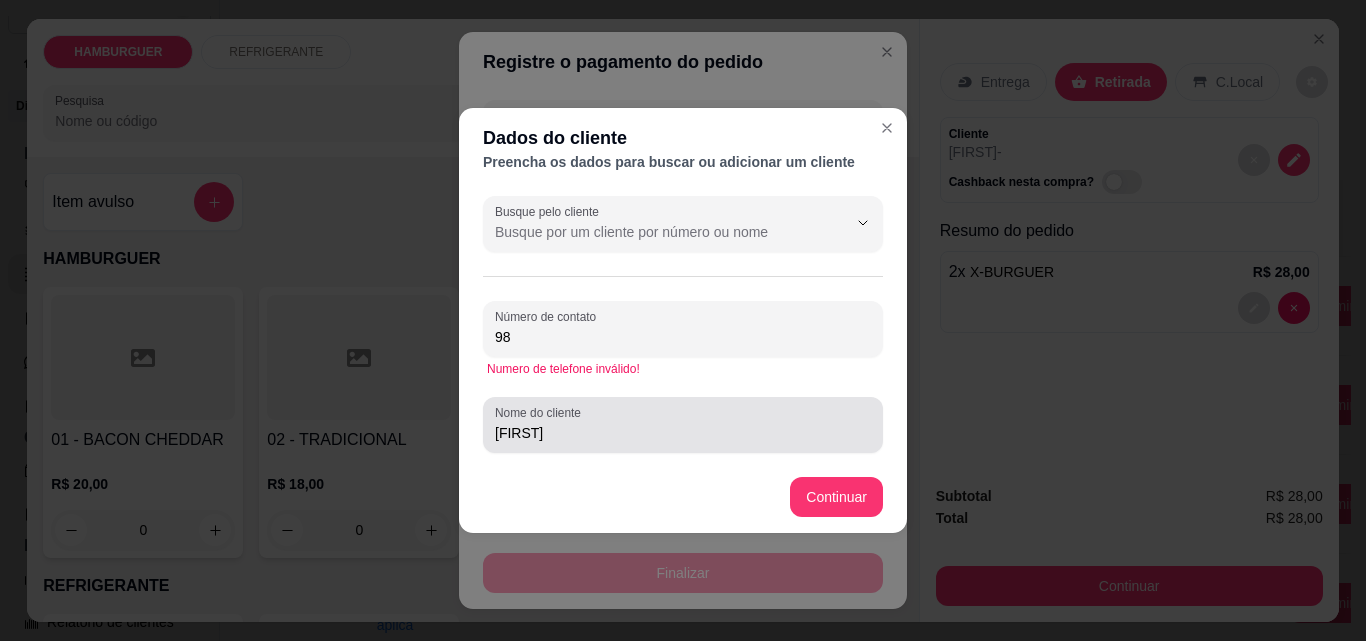 type on "9" 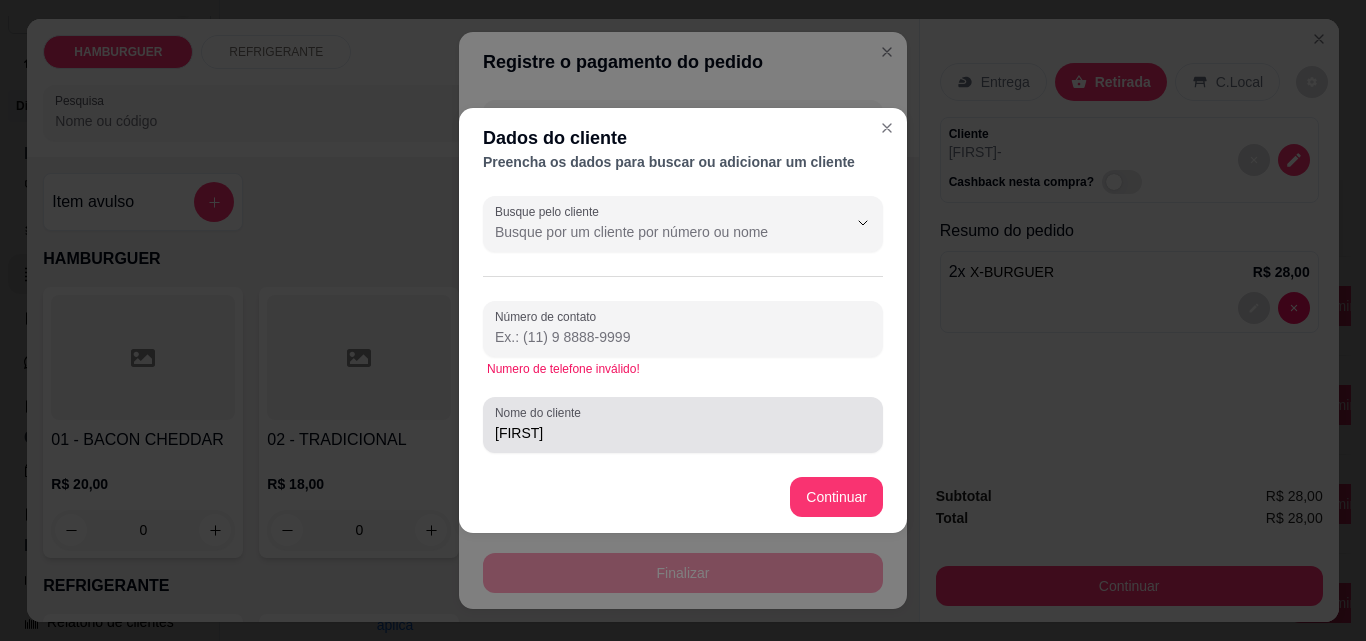 paste on "(98) 8424-9527" 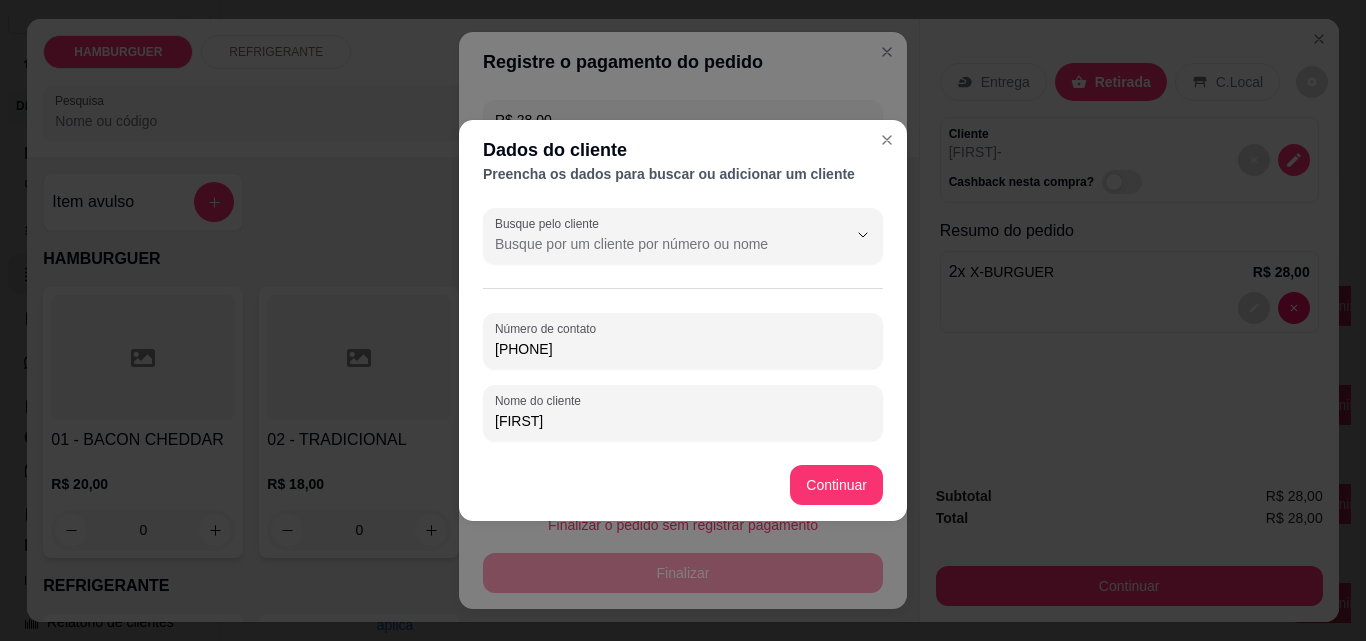 click on "(98) 8424-9527" at bounding box center (683, 349) 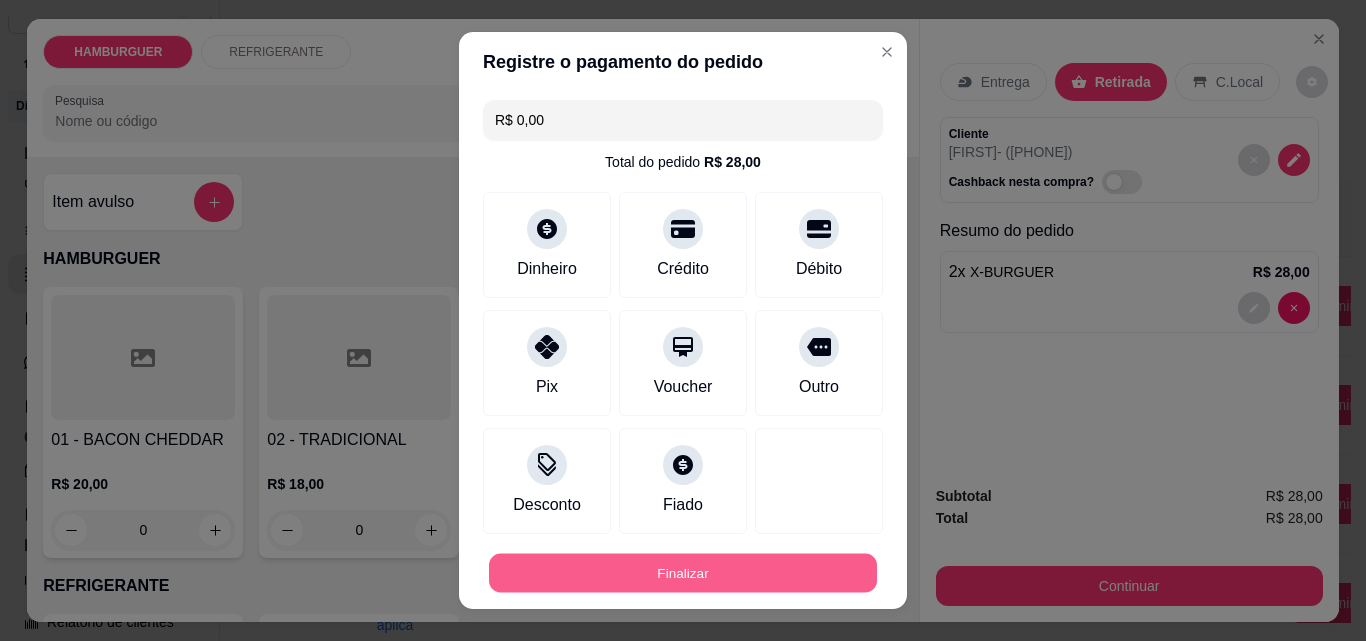 click on "Finalizar" at bounding box center [683, 573] 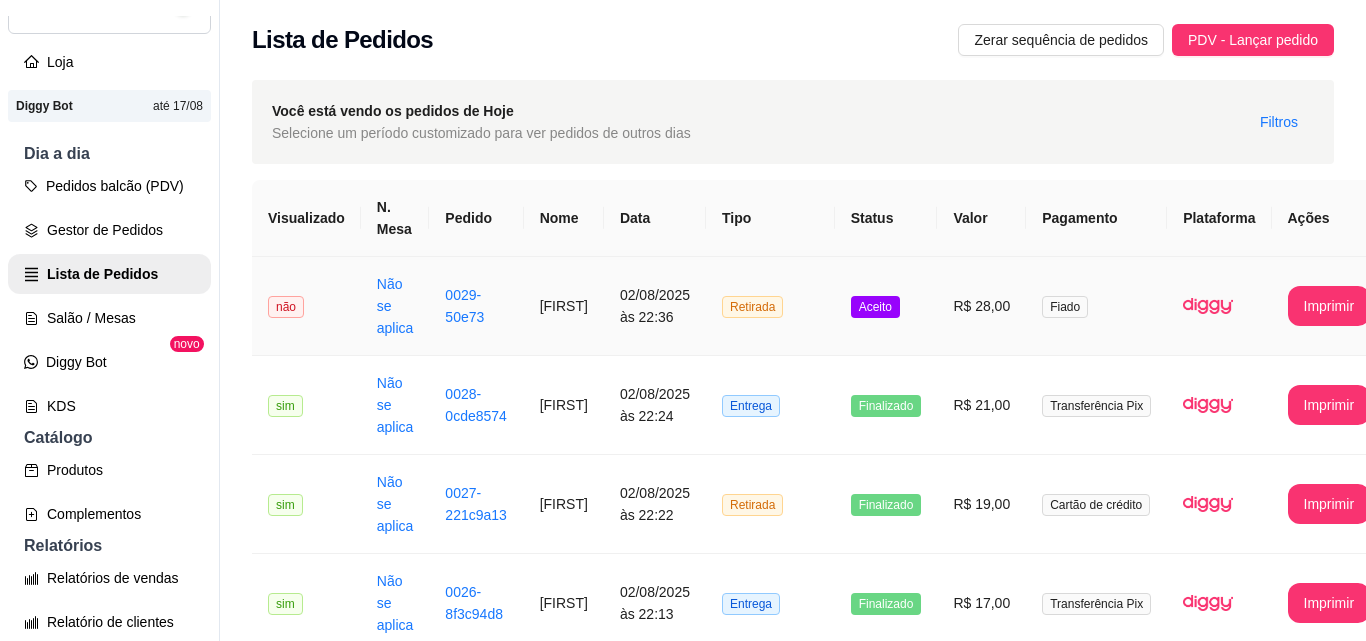 click on "Retirada" at bounding box center (770, 306) 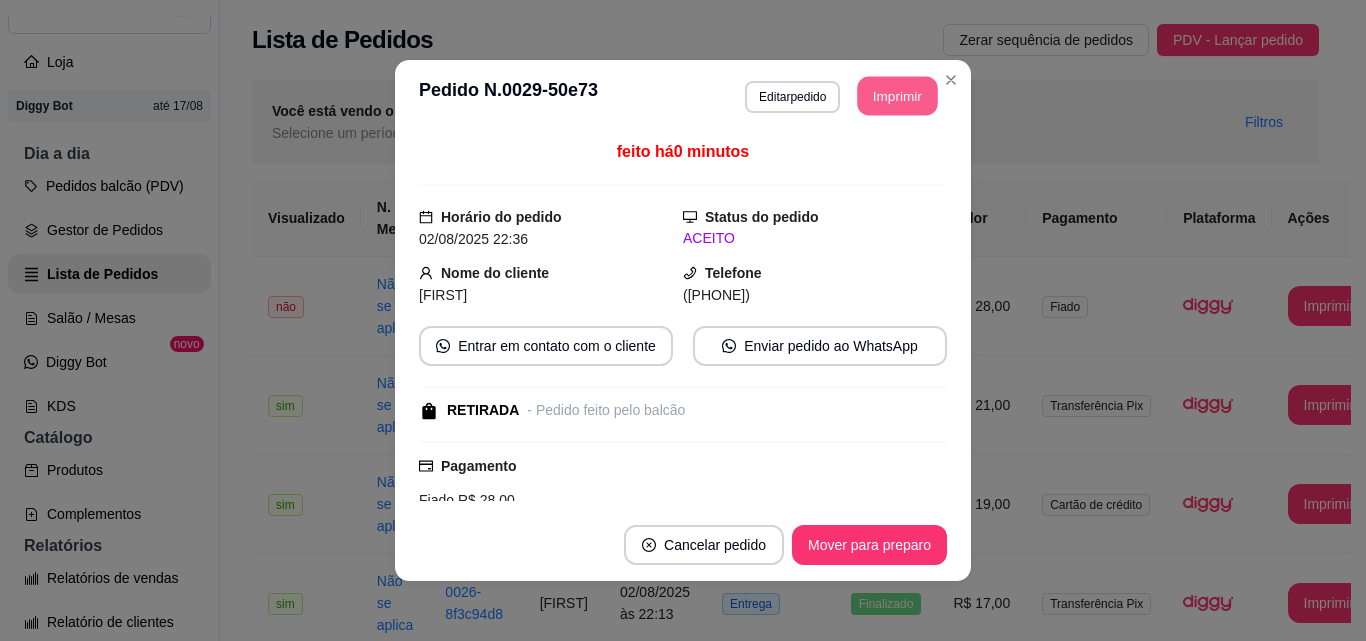 click on "Imprimir" at bounding box center (898, 96) 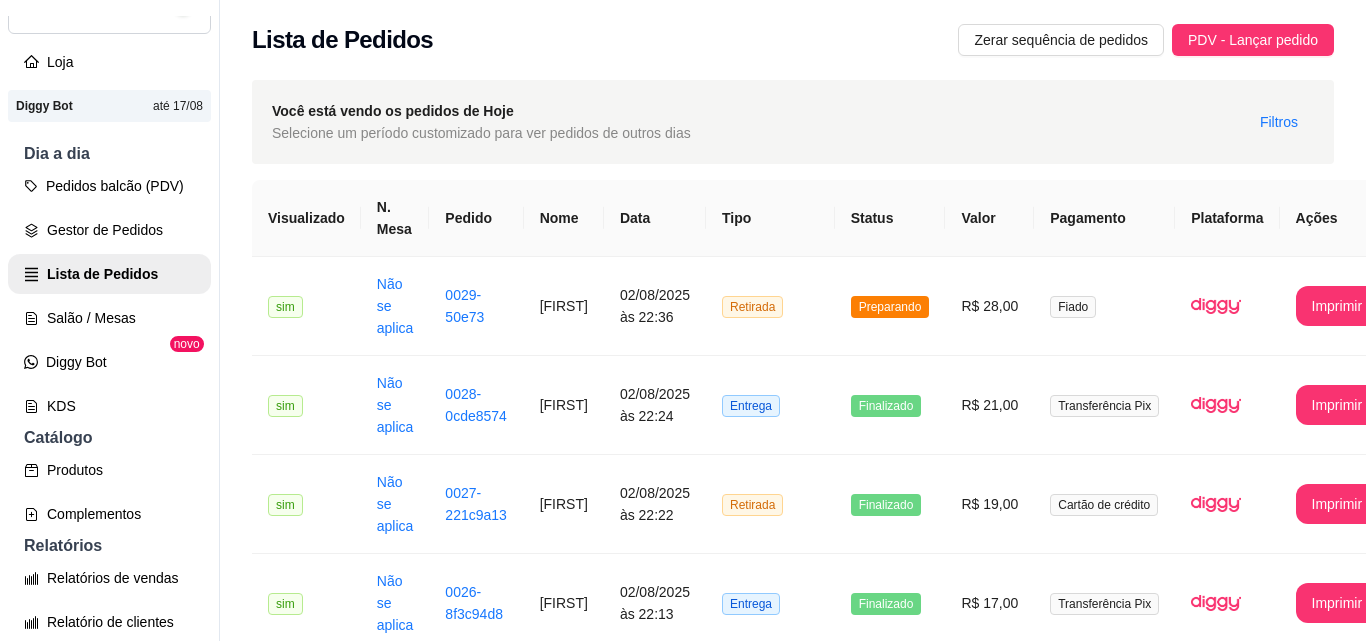click at bounding box center (172, 5) 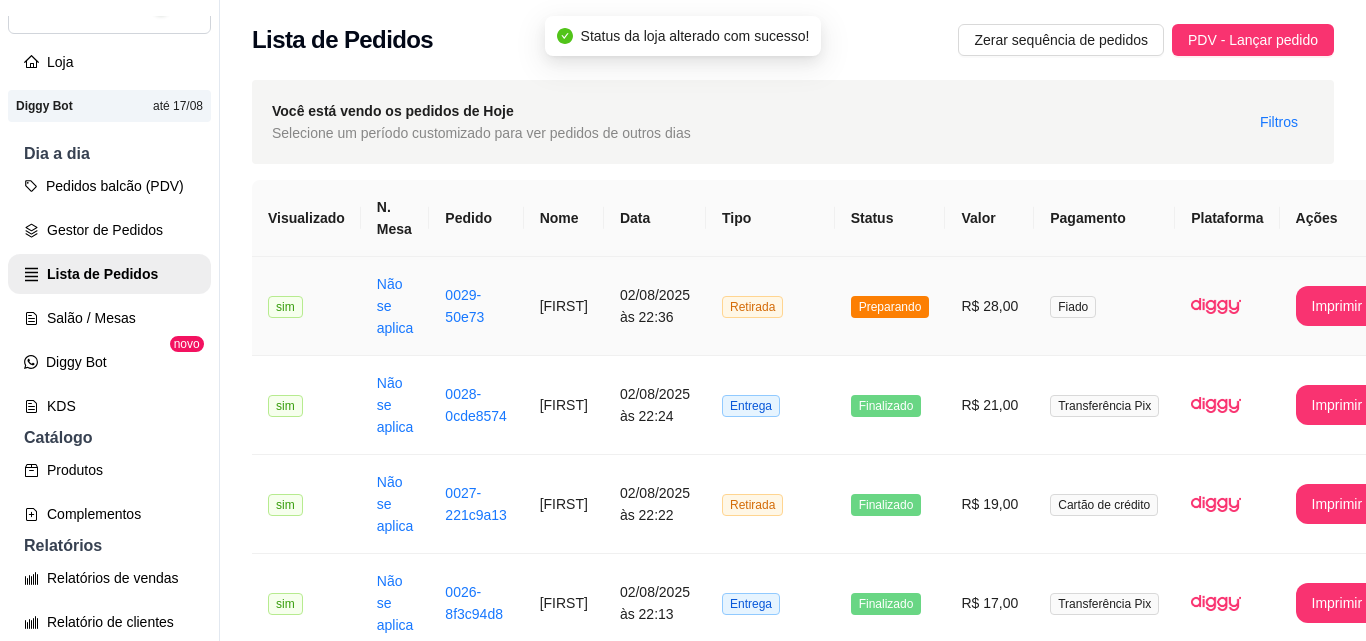 click on "Retirada" at bounding box center [770, 306] 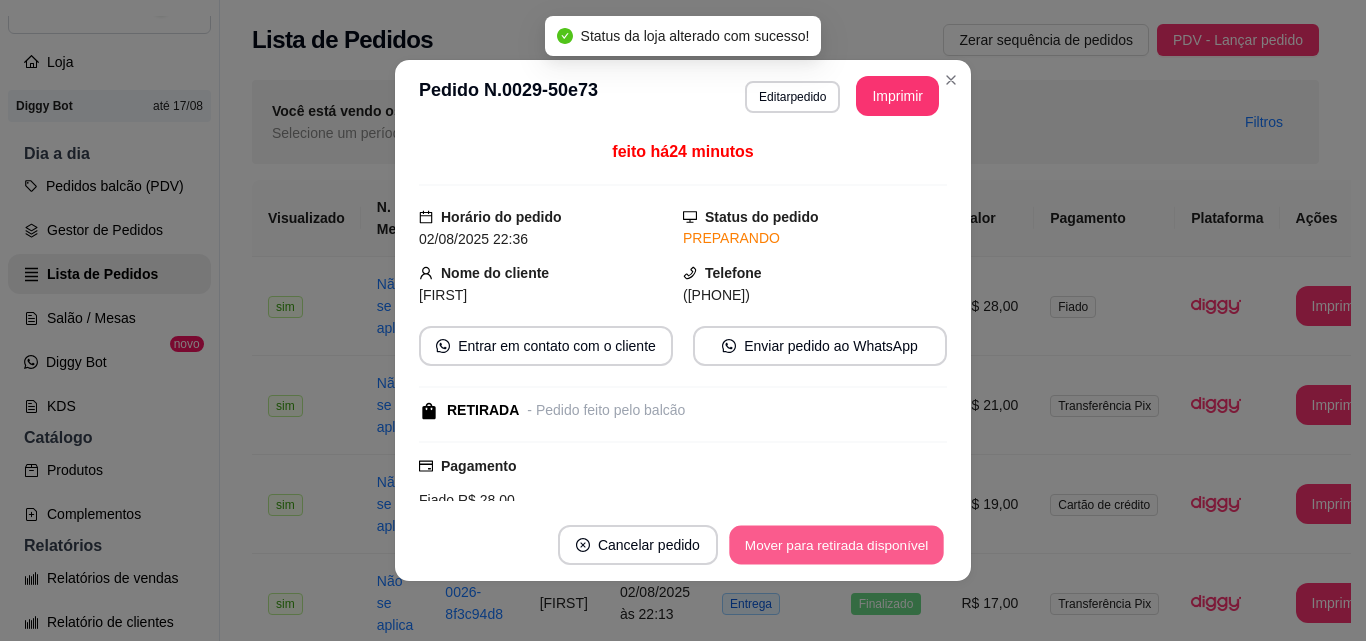 click on "Mover para retirada disponível" at bounding box center [836, 545] 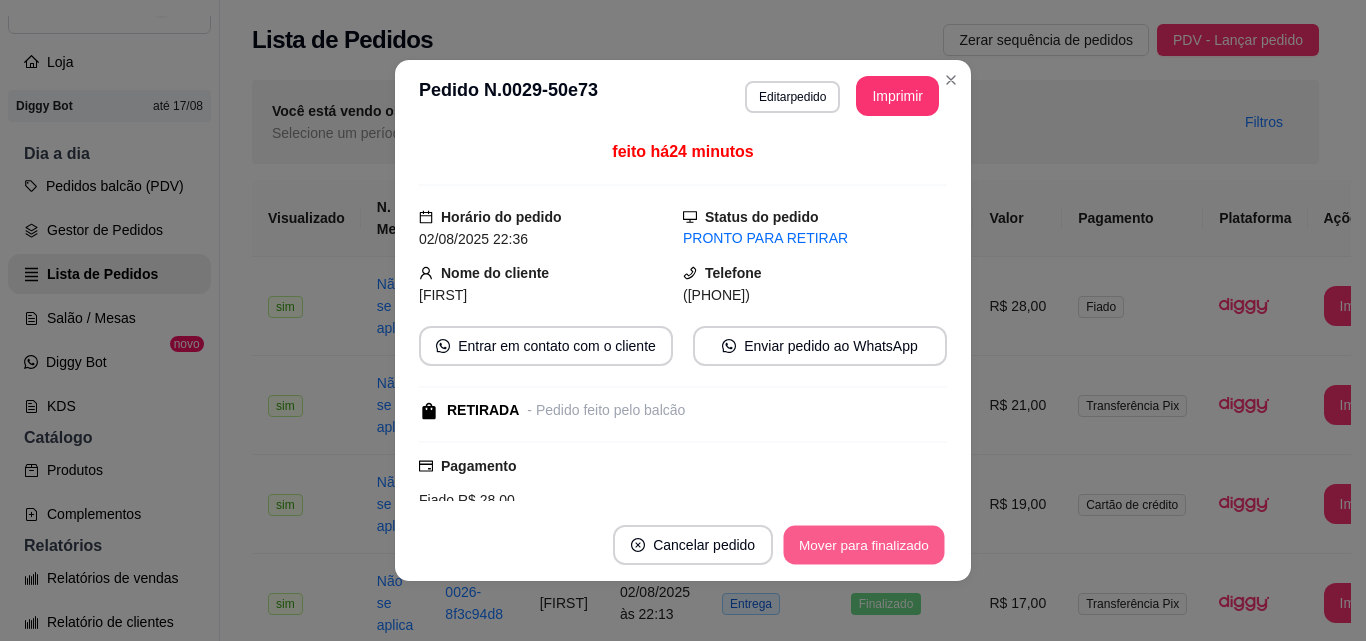 click on "Mover para finalizado" at bounding box center [864, 545] 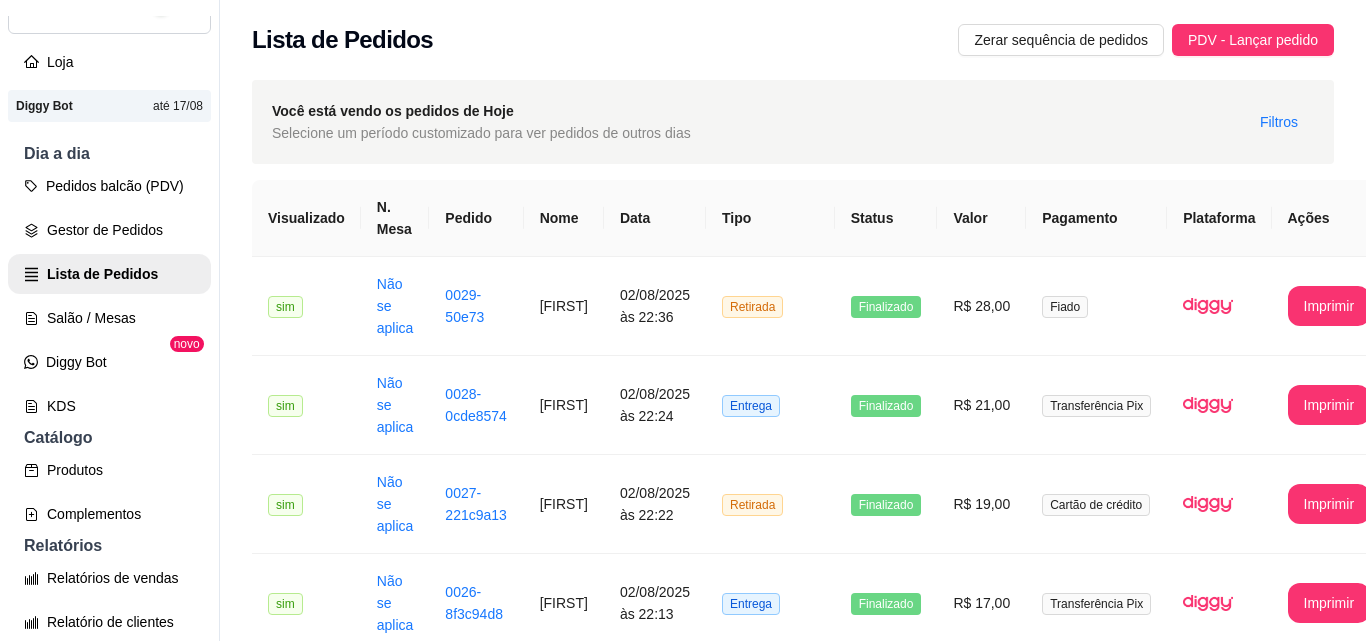 click on "Controle de caixa" at bounding box center (109, 862) 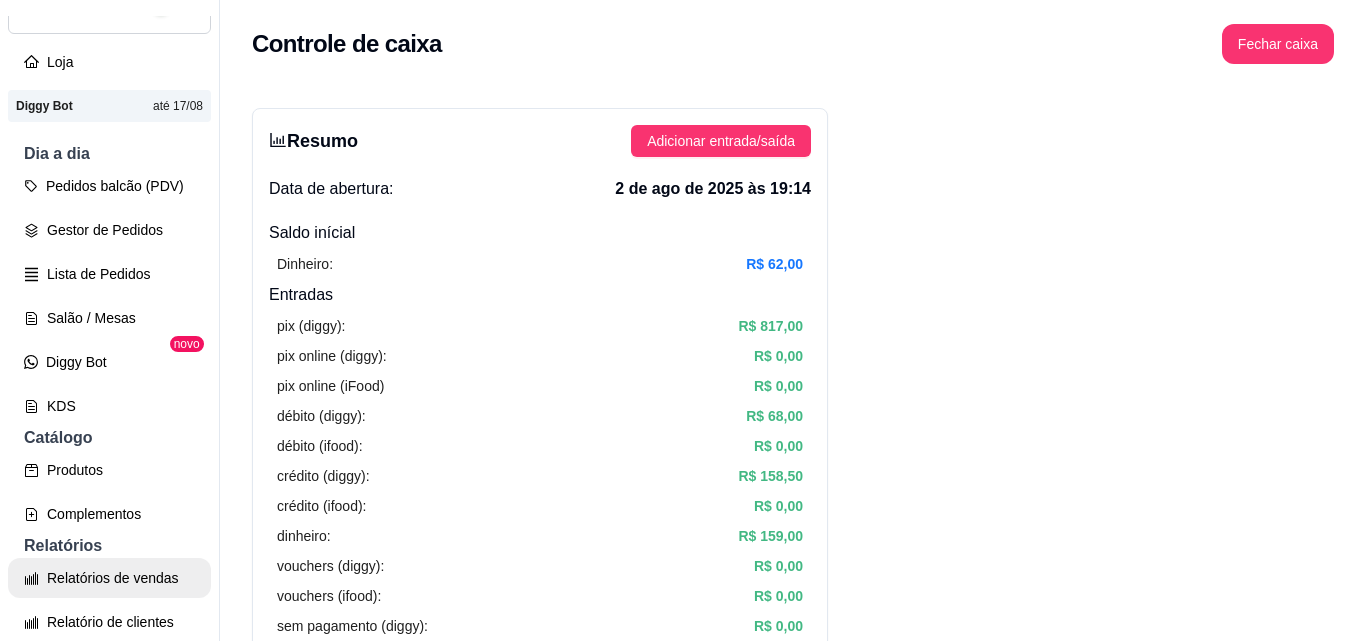 click on "Relatórios de vendas" at bounding box center [109, 578] 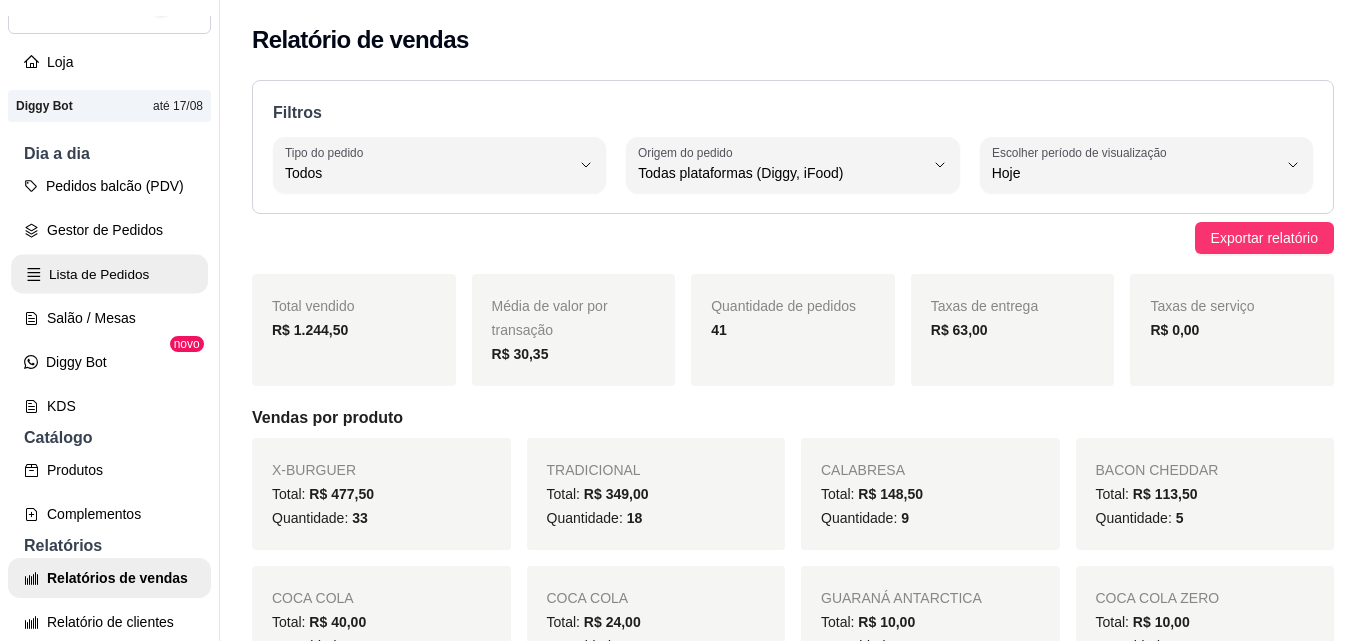 click on "Lista de Pedidos" at bounding box center (109, 274) 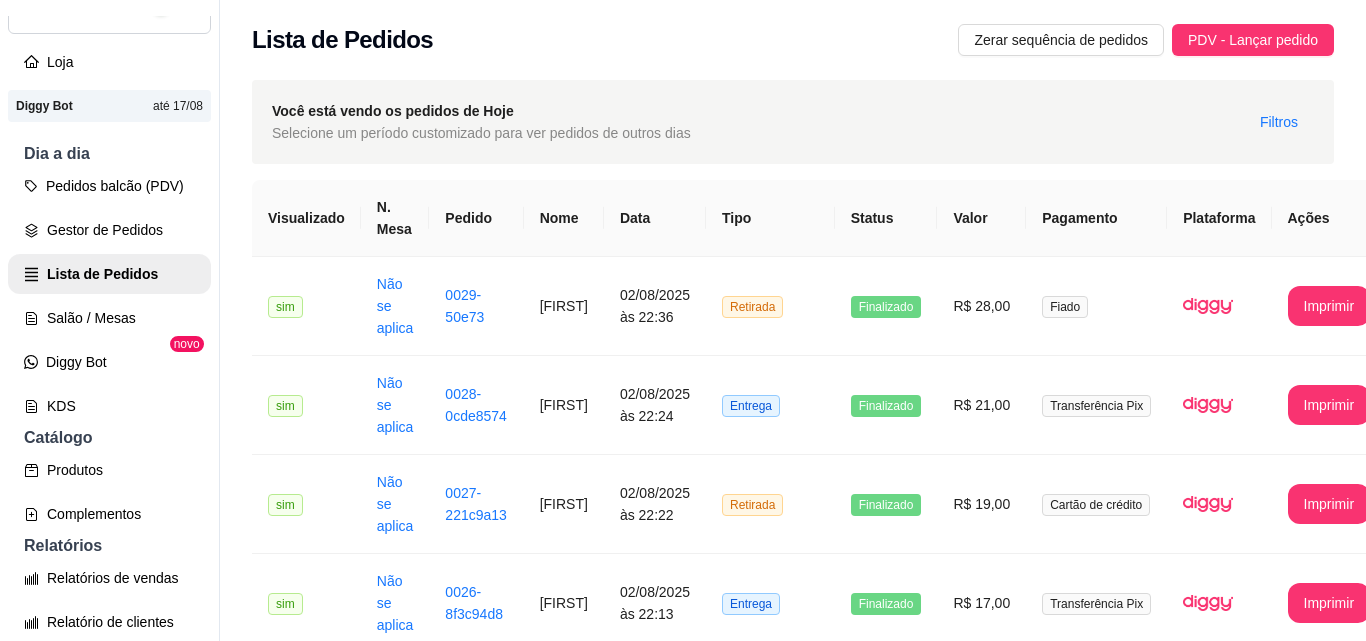 click on "Entrega" at bounding box center (770, 1395) 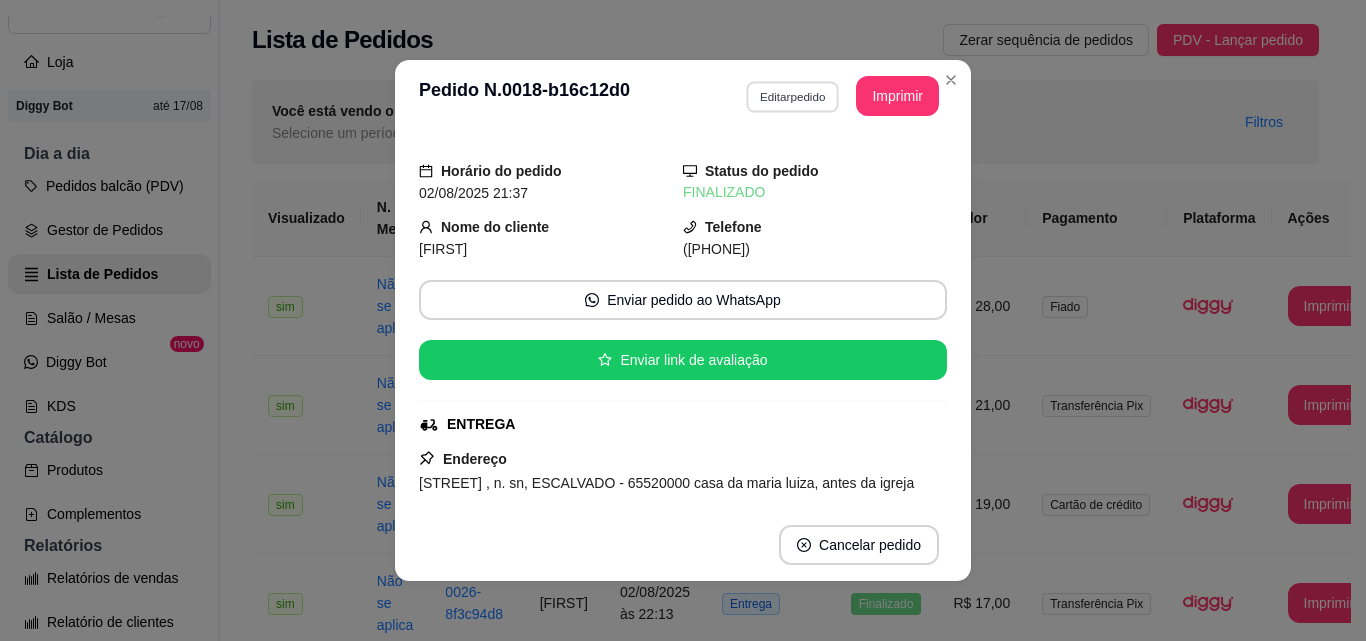 click on "Editar  pedido" at bounding box center (792, 96) 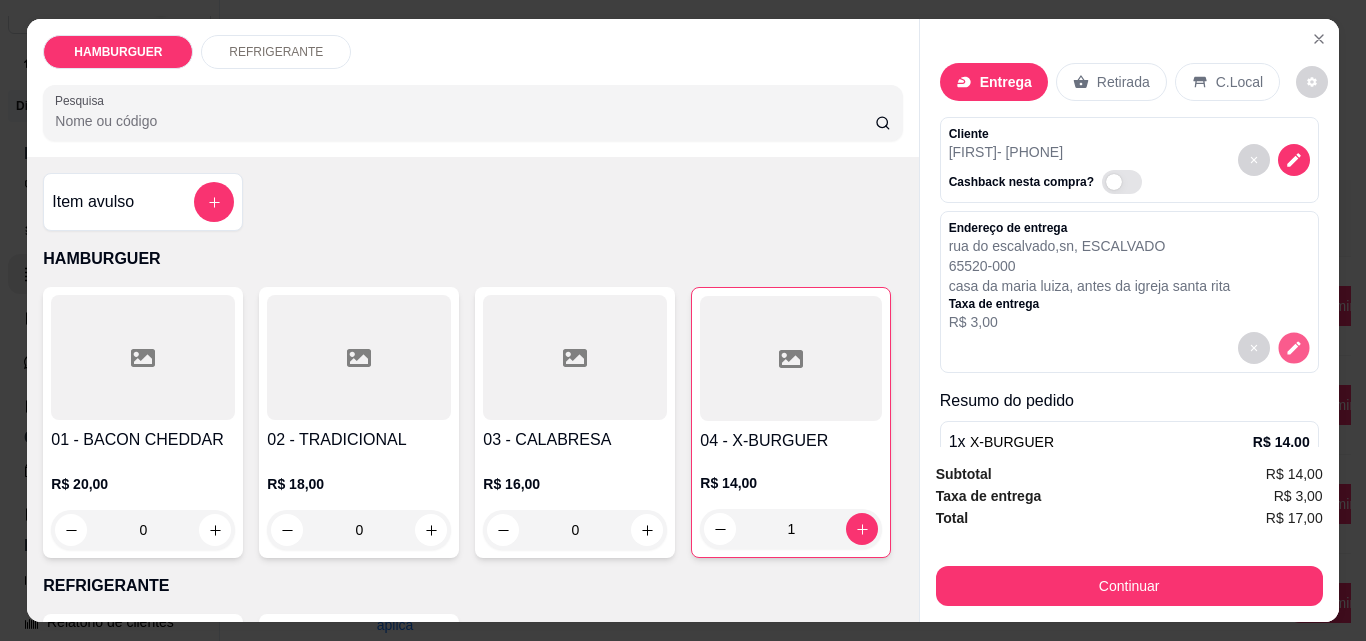 click 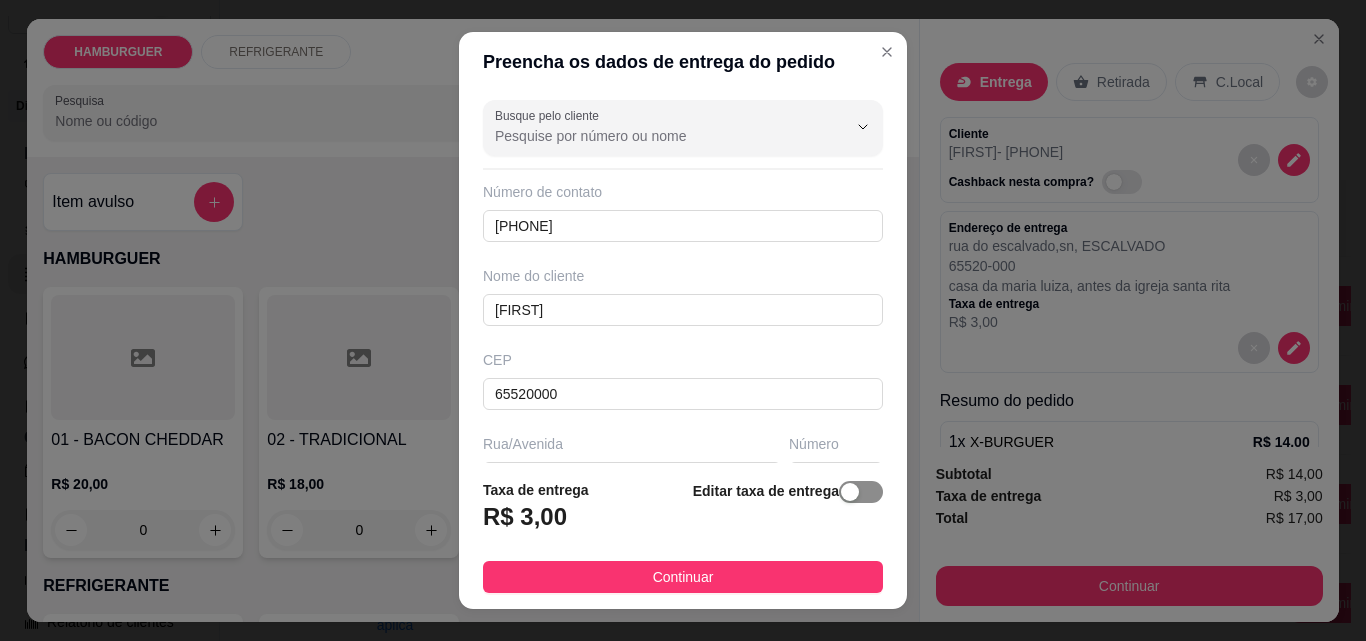 click at bounding box center [850, 492] 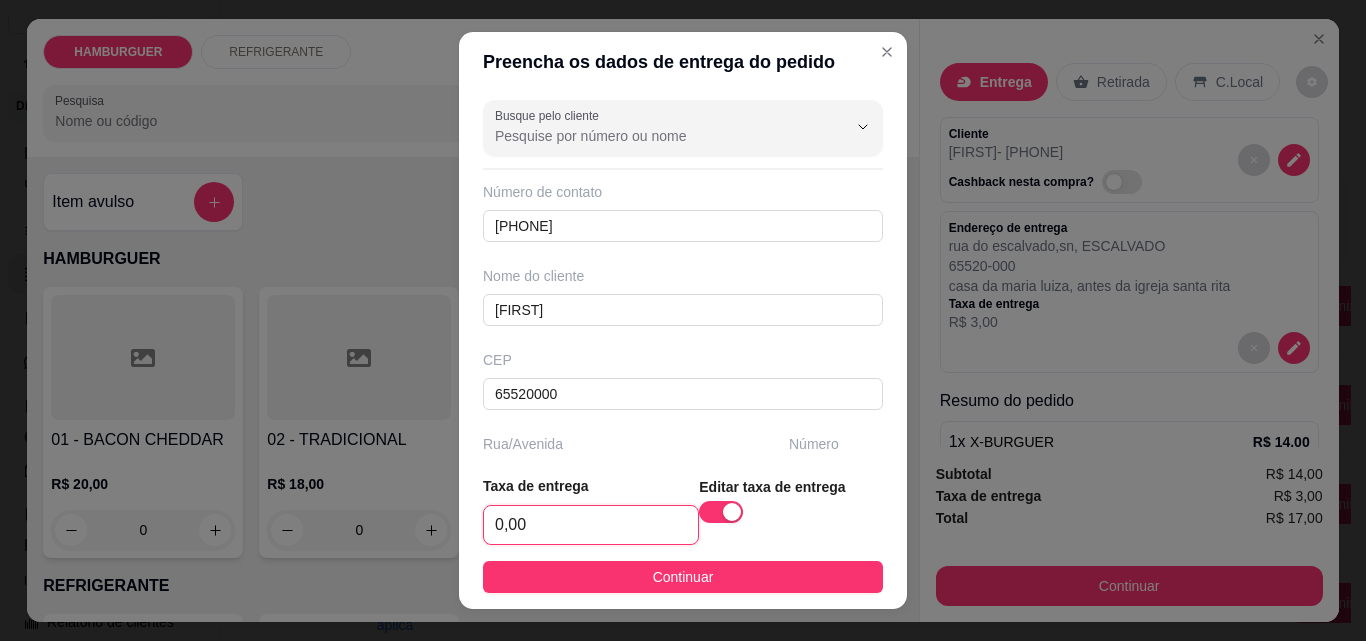 click on "0,00" at bounding box center [591, 525] 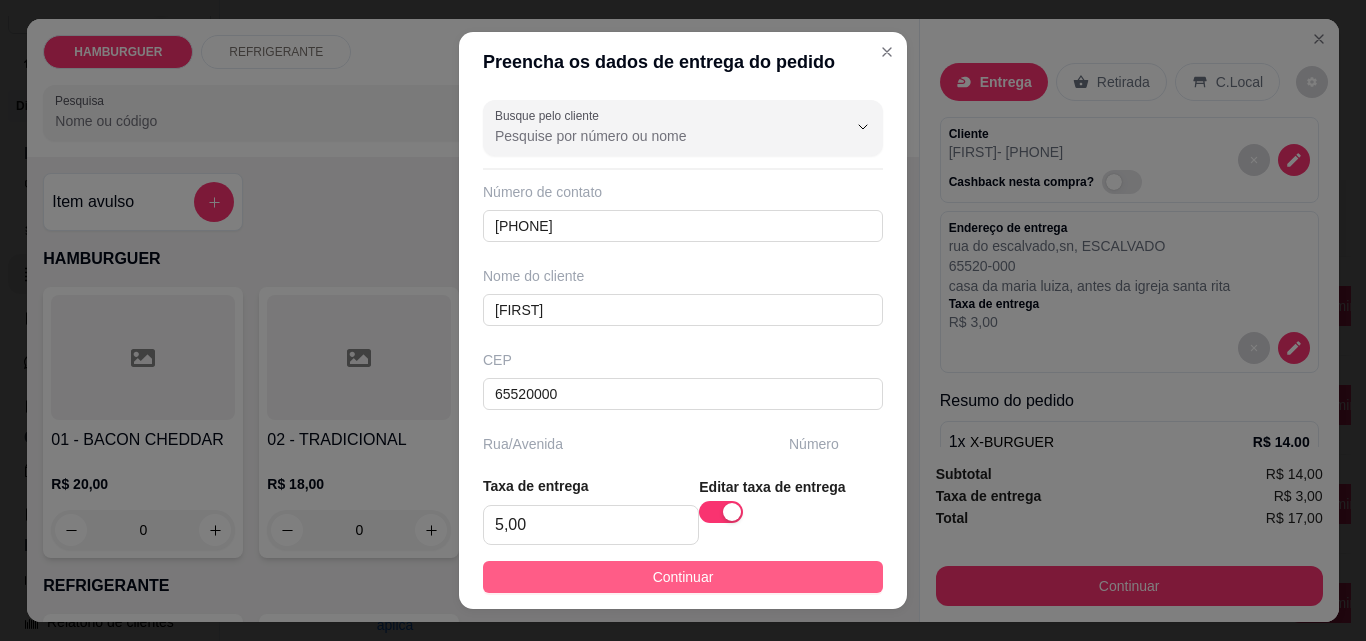 click on "Continuar" at bounding box center (683, 577) 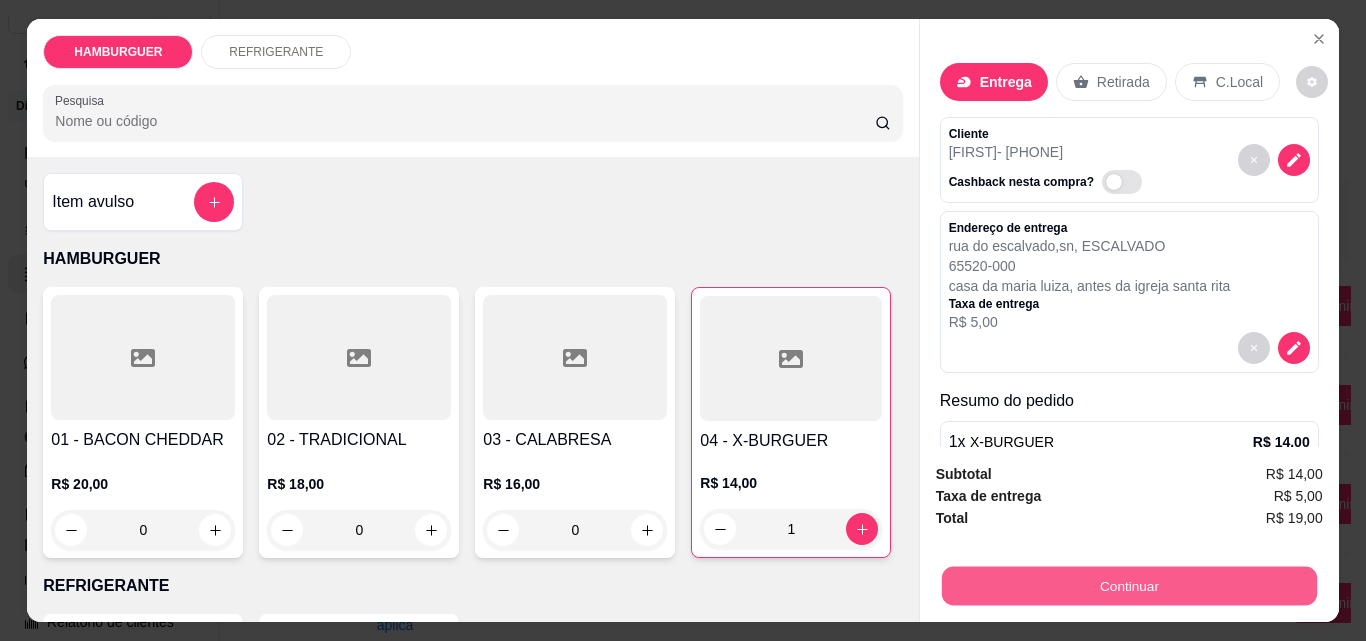 click on "Continuar" at bounding box center (1129, 583) 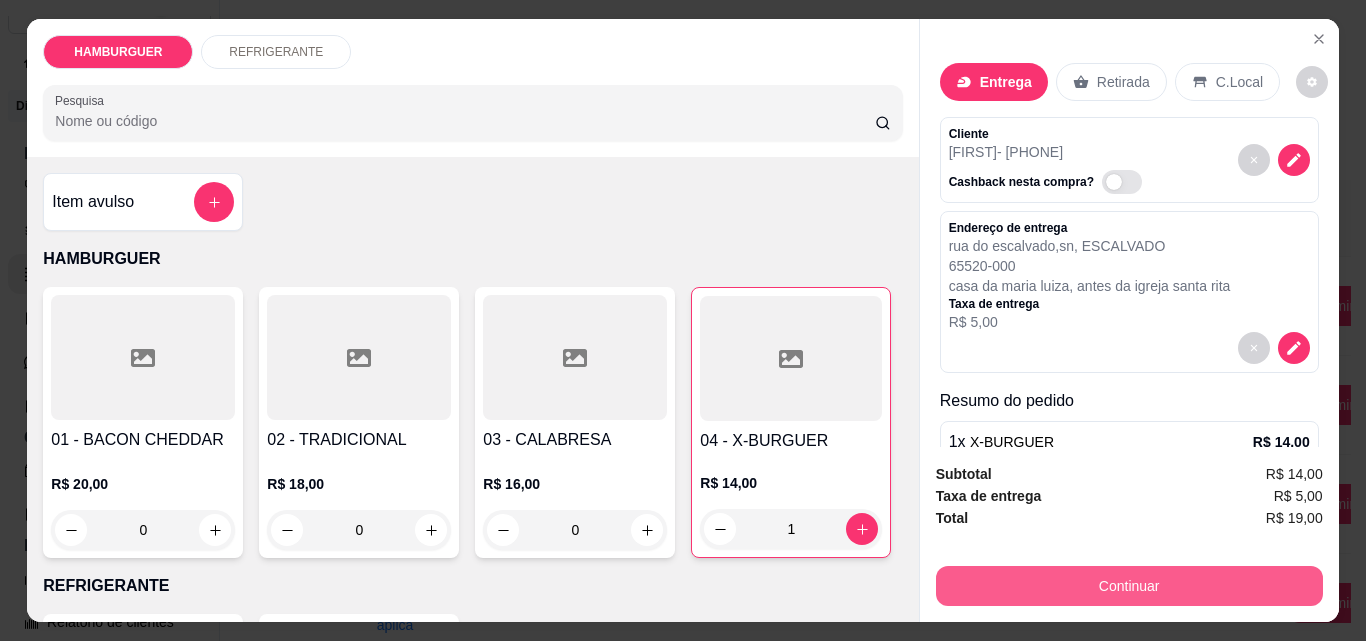 click on "Continuar" at bounding box center [1129, 586] 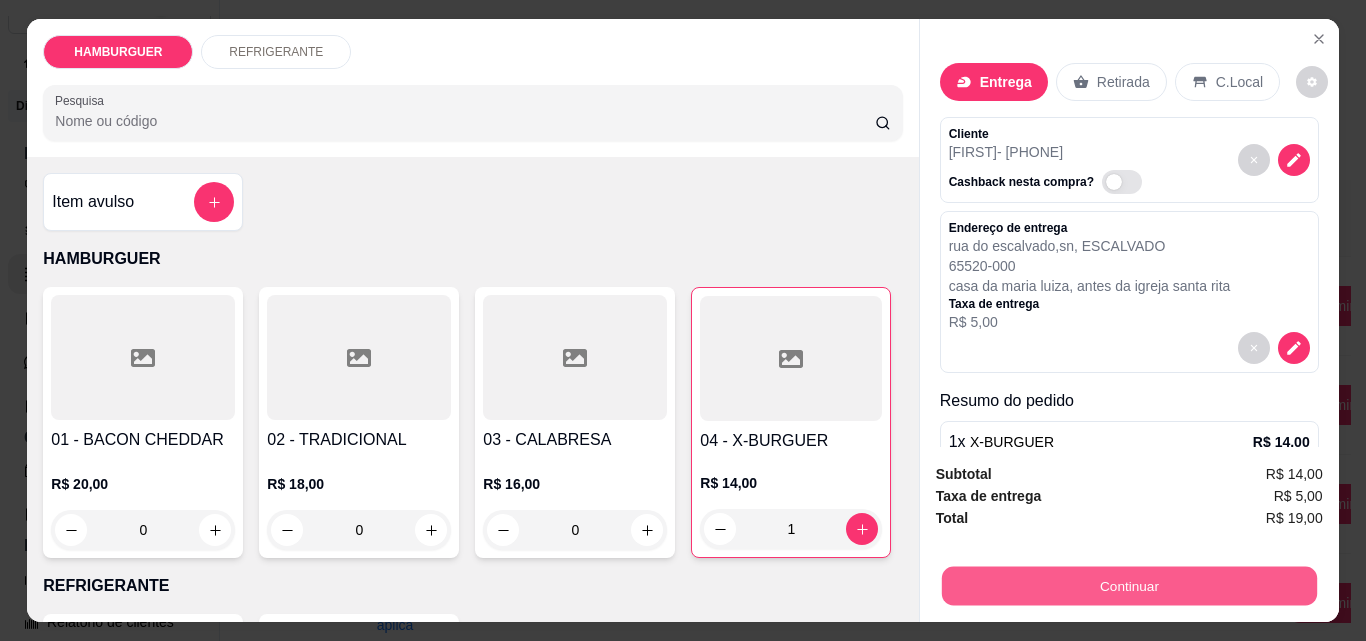 click on "Continuar" at bounding box center (1128, 585) 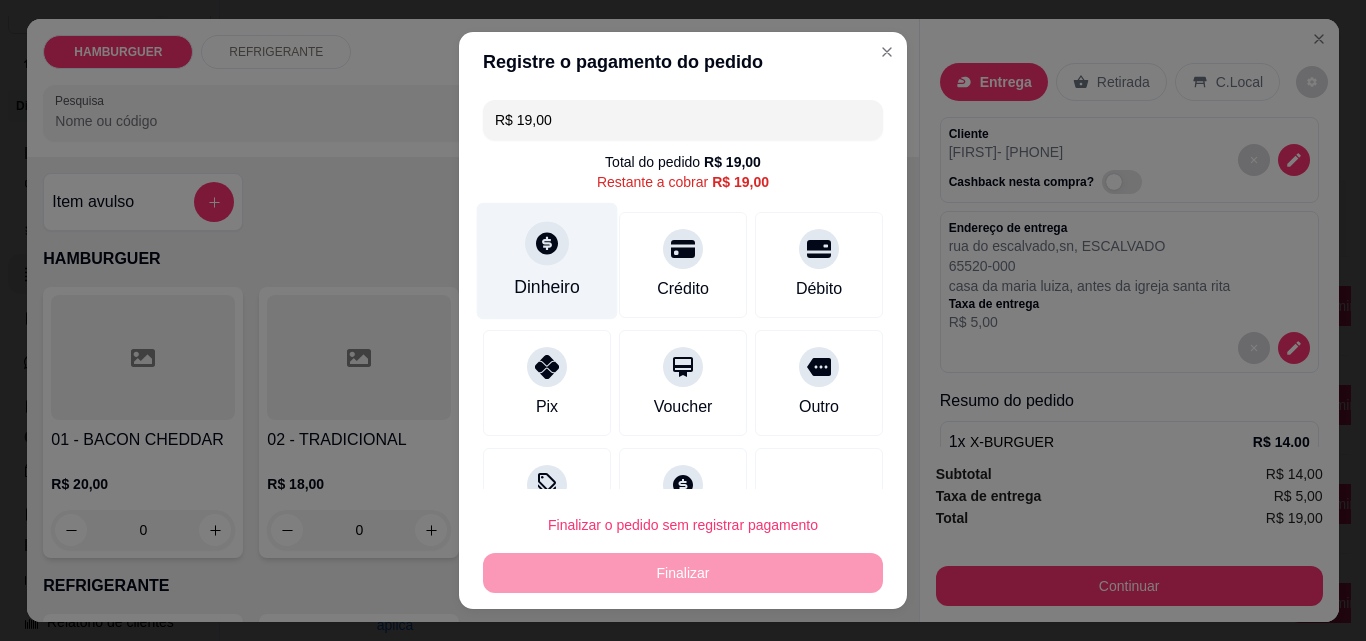 click 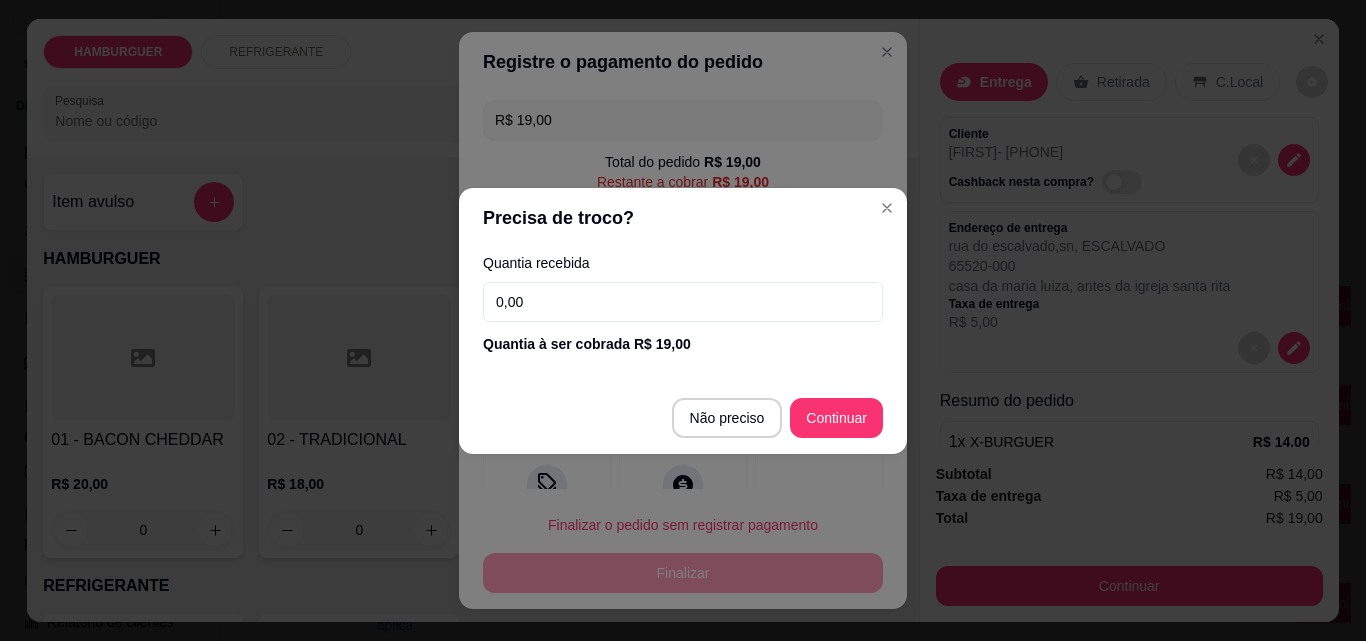 click on "0,00" at bounding box center [683, 302] 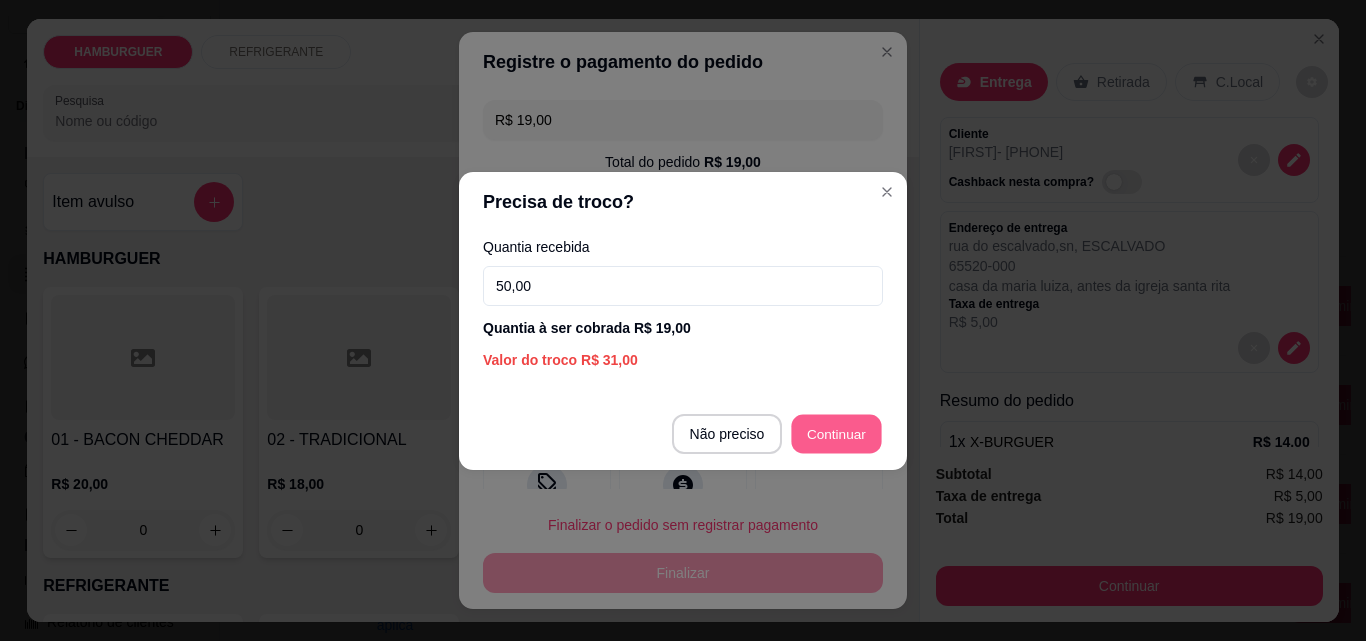 type on "R$ 0,00" 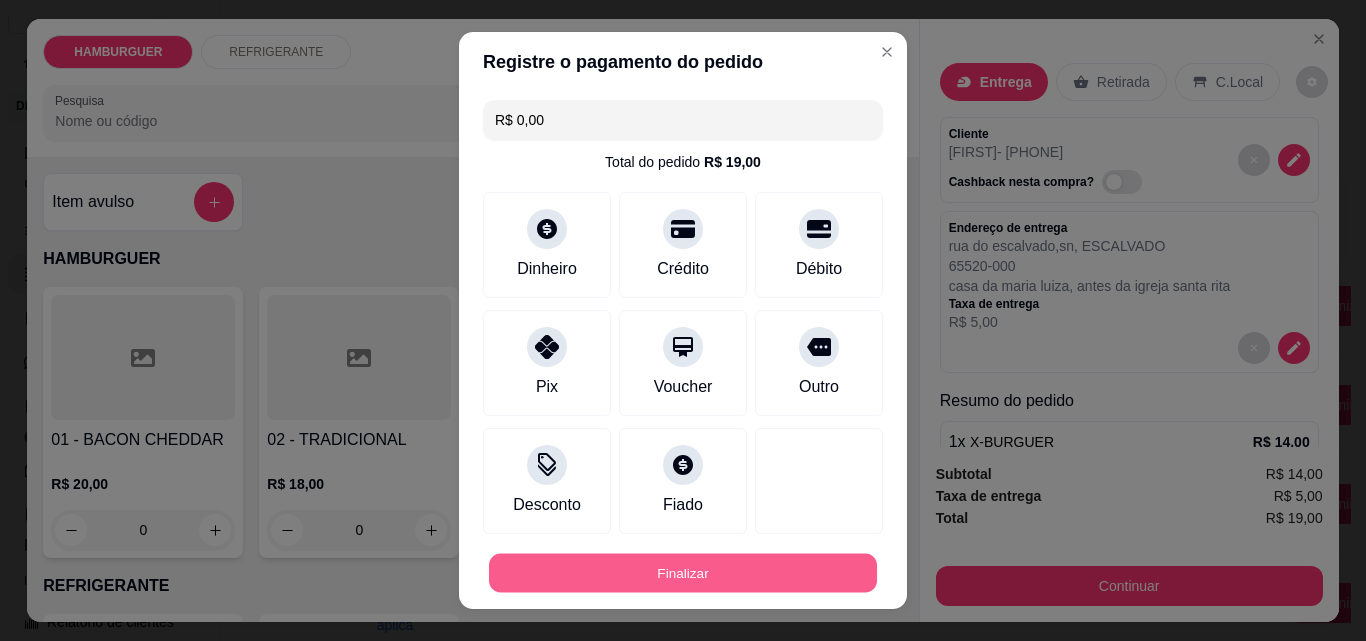 click on "Finalizar" at bounding box center [683, 573] 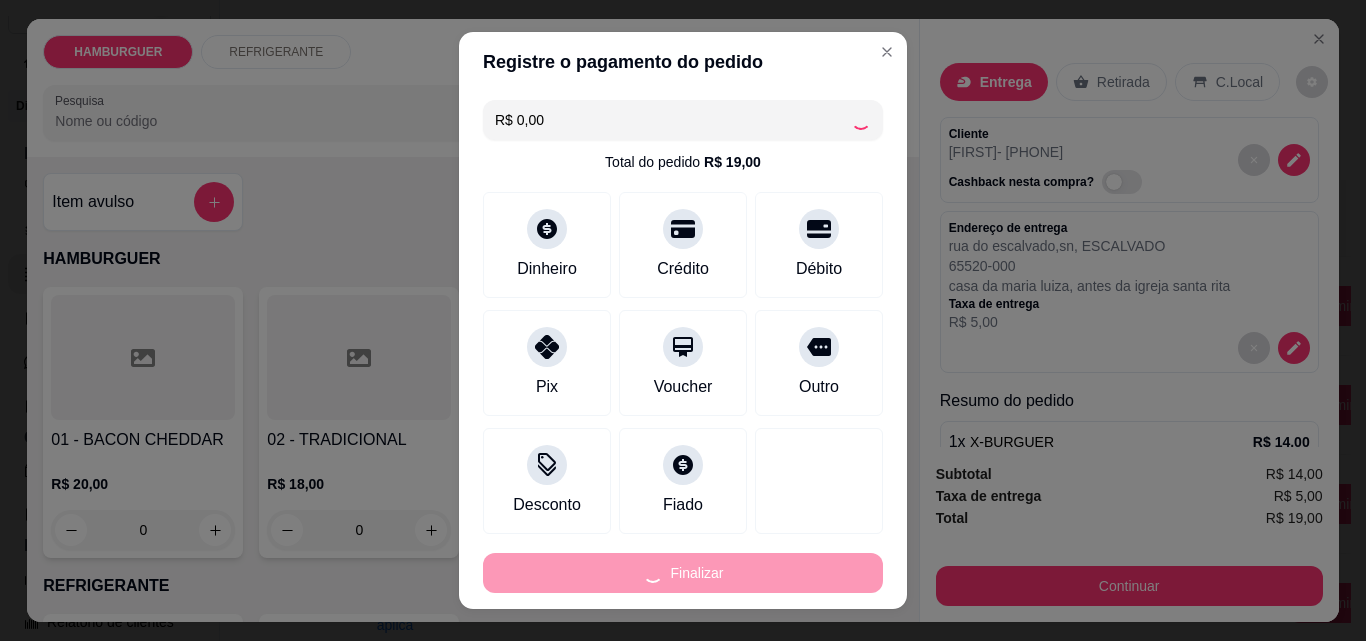 type on "0" 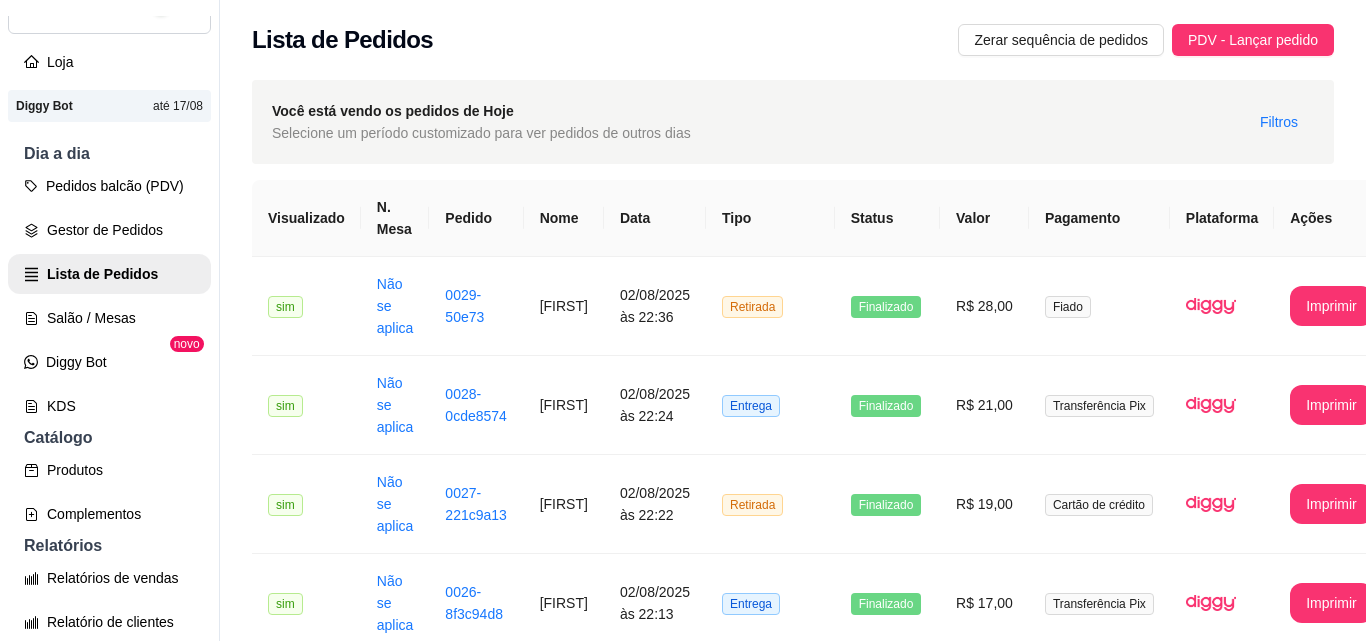 click on "Entrega" at bounding box center [770, 1395] 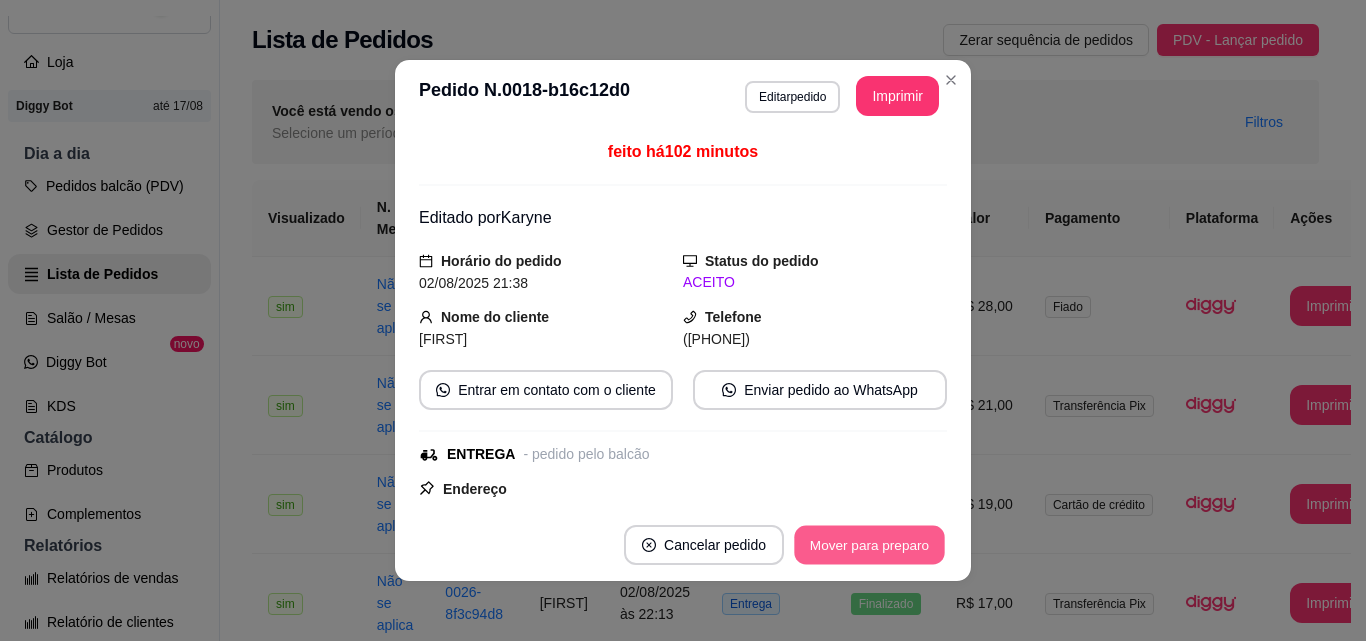 click on "Mover para preparo" at bounding box center (869, 545) 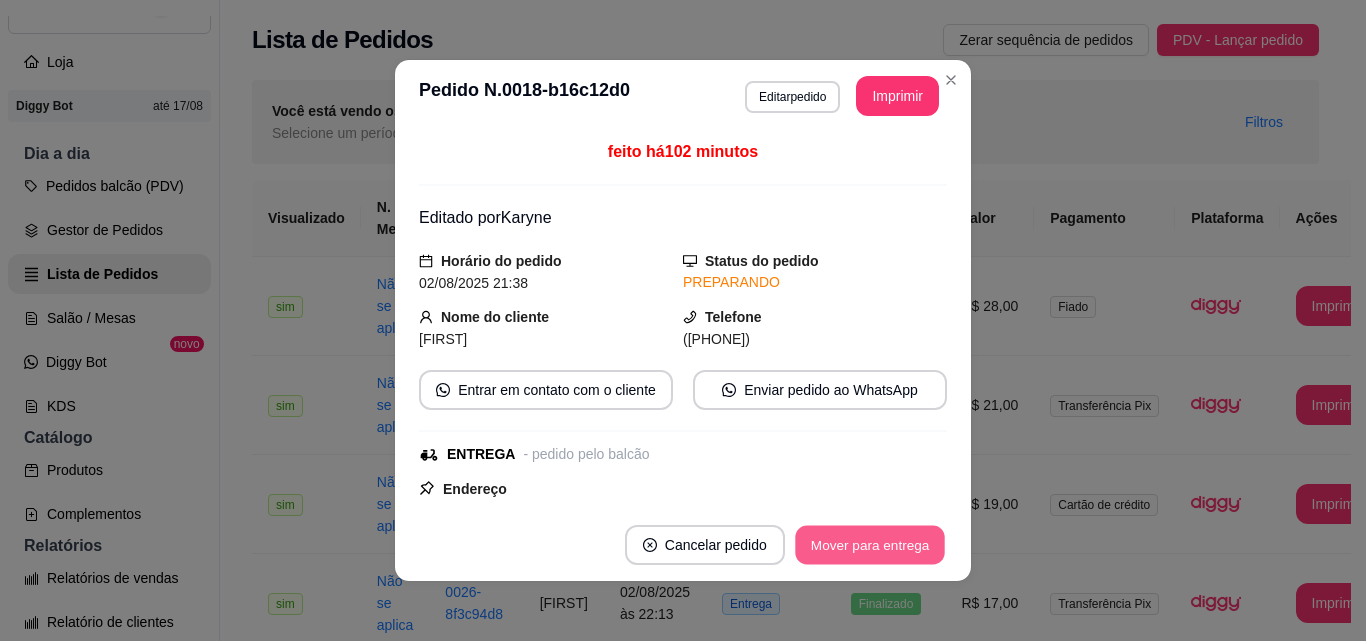 click on "Mover para entrega" at bounding box center [870, 545] 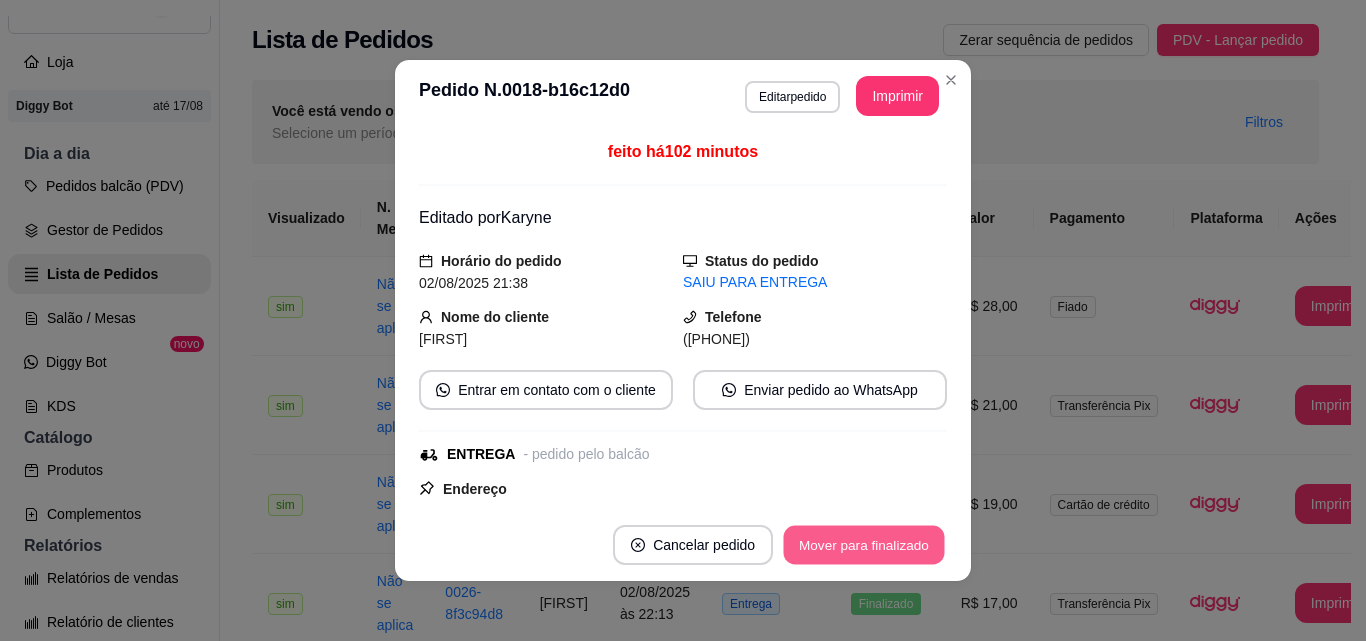 click on "Mover para finalizado" at bounding box center (864, 545) 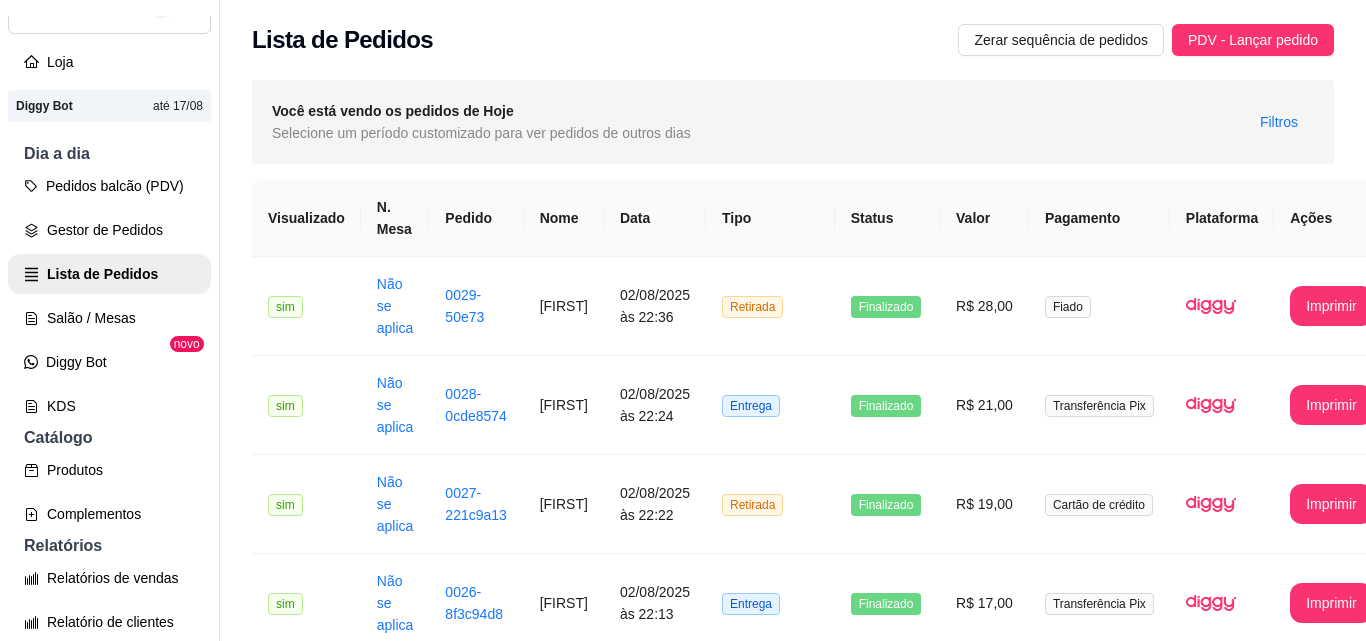 click on "Controle de caixa" at bounding box center [109, 862] 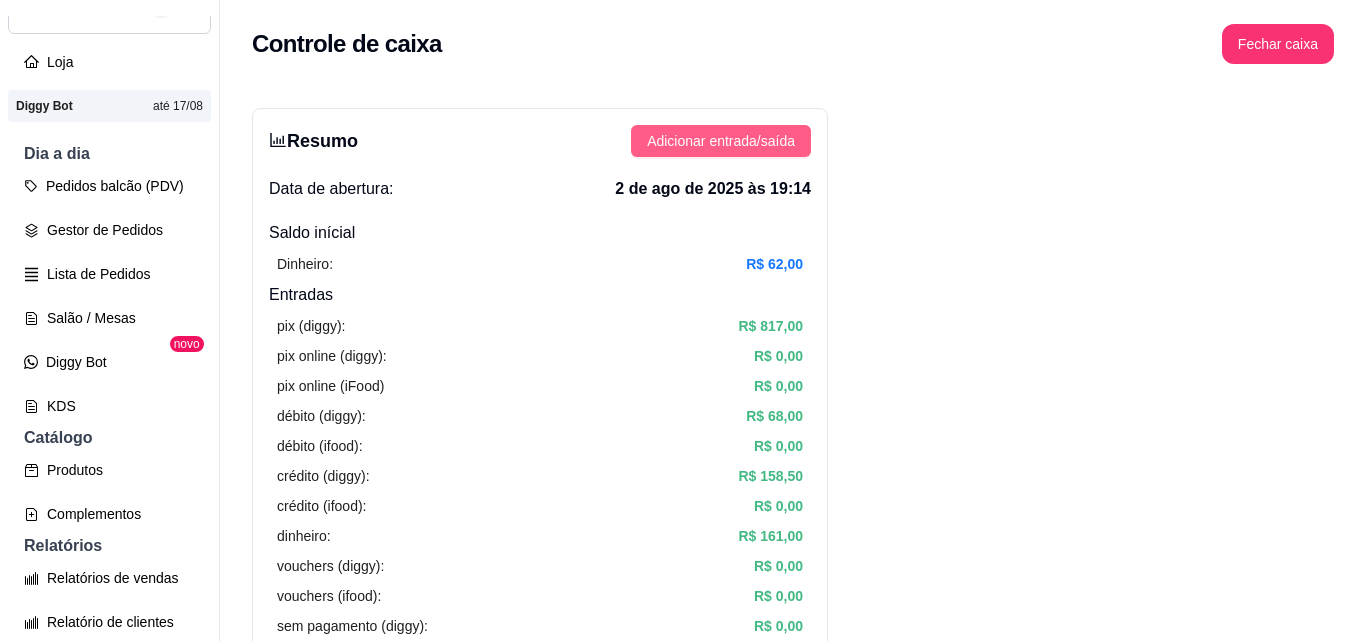 click on "Adicionar entrada/saída" at bounding box center (721, 141) 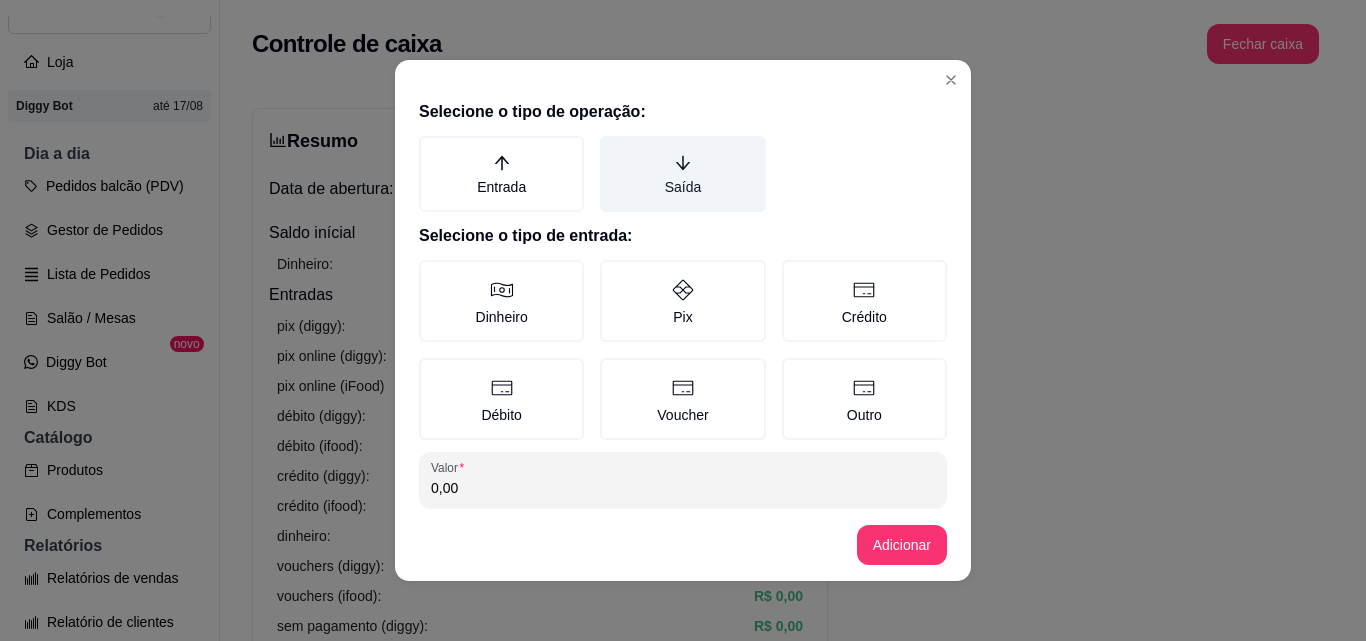 click on "Saída" at bounding box center [682, 174] 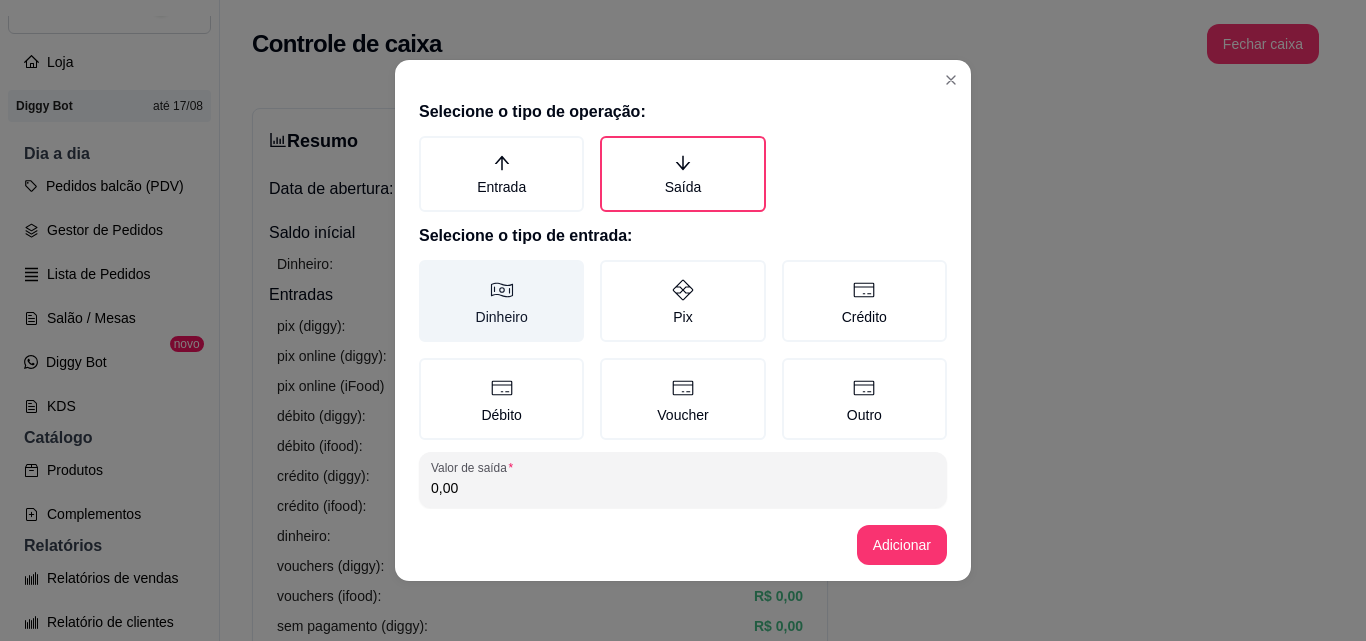 click on "Dinheiro" at bounding box center (501, 301) 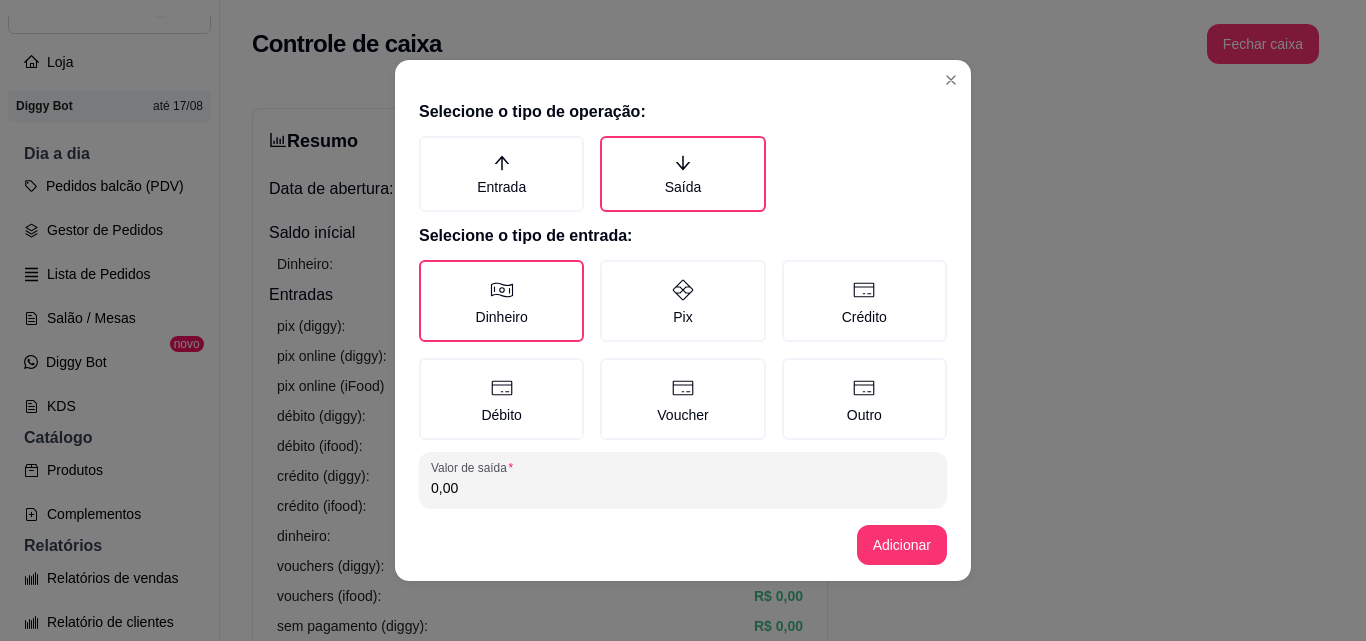 click on "0,00" at bounding box center [683, 488] 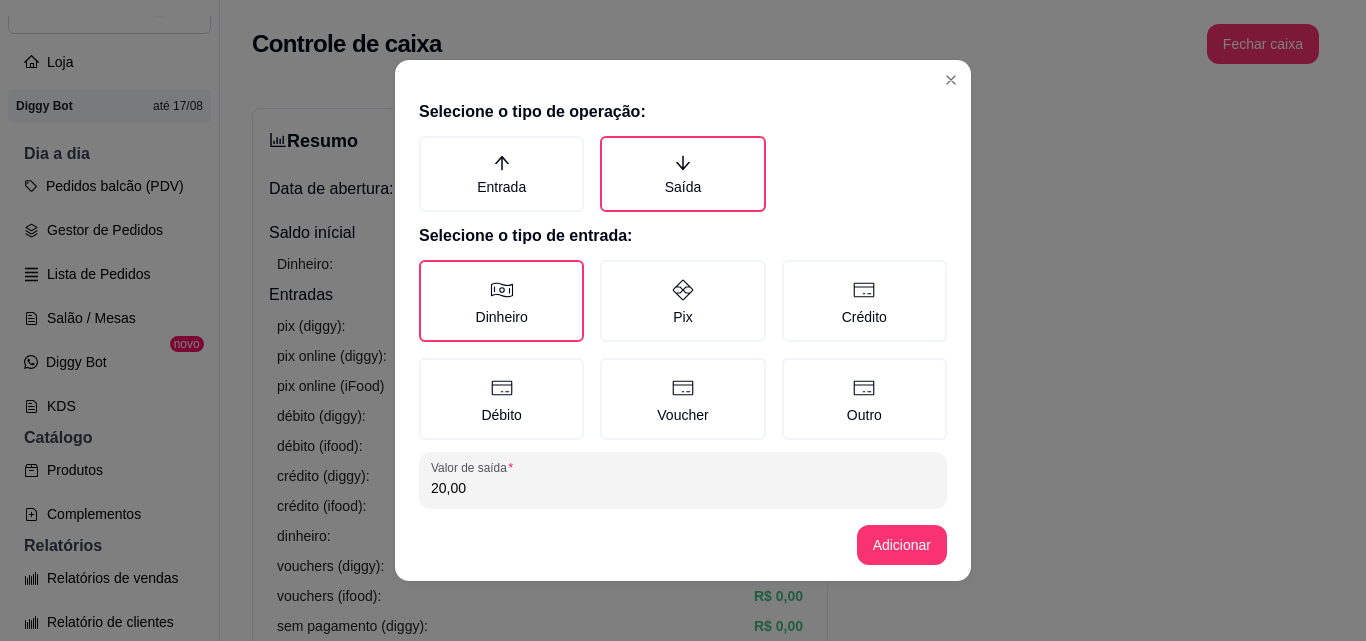 type on "20,00" 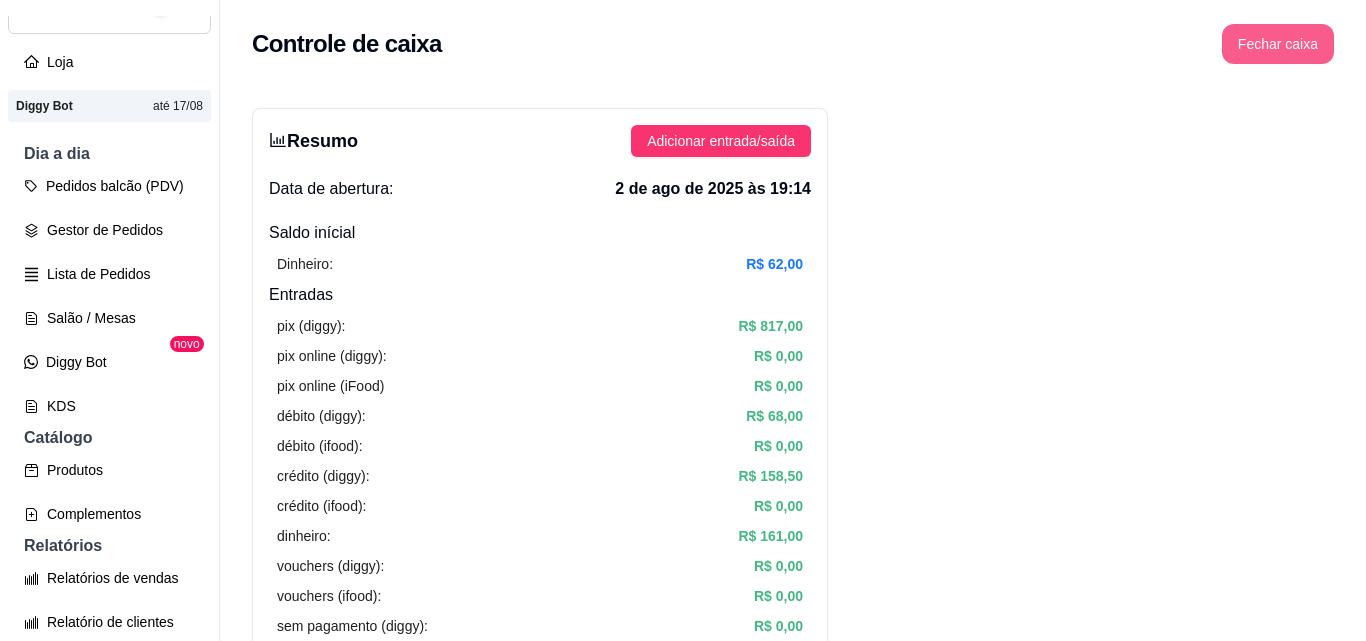 click on "Fechar caixa" at bounding box center [1278, 44] 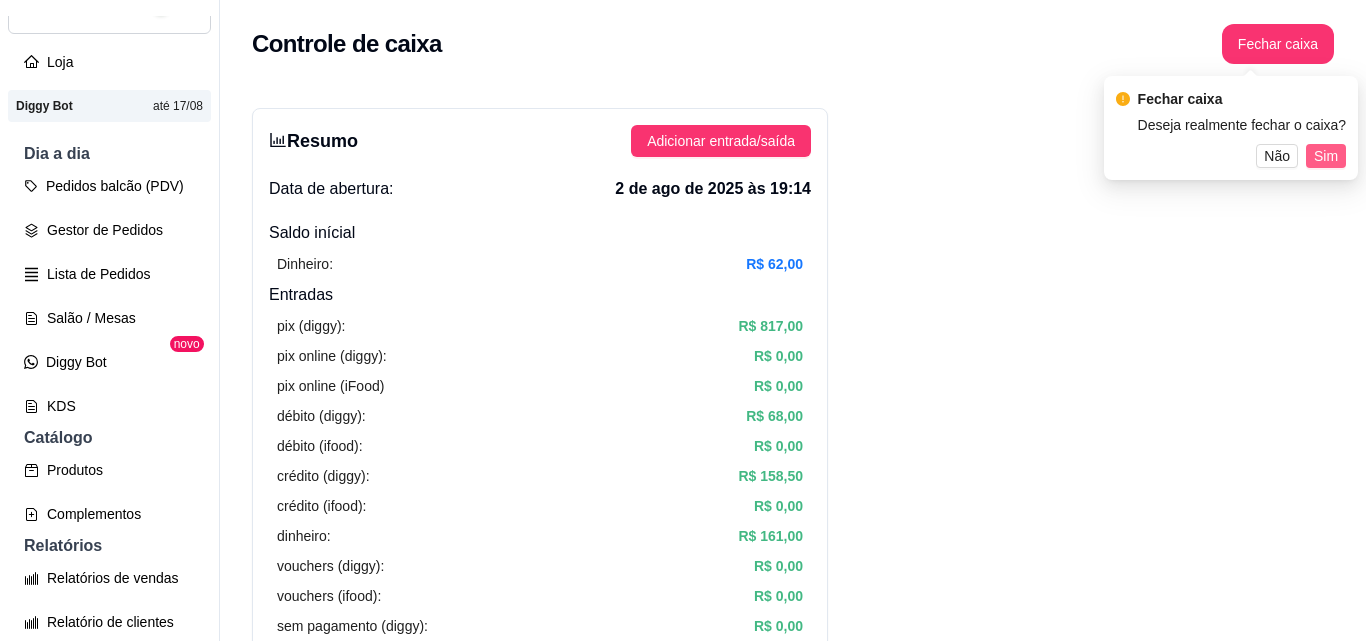 click on "Sim" at bounding box center [1326, 156] 